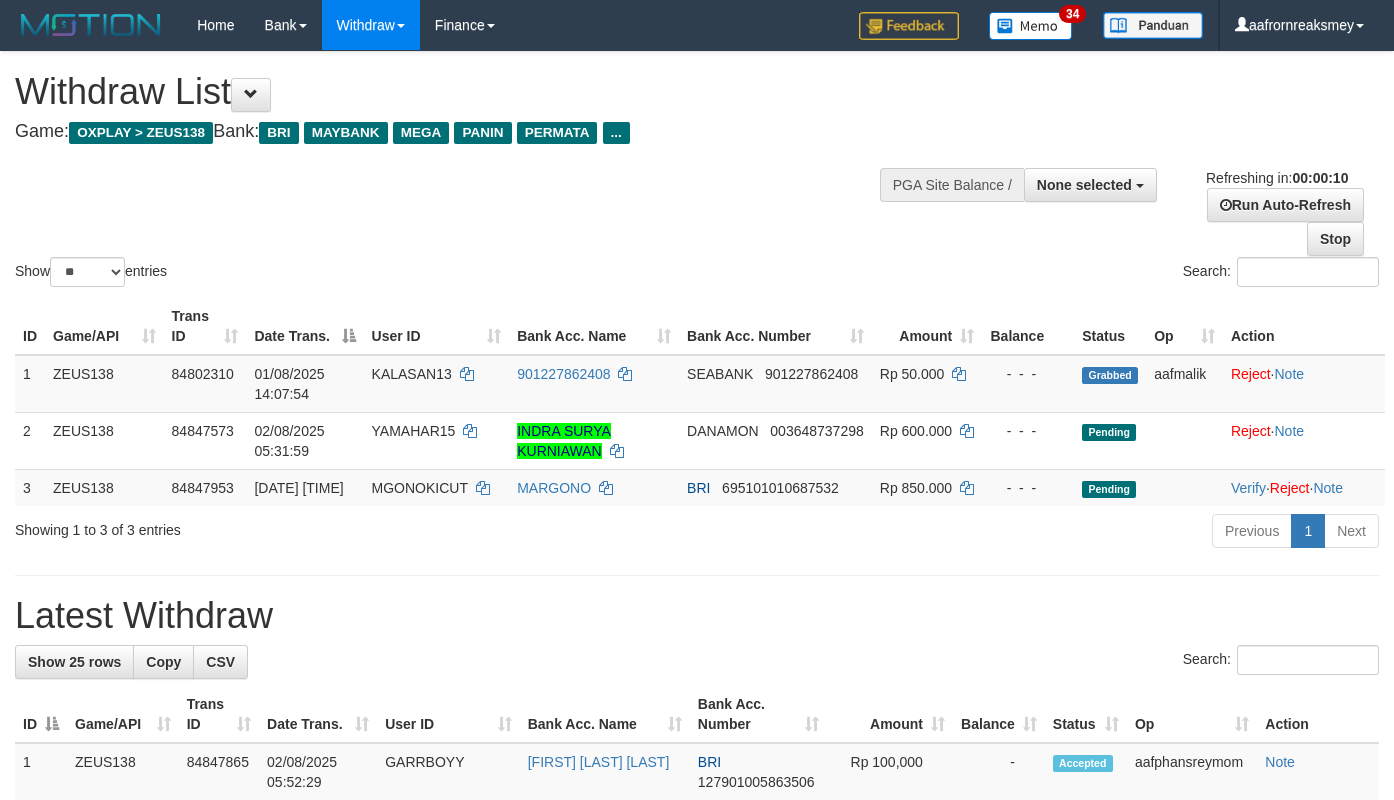 select 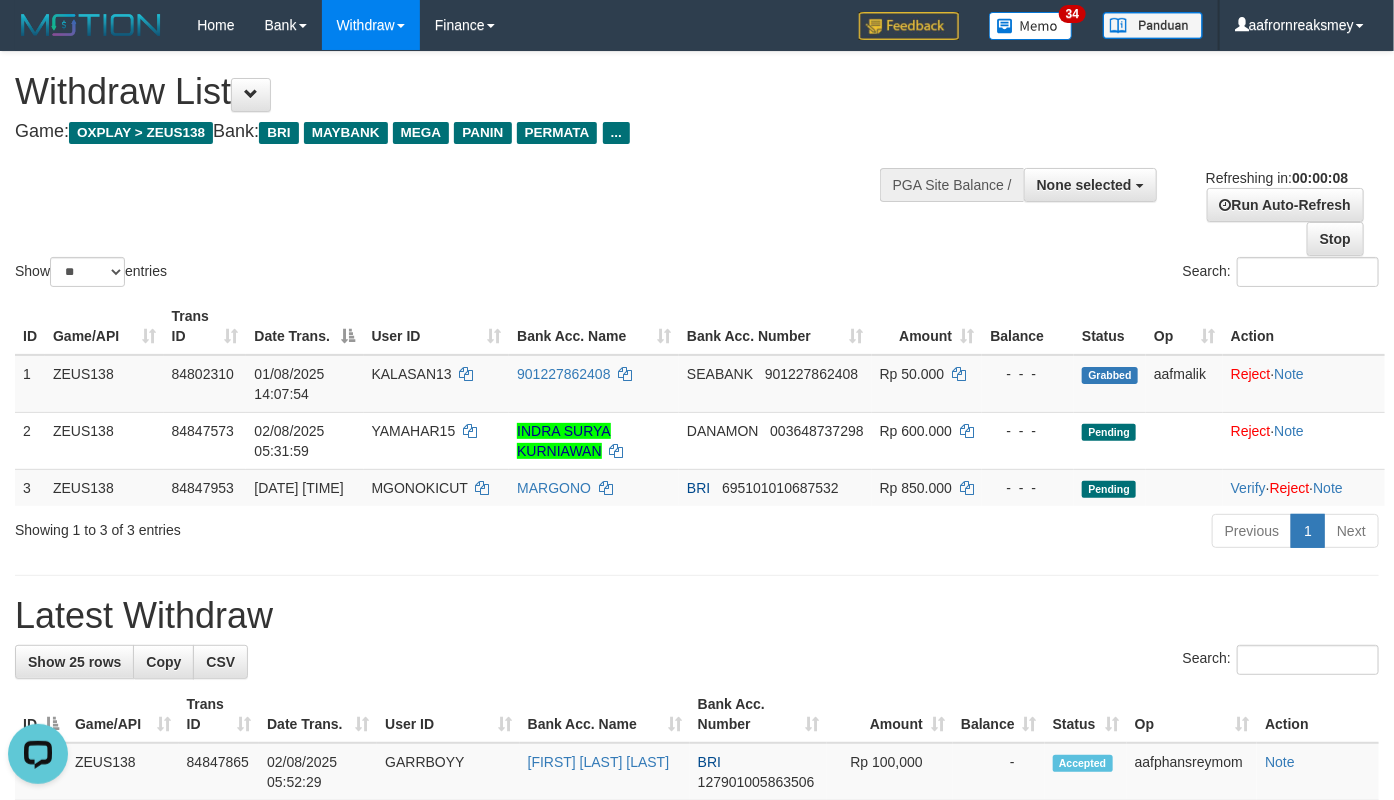 scroll, scrollTop: 0, scrollLeft: 0, axis: both 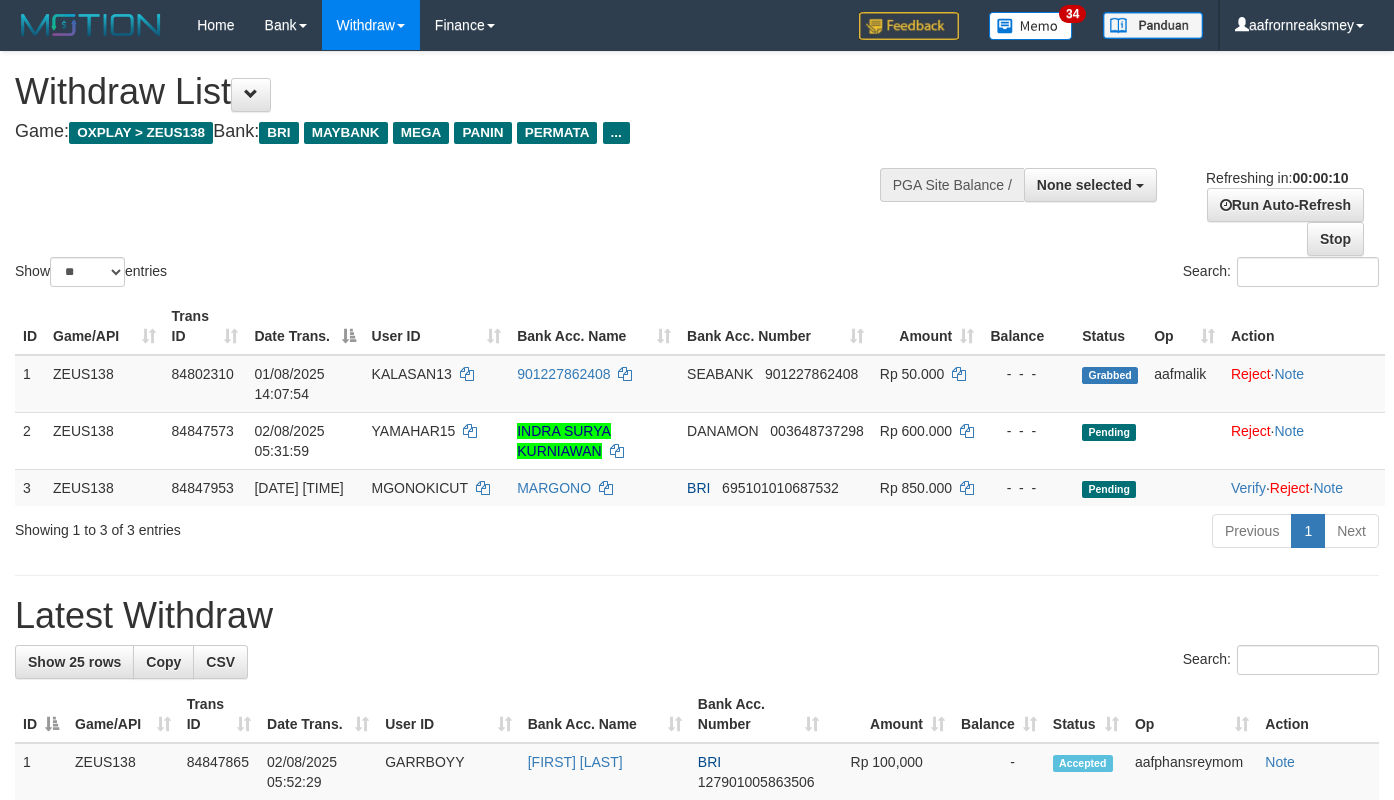 select 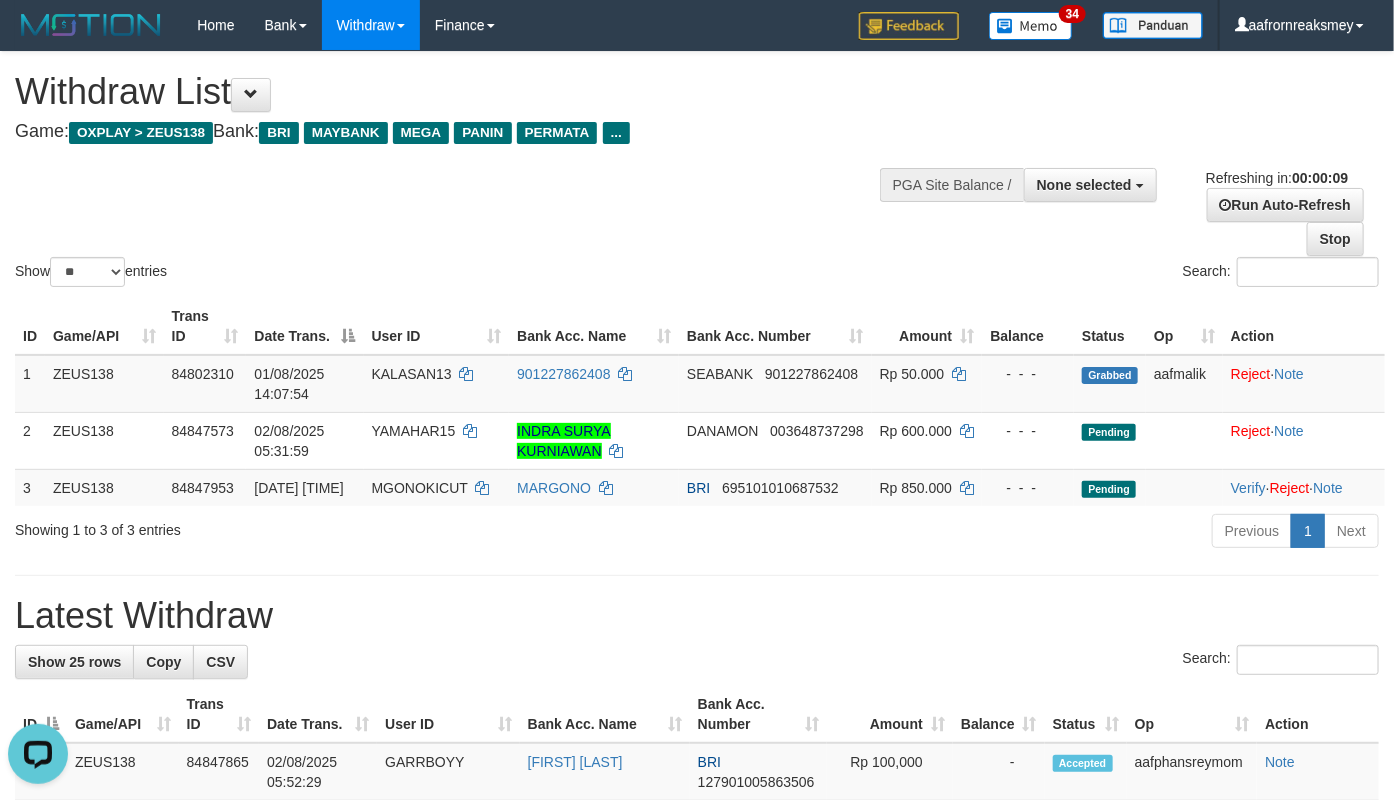 scroll, scrollTop: 0, scrollLeft: 0, axis: both 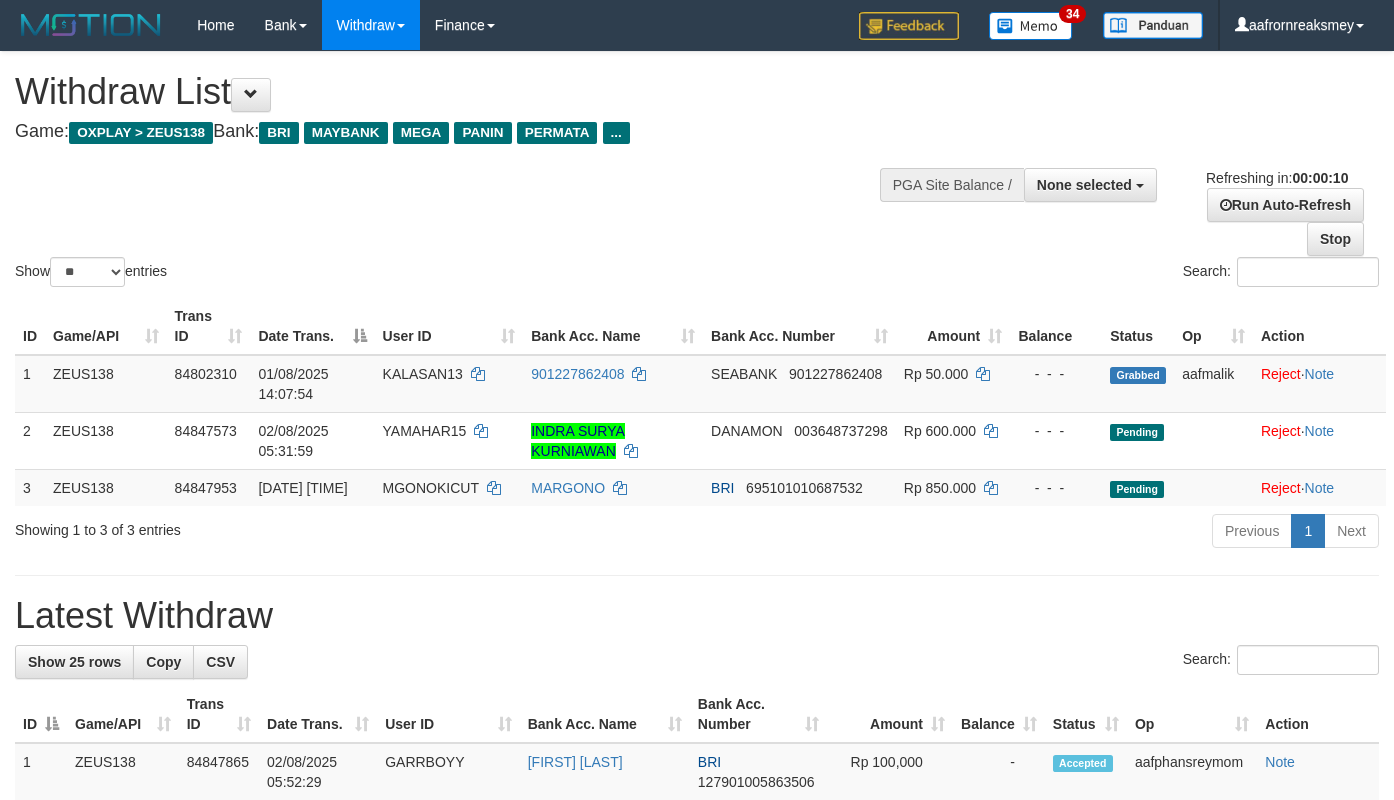 select 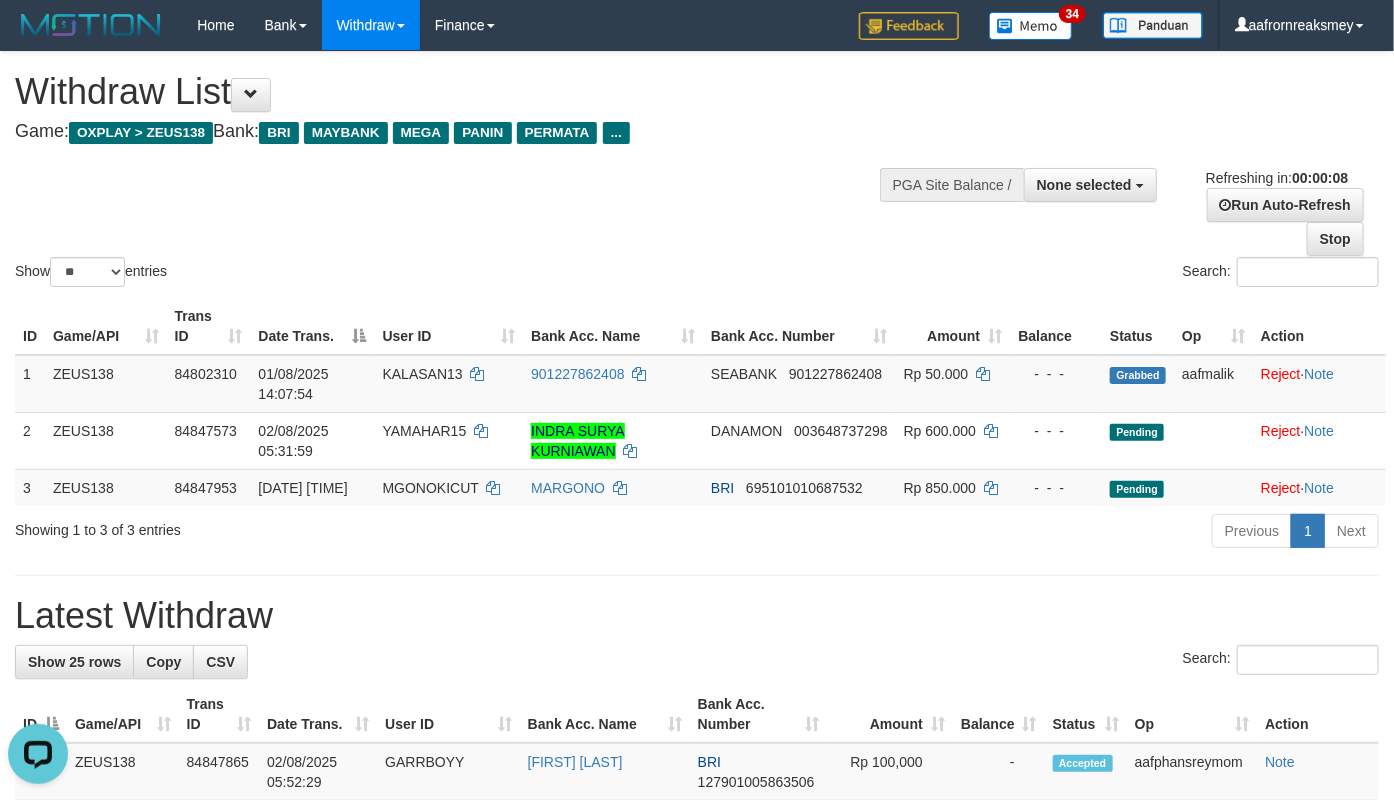 scroll, scrollTop: 0, scrollLeft: 0, axis: both 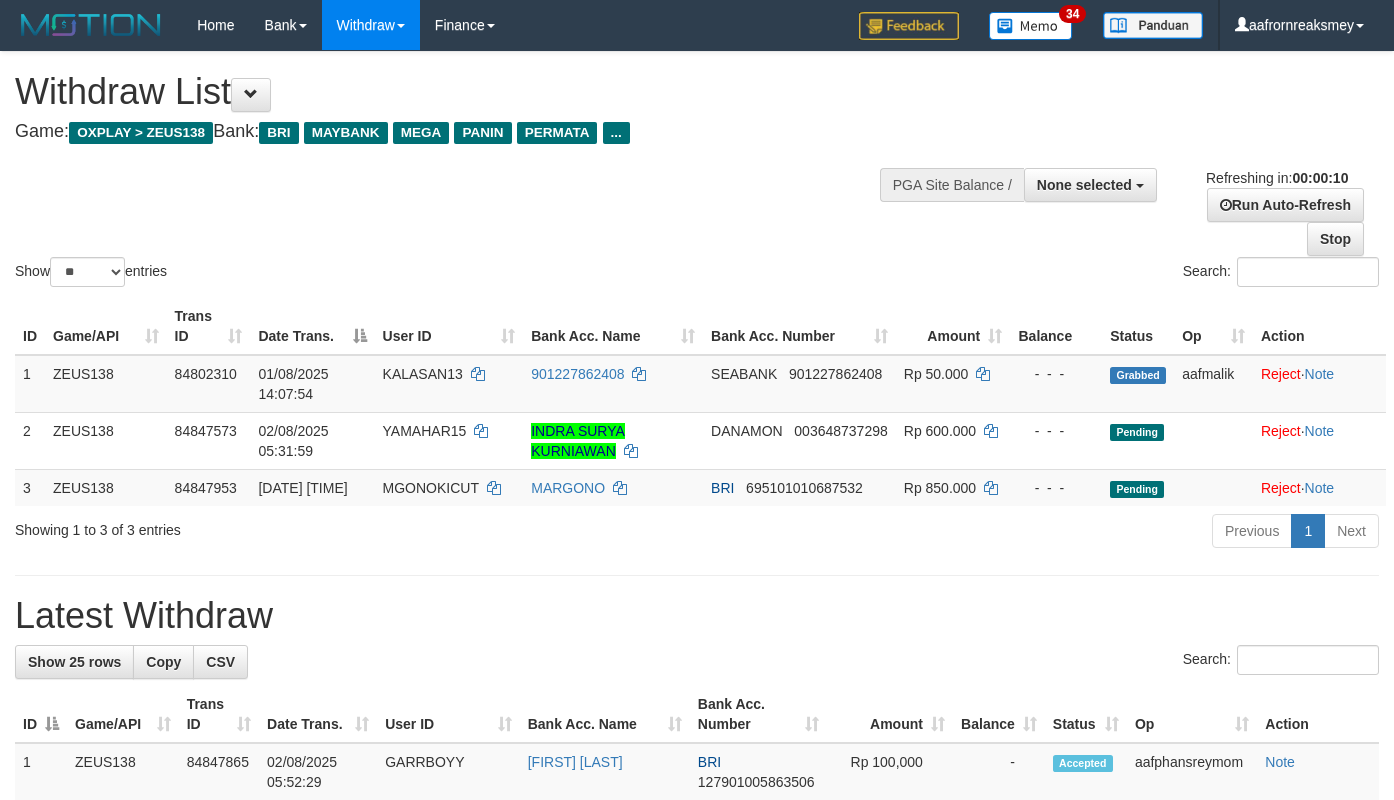 select 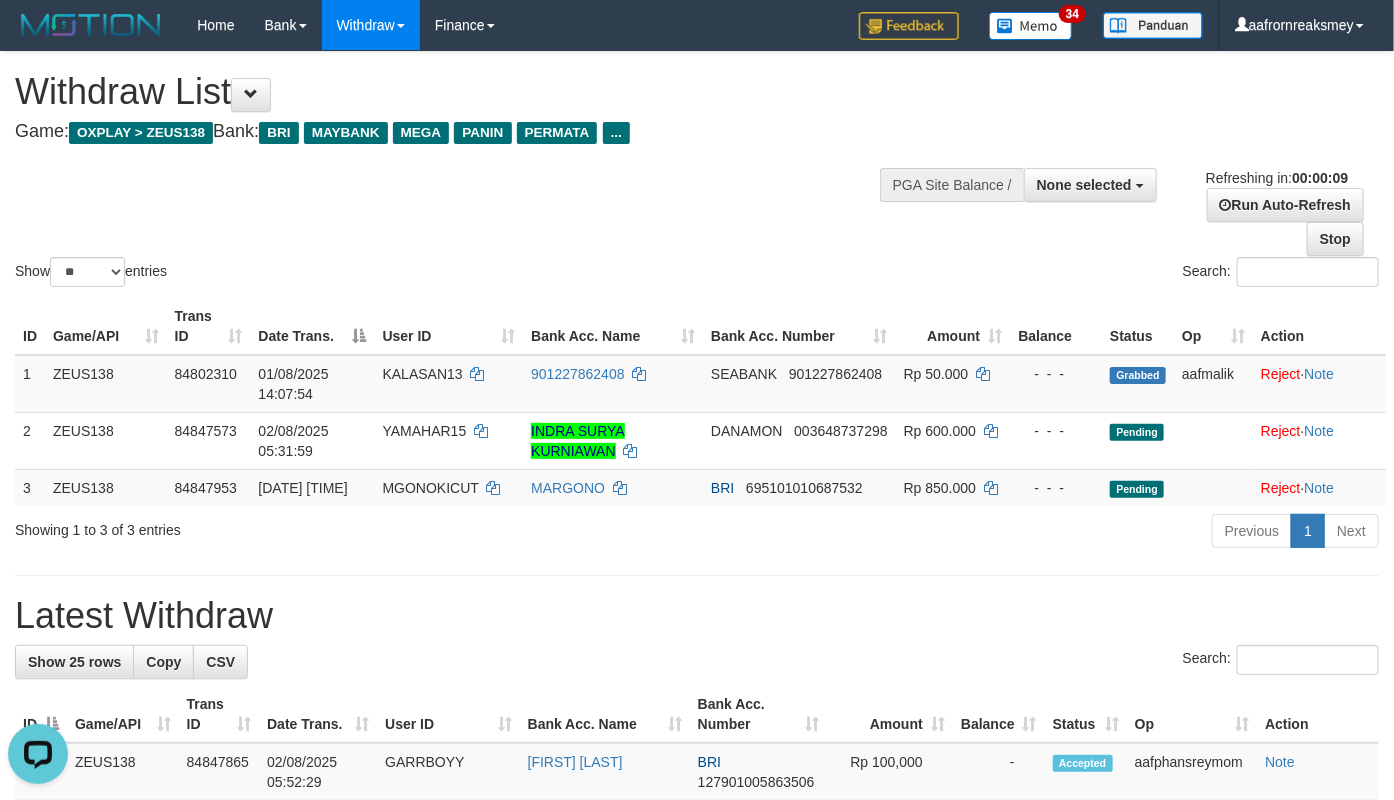 scroll, scrollTop: 0, scrollLeft: 0, axis: both 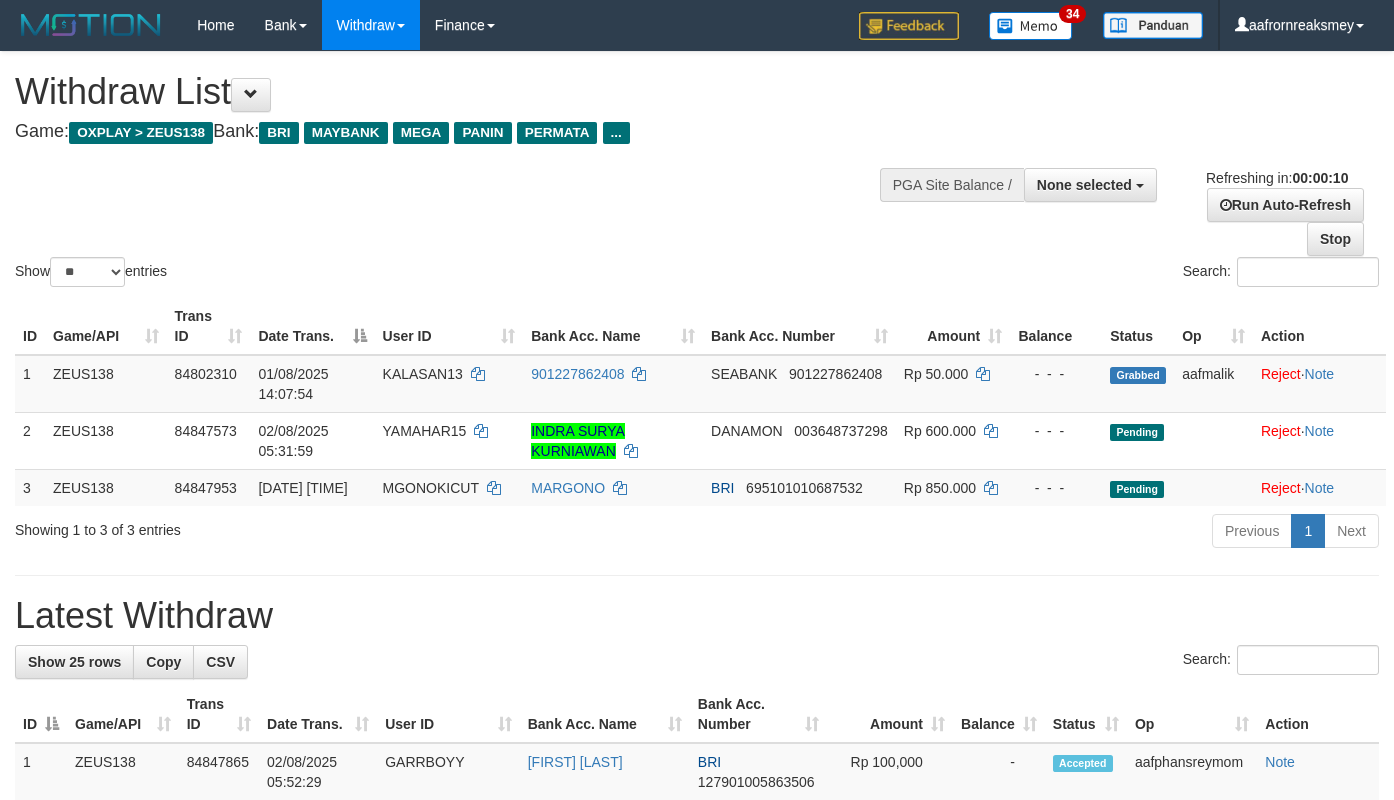 select 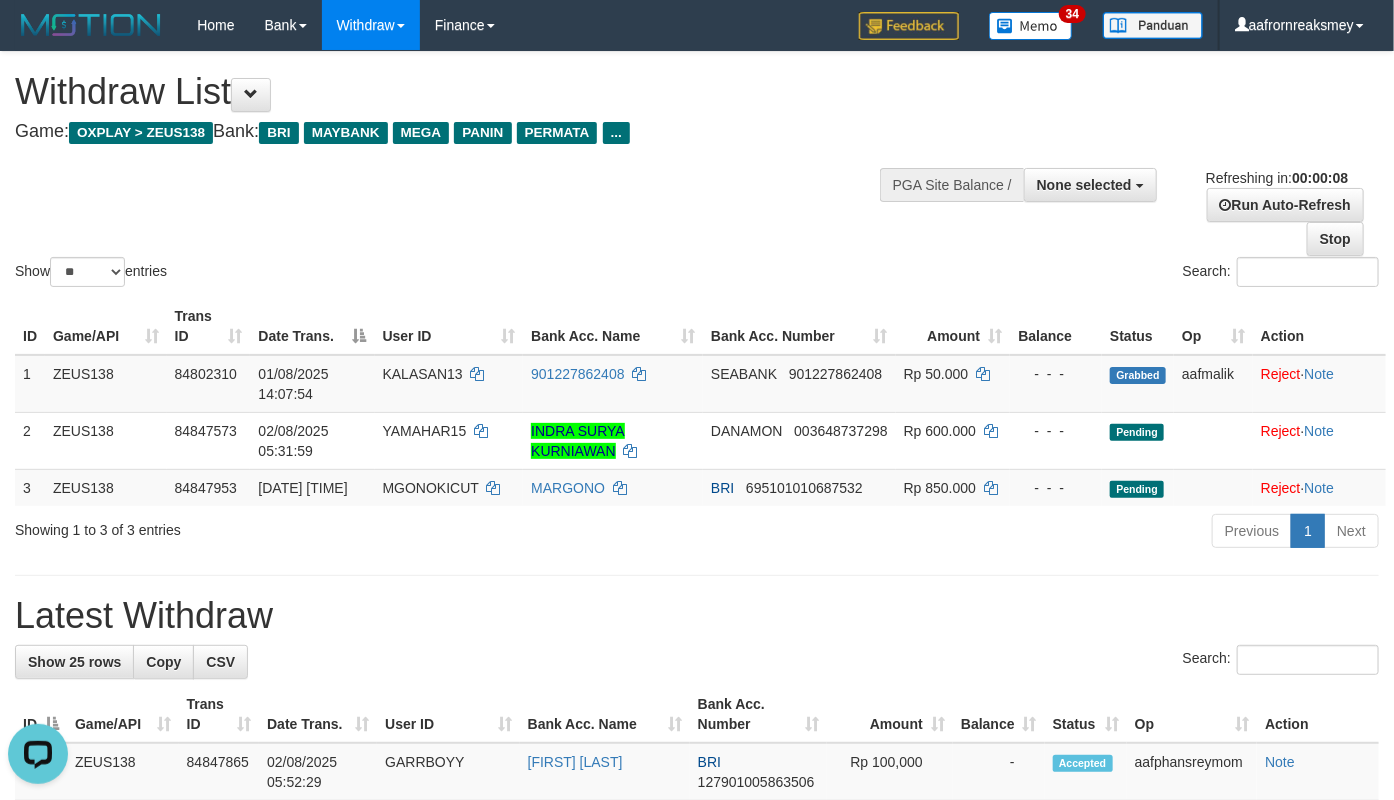 scroll, scrollTop: 0, scrollLeft: 0, axis: both 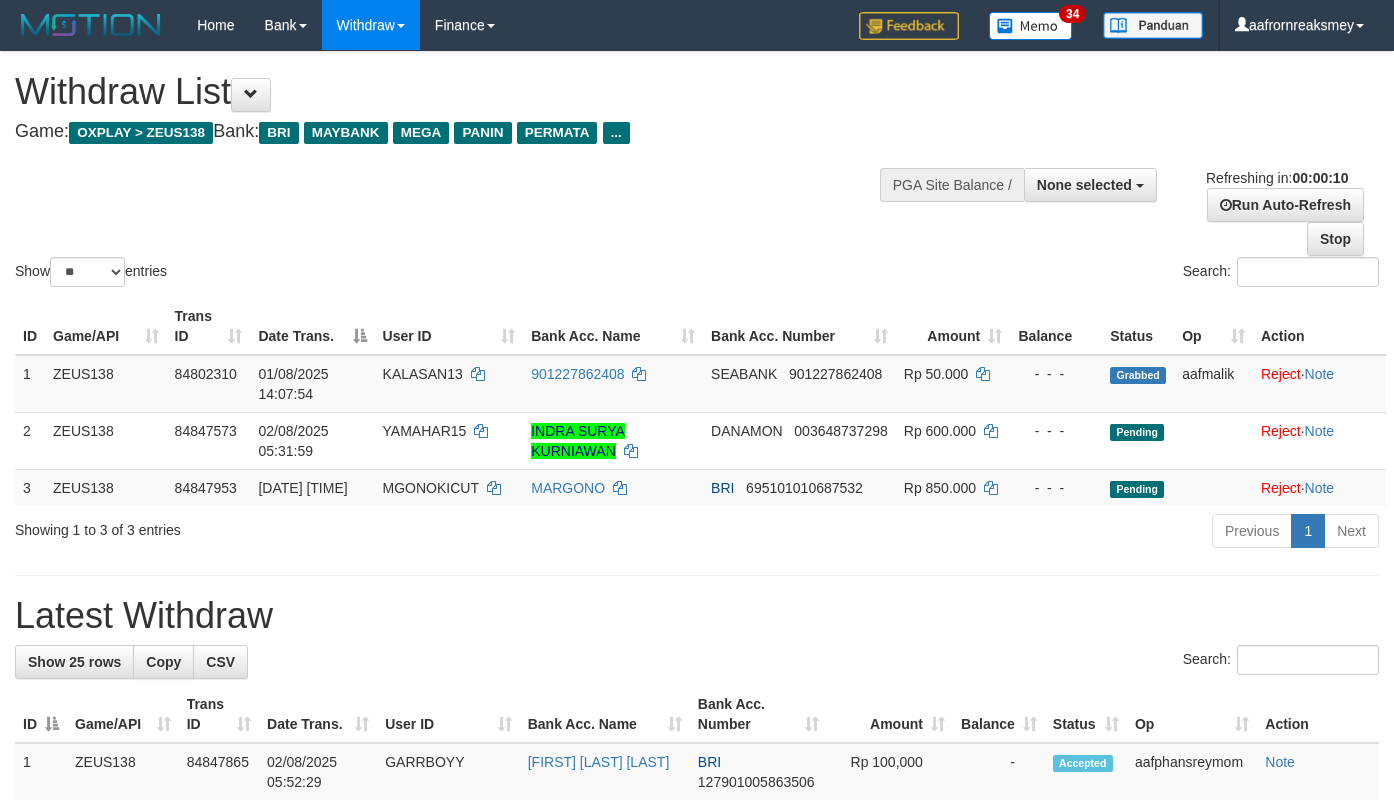 select 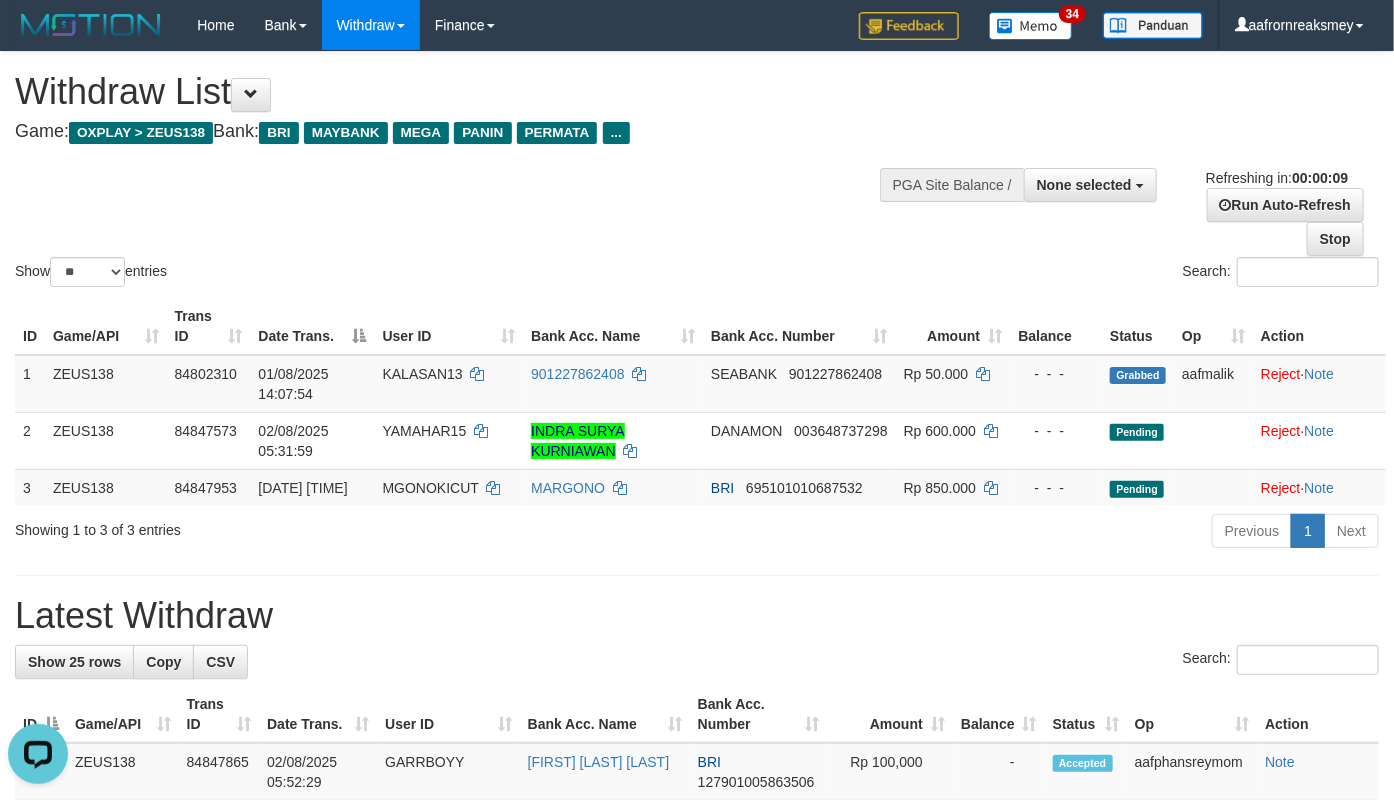 scroll, scrollTop: 0, scrollLeft: 0, axis: both 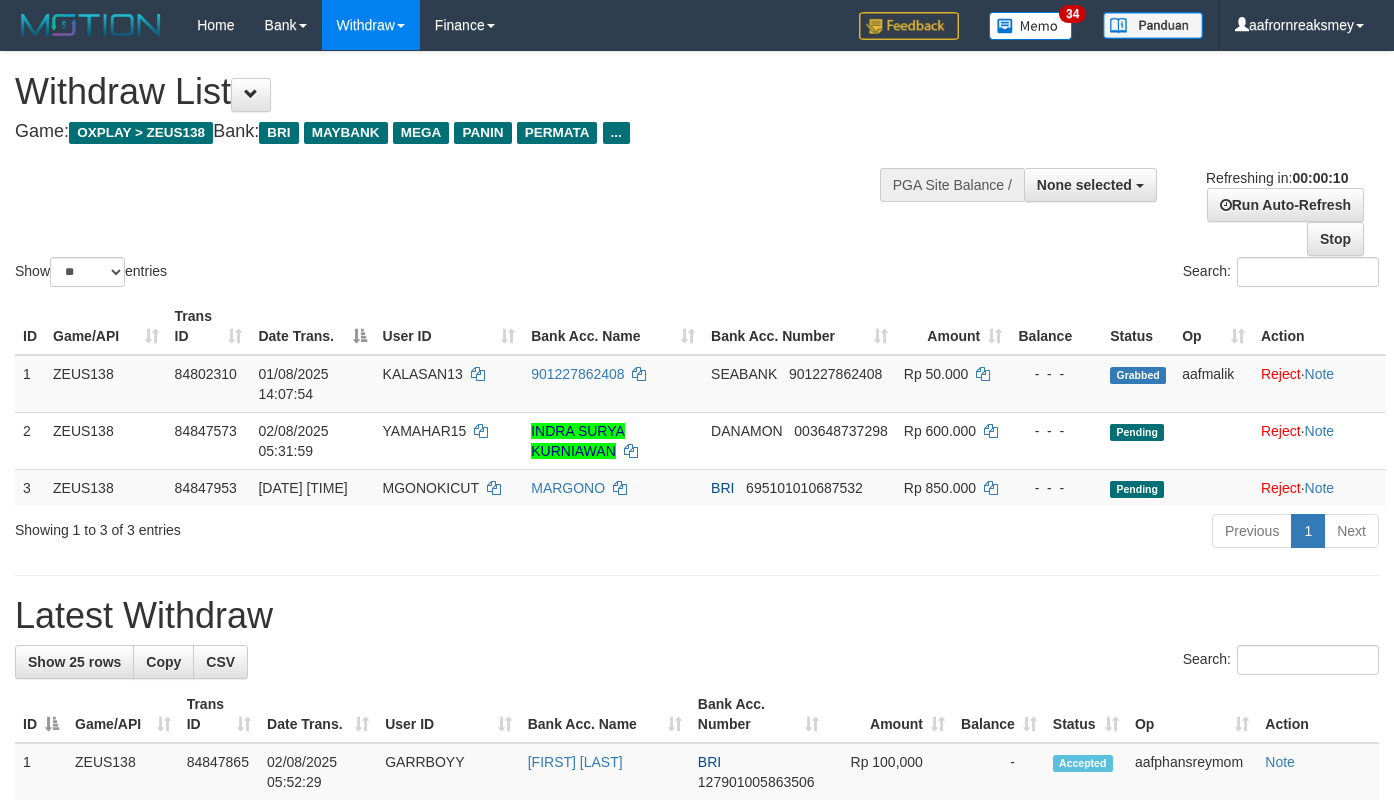 select 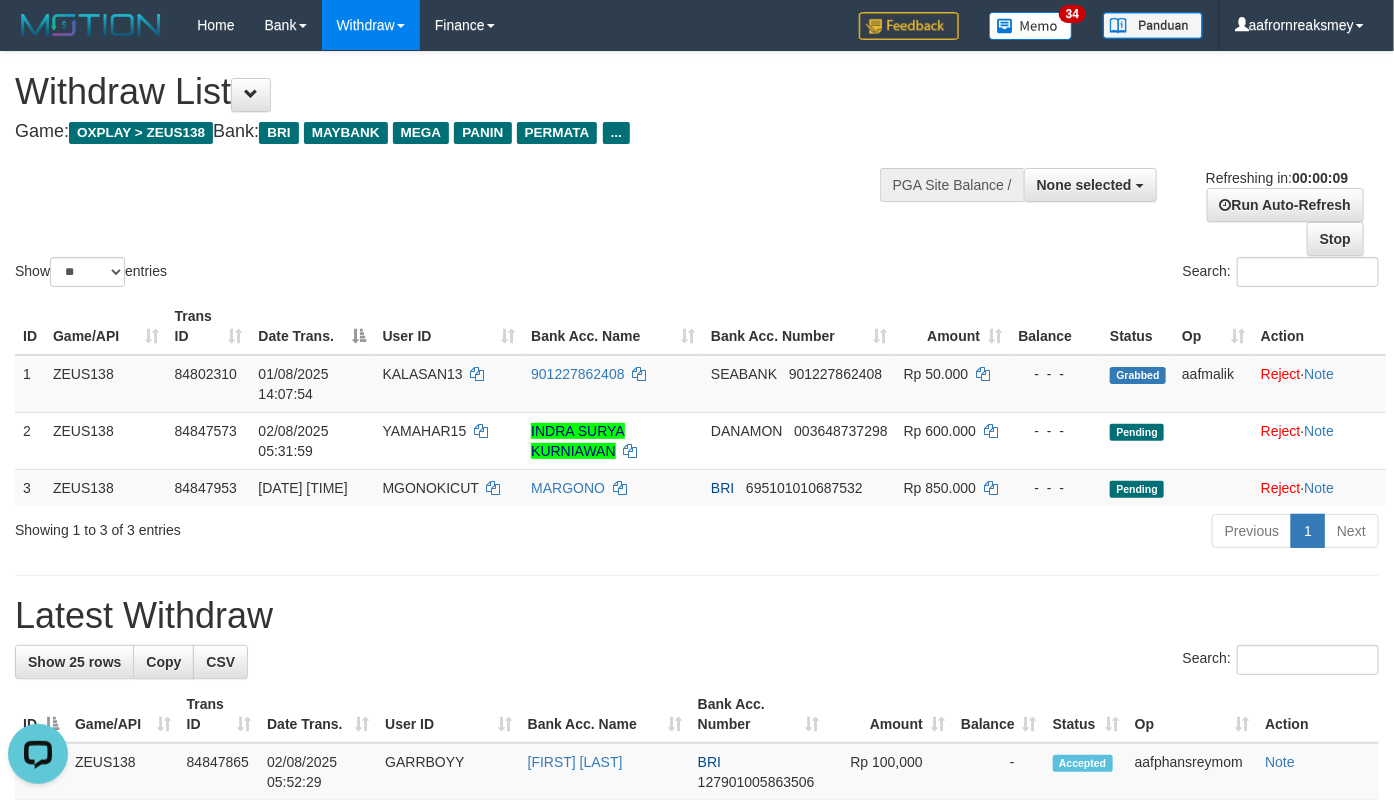 scroll, scrollTop: 0, scrollLeft: 0, axis: both 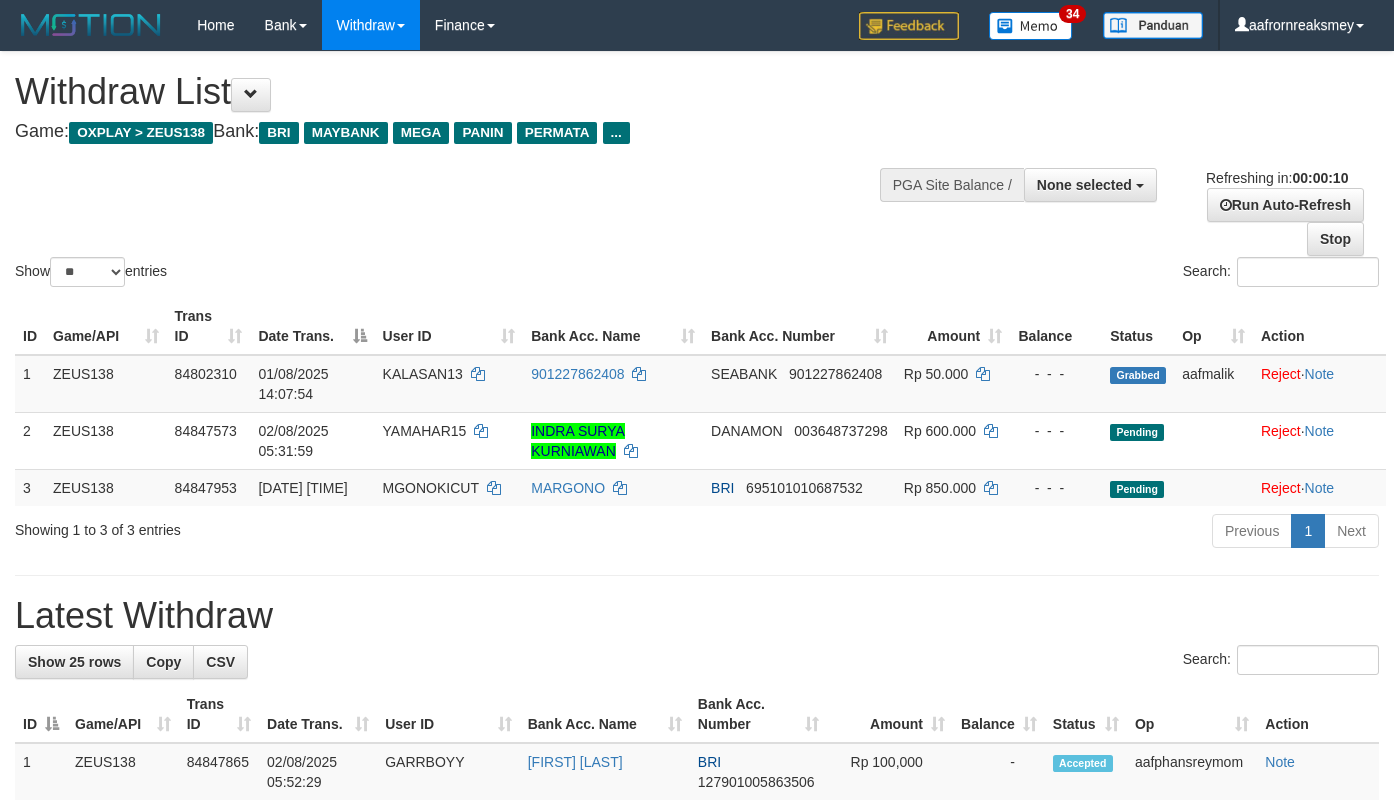 select 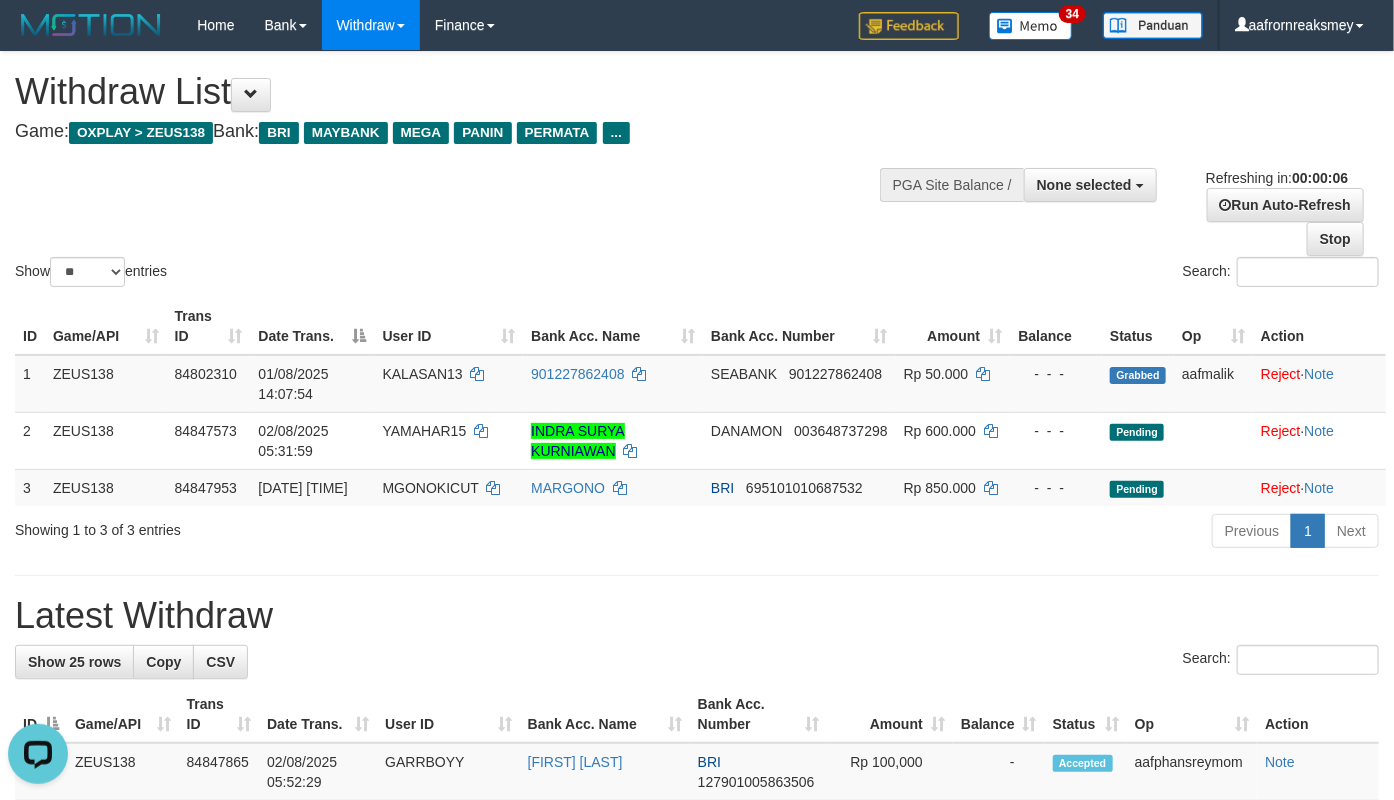 scroll, scrollTop: 0, scrollLeft: 0, axis: both 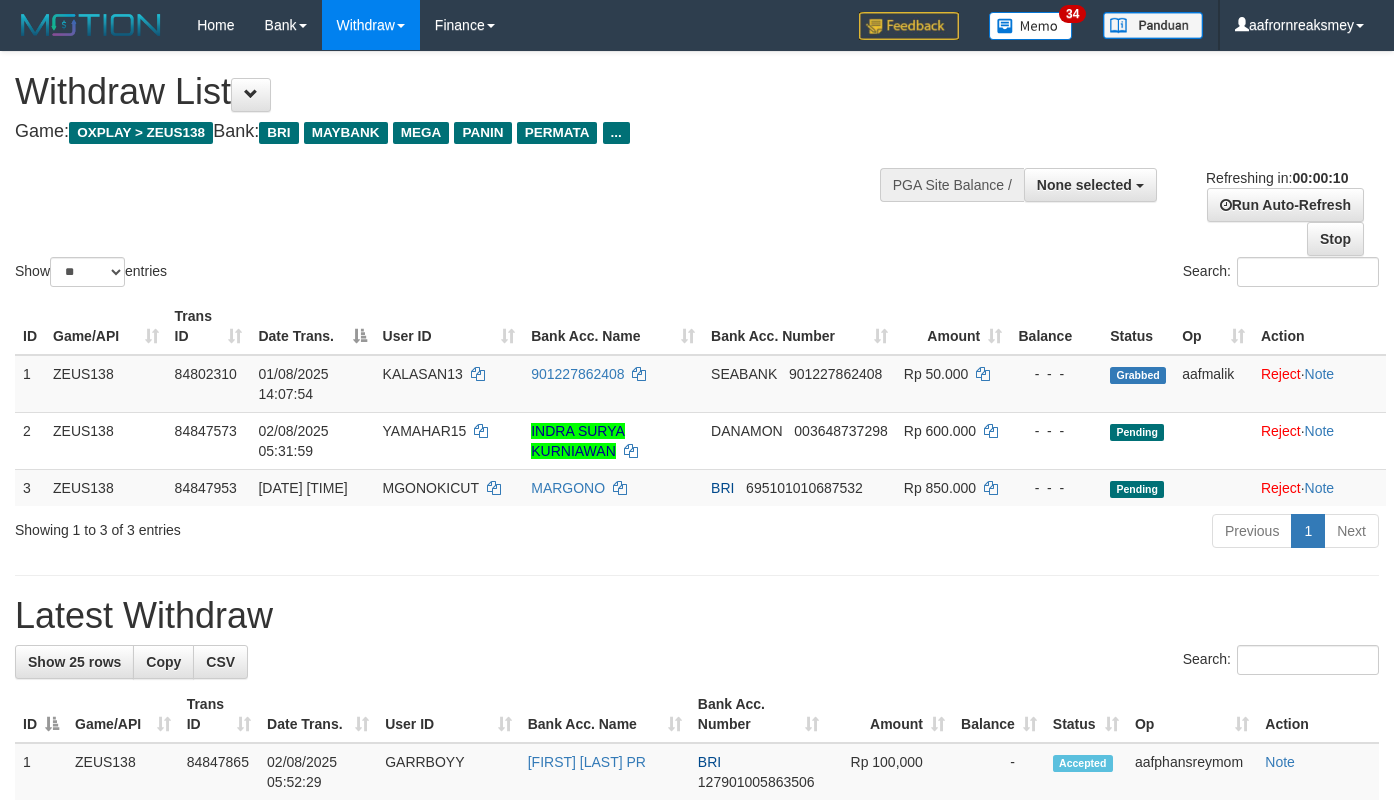 select 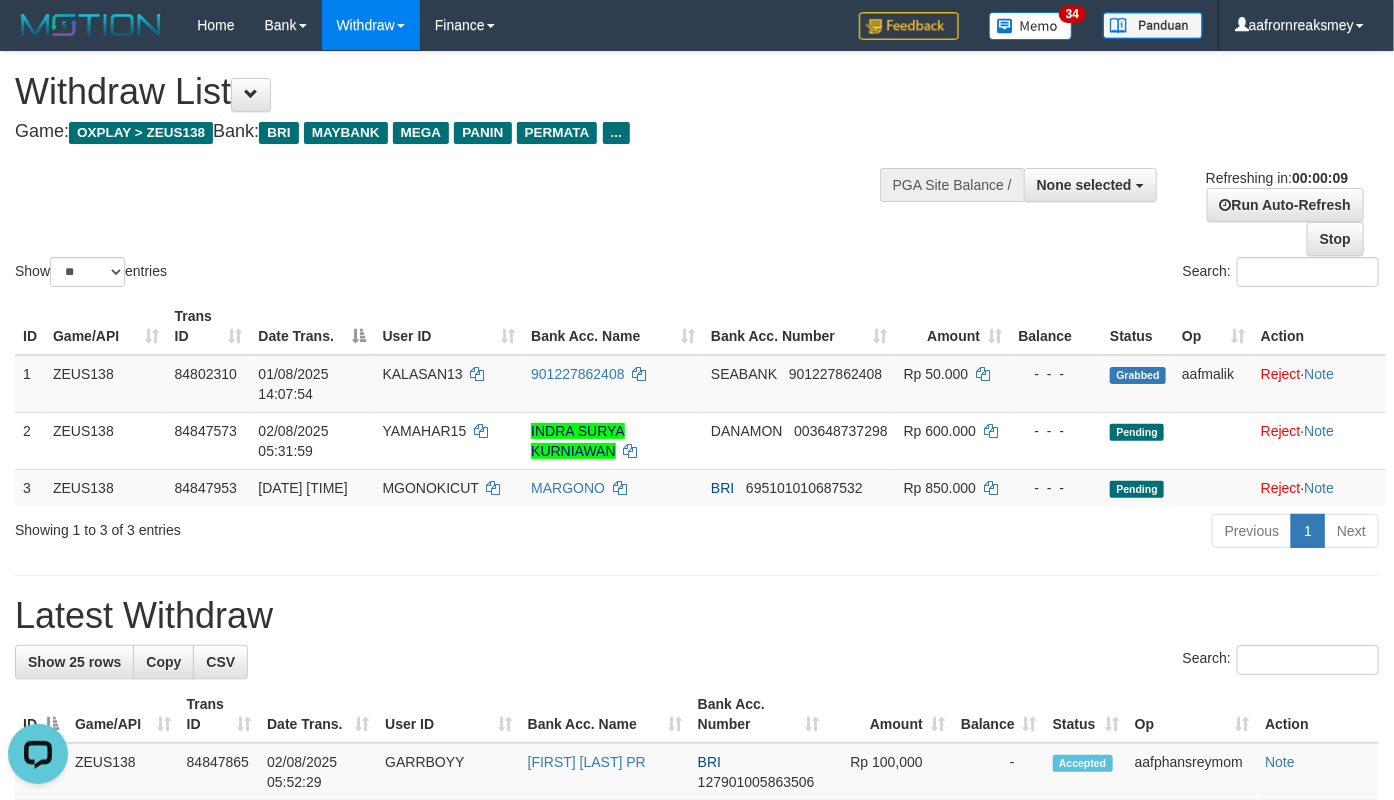scroll, scrollTop: 0, scrollLeft: 0, axis: both 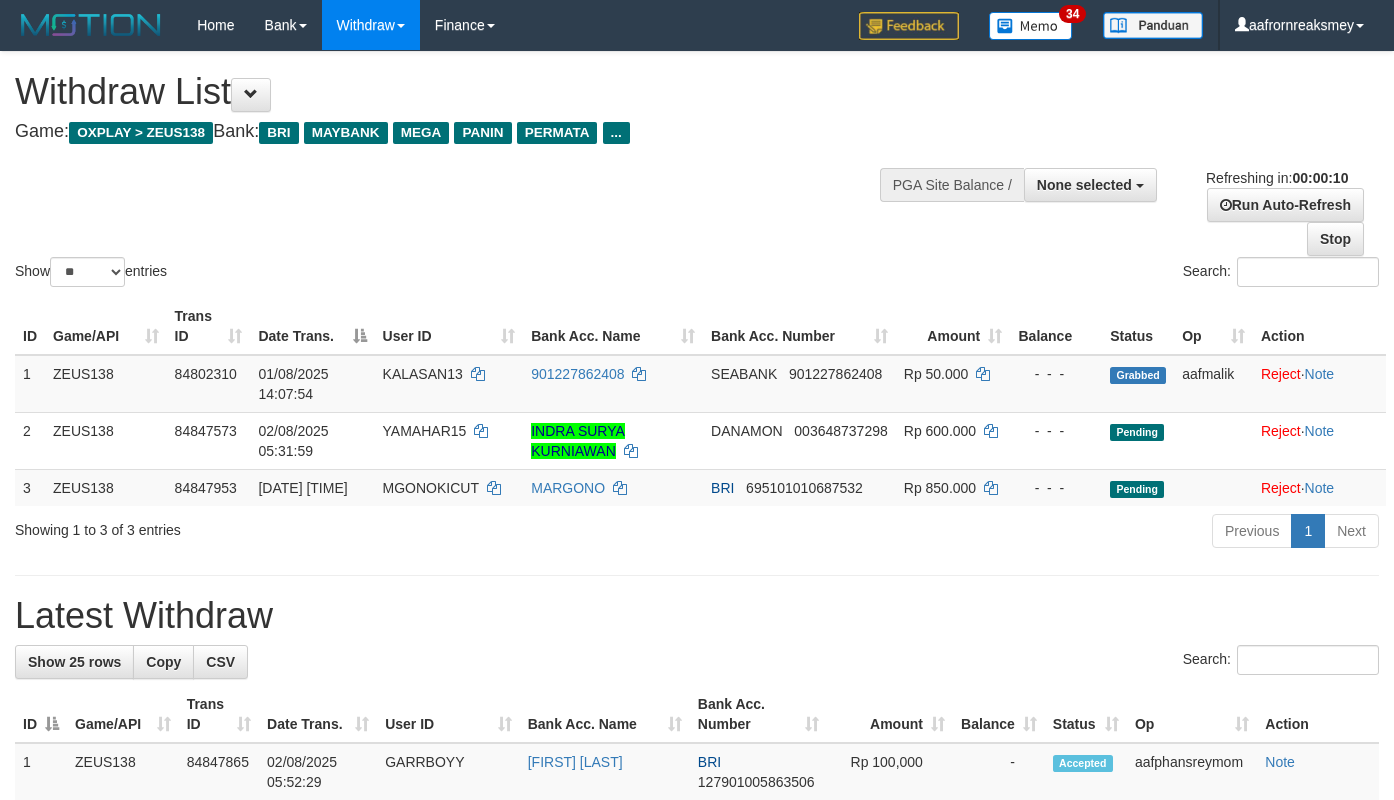 select 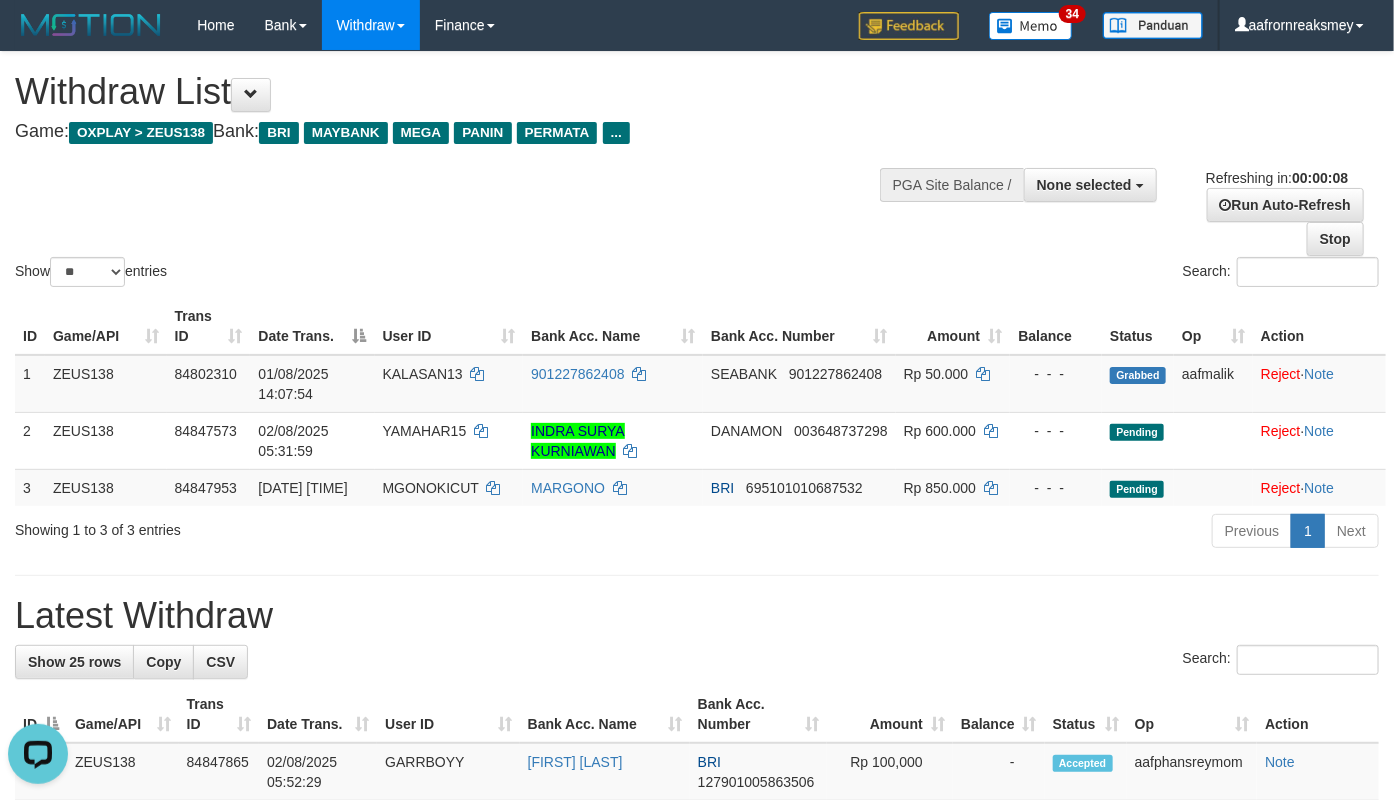 scroll, scrollTop: 0, scrollLeft: 0, axis: both 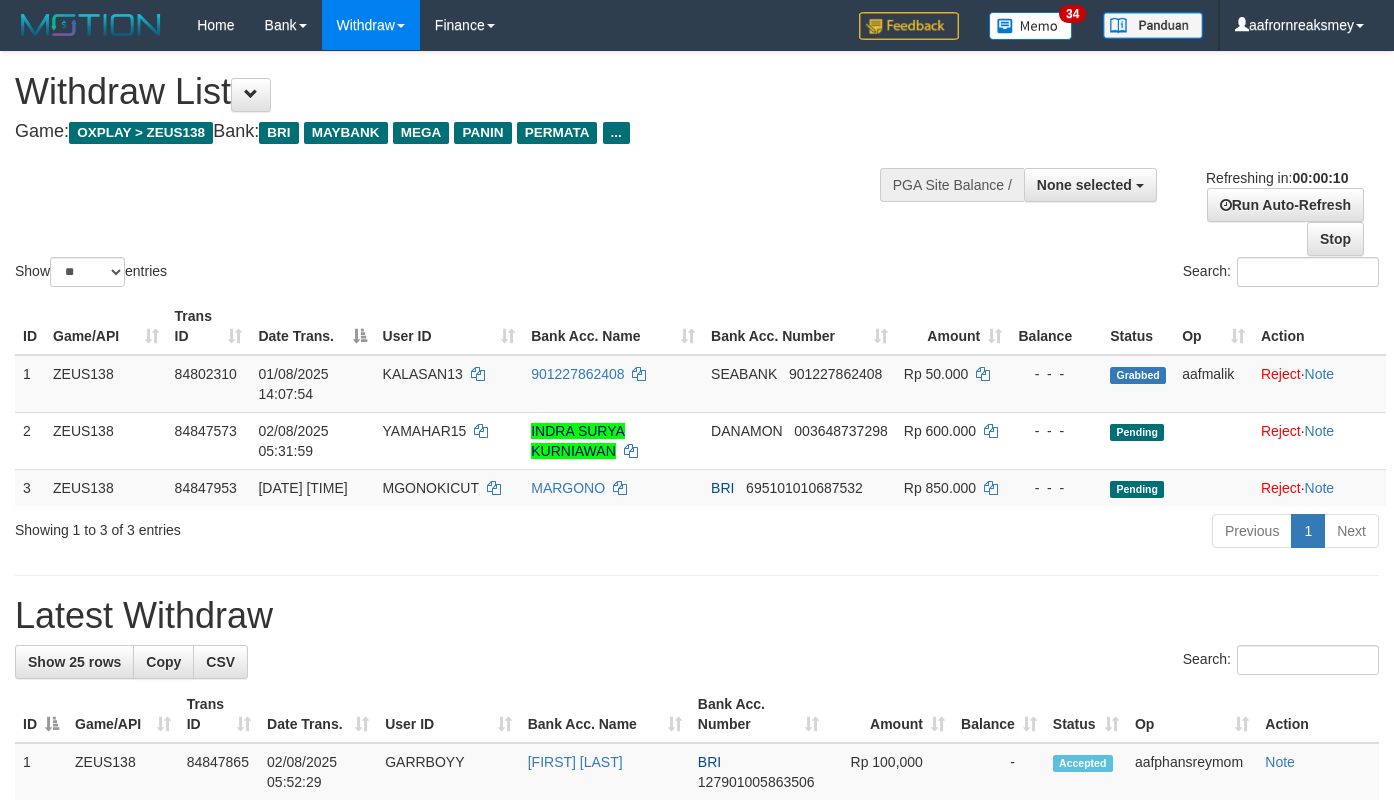 select 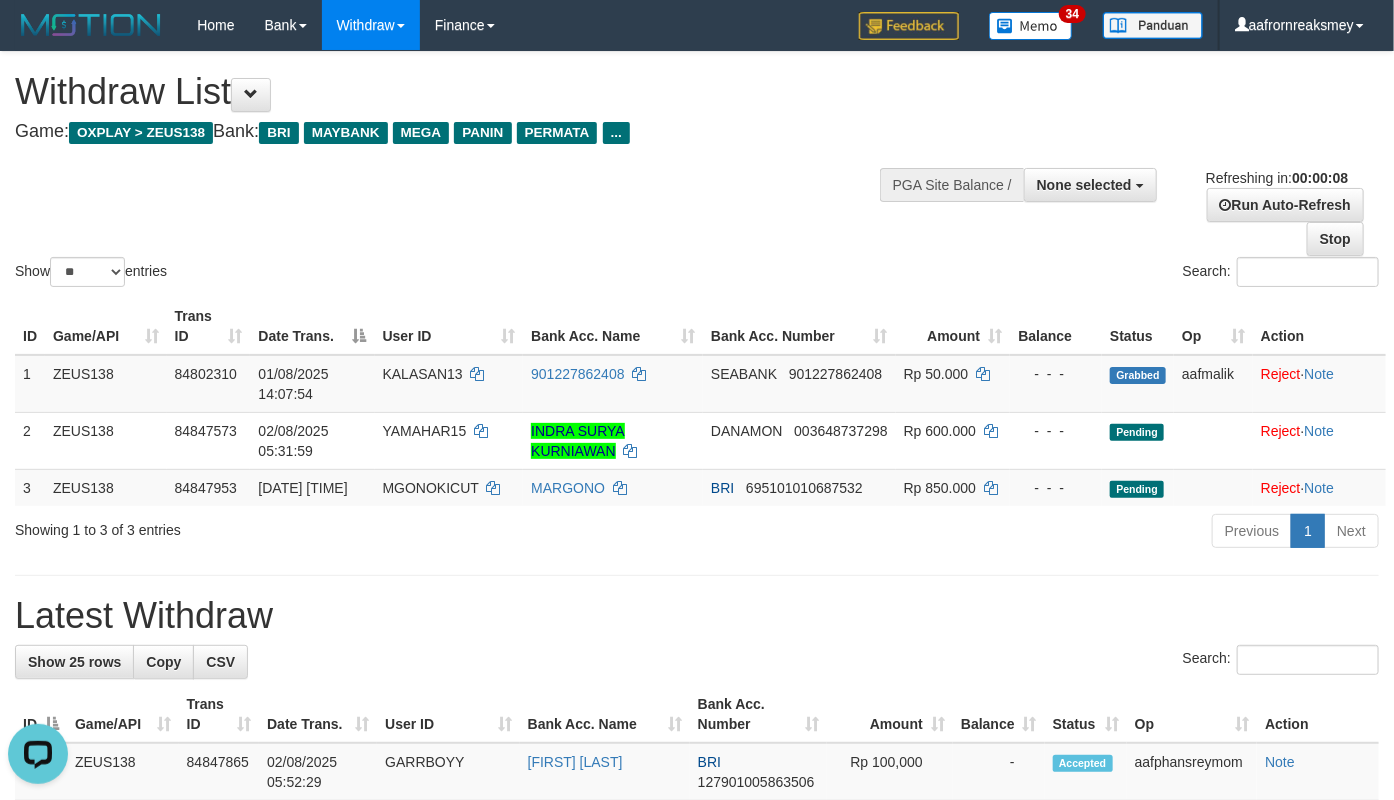 scroll, scrollTop: 0, scrollLeft: 0, axis: both 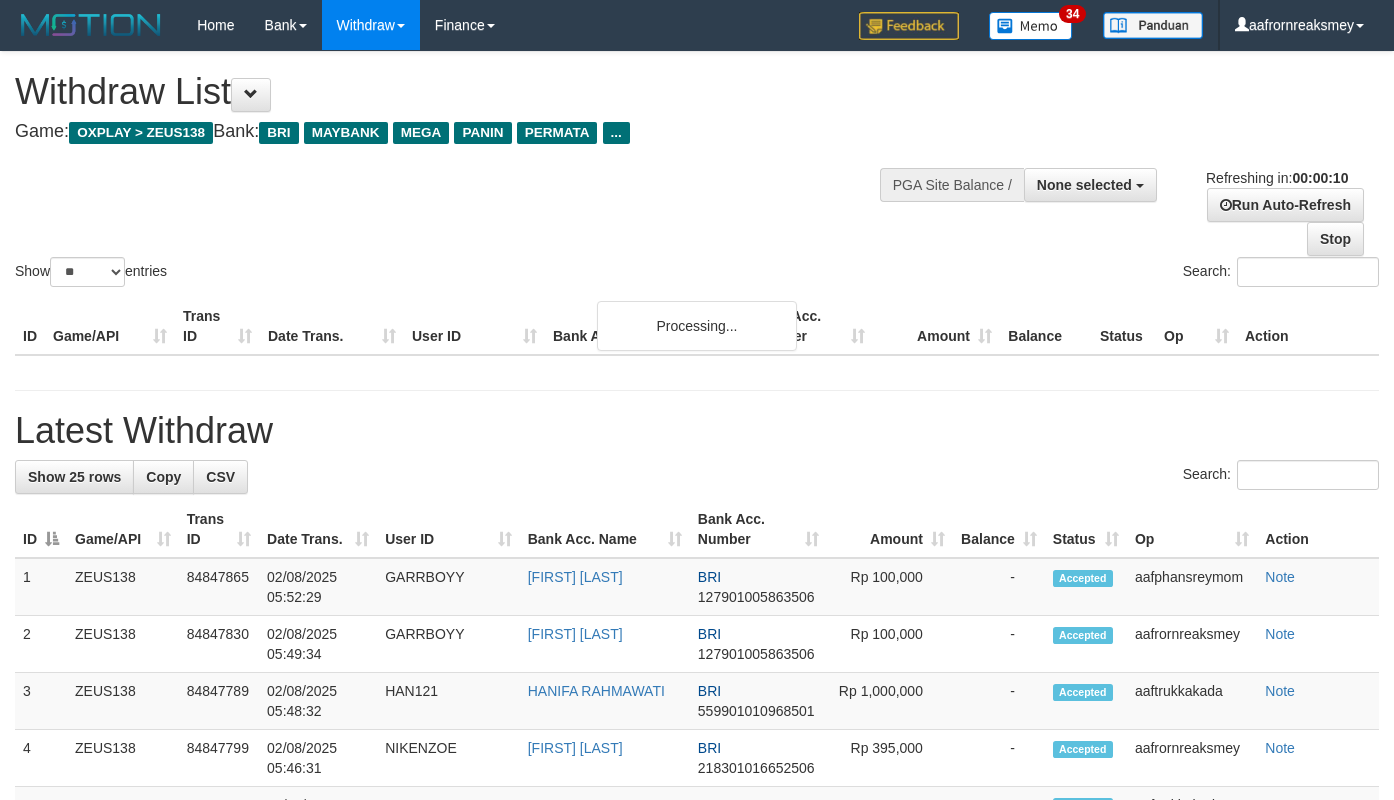 select 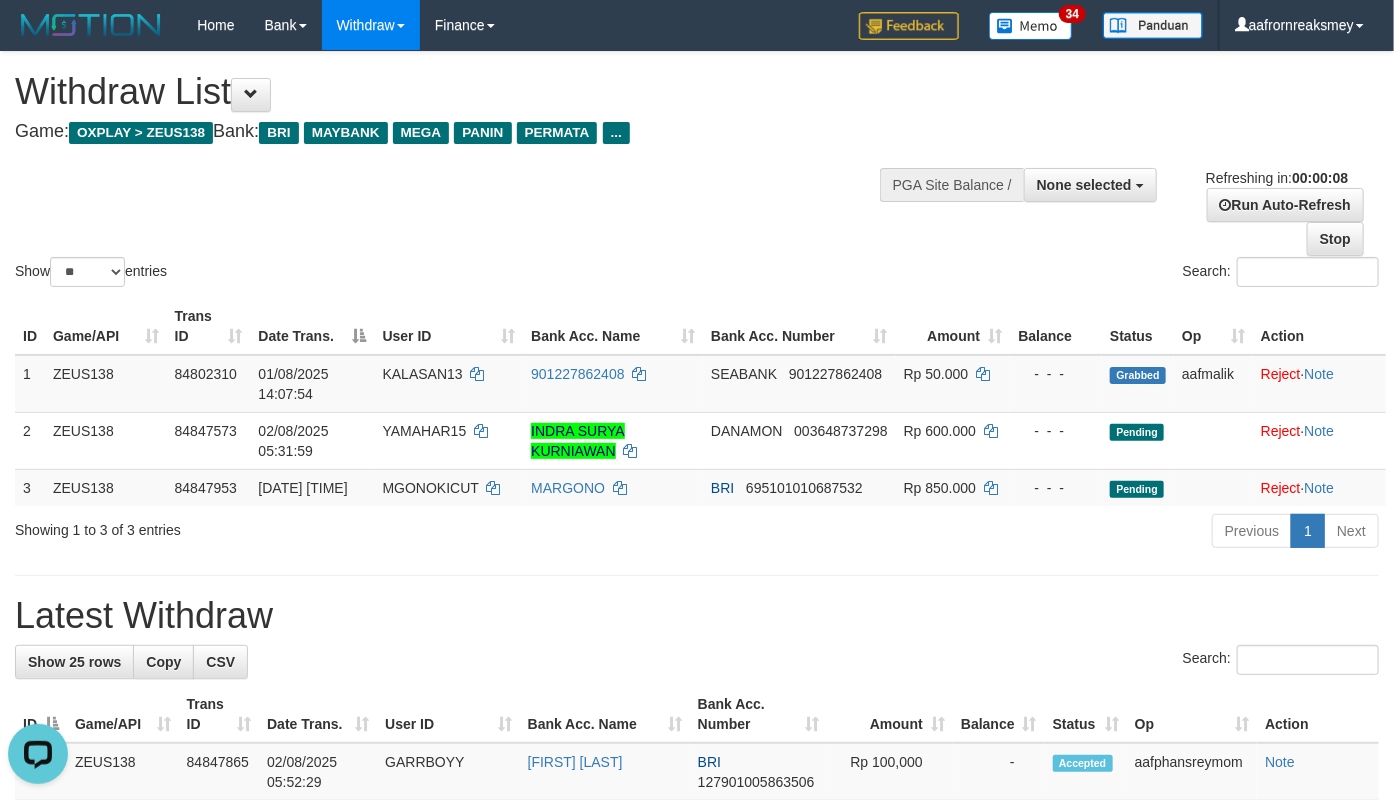 scroll, scrollTop: 0, scrollLeft: 0, axis: both 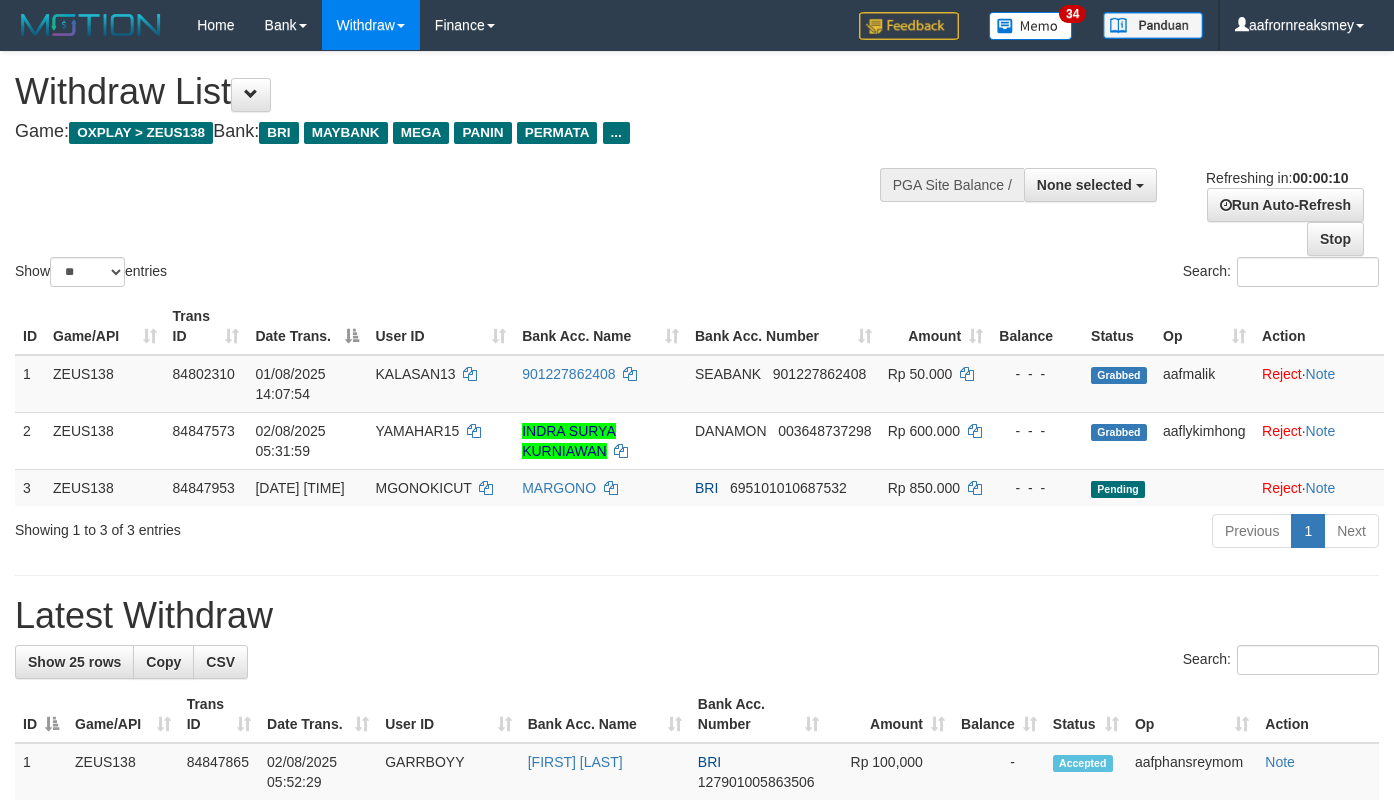 select 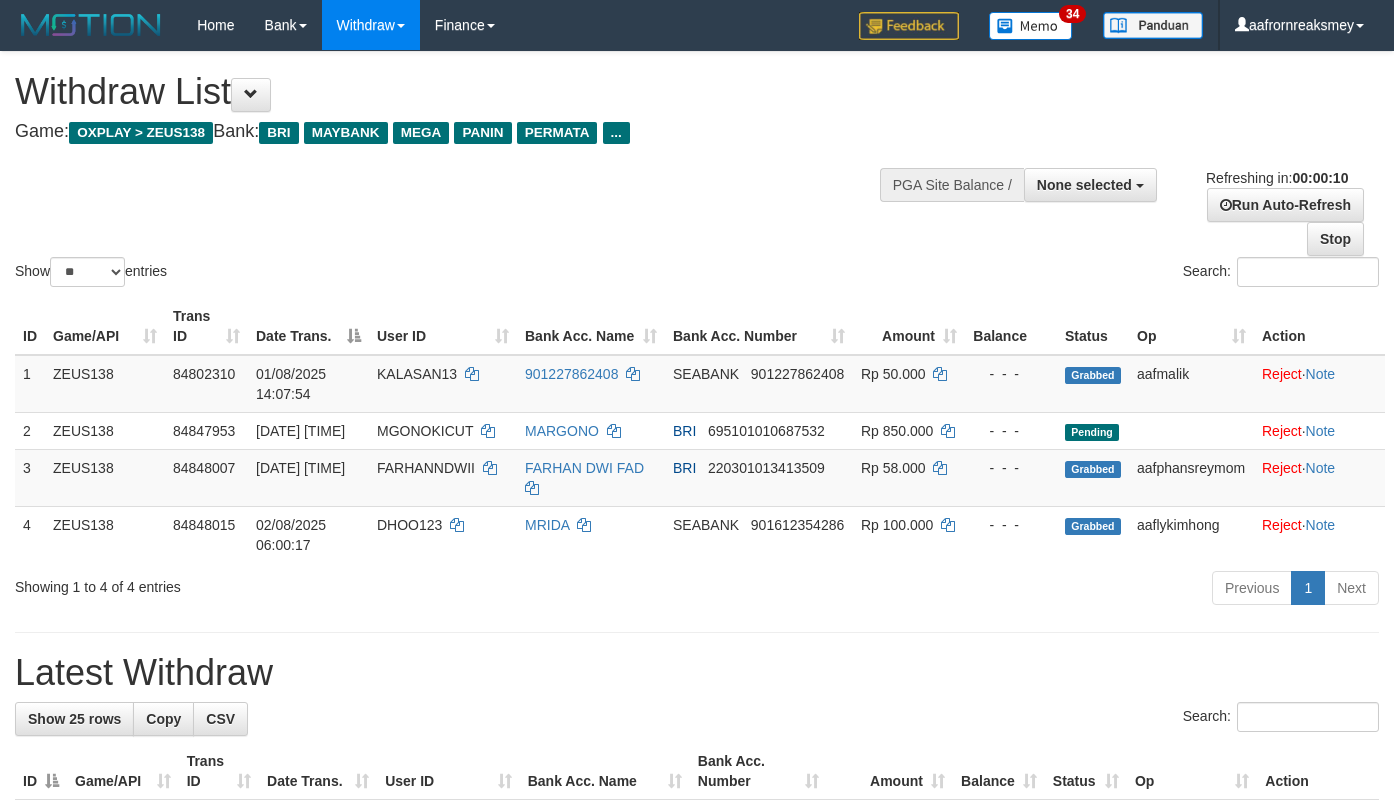 select 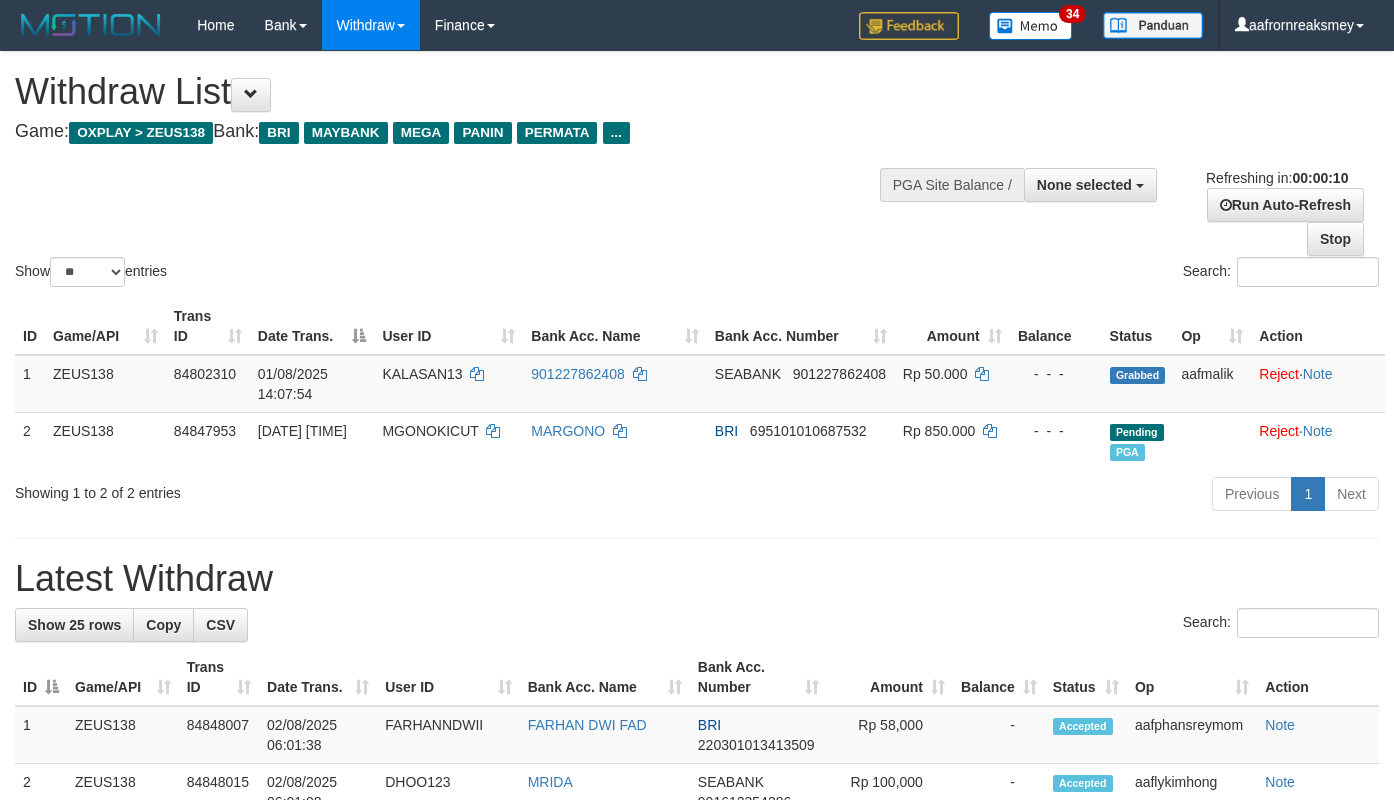 select 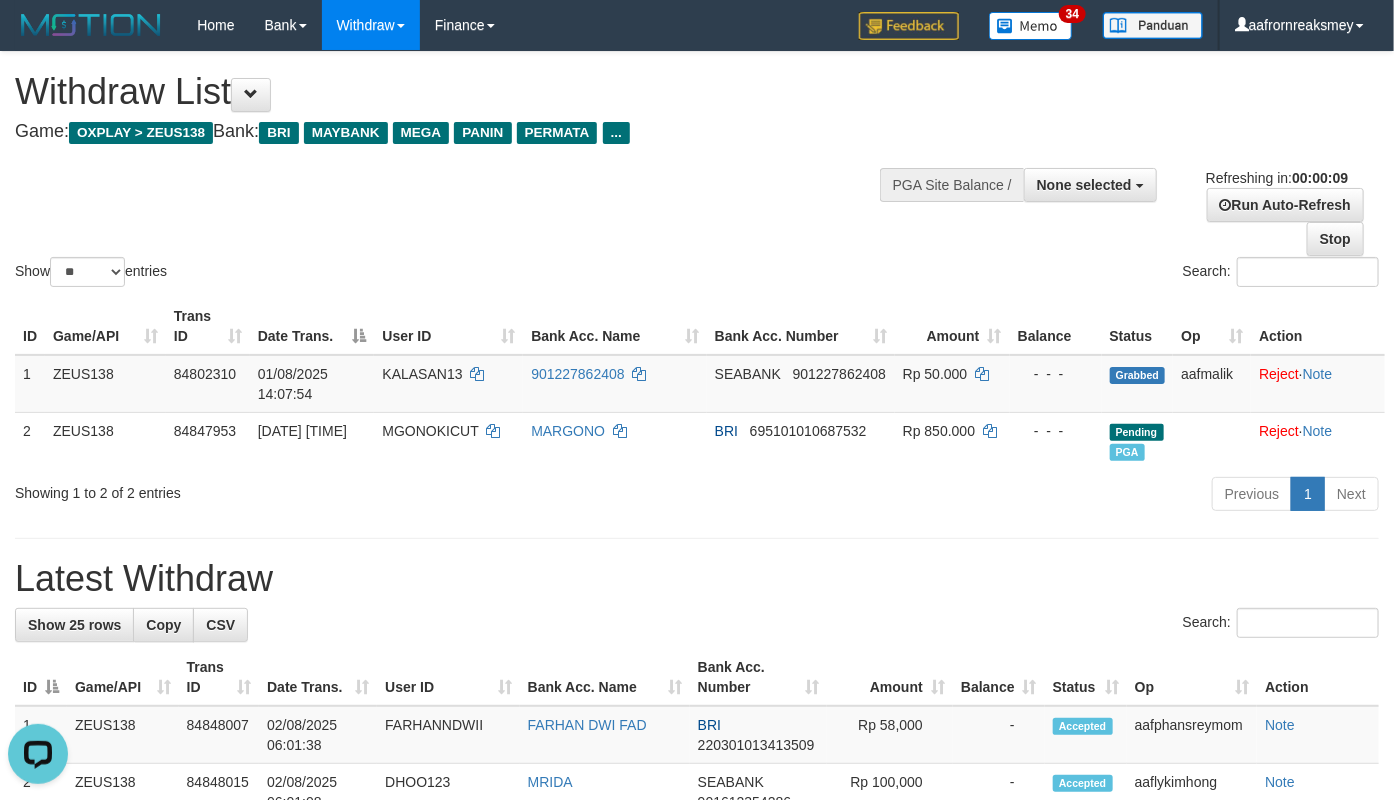 scroll, scrollTop: 0, scrollLeft: 0, axis: both 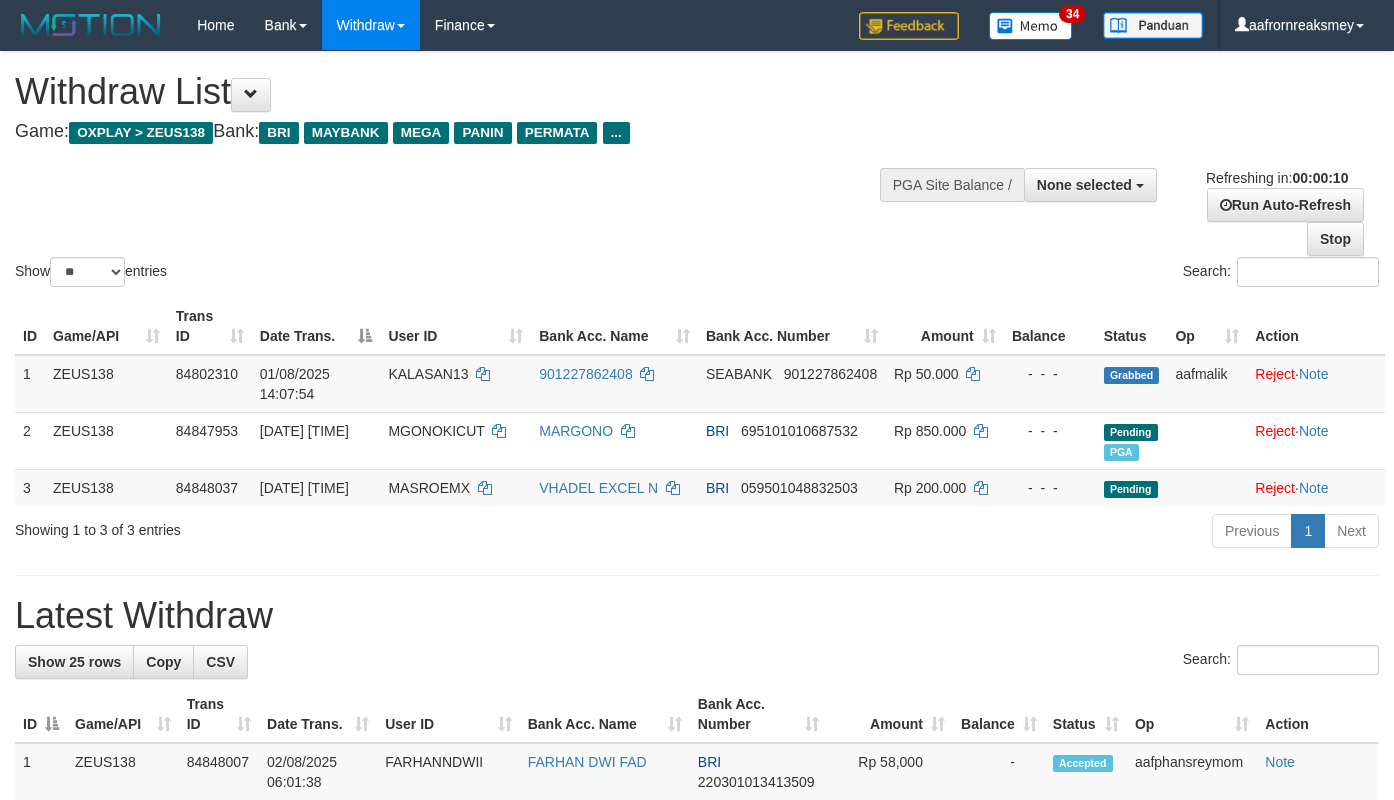 select 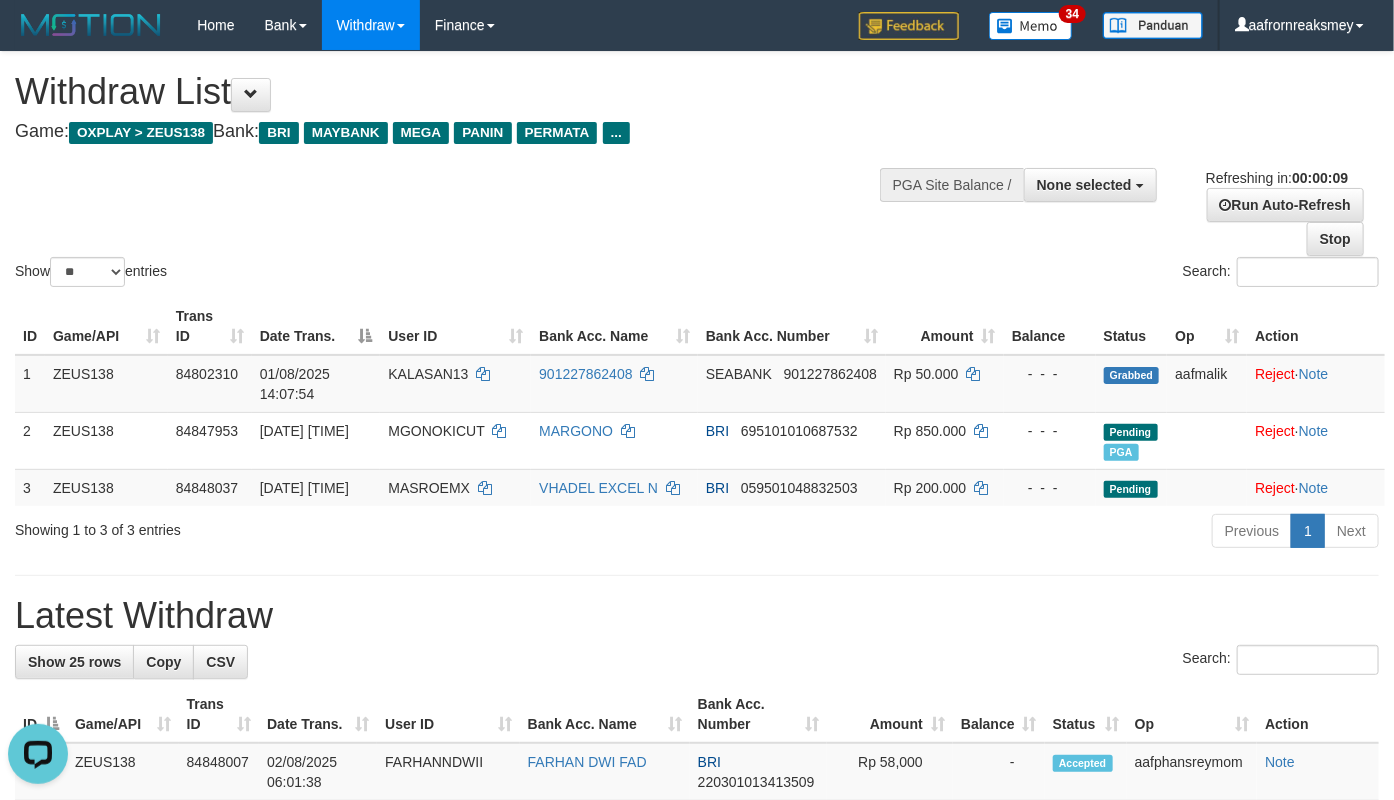 scroll, scrollTop: 0, scrollLeft: 0, axis: both 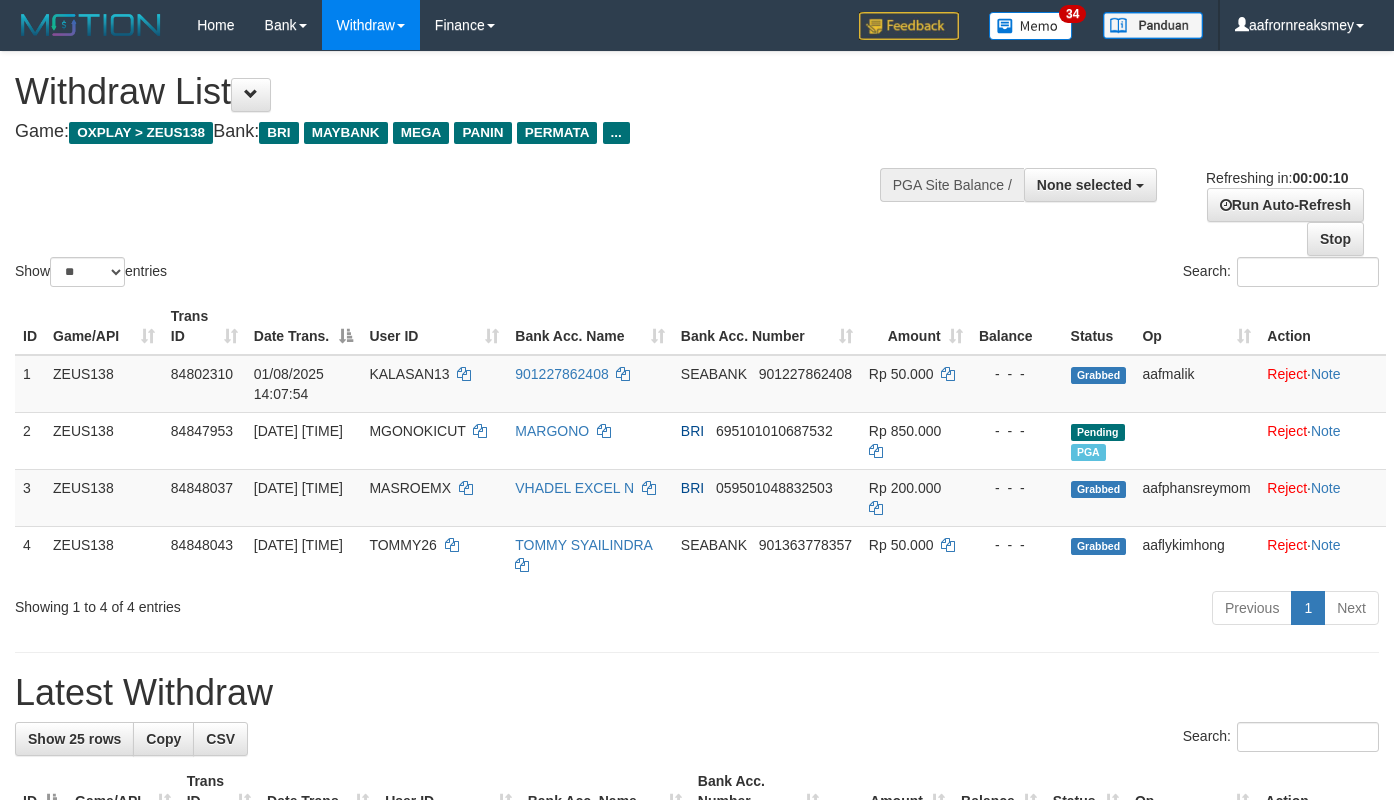 select 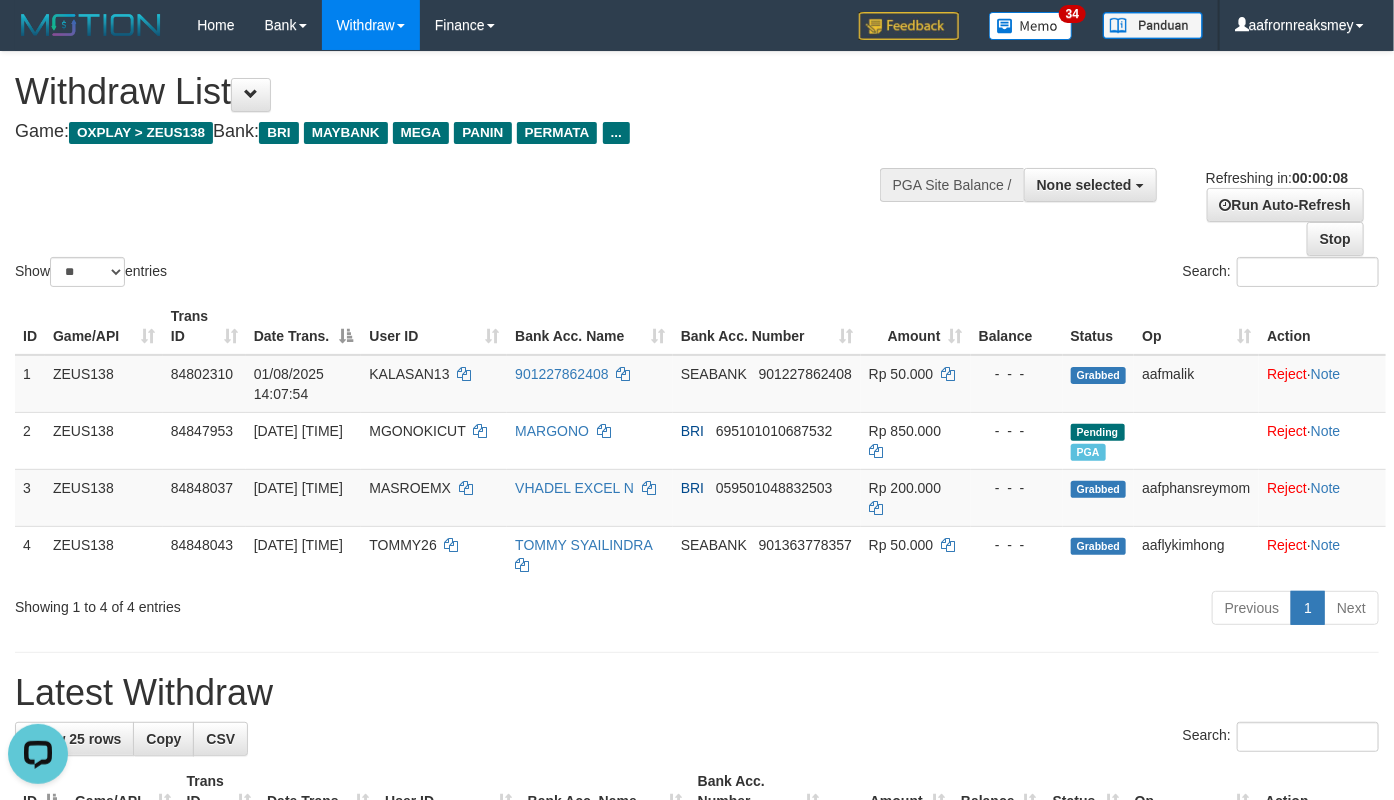 scroll, scrollTop: 0, scrollLeft: 0, axis: both 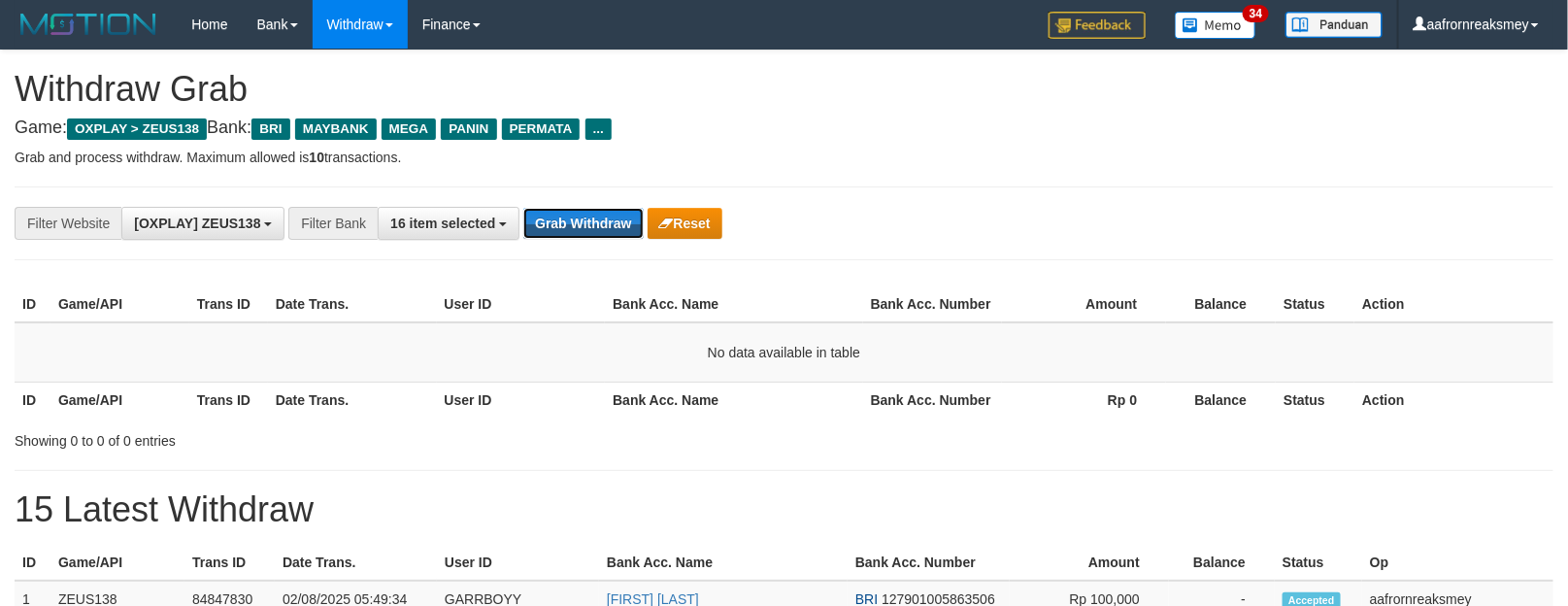 drag, startPoint x: 0, startPoint y: 0, endPoint x: 604, endPoint y: 243, distance: 651.0492 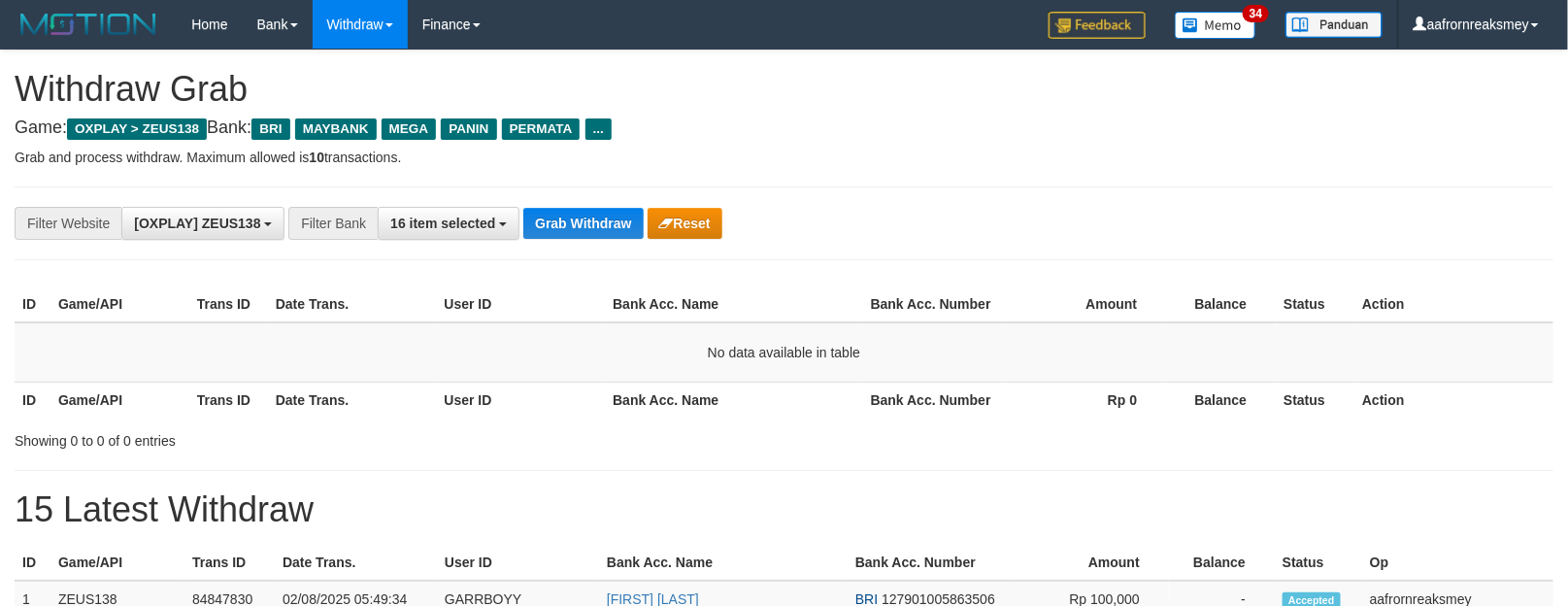 click on "**********" at bounding box center [784, 223] 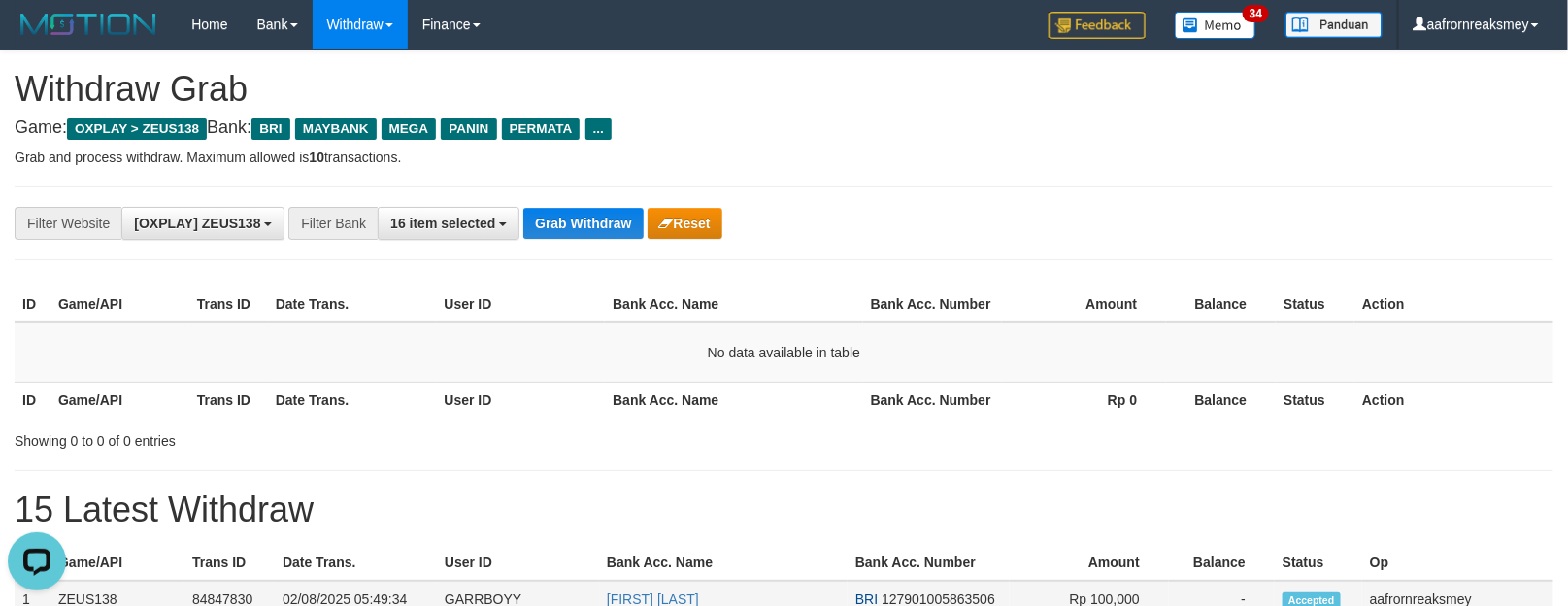 scroll, scrollTop: 0, scrollLeft: 0, axis: both 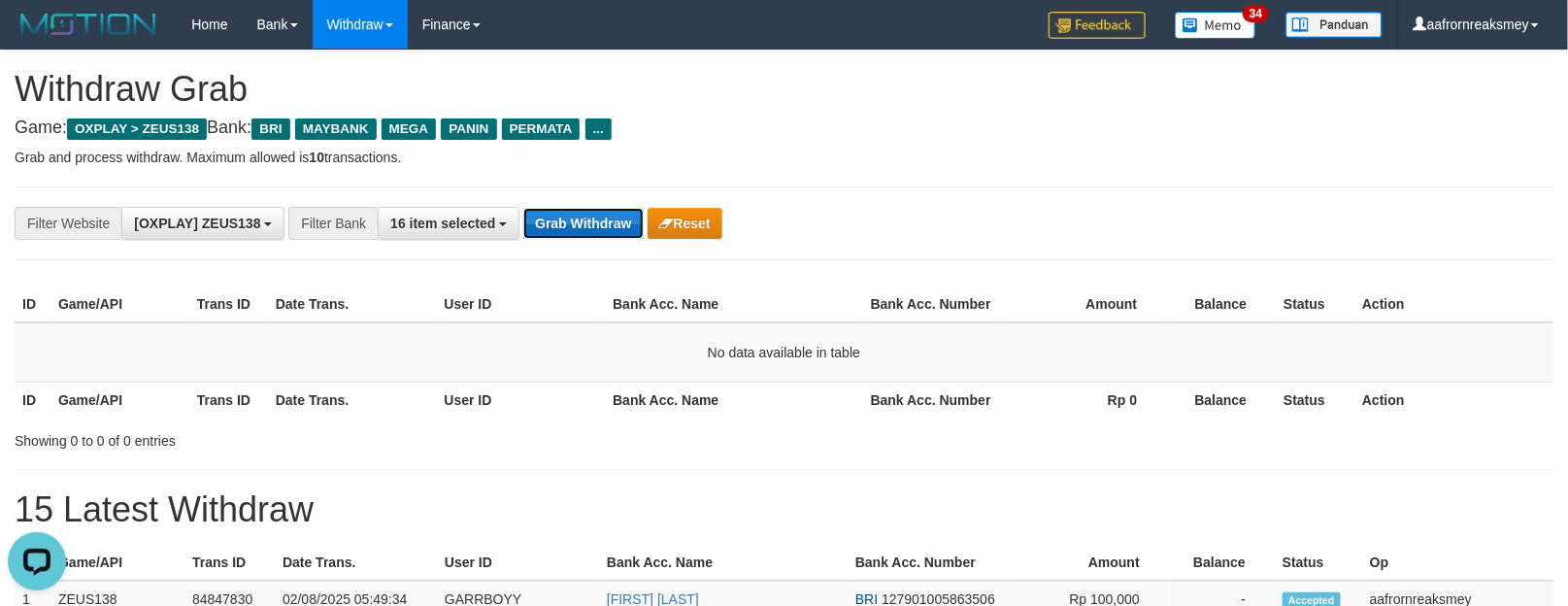 click on "Grab Withdraw" at bounding box center [583, 223] 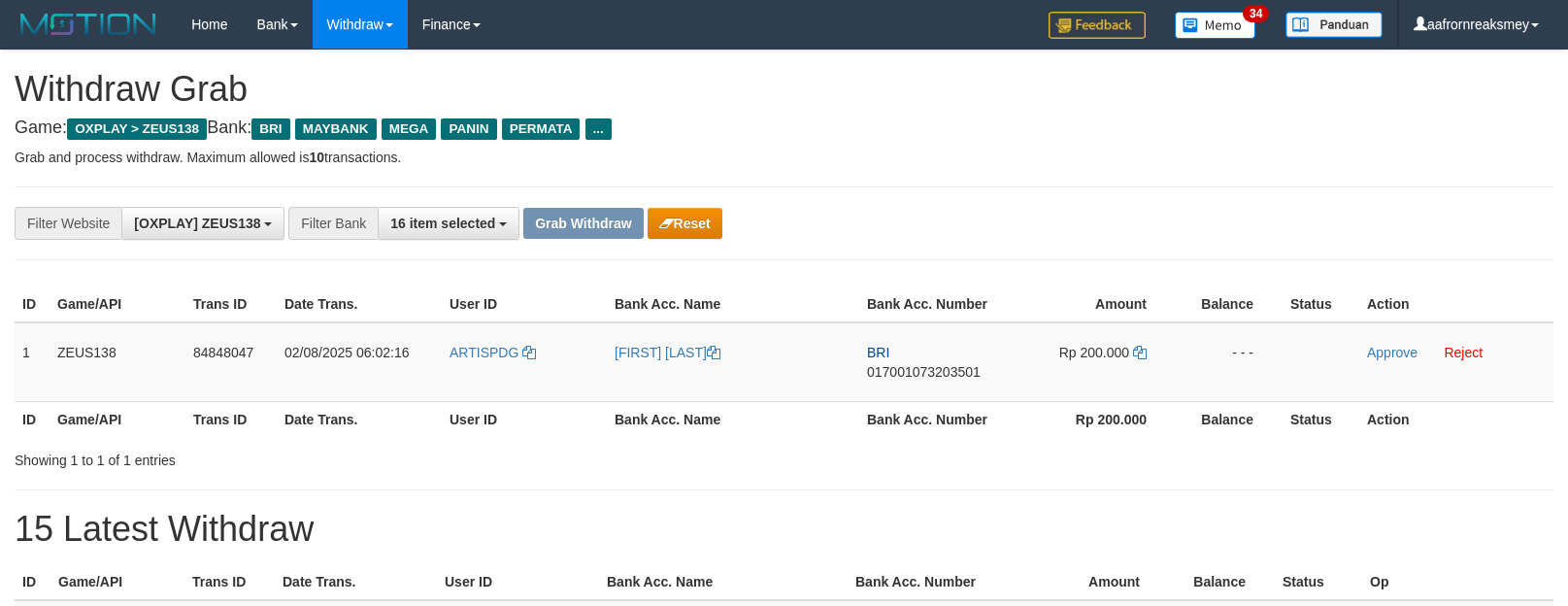 scroll, scrollTop: 0, scrollLeft: 0, axis: both 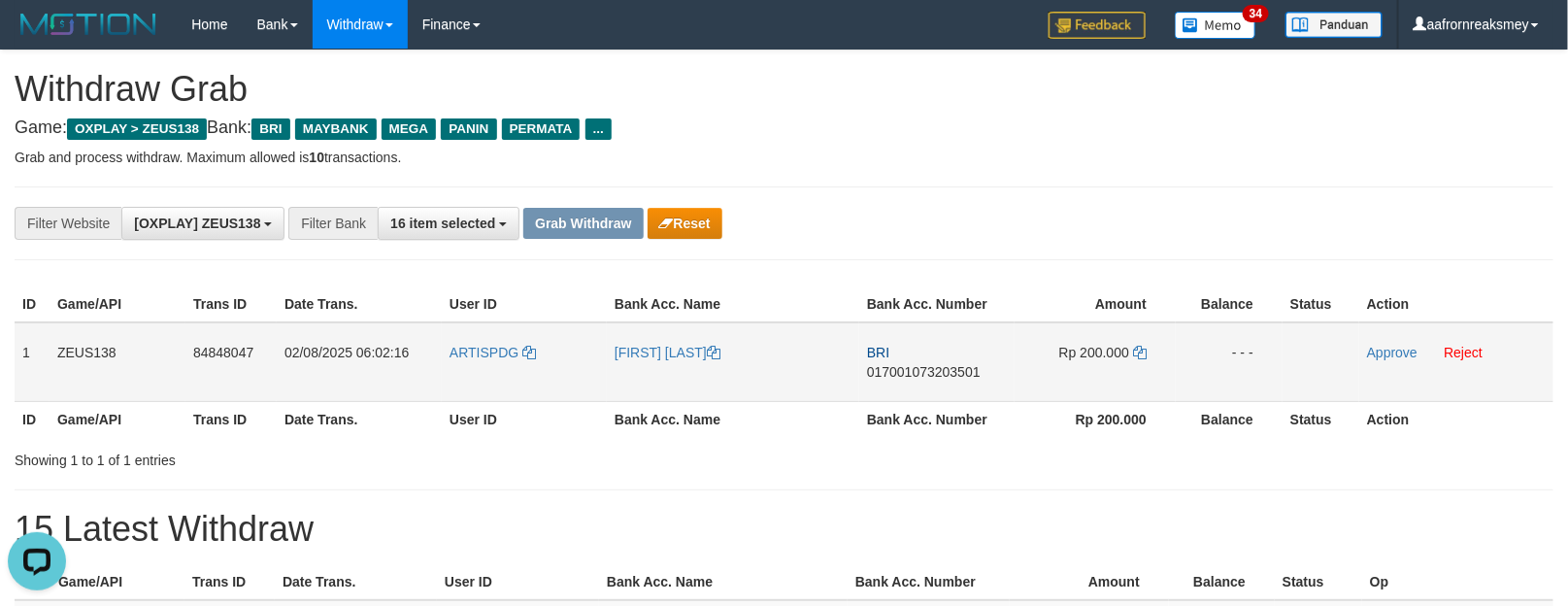 click on "ARTISPDG" at bounding box center [524, 362] 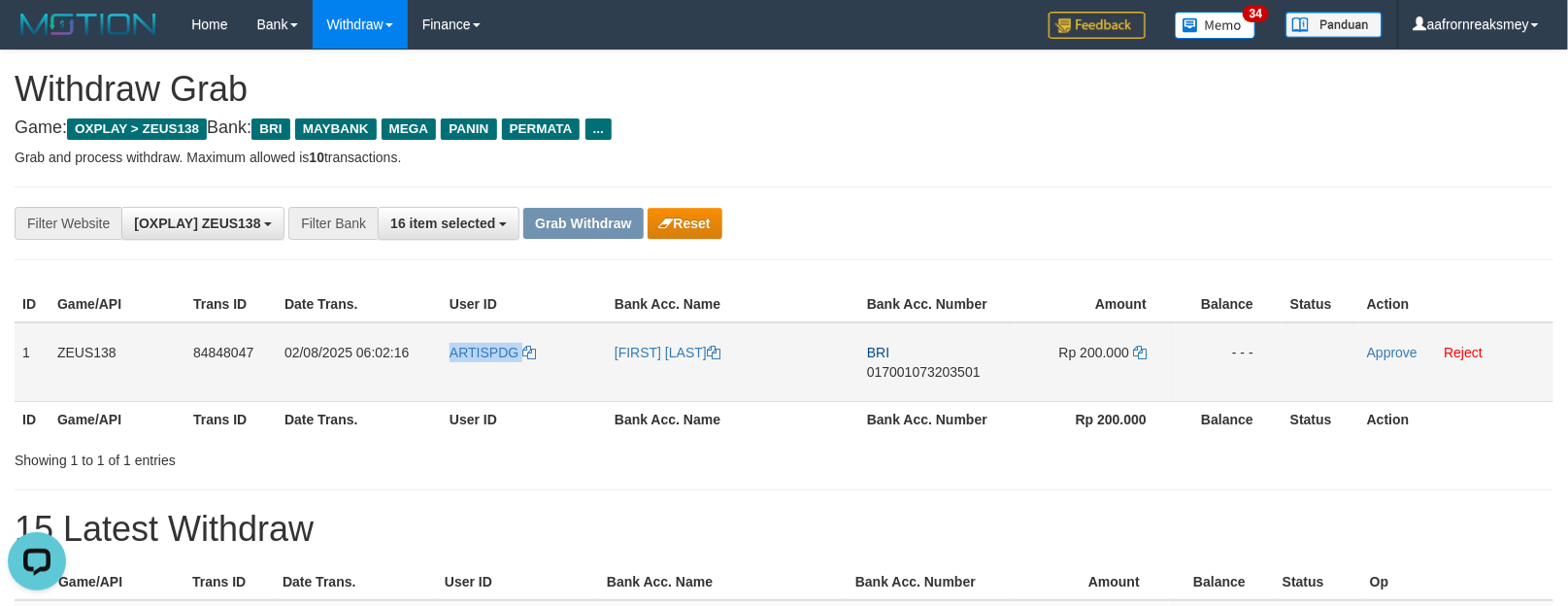 click on "ARTISPDG" at bounding box center [524, 362] 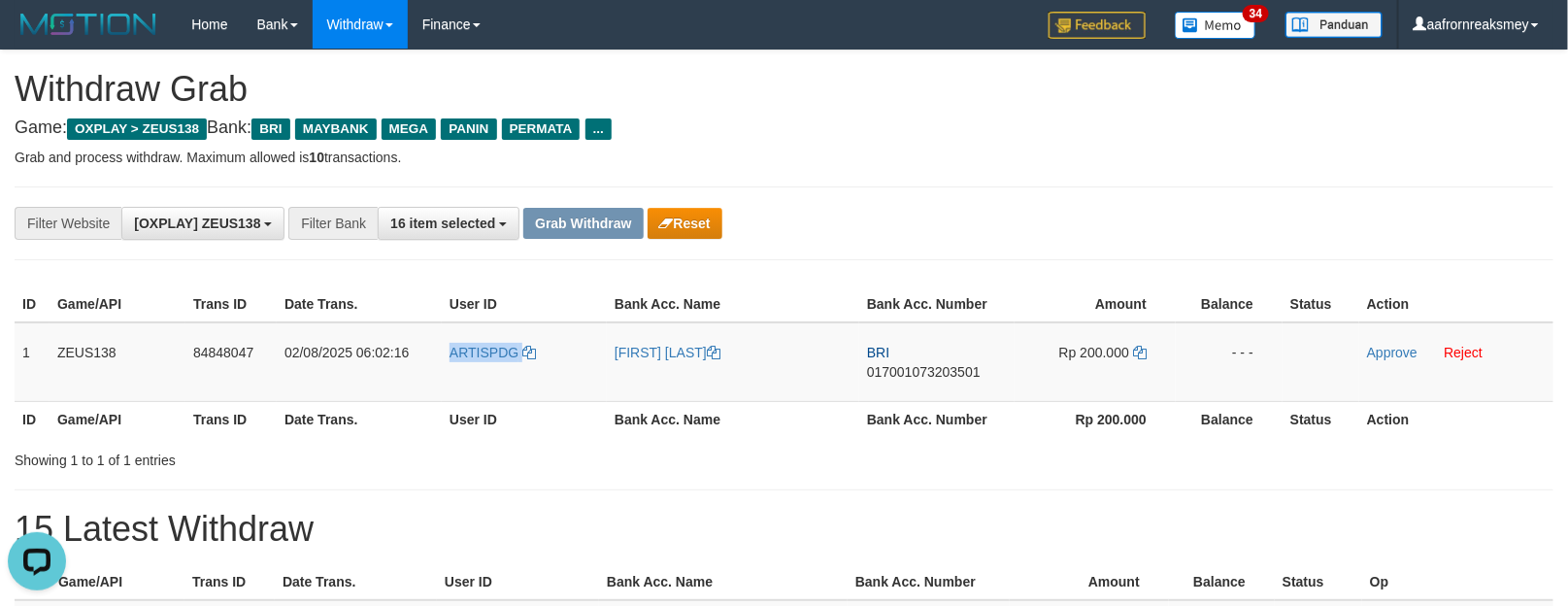 copy on "ARTISPDG" 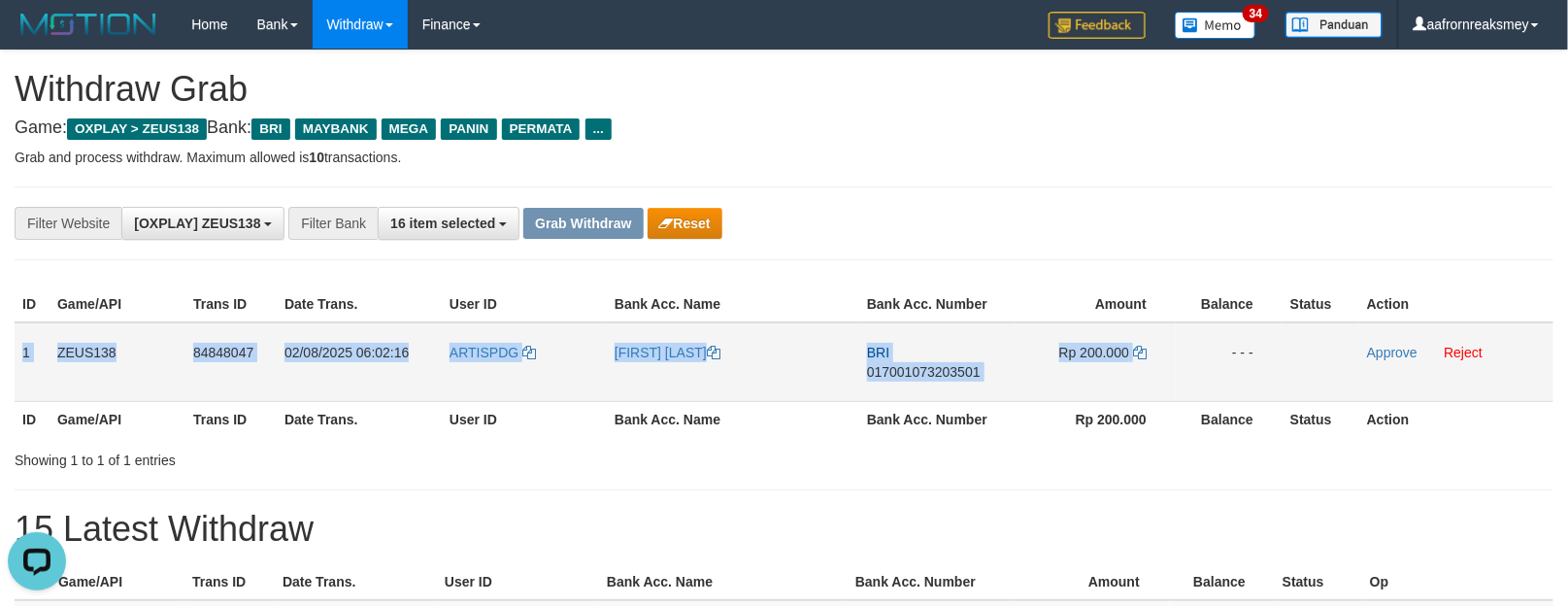drag, startPoint x: 22, startPoint y: 338, endPoint x: 1224, endPoint y: 348, distance: 1202.0416 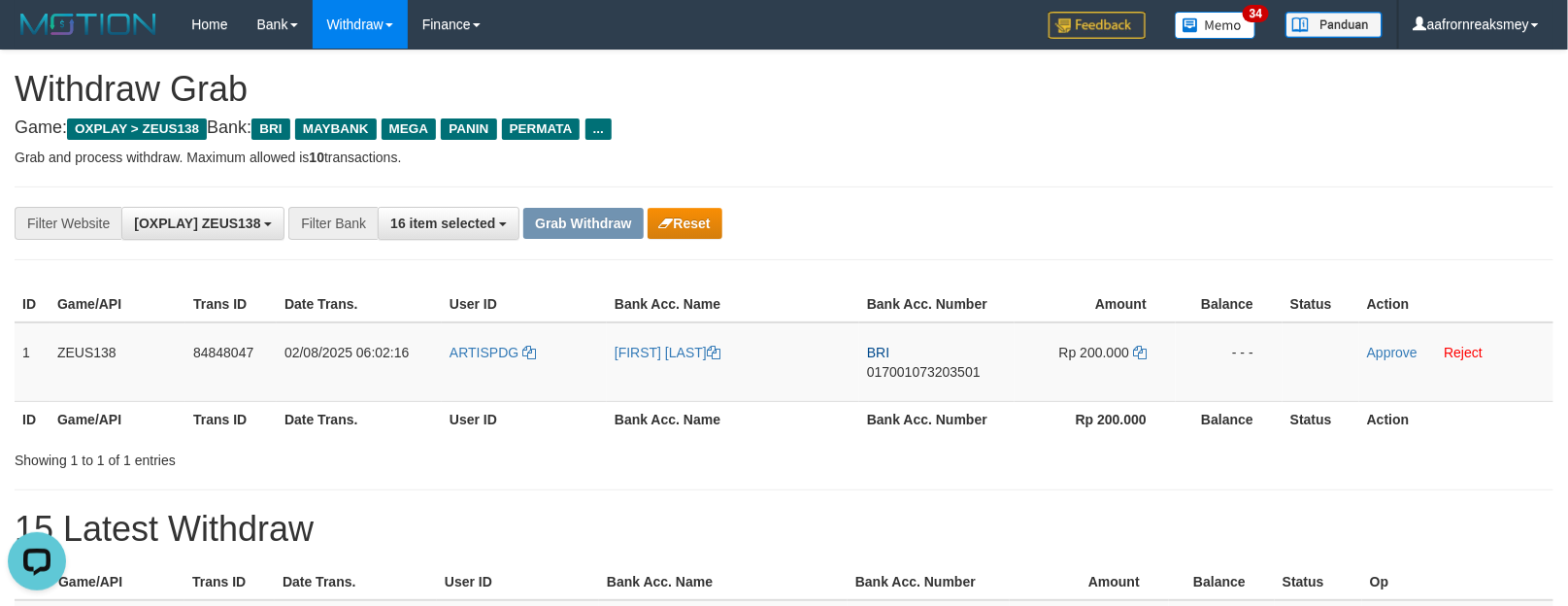 drag, startPoint x: 842, startPoint y: 477, endPoint x: 937, endPoint y: 427, distance: 107.35455 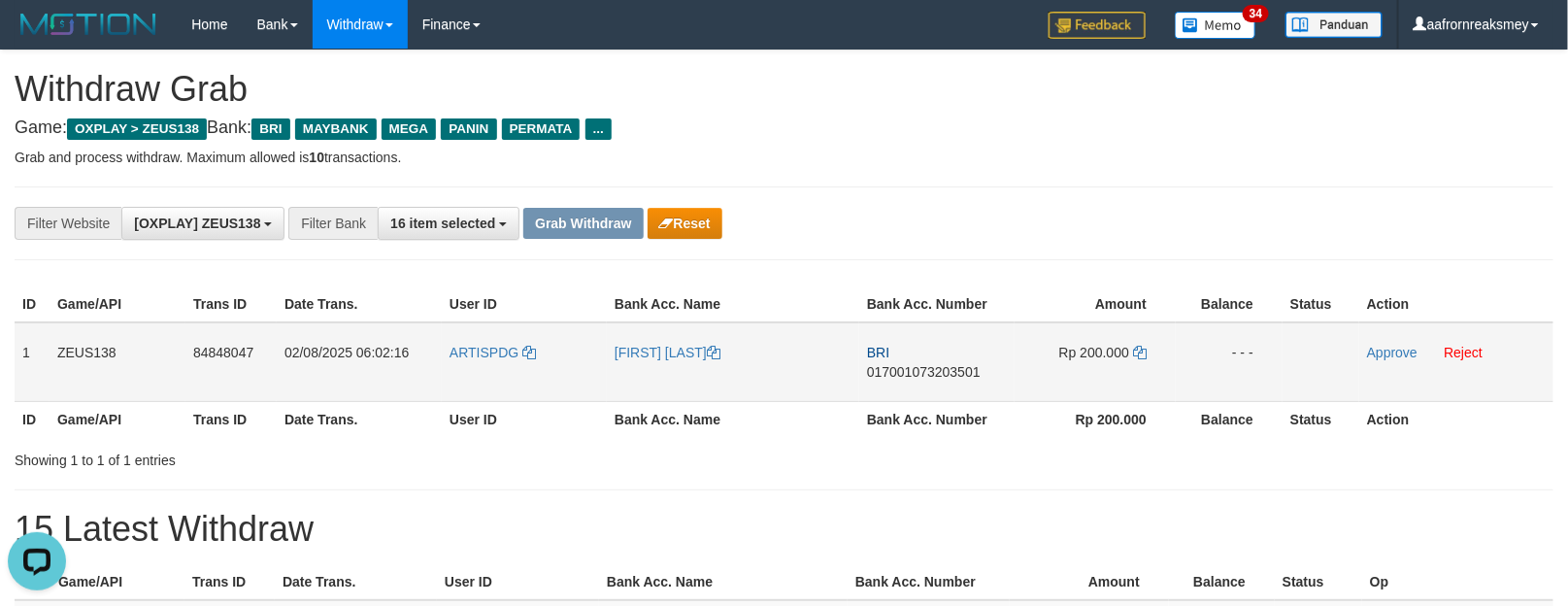 click on "BRI
017001073203501" at bounding box center (937, 362) 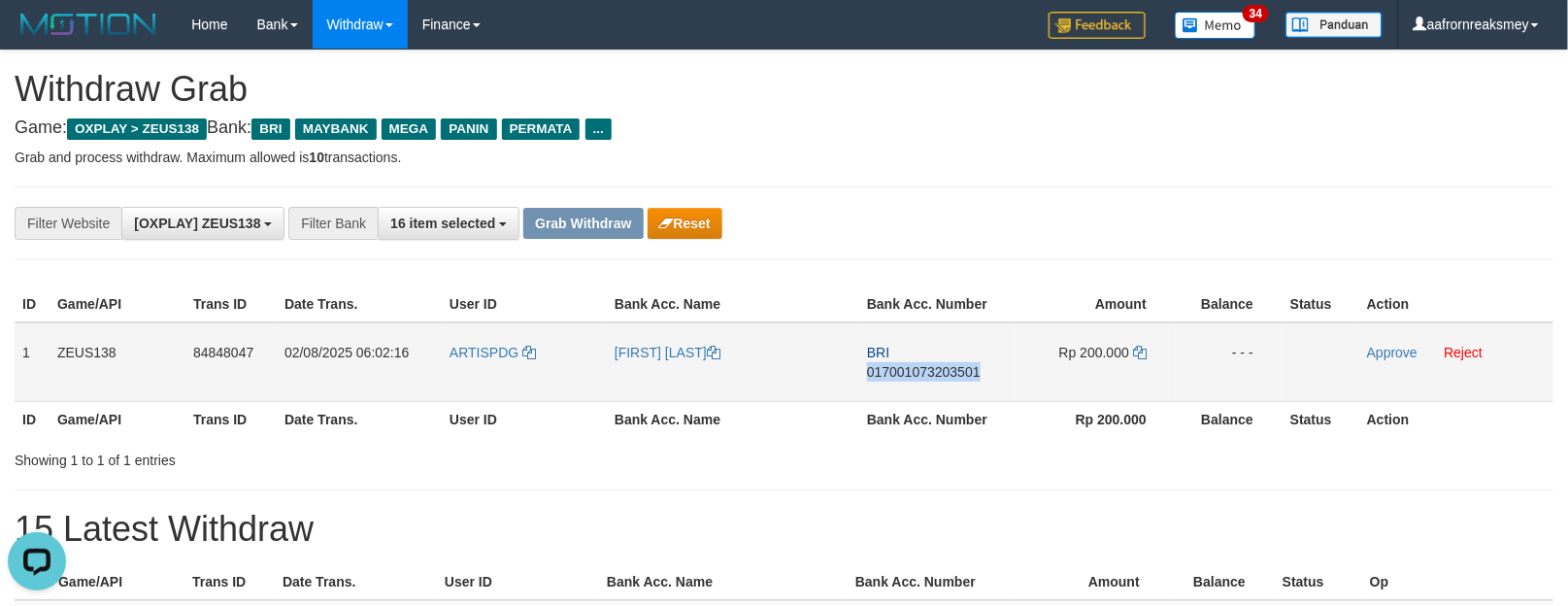 click on "BRI
017001073203501" at bounding box center [937, 362] 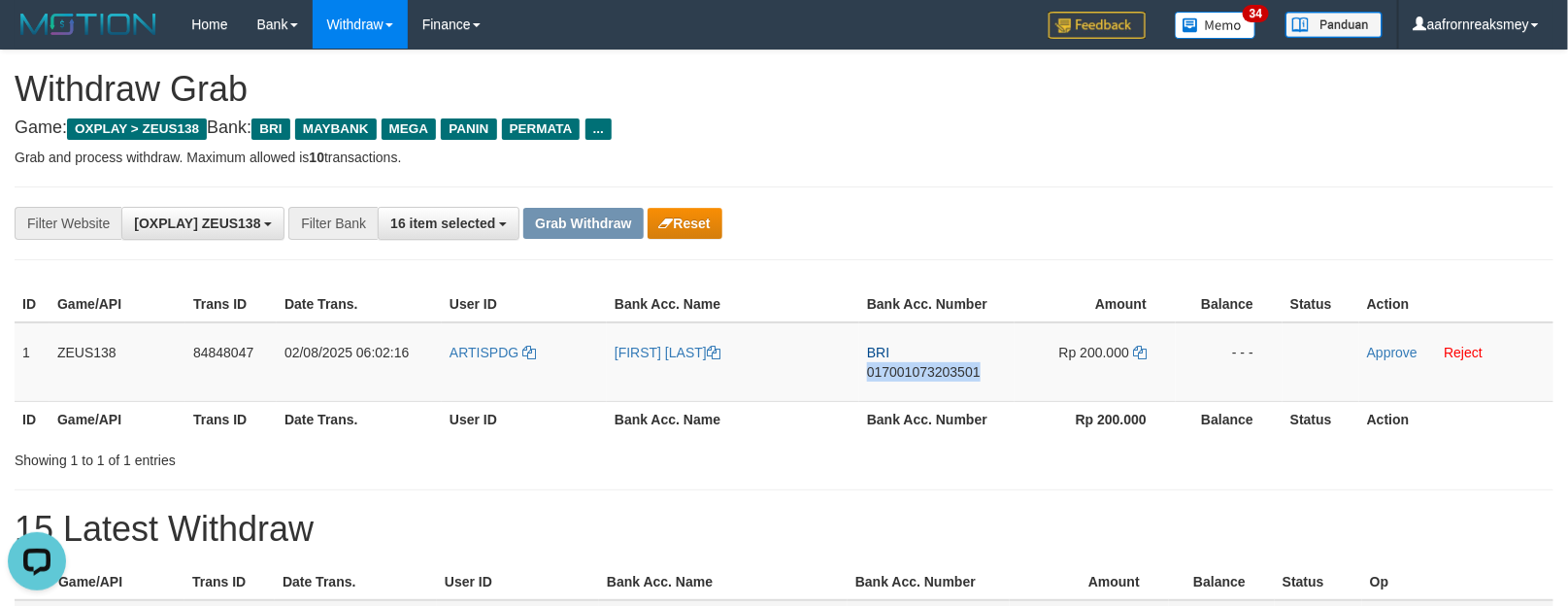 copy on "017001073203501" 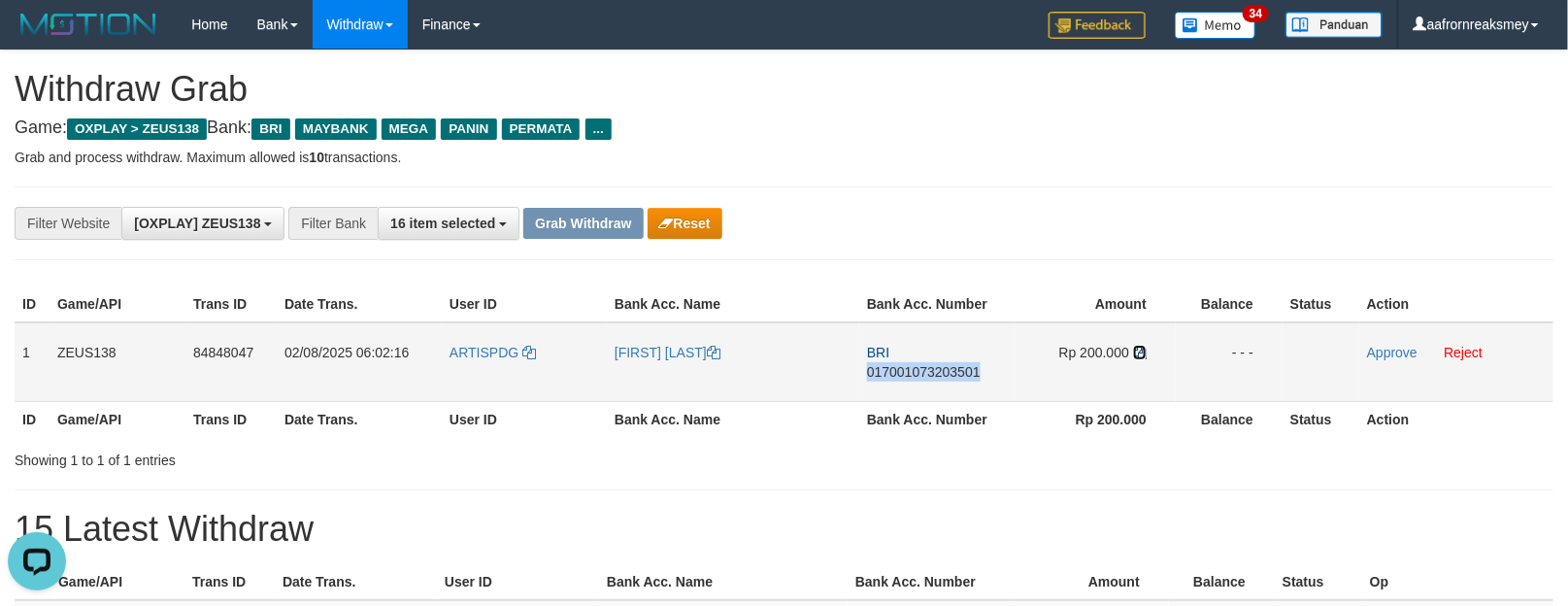 click at bounding box center [1140, 353] 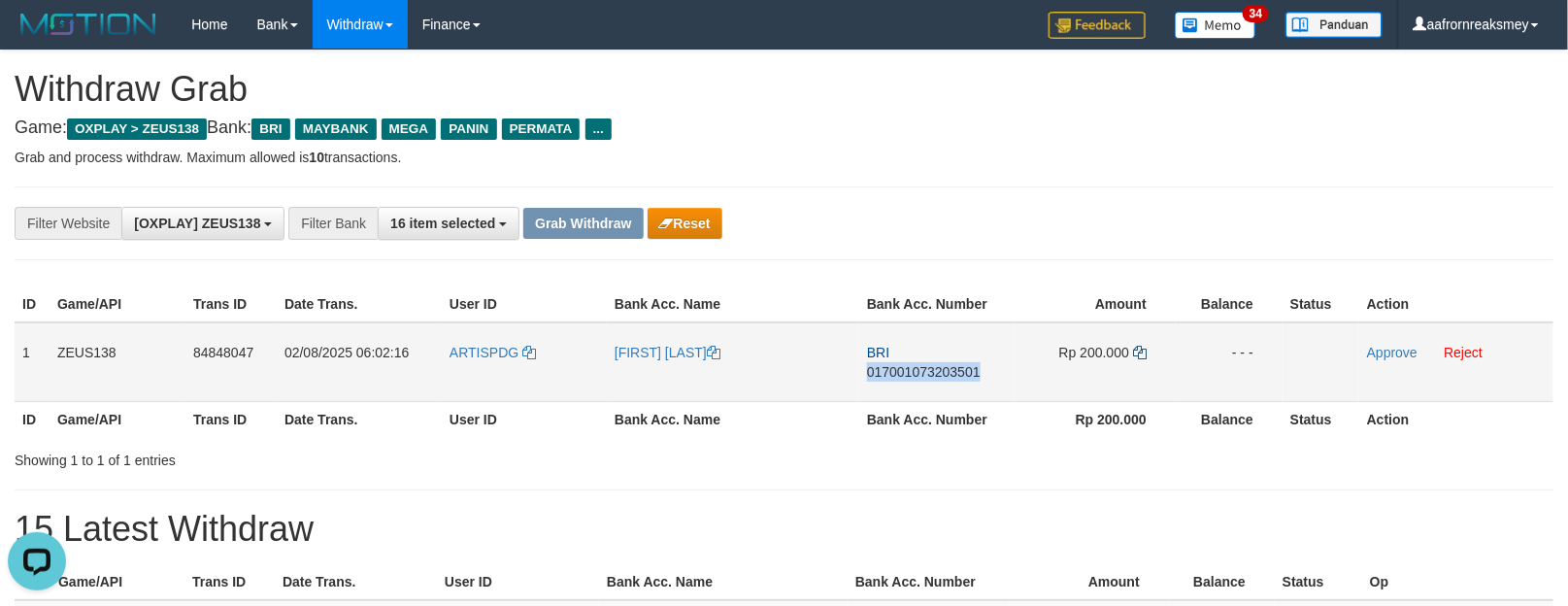 copy on "017001073203501" 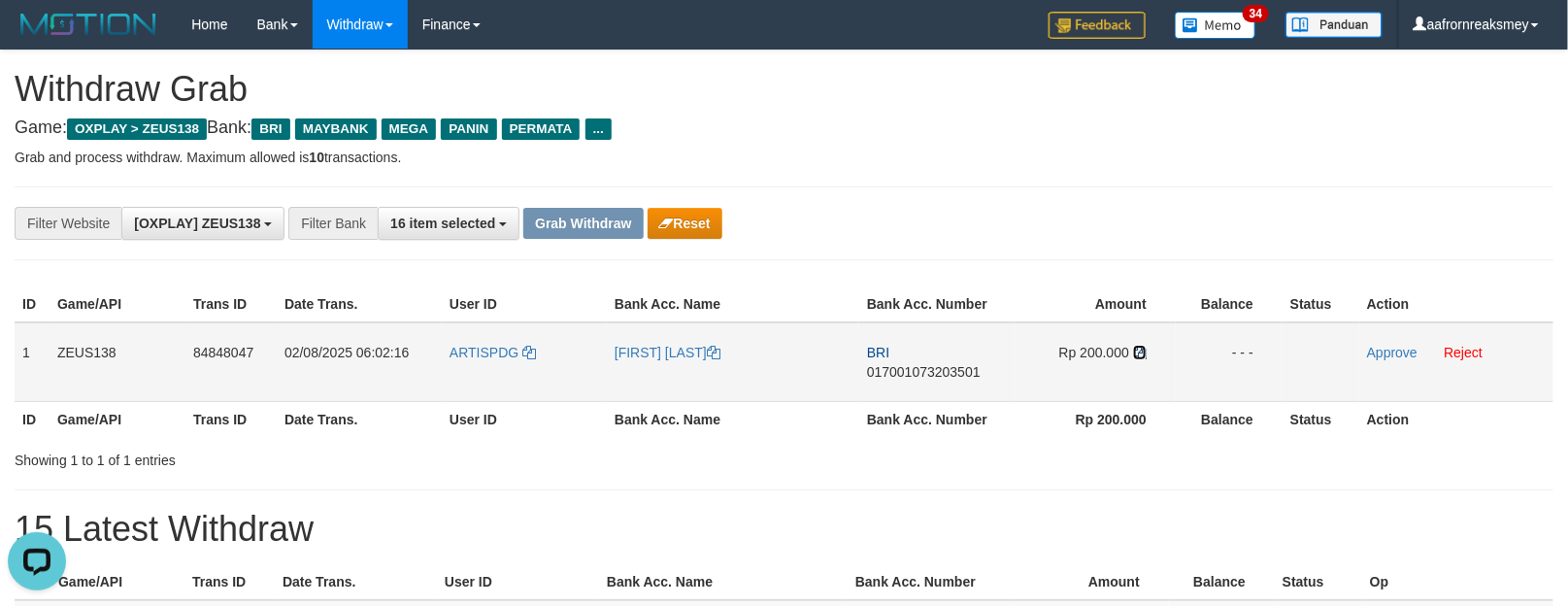 click at bounding box center [1140, 353] 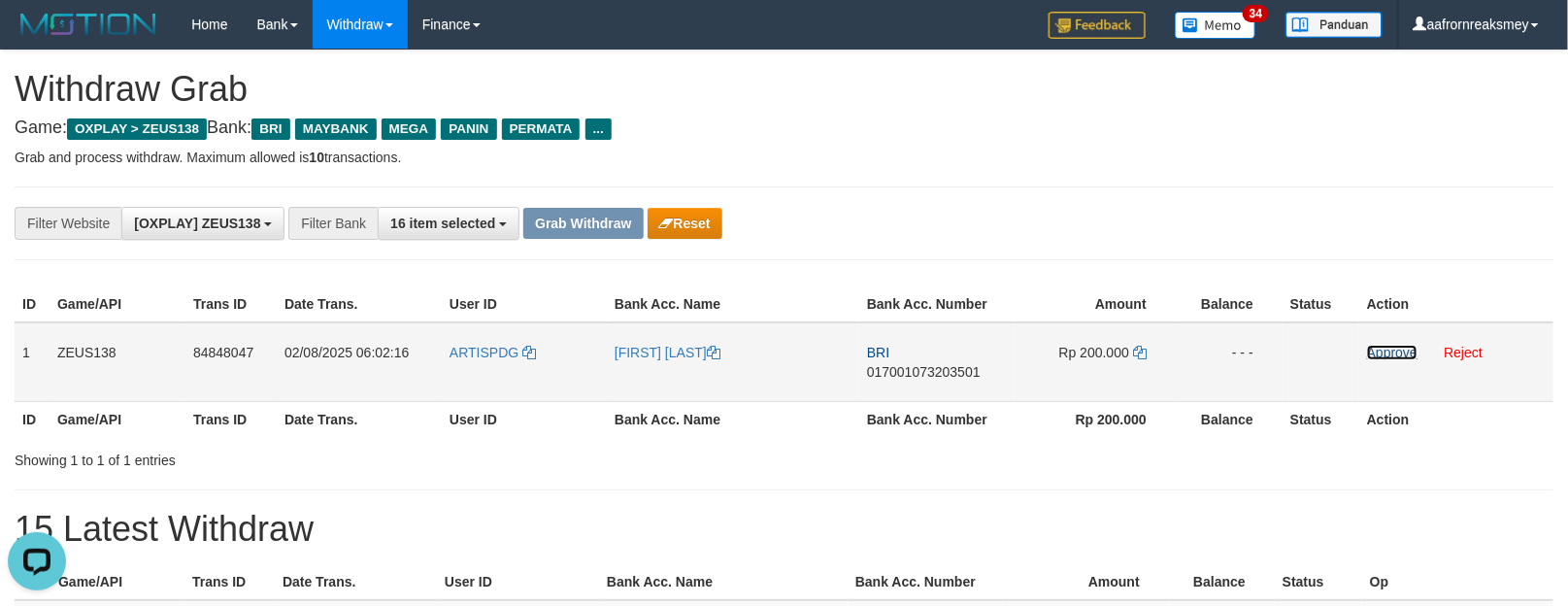 click on "Approve" at bounding box center [1392, 353] 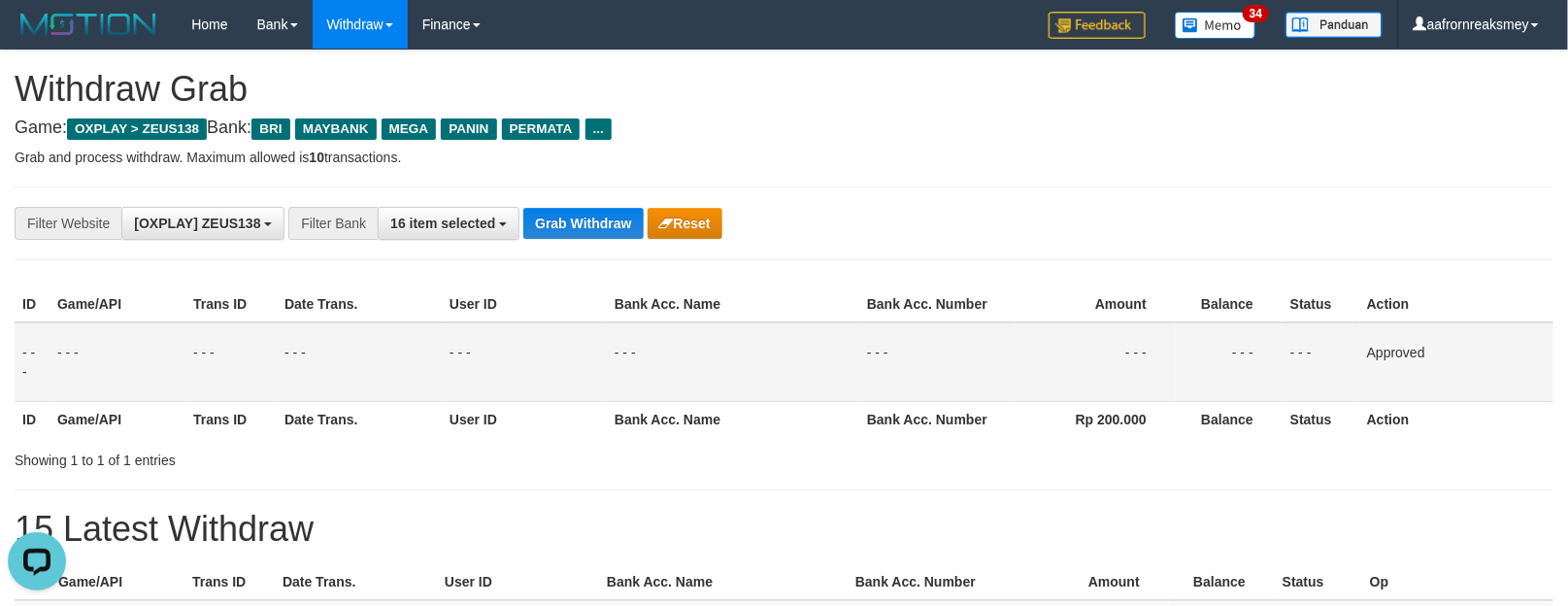 click on "- - -" at bounding box center [1320, 362] 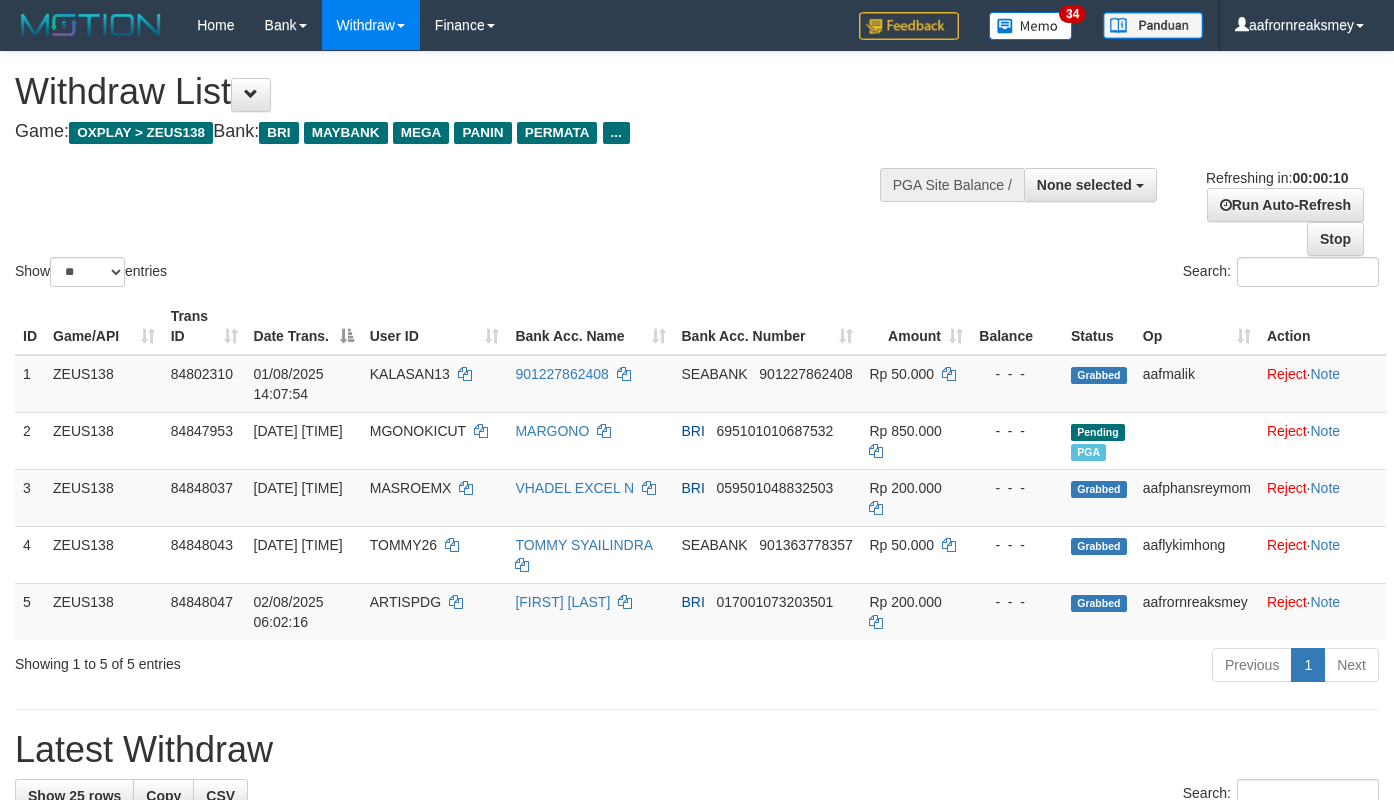 select 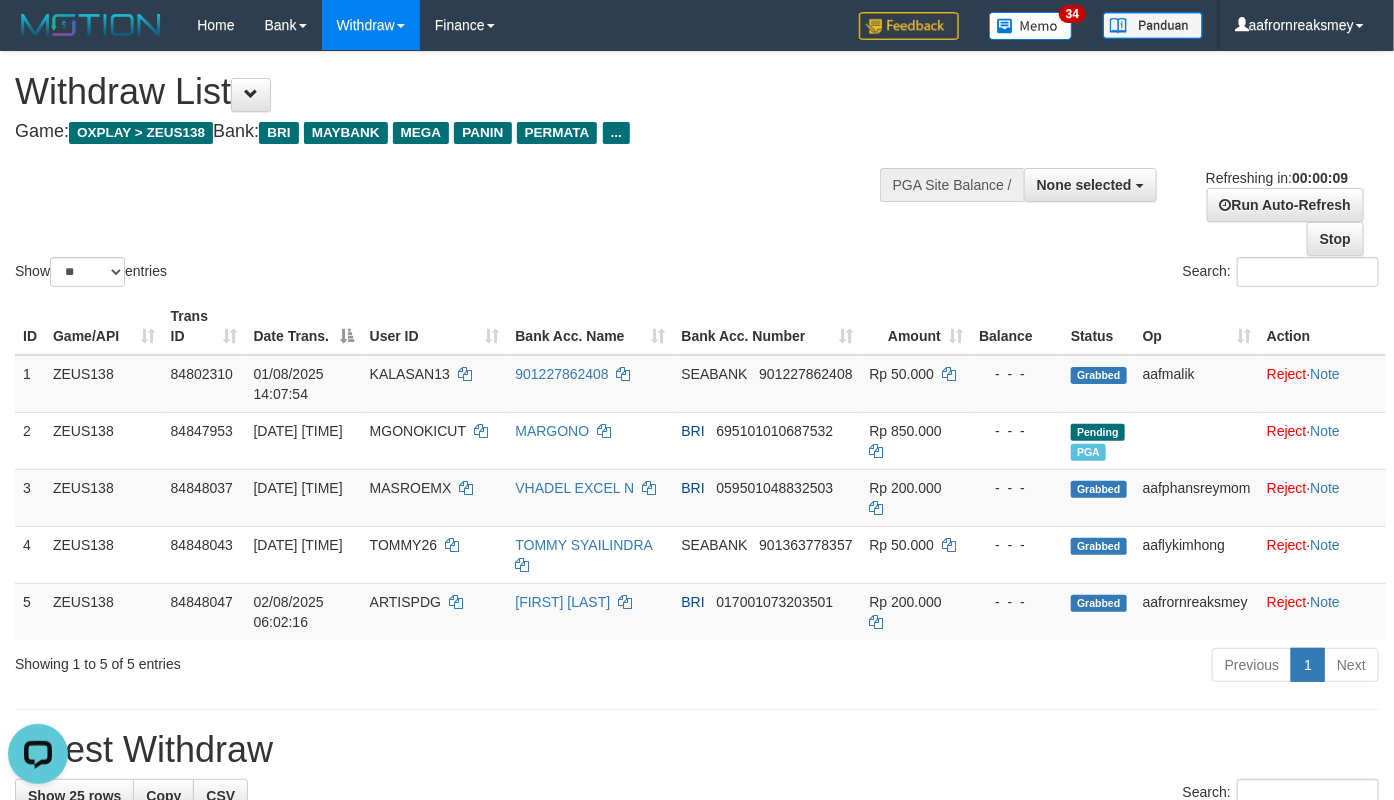 scroll, scrollTop: 0, scrollLeft: 0, axis: both 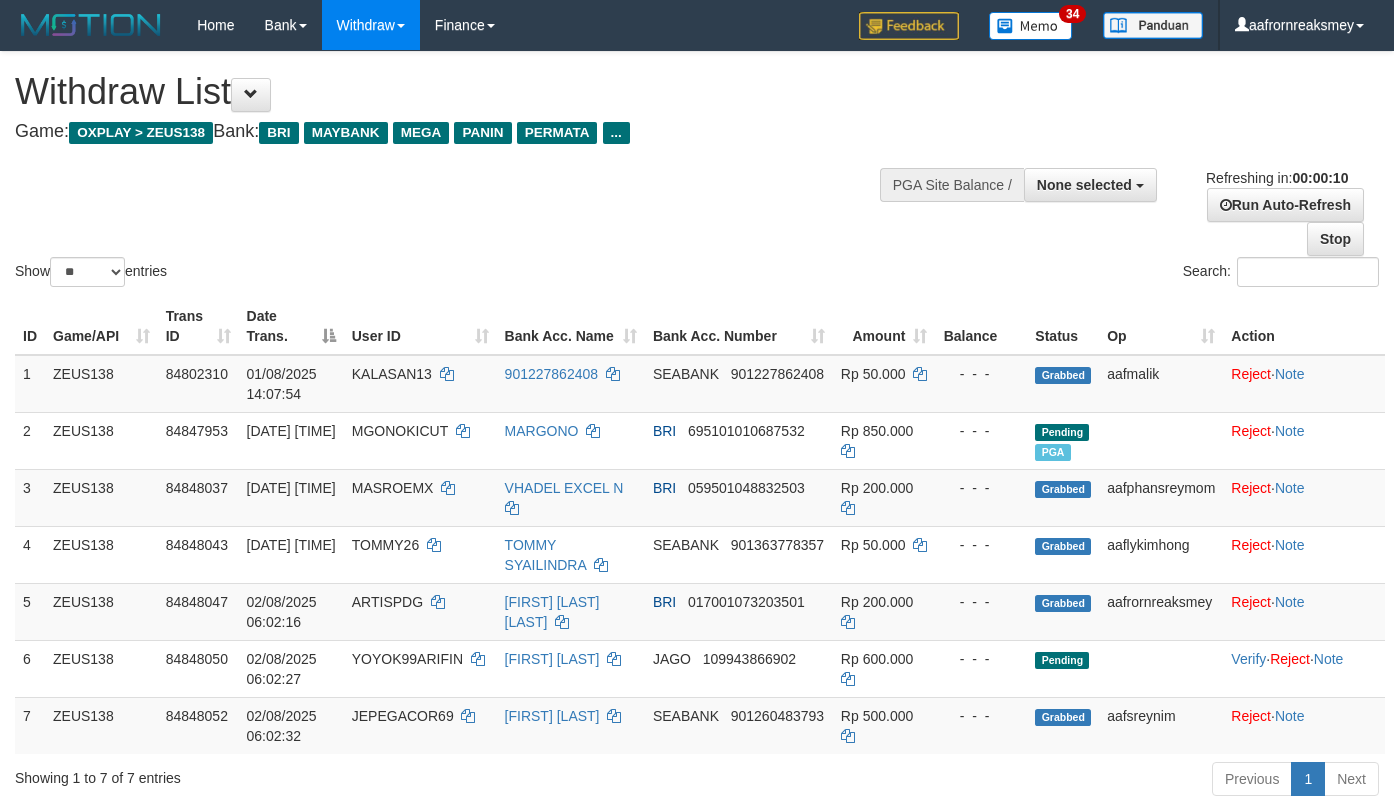 select 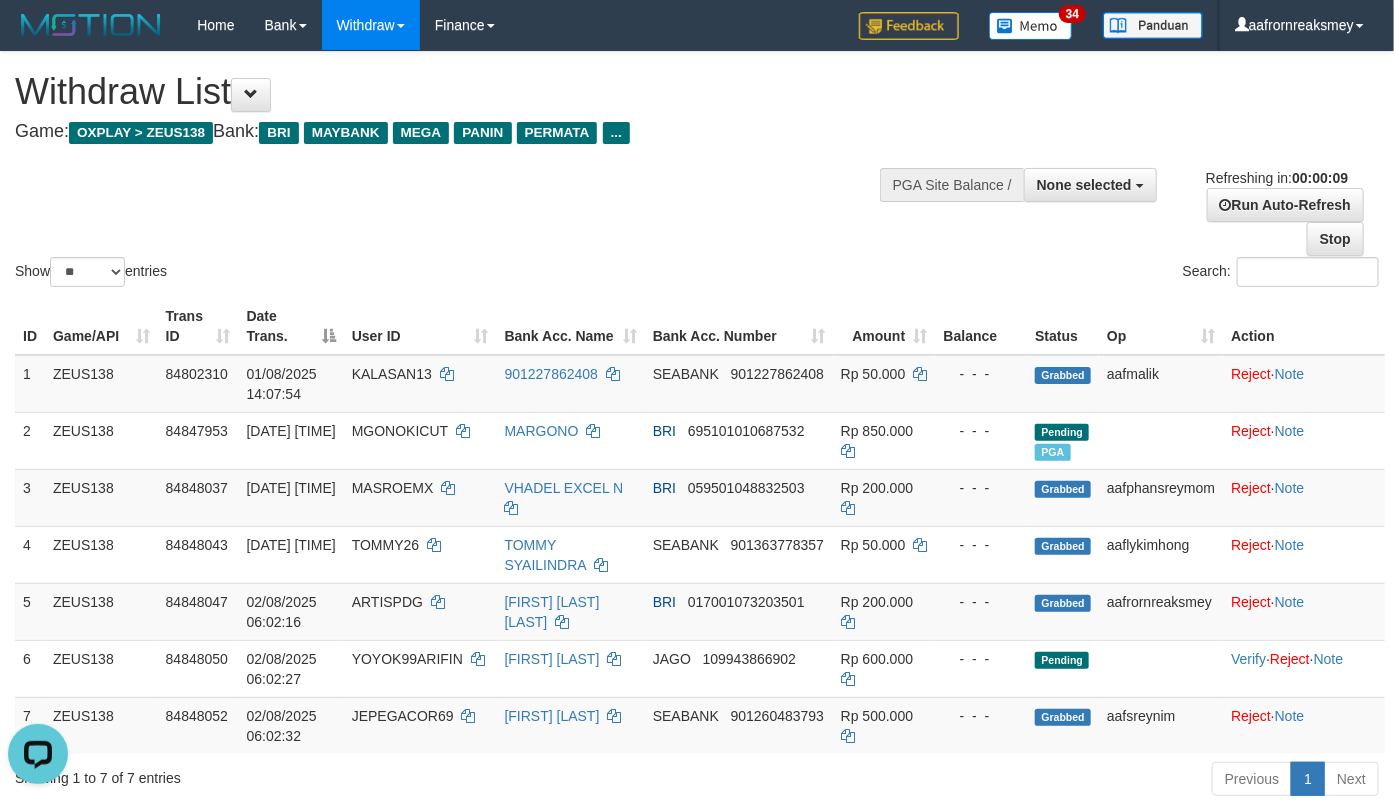 scroll, scrollTop: 0, scrollLeft: 0, axis: both 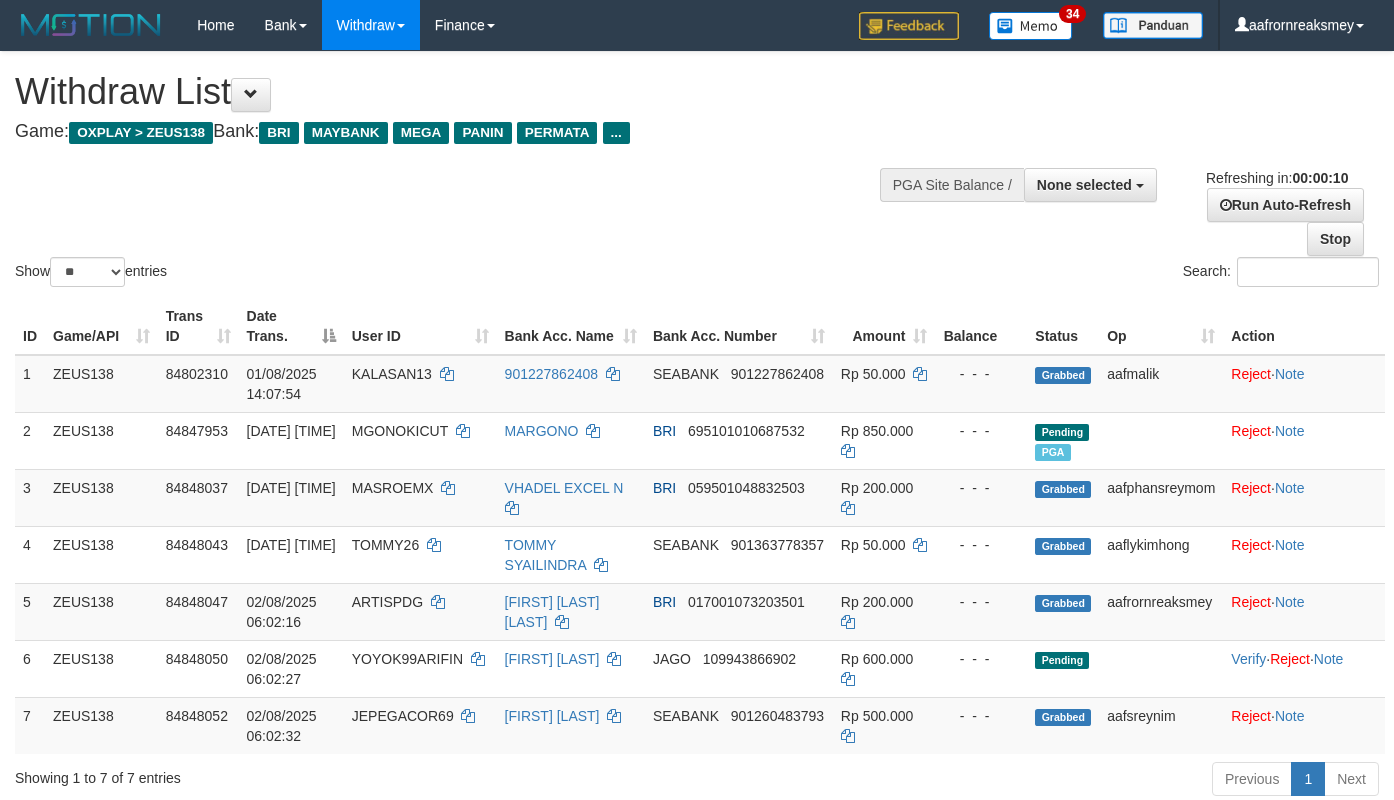 select 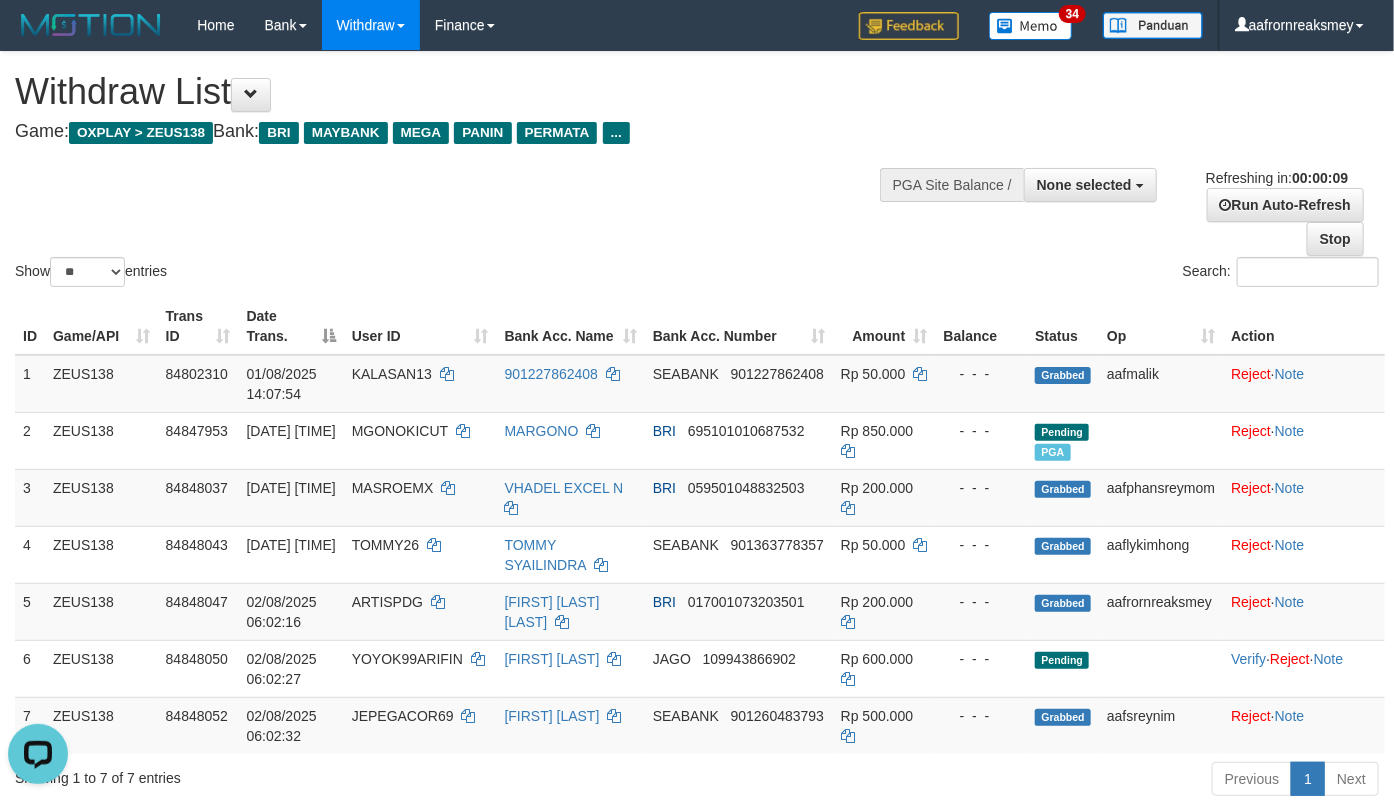 scroll, scrollTop: 0, scrollLeft: 0, axis: both 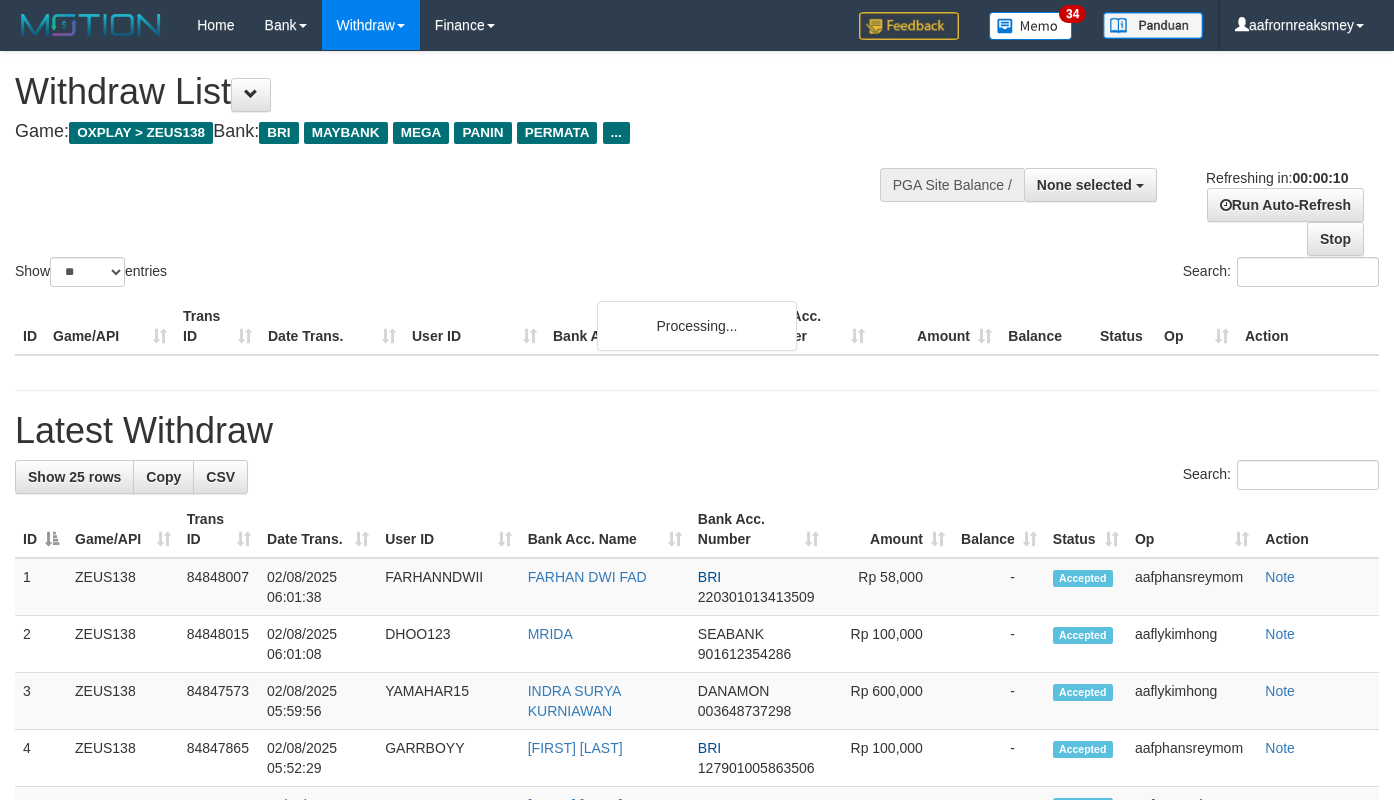 select 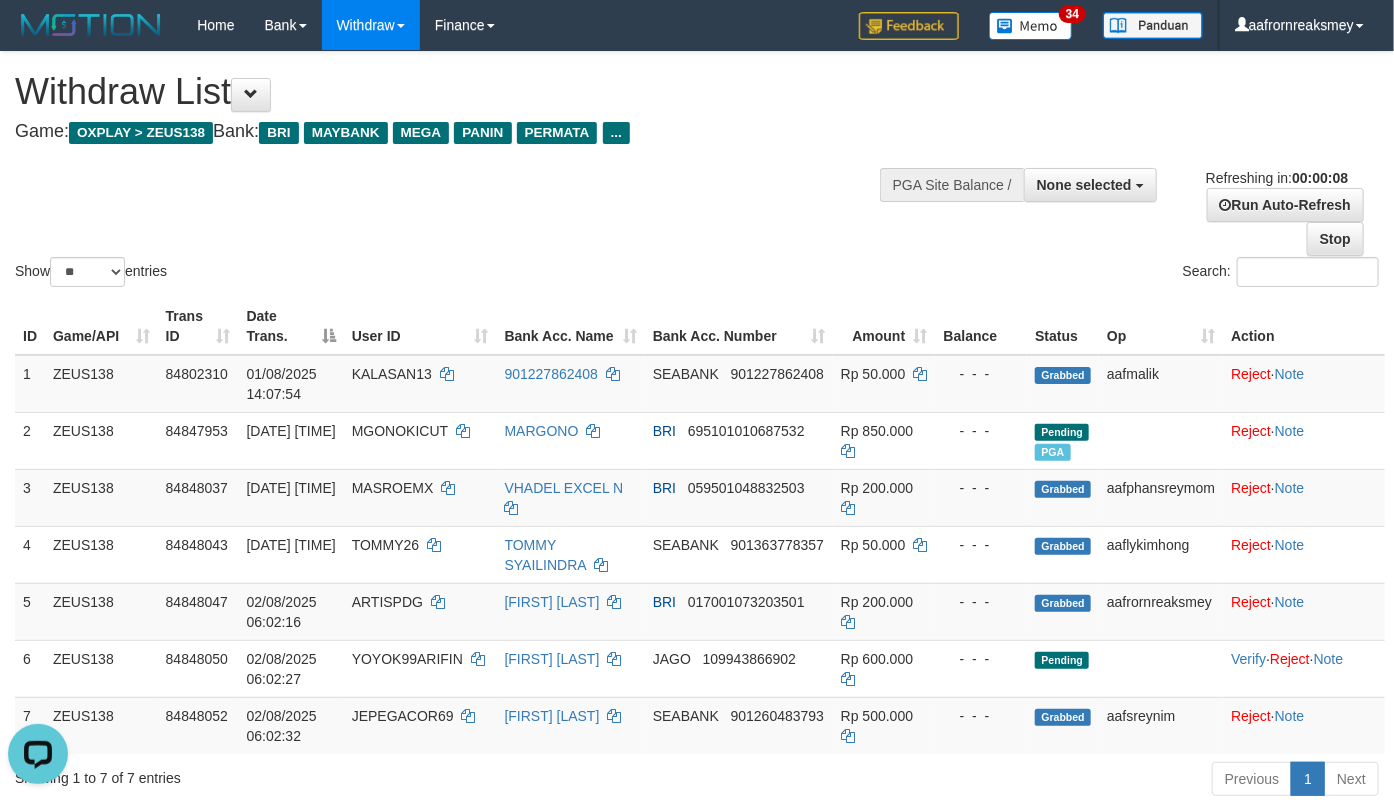scroll, scrollTop: 0, scrollLeft: 0, axis: both 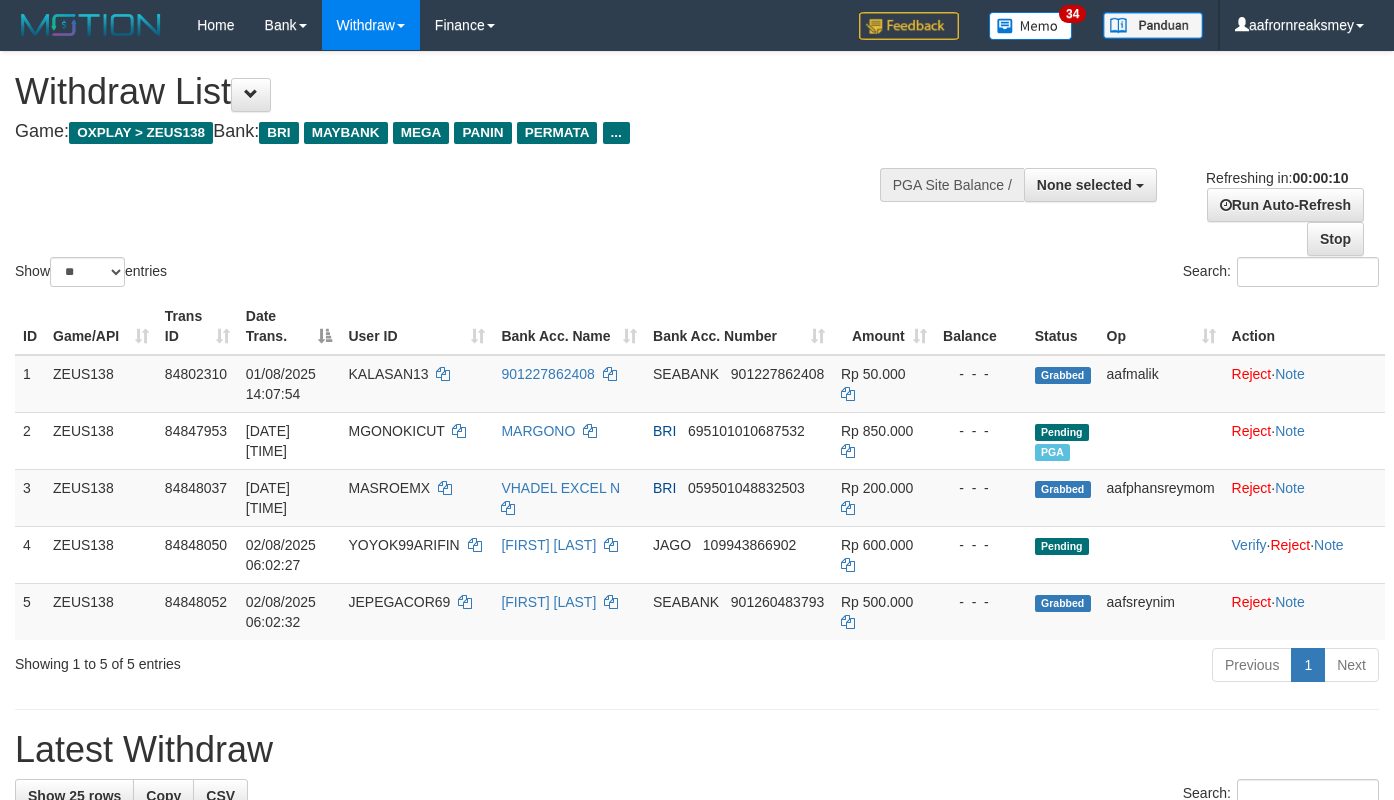 select 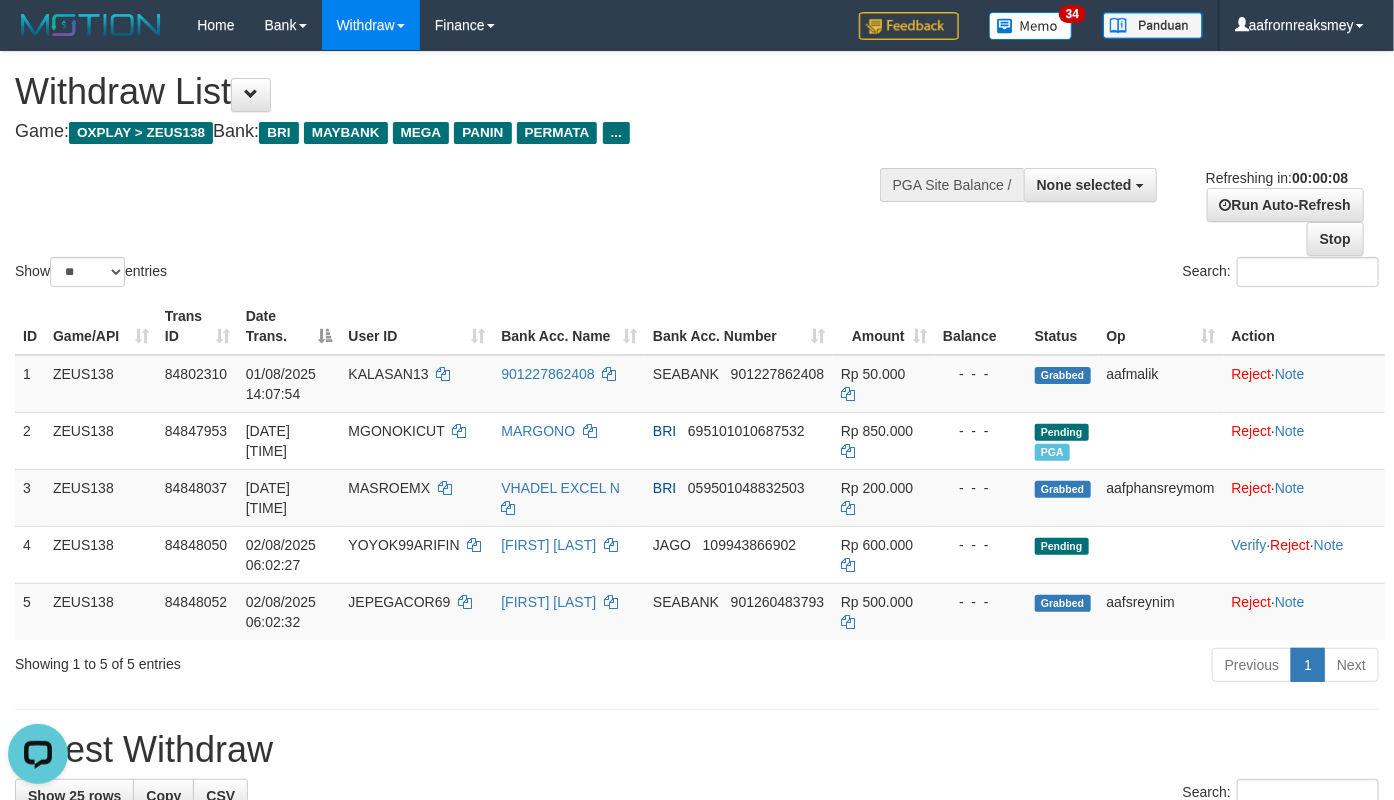 scroll, scrollTop: 0, scrollLeft: 0, axis: both 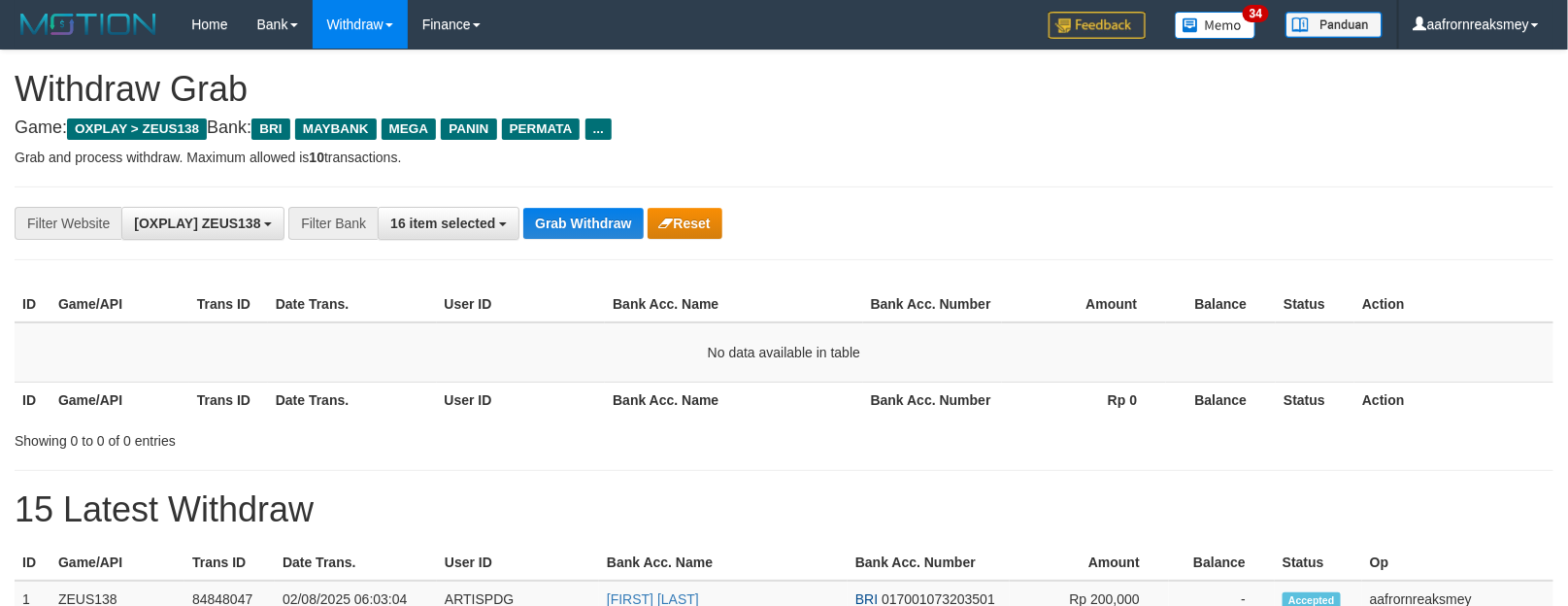 click on "Grab Withdraw
Reset" at bounding box center [622, 223] 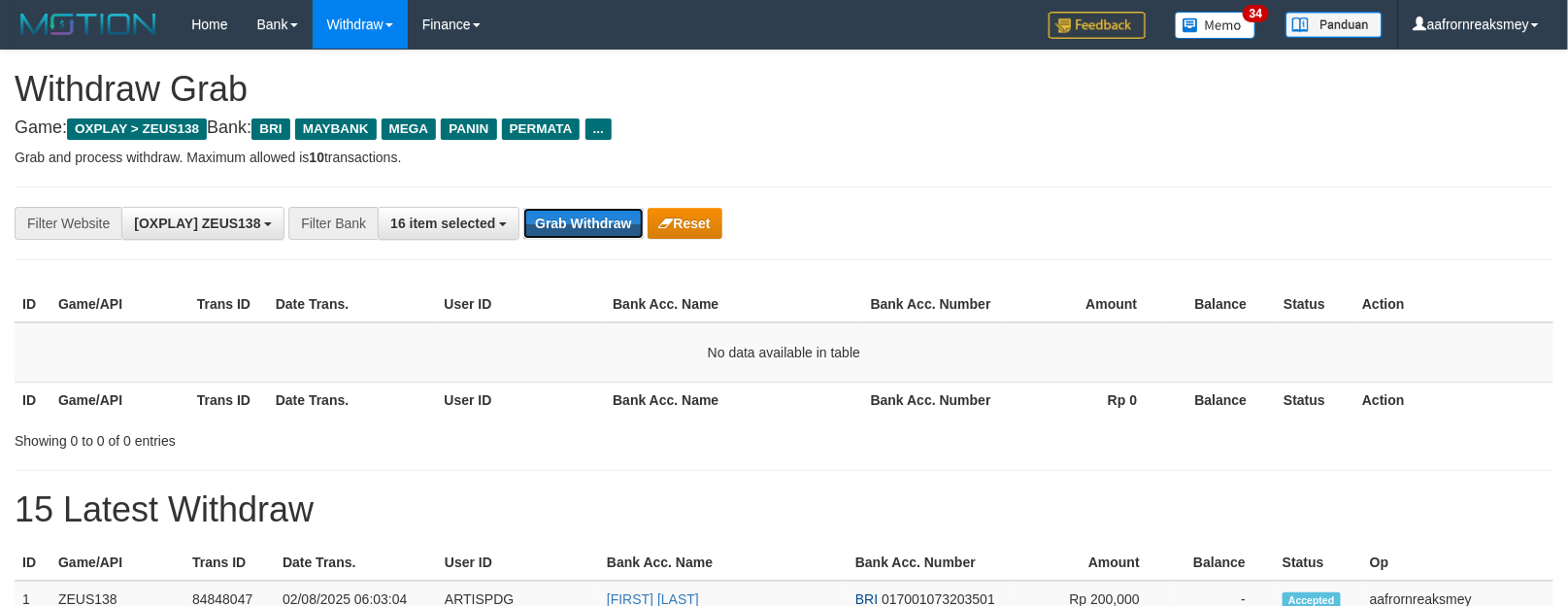 click on "Grab Withdraw" at bounding box center (583, 223) 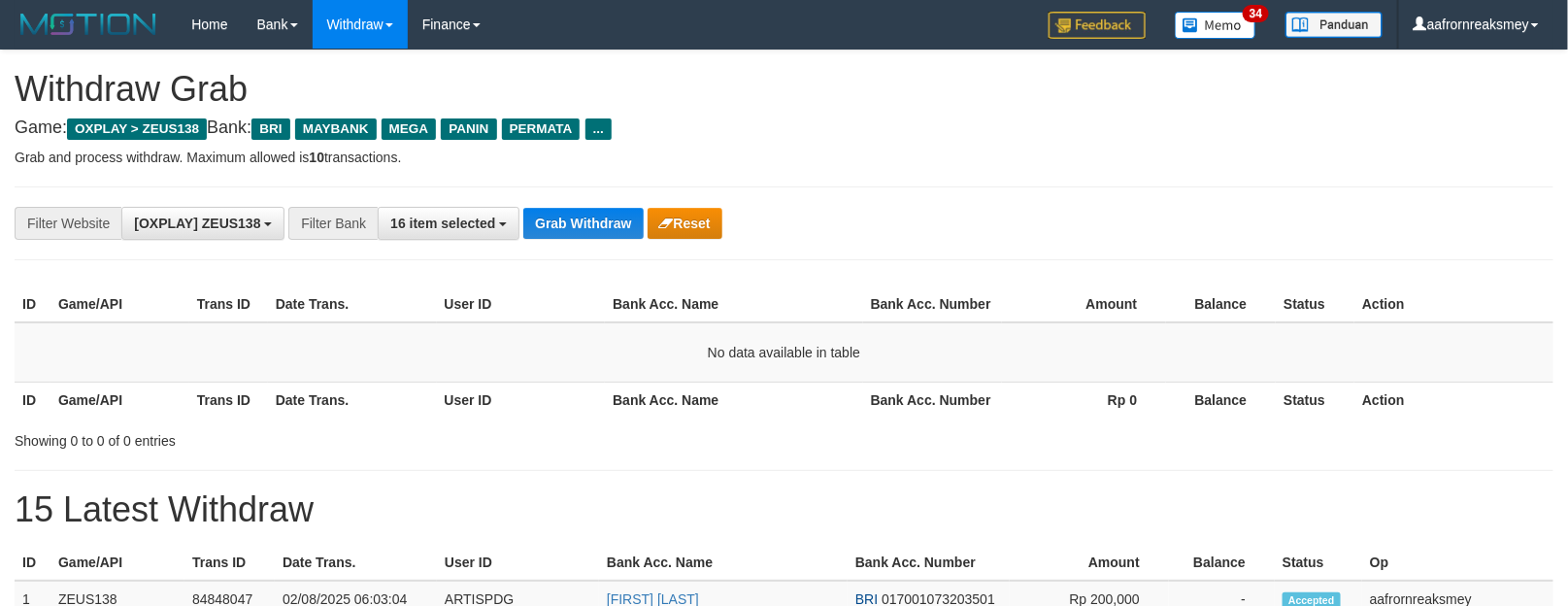 click on "**********" at bounding box center (653, 223) 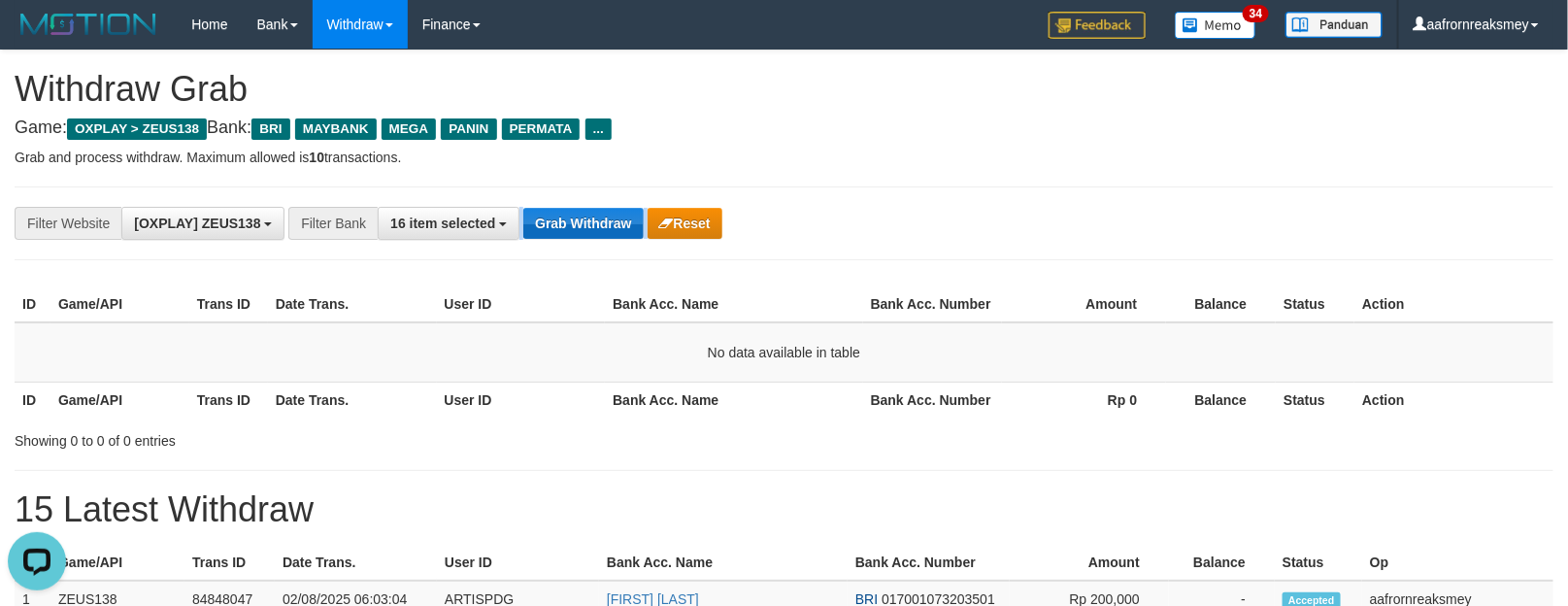 scroll, scrollTop: 0, scrollLeft: 0, axis: both 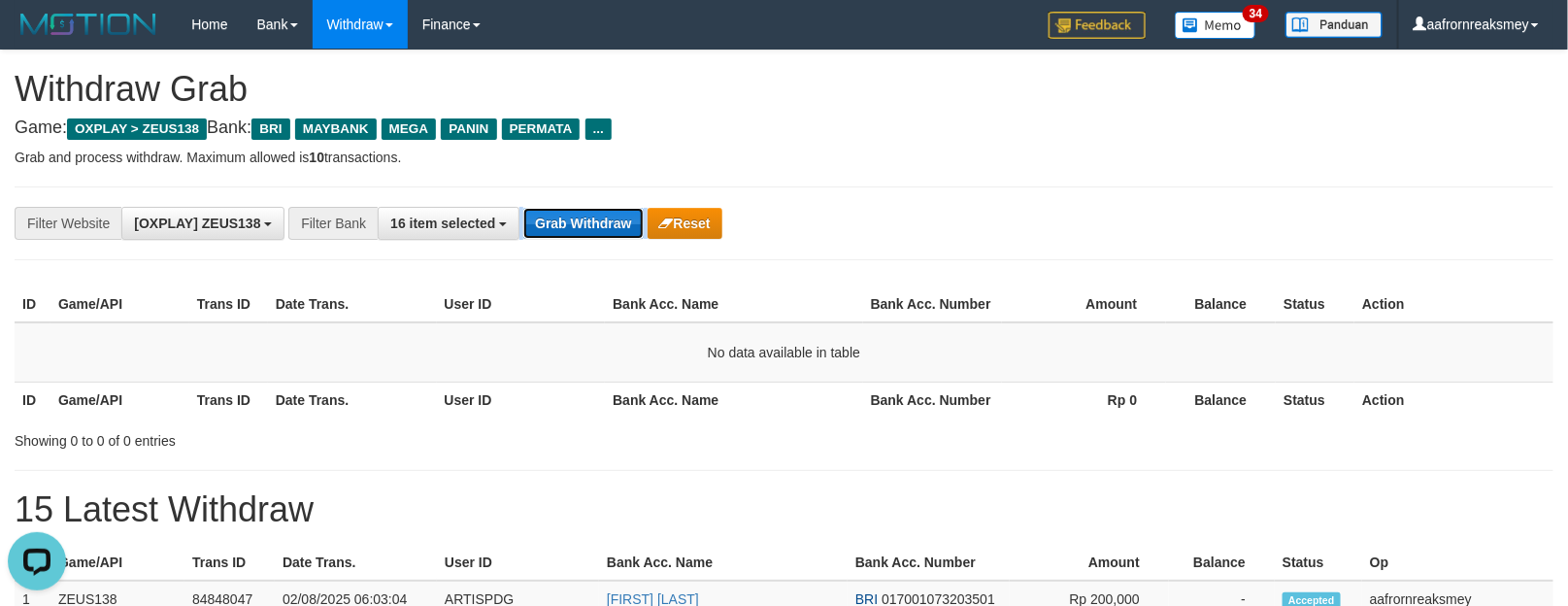 click on "Grab Withdraw" at bounding box center [583, 223] 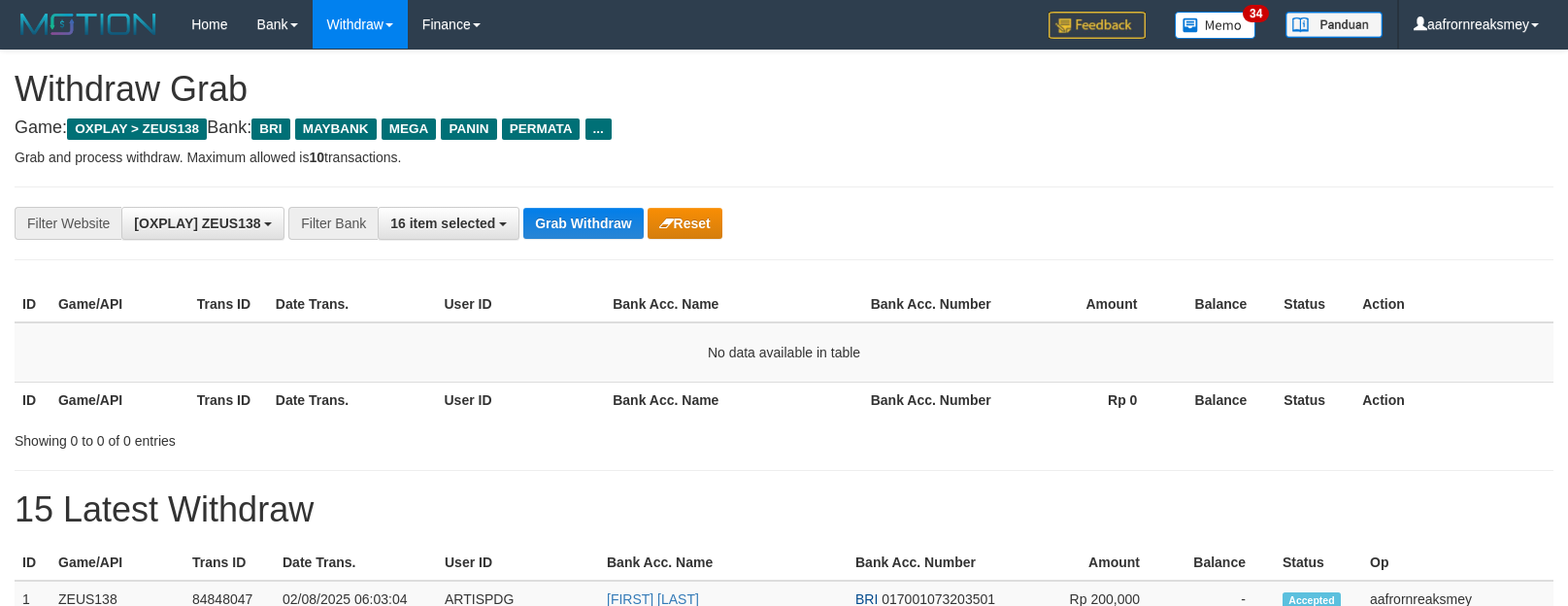 scroll, scrollTop: 0, scrollLeft: 0, axis: both 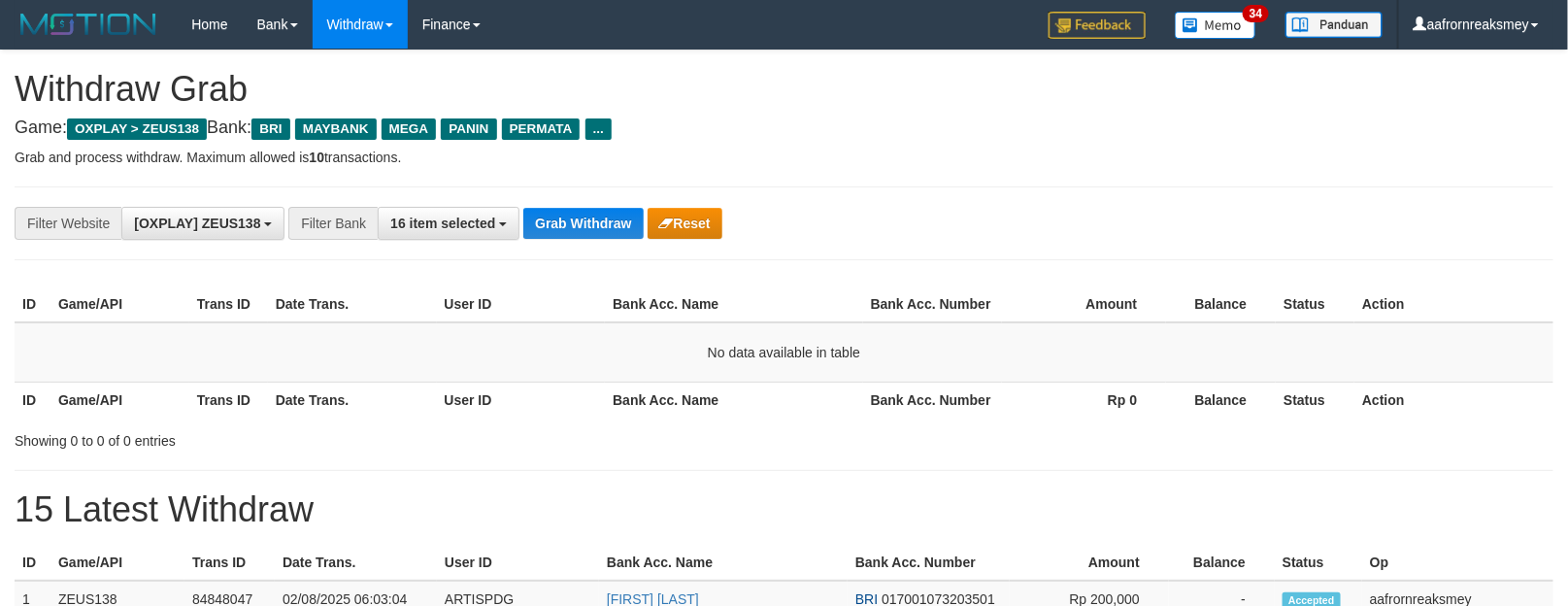 click on "Grab Withdraw" at bounding box center [583, 223] 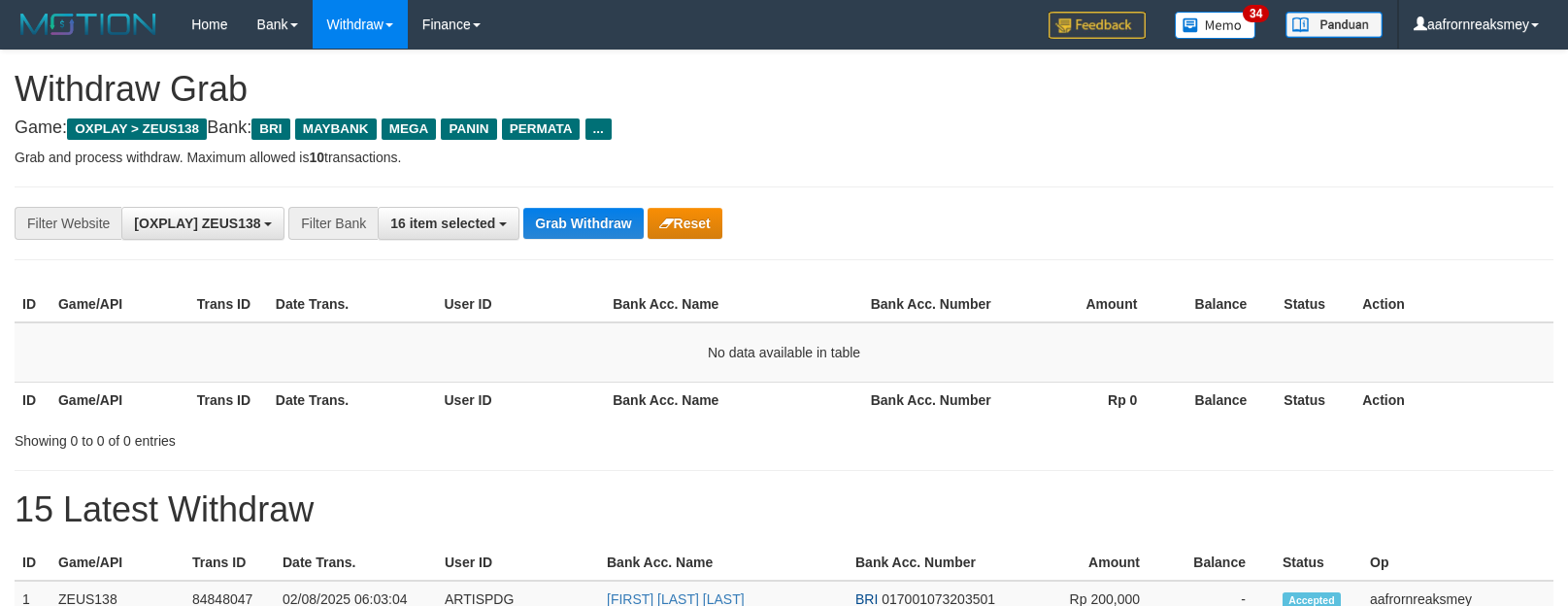 scroll, scrollTop: 0, scrollLeft: 0, axis: both 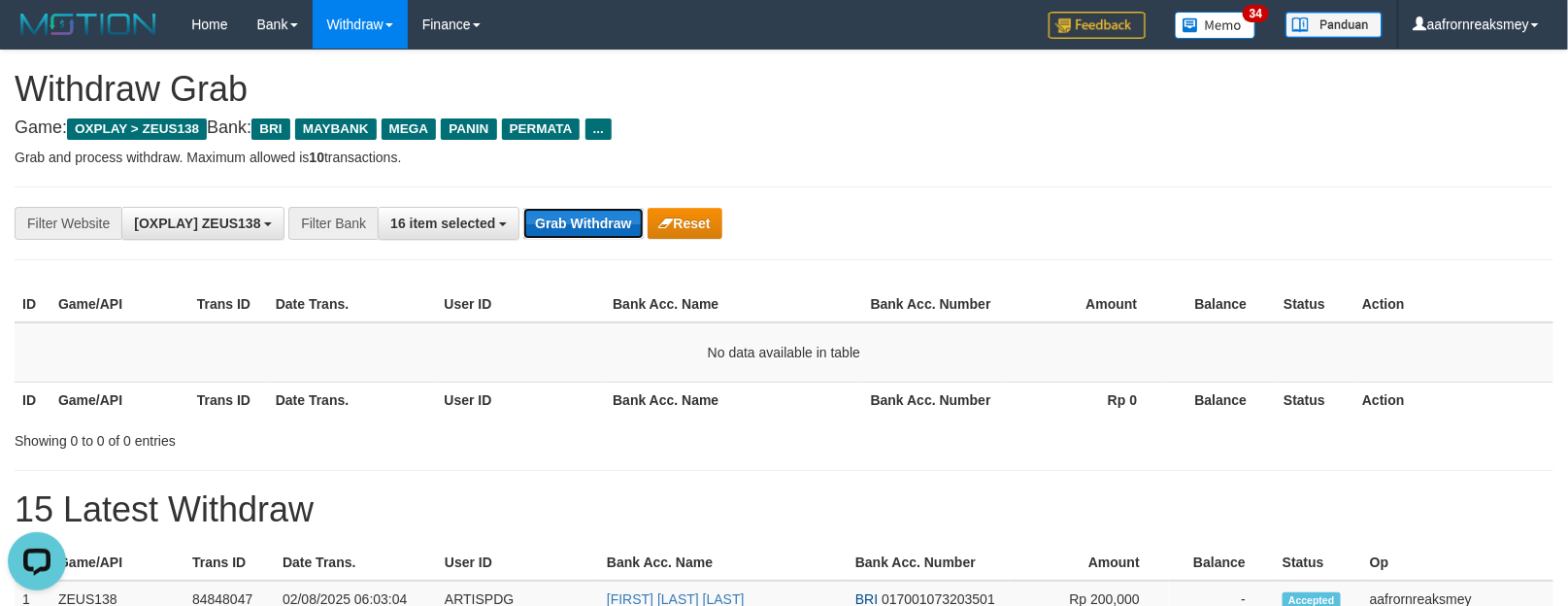 click on "Grab Withdraw" at bounding box center [583, 223] 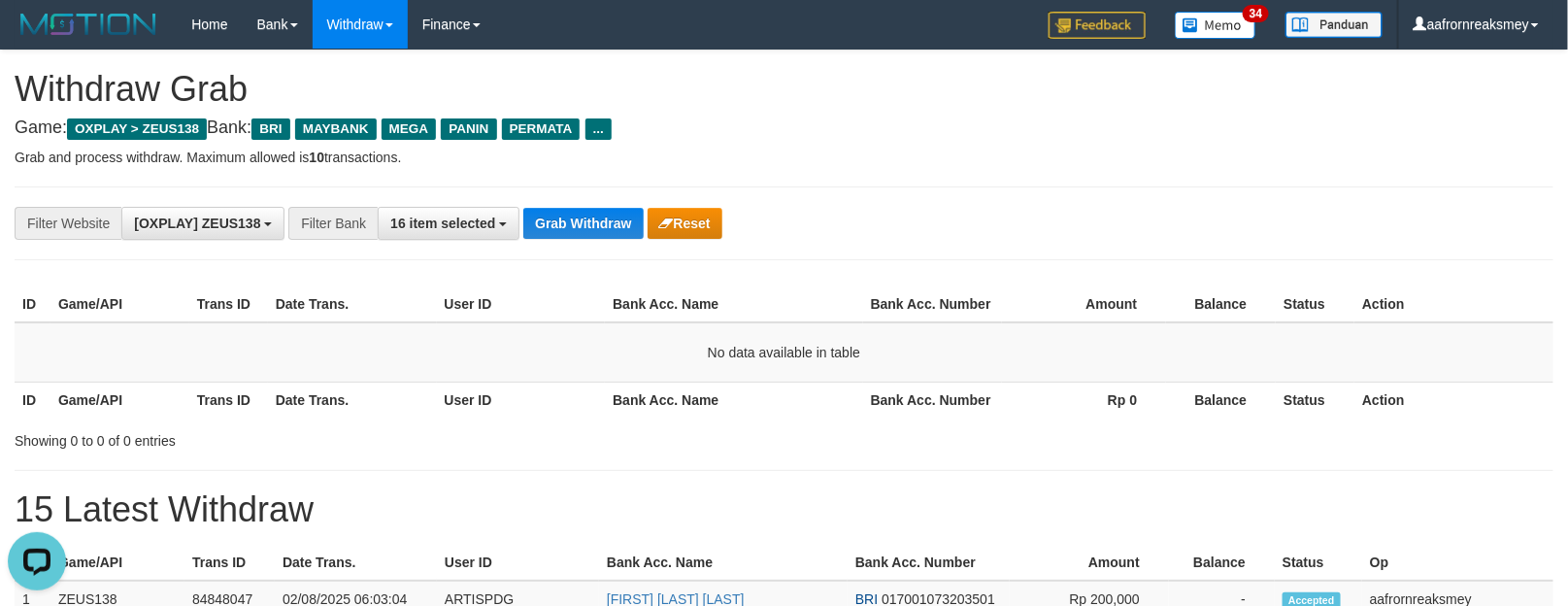 click on "**********" at bounding box center [653, 223] 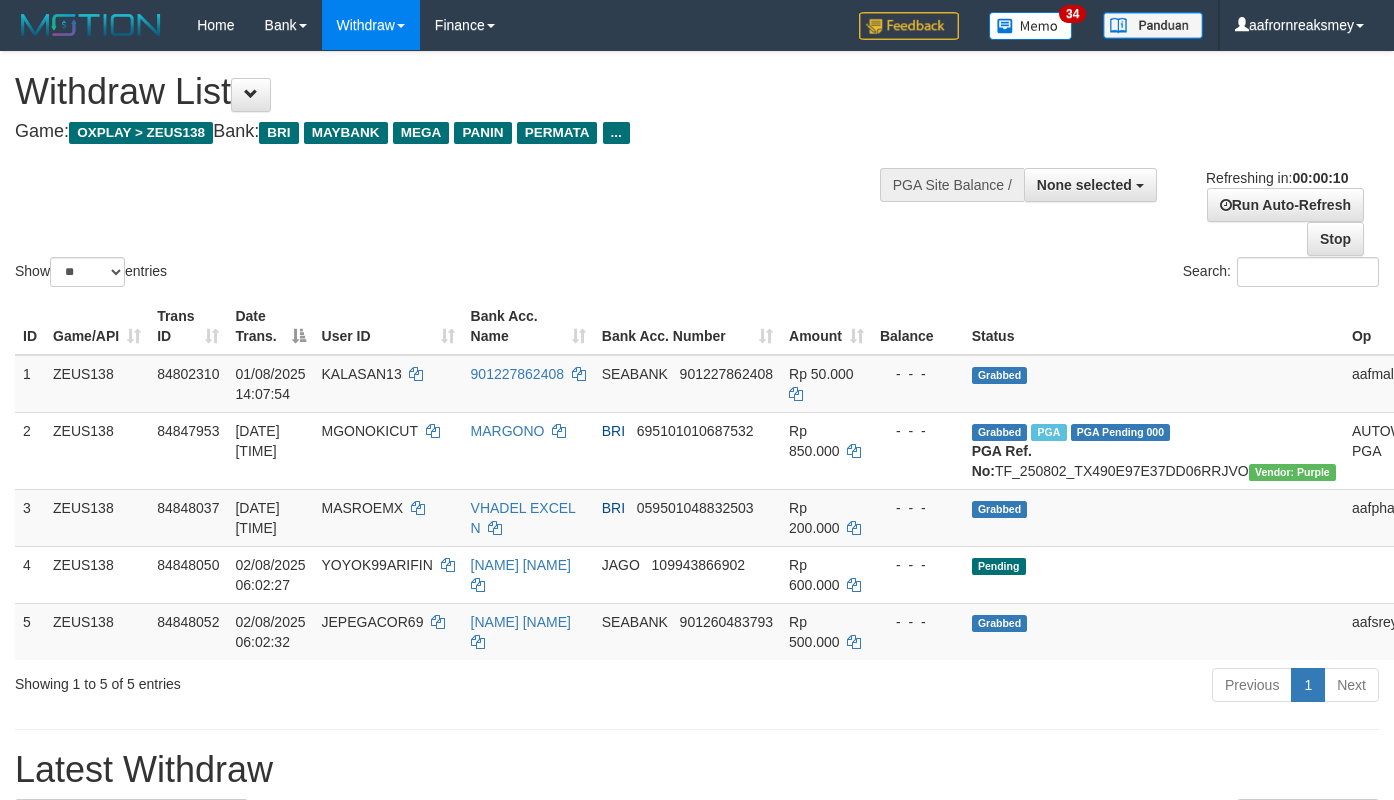 select 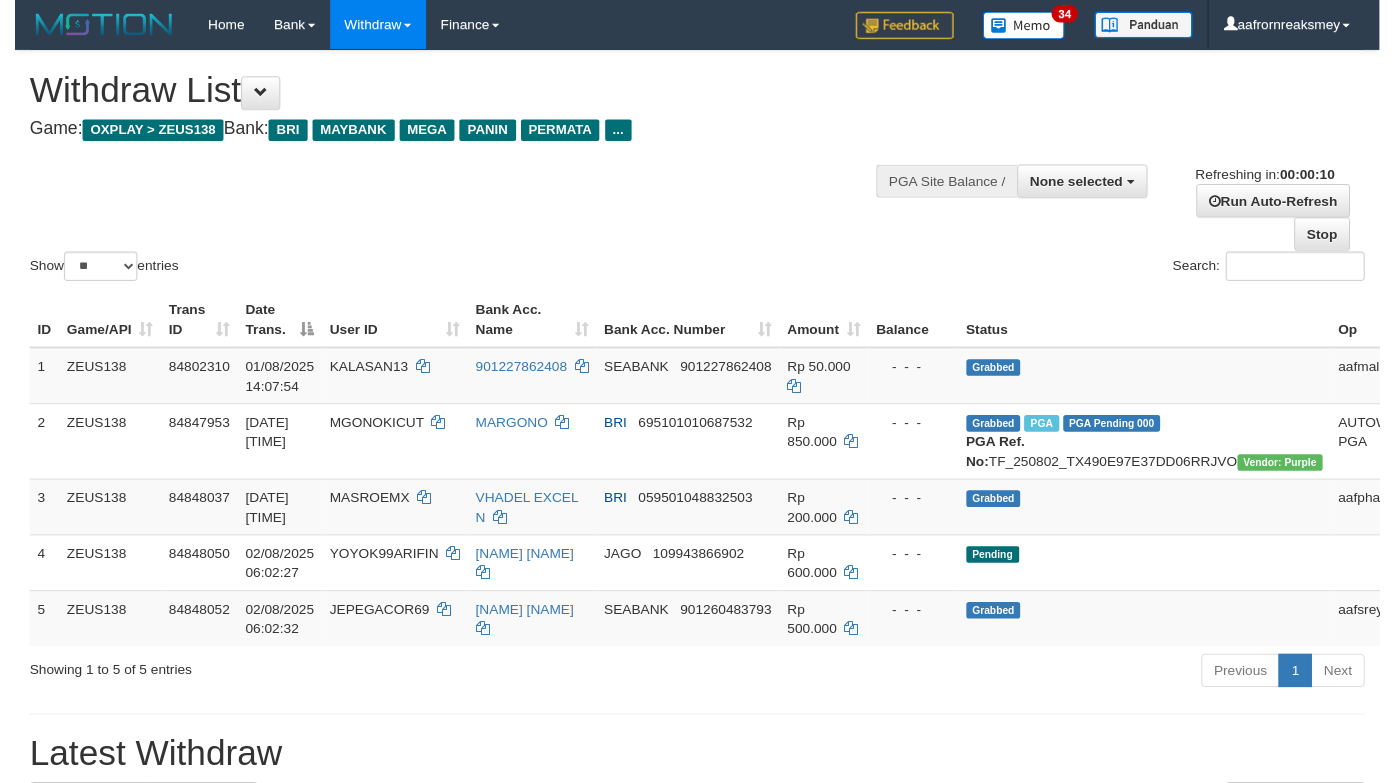 scroll, scrollTop: 0, scrollLeft: 0, axis: both 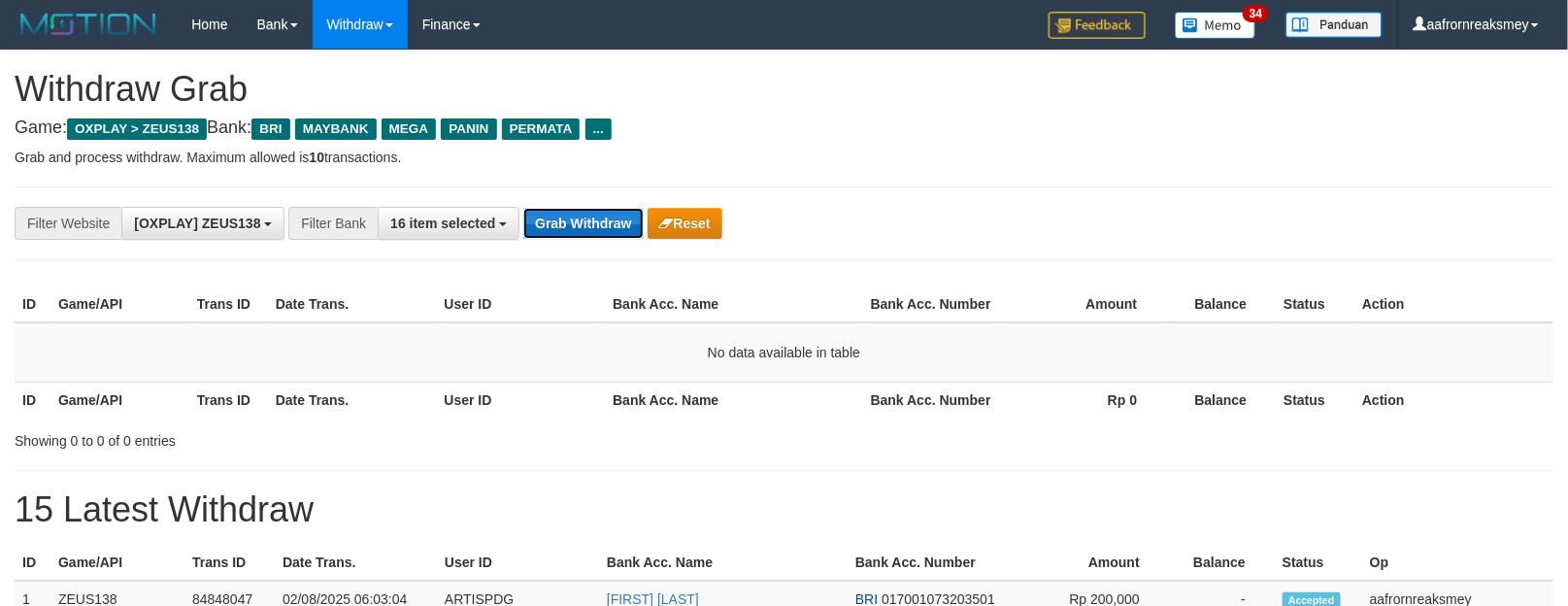 click on "Grab Withdraw" at bounding box center (583, 223) 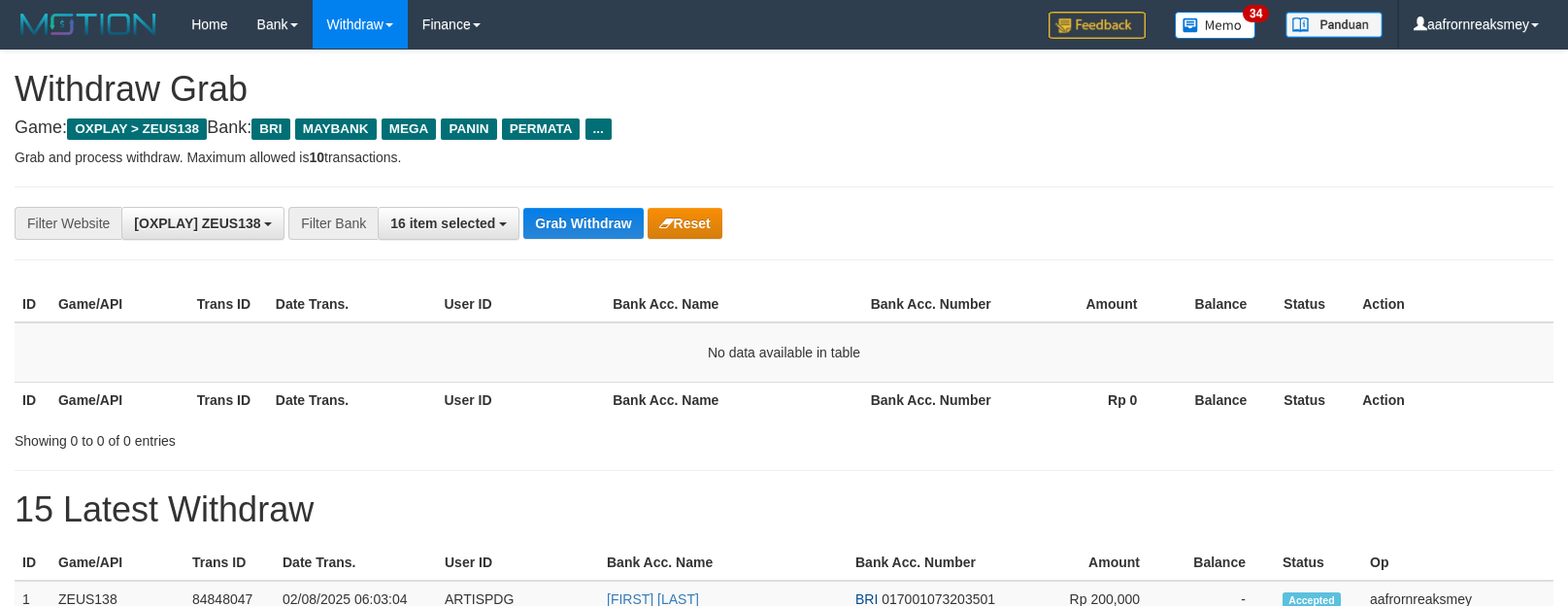scroll, scrollTop: 0, scrollLeft: 0, axis: both 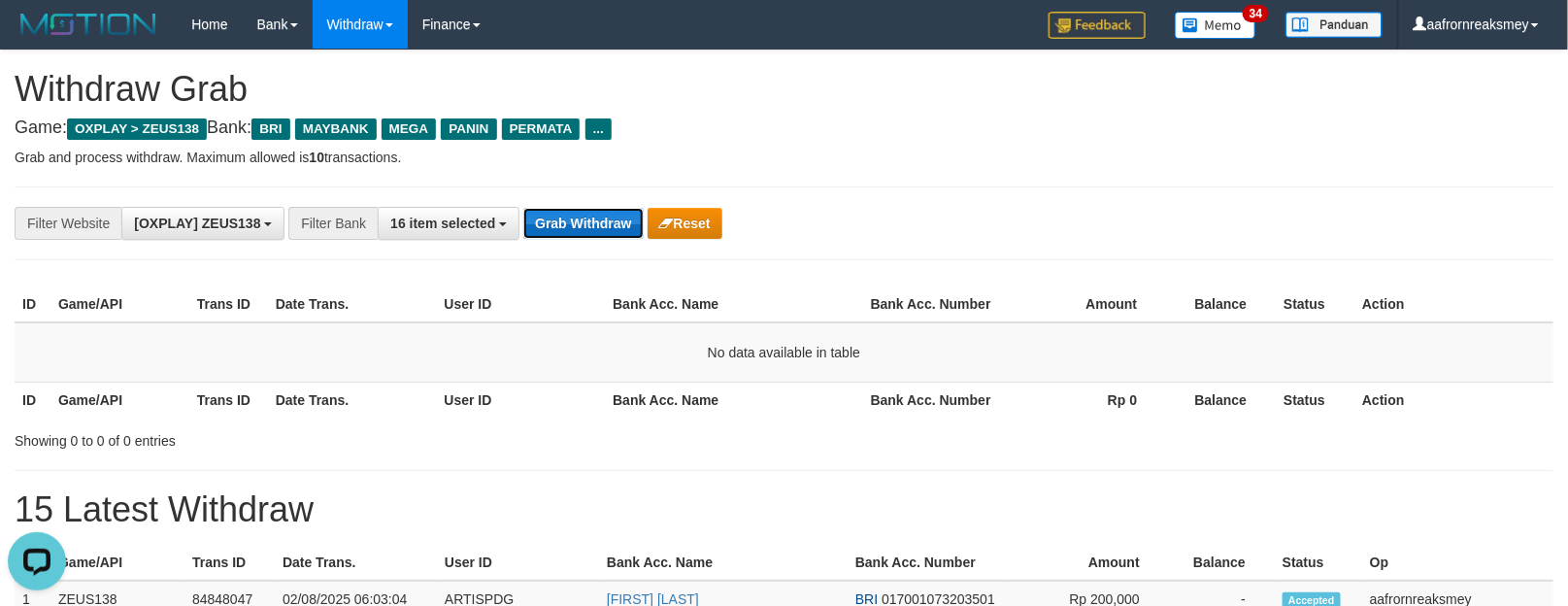 click on "Grab Withdraw" at bounding box center [583, 223] 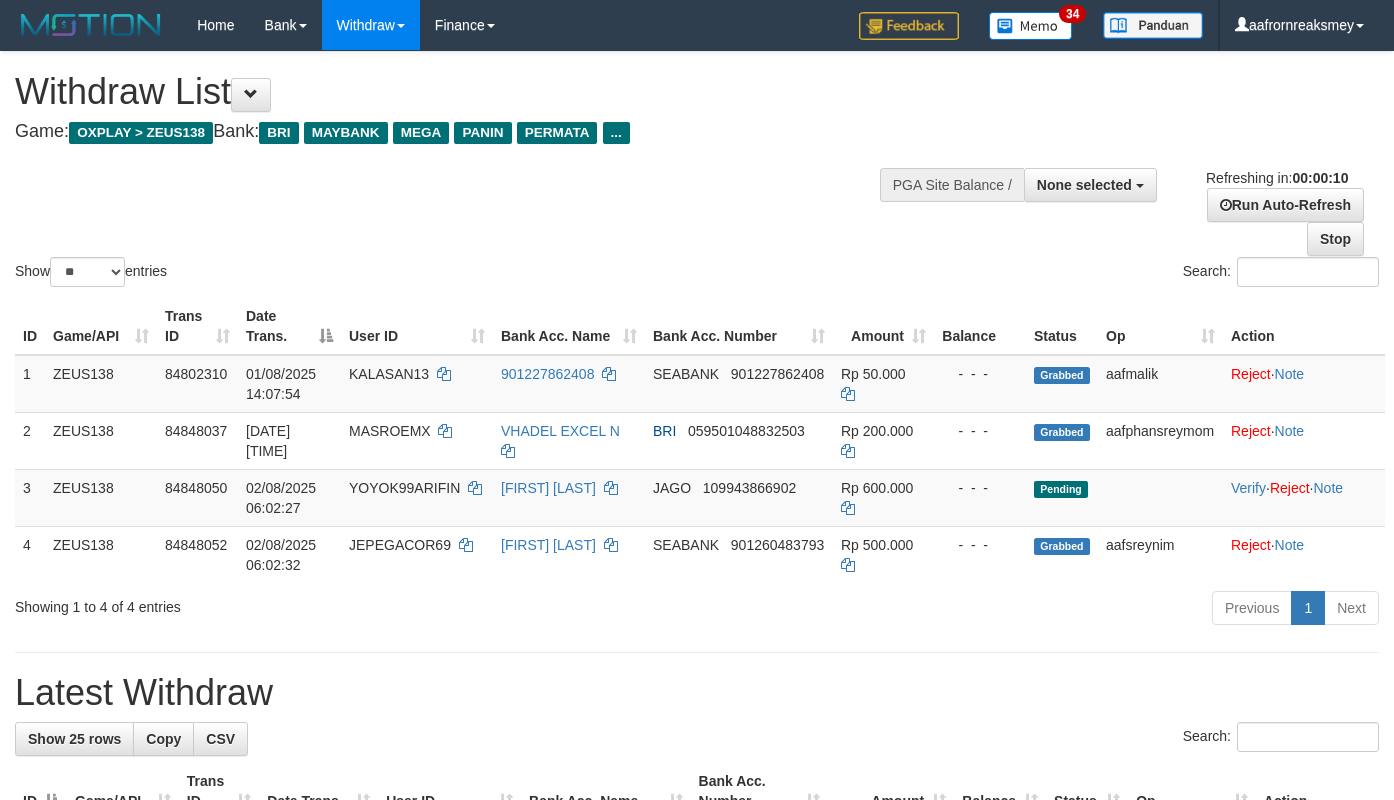 select 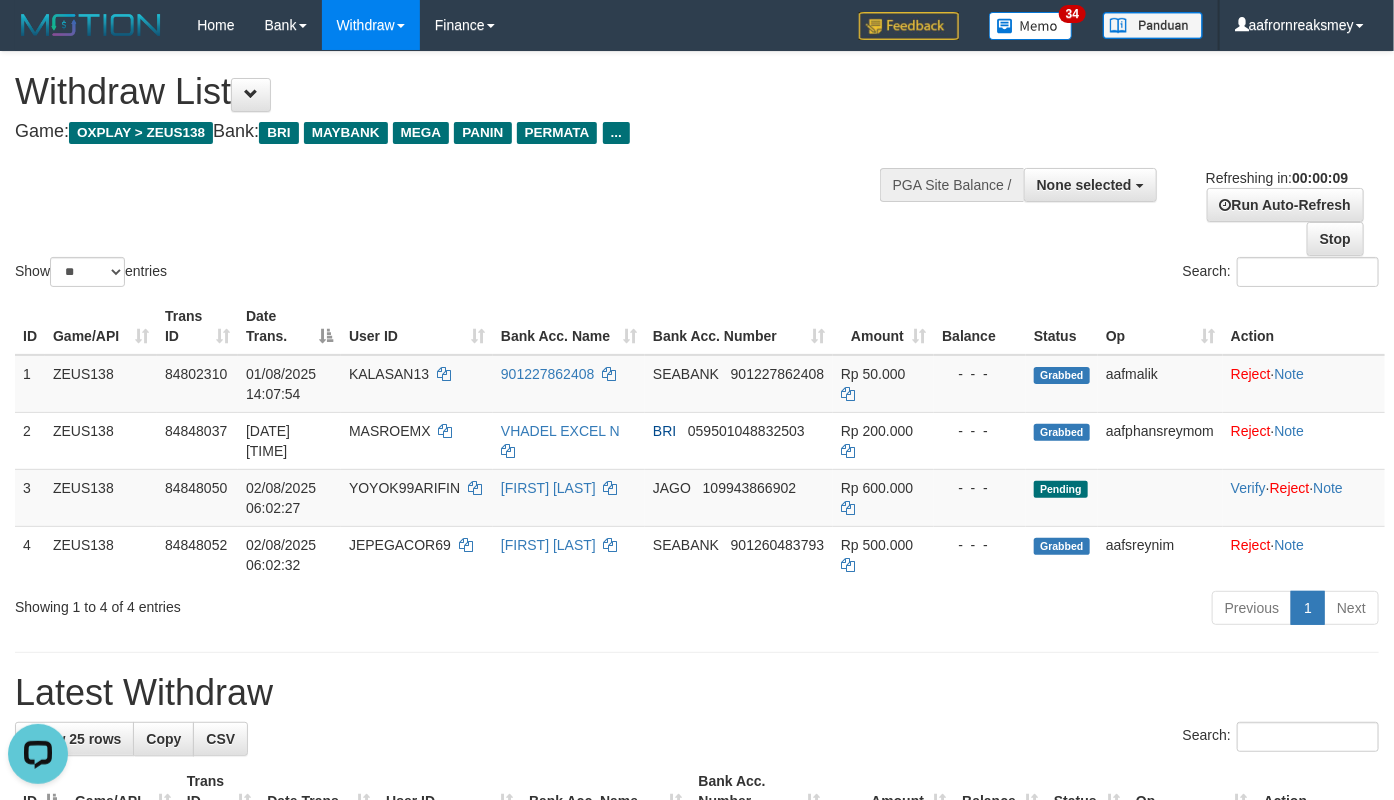 scroll, scrollTop: 0, scrollLeft: 0, axis: both 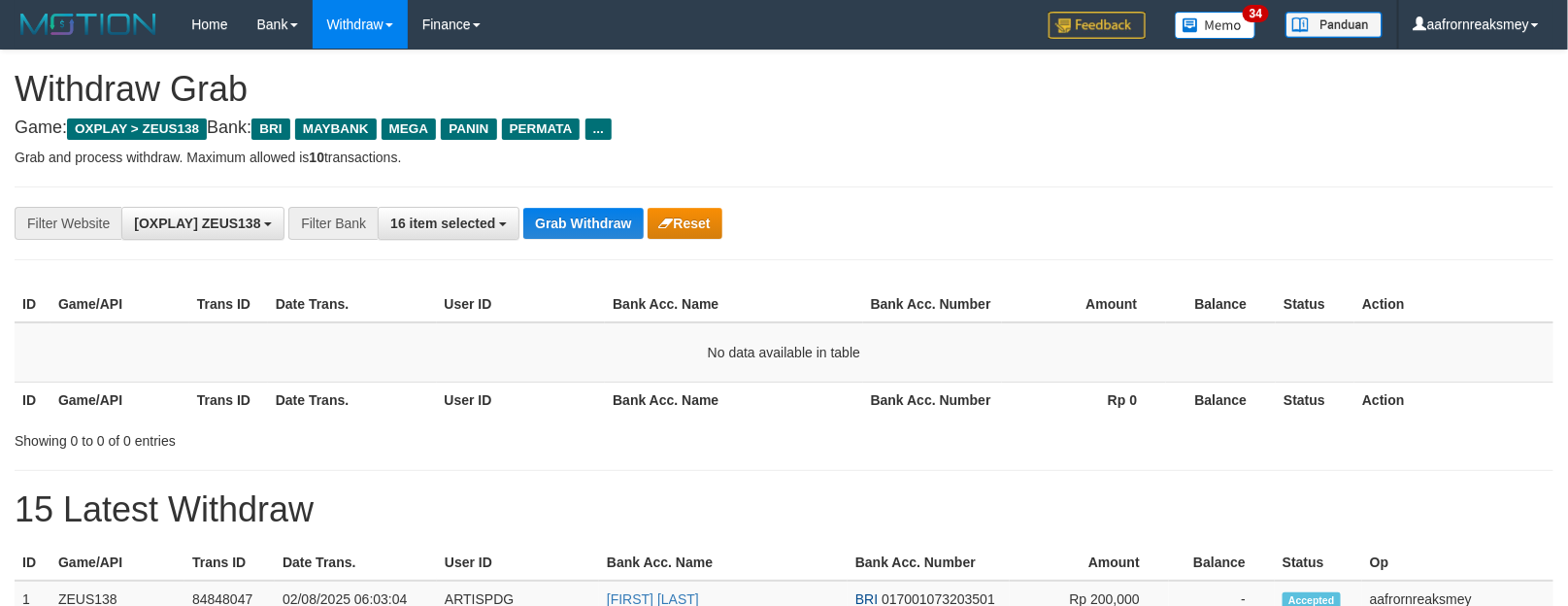 click on "Grab Withdraw" at bounding box center [583, 223] 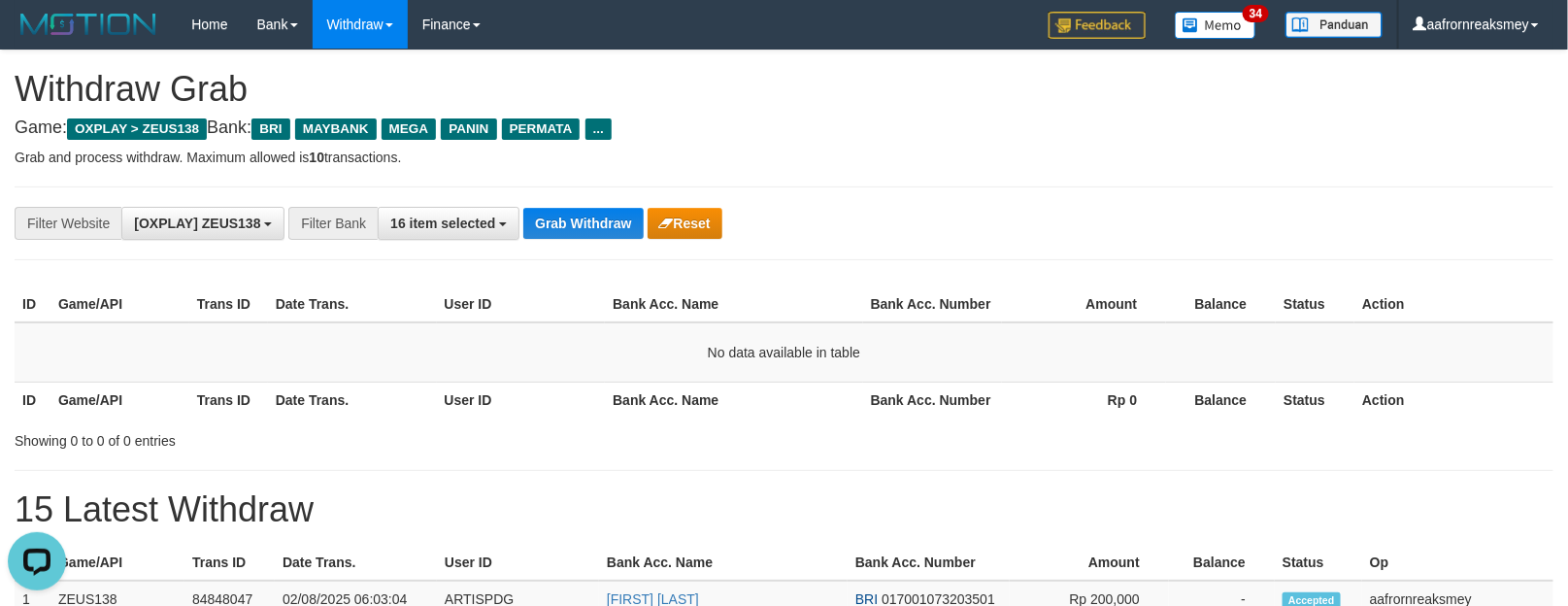scroll, scrollTop: 0, scrollLeft: 0, axis: both 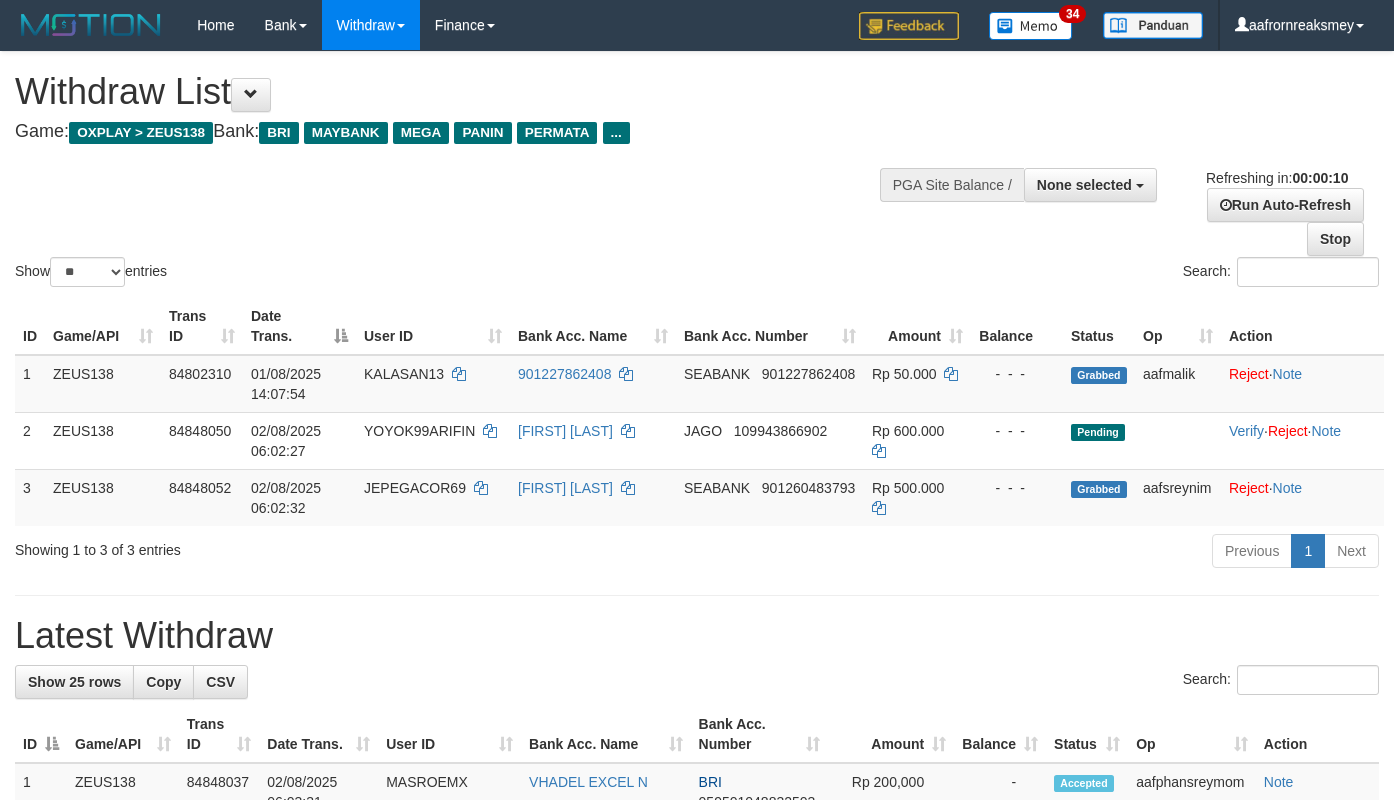 select 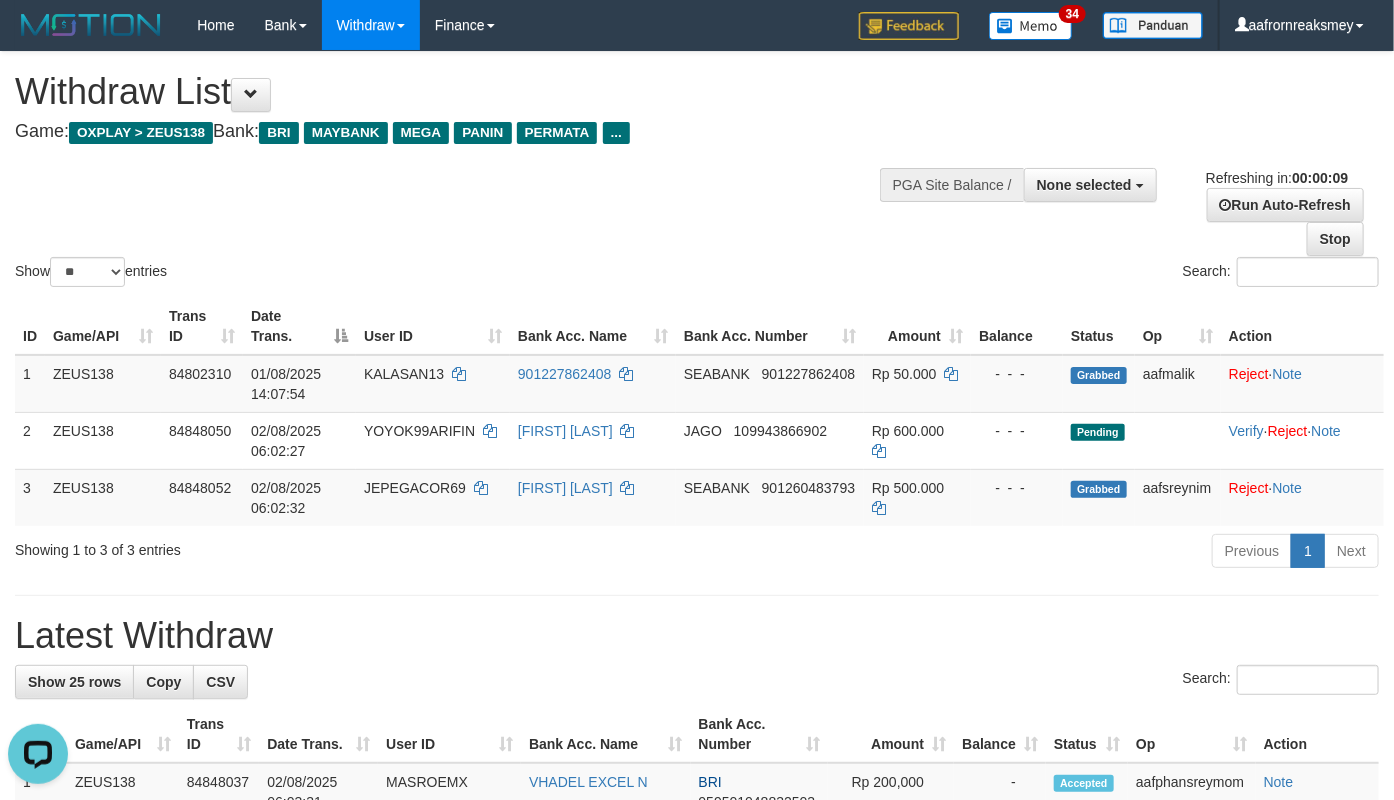 scroll, scrollTop: 0, scrollLeft: 0, axis: both 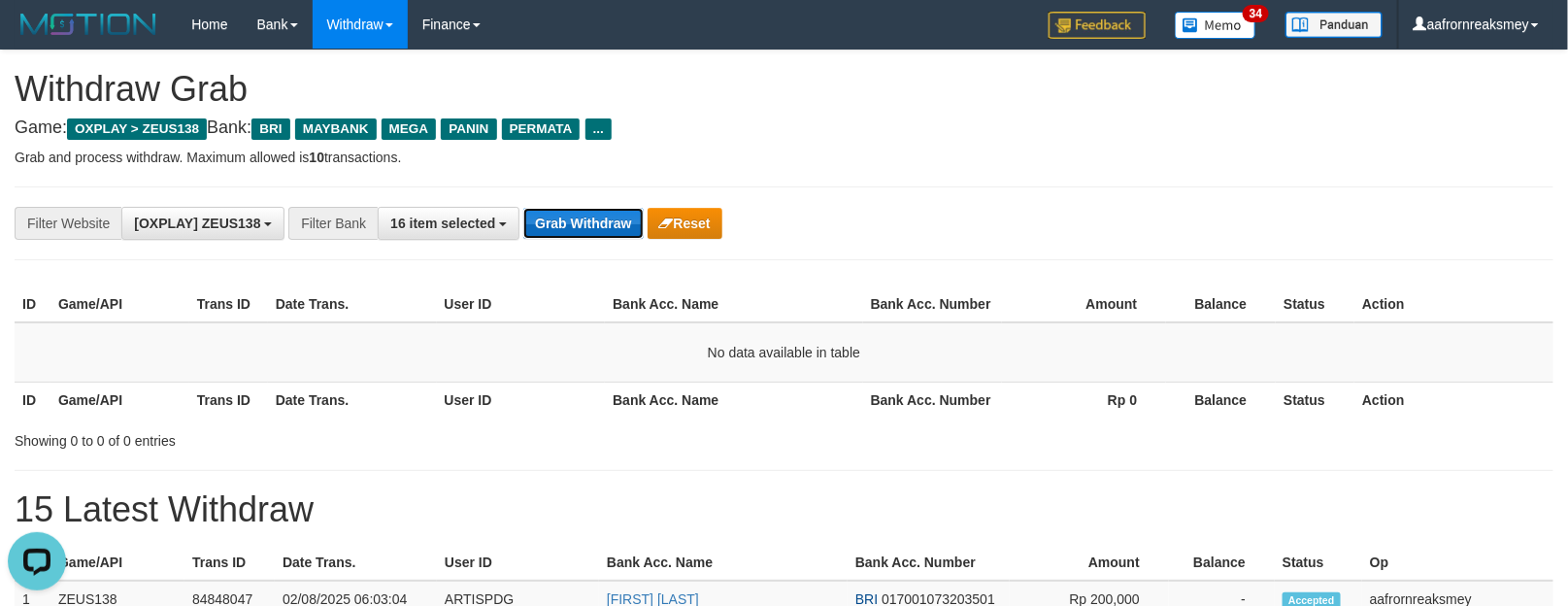 click on "Grab Withdraw" at bounding box center [583, 223] 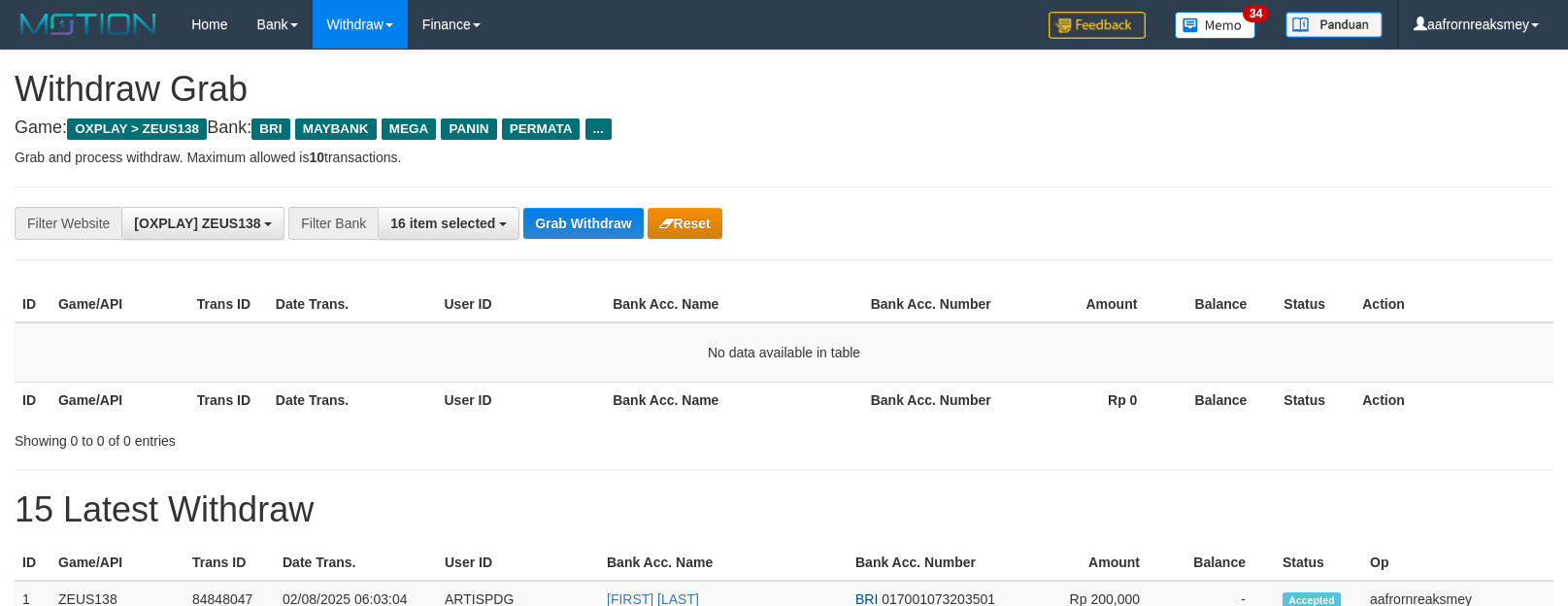 scroll, scrollTop: 0, scrollLeft: 0, axis: both 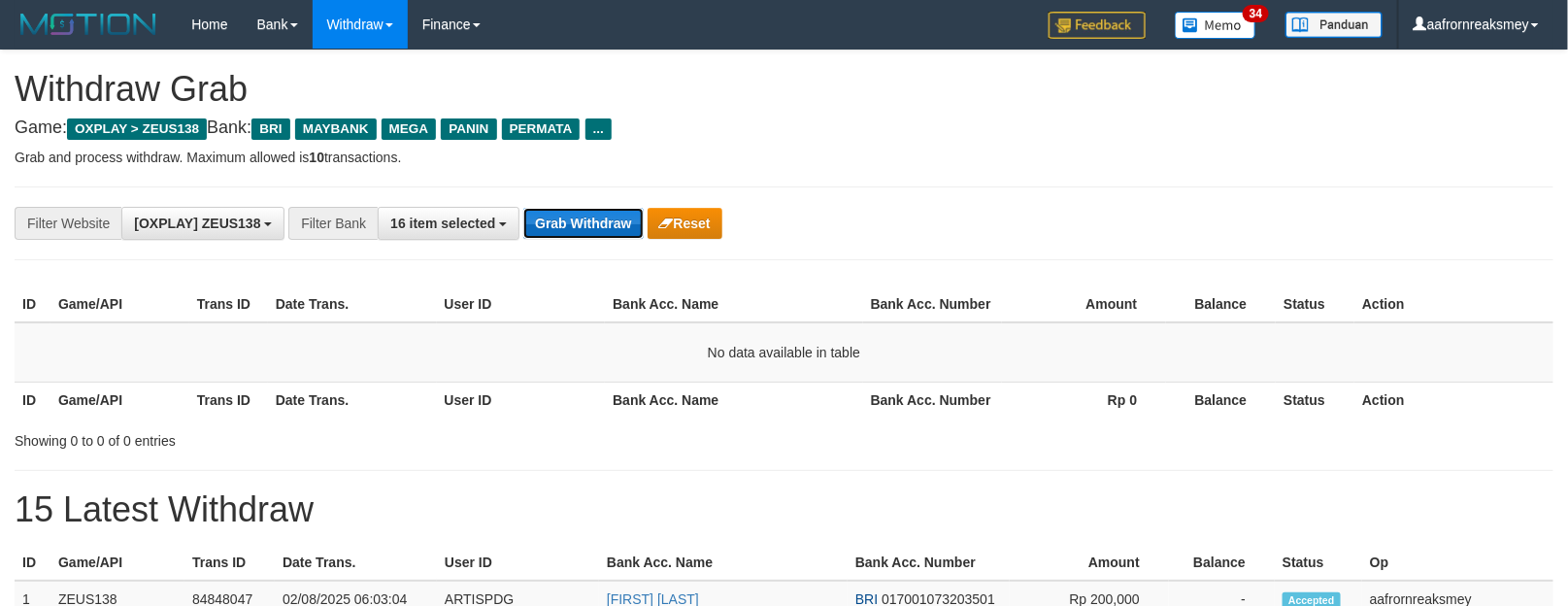 drag, startPoint x: 585, startPoint y: 237, endPoint x: 573, endPoint y: 221, distance: 20 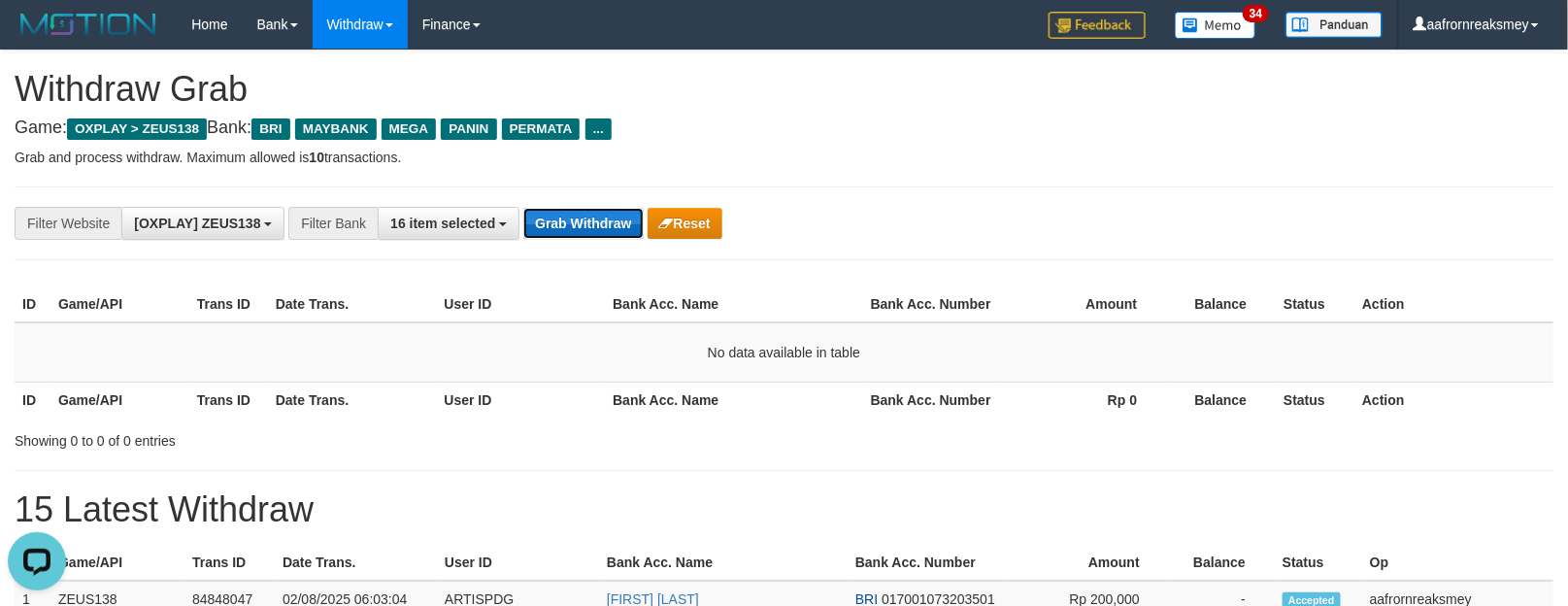 scroll, scrollTop: 0, scrollLeft: 0, axis: both 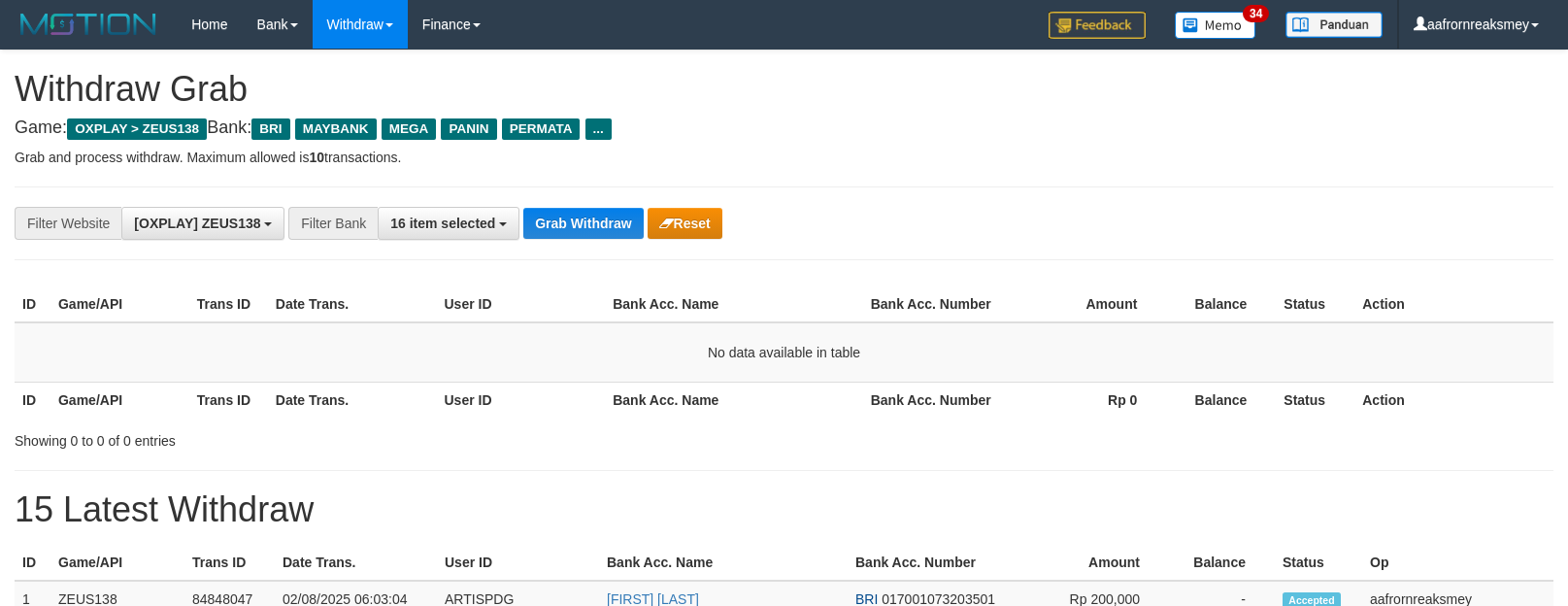 click on "Grab Withdraw" at bounding box center (583, 223) 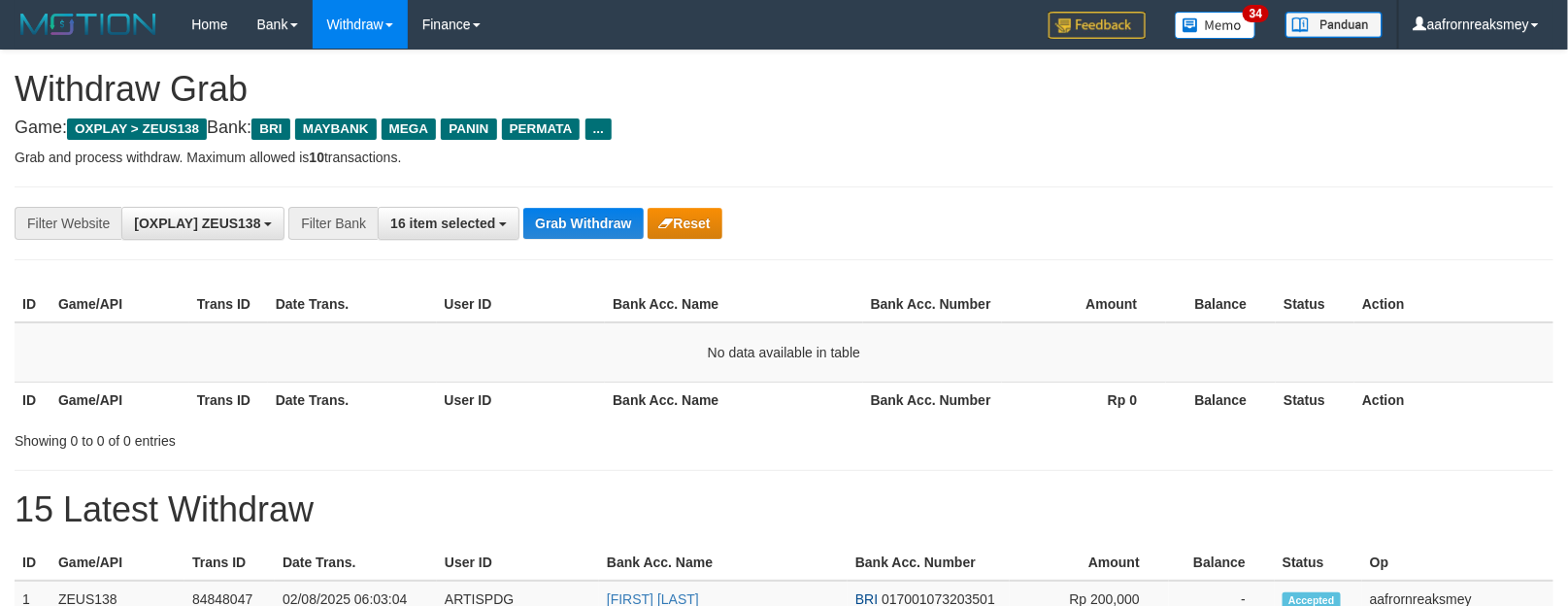 click on "Grab Withdraw" at bounding box center (583, 223) 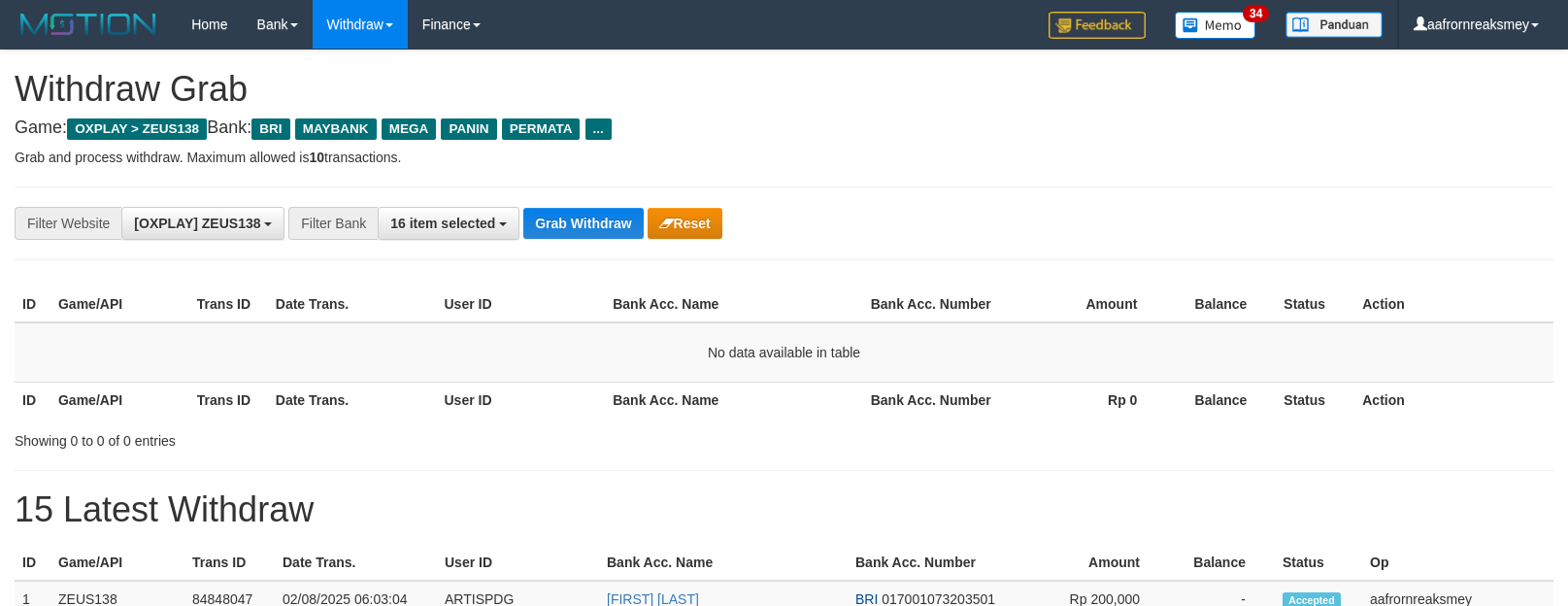 scroll, scrollTop: 0, scrollLeft: 0, axis: both 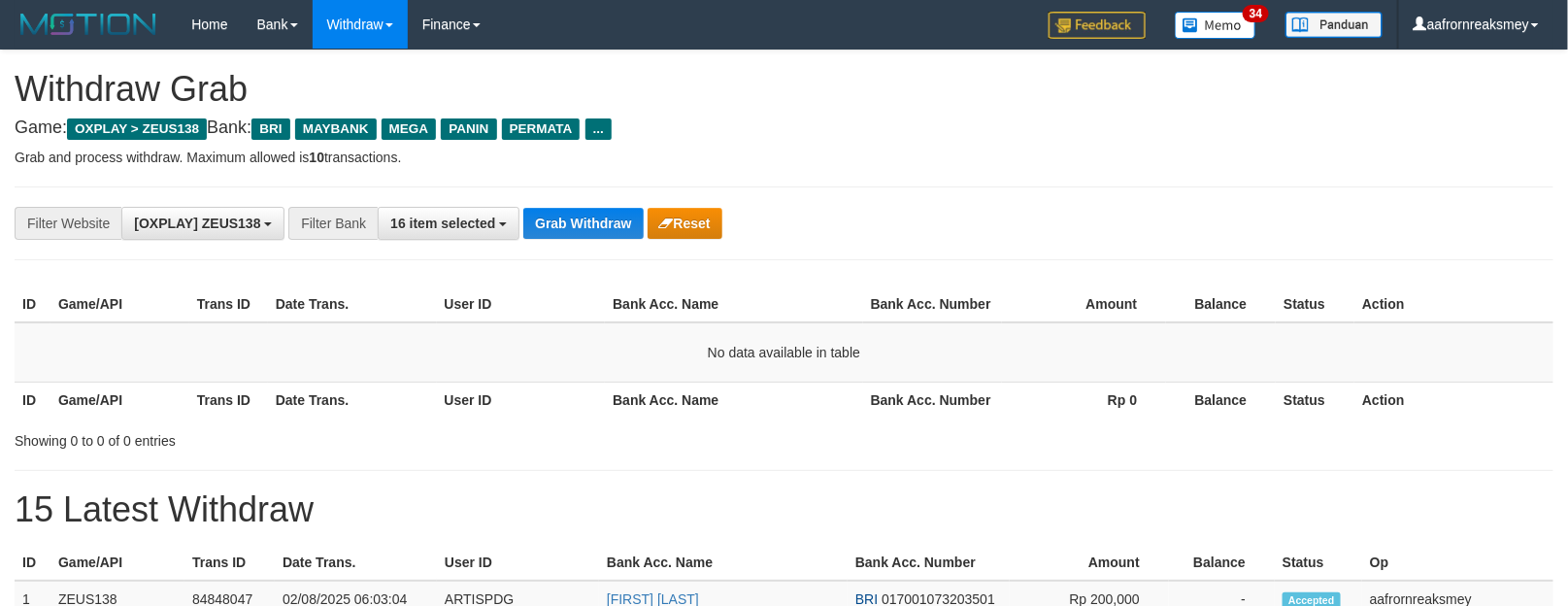 click on "Grab Withdraw" at bounding box center [583, 223] 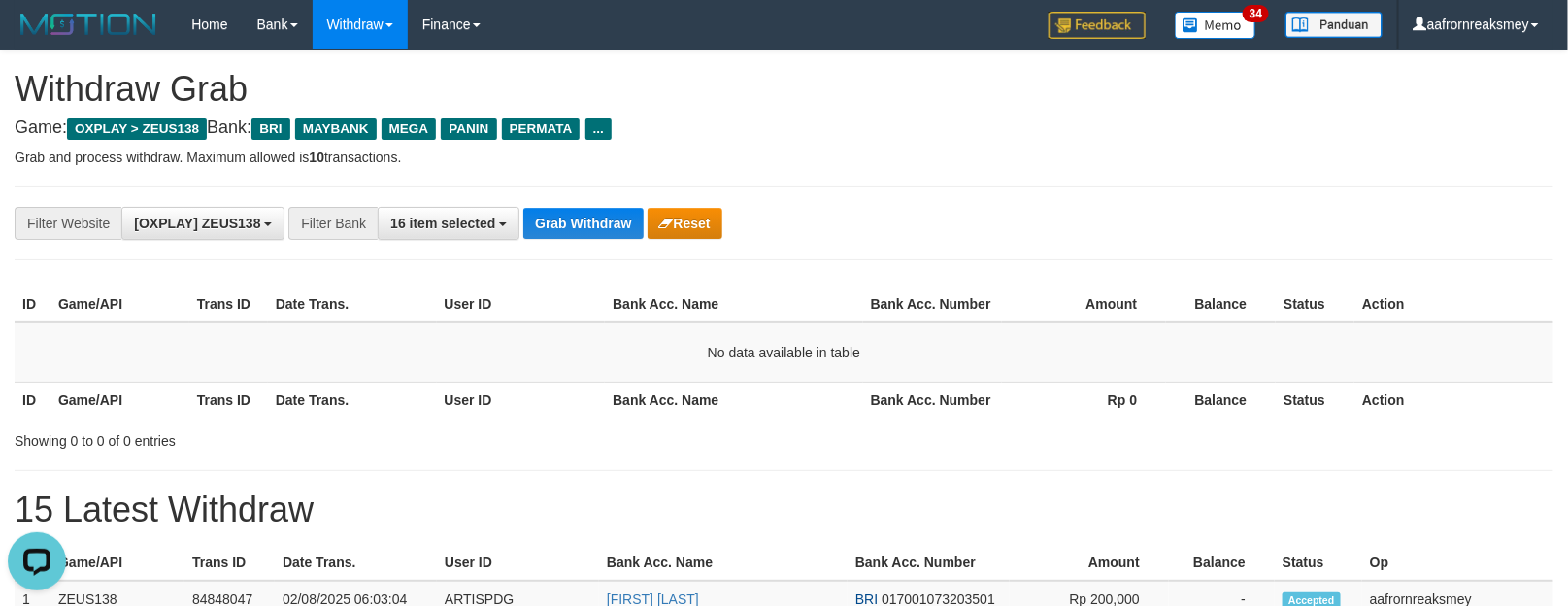 scroll, scrollTop: 0, scrollLeft: 0, axis: both 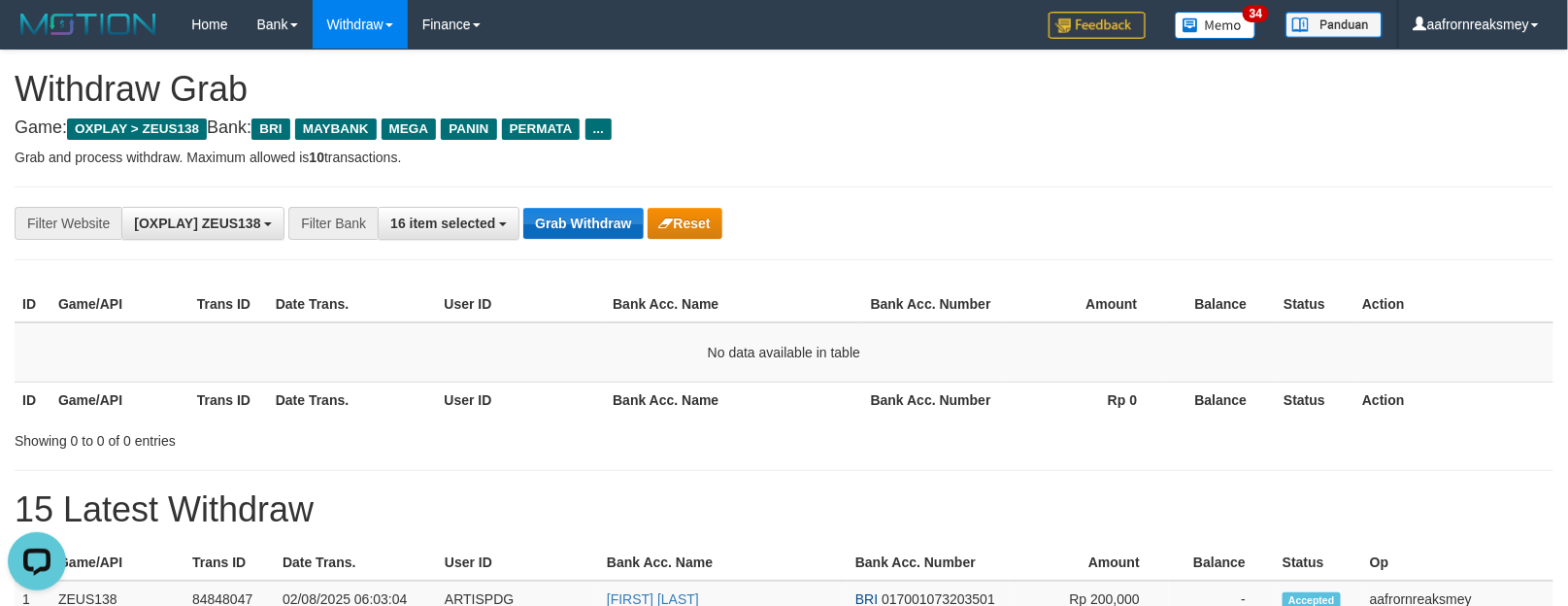 drag, startPoint x: 0, startPoint y: 0, endPoint x: 576, endPoint y: 220, distance: 616.584 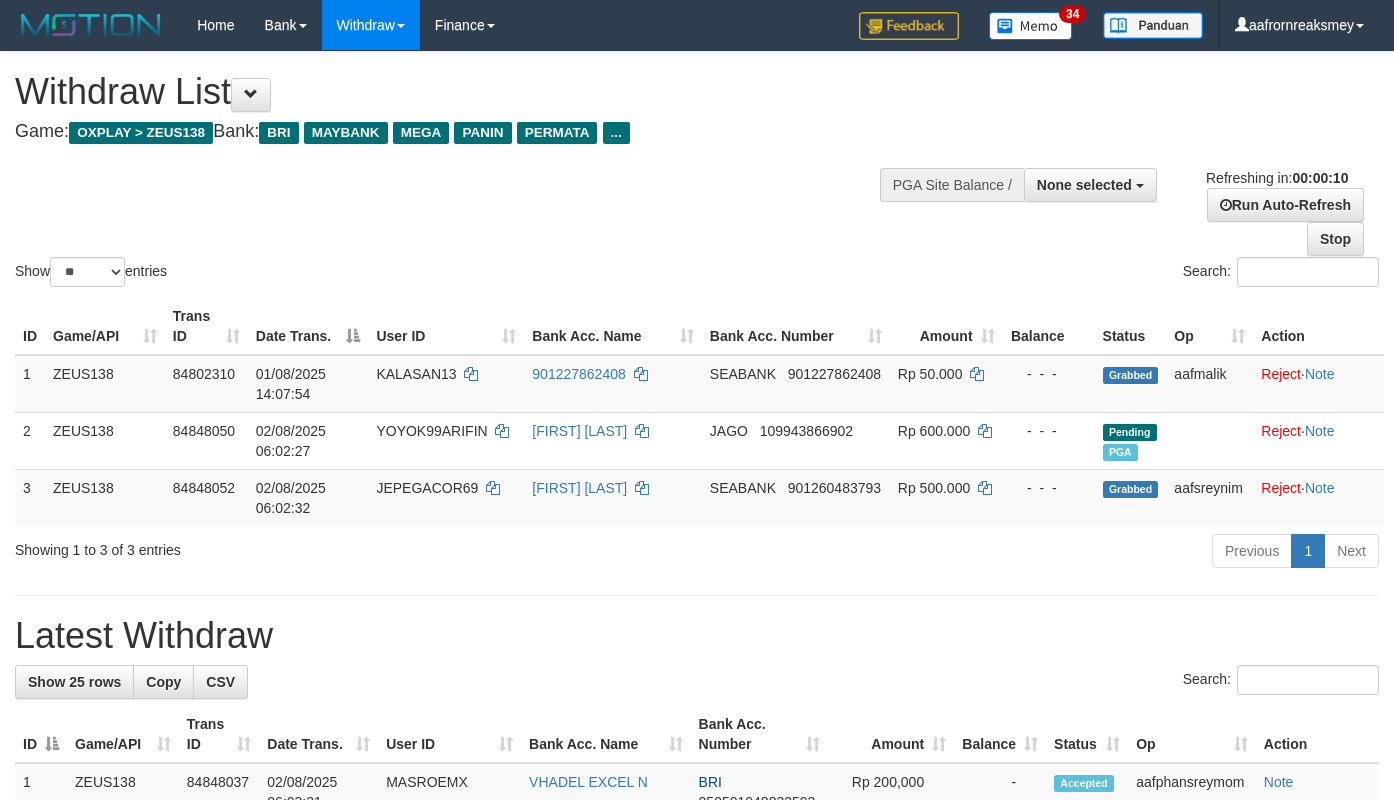 select 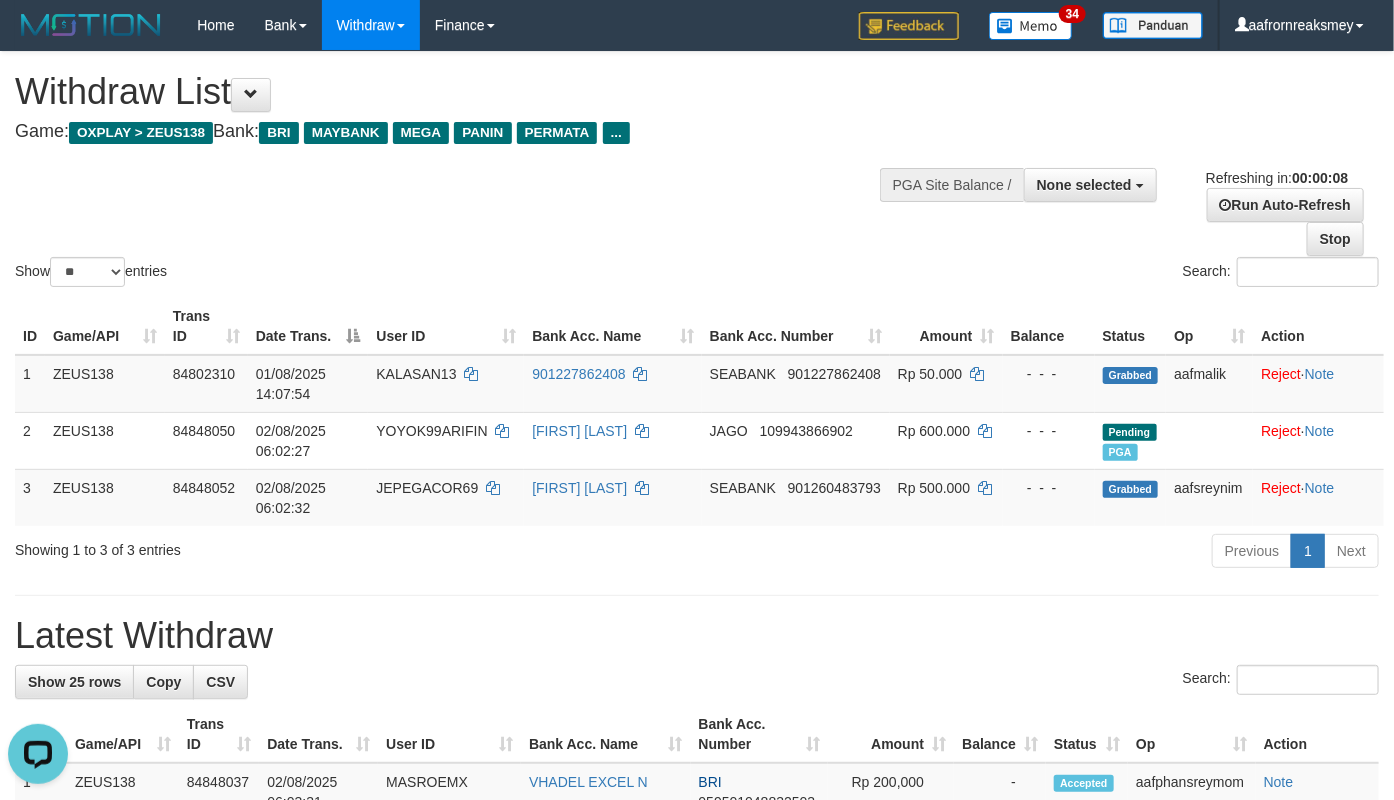 scroll, scrollTop: 0, scrollLeft: 0, axis: both 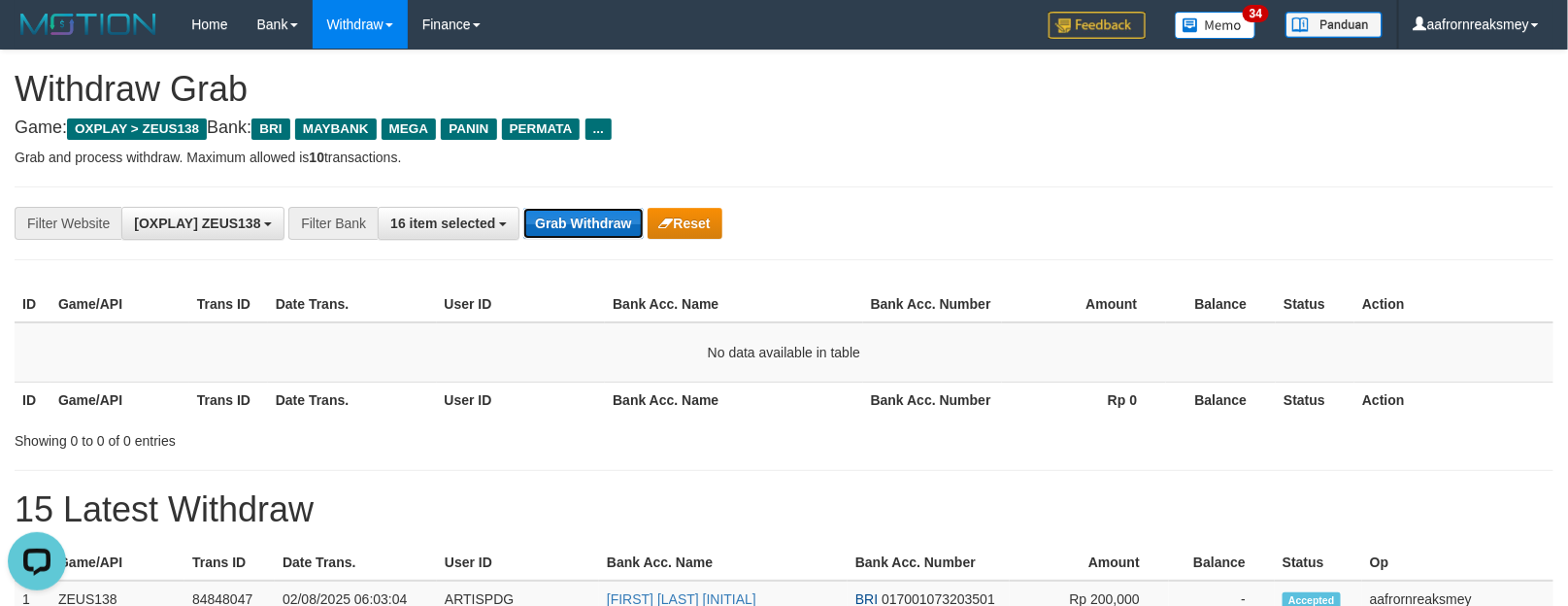 click on "Grab Withdraw" at bounding box center [583, 223] 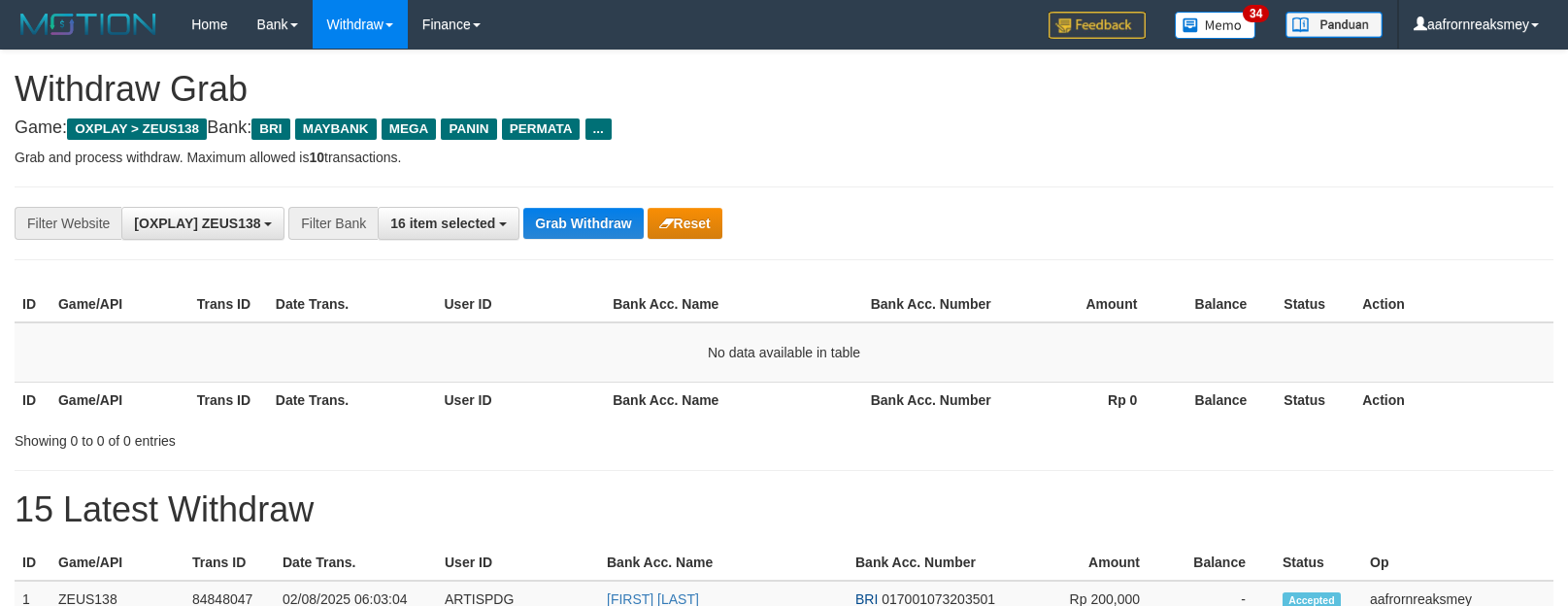 scroll, scrollTop: 0, scrollLeft: 0, axis: both 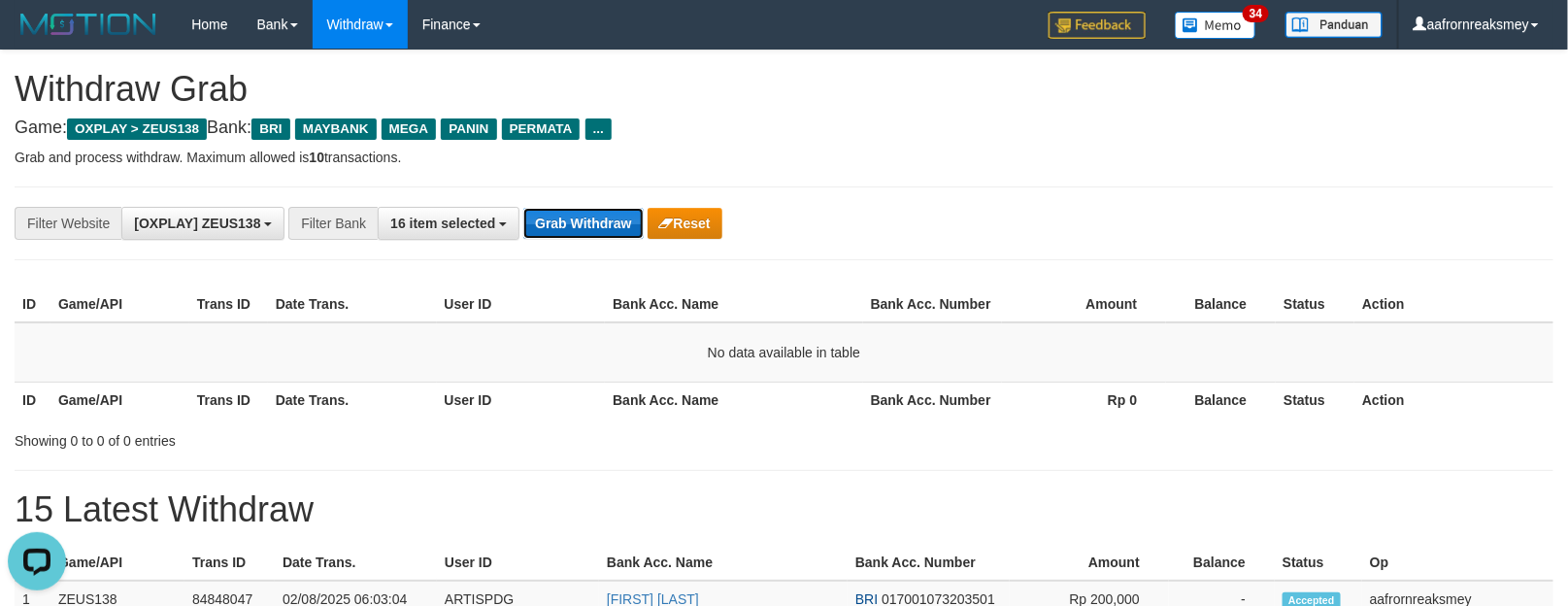 click on "Grab Withdraw" at bounding box center (583, 223) 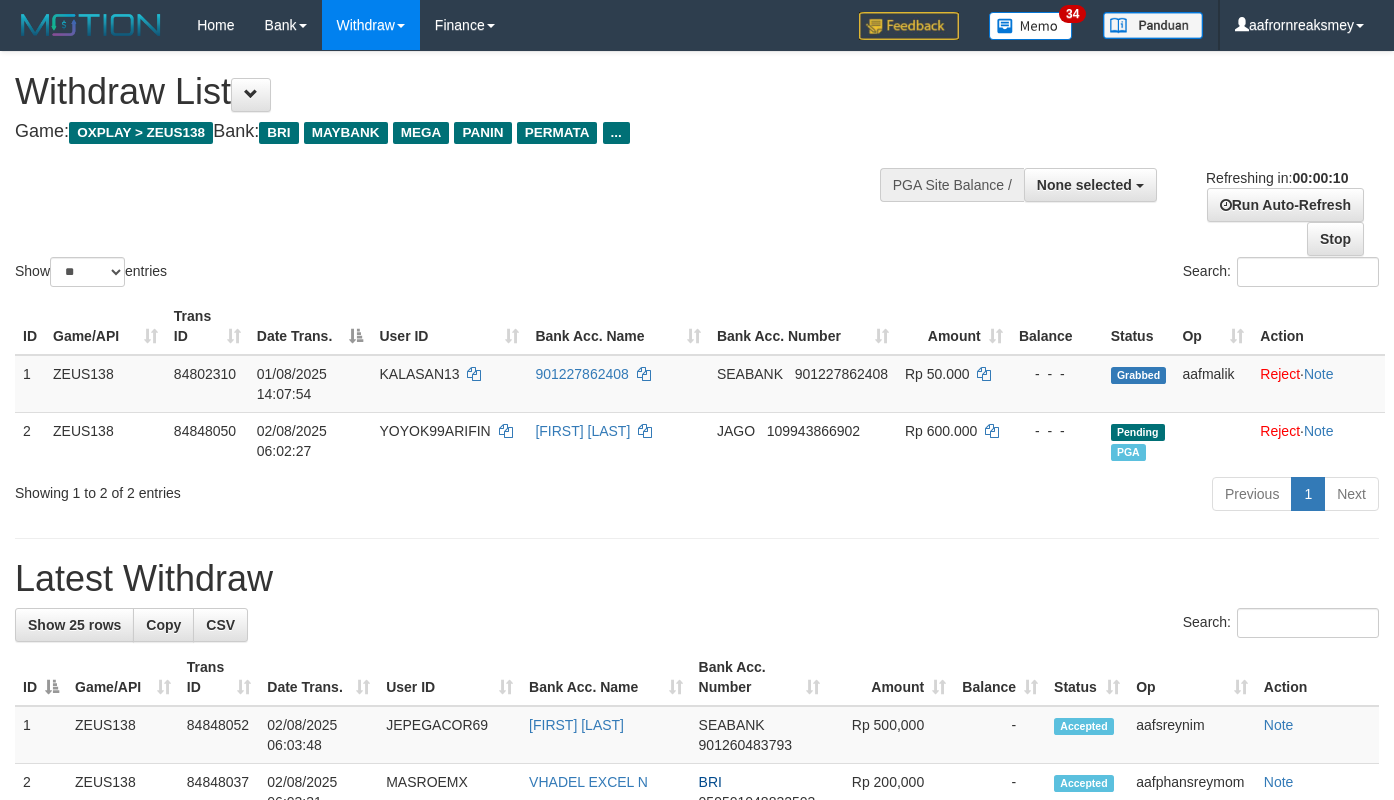 select 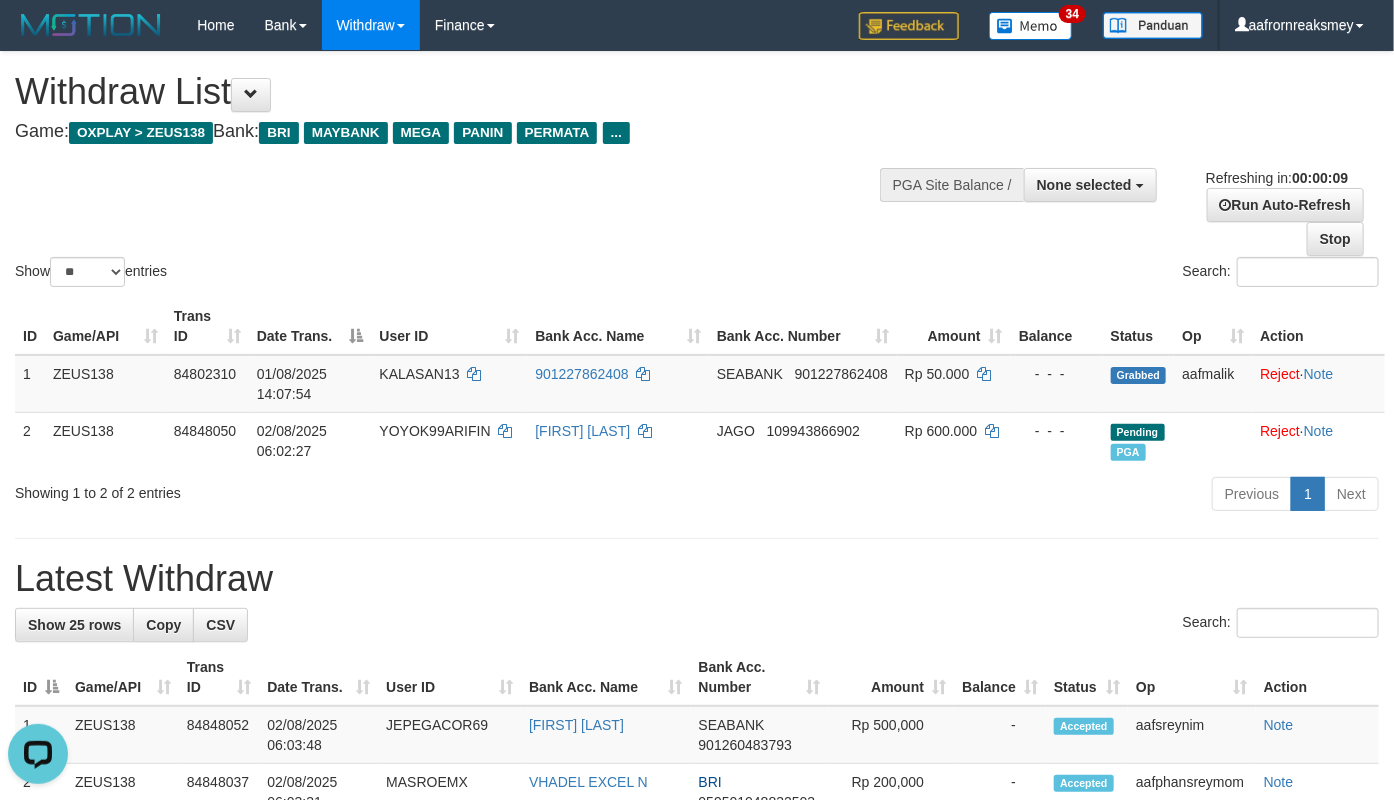 scroll, scrollTop: 0, scrollLeft: 0, axis: both 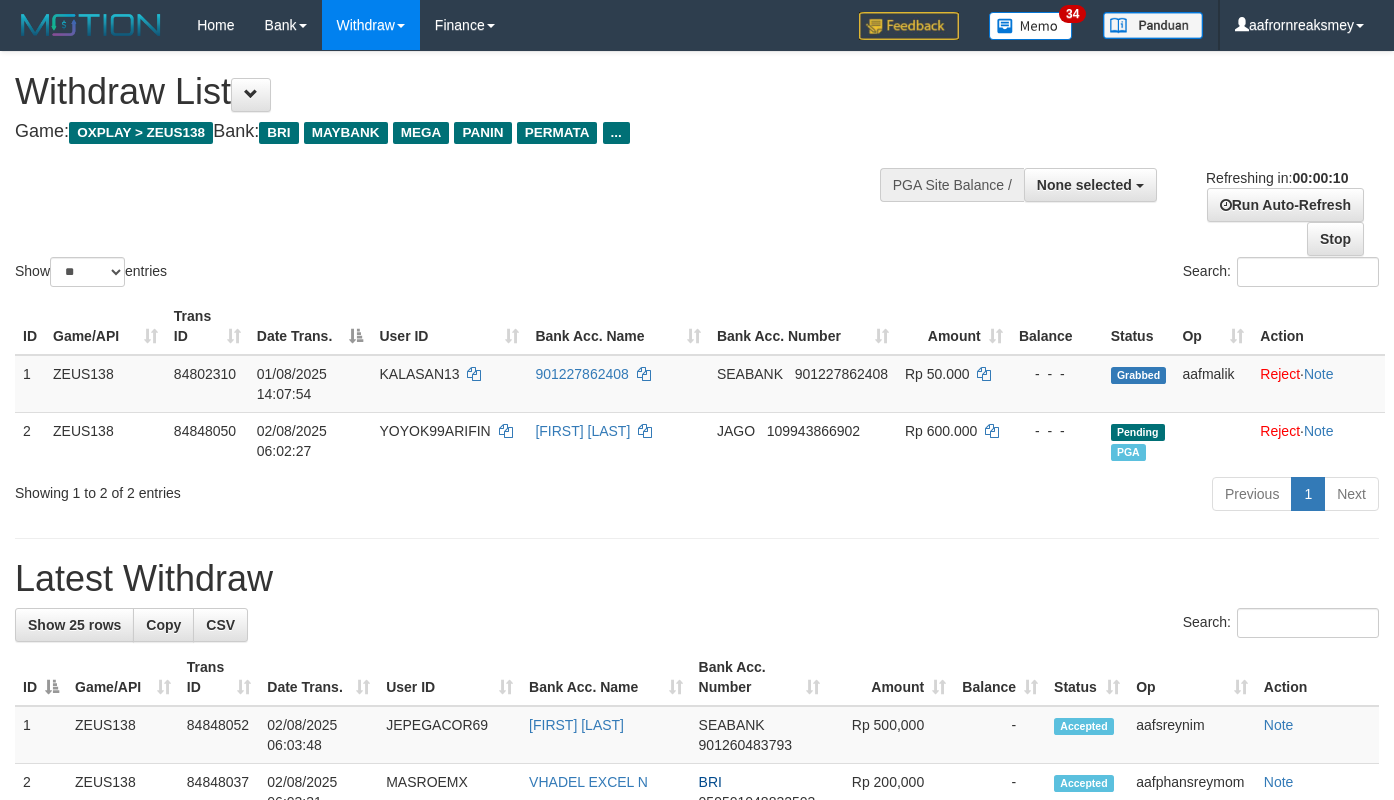 select 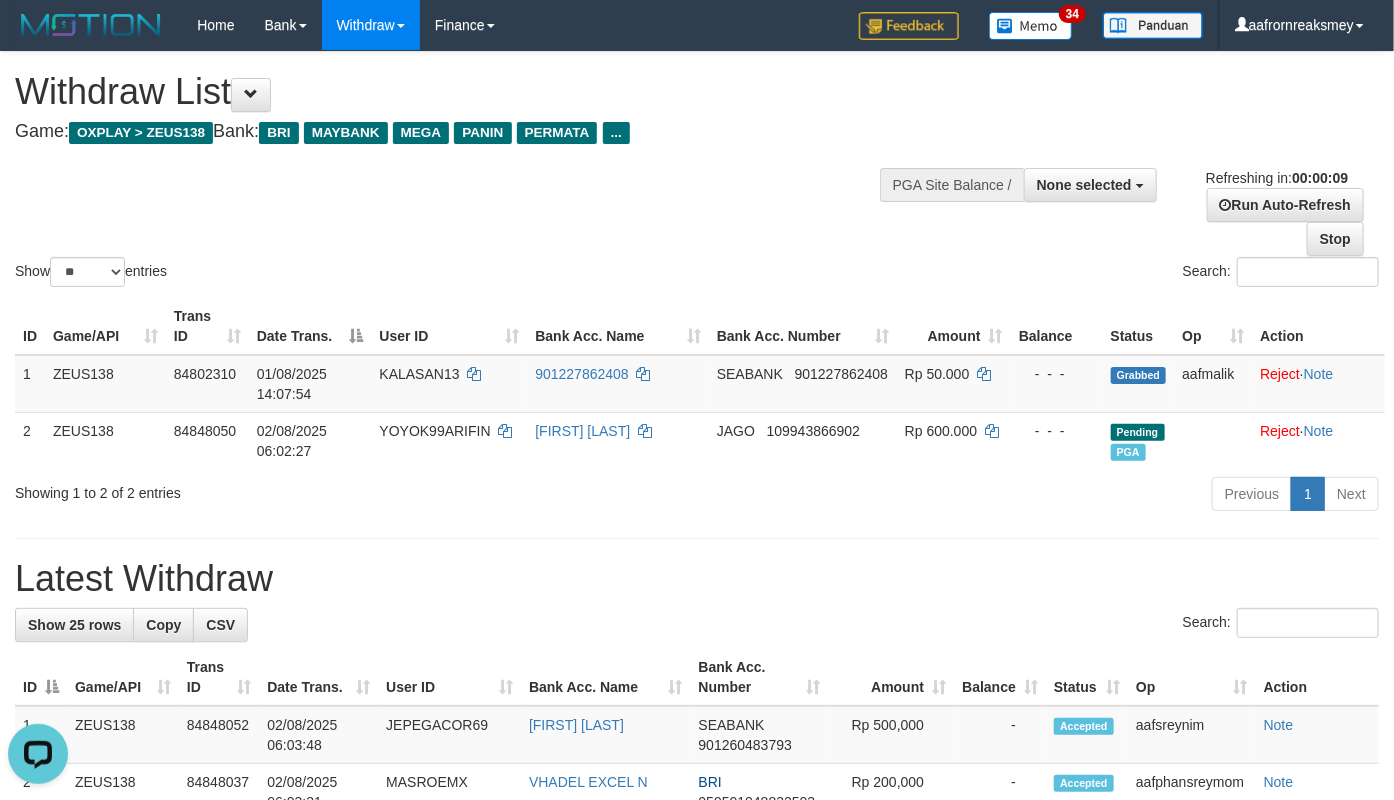 scroll, scrollTop: 0, scrollLeft: 0, axis: both 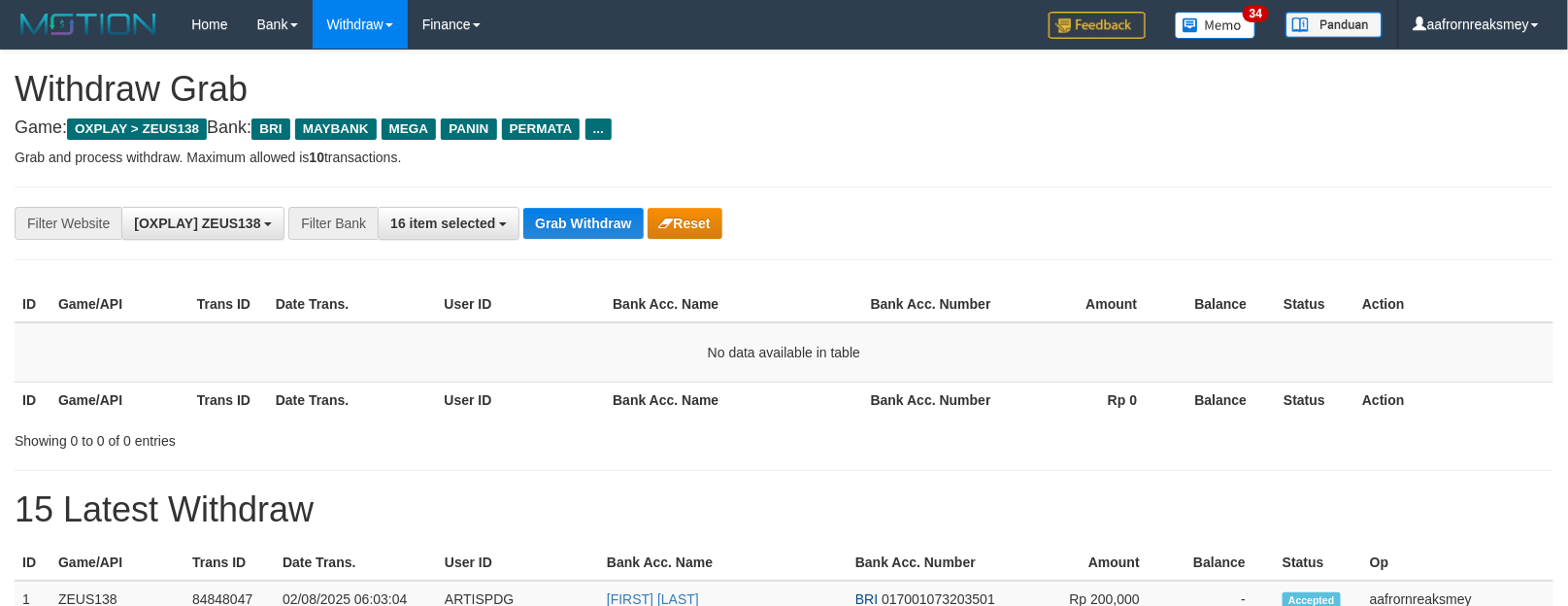 click on "**********" at bounding box center [784, 223] 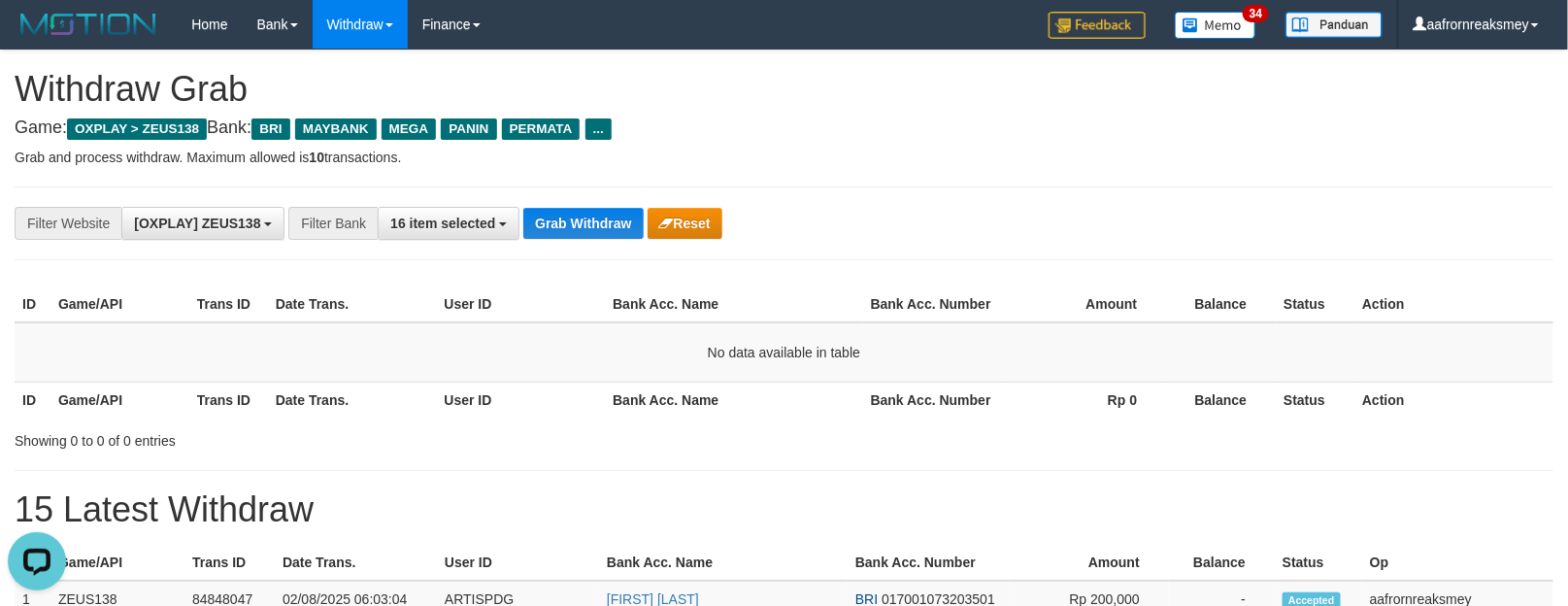 scroll, scrollTop: 0, scrollLeft: 0, axis: both 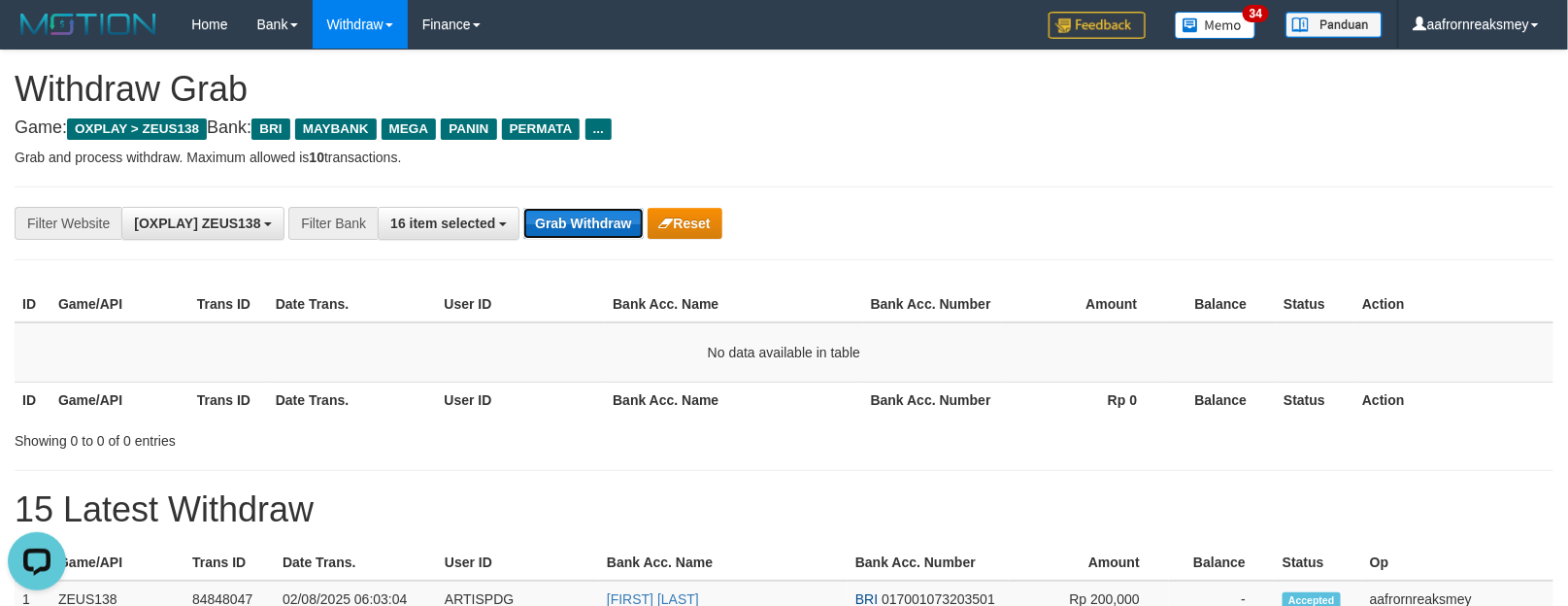 click on "Grab Withdraw" at bounding box center (583, 223) 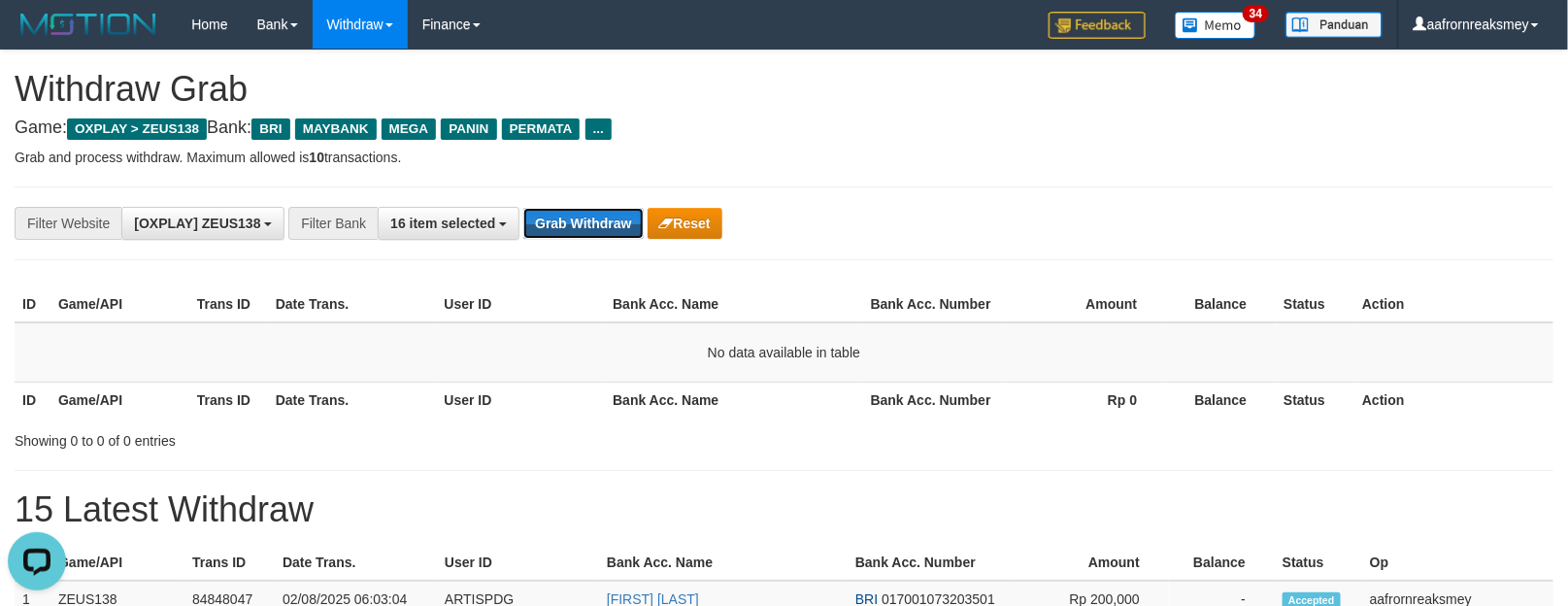 drag, startPoint x: 581, startPoint y: 221, endPoint x: 1176, endPoint y: 434, distance: 631.9763 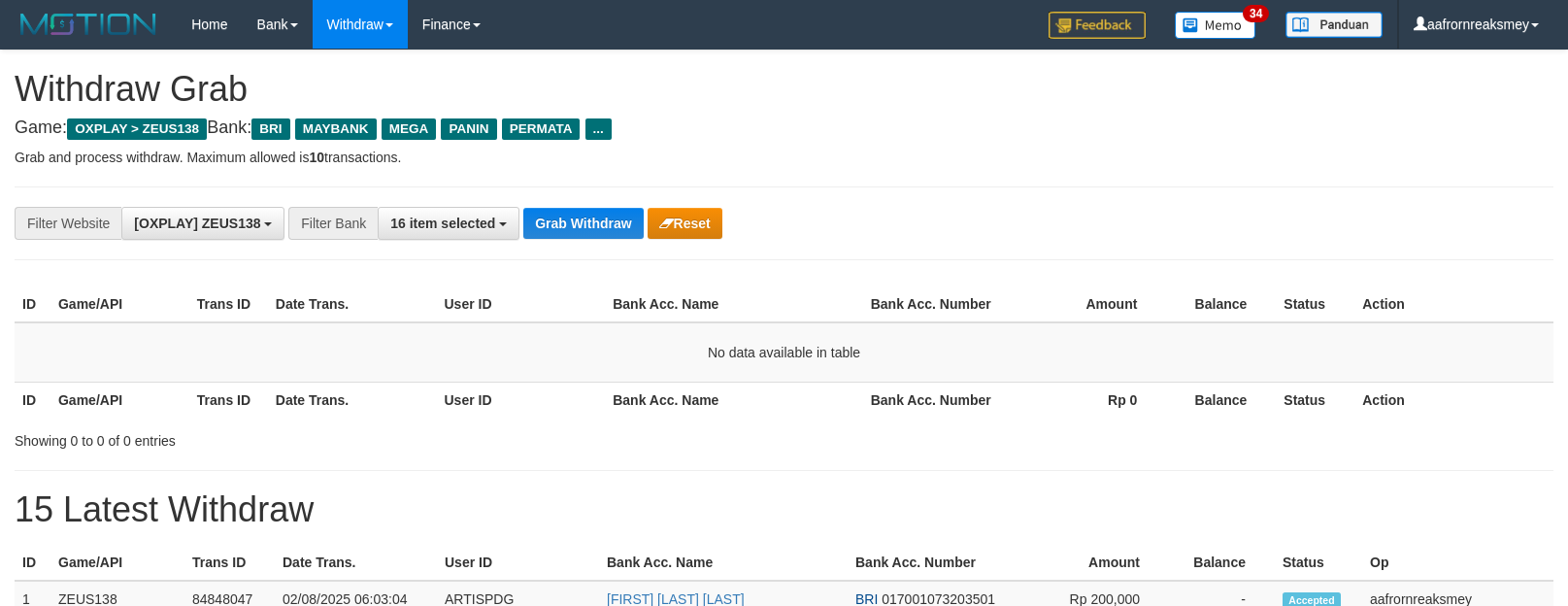 scroll, scrollTop: 0, scrollLeft: 0, axis: both 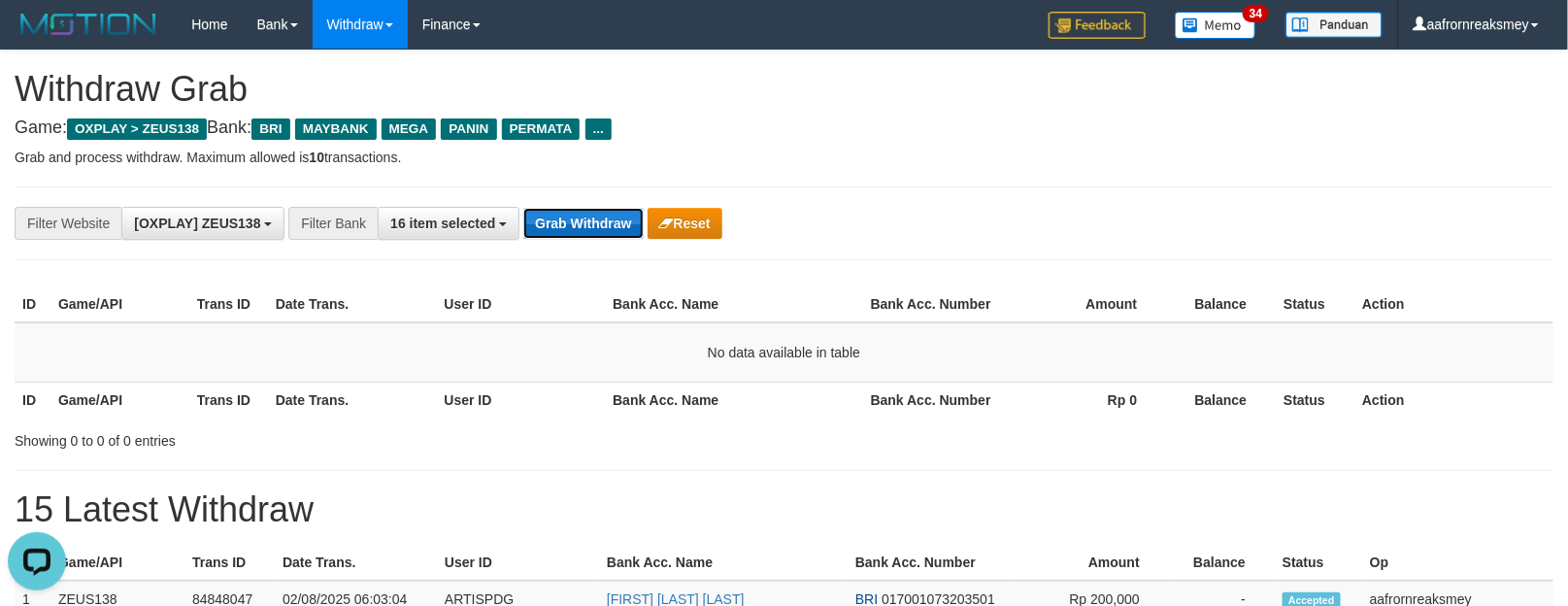 click on "Grab Withdraw" at bounding box center (583, 223) 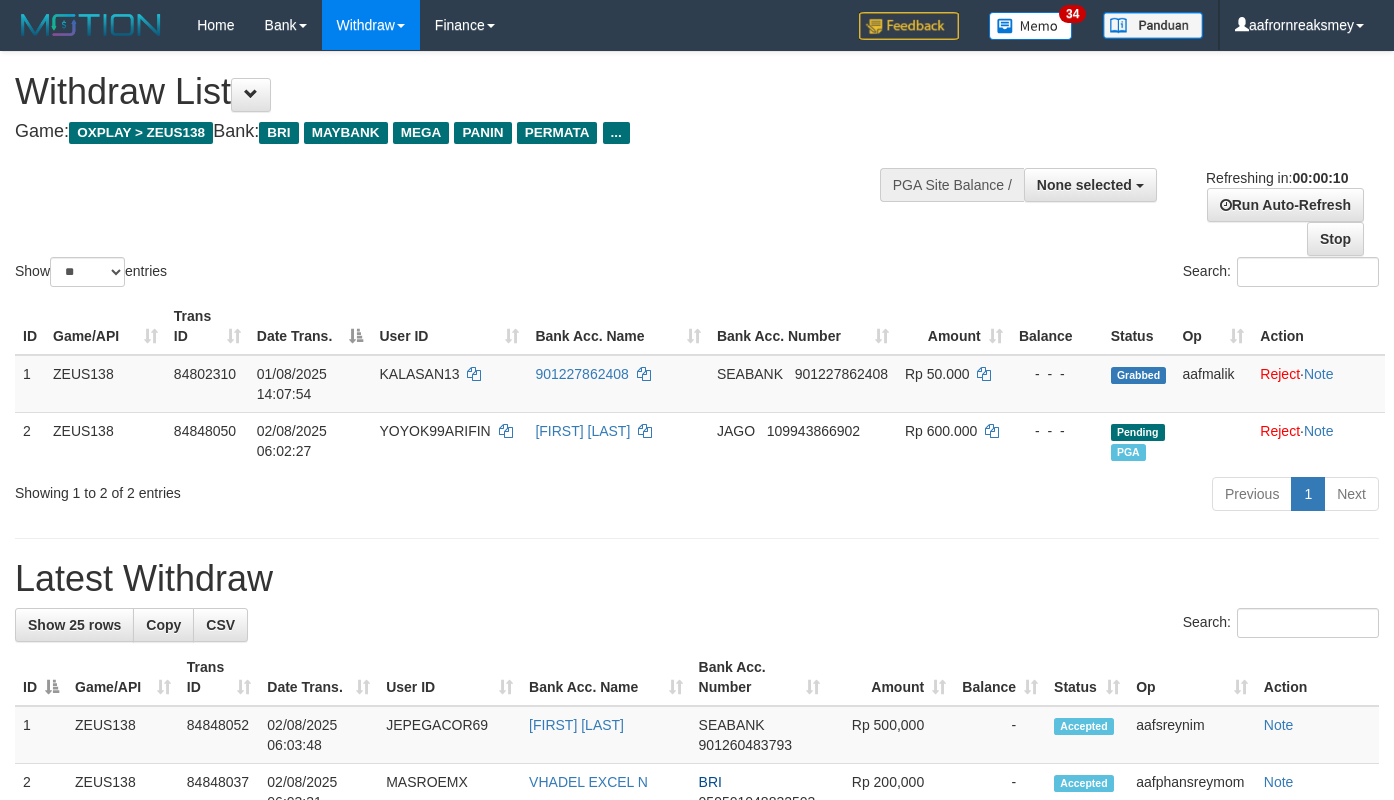select 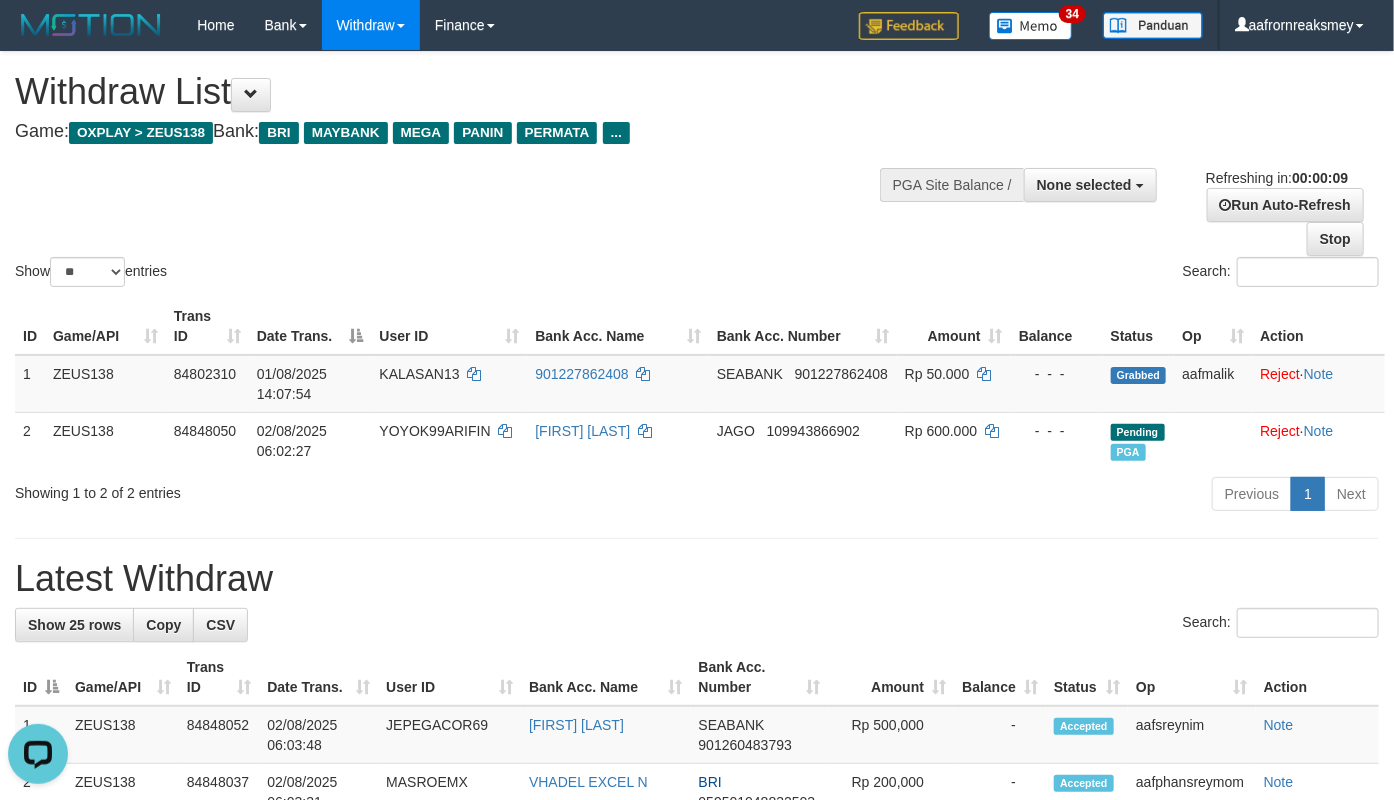 scroll, scrollTop: 0, scrollLeft: 0, axis: both 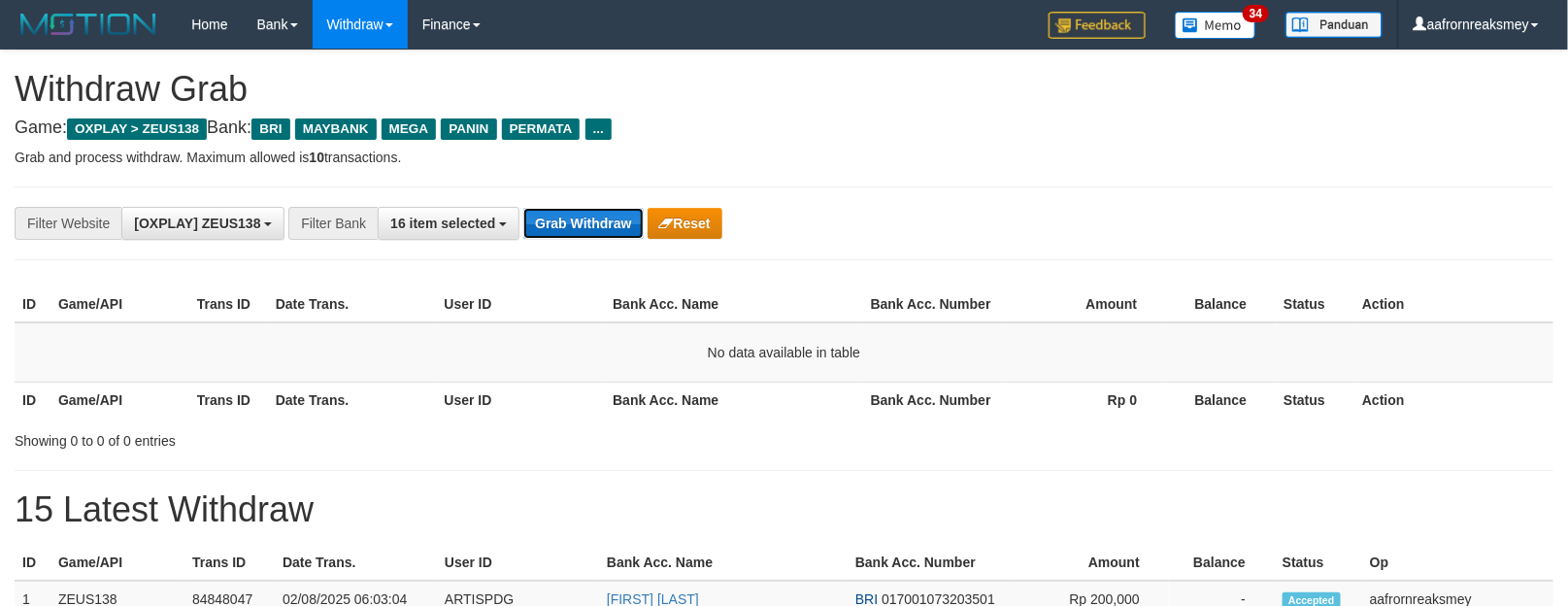 click on "Grab Withdraw" at bounding box center [583, 223] 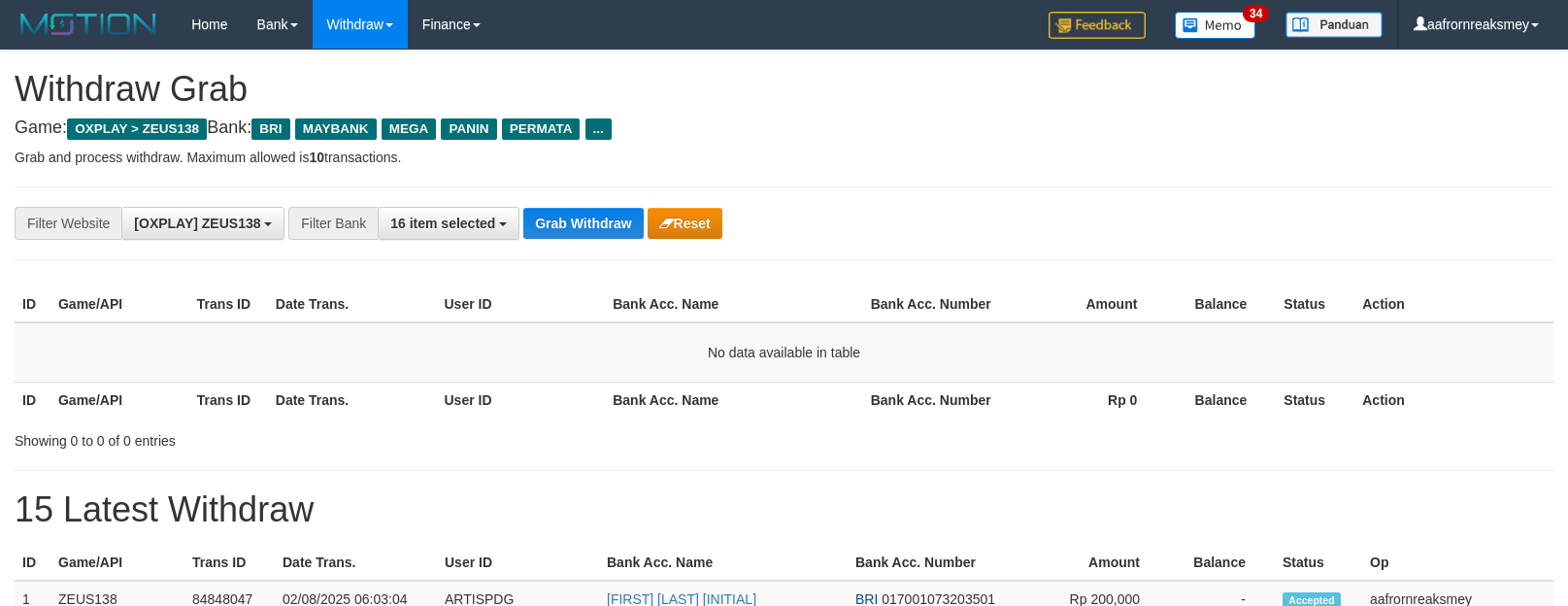 scroll, scrollTop: 0, scrollLeft: 0, axis: both 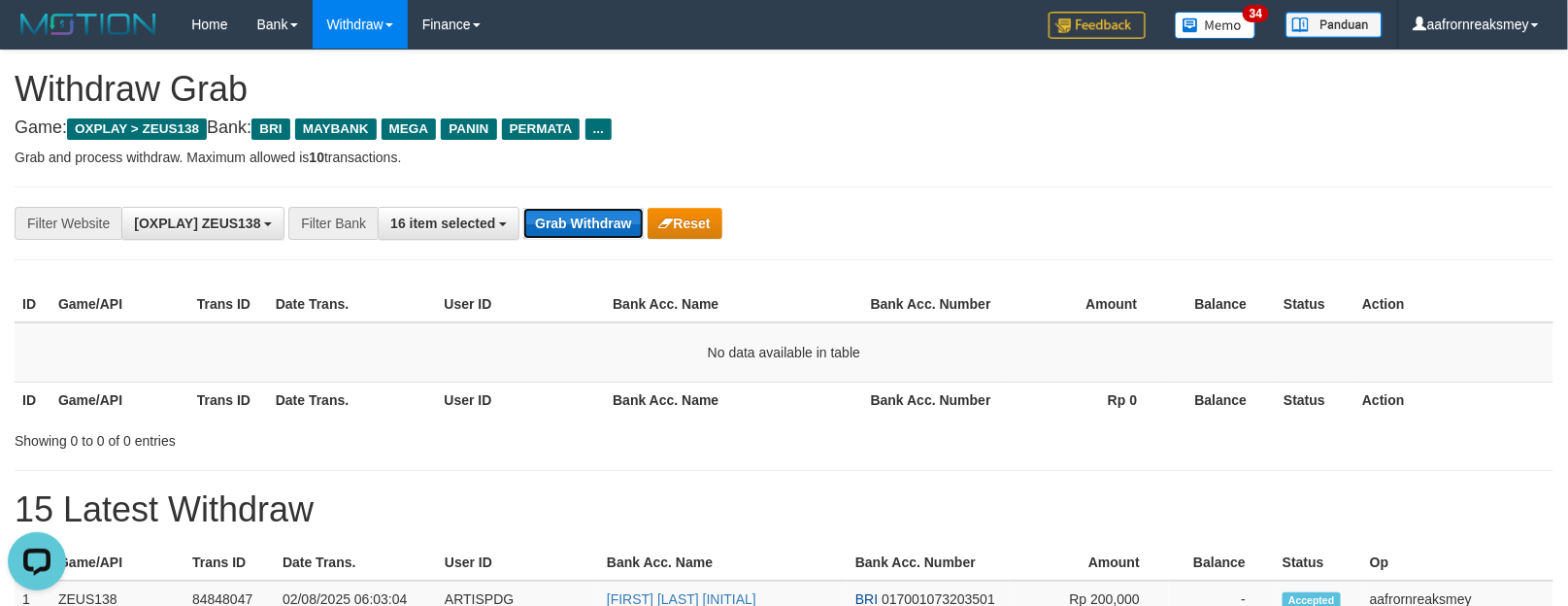 click on "Grab Withdraw" at bounding box center [583, 223] 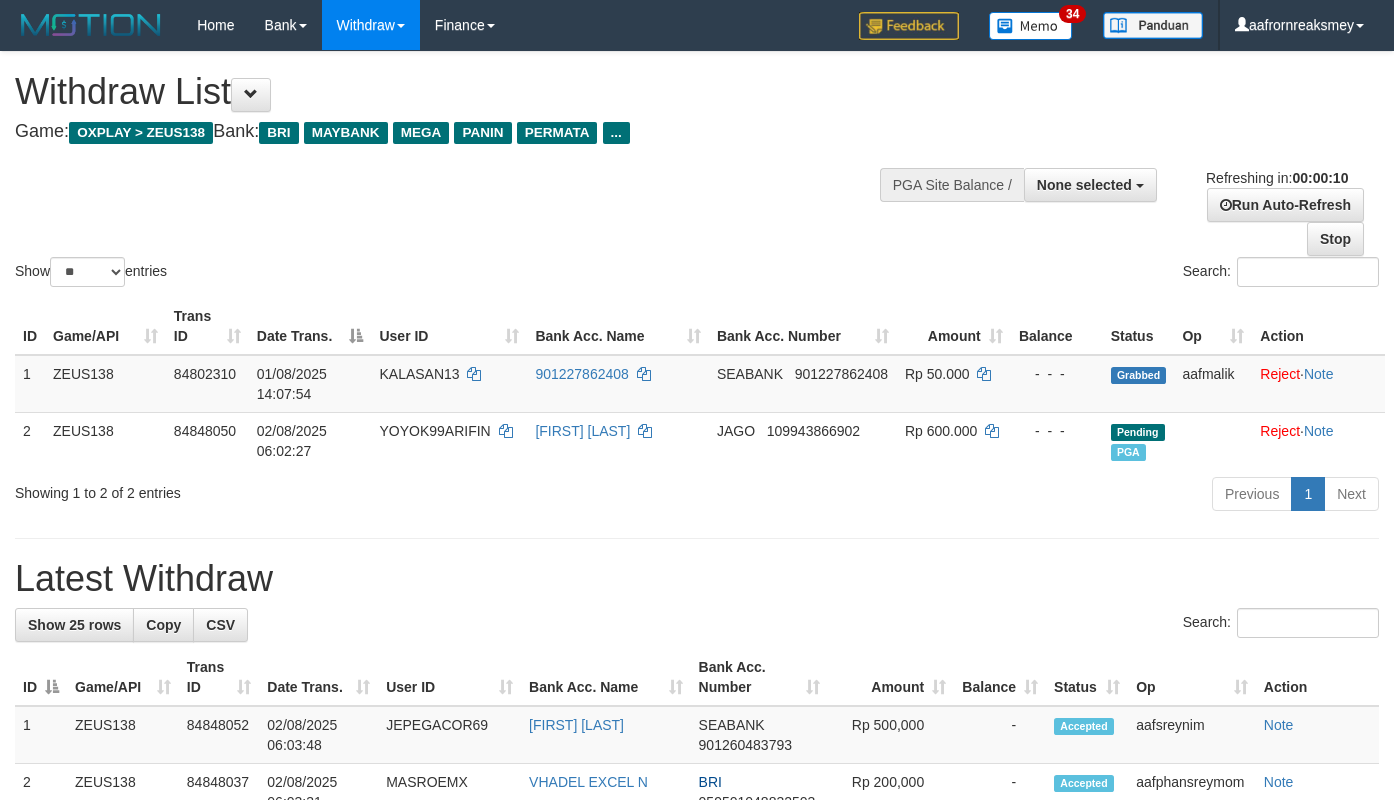 select 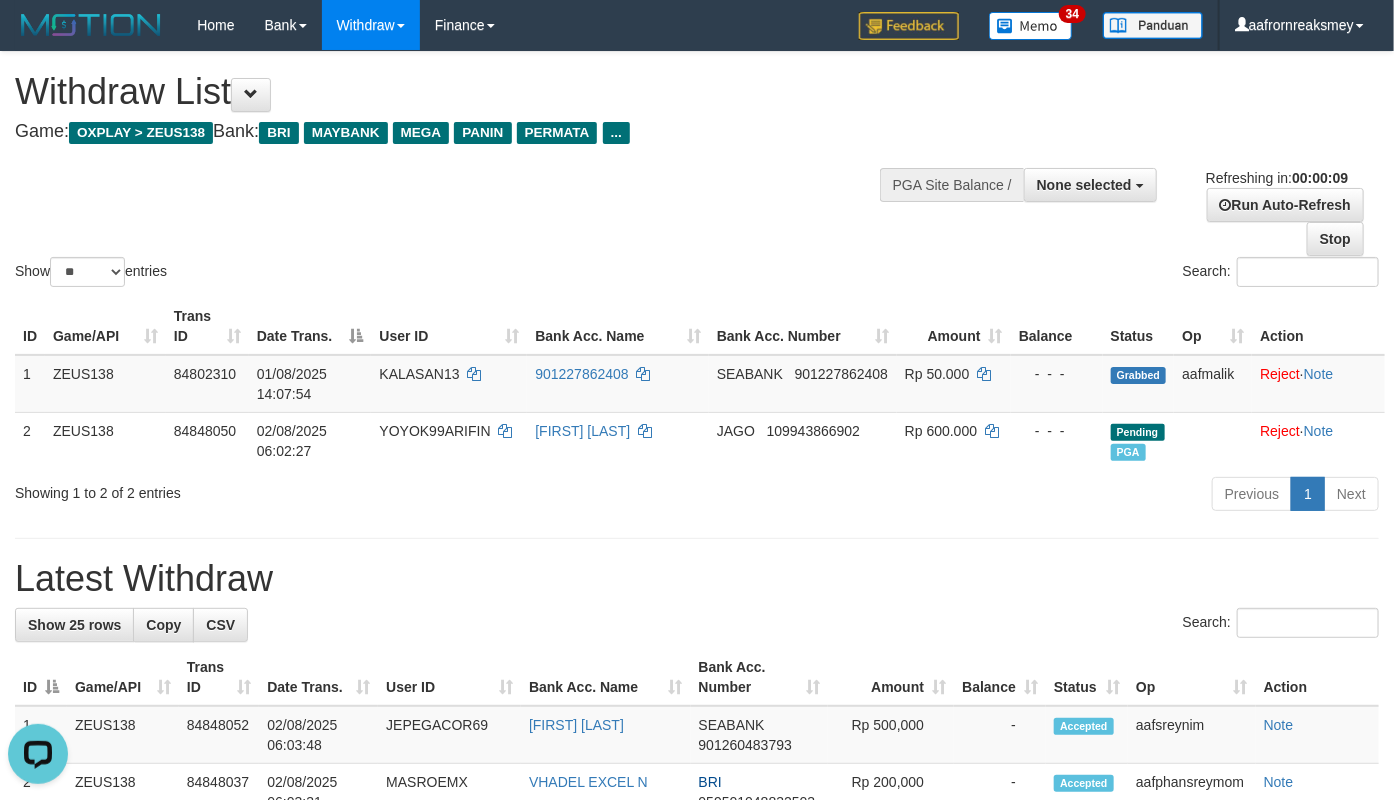 scroll, scrollTop: 0, scrollLeft: 0, axis: both 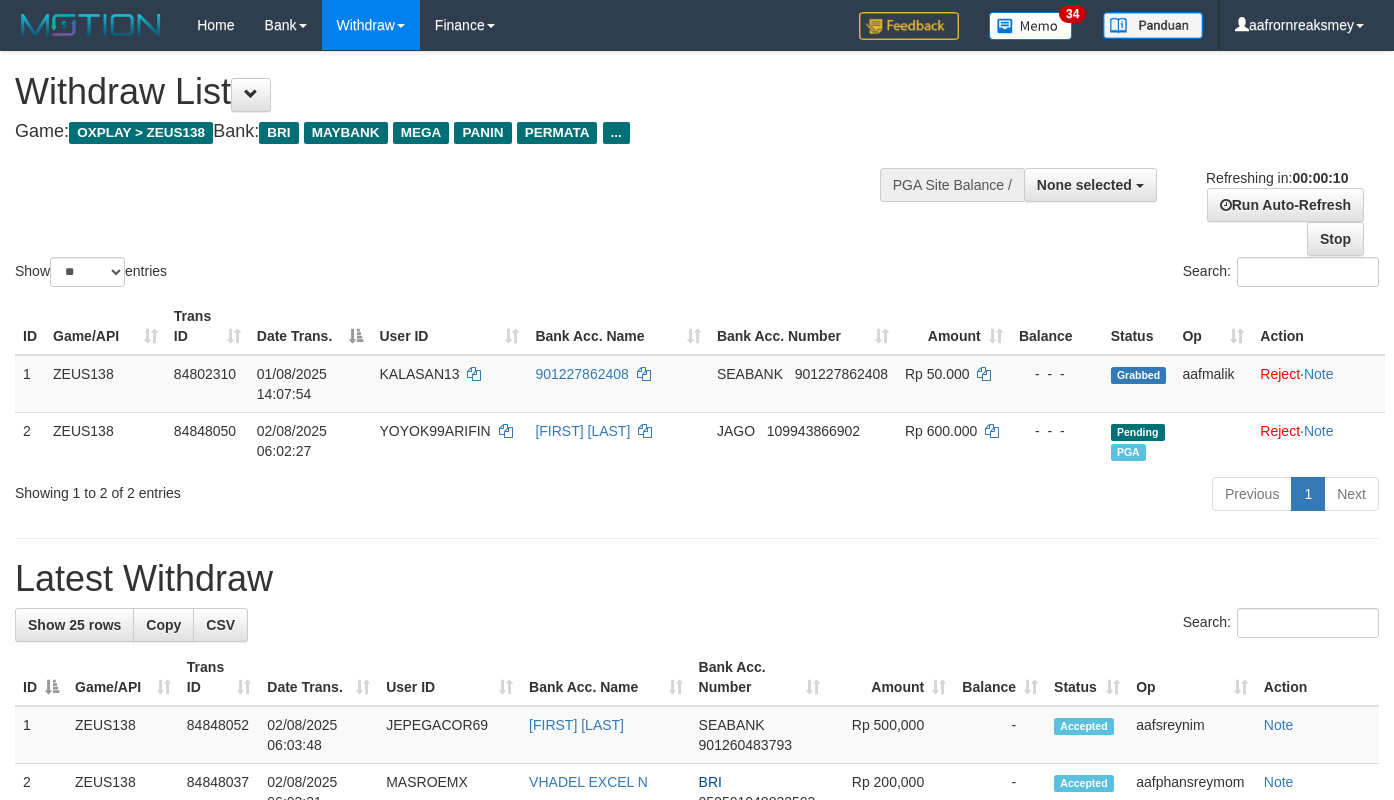 select 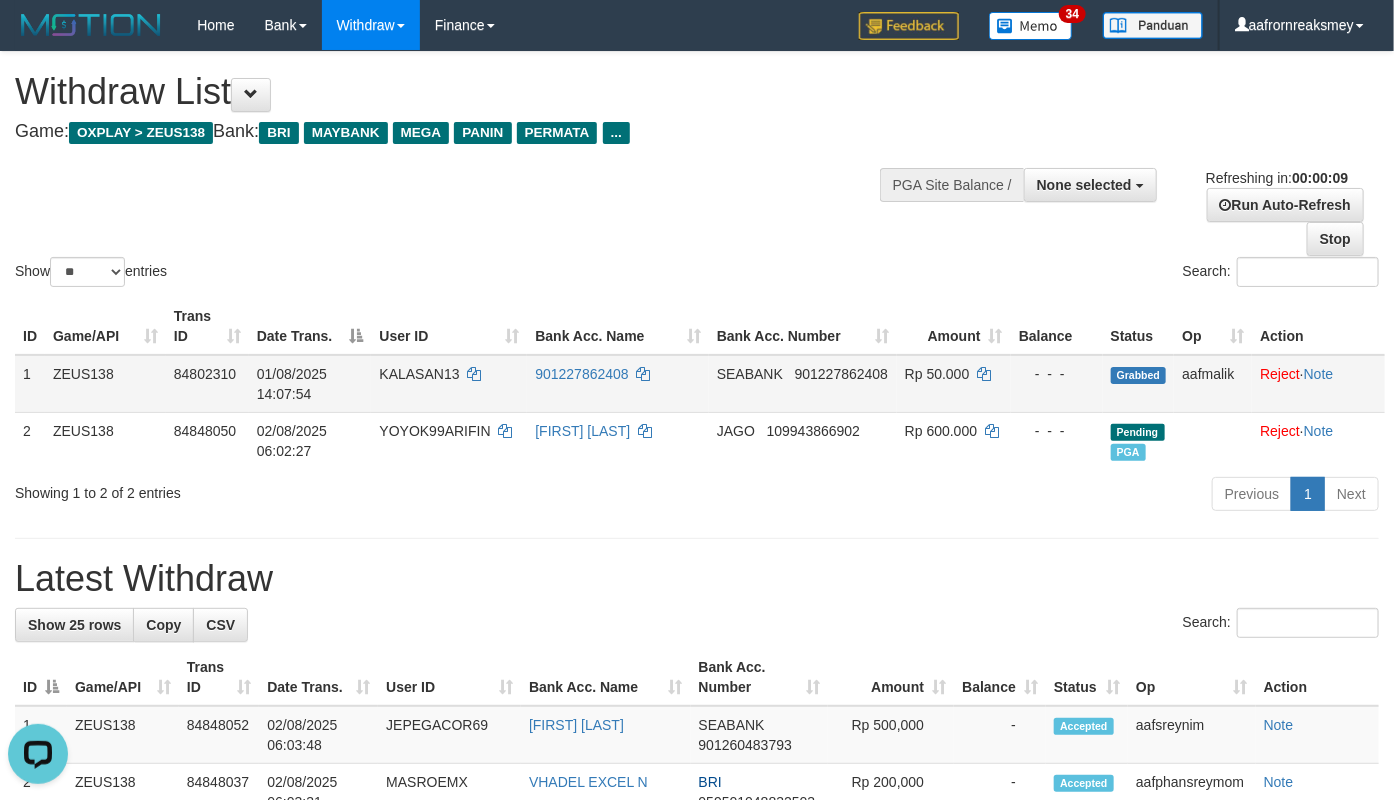 scroll, scrollTop: 0, scrollLeft: 0, axis: both 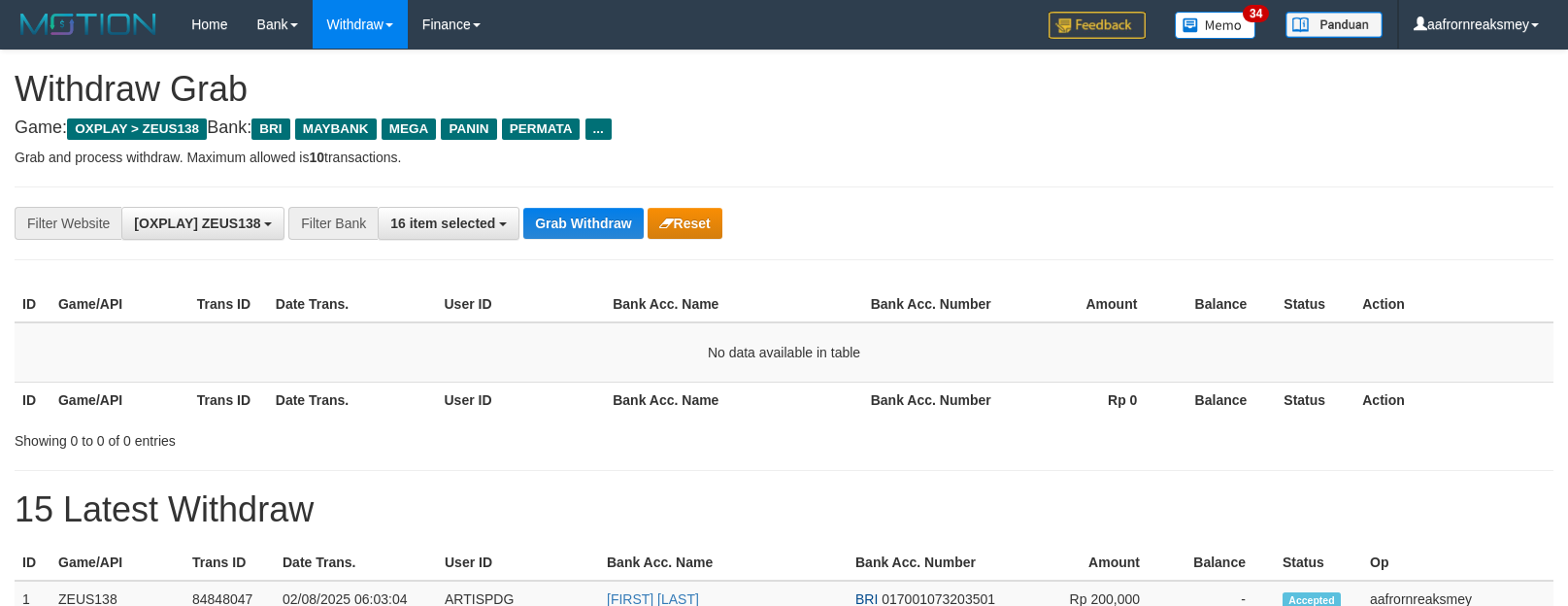 click on "Grab Withdraw" at bounding box center [583, 223] 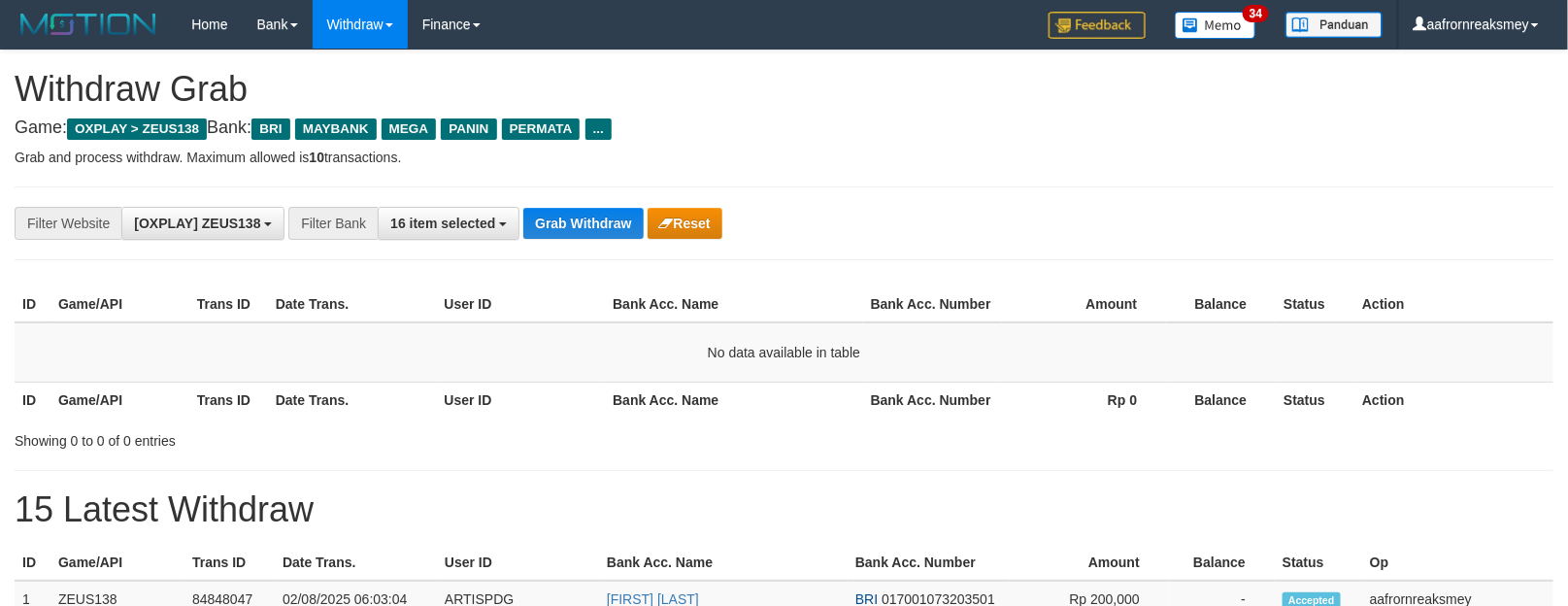 click on "Grab Withdraw" at bounding box center (583, 223) 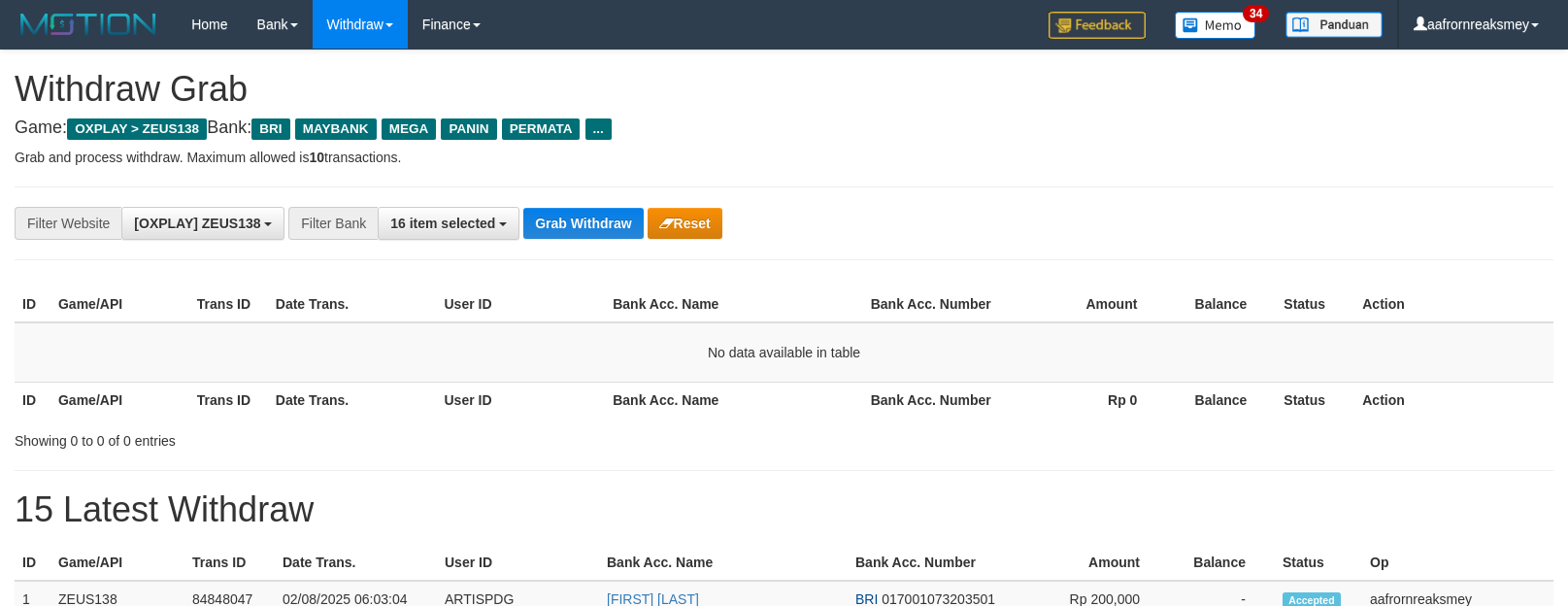 scroll, scrollTop: 0, scrollLeft: 0, axis: both 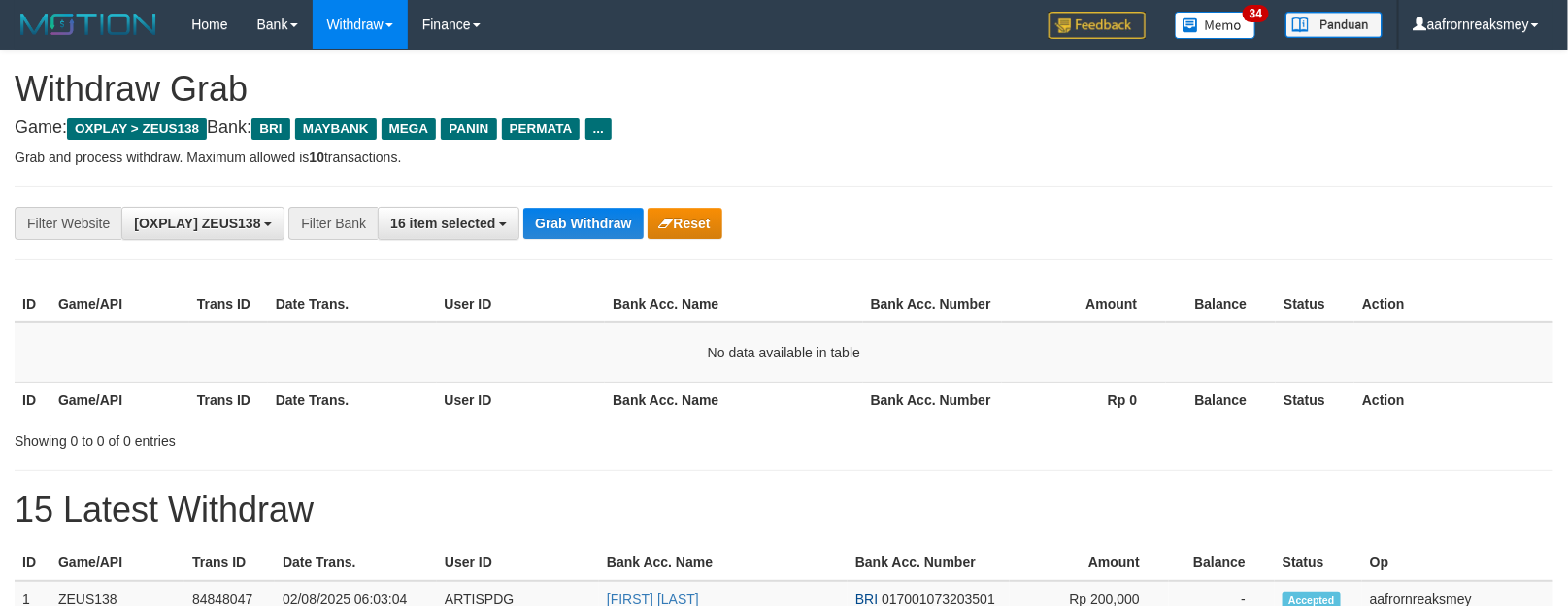 click on "Grab Withdraw" at bounding box center (583, 223) 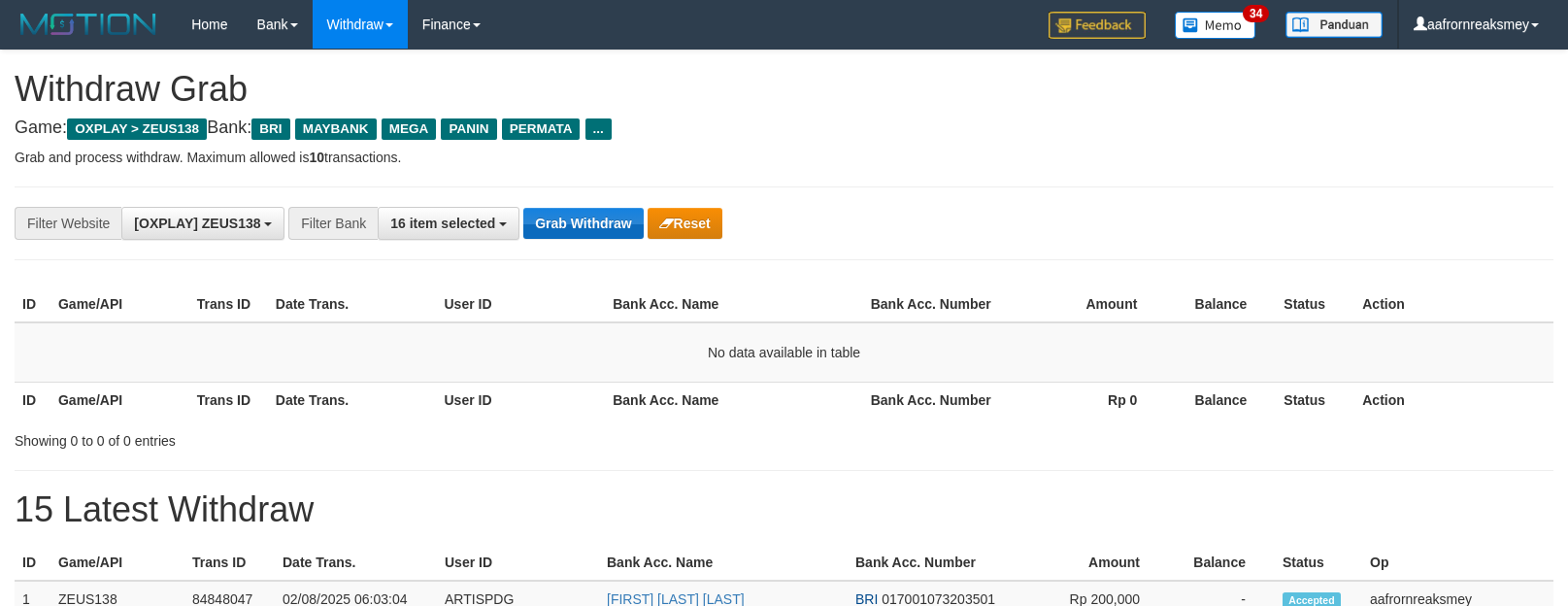 scroll, scrollTop: 0, scrollLeft: 0, axis: both 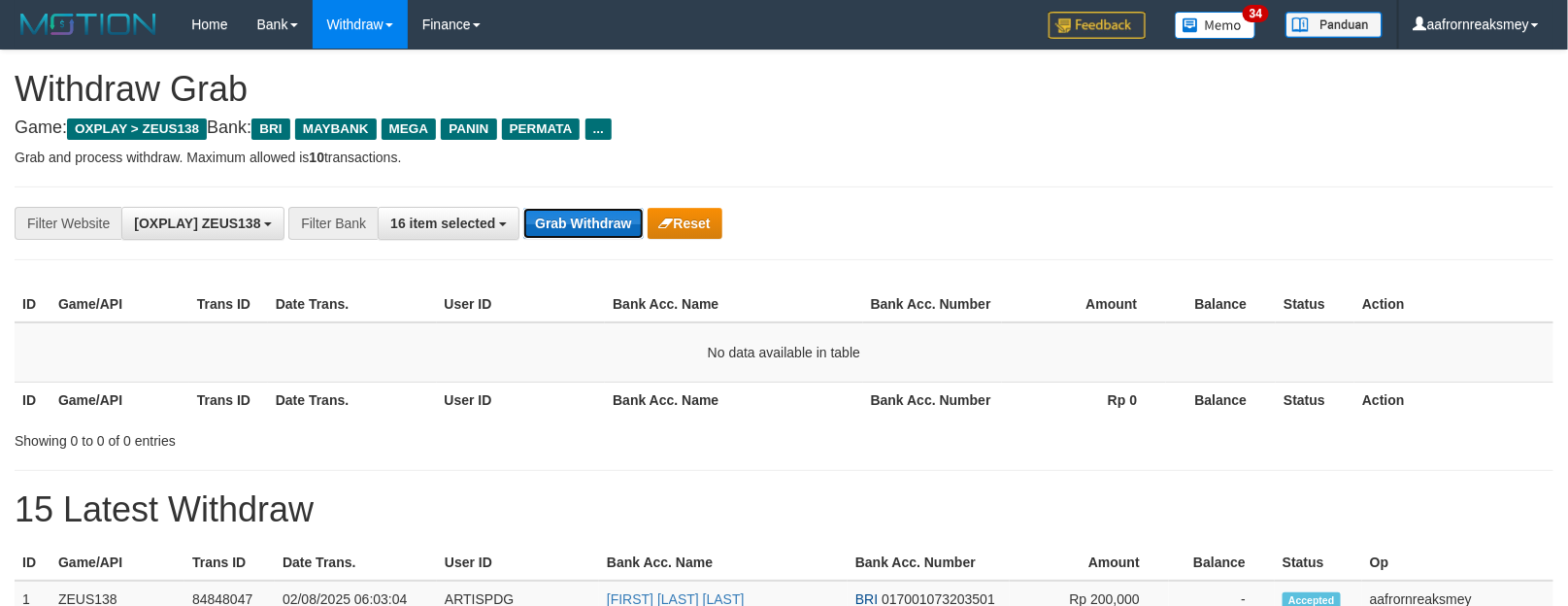 click on "Grab Withdraw" at bounding box center [583, 223] 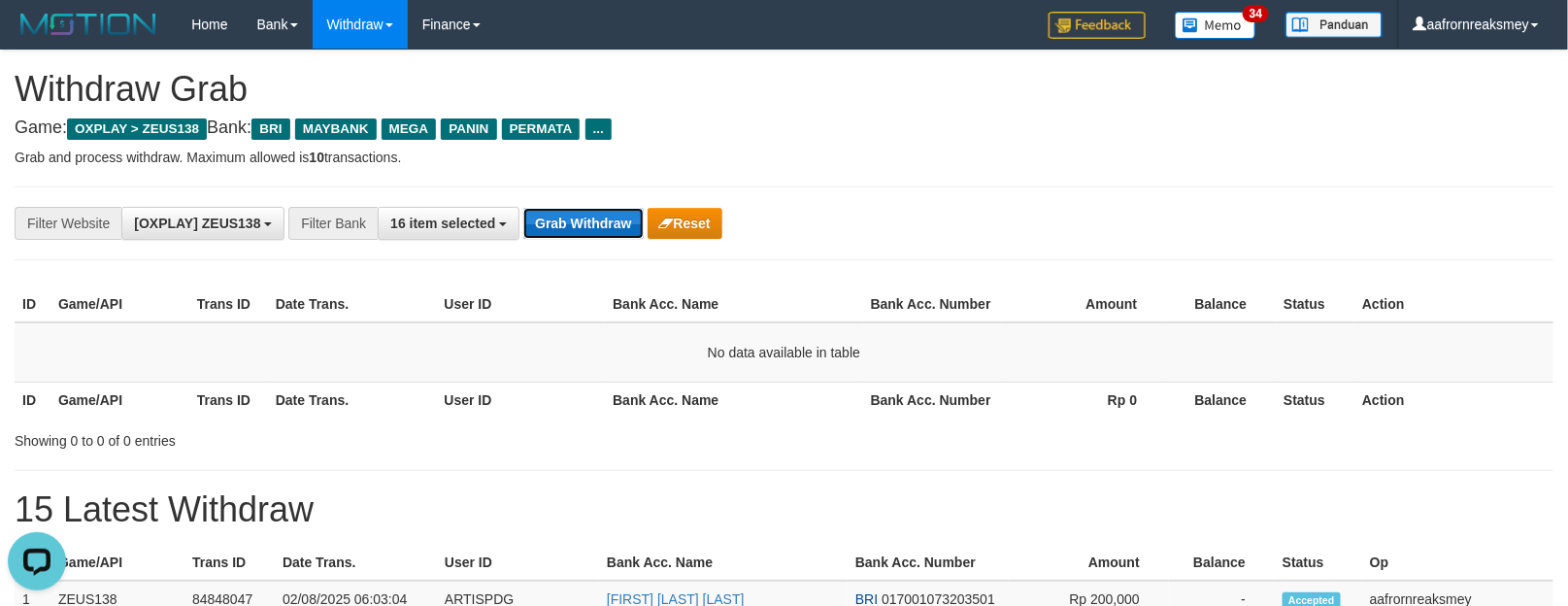 scroll, scrollTop: 0, scrollLeft: 0, axis: both 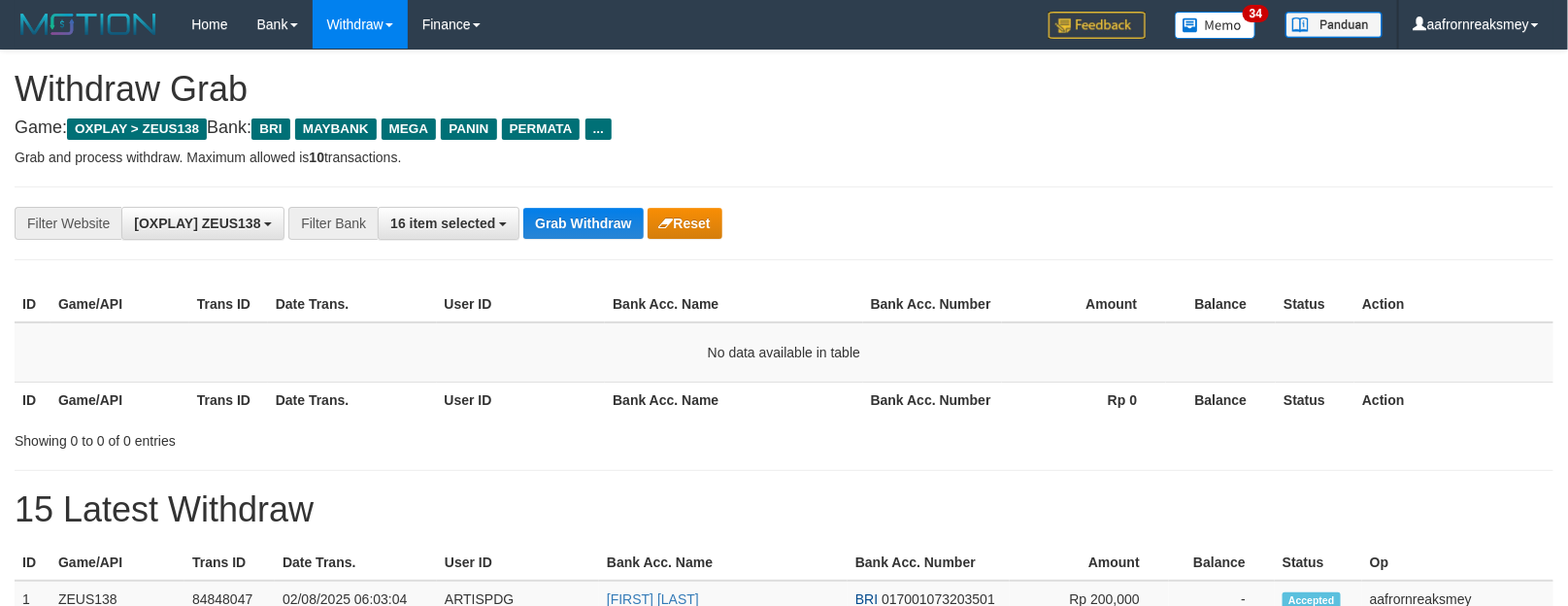click on "Grab Withdraw" at bounding box center [583, 223] 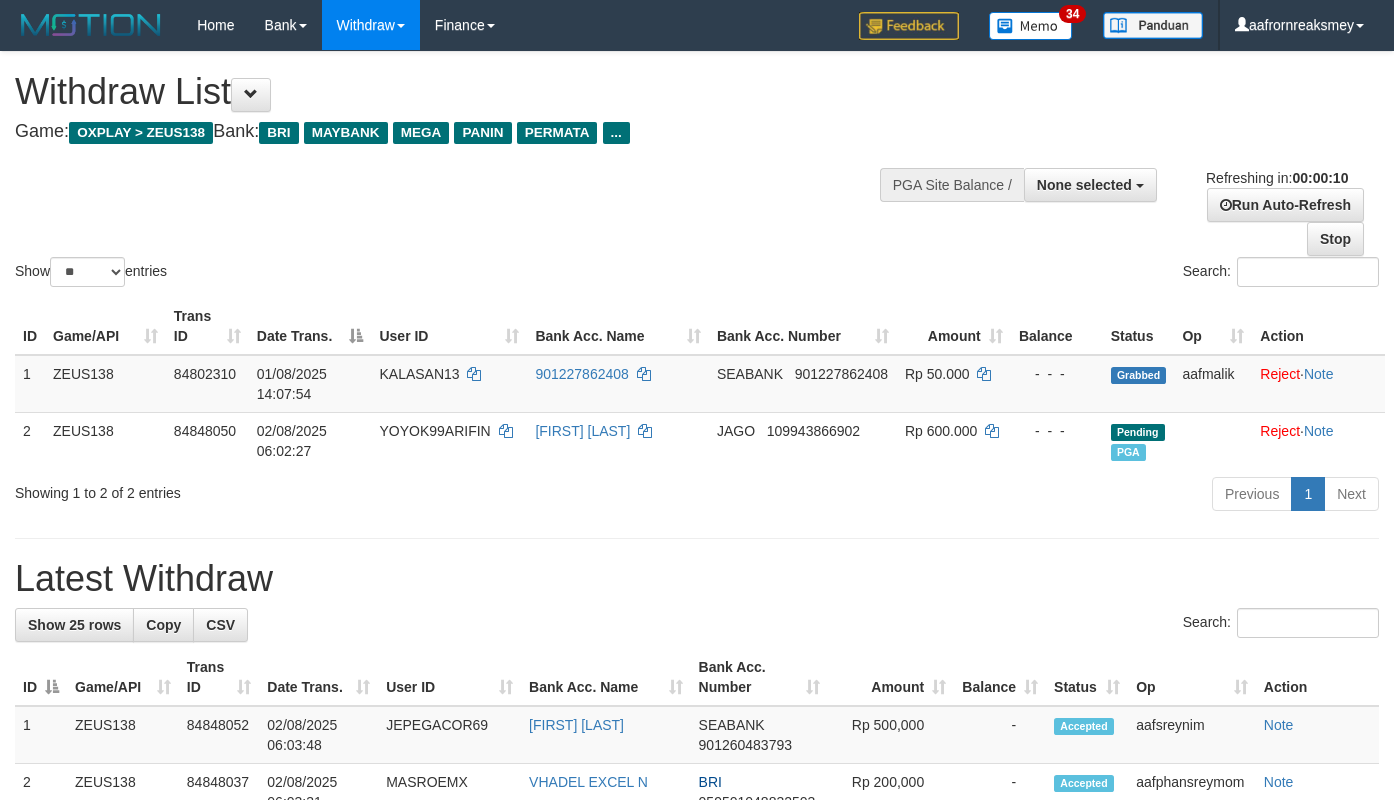 select 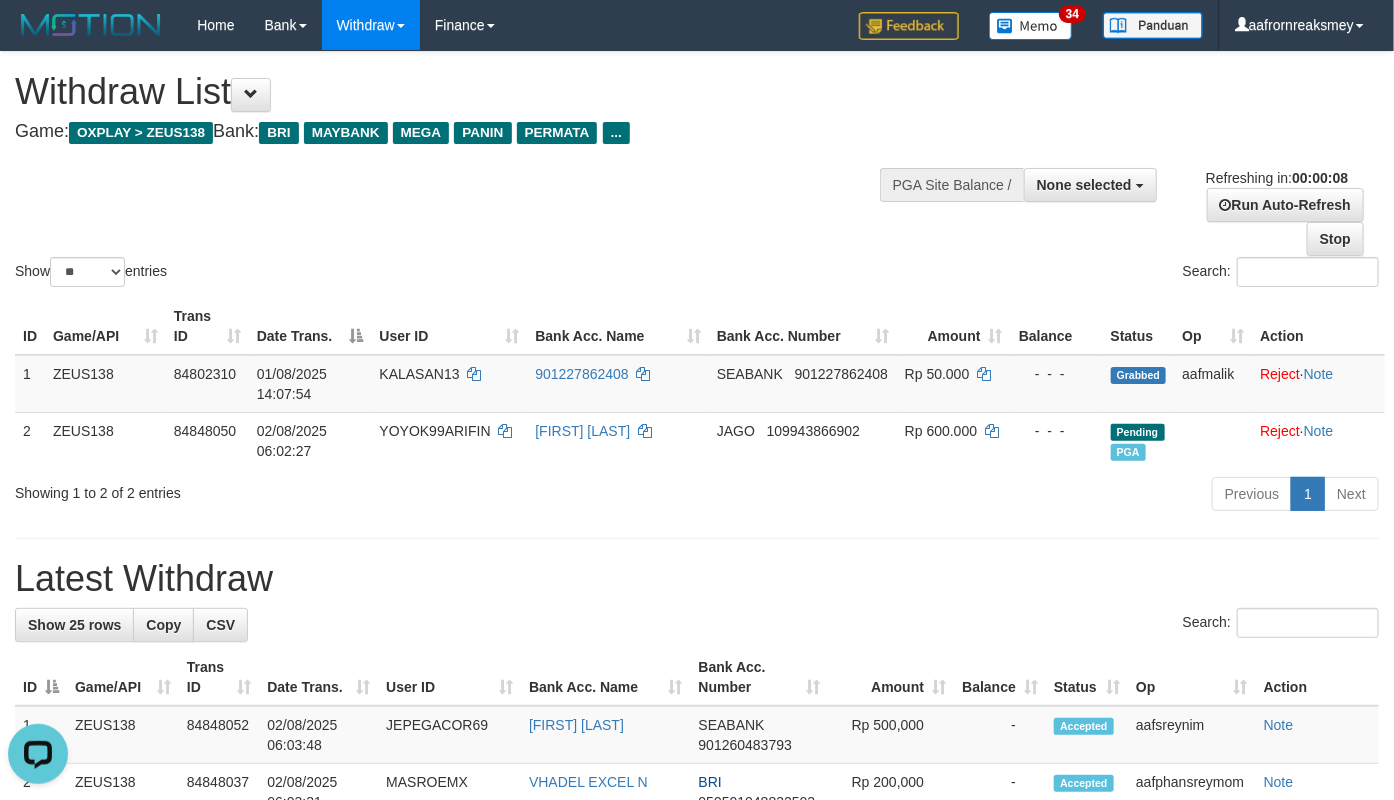 scroll, scrollTop: 0, scrollLeft: 0, axis: both 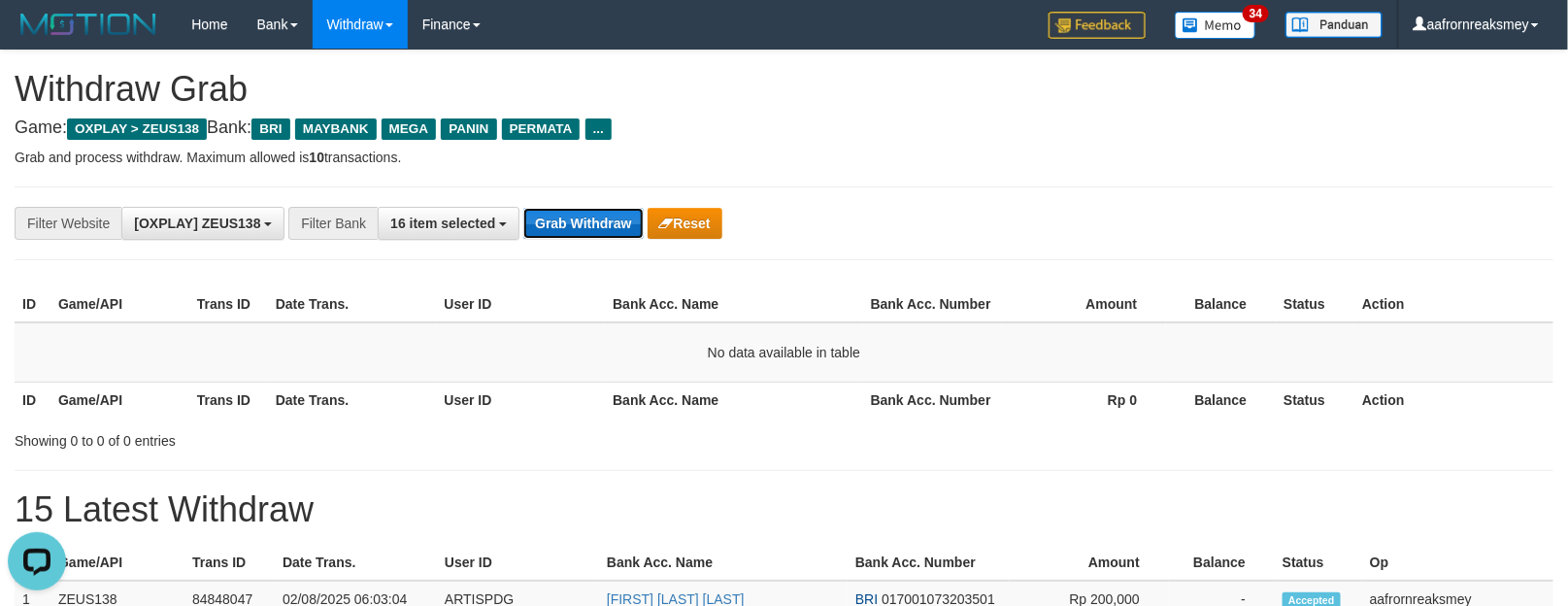 click on "Grab Withdraw" at bounding box center [583, 223] 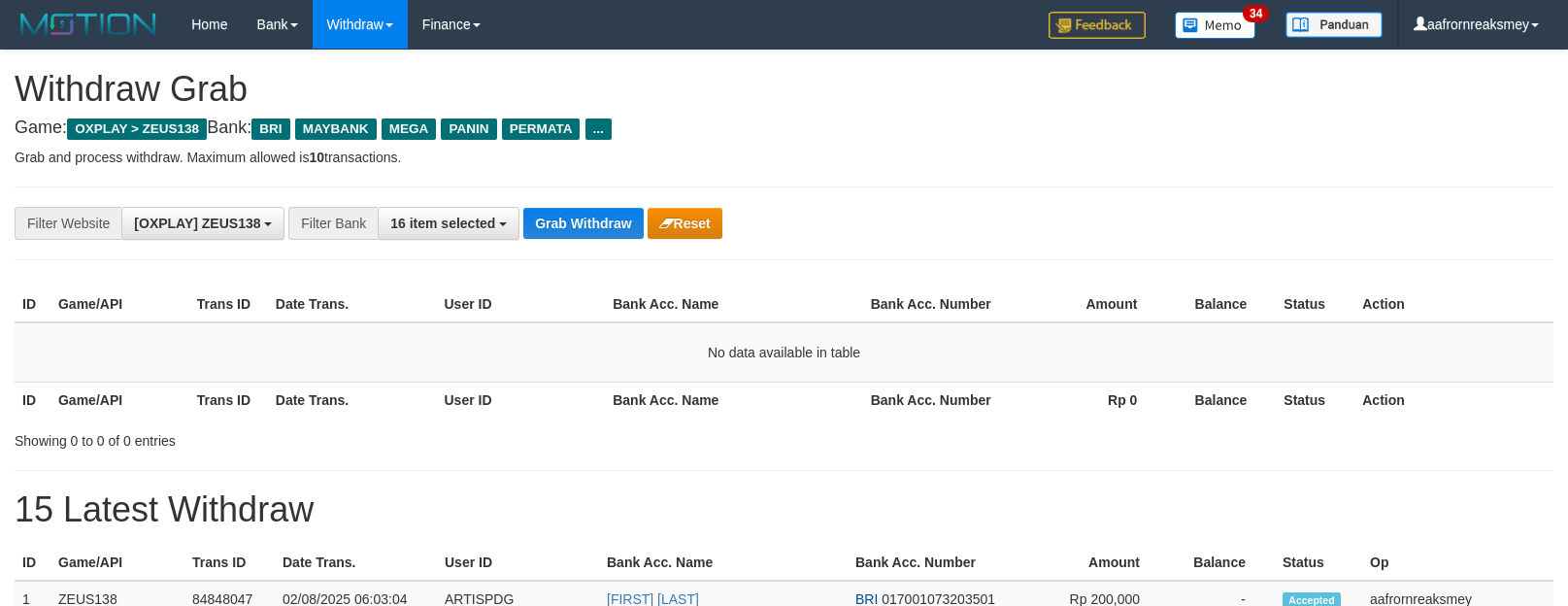 scroll, scrollTop: 0, scrollLeft: 0, axis: both 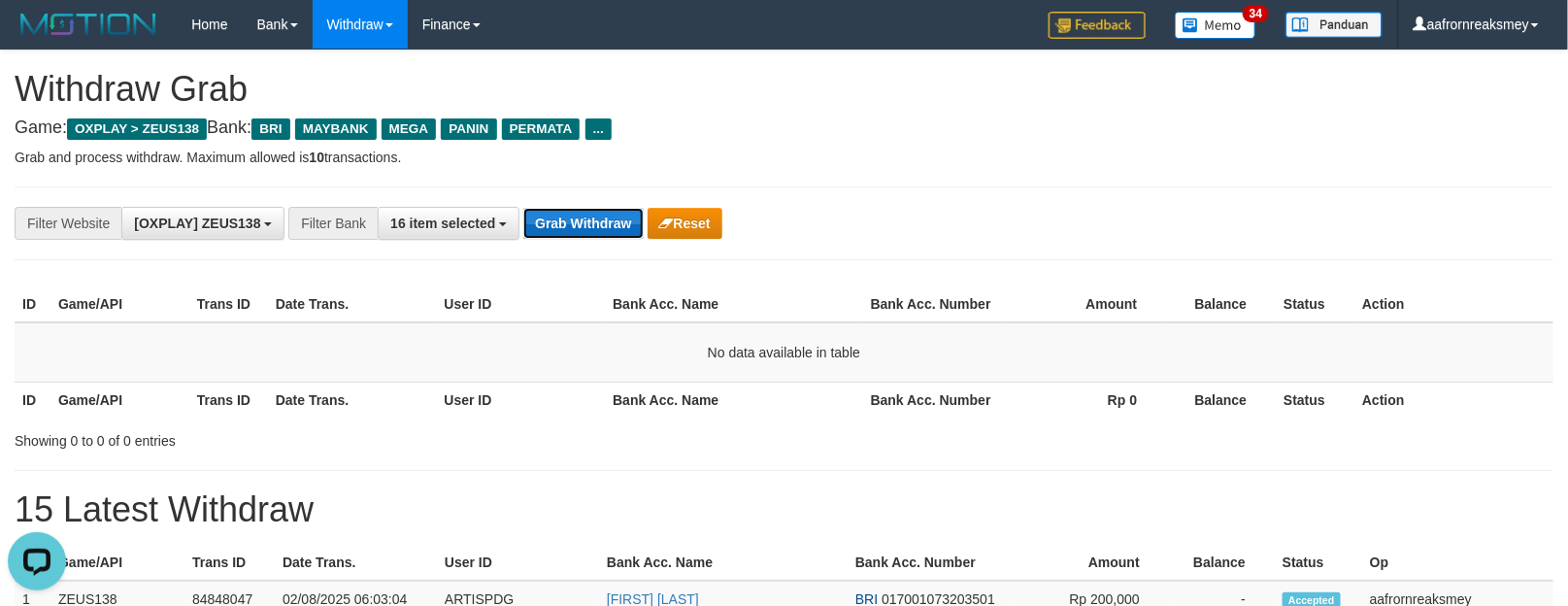 click on "Grab Withdraw" at bounding box center (583, 223) 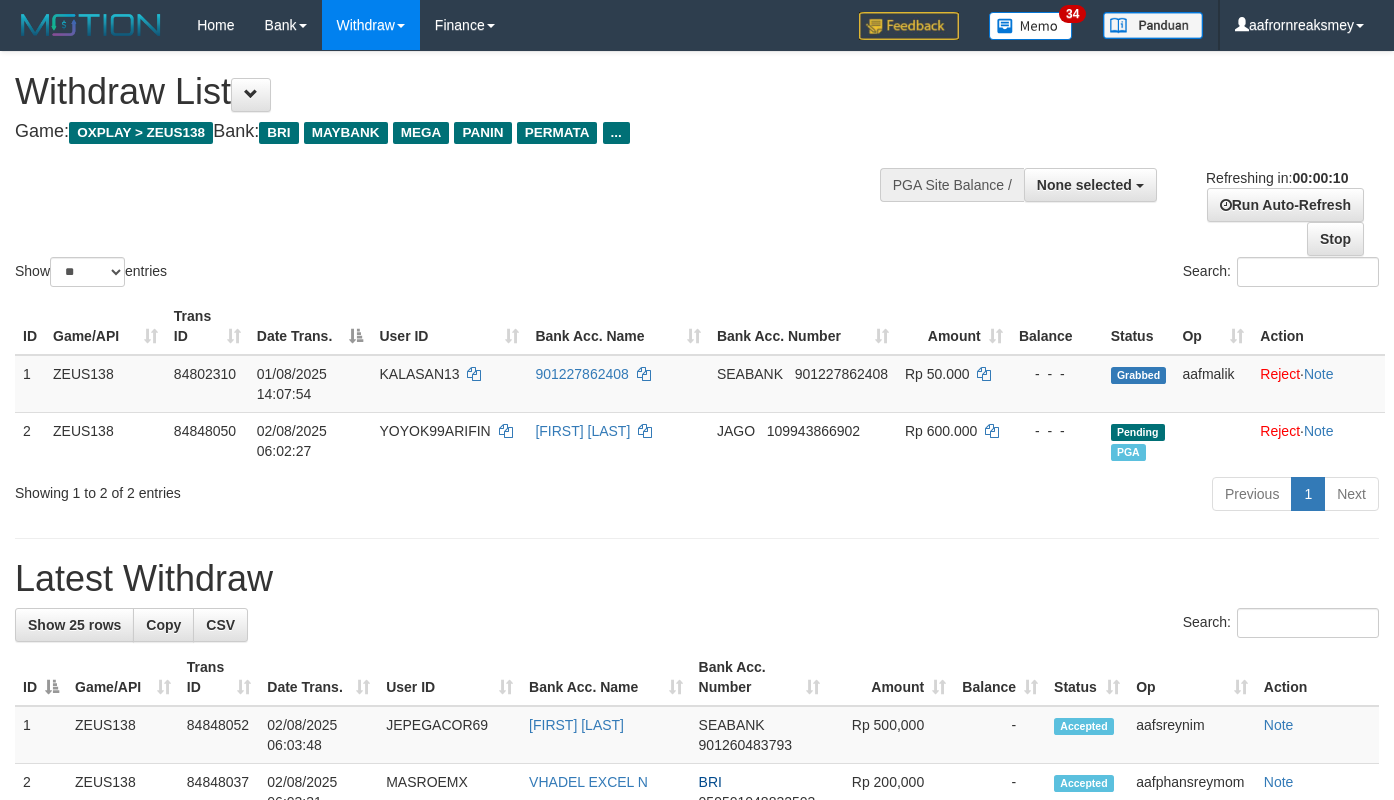 select 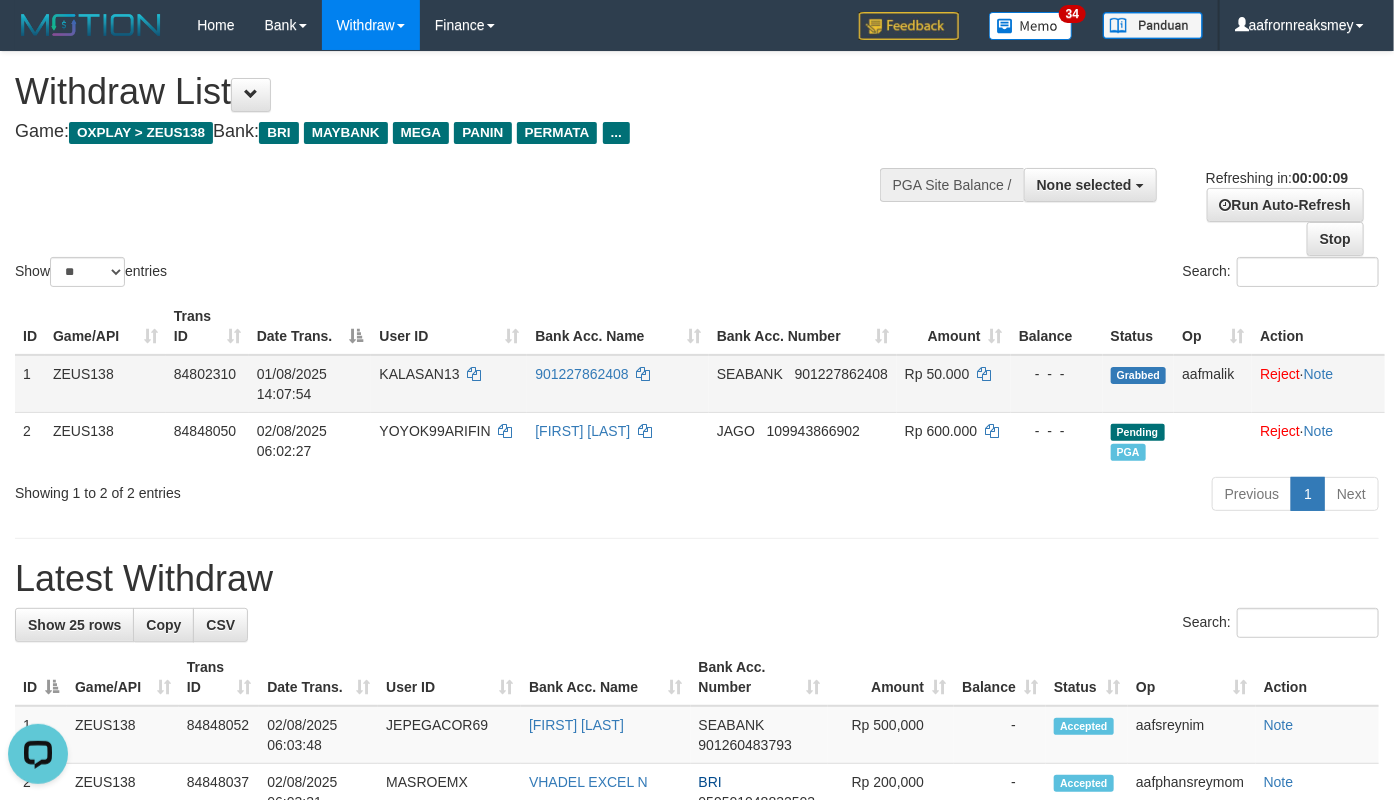 scroll, scrollTop: 0, scrollLeft: 0, axis: both 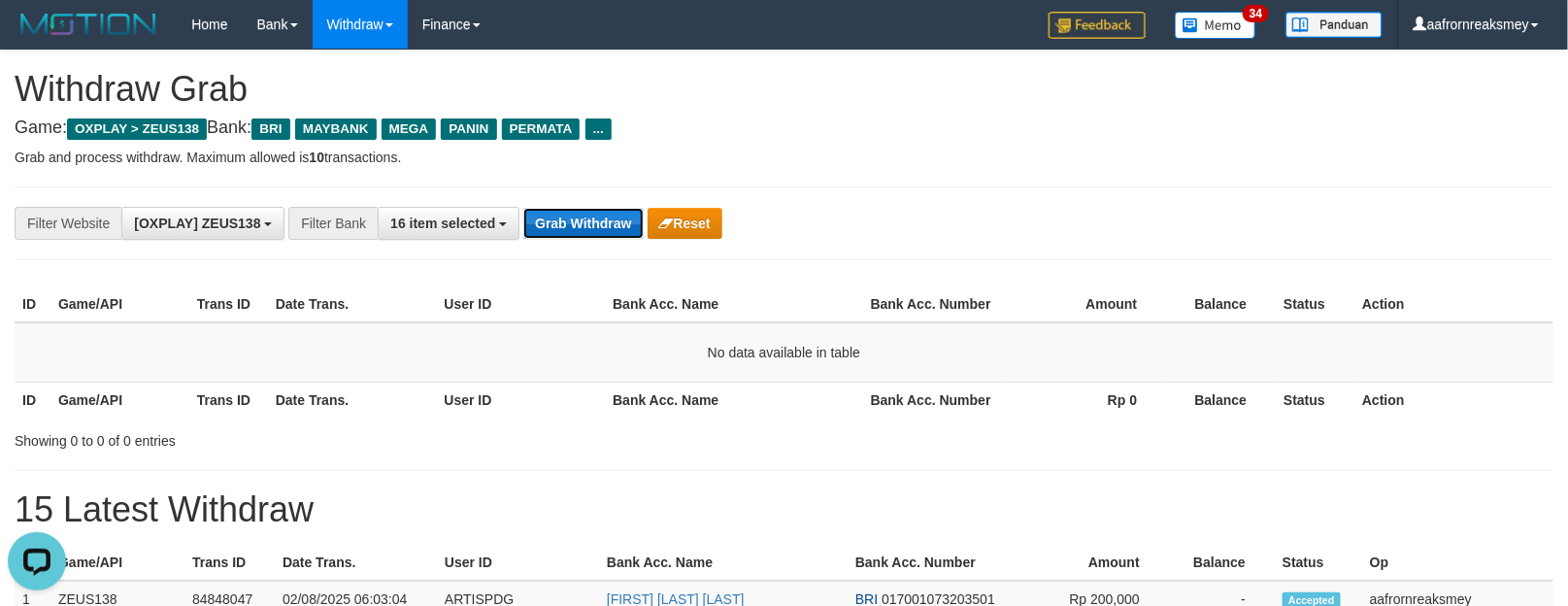 click on "Grab Withdraw" at bounding box center (583, 223) 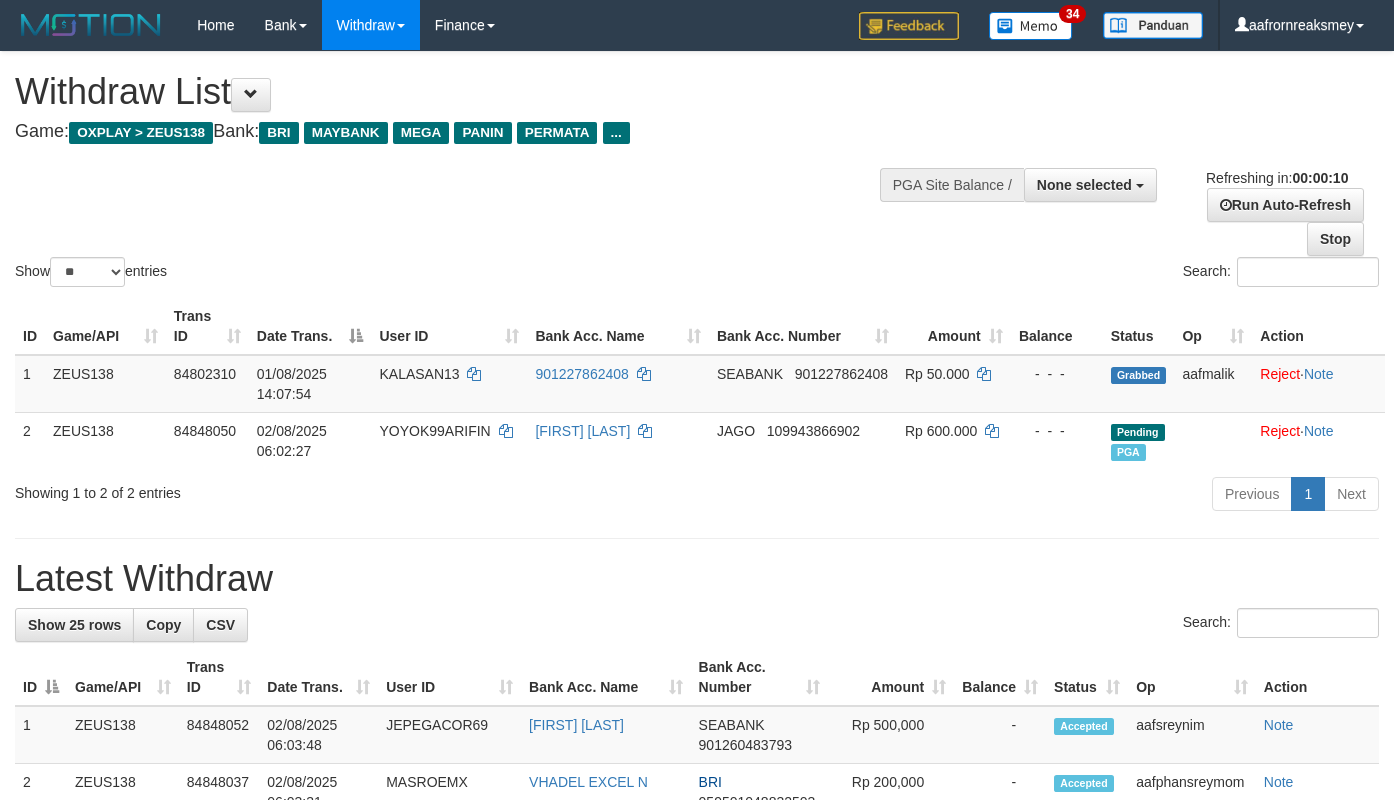 select 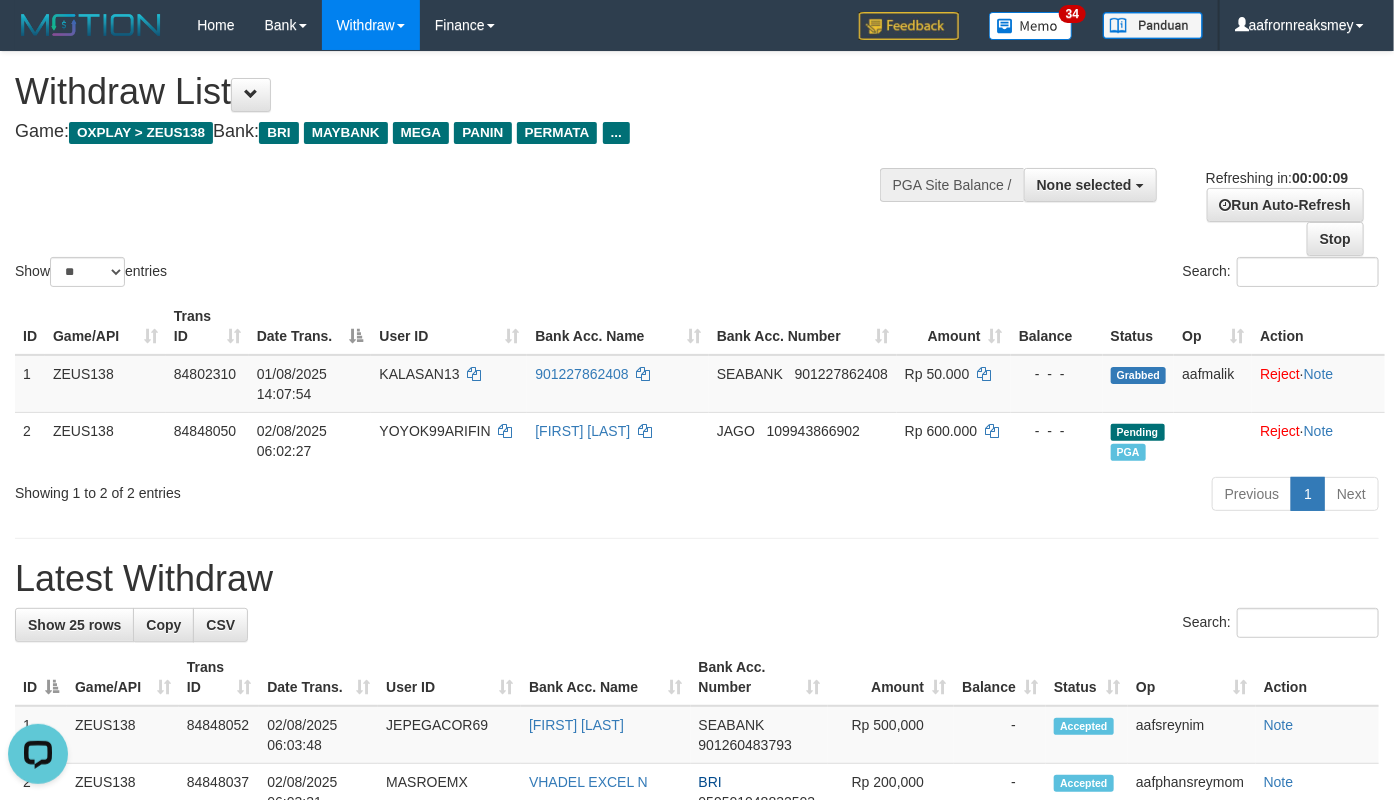 scroll, scrollTop: 0, scrollLeft: 0, axis: both 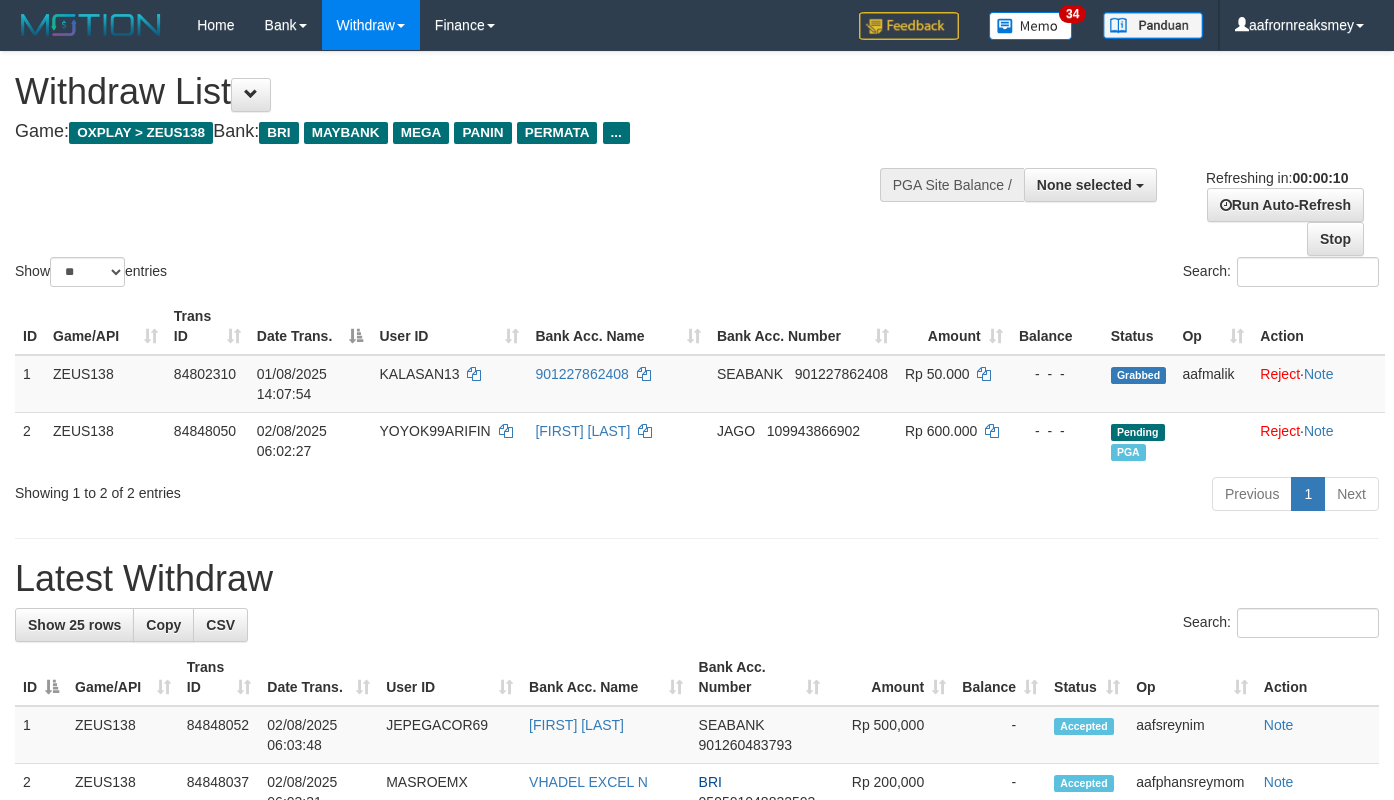 select 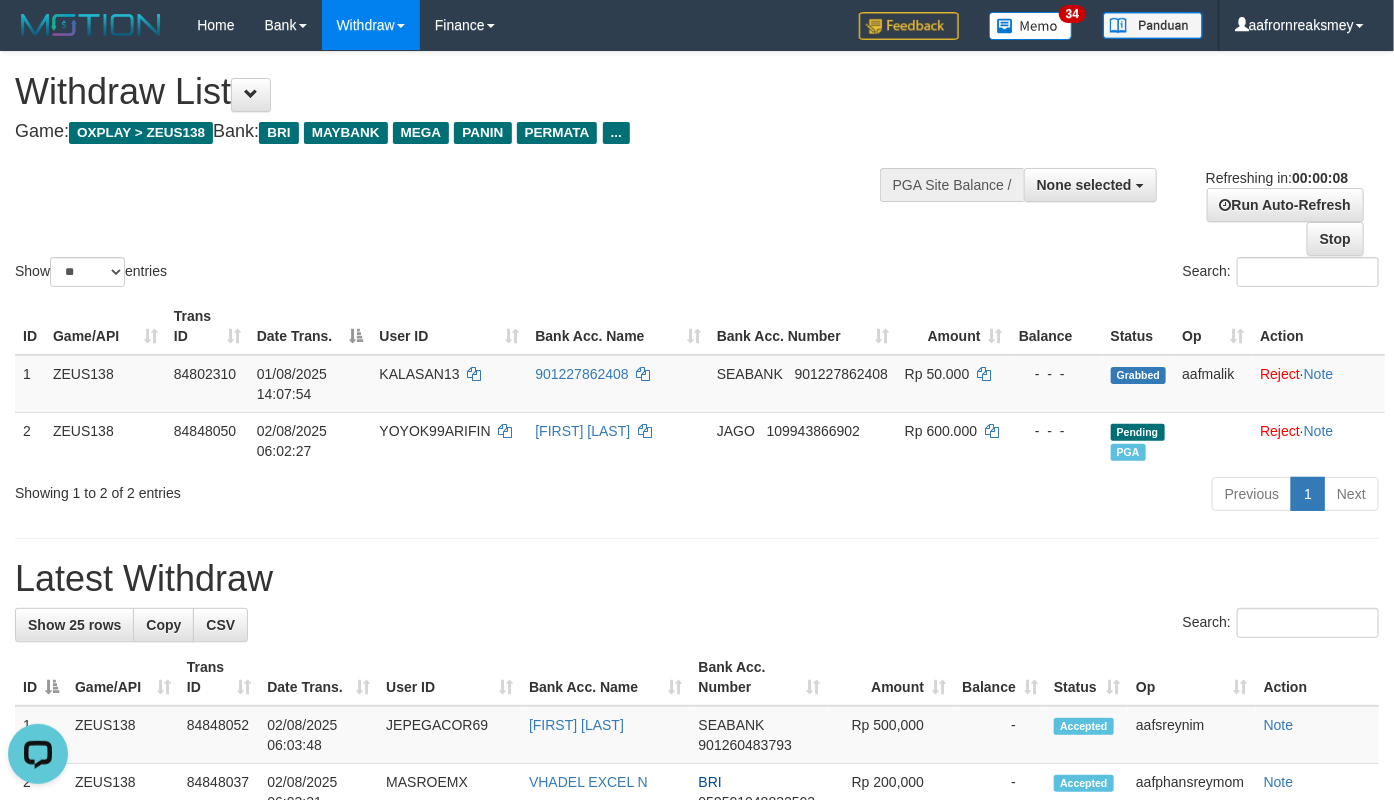 scroll, scrollTop: 0, scrollLeft: 0, axis: both 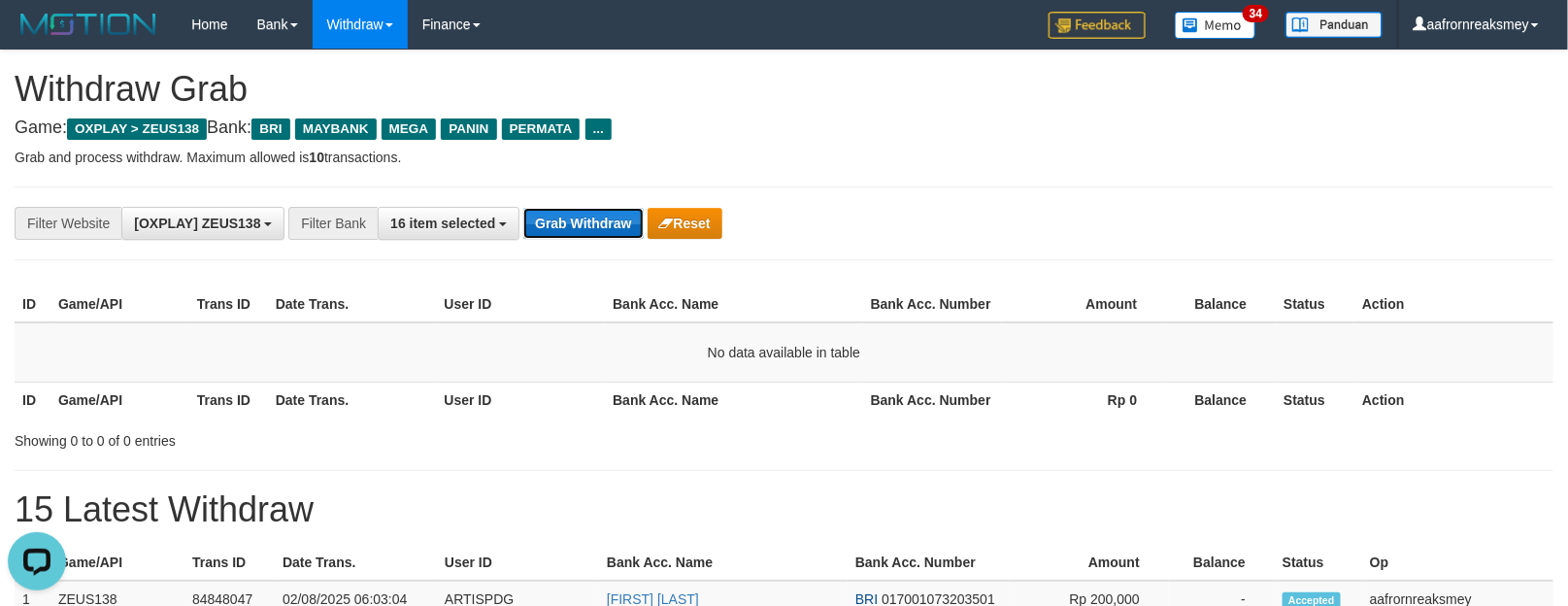 click on "Grab Withdraw" at bounding box center (583, 223) 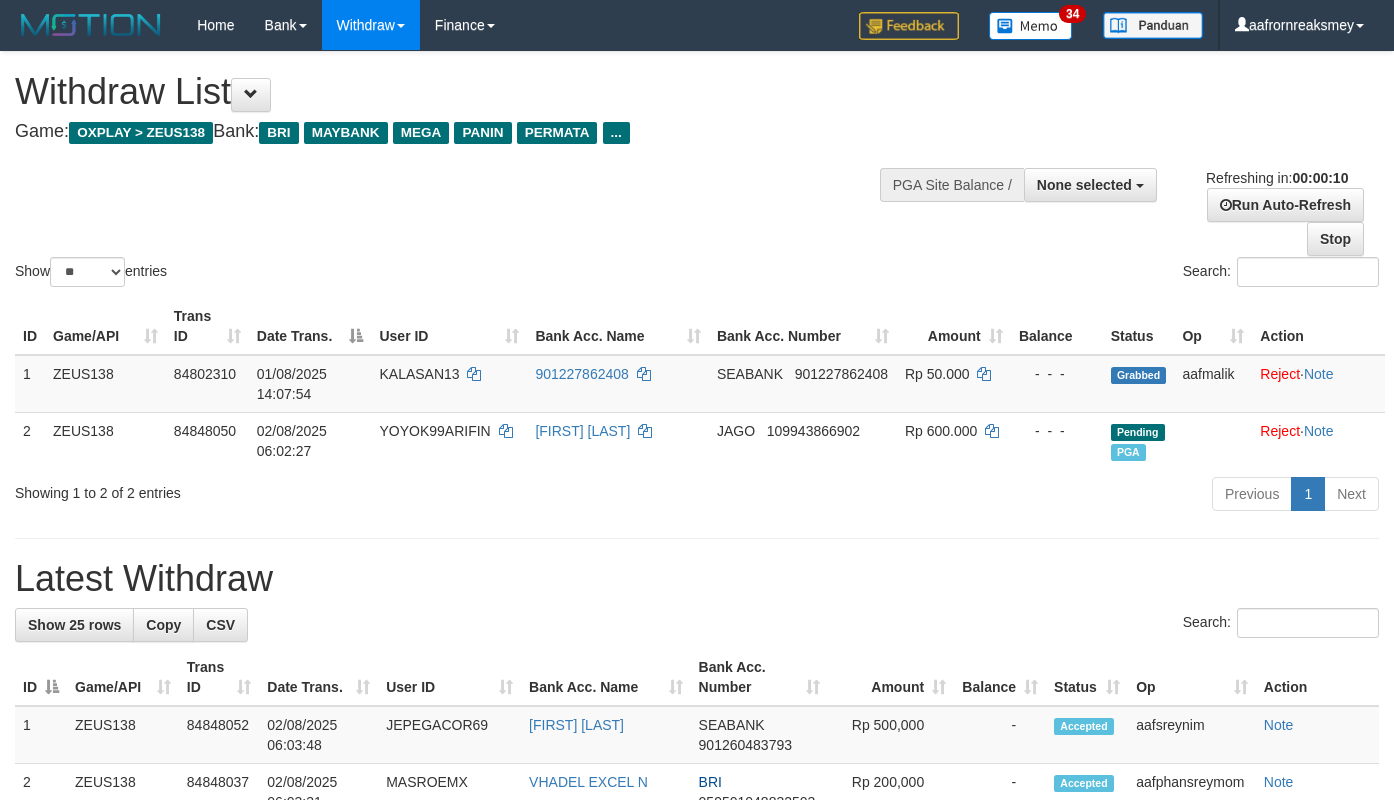 select 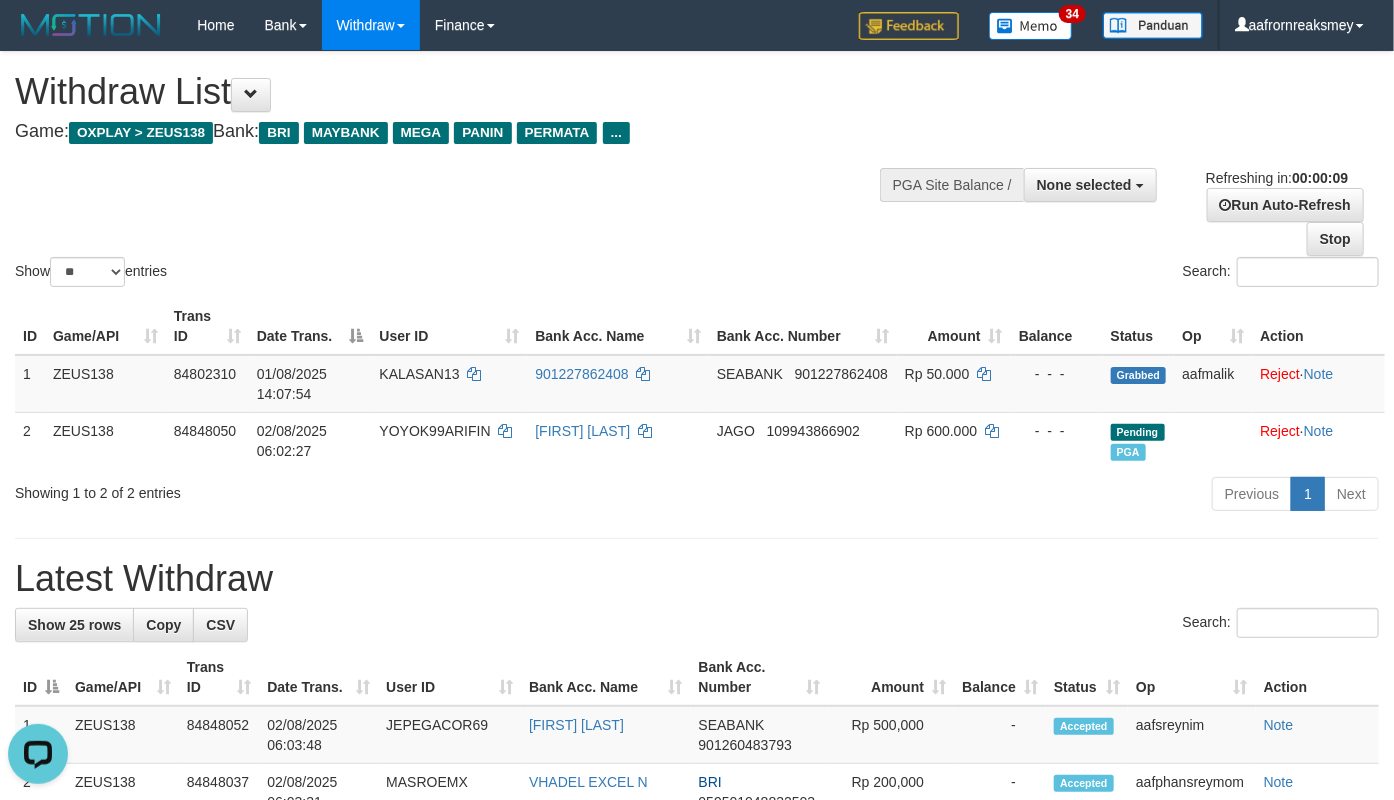 scroll, scrollTop: 0, scrollLeft: 0, axis: both 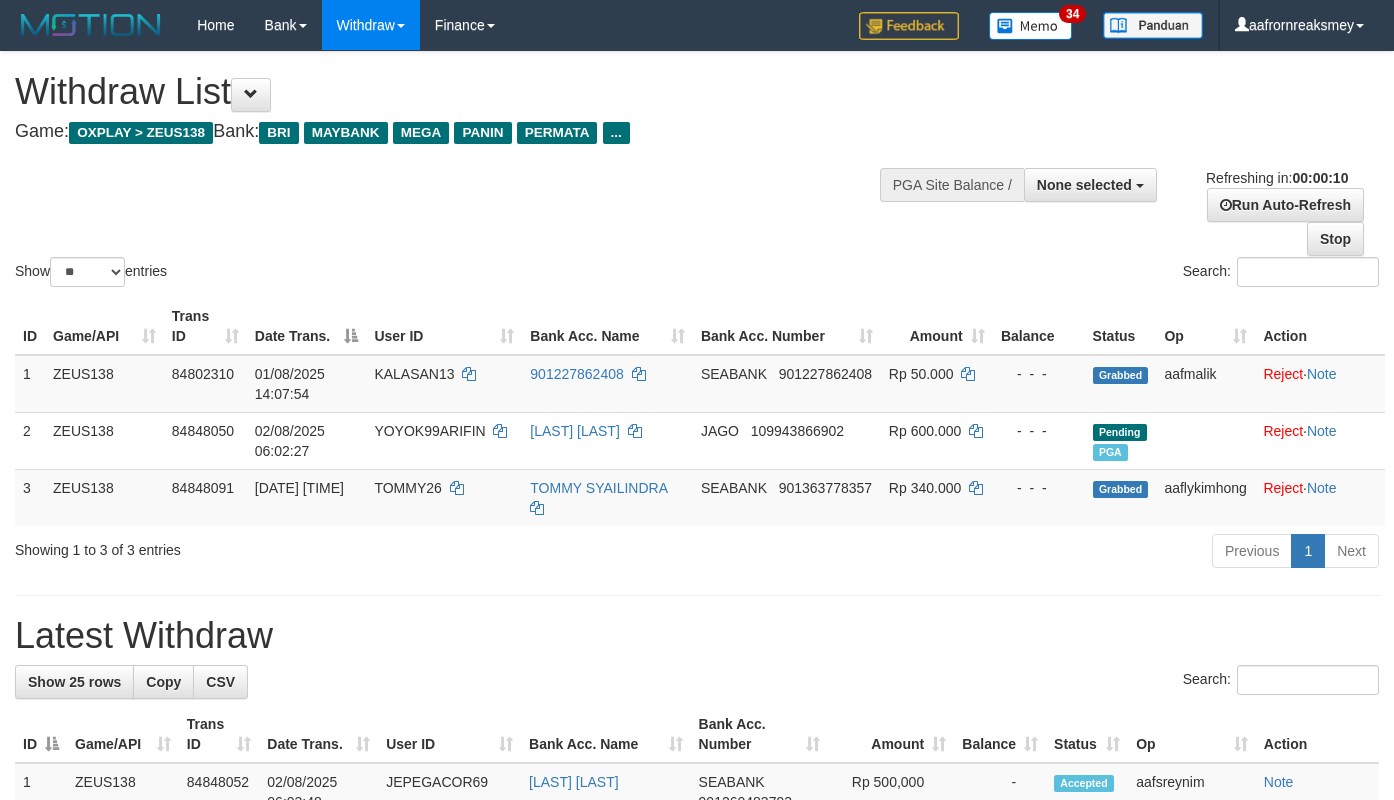 select 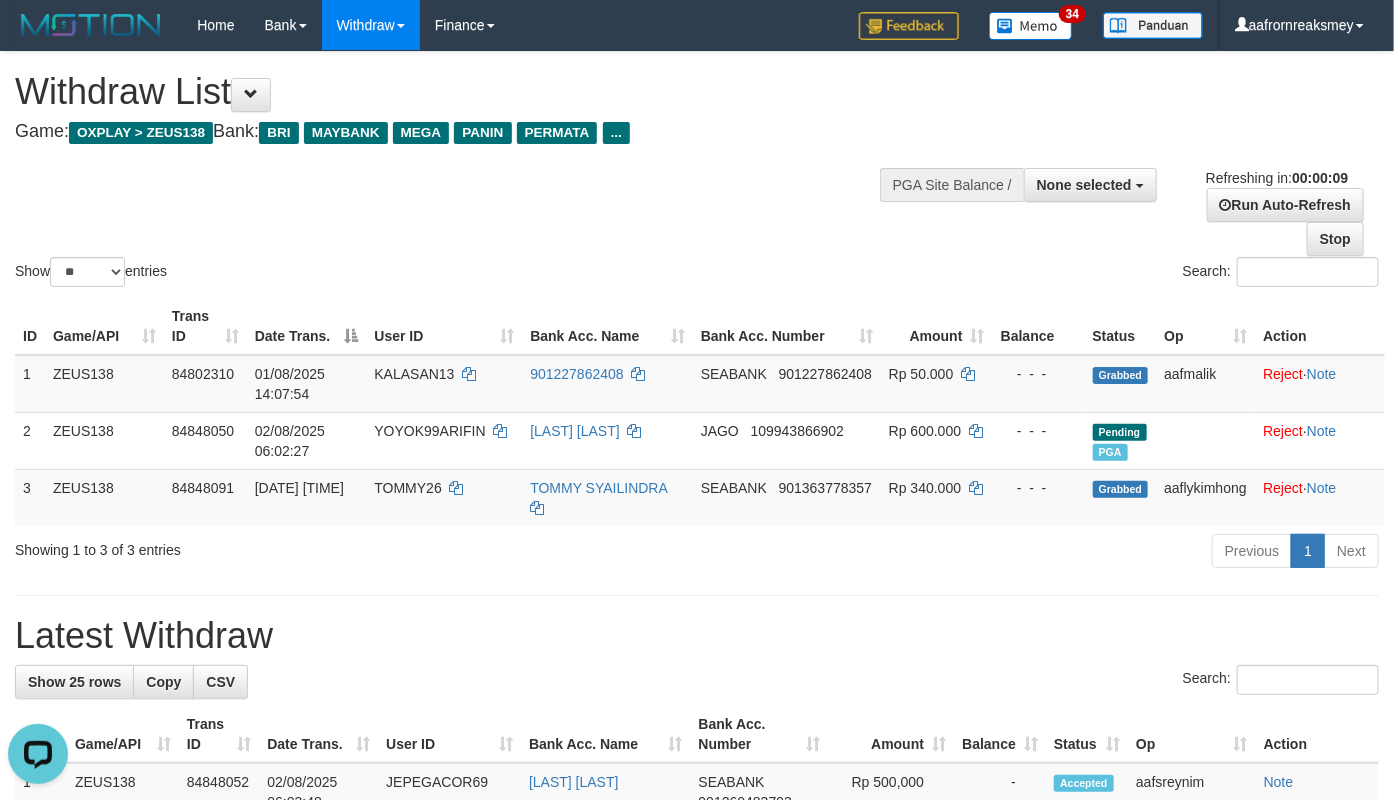 scroll, scrollTop: 0, scrollLeft: 0, axis: both 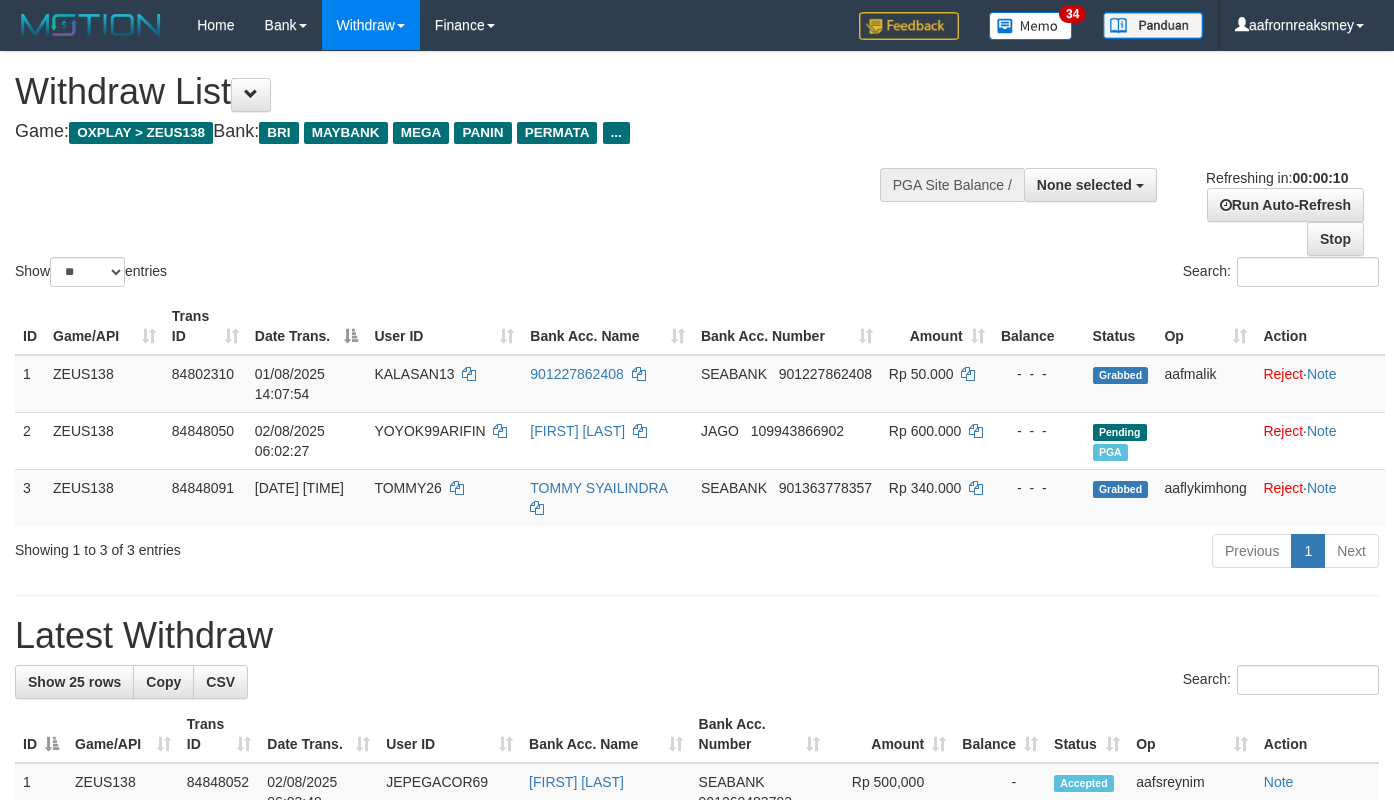 select 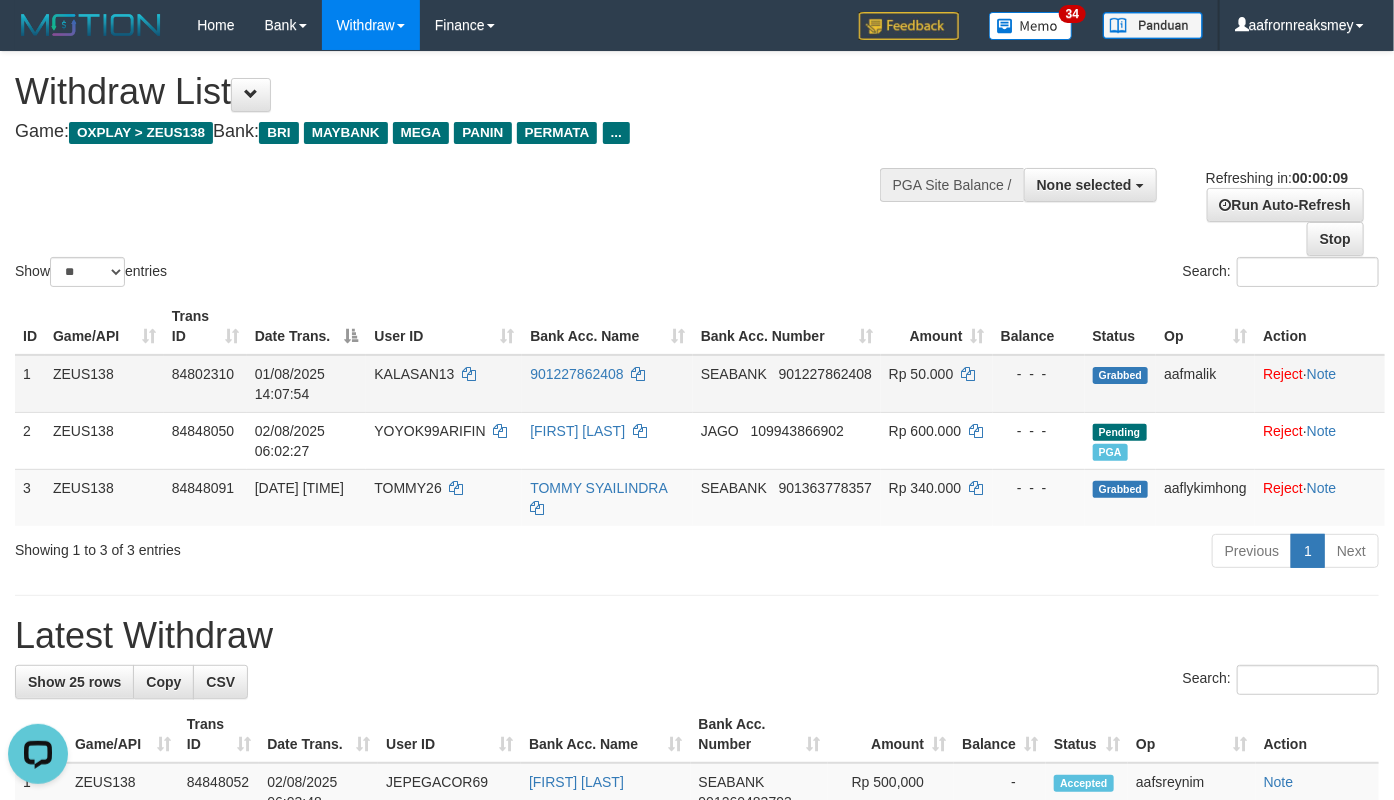 scroll, scrollTop: 0, scrollLeft: 0, axis: both 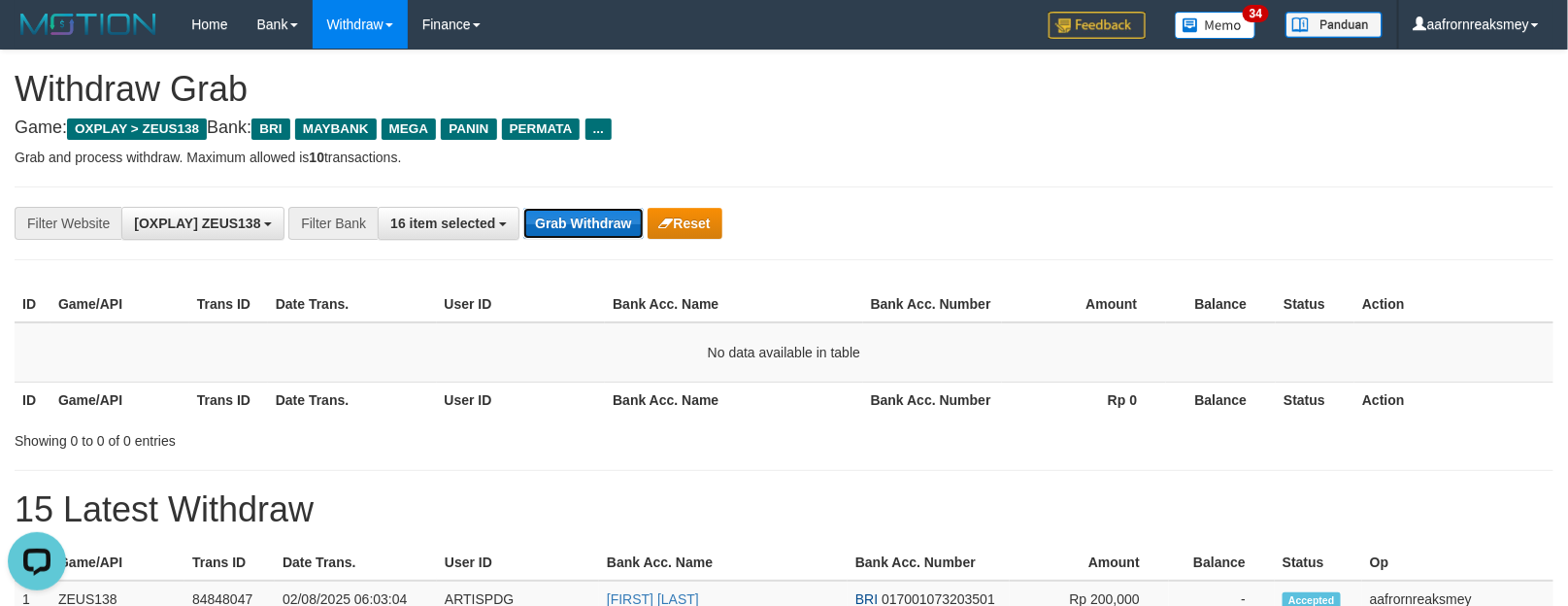 click on "Grab Withdraw" at bounding box center [583, 223] 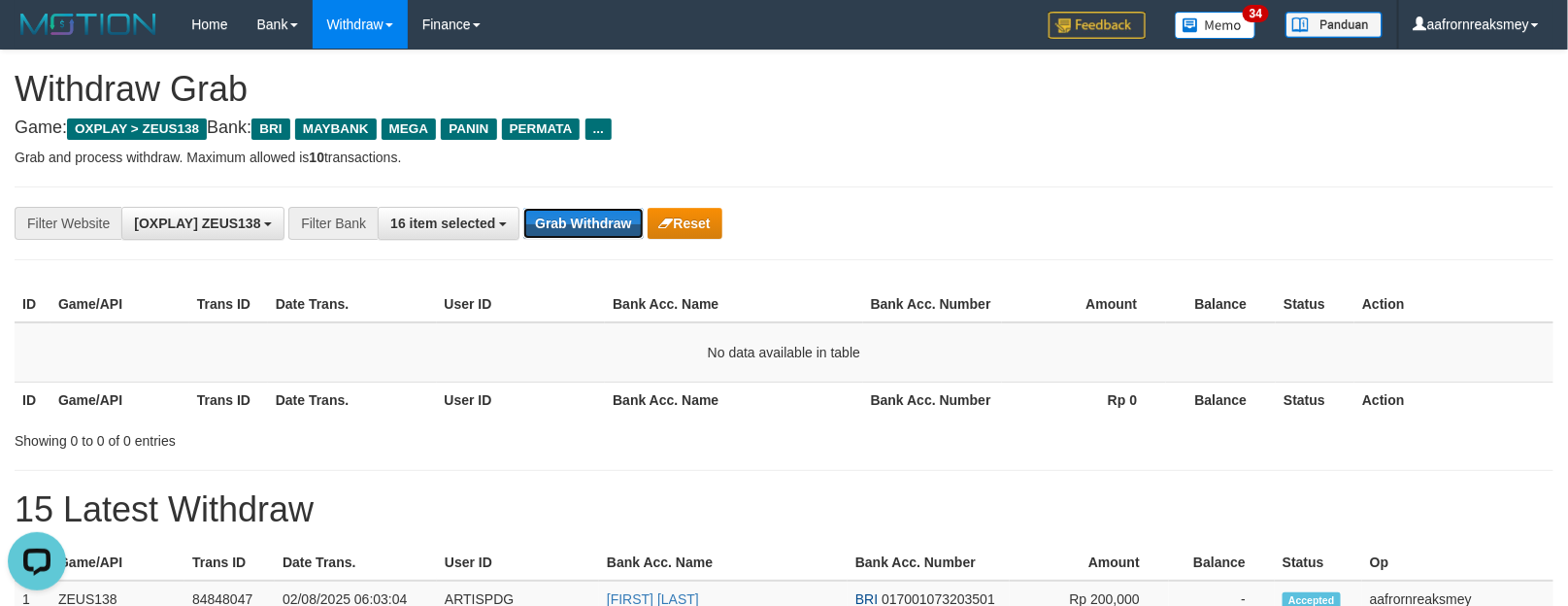 drag, startPoint x: 575, startPoint y: 228, endPoint x: 574, endPoint y: 241, distance: 13.038405 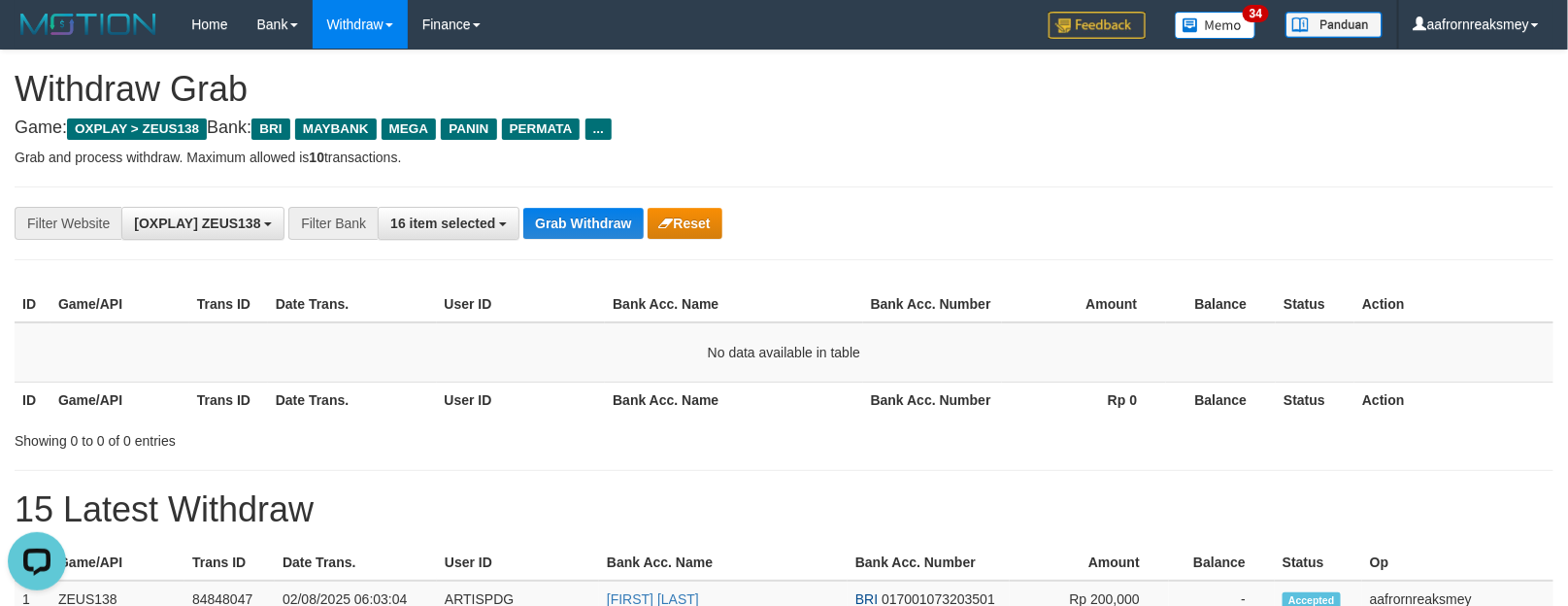 click on "**********" at bounding box center [784, 223] 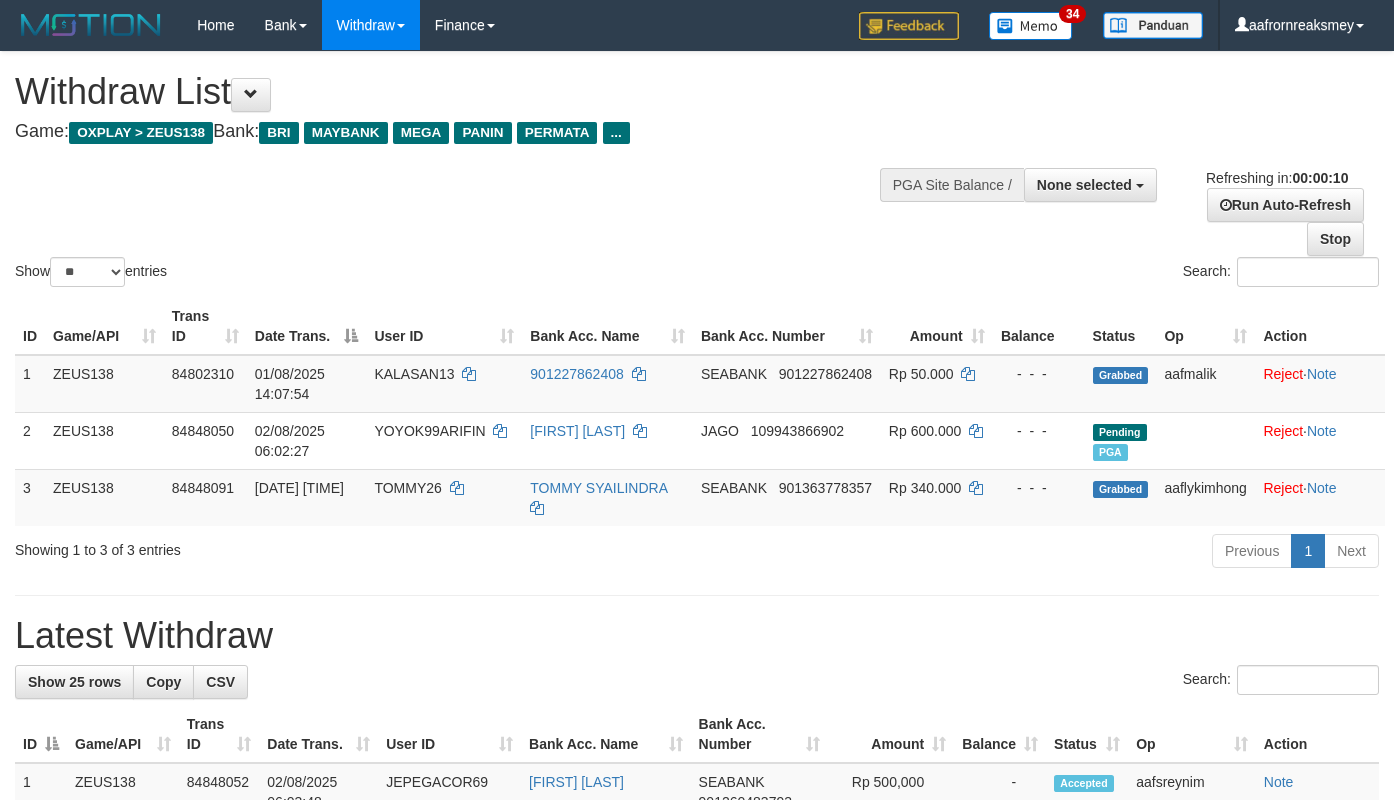 select 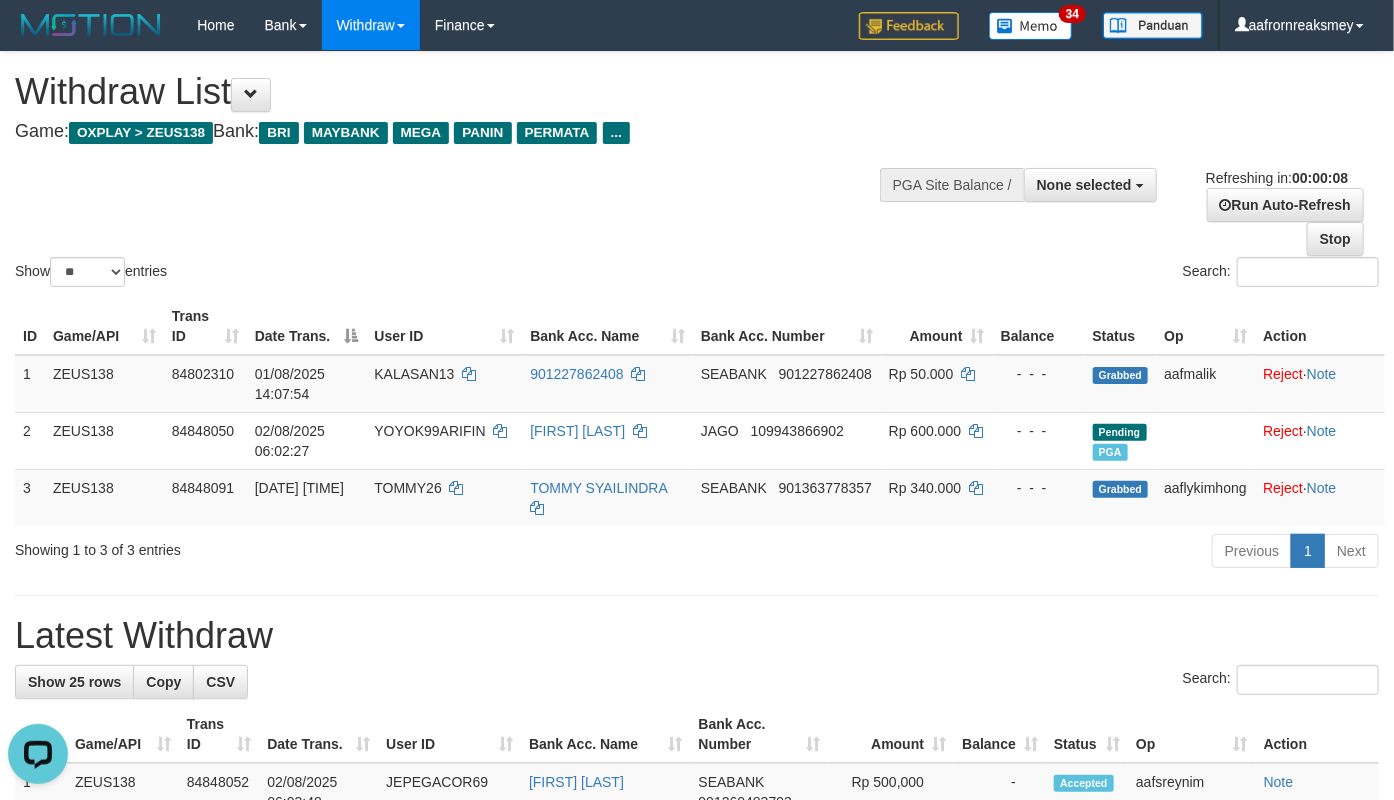 scroll, scrollTop: 0, scrollLeft: 0, axis: both 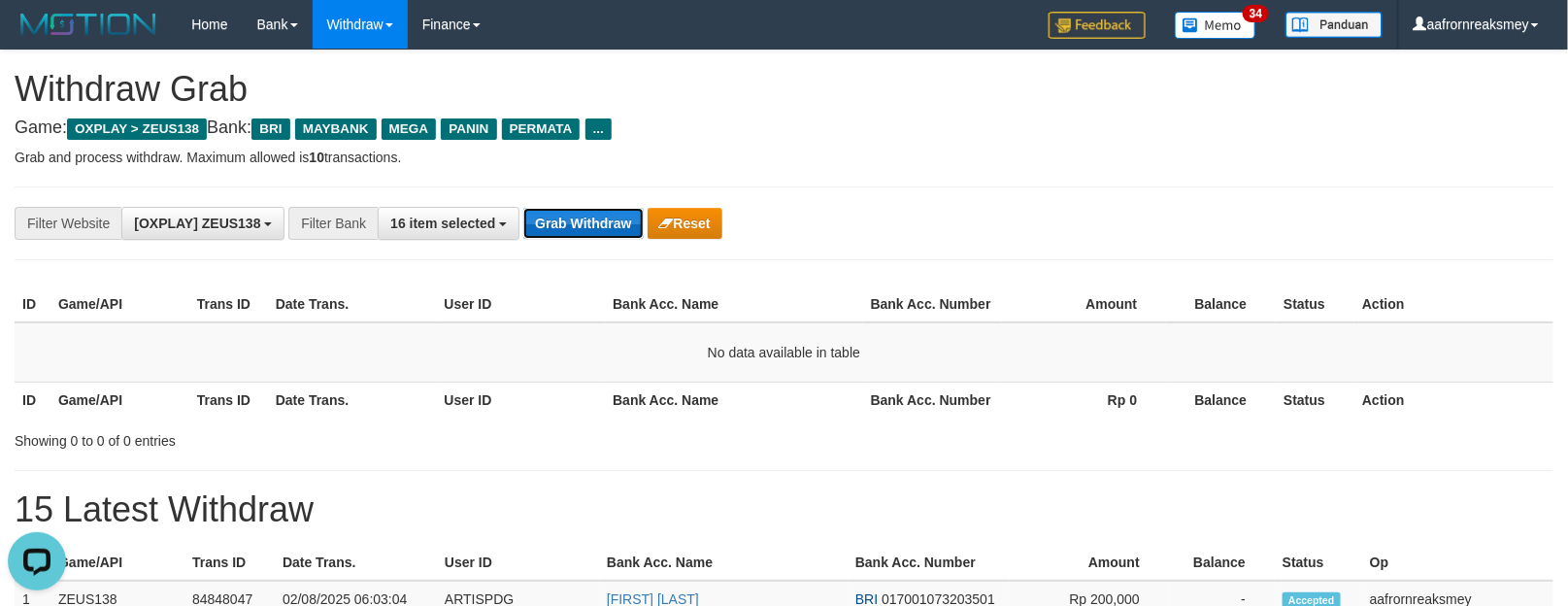 click on "Grab Withdraw" at bounding box center [583, 223] 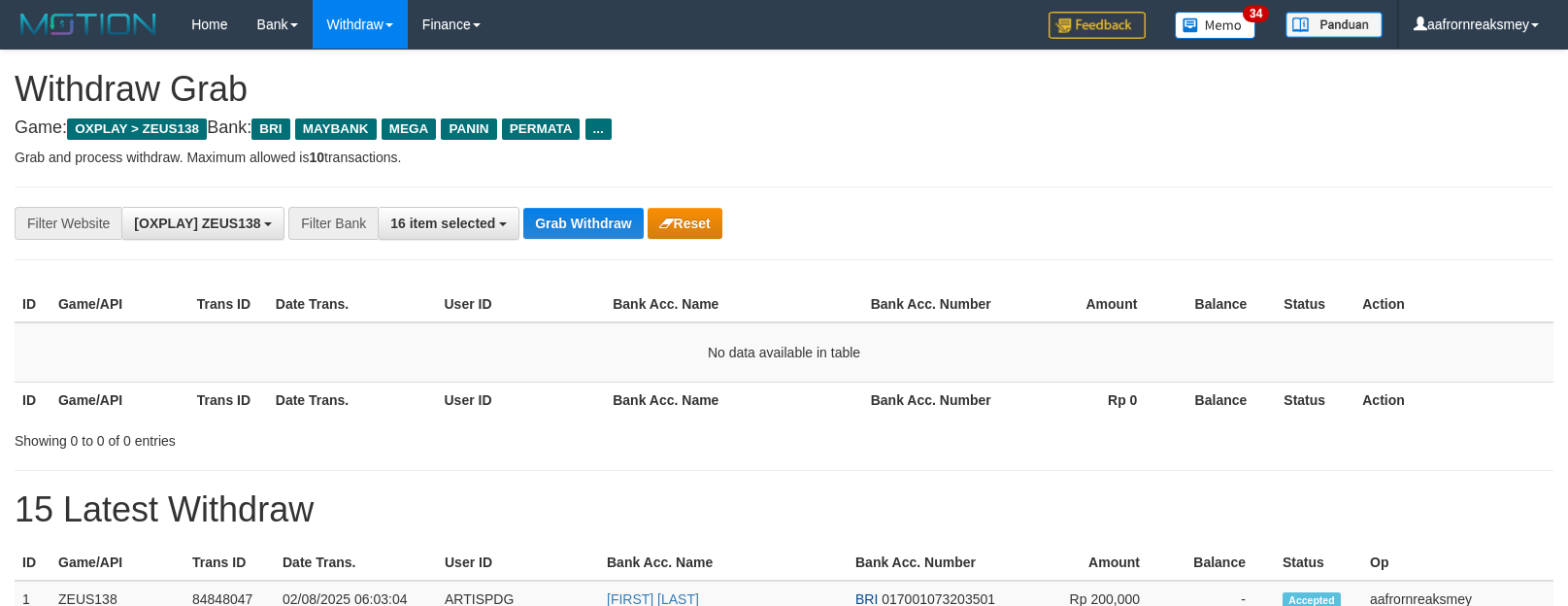 scroll, scrollTop: 0, scrollLeft: 0, axis: both 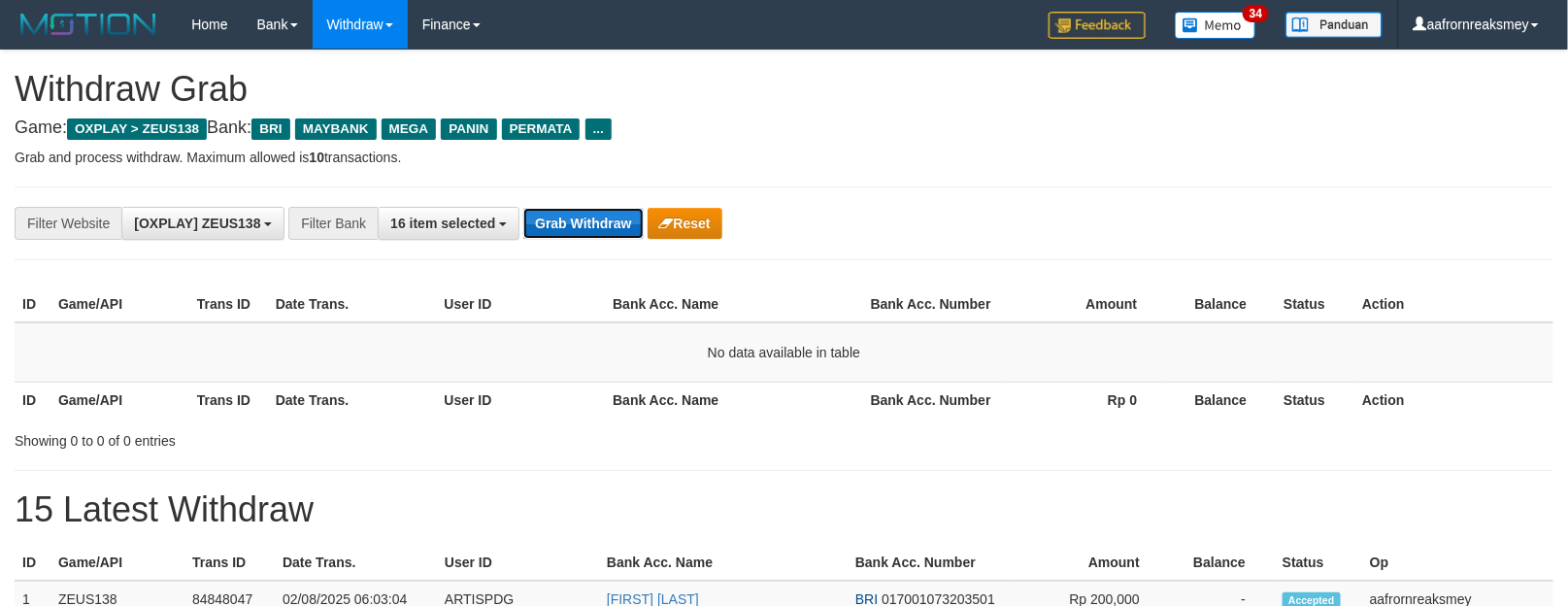 click on "Grab Withdraw" at bounding box center (583, 223) 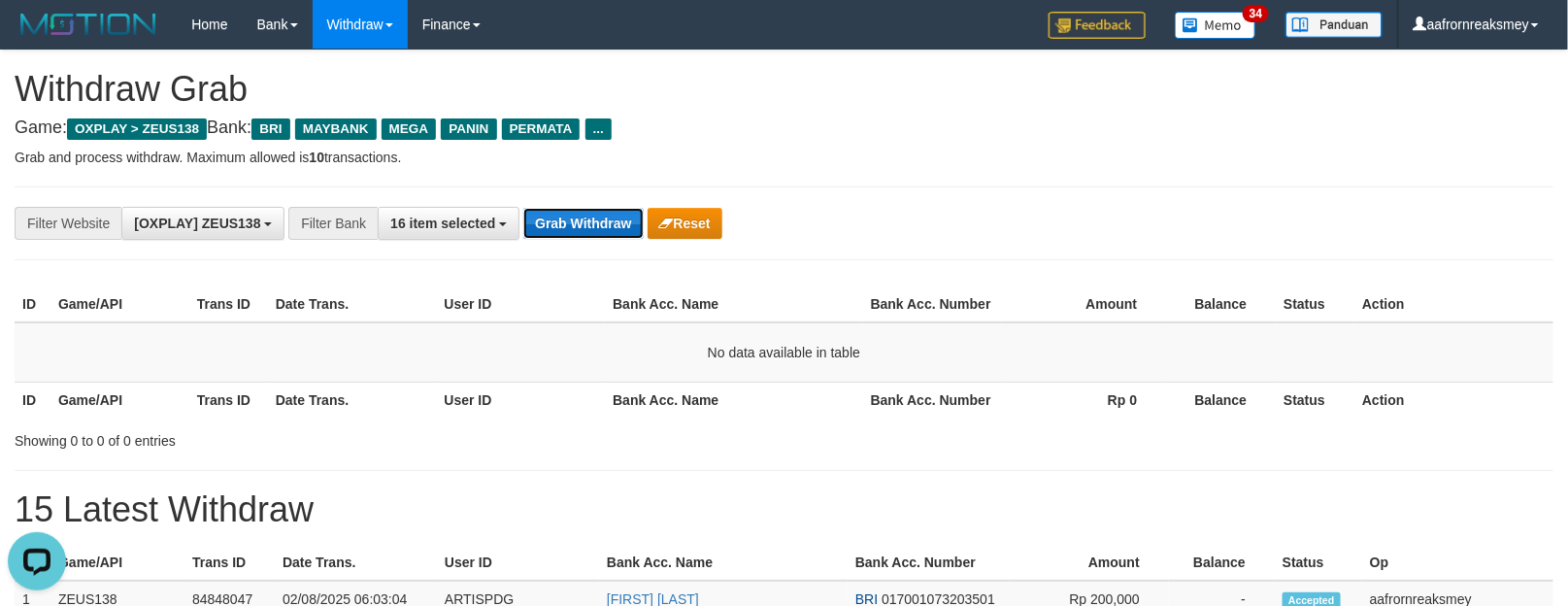 scroll, scrollTop: 0, scrollLeft: 0, axis: both 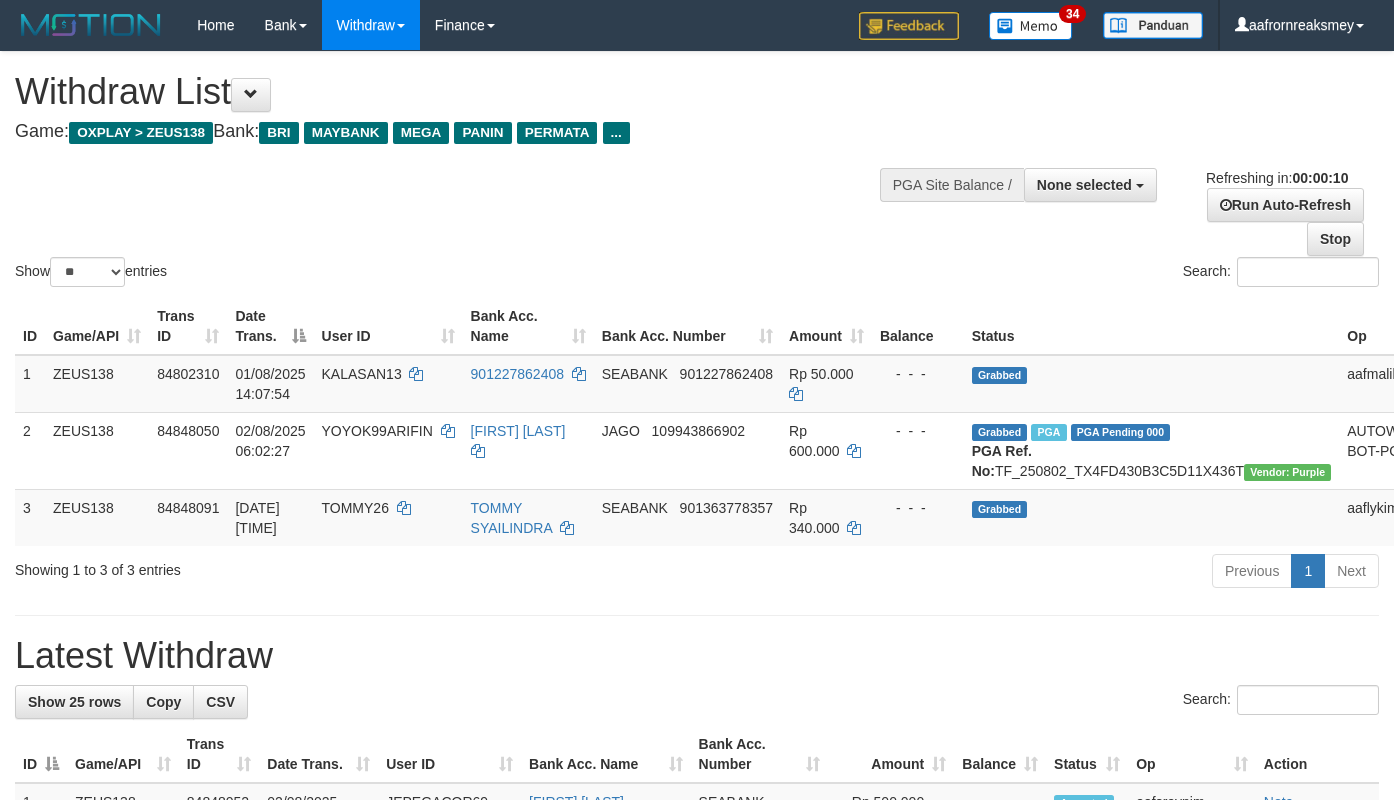 select 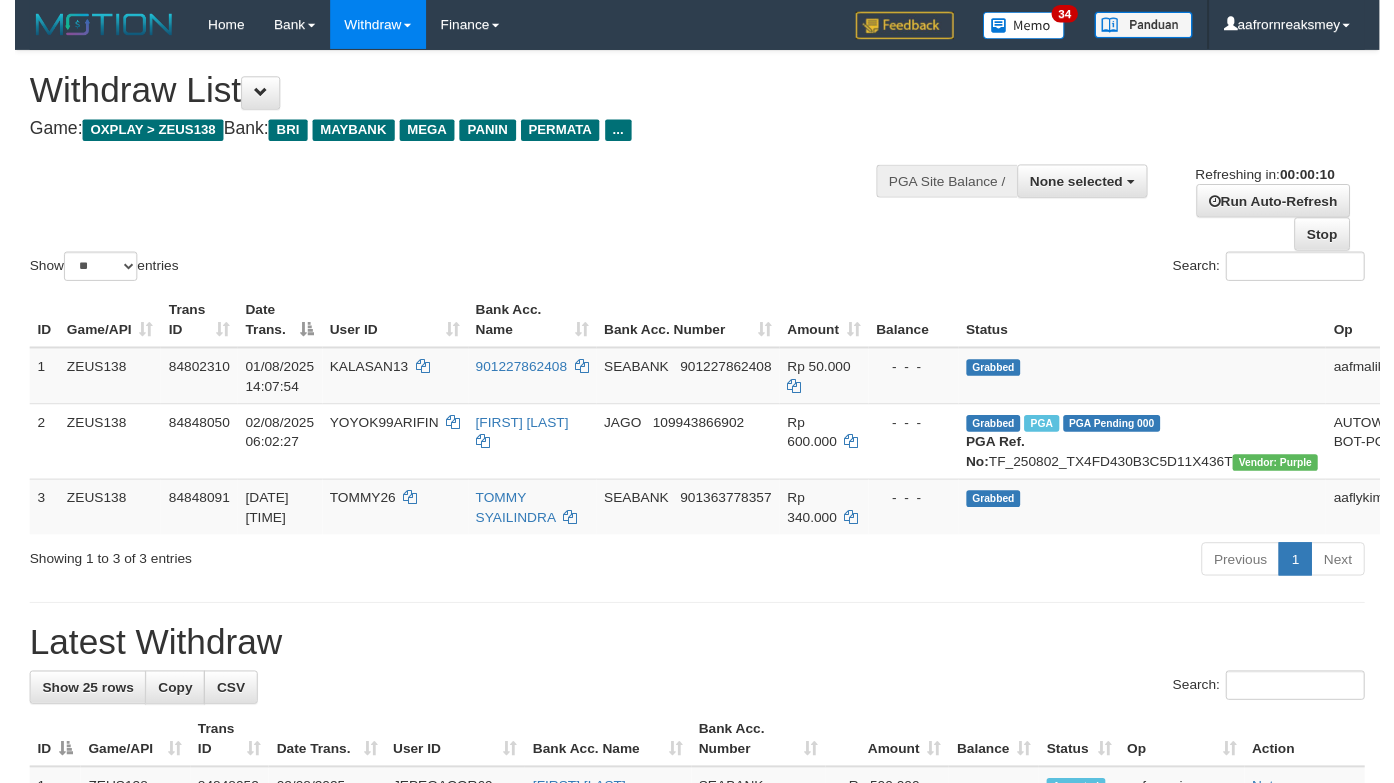 scroll, scrollTop: 0, scrollLeft: 0, axis: both 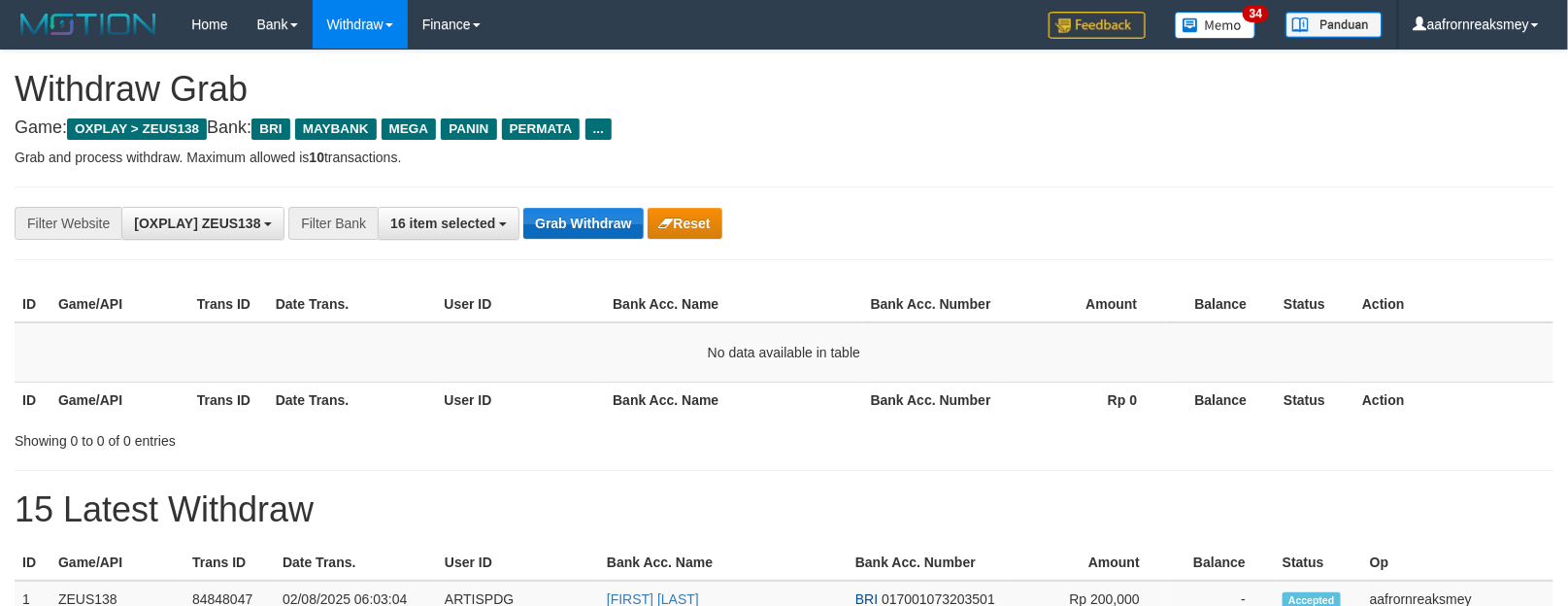 click on "Grab Withdraw" at bounding box center (583, 223) 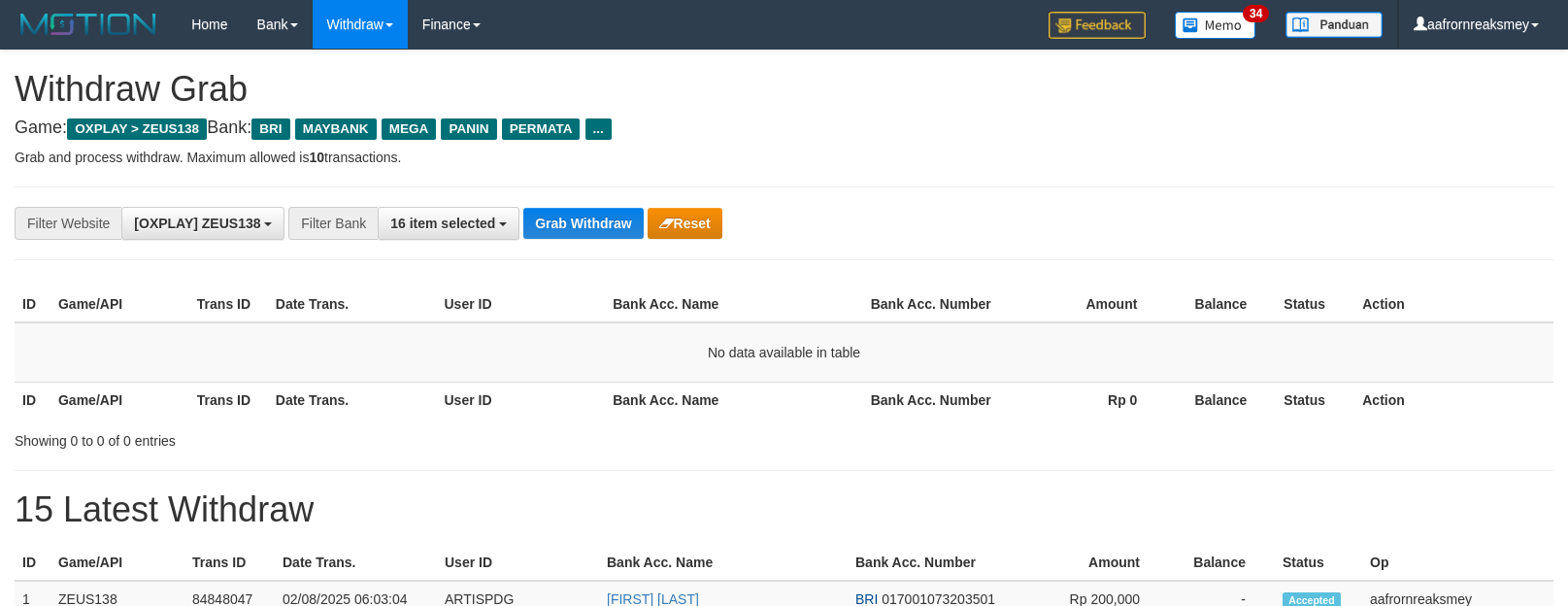 scroll, scrollTop: 0, scrollLeft: 0, axis: both 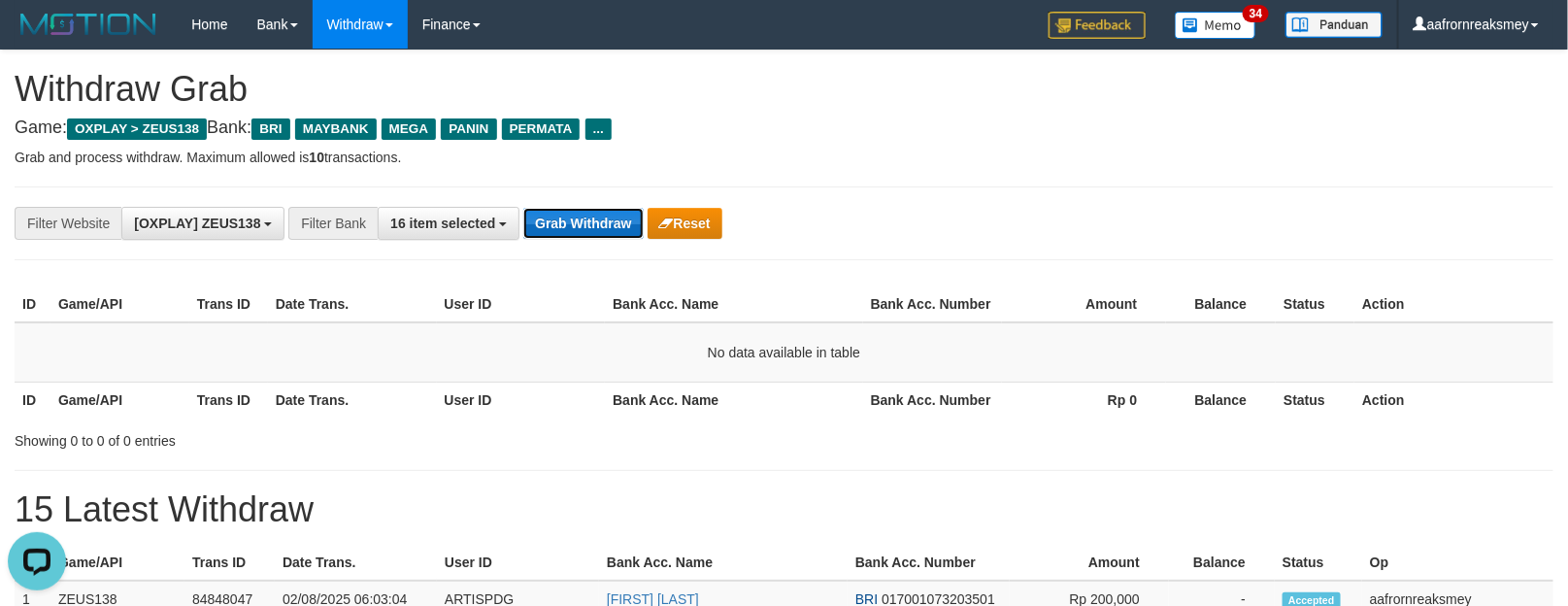 click on "Grab Withdraw" at bounding box center [583, 223] 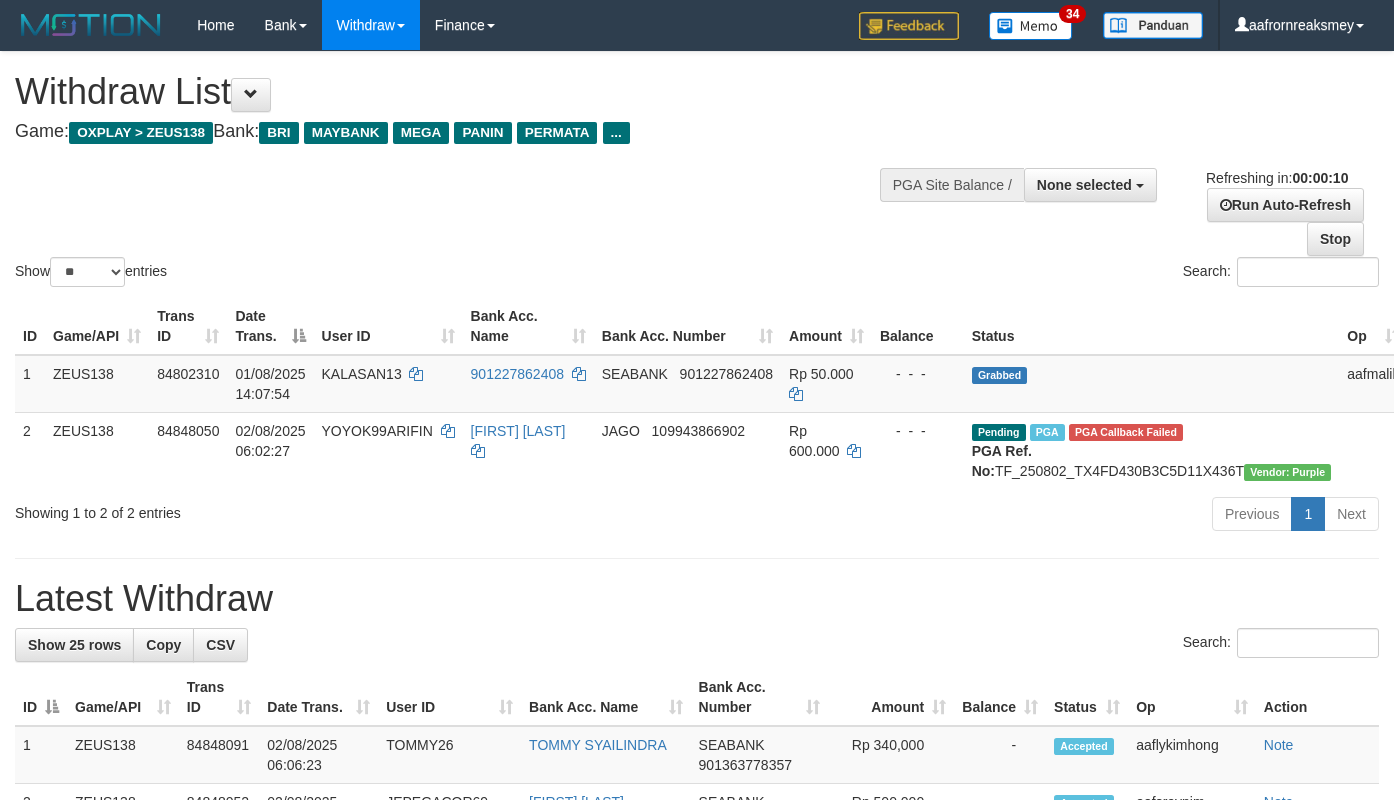 select 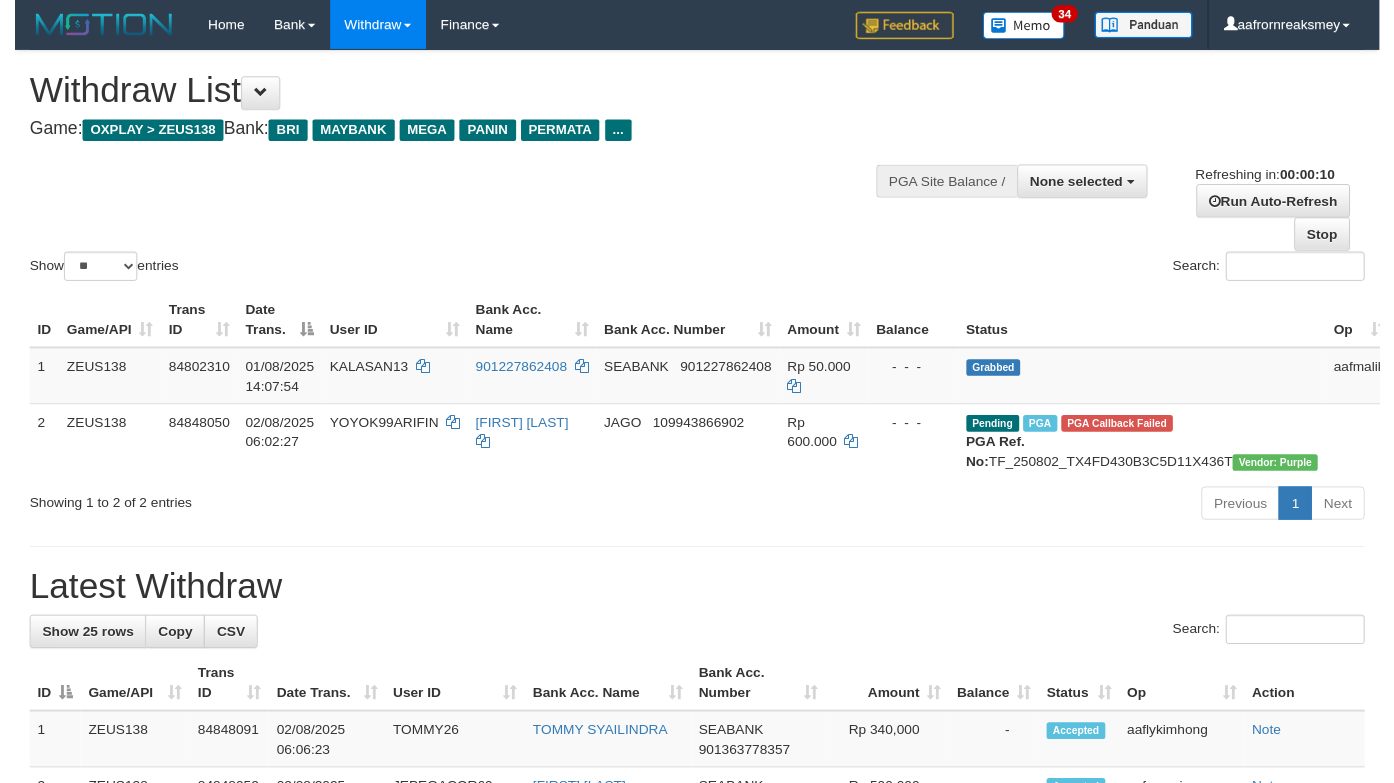 scroll, scrollTop: 0, scrollLeft: 0, axis: both 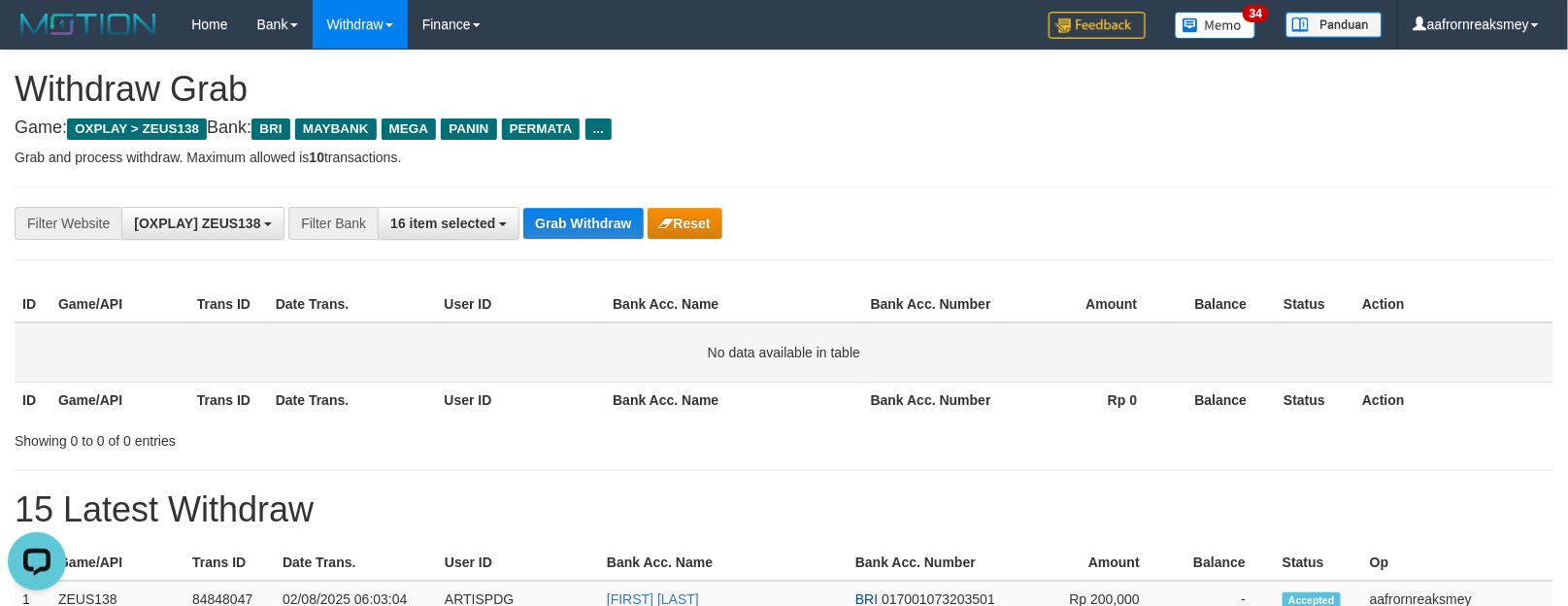 click on "No data available in table" at bounding box center [784, 353] 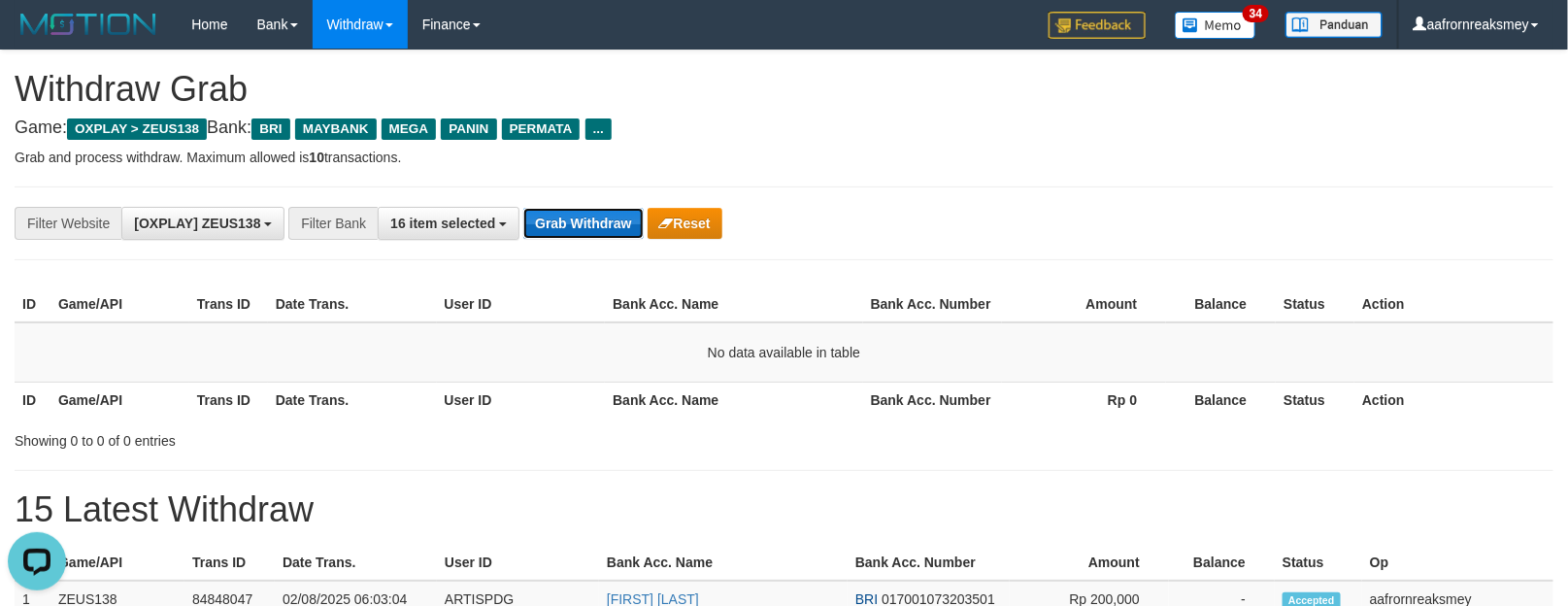 click on "Grab Withdraw" at bounding box center (583, 223) 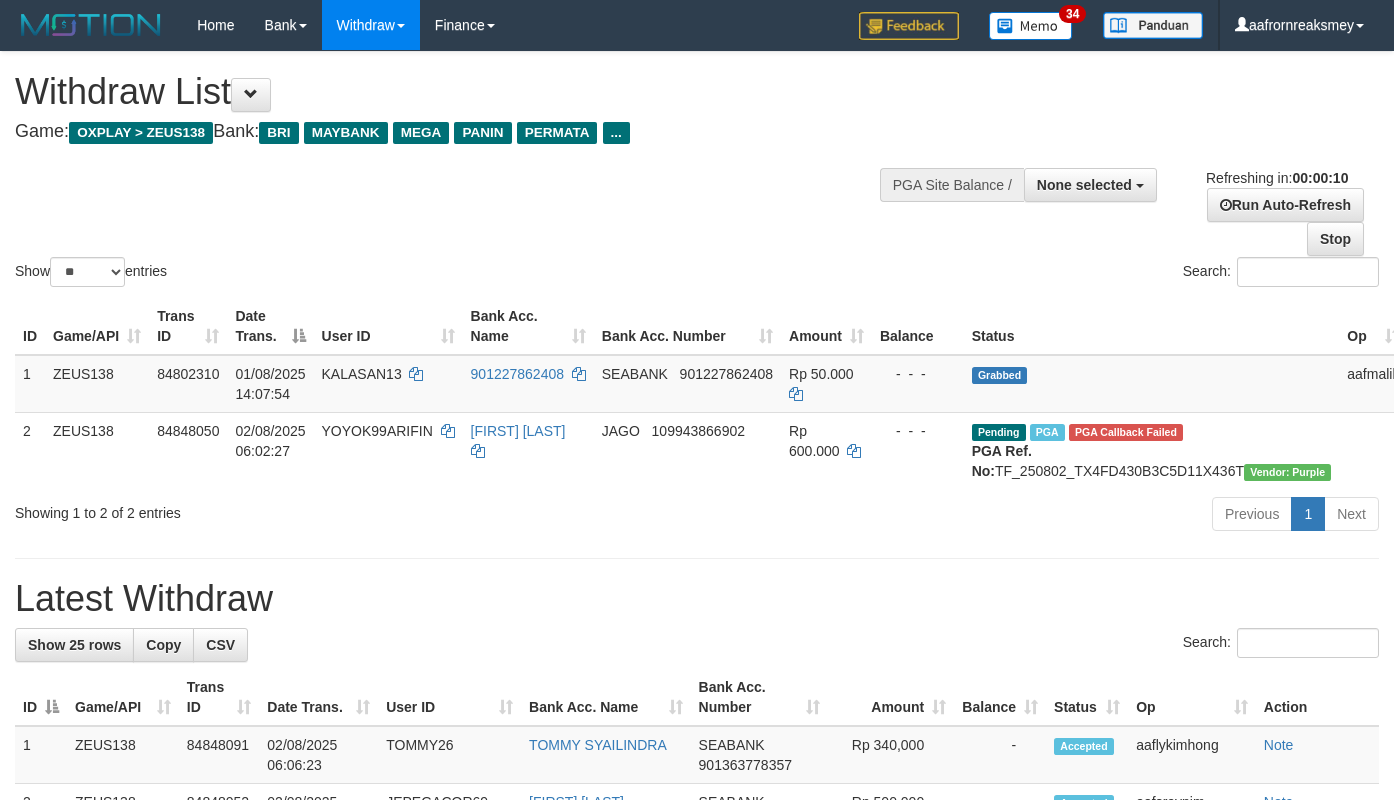 select 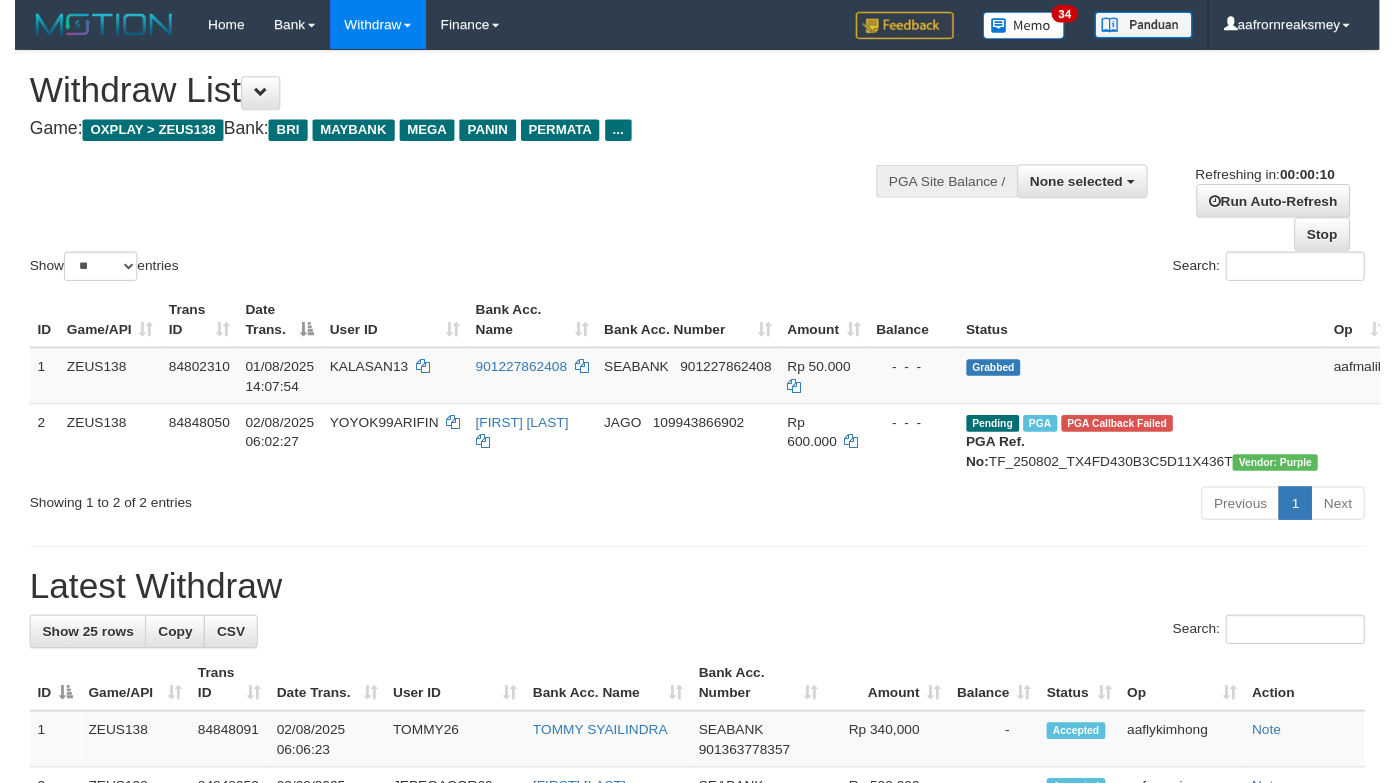 scroll, scrollTop: 0, scrollLeft: 0, axis: both 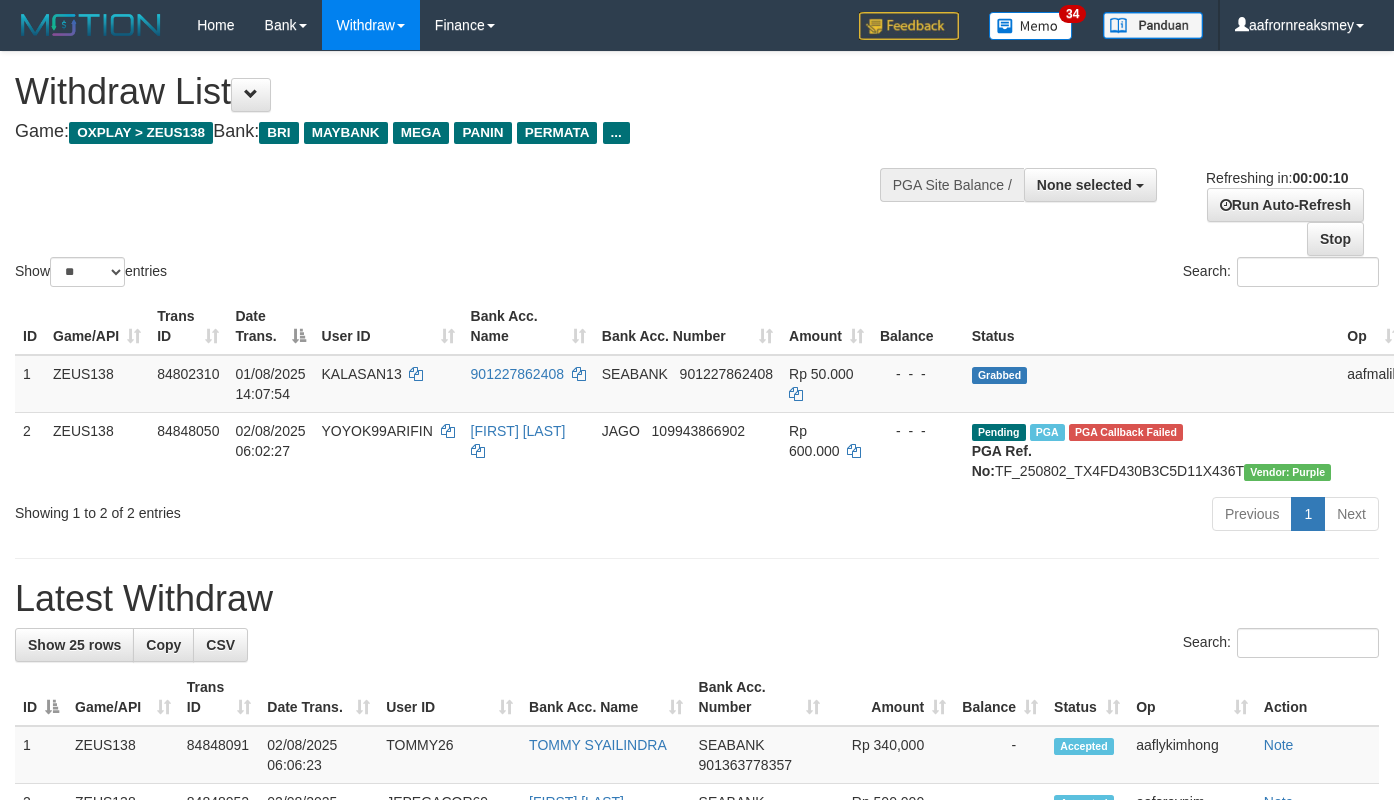 select 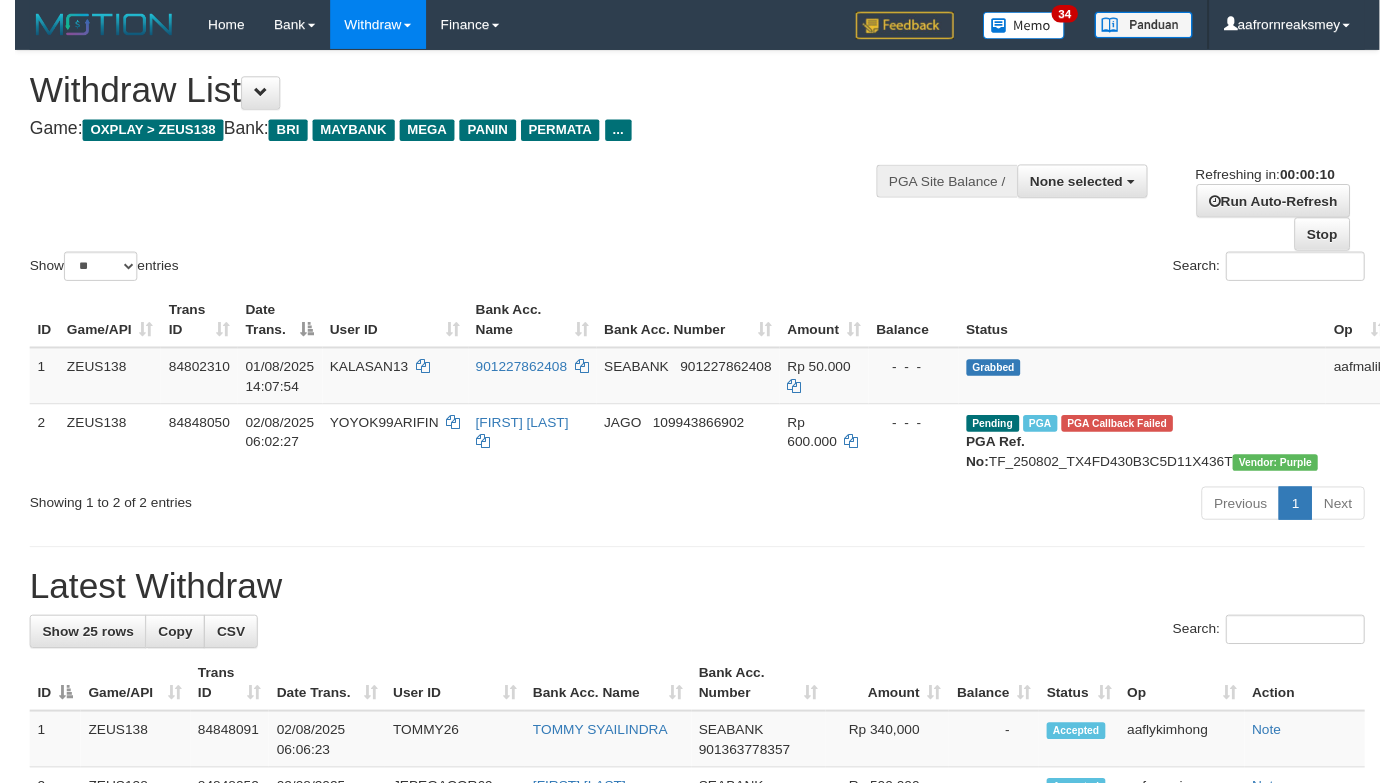 scroll, scrollTop: 0, scrollLeft: 0, axis: both 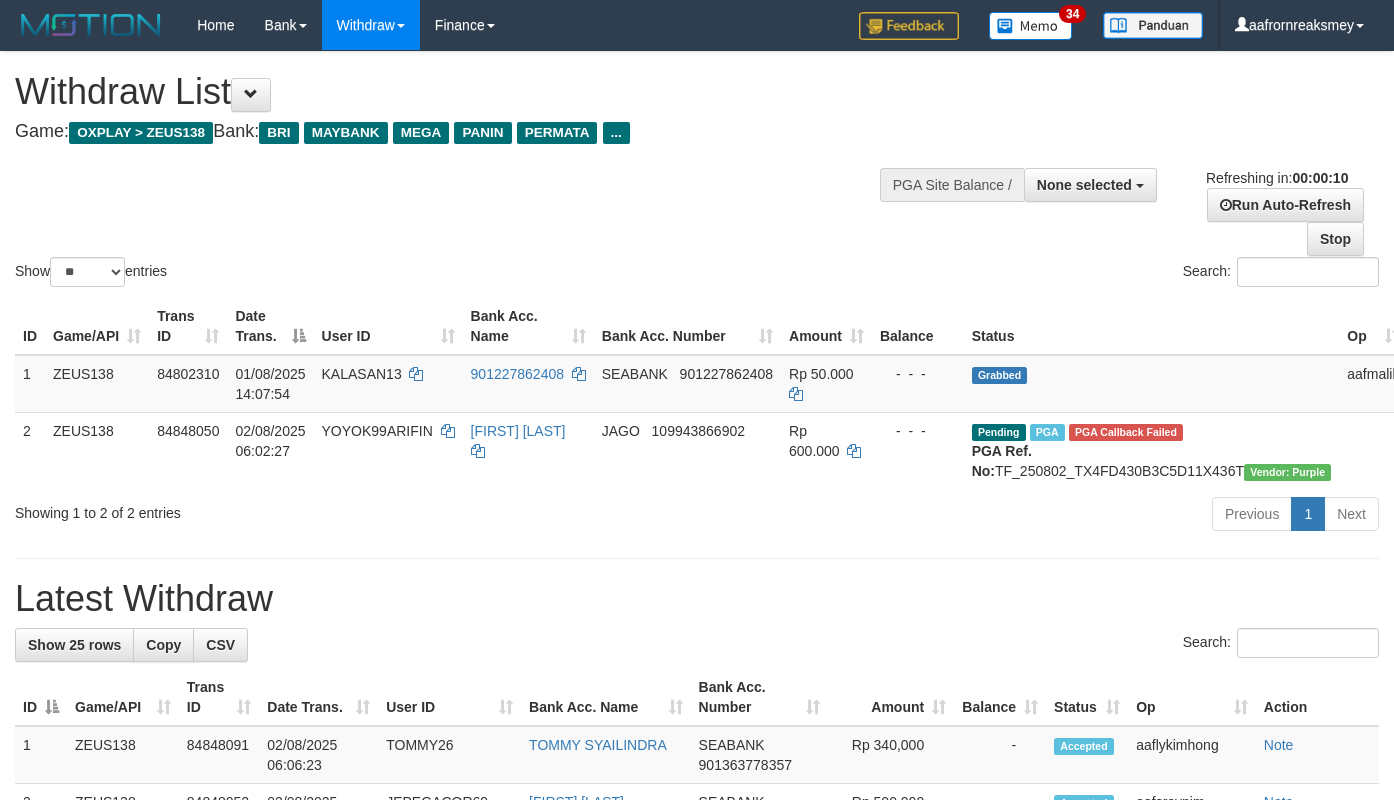 select 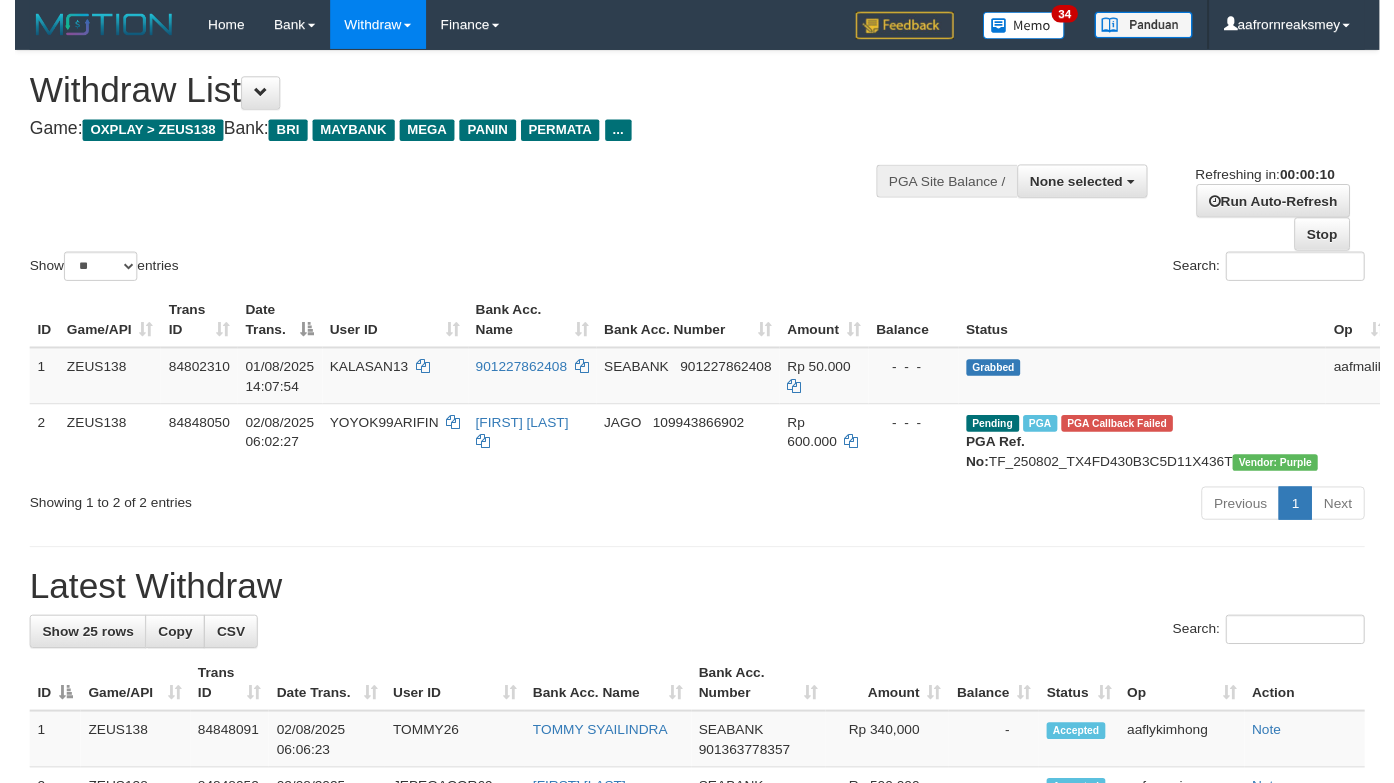 scroll, scrollTop: 0, scrollLeft: 0, axis: both 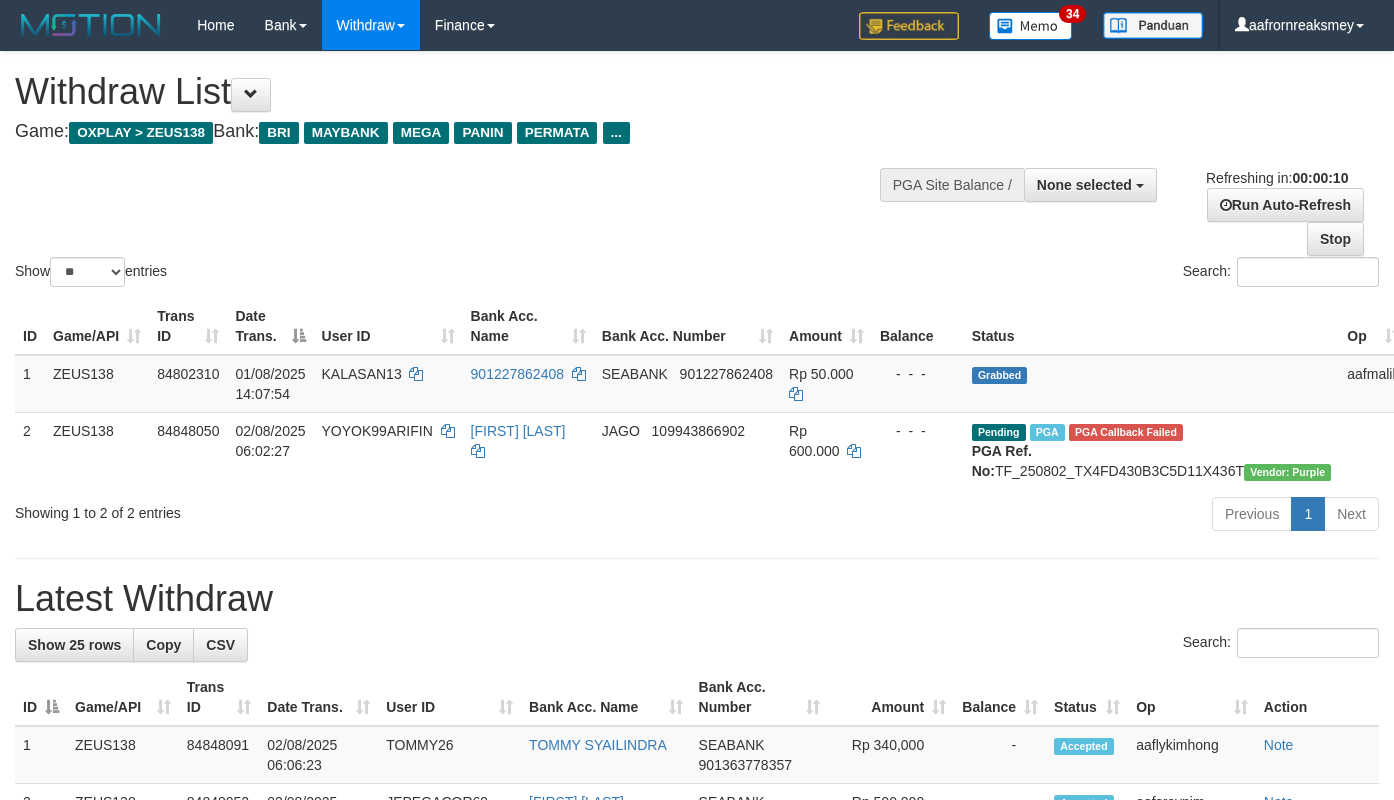 select 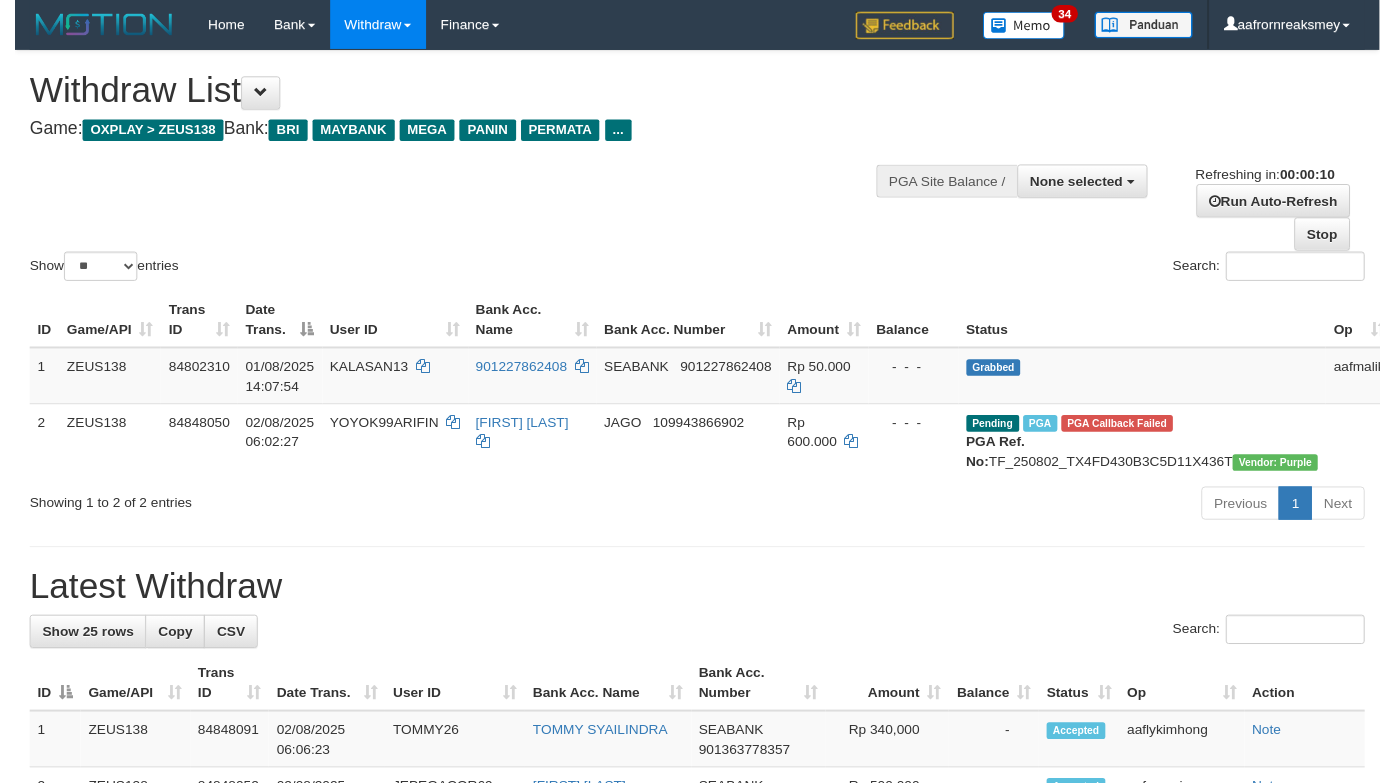 scroll, scrollTop: 0, scrollLeft: 0, axis: both 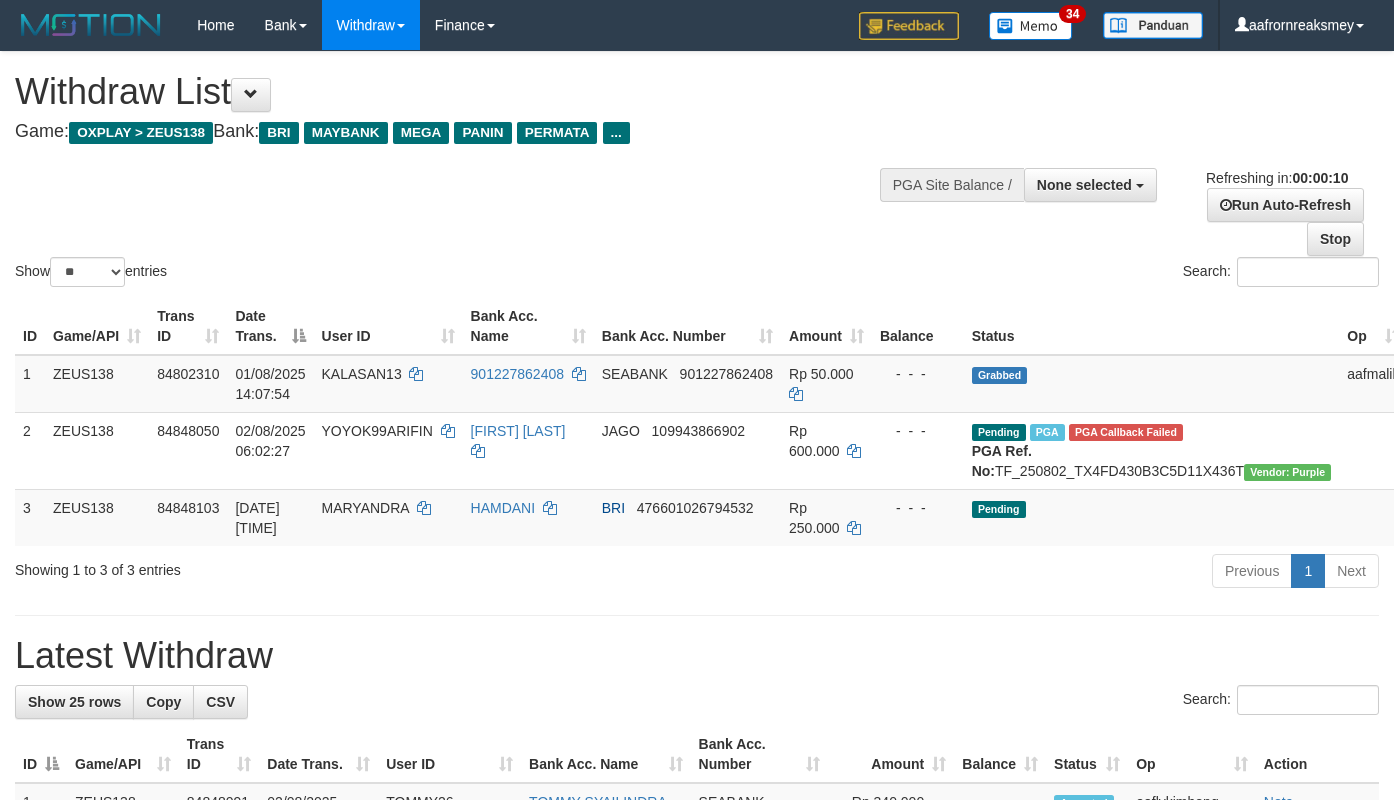 select 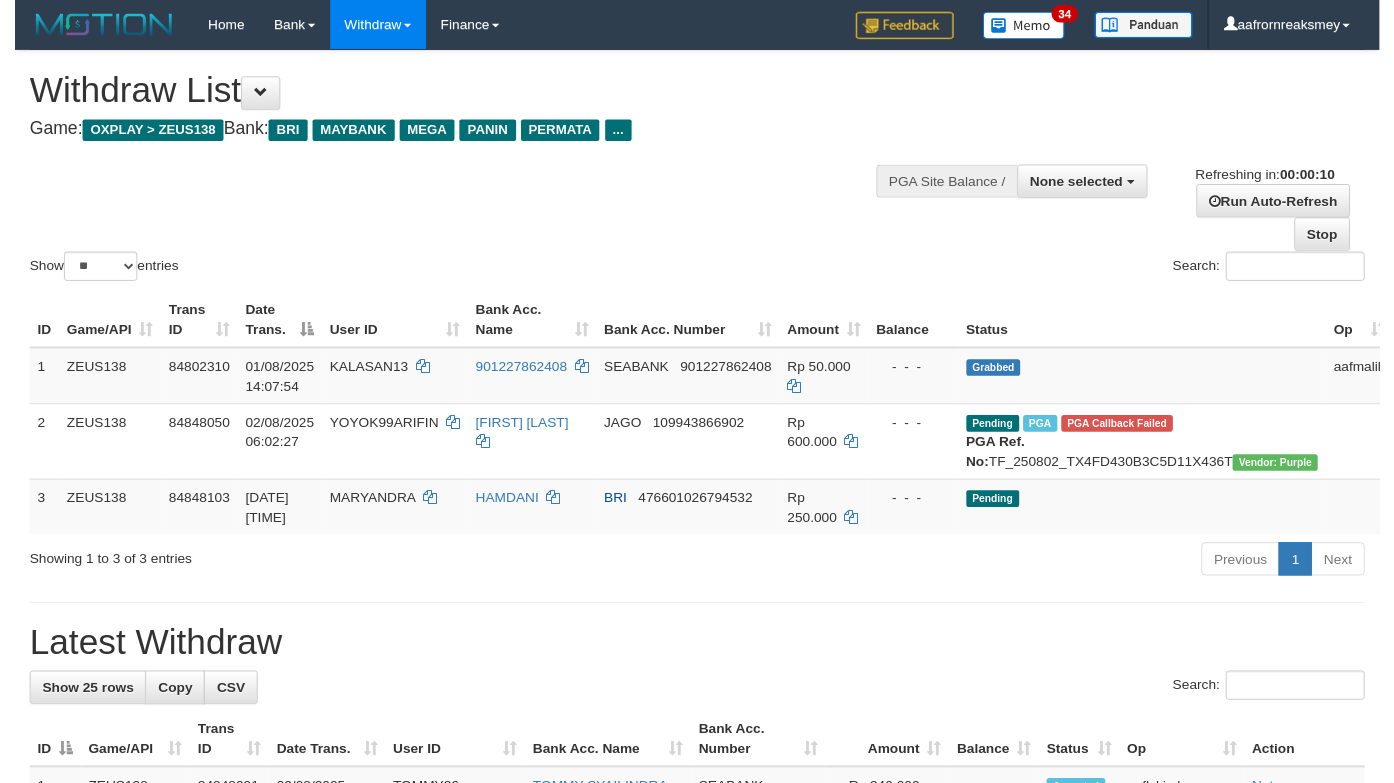 scroll, scrollTop: 0, scrollLeft: 0, axis: both 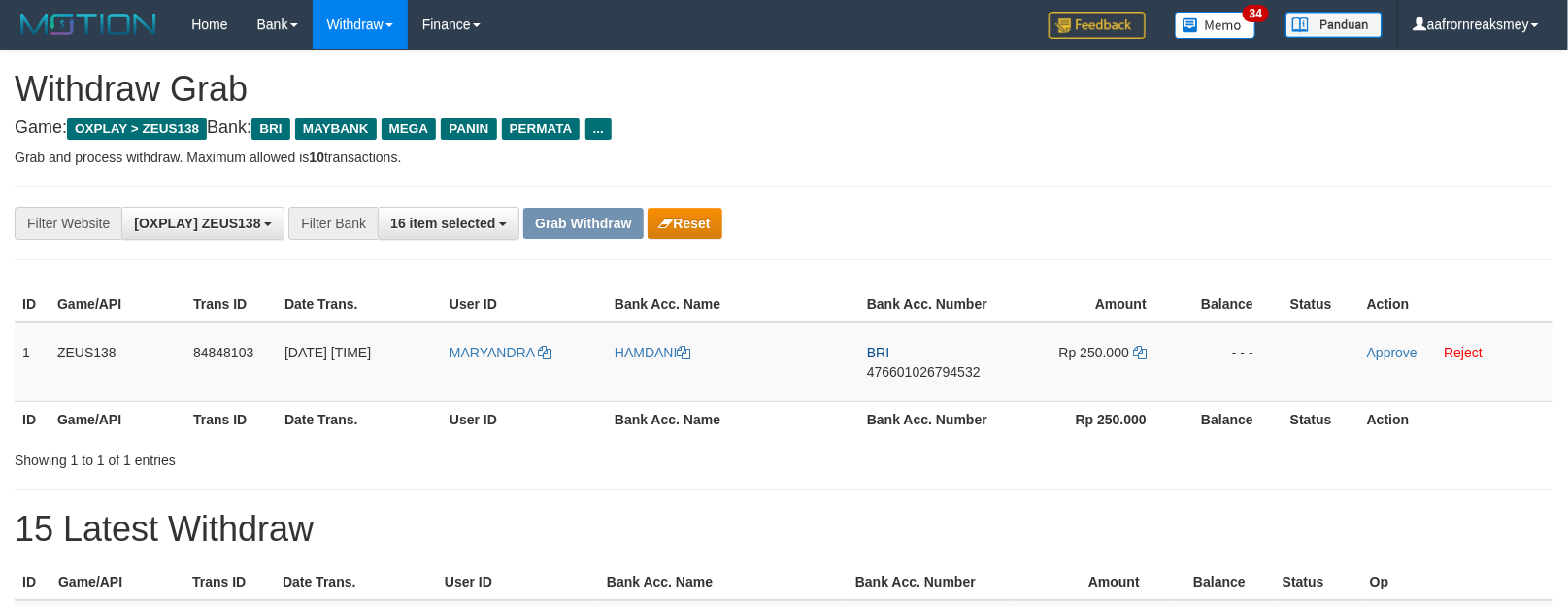 click on "**********" at bounding box center (784, 223) 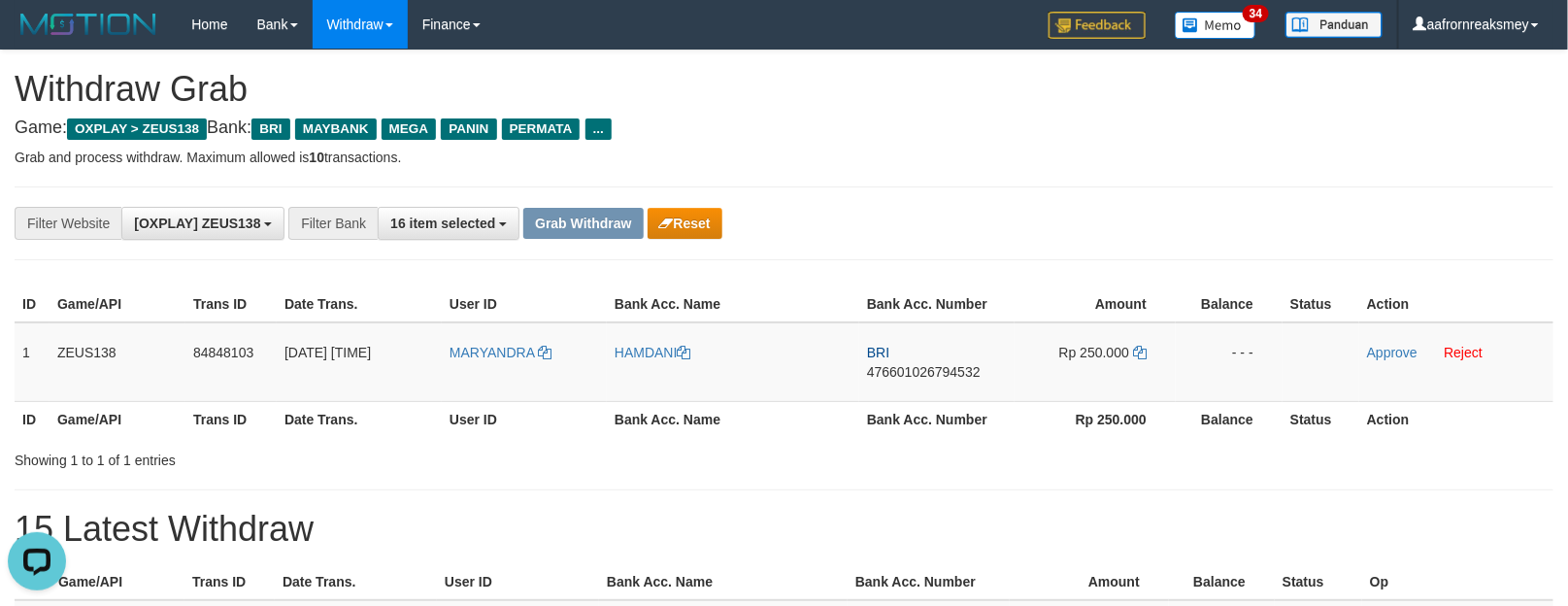 scroll, scrollTop: 0, scrollLeft: 0, axis: both 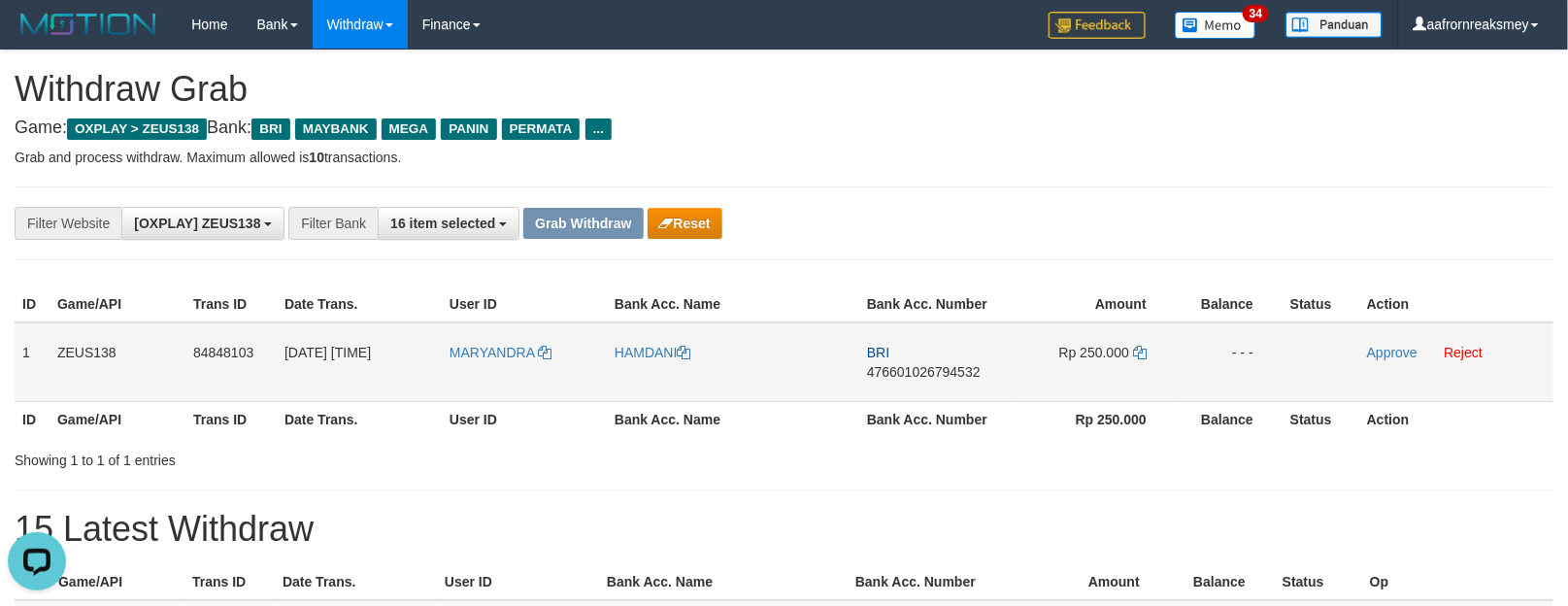 click on "MARYANDRA" at bounding box center (524, 362) 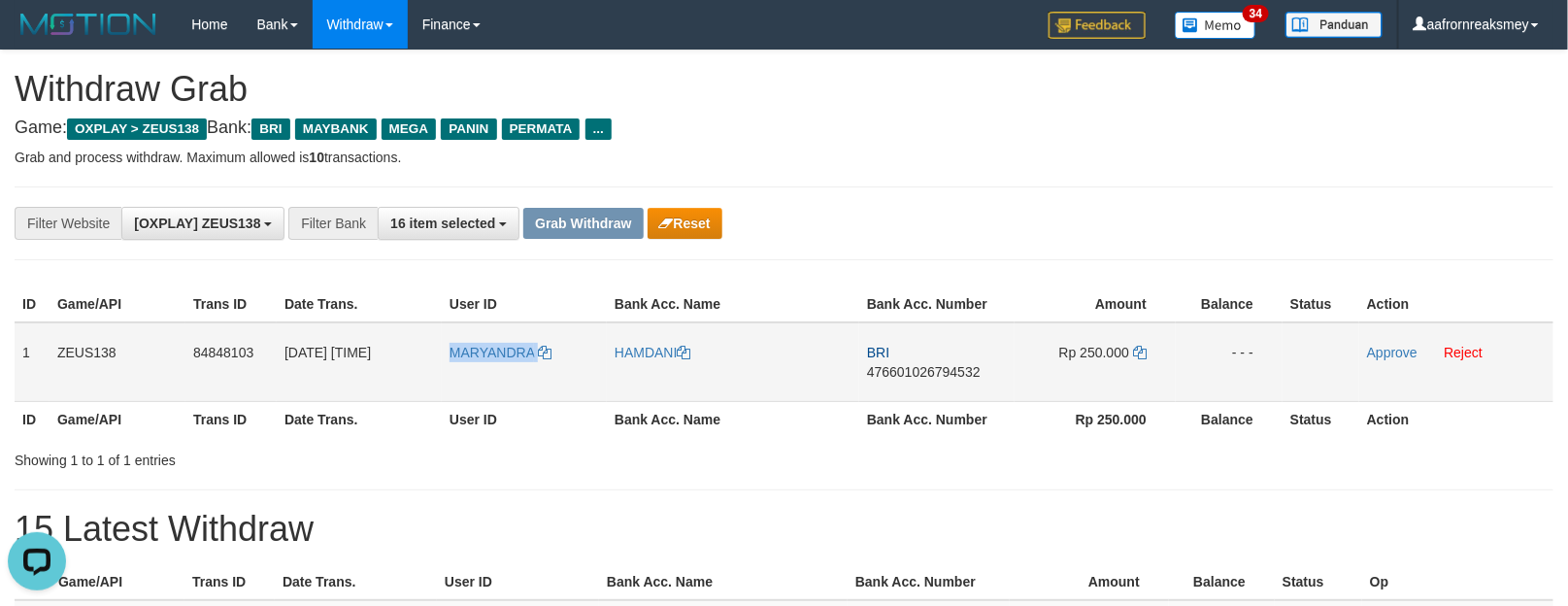 click on "MARYANDRA" at bounding box center [524, 362] 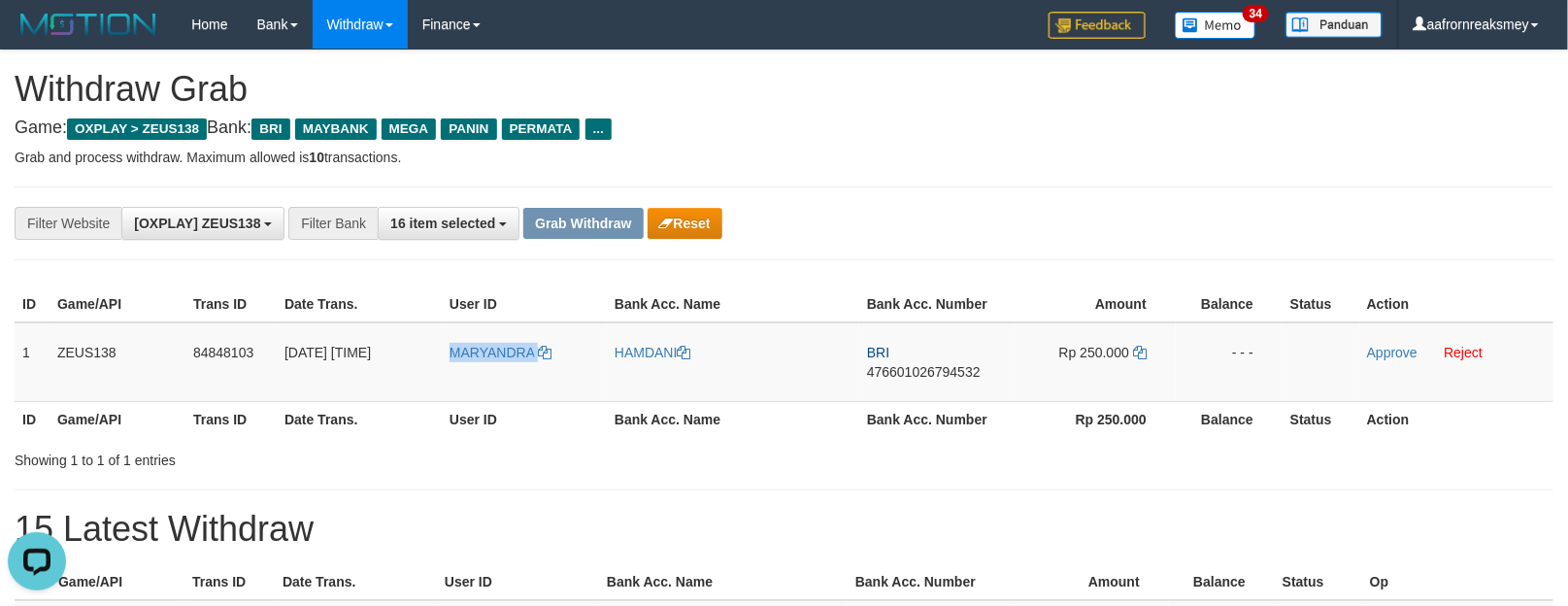 copy on "MARYANDRA" 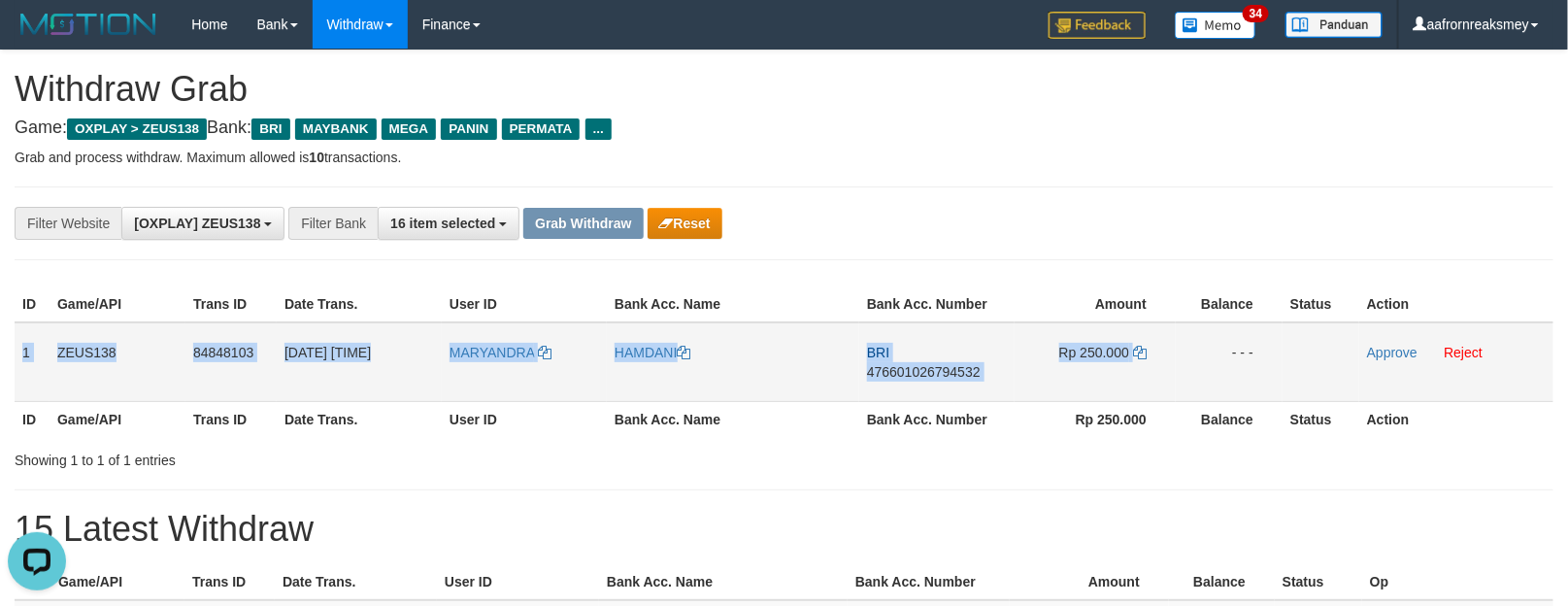 drag, startPoint x: 19, startPoint y: 345, endPoint x: 1518, endPoint y: 344, distance: 1499.0003 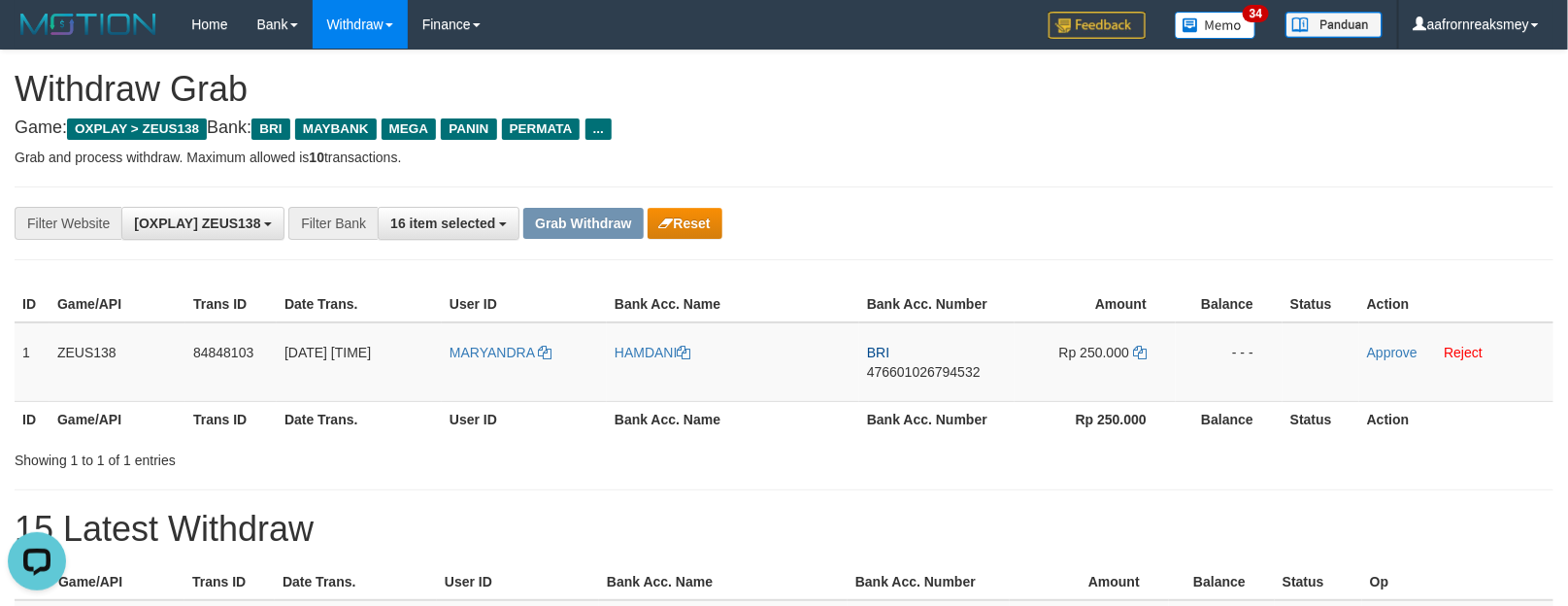 click on "Bank Acc. Number" at bounding box center (937, 419) 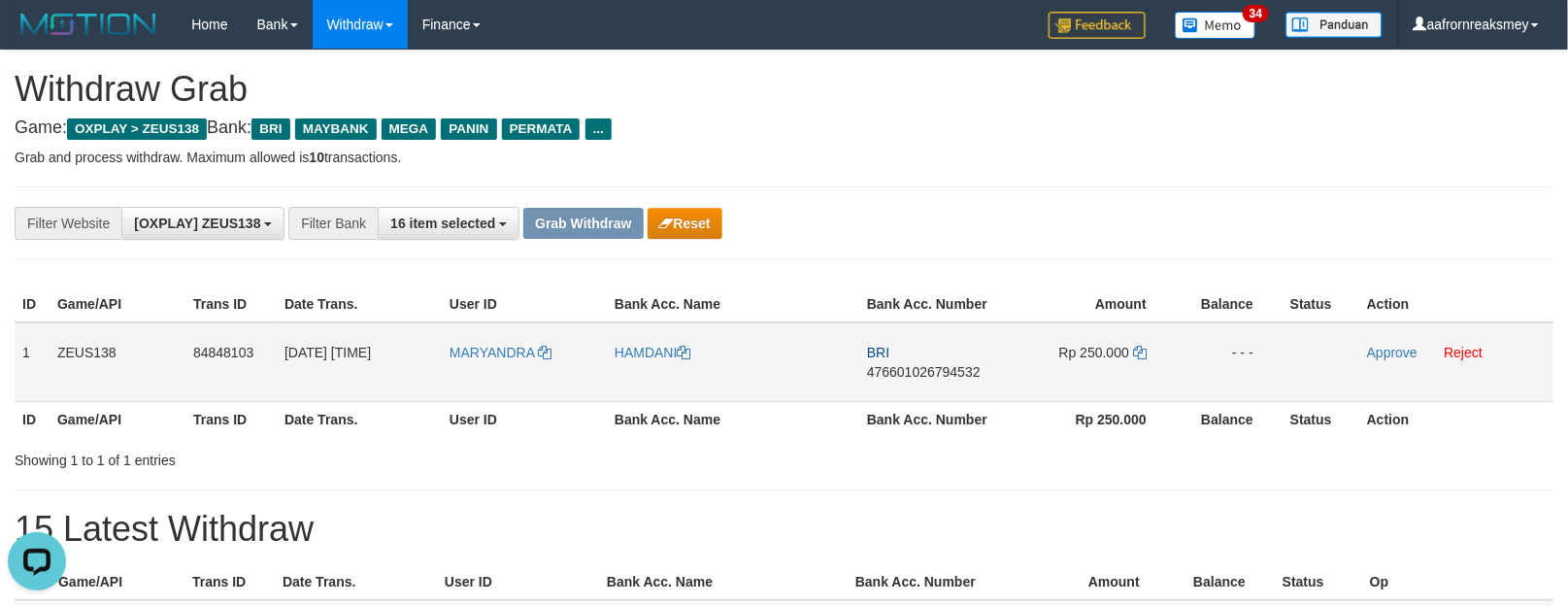 click on "476601026794532" at bounding box center [923, 372] 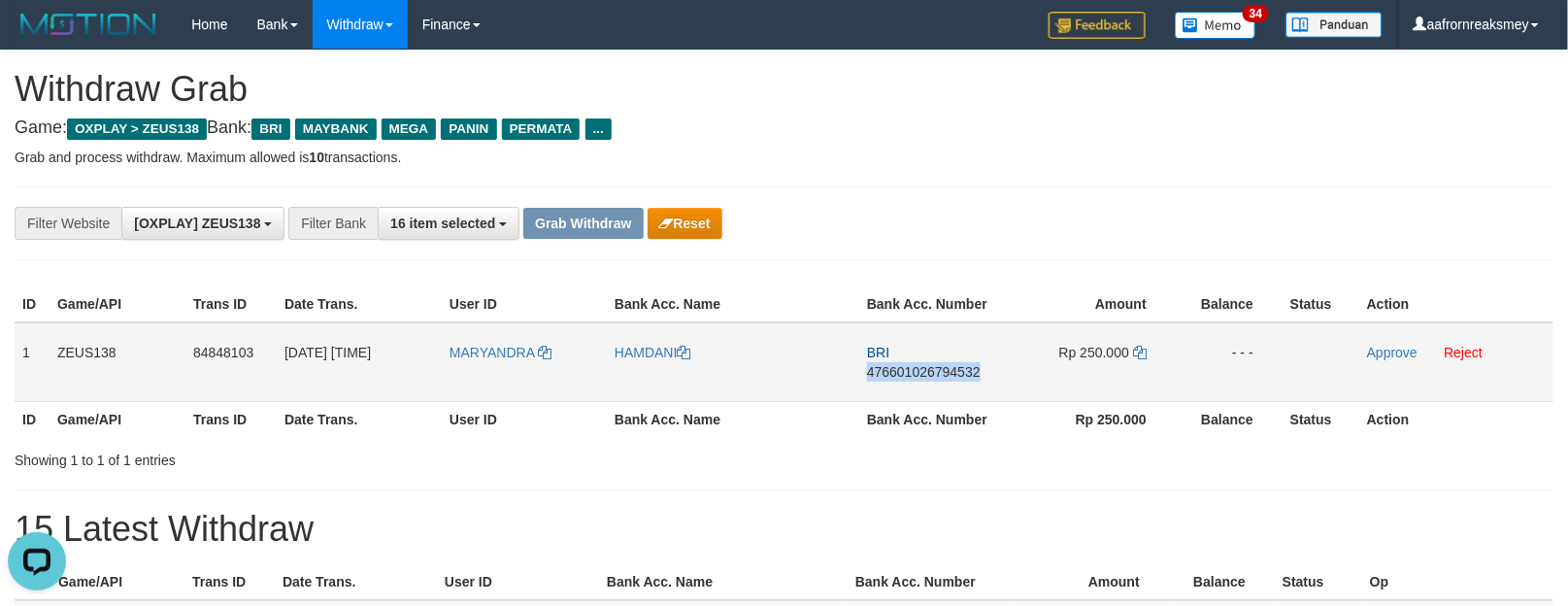 click on "BRI
476601026794532" at bounding box center (937, 362) 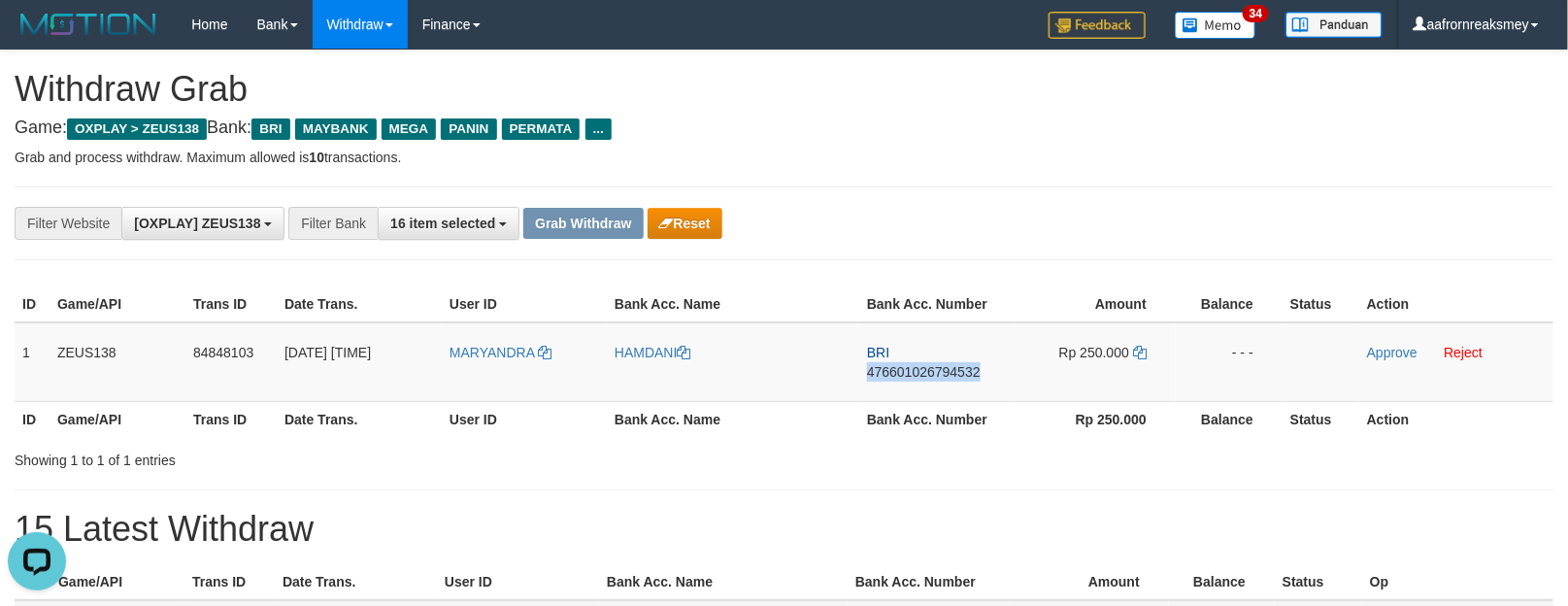 copy on "476601026794532" 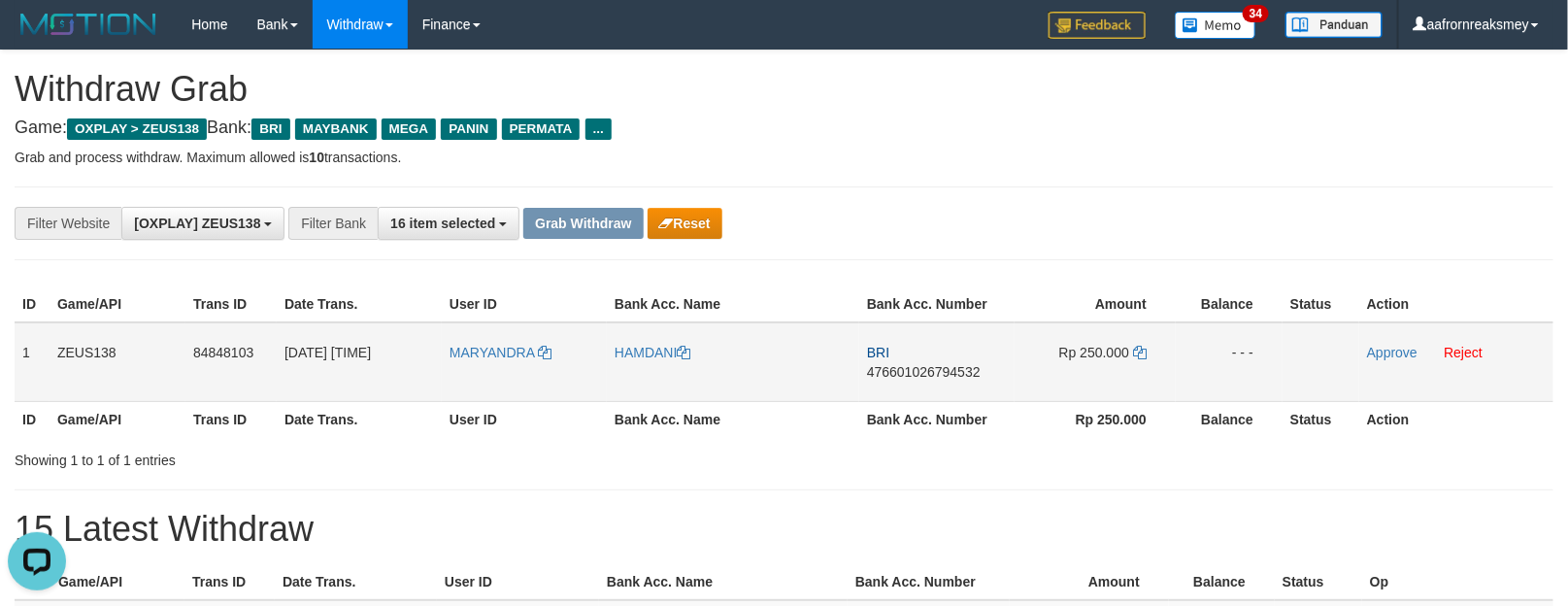 click on "Rp 250.000" at bounding box center (1095, 362) 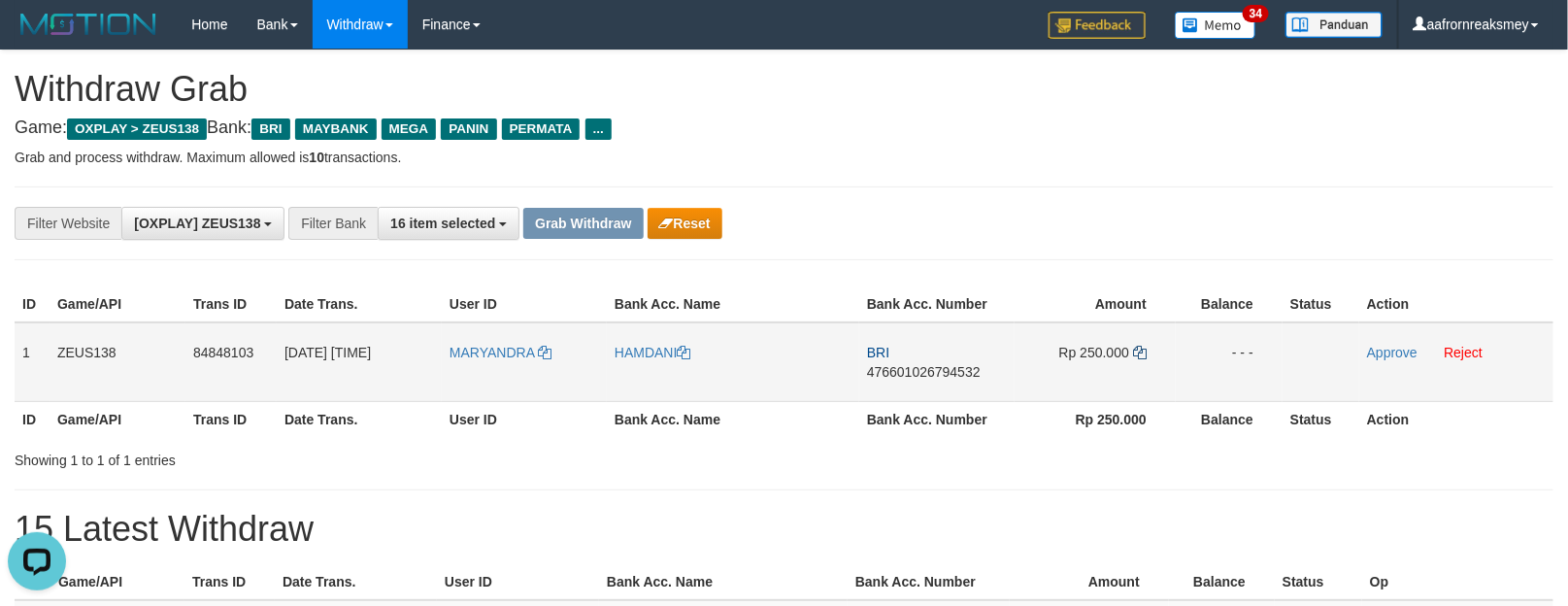 click on "Rp 250.000" at bounding box center [1095, 362] 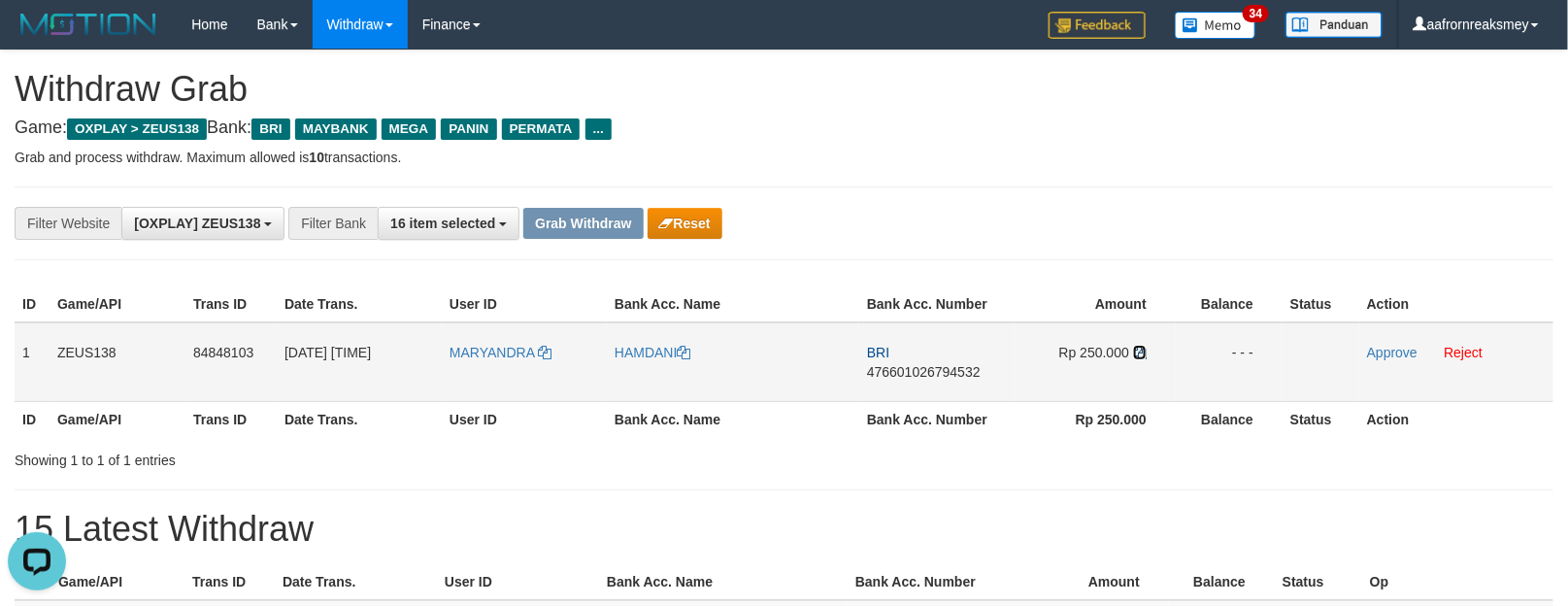 click at bounding box center (1140, 353) 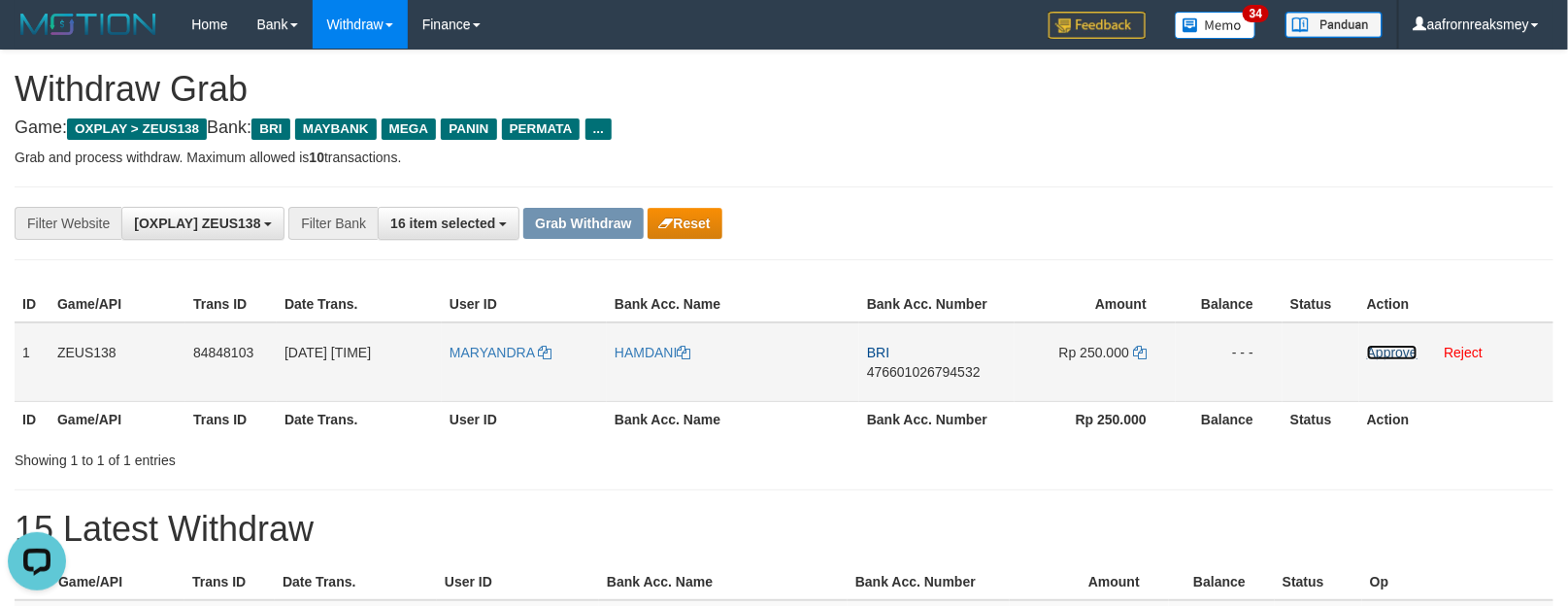 click on "Approve" at bounding box center (1392, 353) 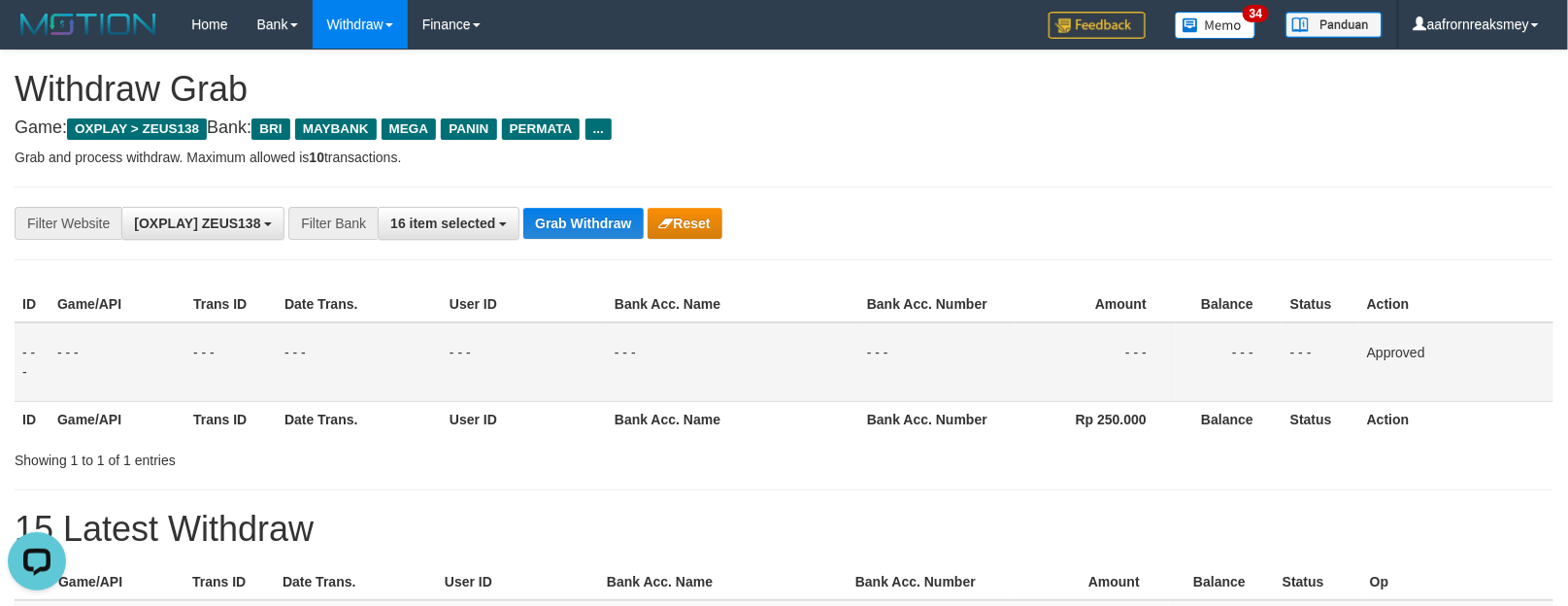 drag, startPoint x: 1099, startPoint y: 376, endPoint x: 1123, endPoint y: 420, distance: 50.11986 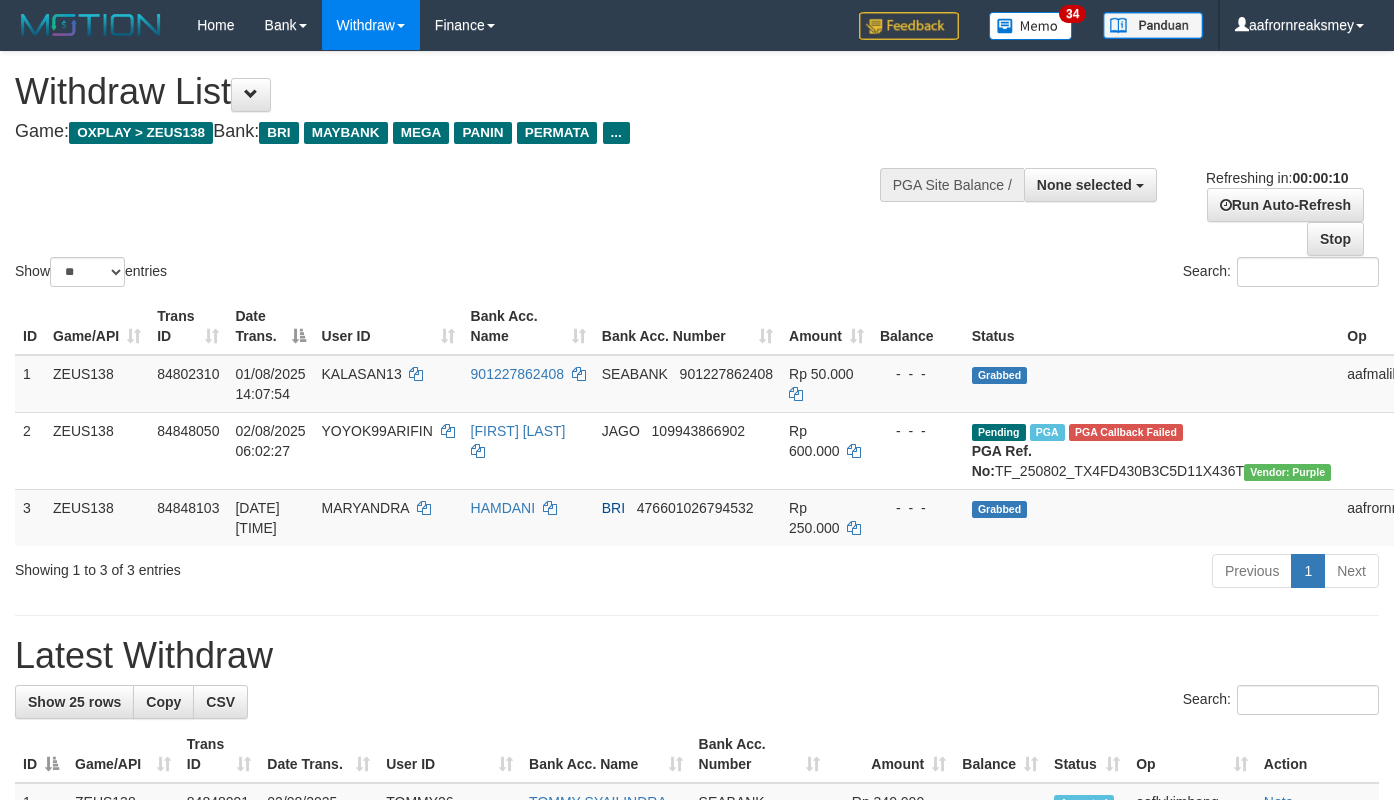 select 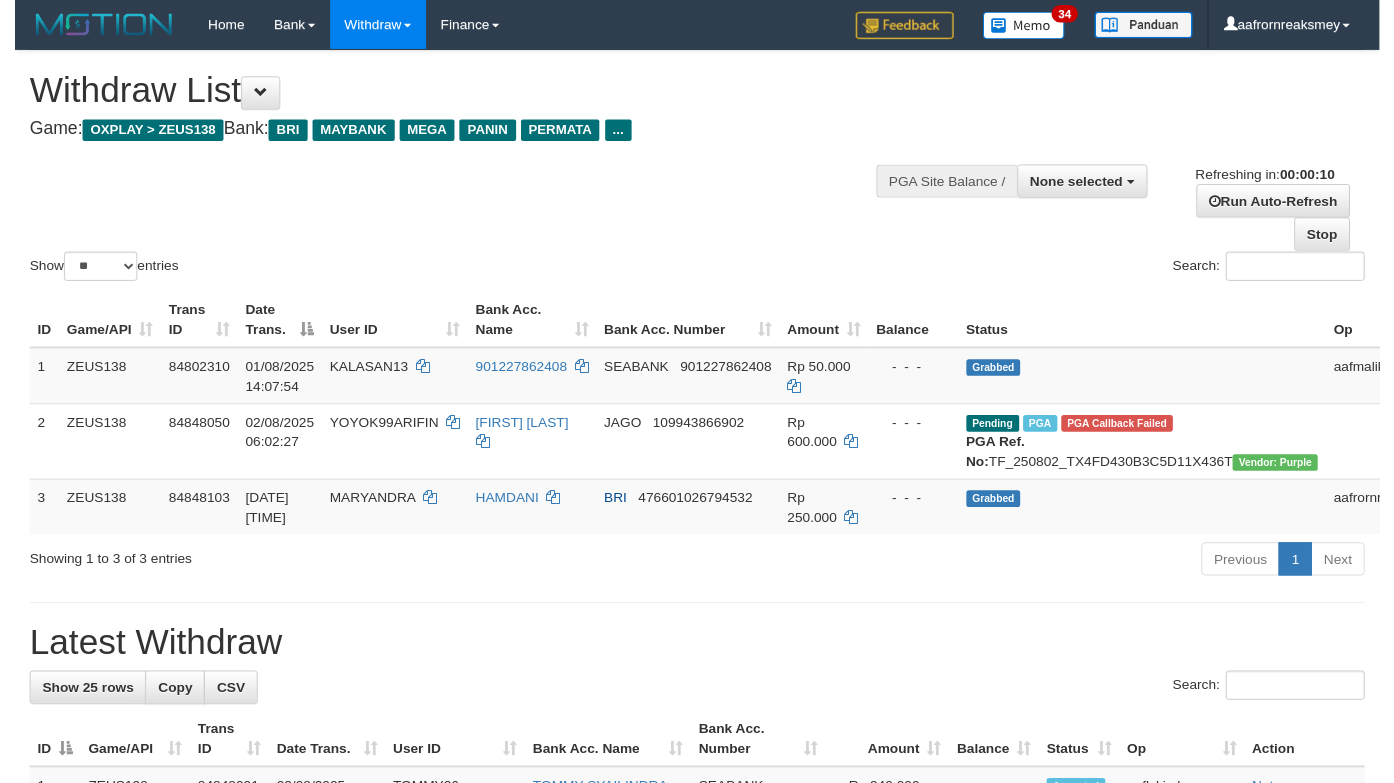 scroll, scrollTop: 0, scrollLeft: 0, axis: both 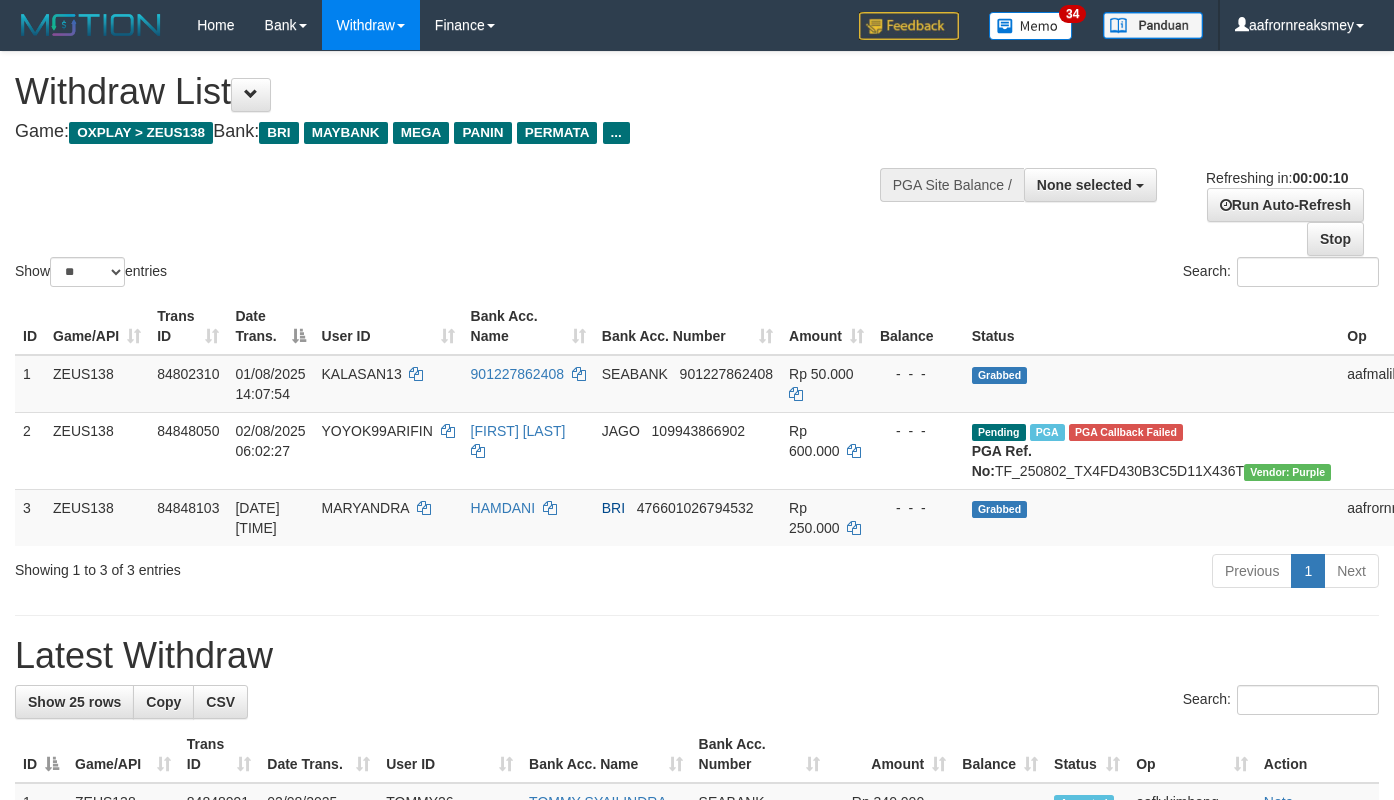 select 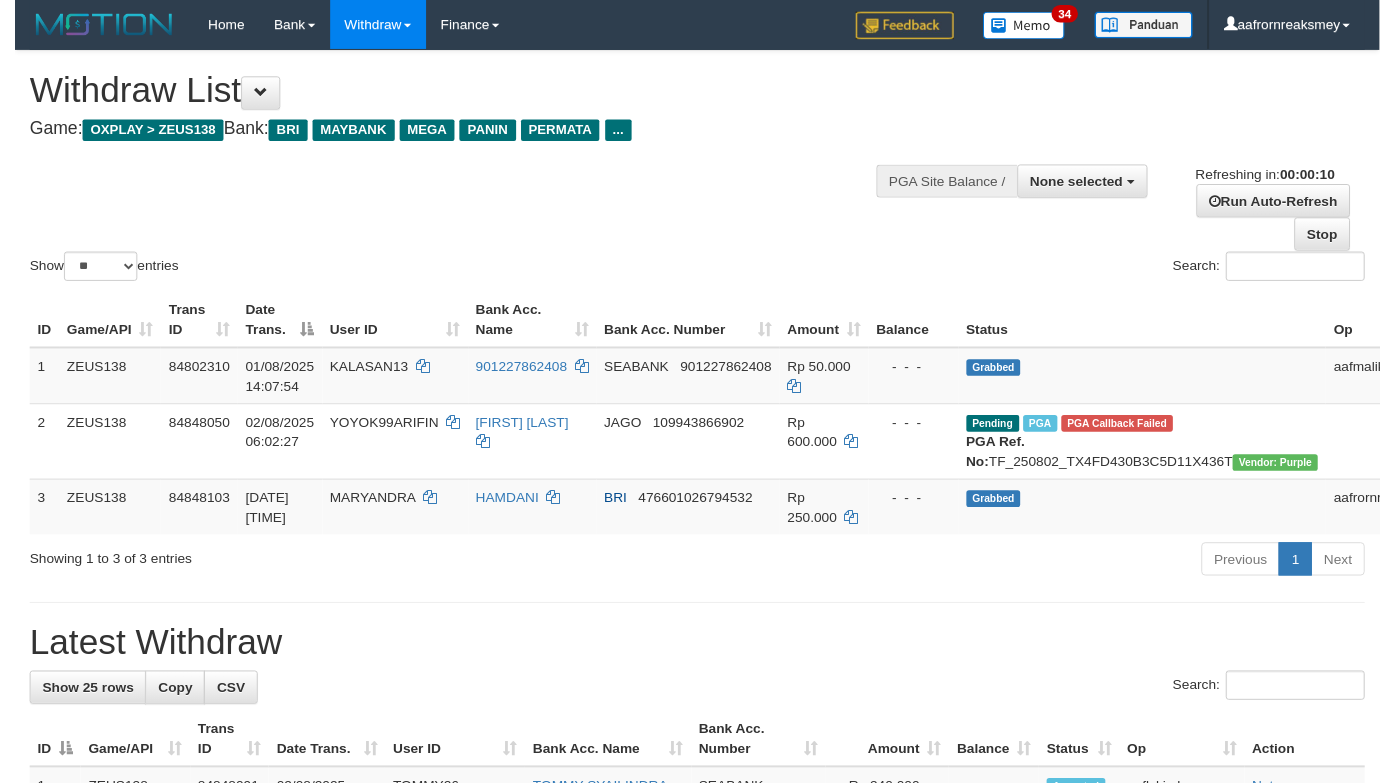 scroll, scrollTop: 0, scrollLeft: 0, axis: both 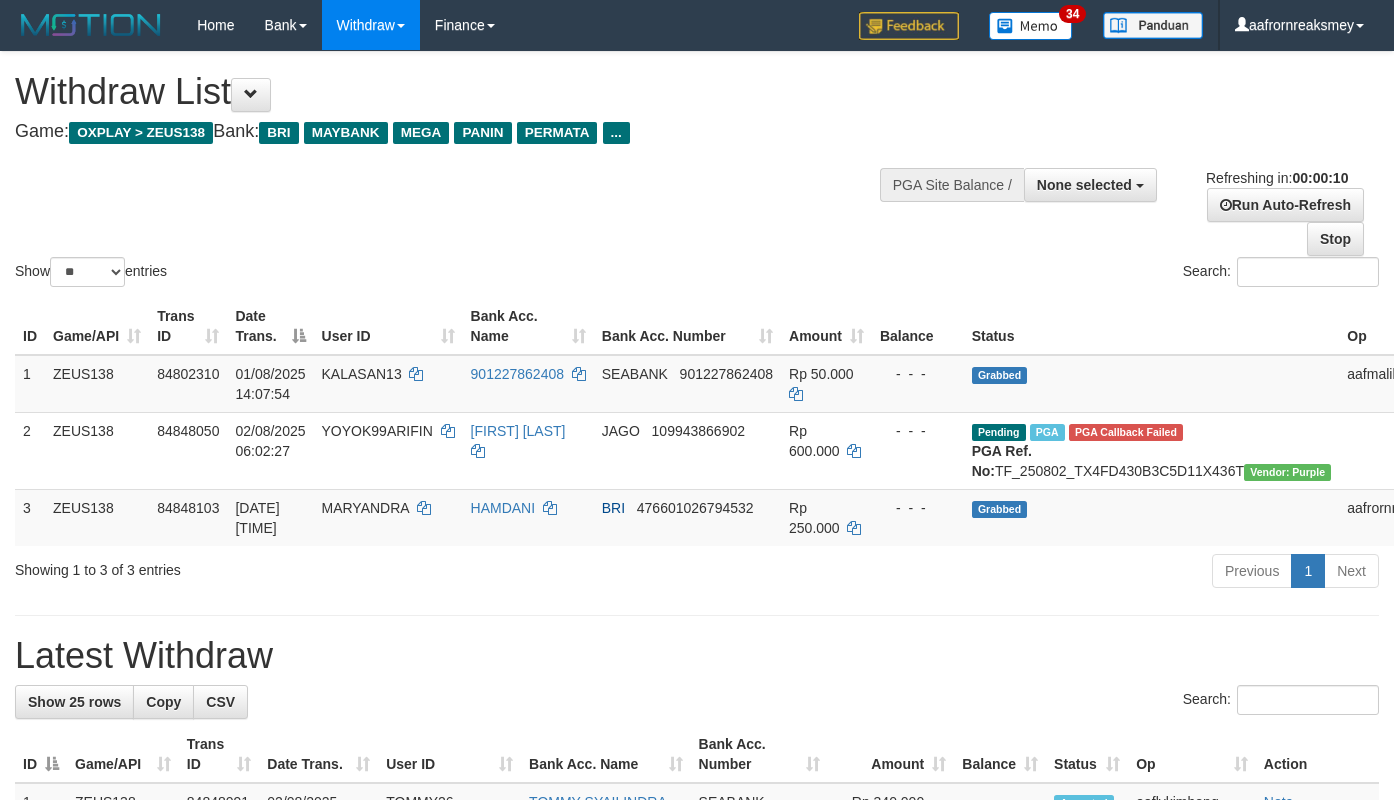 select 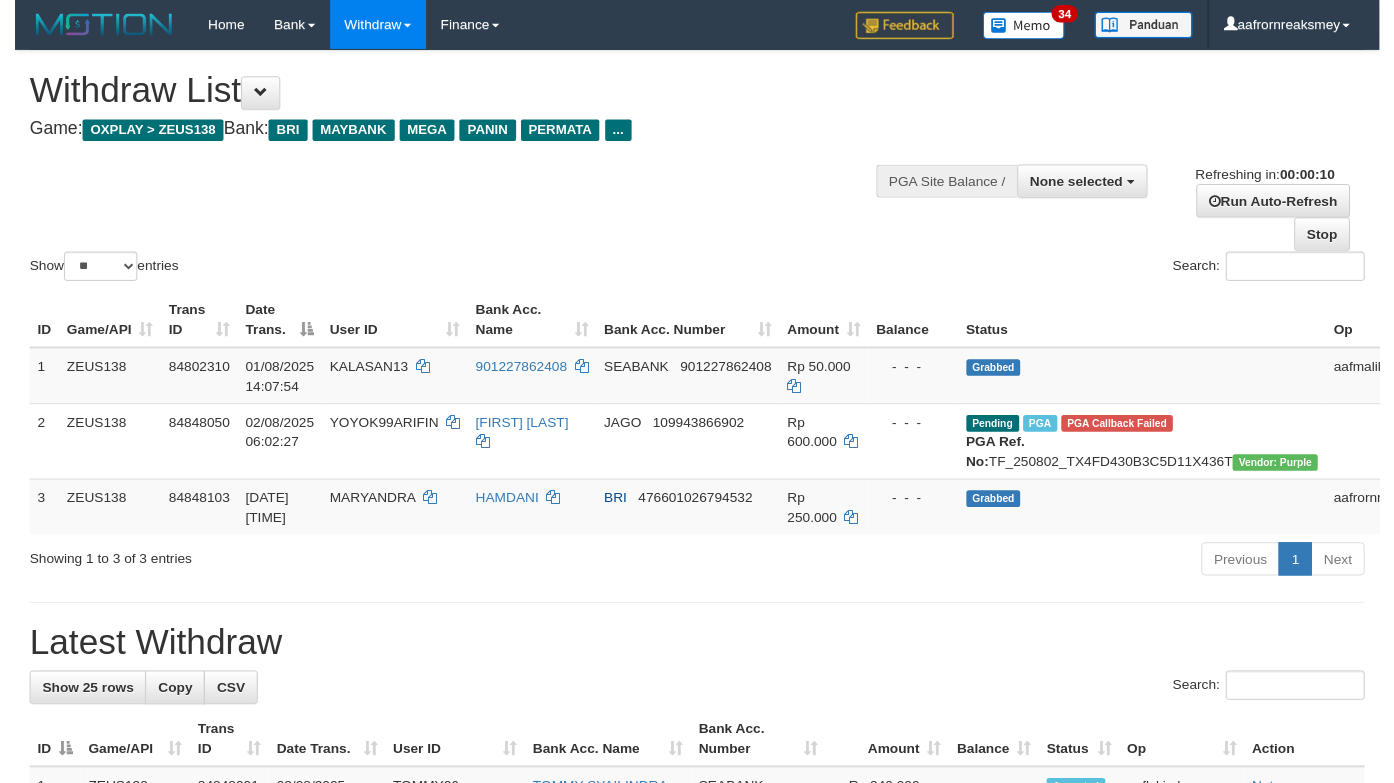 scroll, scrollTop: 0, scrollLeft: 0, axis: both 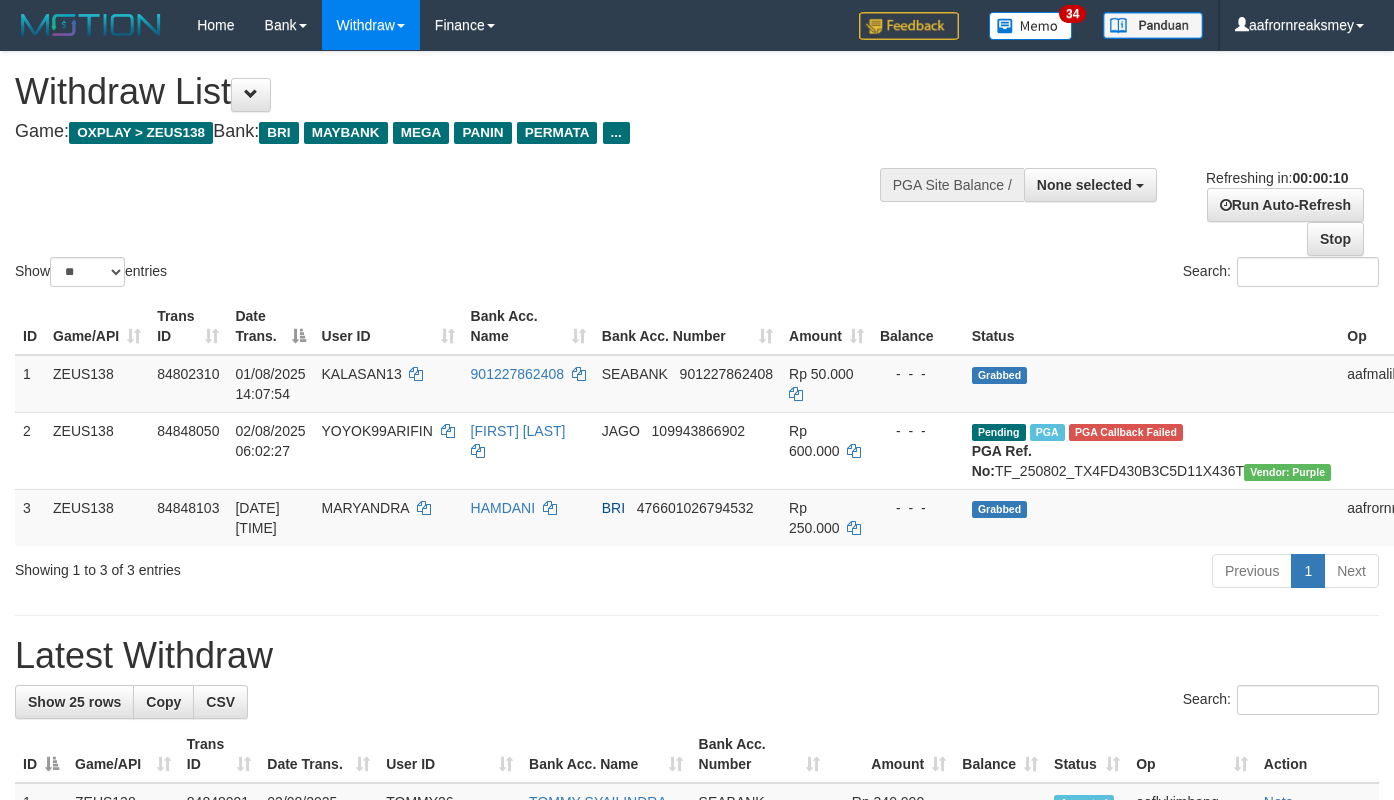 select 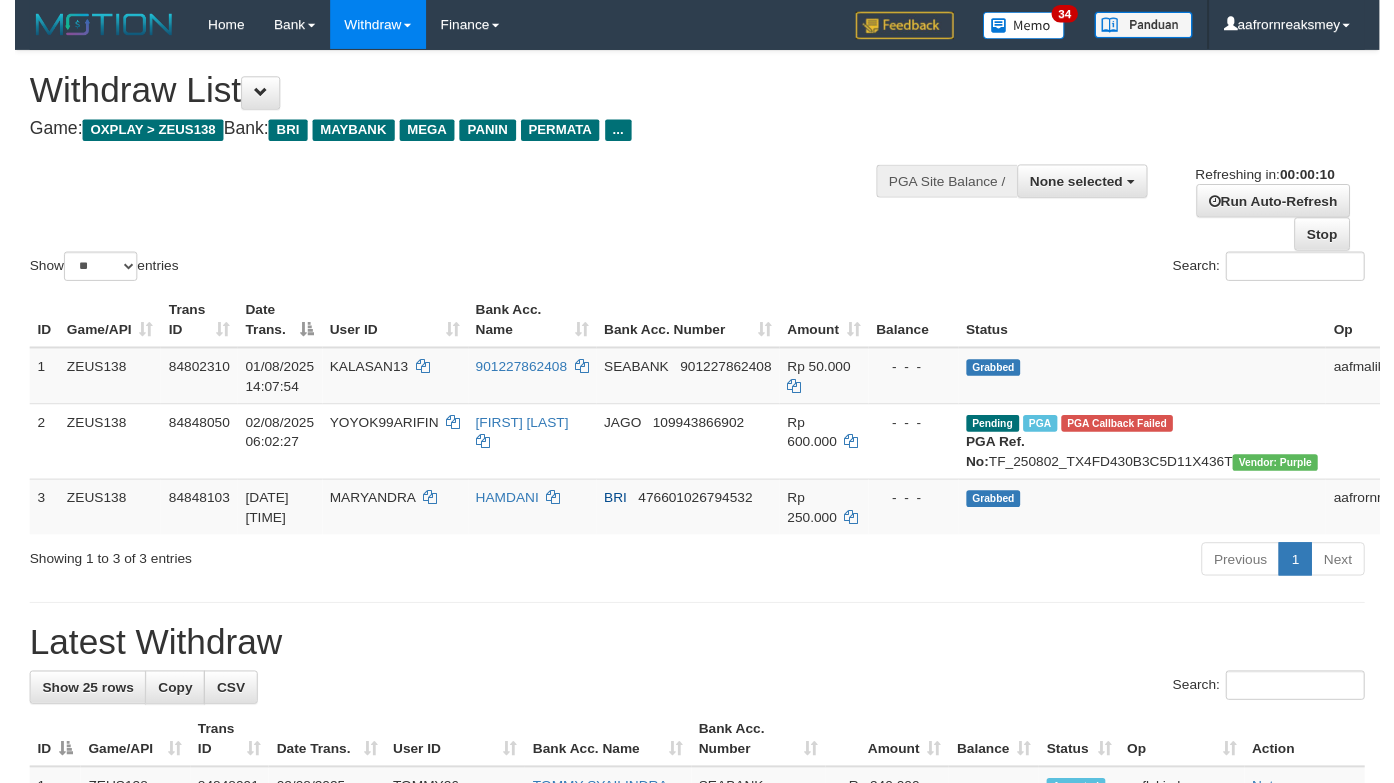 scroll, scrollTop: 0, scrollLeft: 0, axis: both 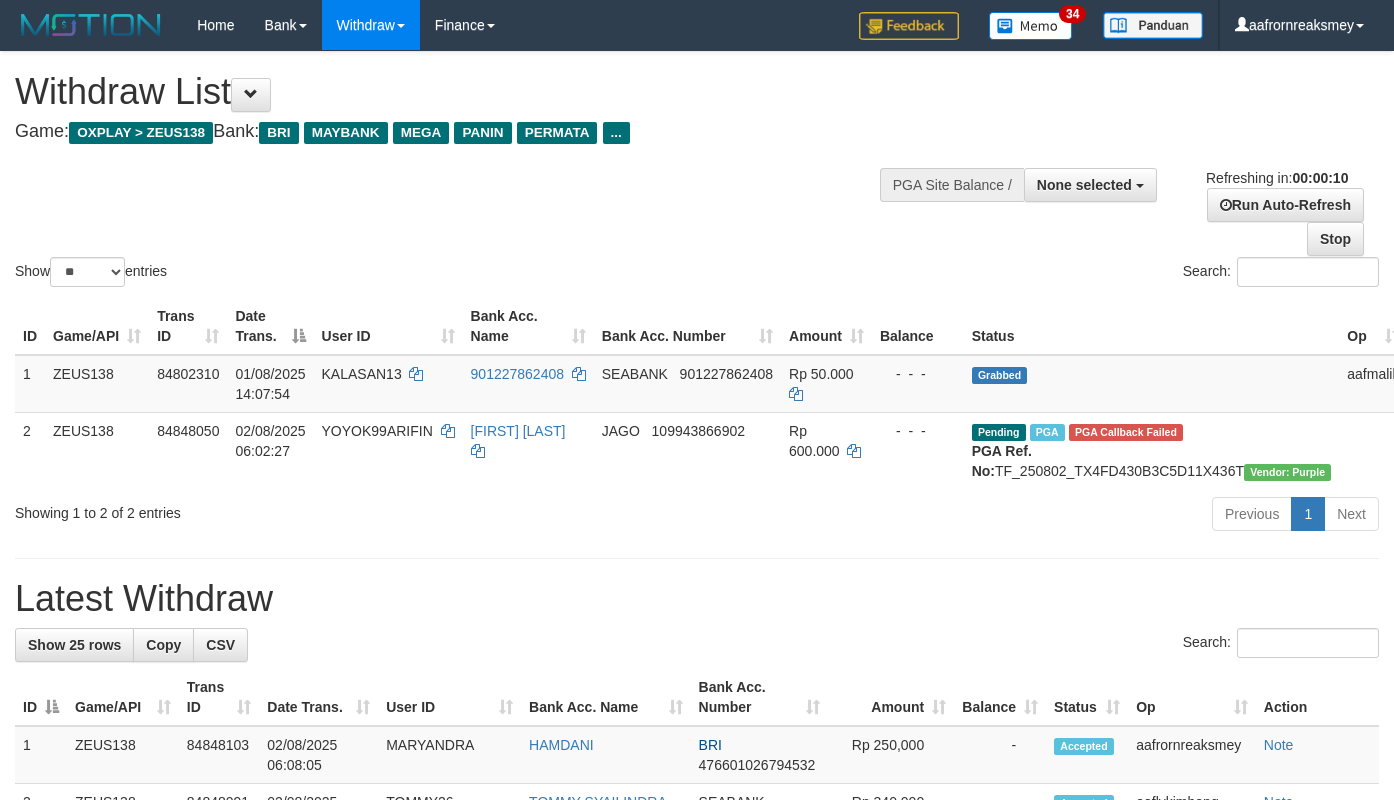 select 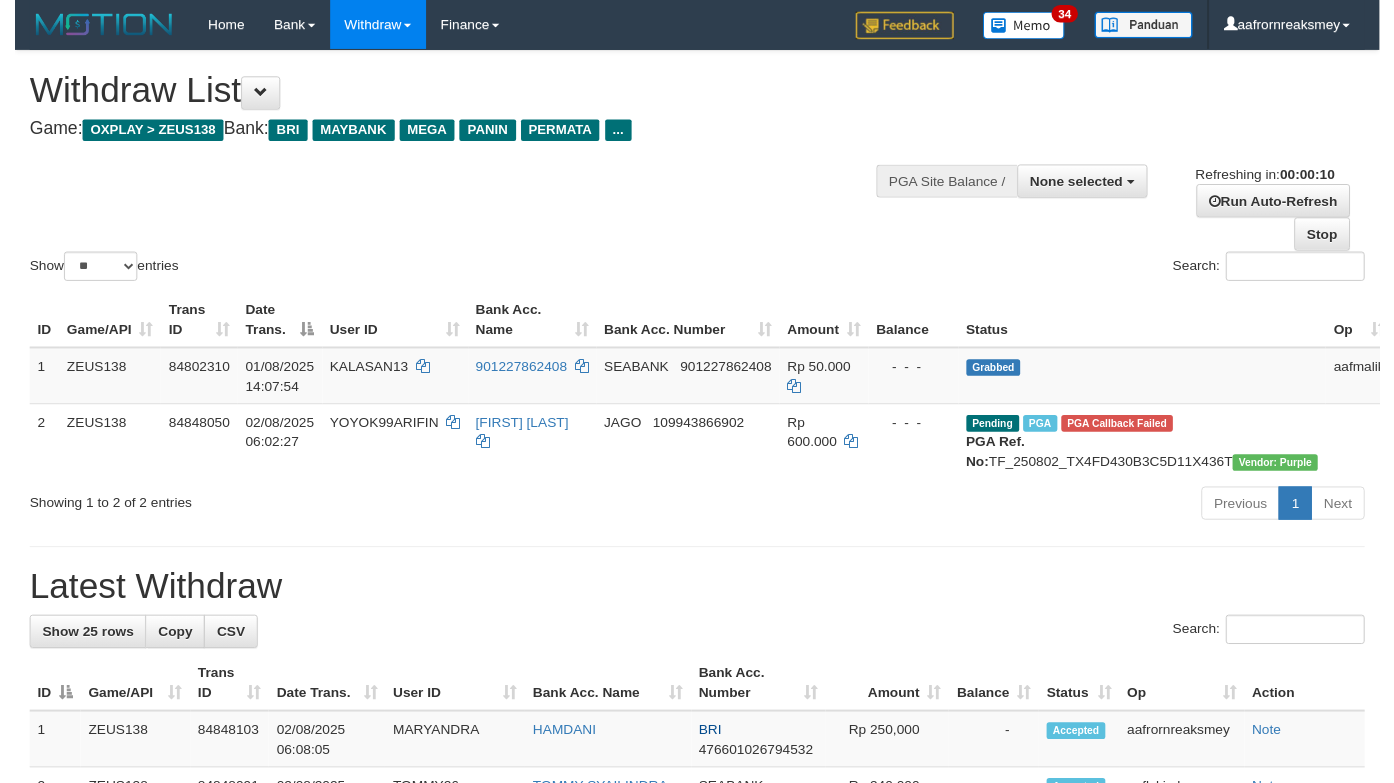 scroll, scrollTop: 0, scrollLeft: 0, axis: both 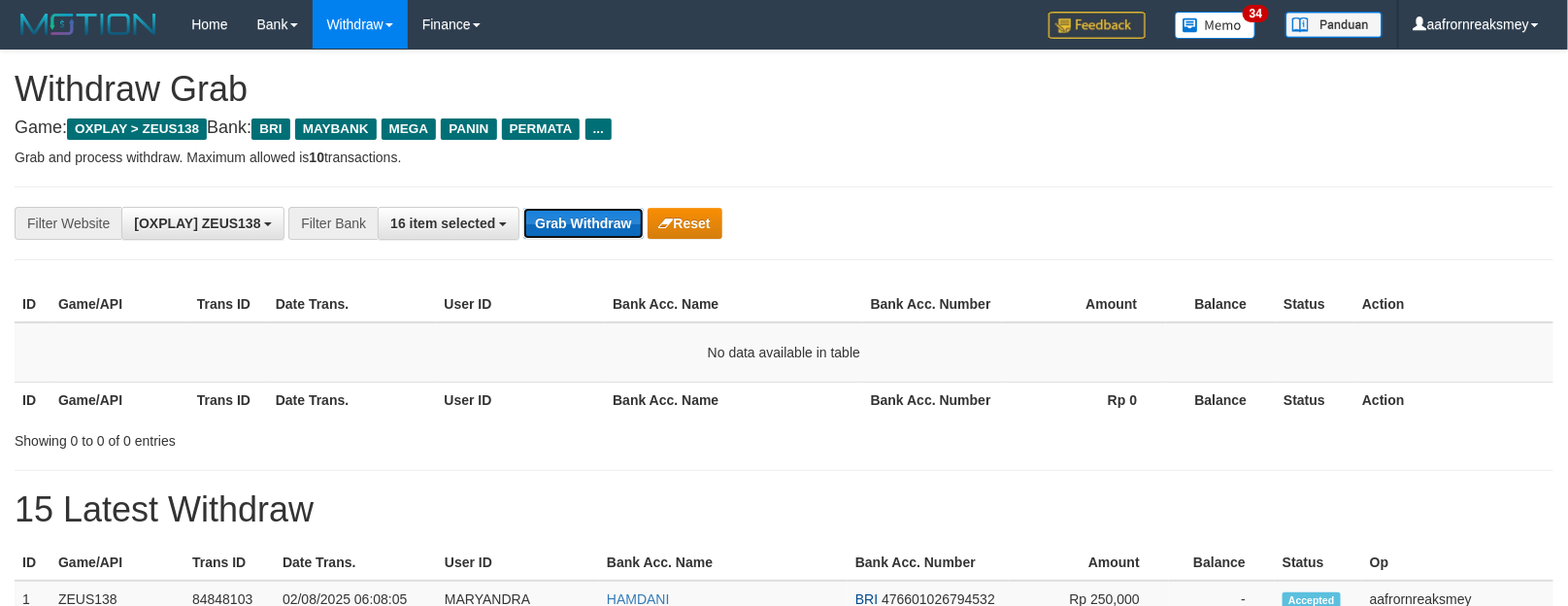 click on "Grab Withdraw" at bounding box center (583, 223) 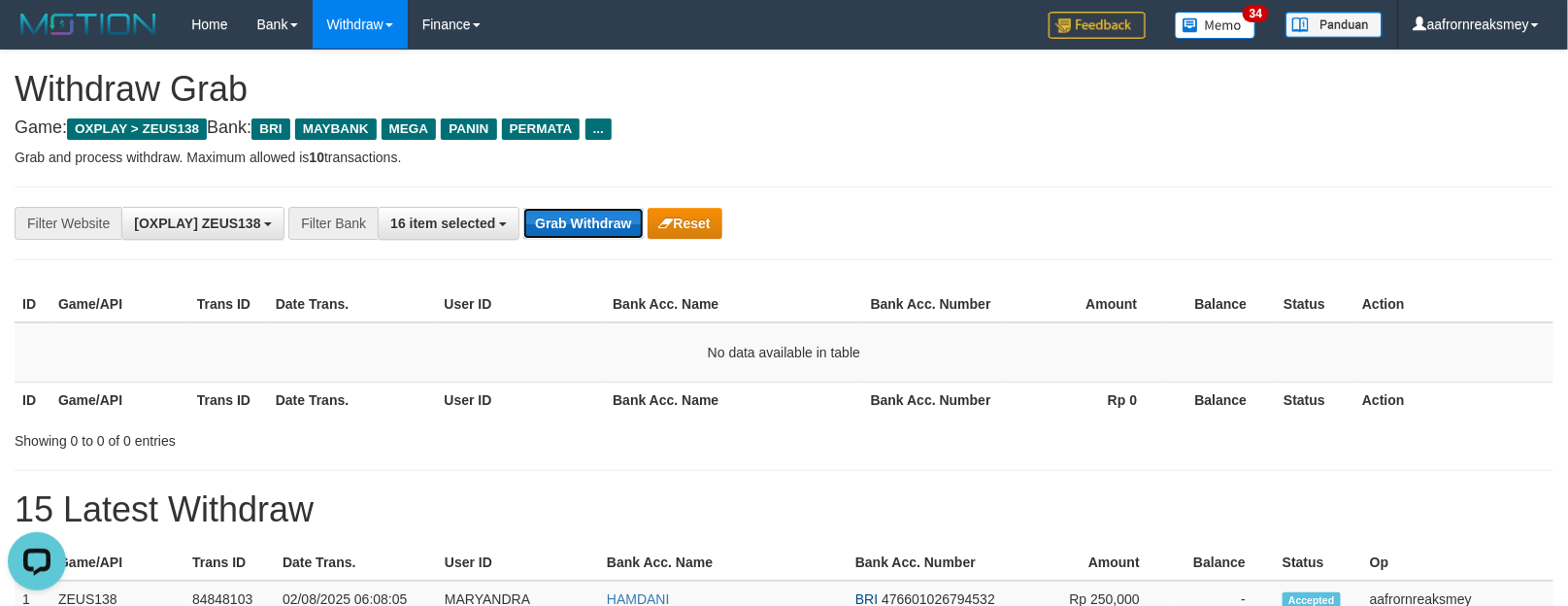 scroll, scrollTop: 0, scrollLeft: 0, axis: both 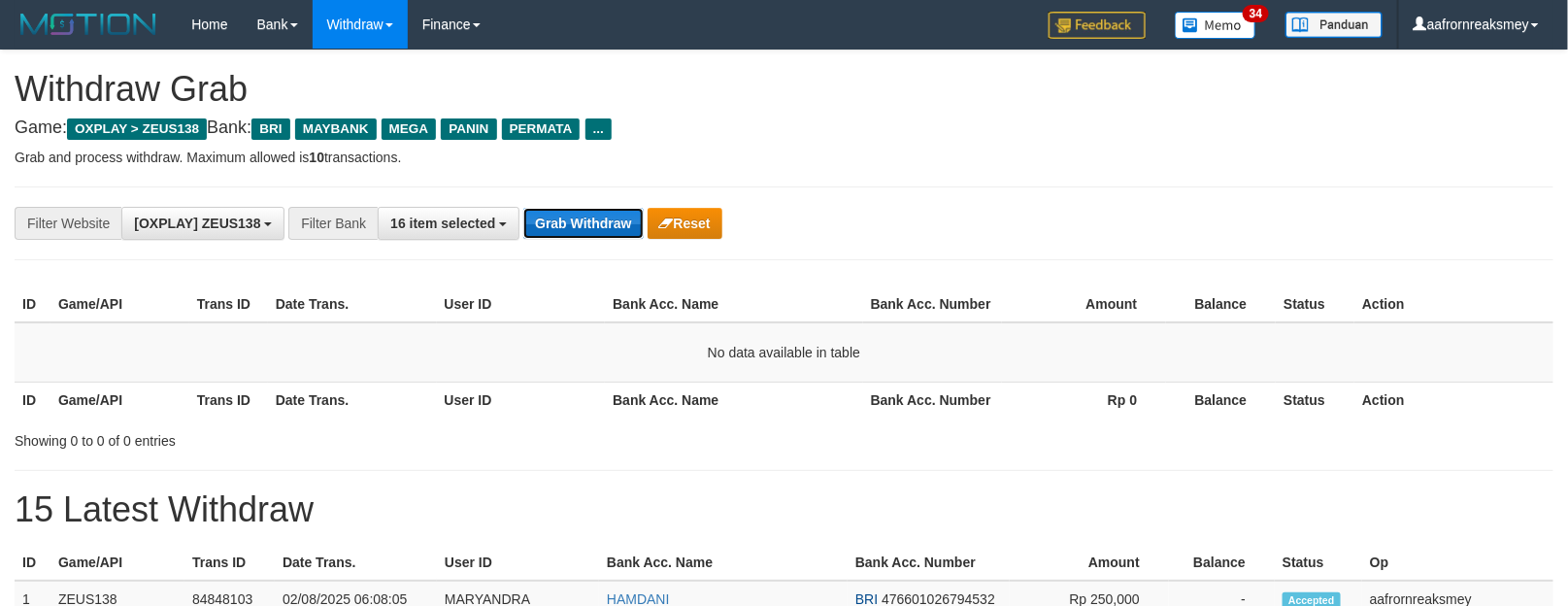click on "Grab Withdraw" at bounding box center (583, 223) 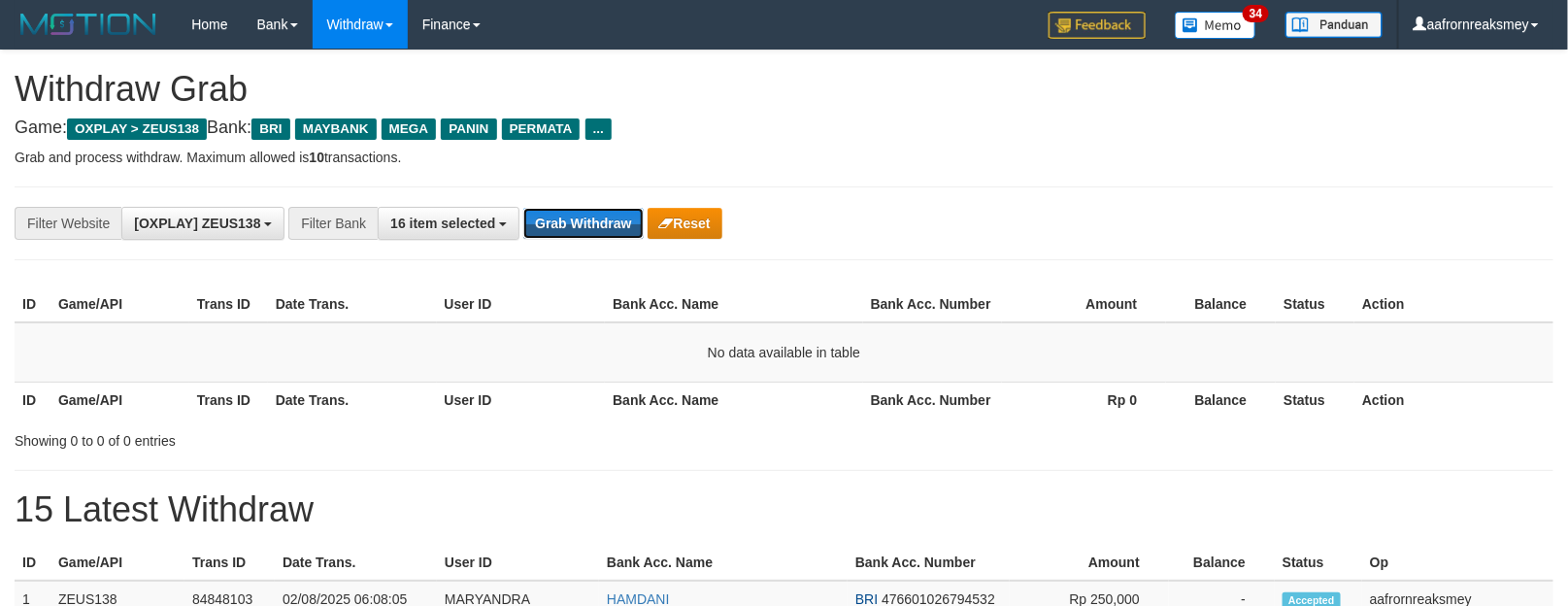 drag, startPoint x: 589, startPoint y: 234, endPoint x: 608, endPoint y: 240, distance: 19.924859 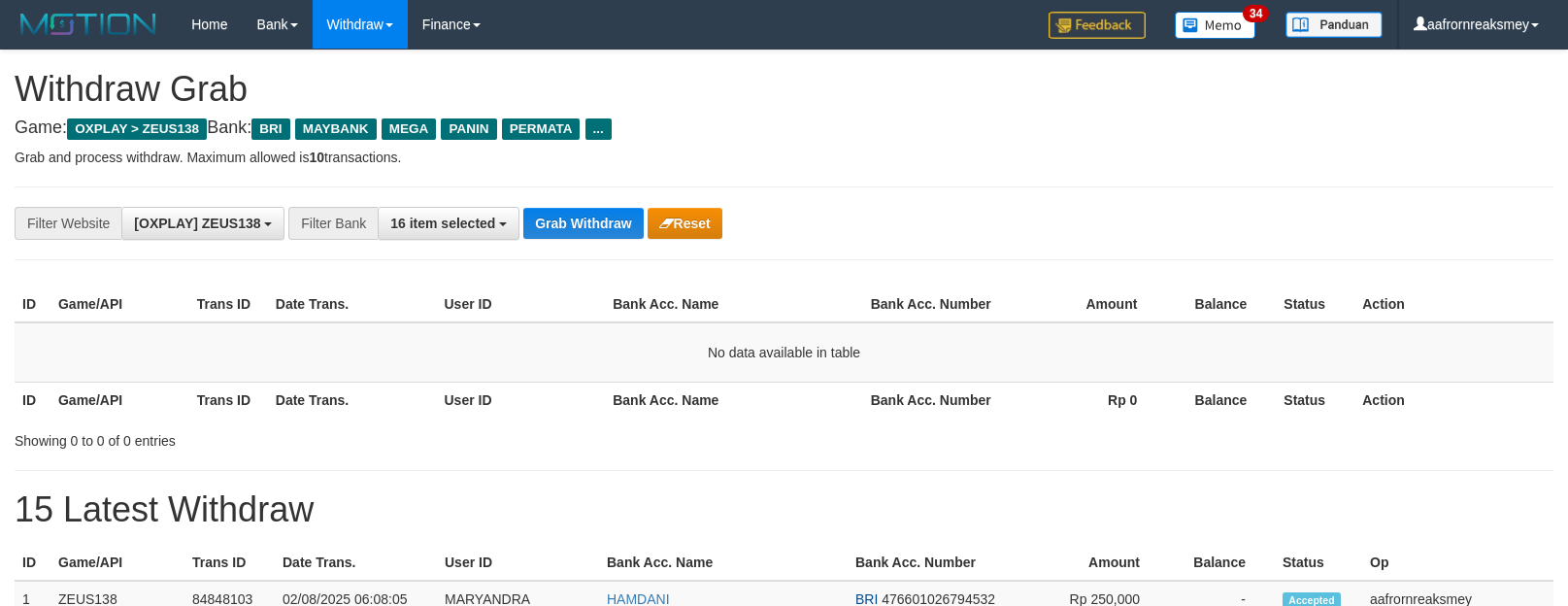 scroll, scrollTop: 0, scrollLeft: 0, axis: both 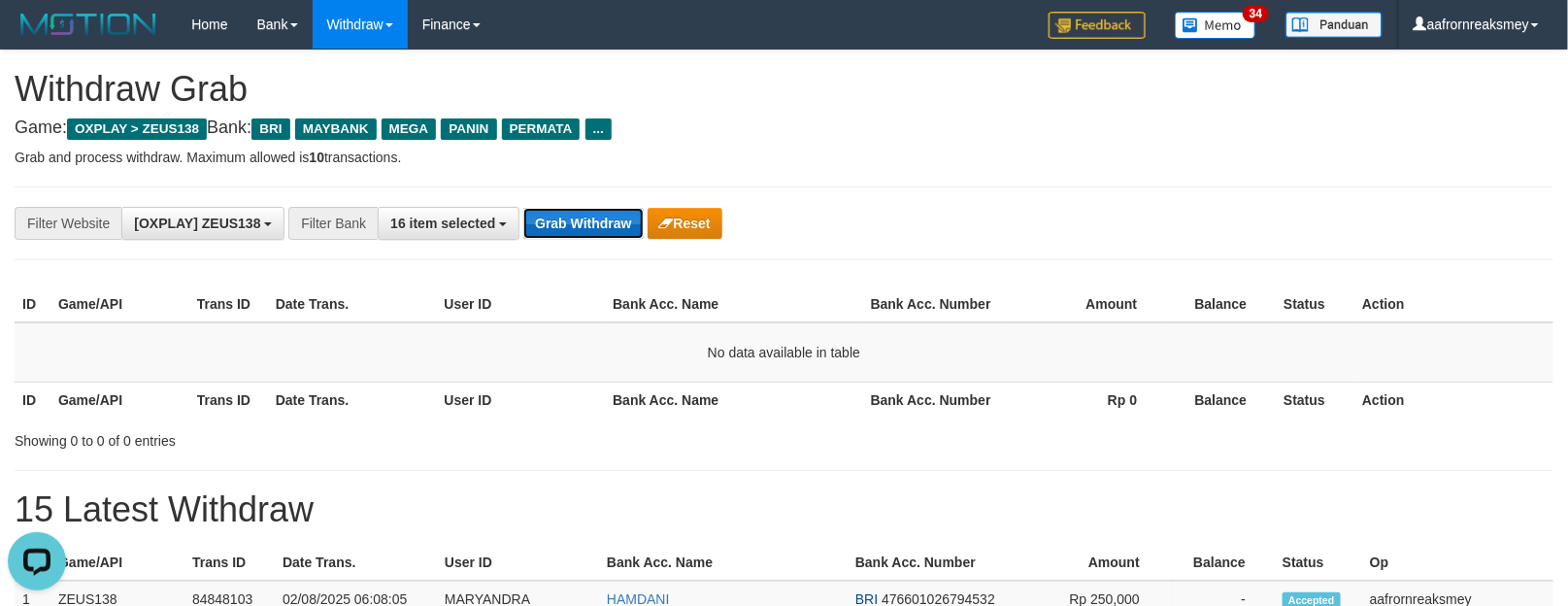 click on "Grab Withdraw" at bounding box center [583, 223] 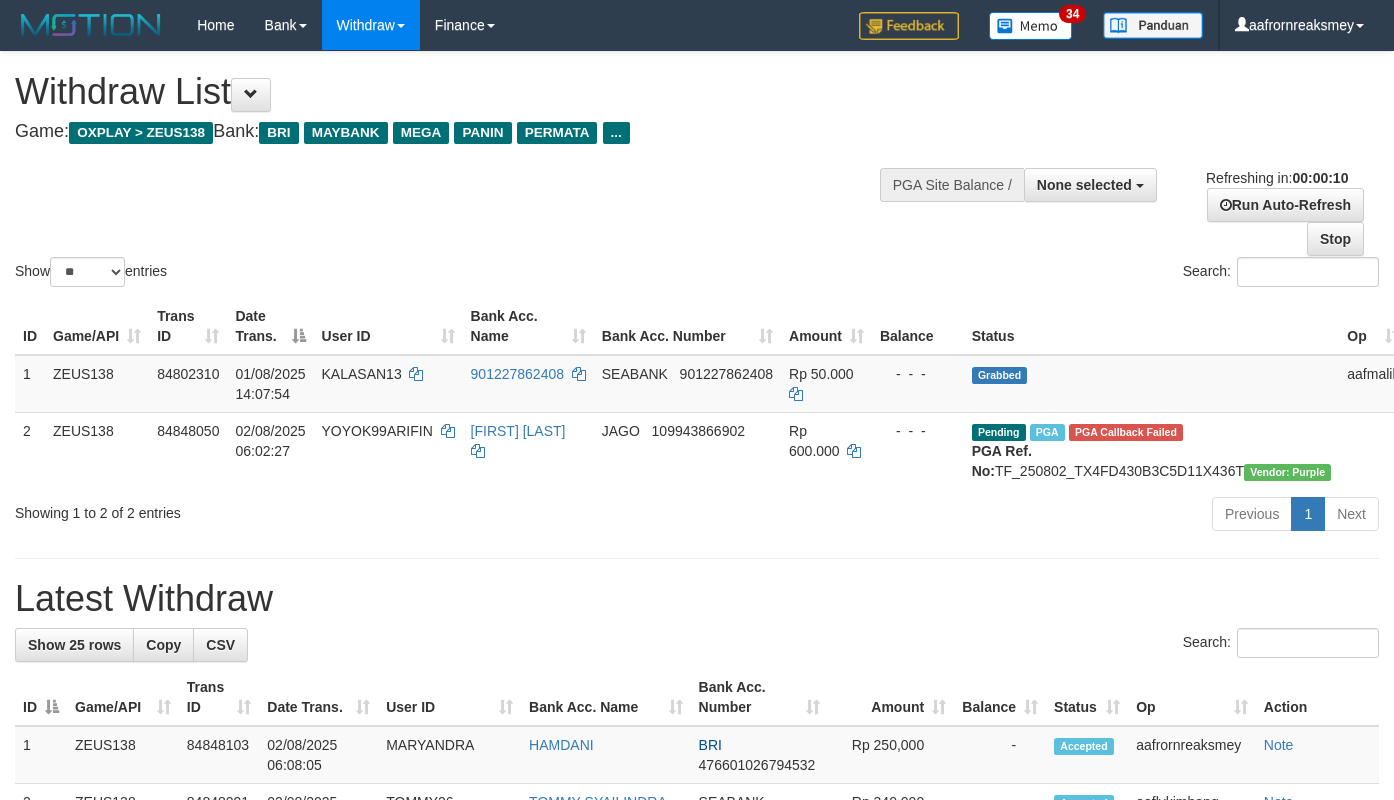 select 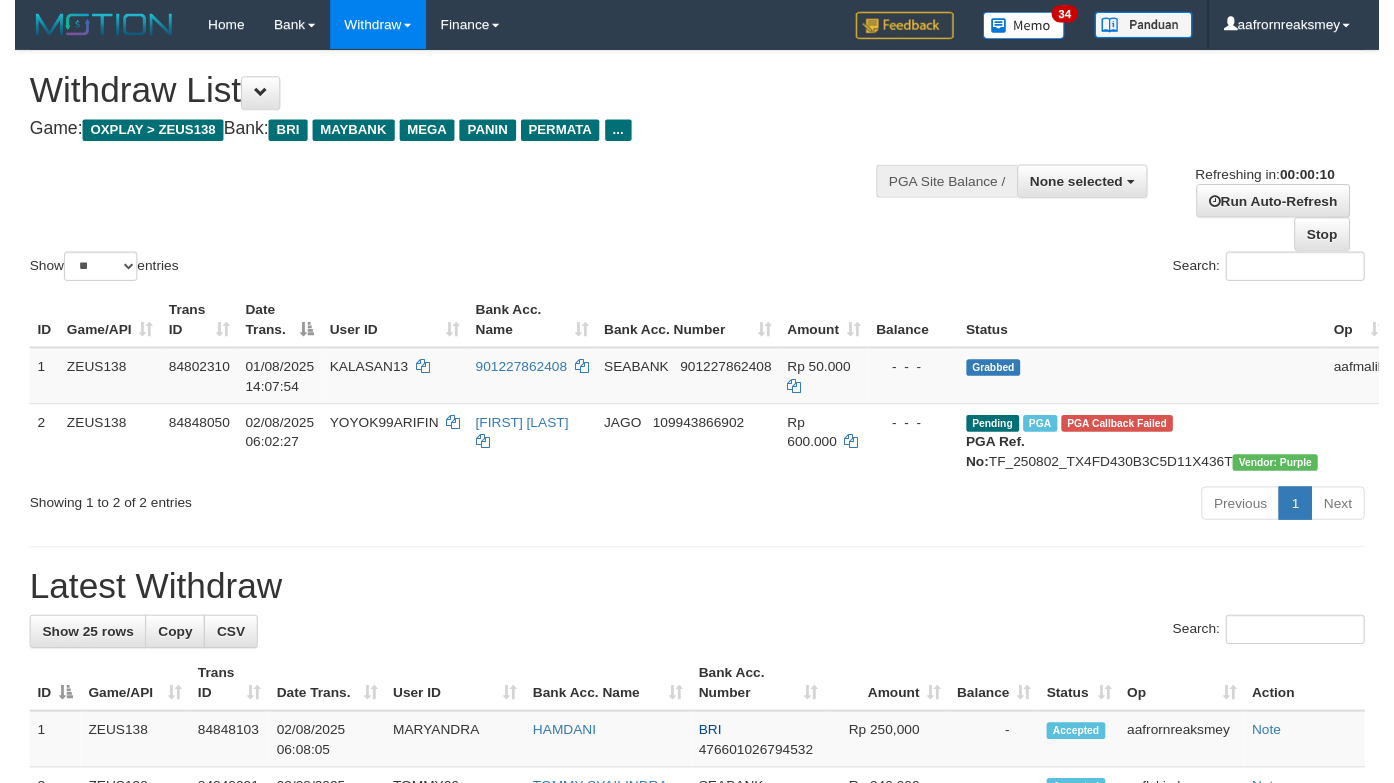 scroll, scrollTop: 0, scrollLeft: 0, axis: both 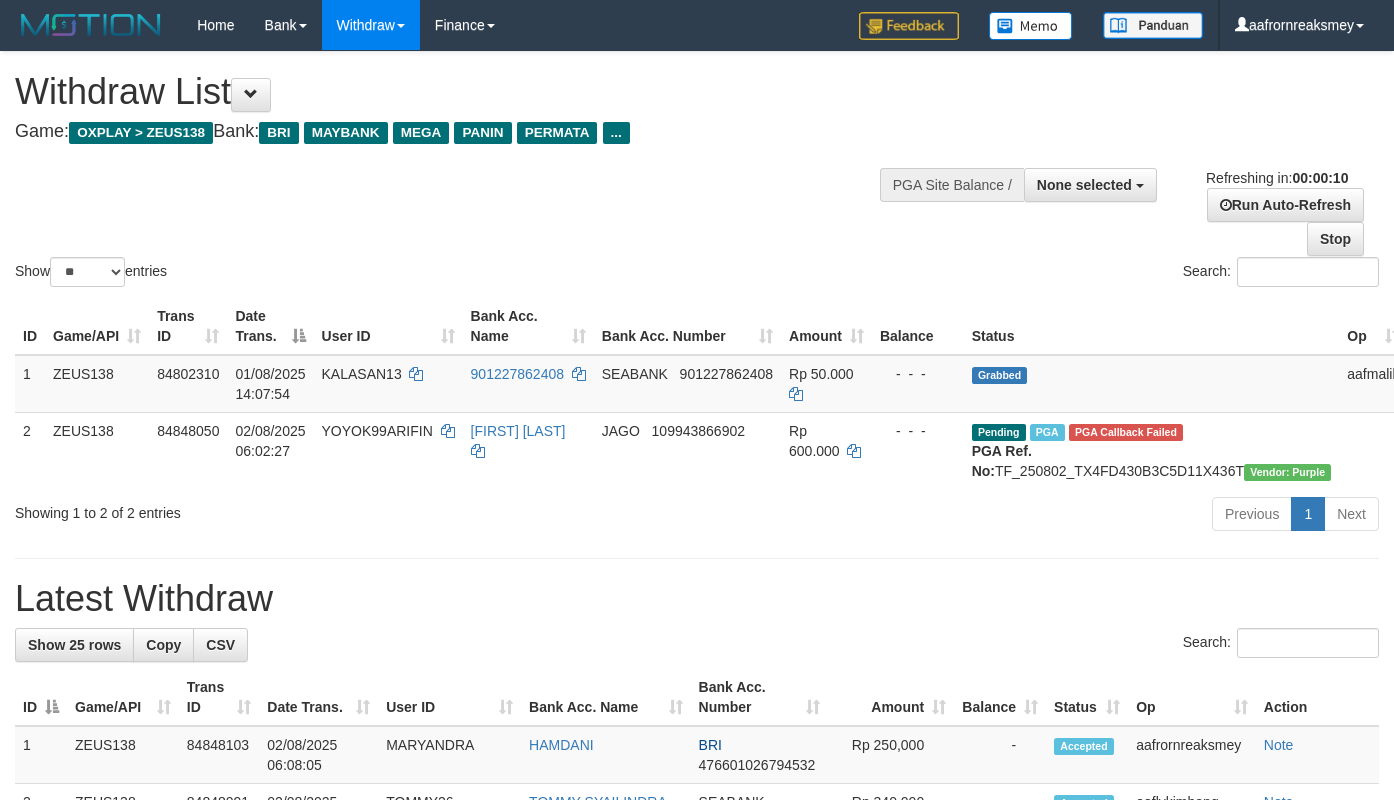select 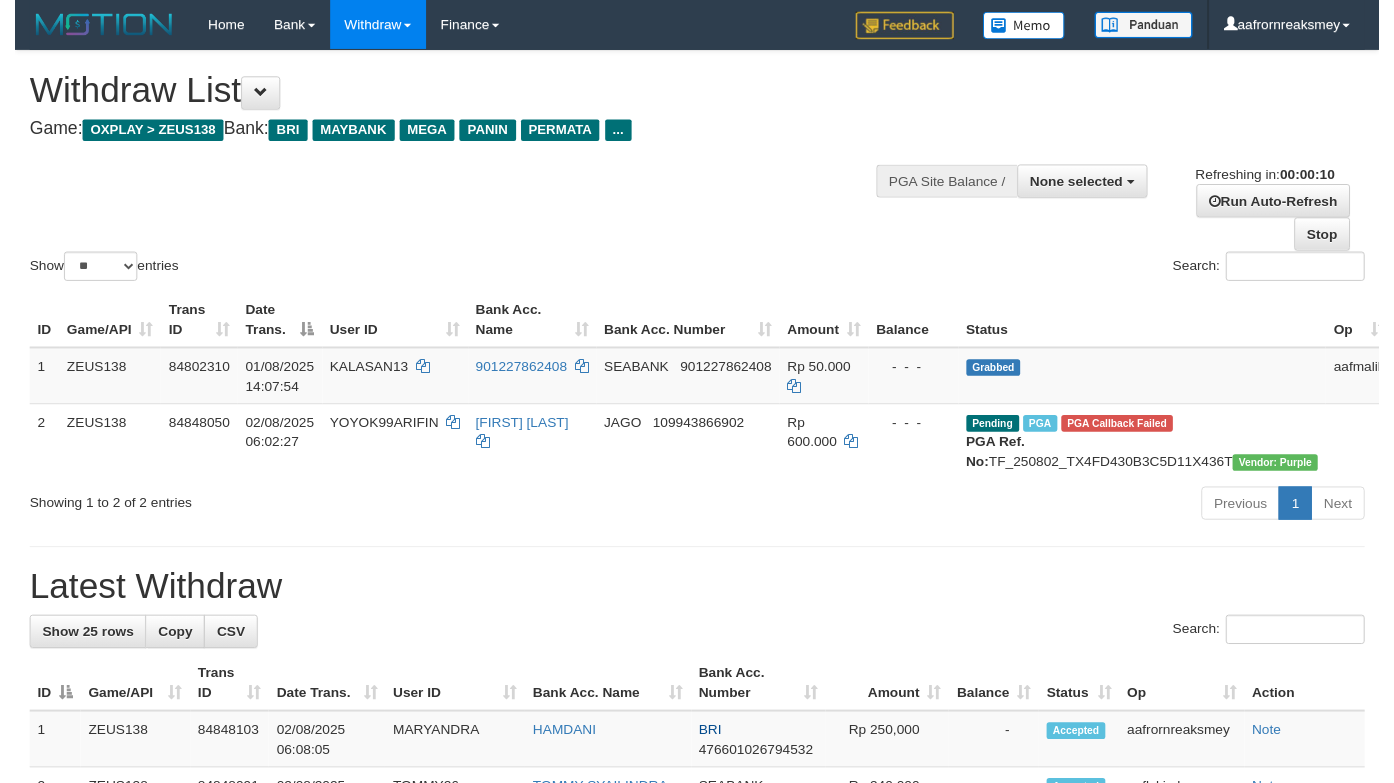 scroll, scrollTop: 0, scrollLeft: 0, axis: both 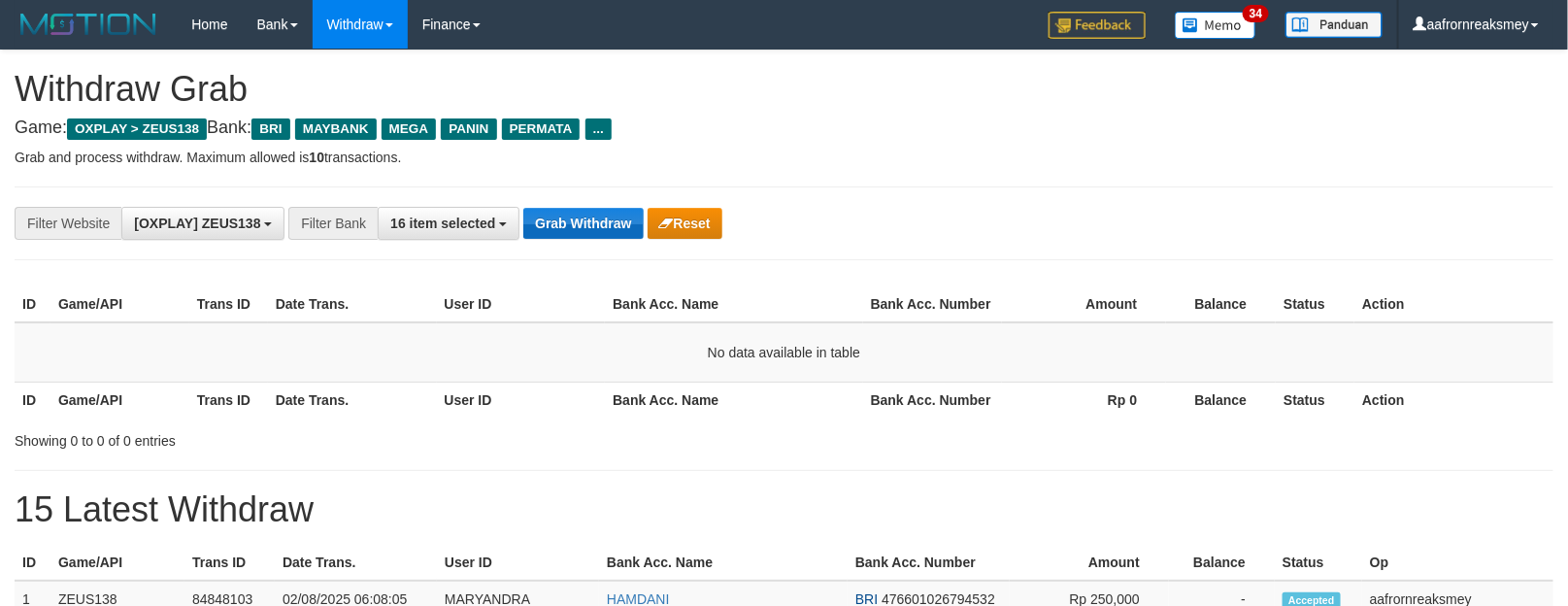 click on "Grab Withdraw" at bounding box center [583, 223] 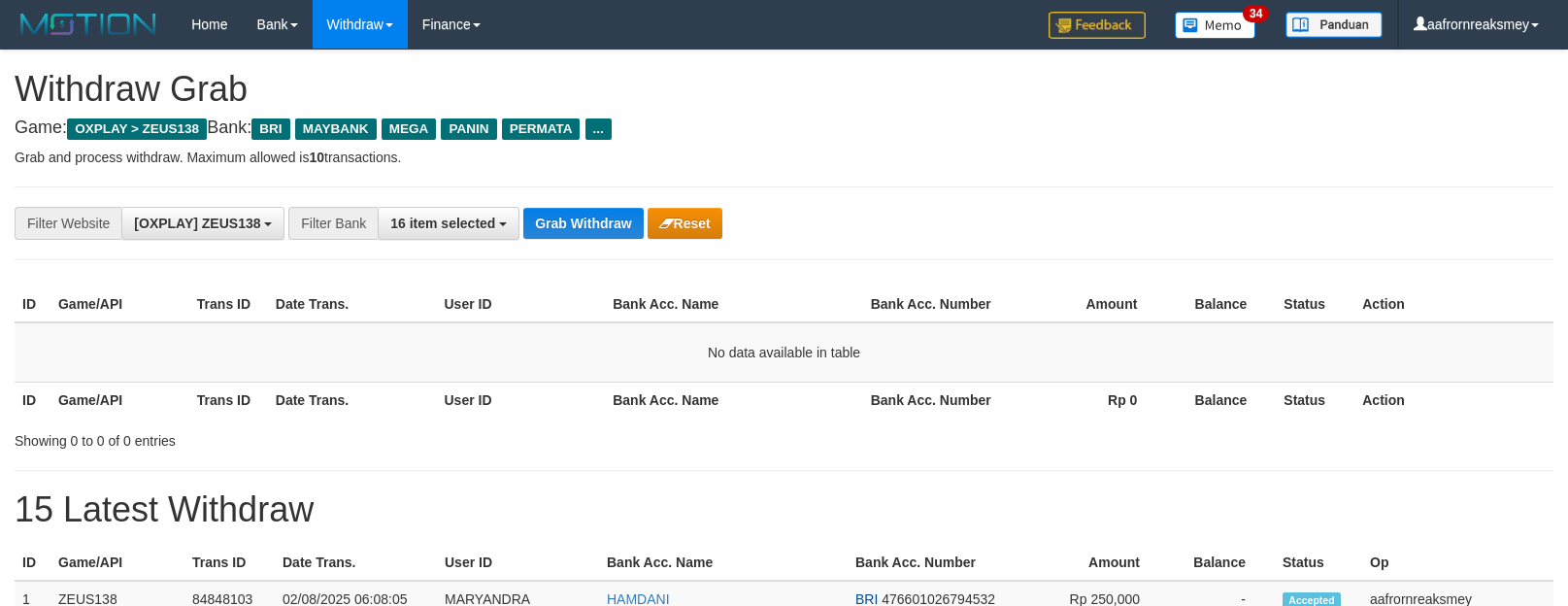 scroll, scrollTop: 0, scrollLeft: 0, axis: both 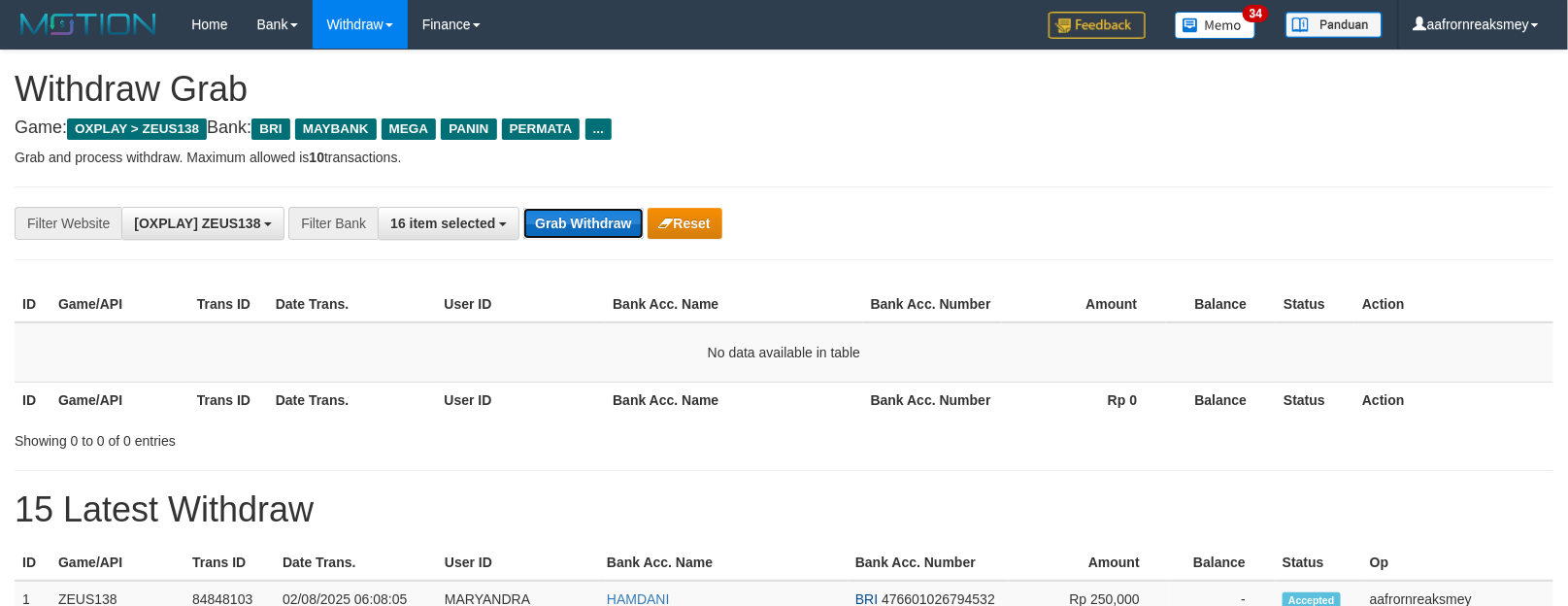 click on "Grab Withdraw" at bounding box center (583, 223) 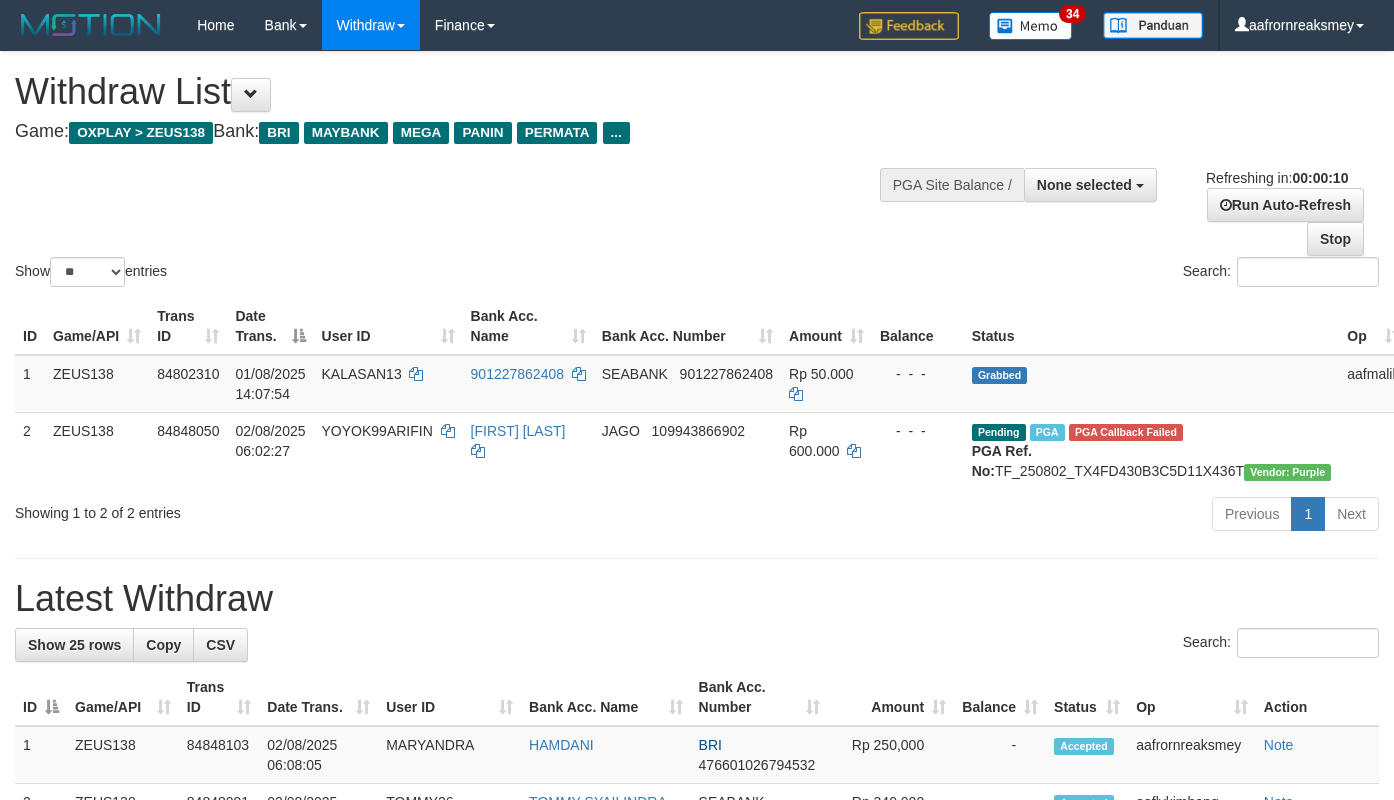 select 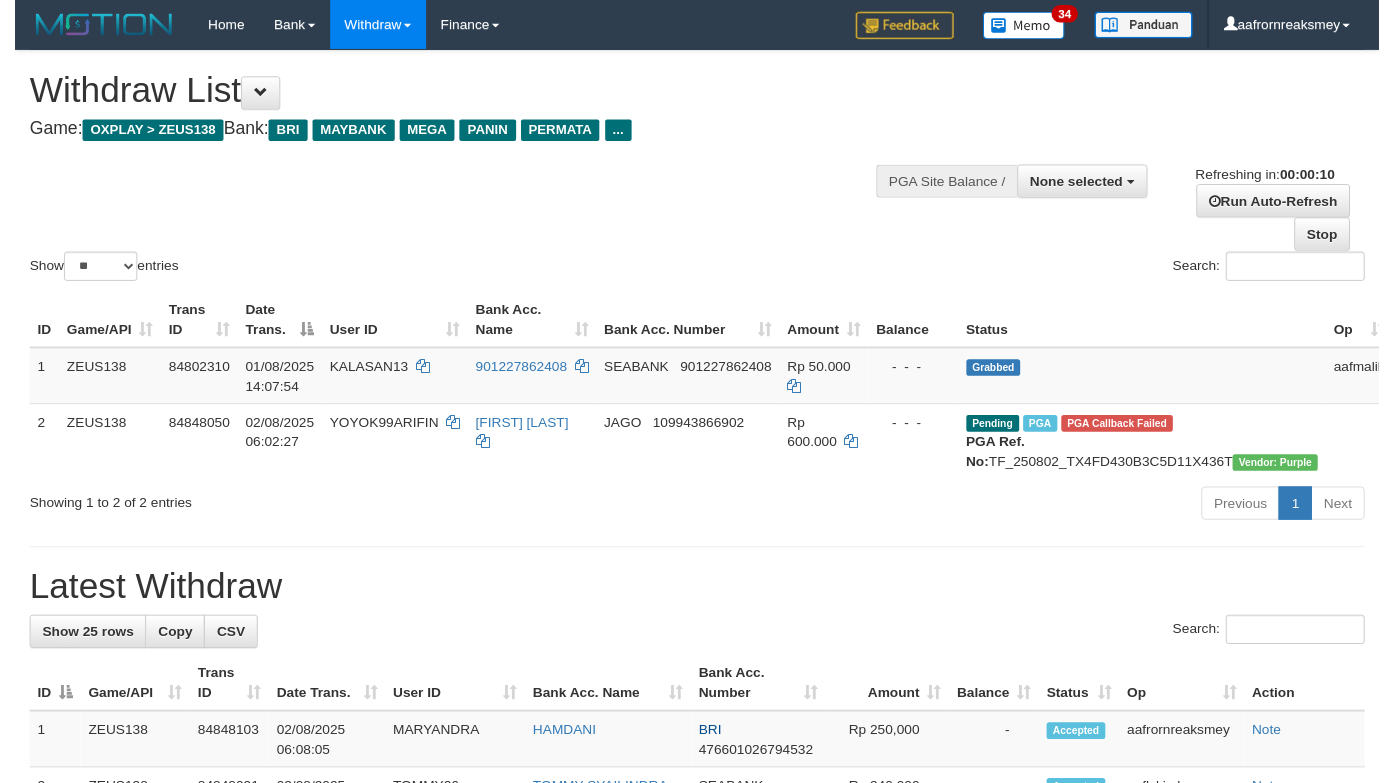 scroll, scrollTop: 0, scrollLeft: 0, axis: both 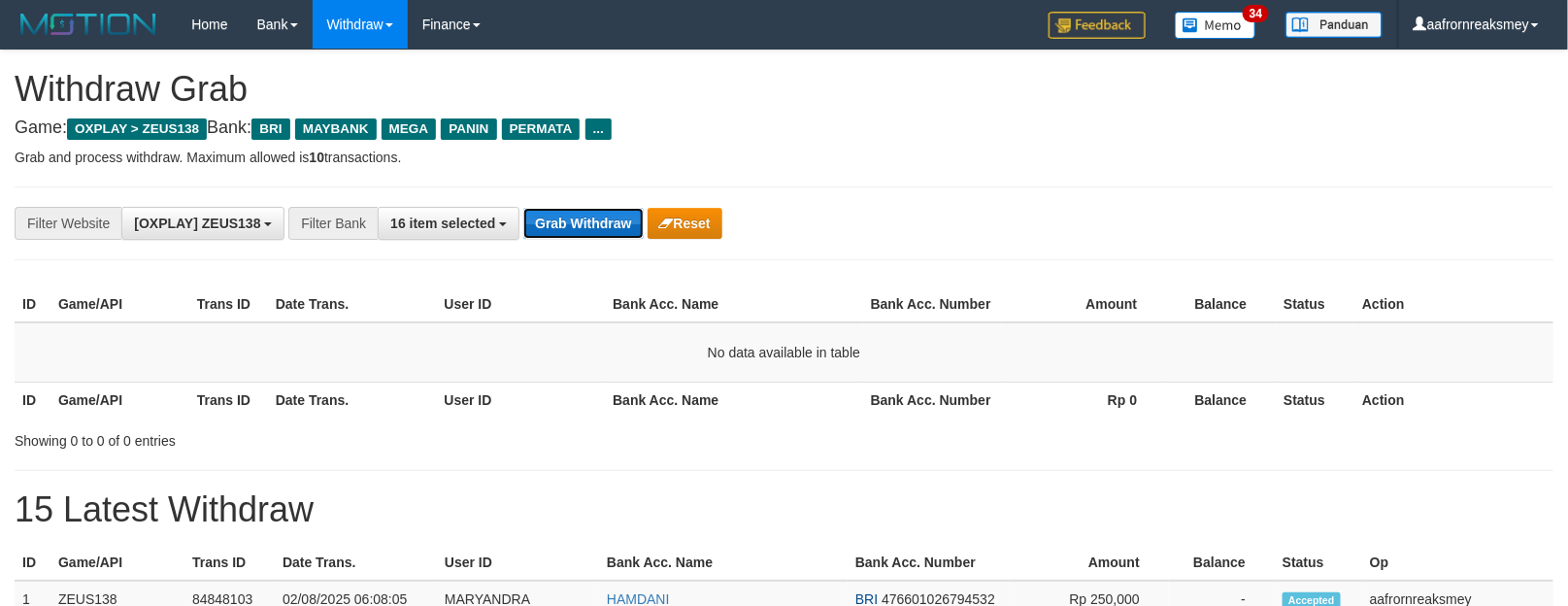drag, startPoint x: 0, startPoint y: 0, endPoint x: 615, endPoint y: 226, distance: 655.21065 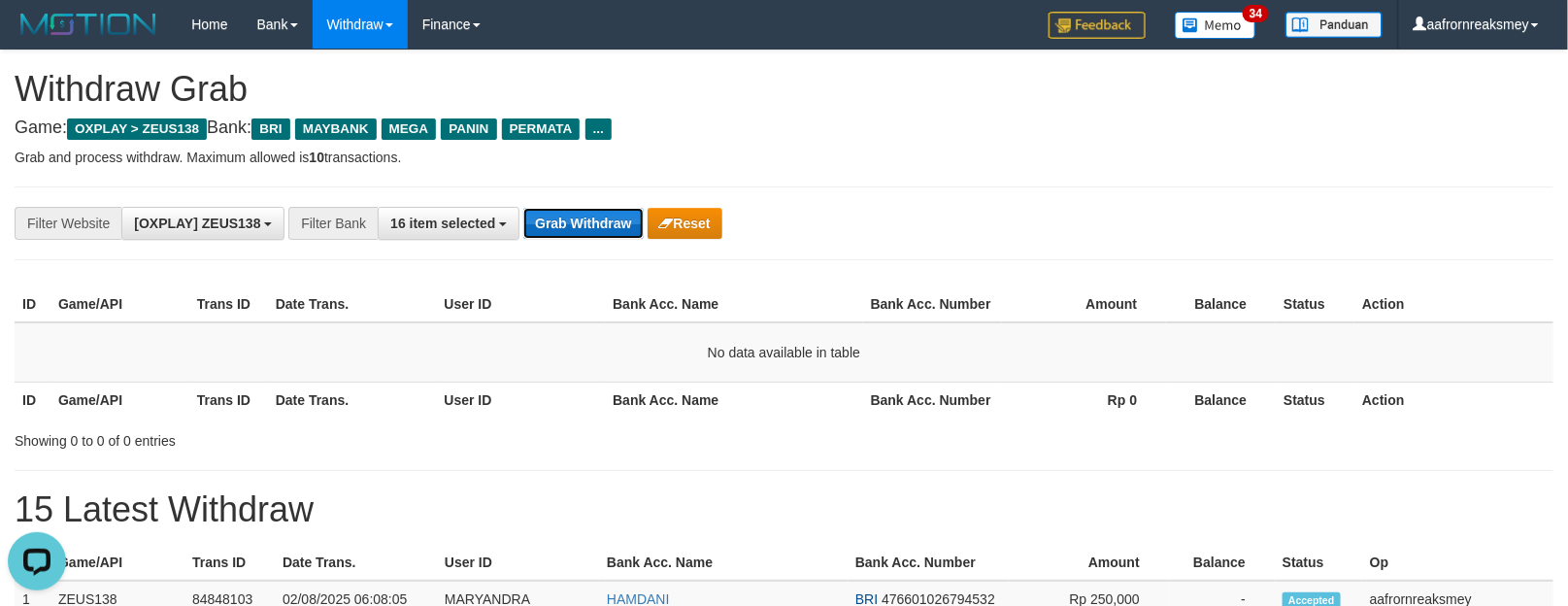 scroll, scrollTop: 0, scrollLeft: 0, axis: both 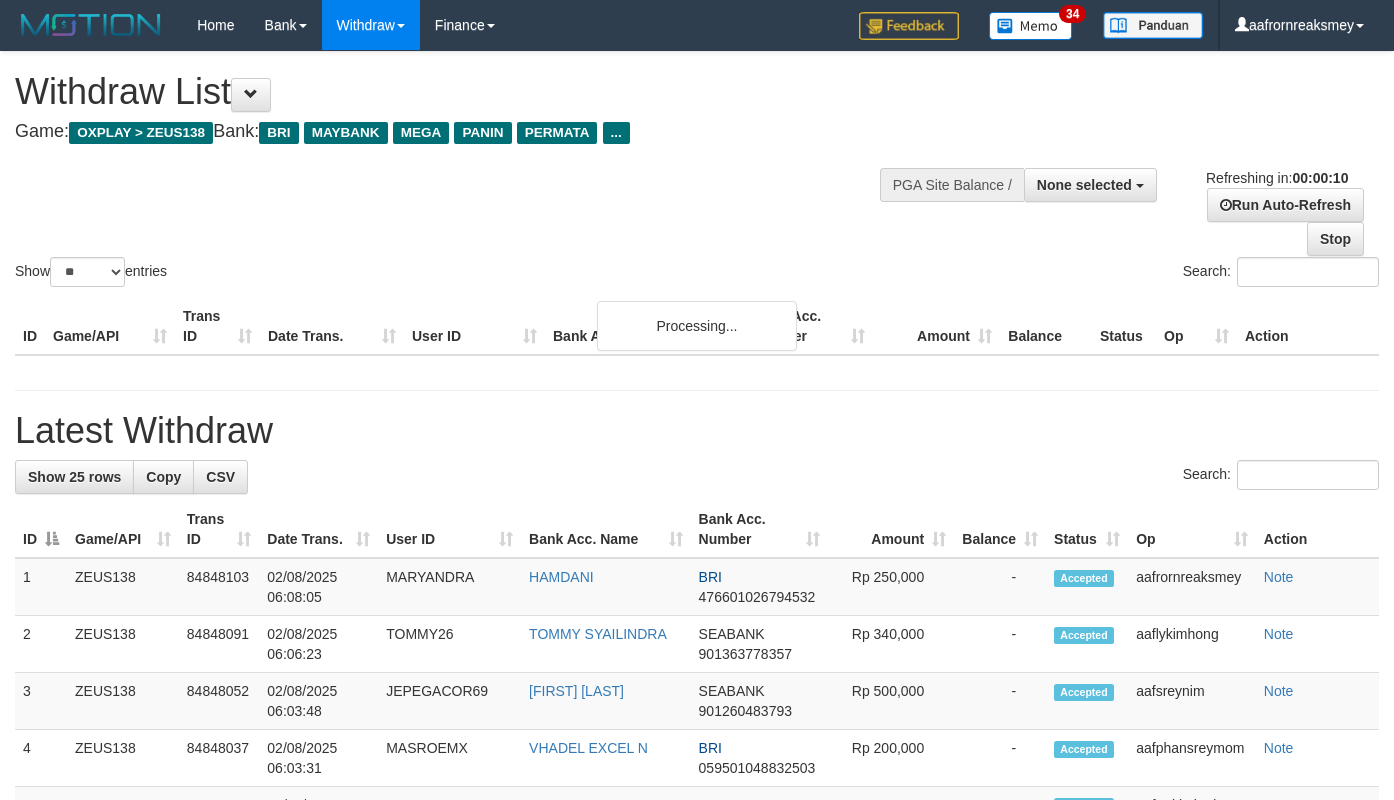 select 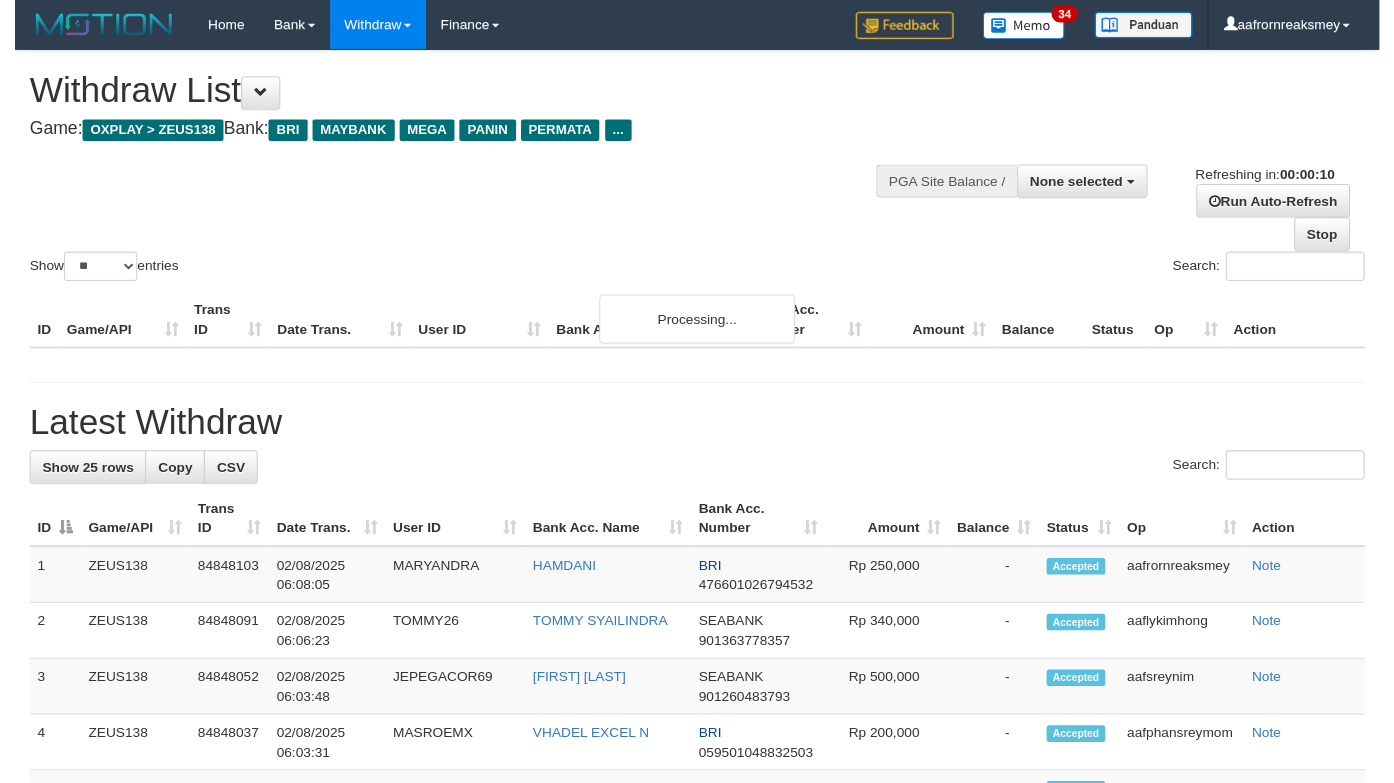 scroll, scrollTop: 0, scrollLeft: 0, axis: both 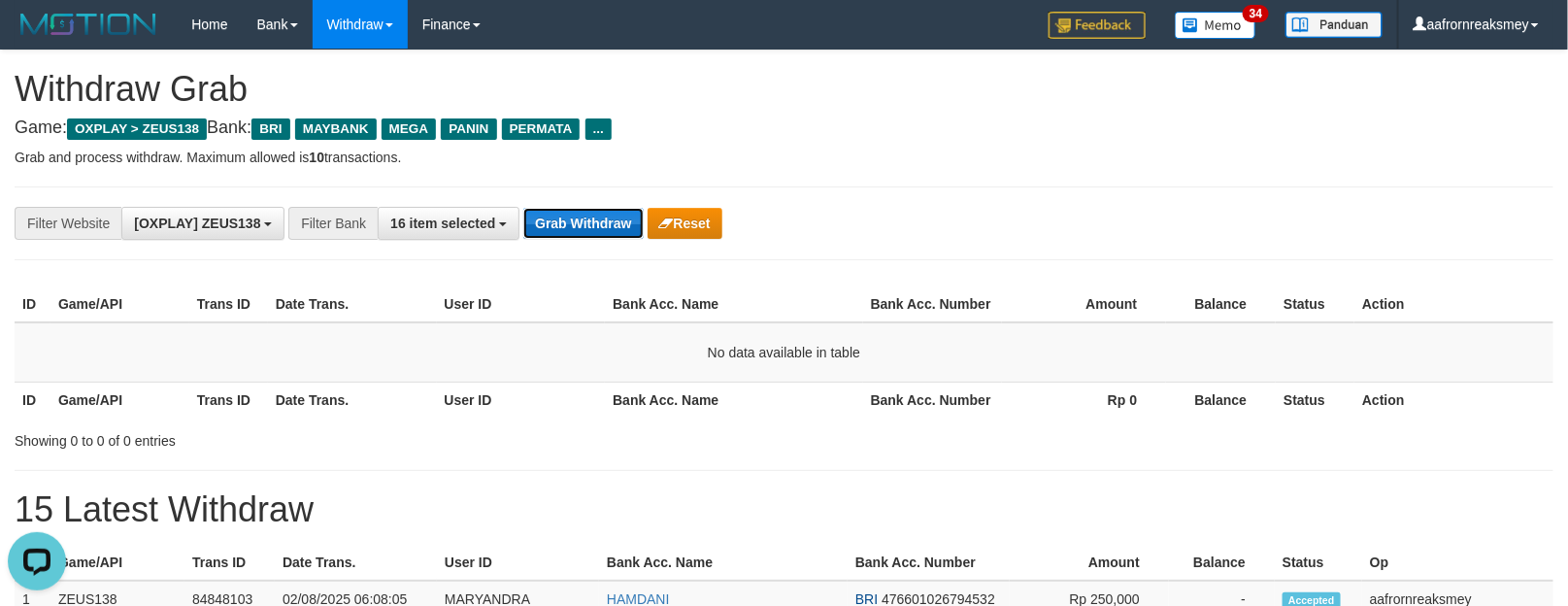 click on "Grab Withdraw" at bounding box center (583, 223) 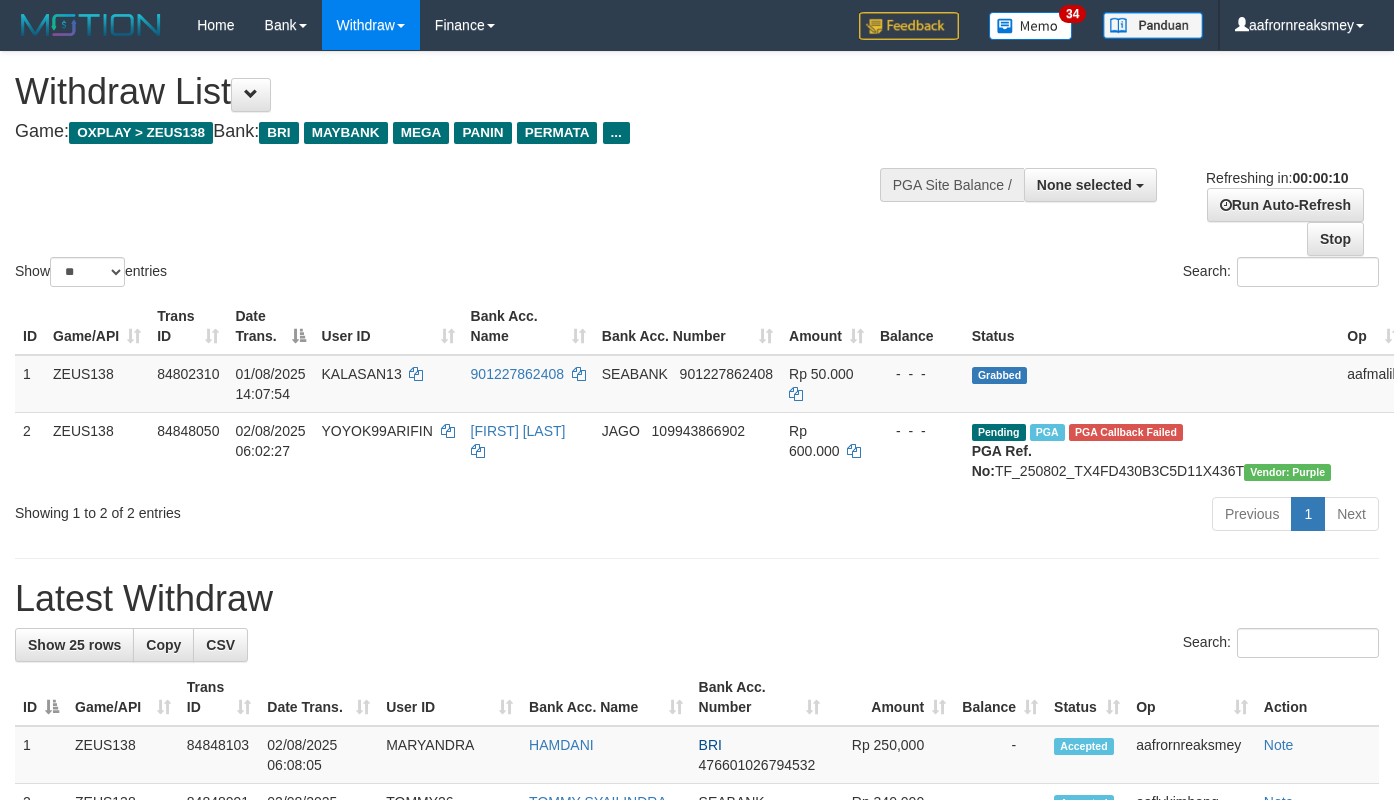 select 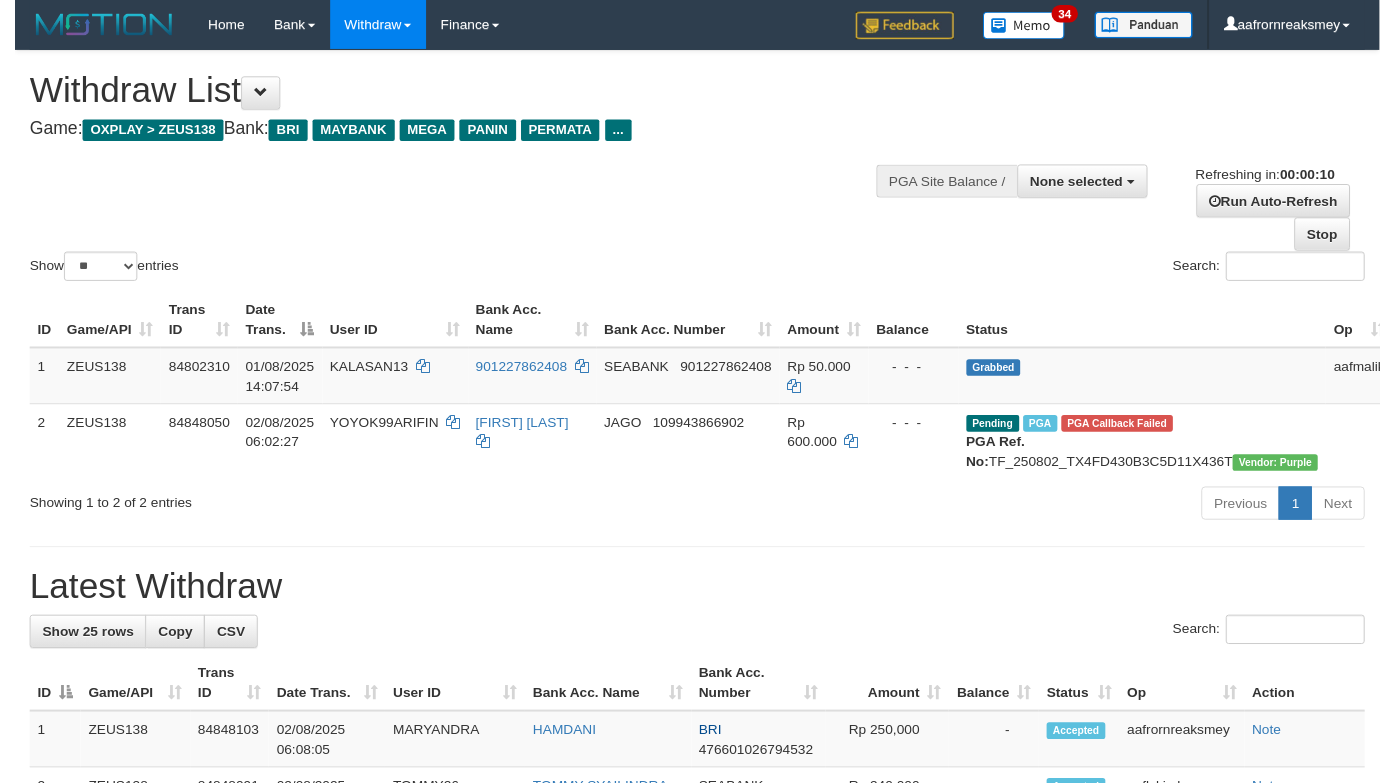 scroll, scrollTop: 0, scrollLeft: 0, axis: both 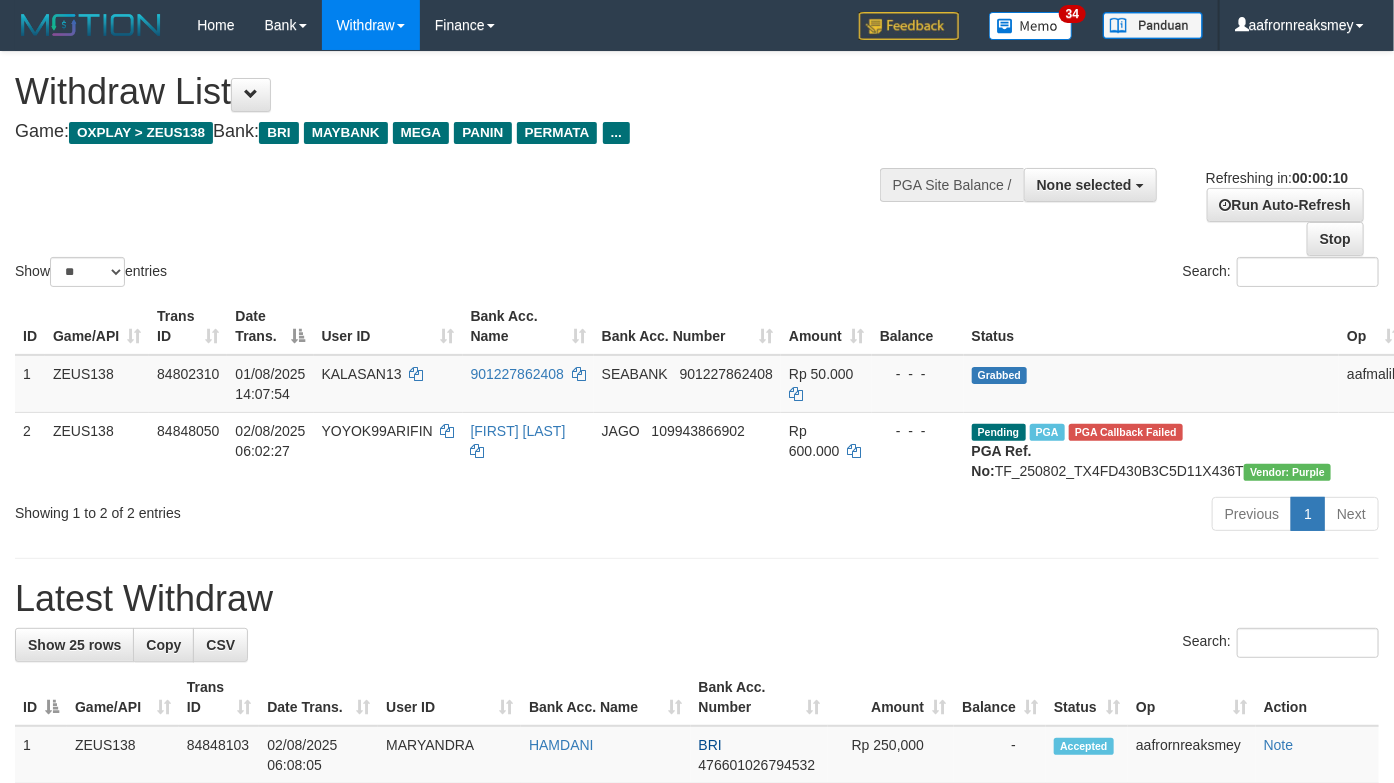 click on "Latest Withdraw" at bounding box center (697, 599) 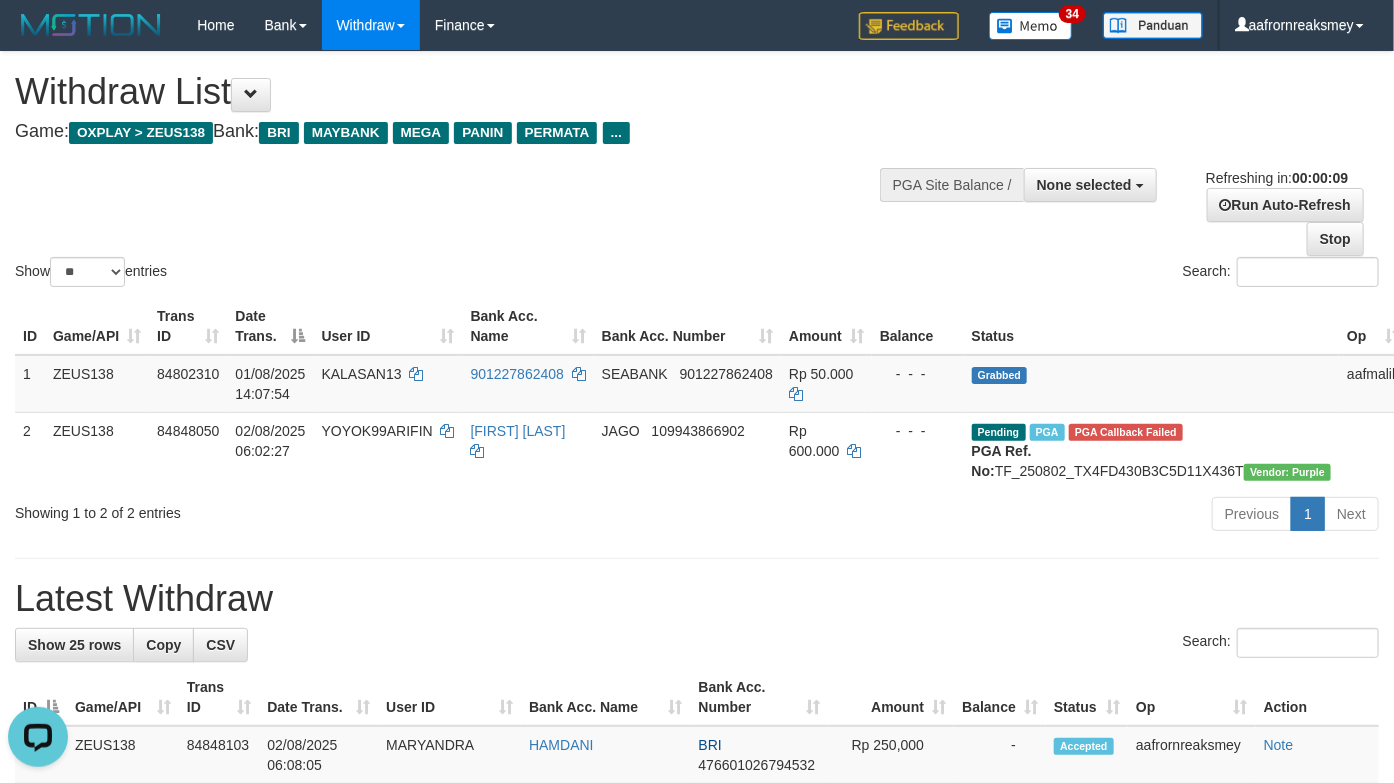 scroll, scrollTop: 0, scrollLeft: 0, axis: both 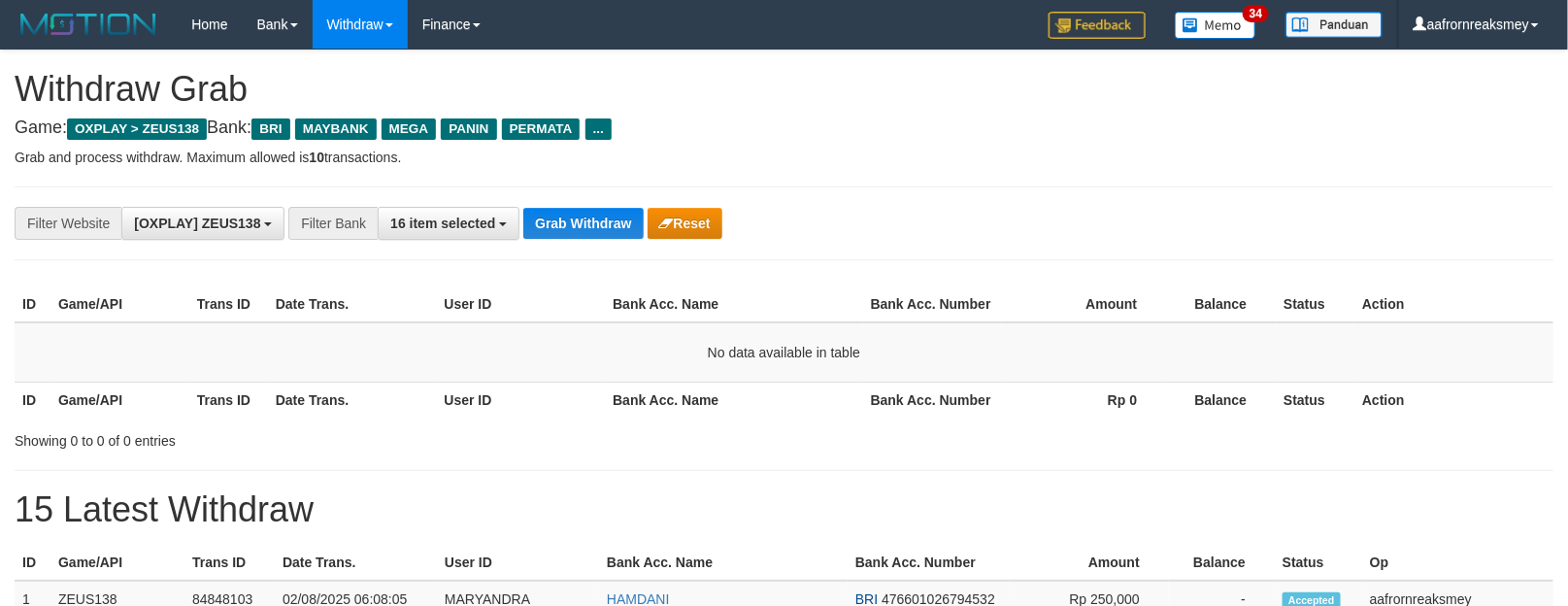 click on "15 Latest Withdraw" at bounding box center [784, 510] 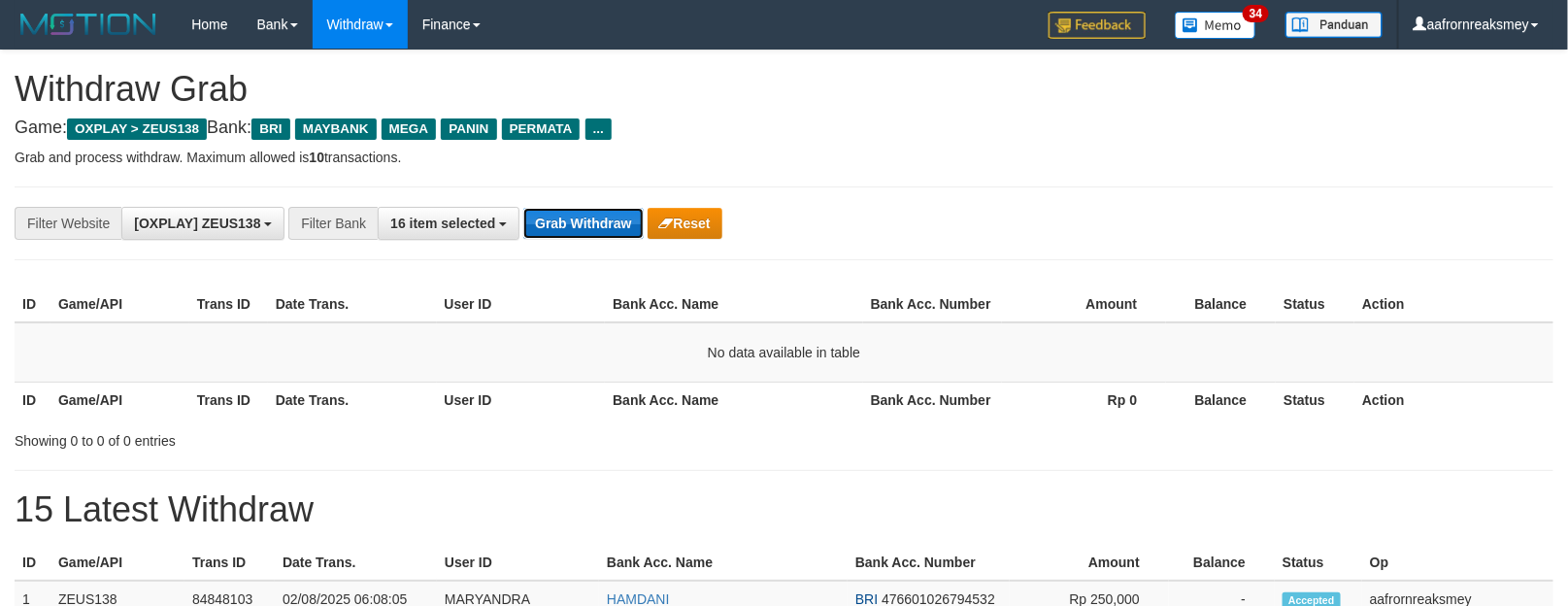 click on "Grab Withdraw" at bounding box center [583, 223] 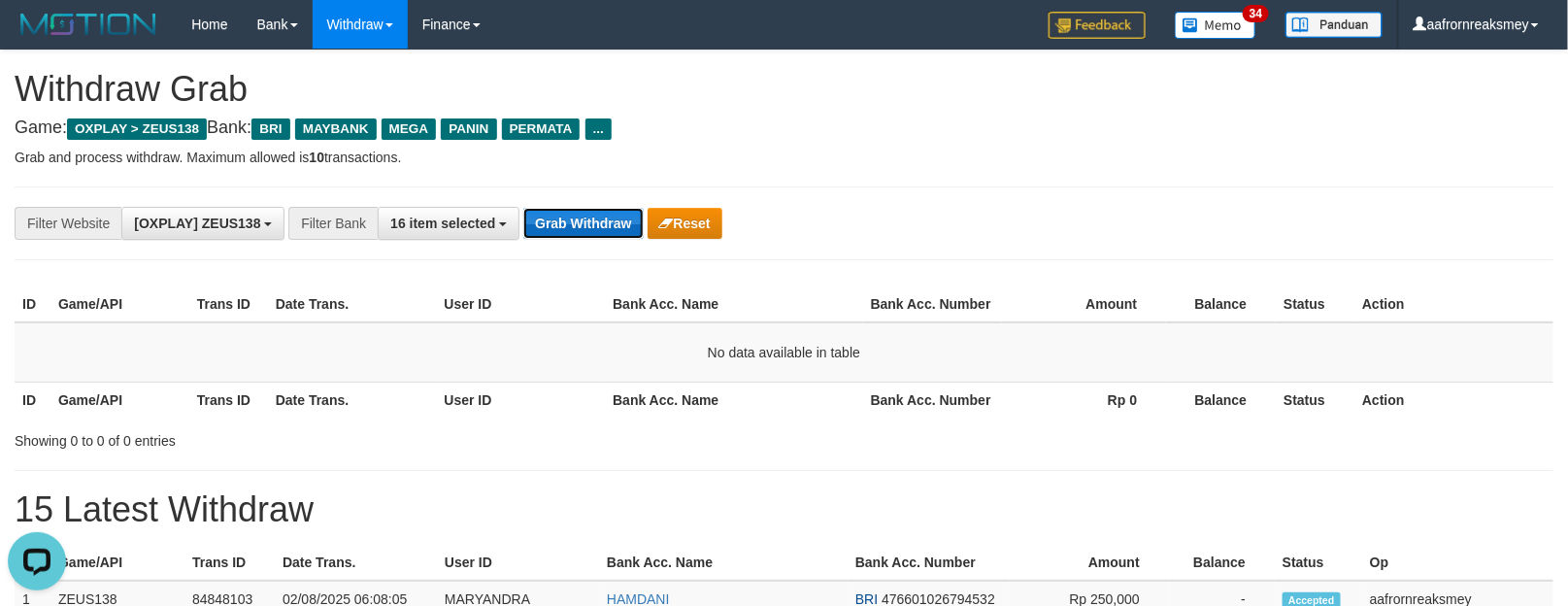 scroll, scrollTop: 0, scrollLeft: 0, axis: both 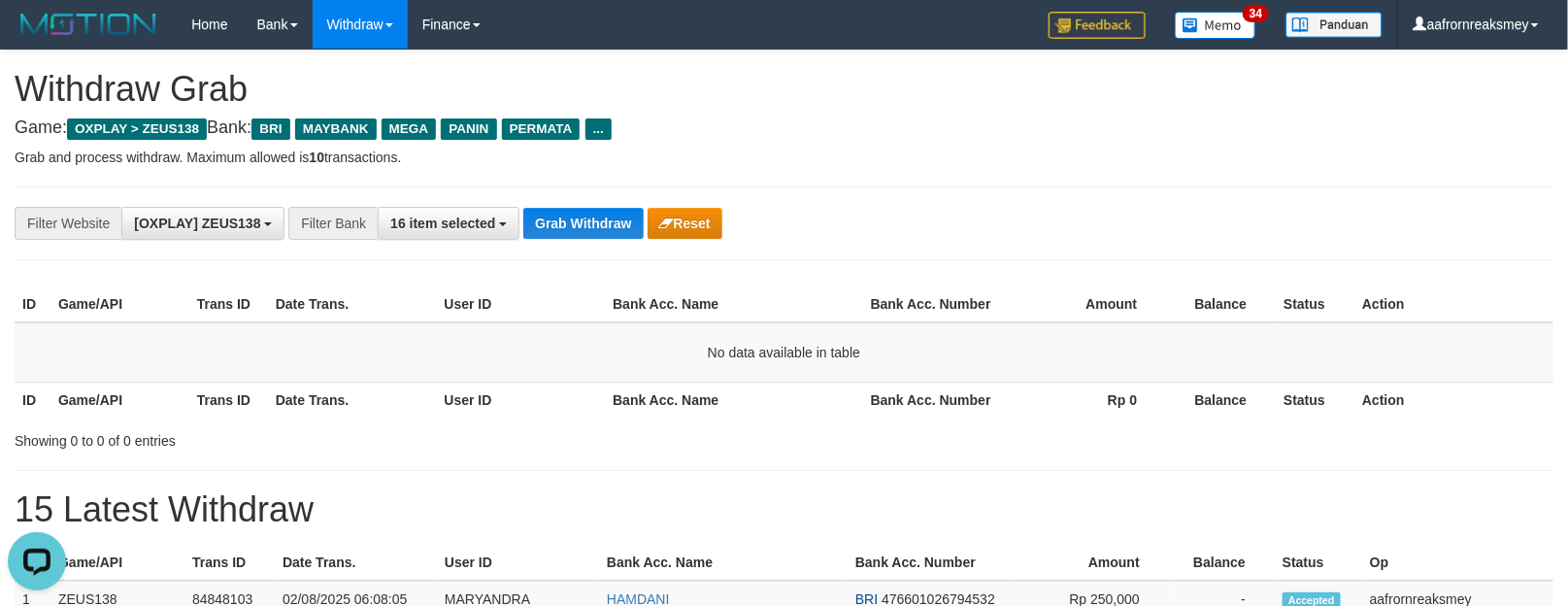 click on "**********" at bounding box center [784, 223] 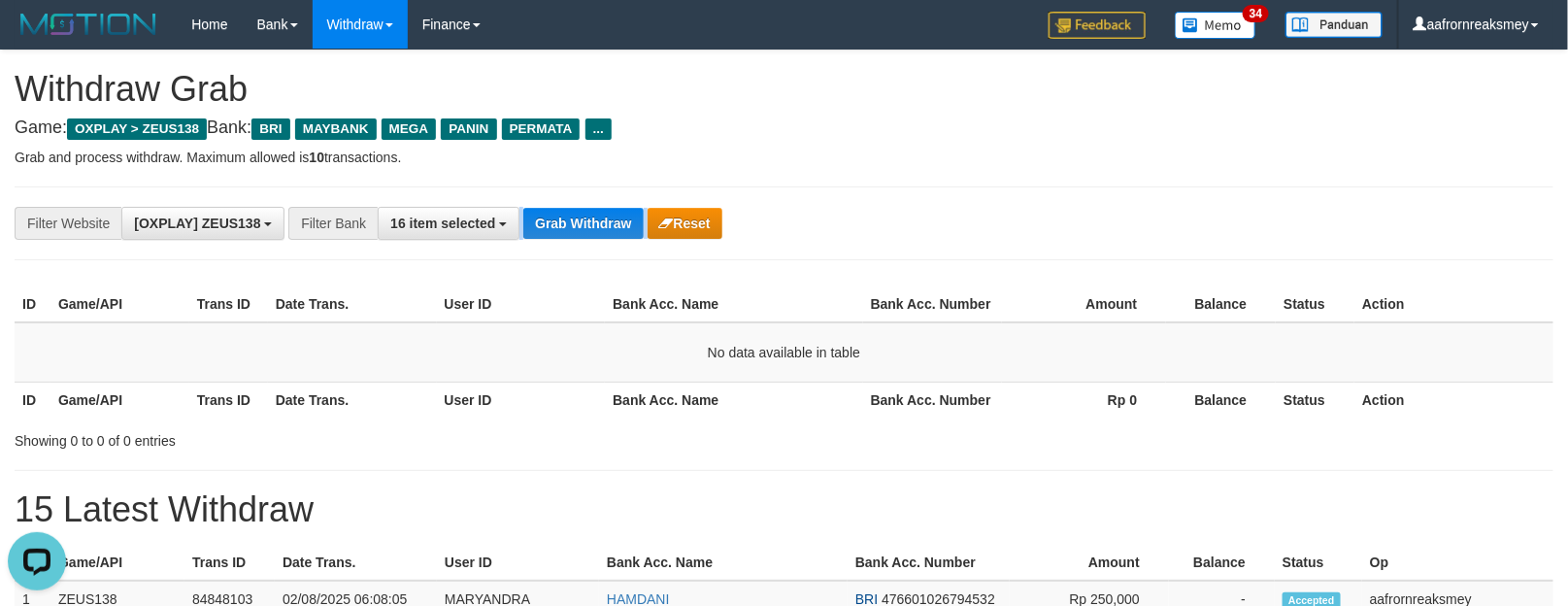 click on "**********" at bounding box center (653, 223) 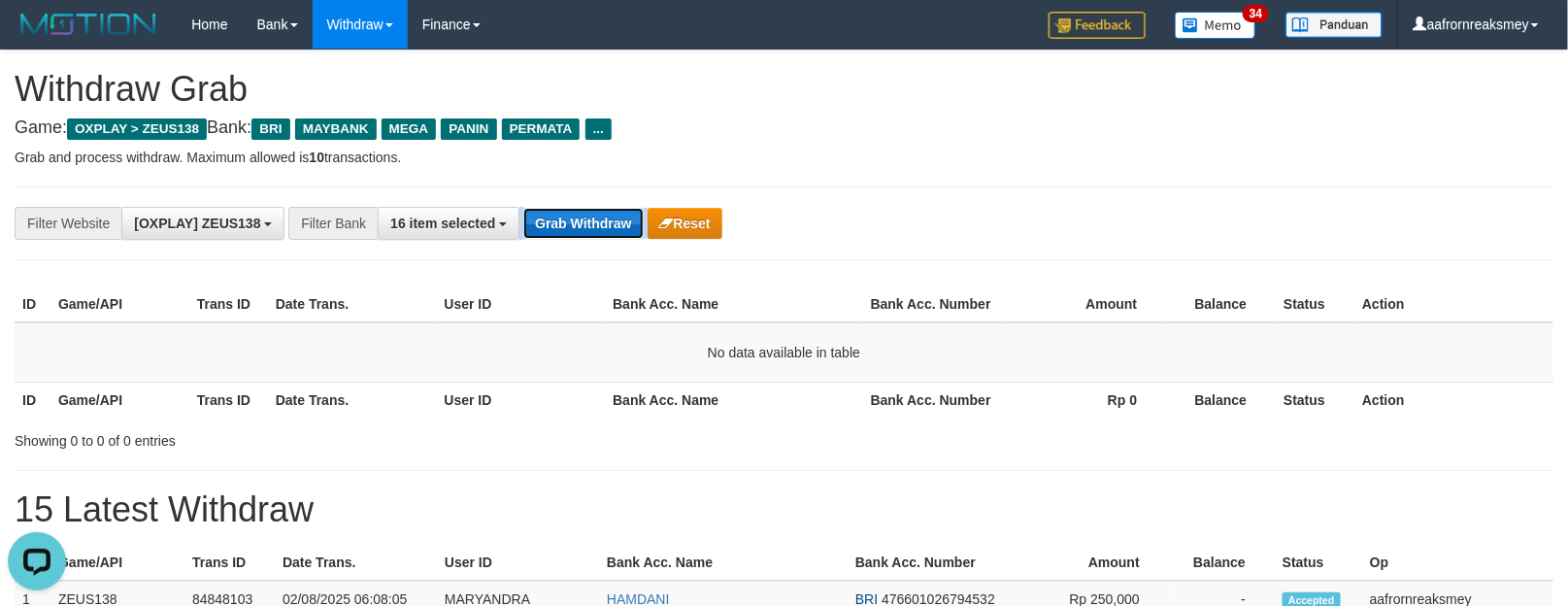 click on "Grab Withdraw" at bounding box center (583, 223) 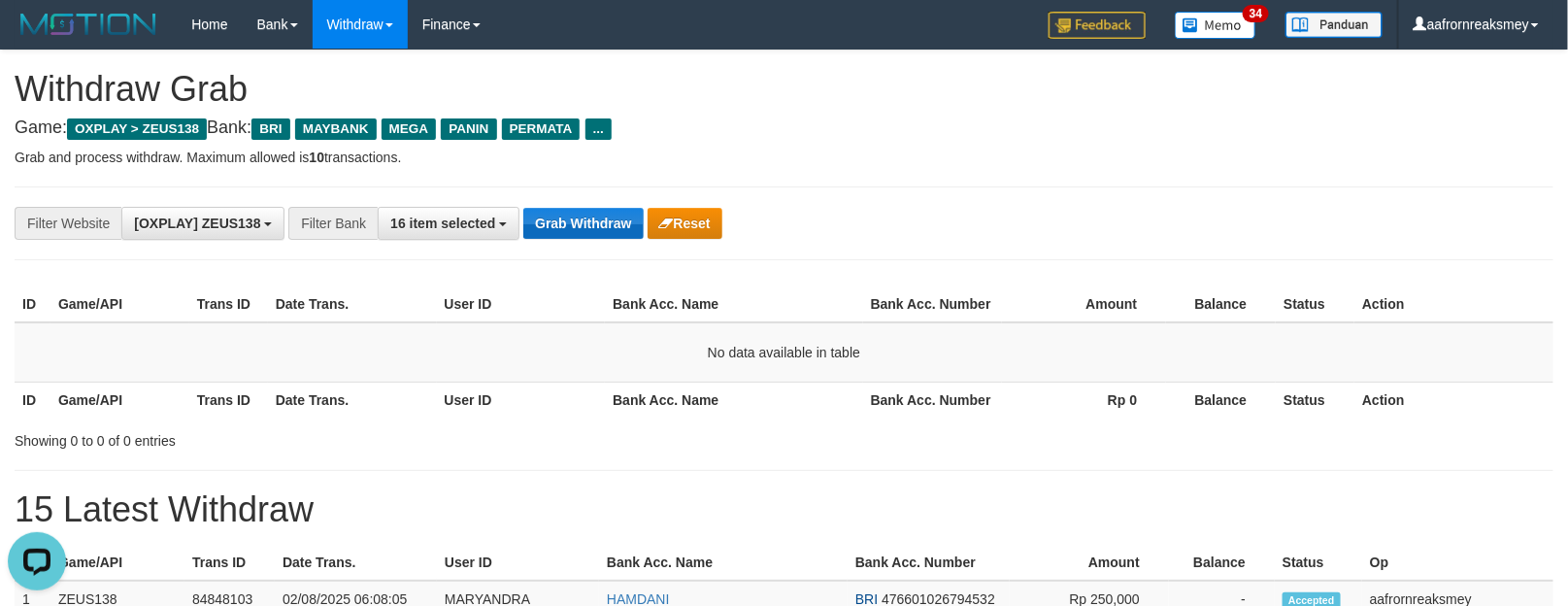 drag, startPoint x: 586, startPoint y: 268, endPoint x: 569, endPoint y: 207, distance: 63.32456 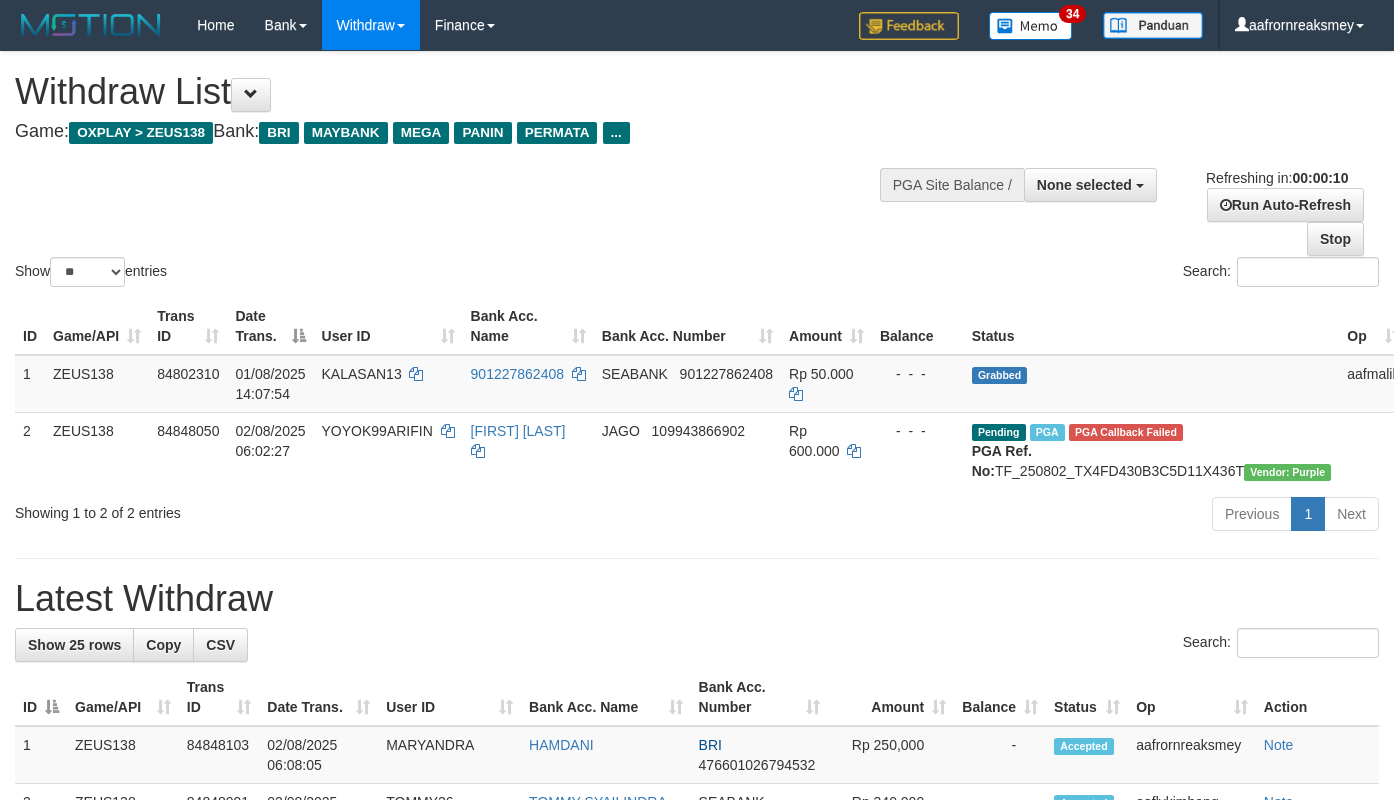 select 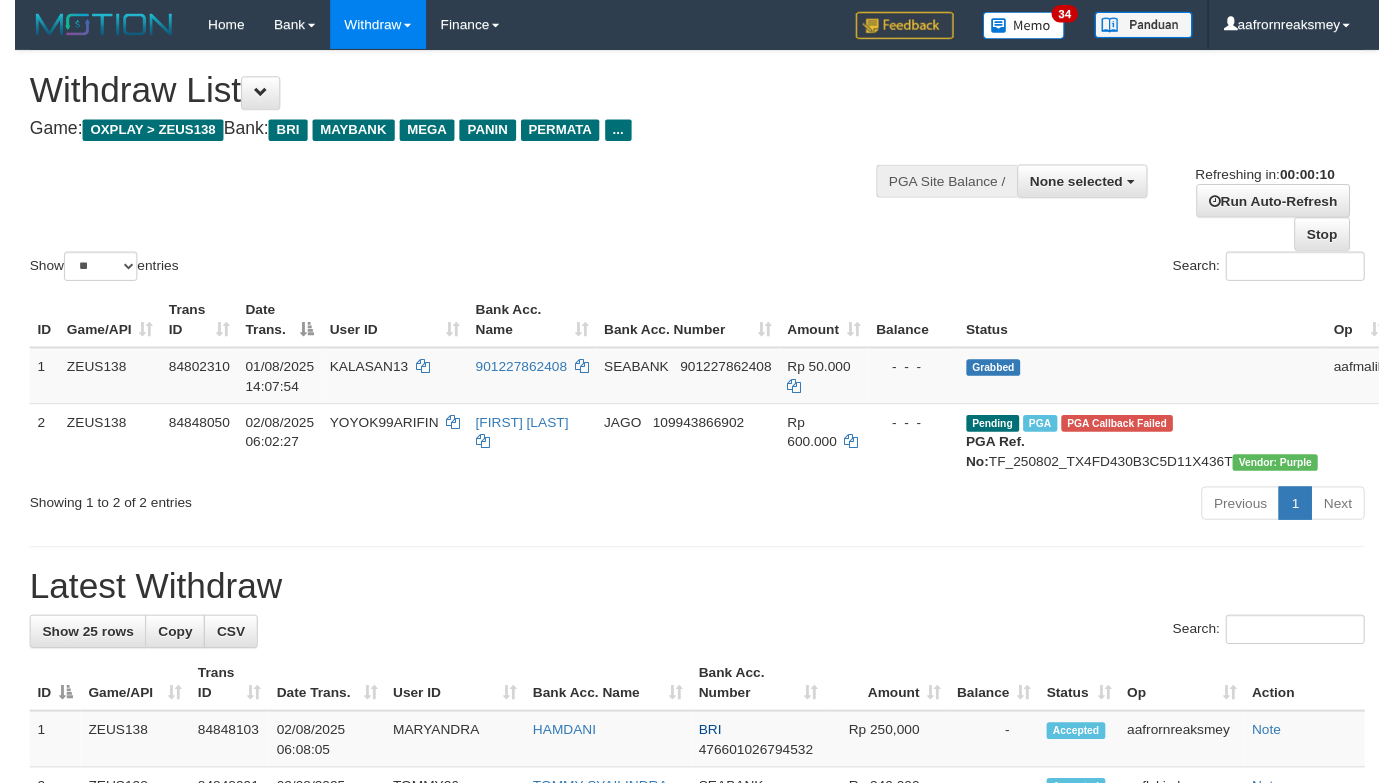 scroll, scrollTop: 0, scrollLeft: 0, axis: both 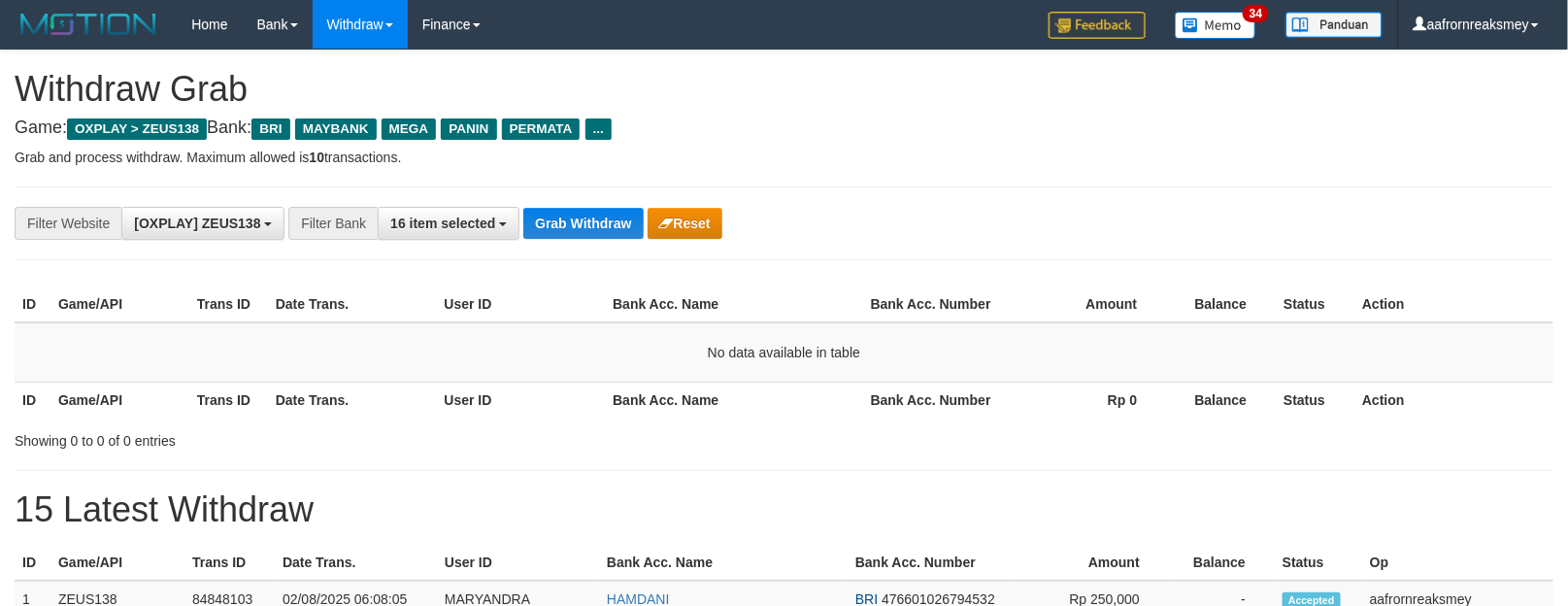 click on "Grab Withdraw" at bounding box center [583, 223] 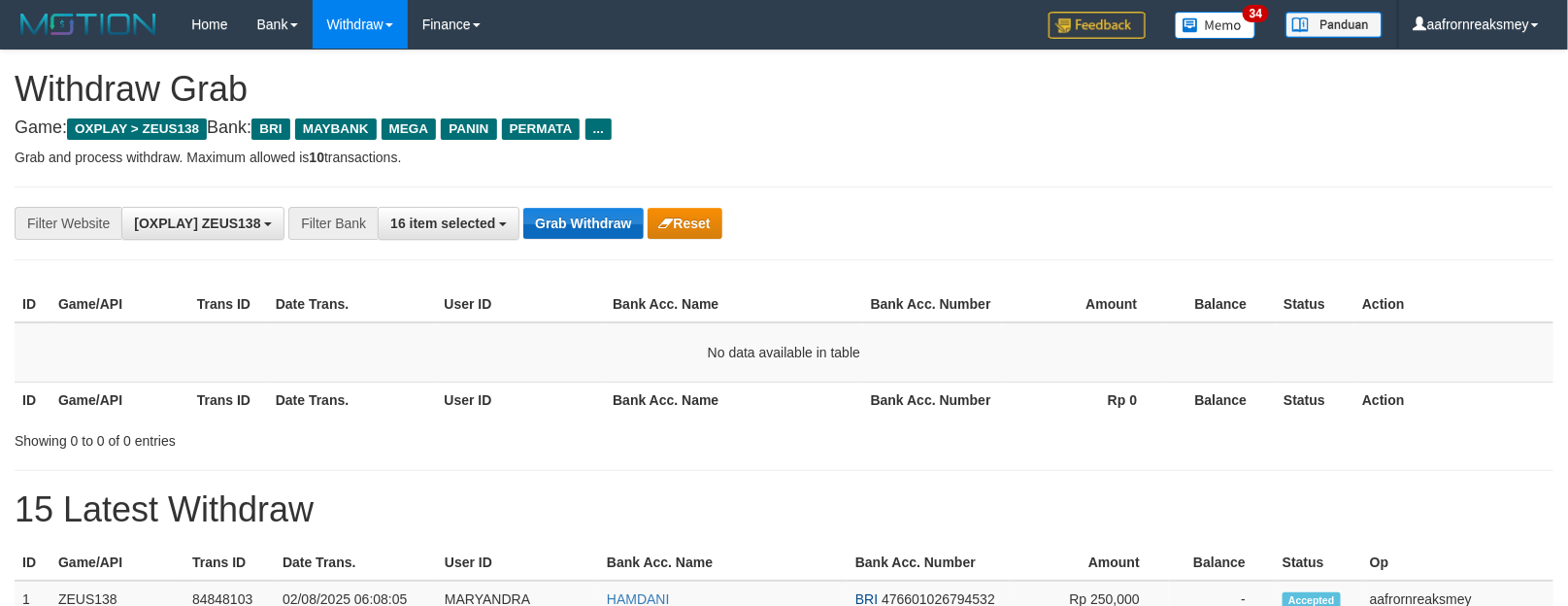 scroll, scrollTop: 17, scrollLeft: 0, axis: vertical 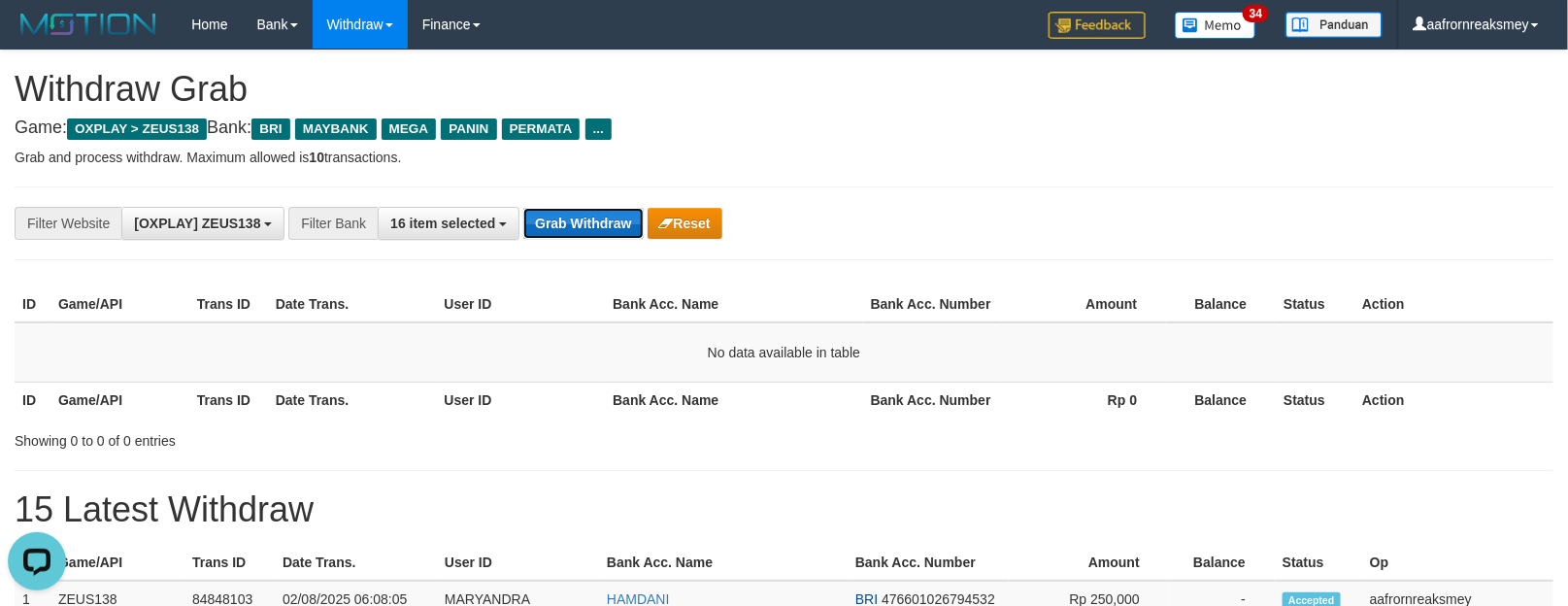 click on "Grab Withdraw" at bounding box center [583, 223] 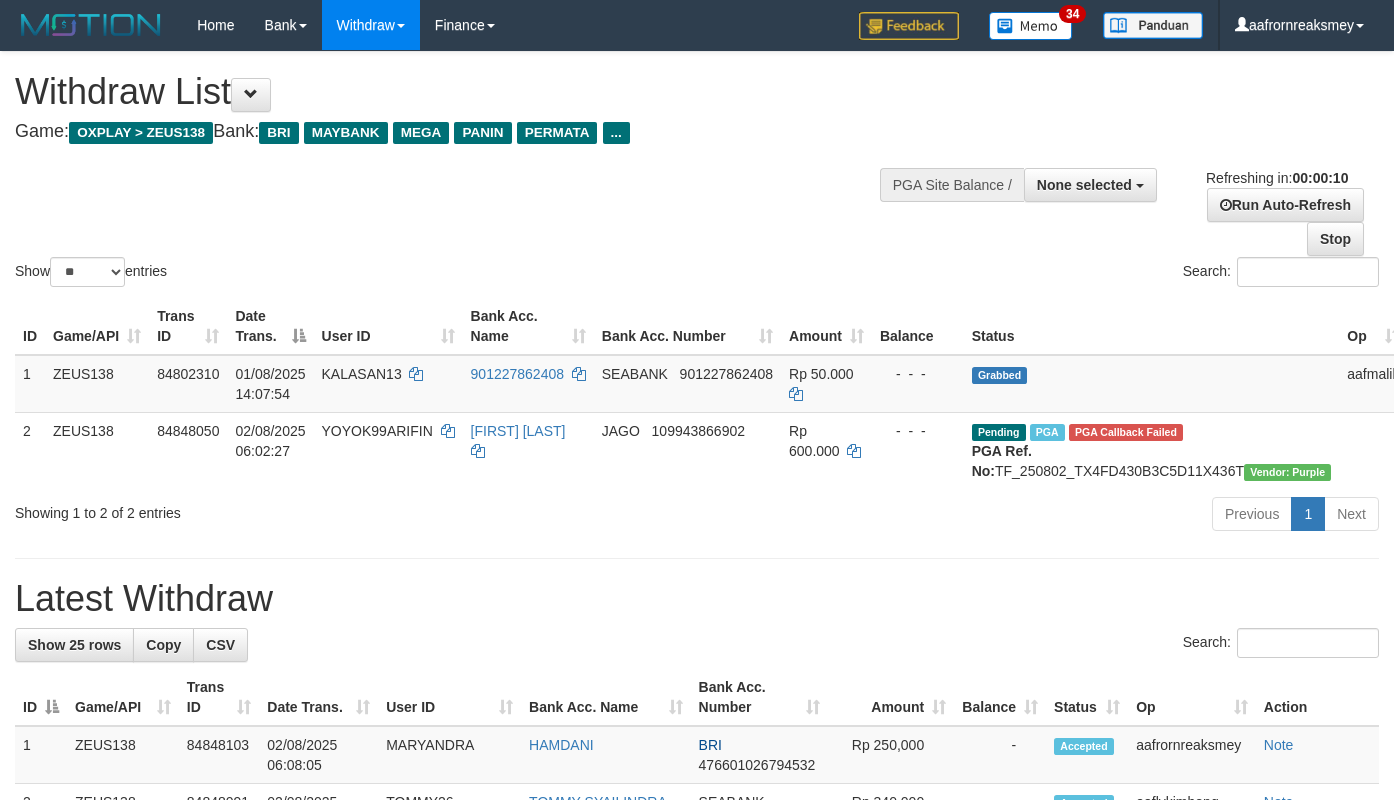 select 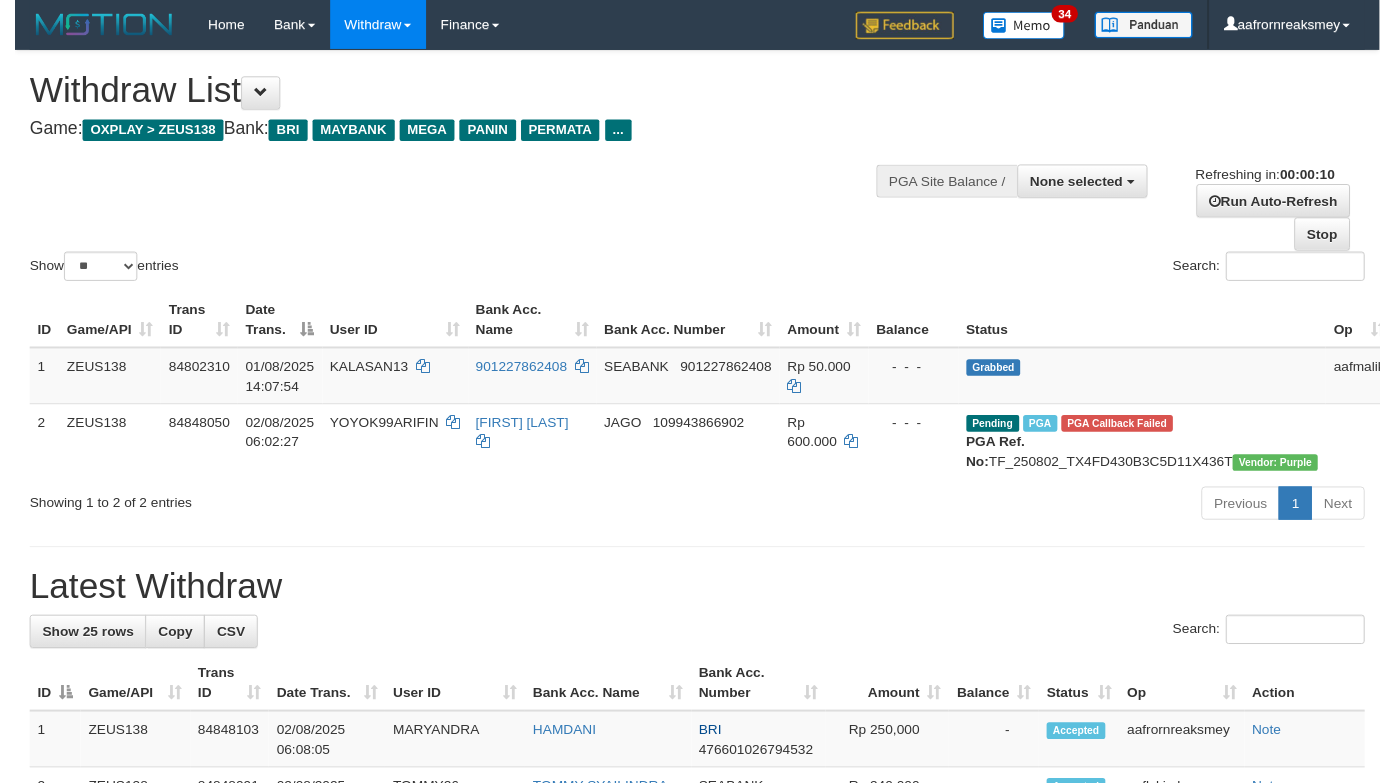 scroll, scrollTop: 0, scrollLeft: 0, axis: both 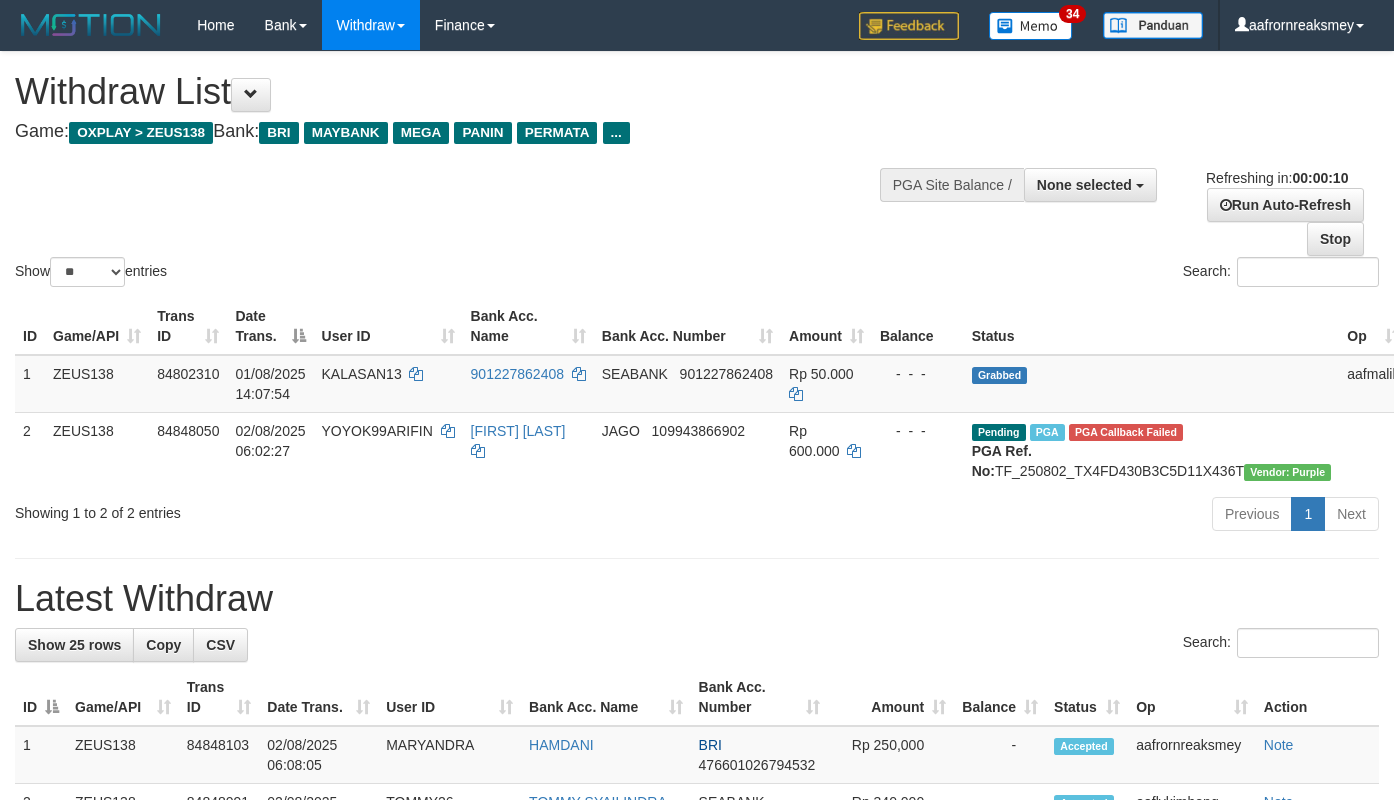 select 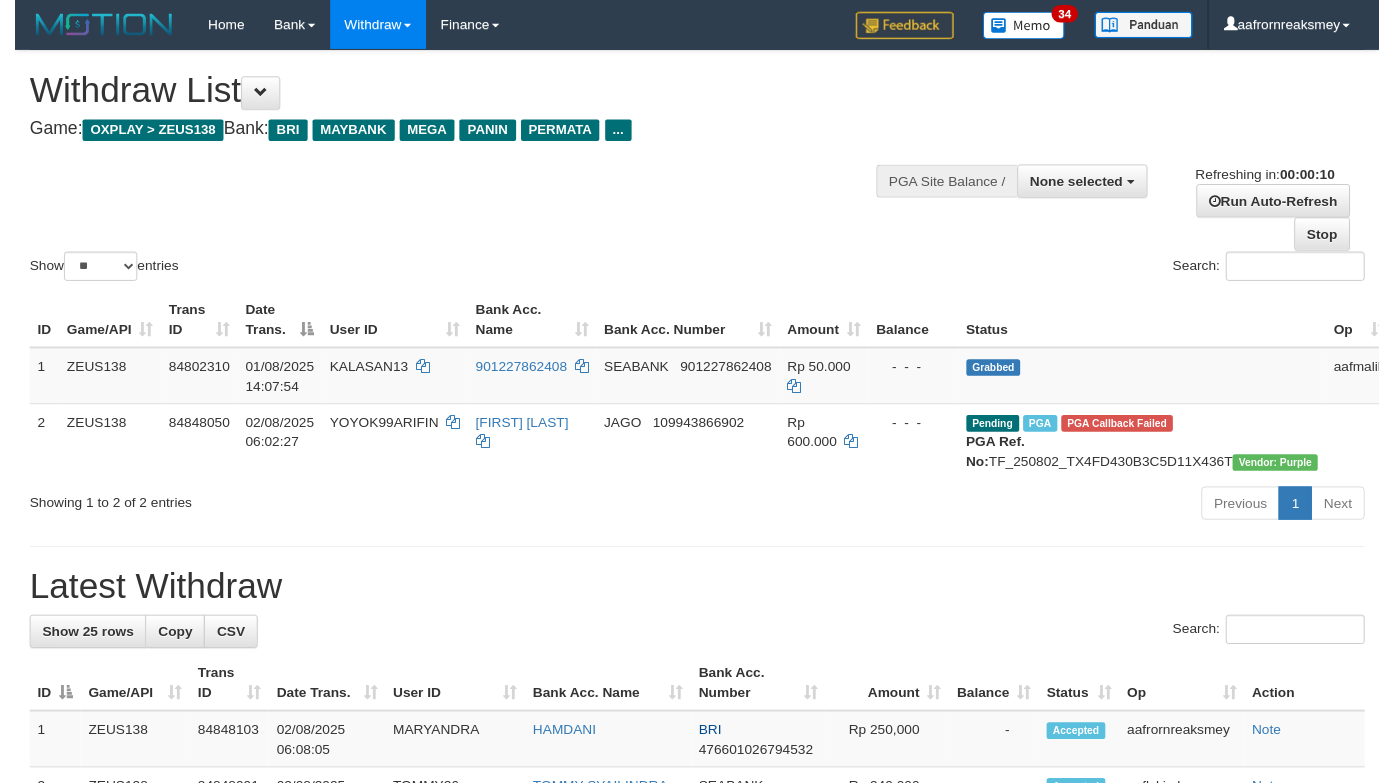 scroll, scrollTop: 0, scrollLeft: 0, axis: both 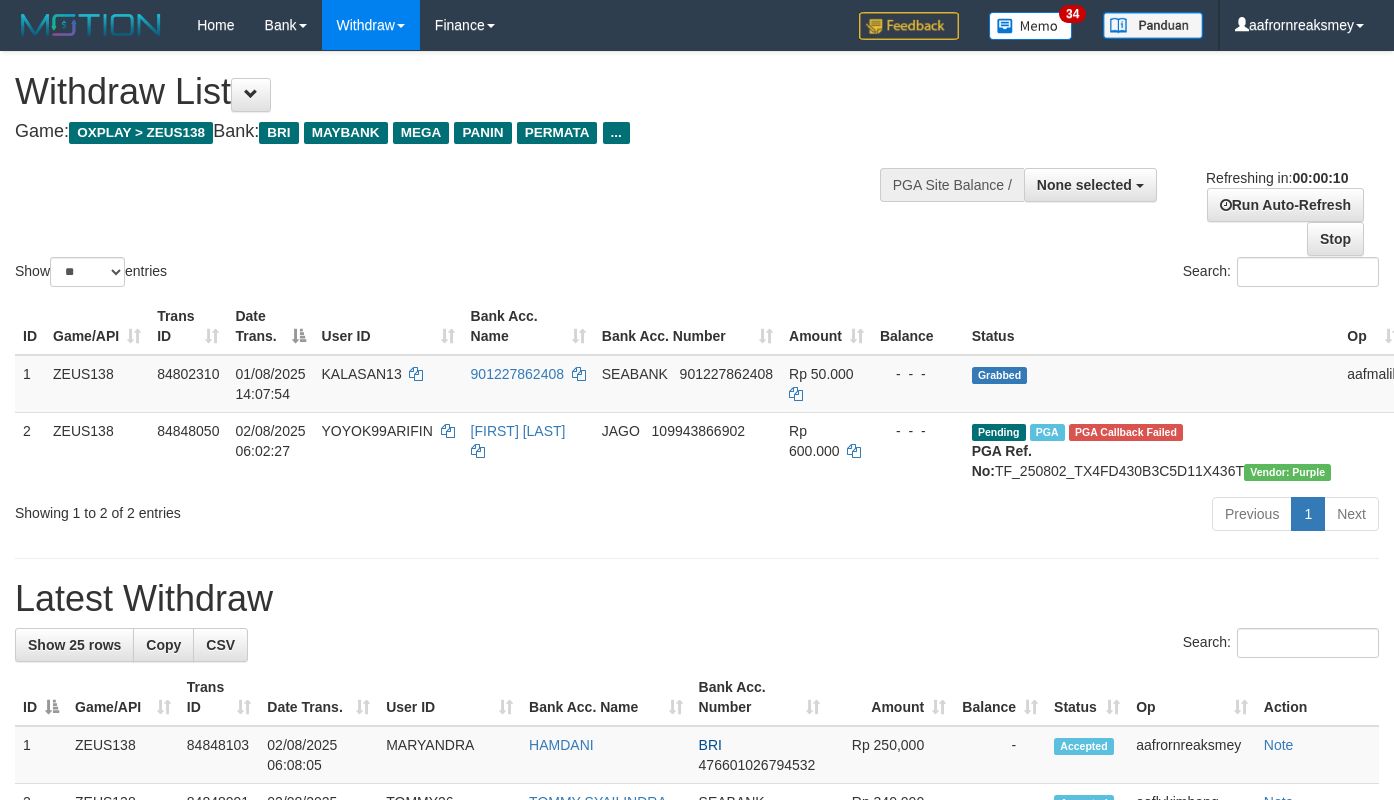 select 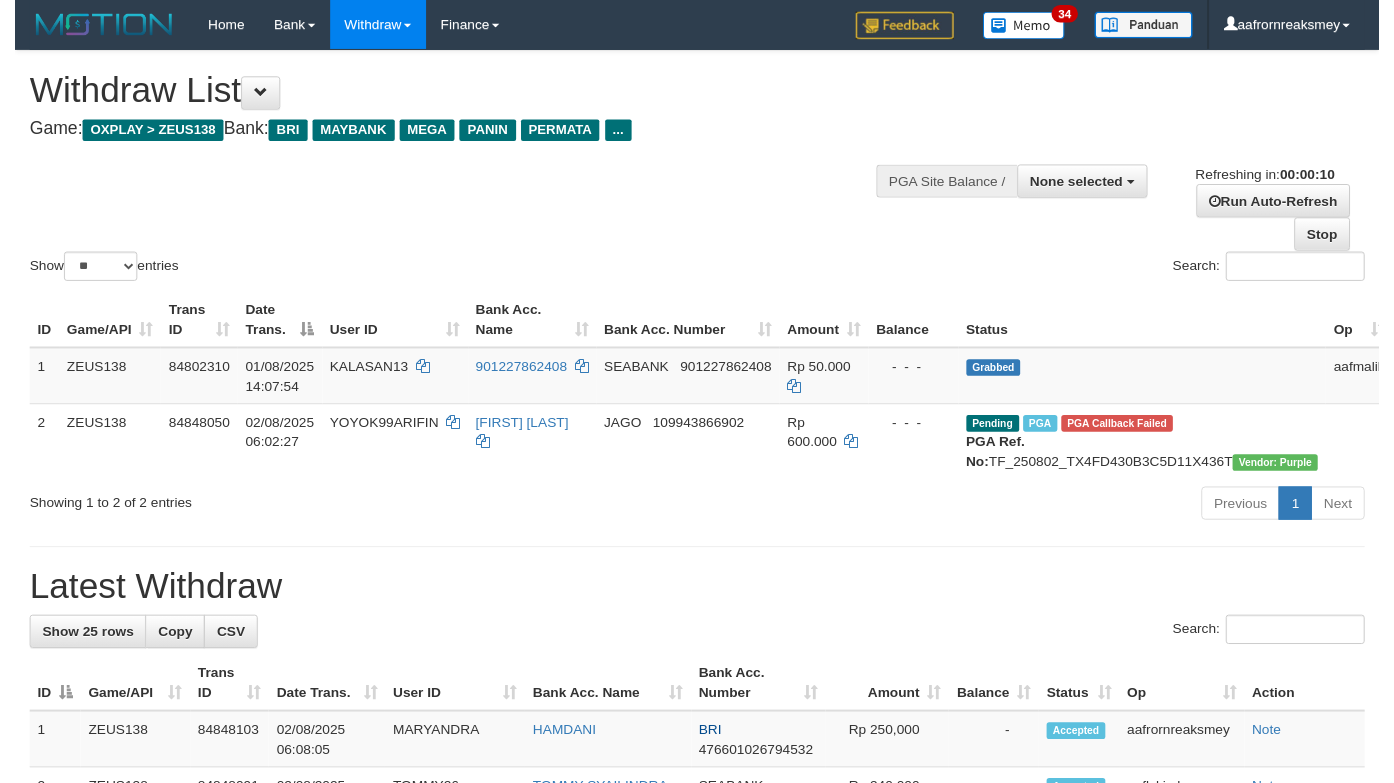 scroll, scrollTop: 0, scrollLeft: 0, axis: both 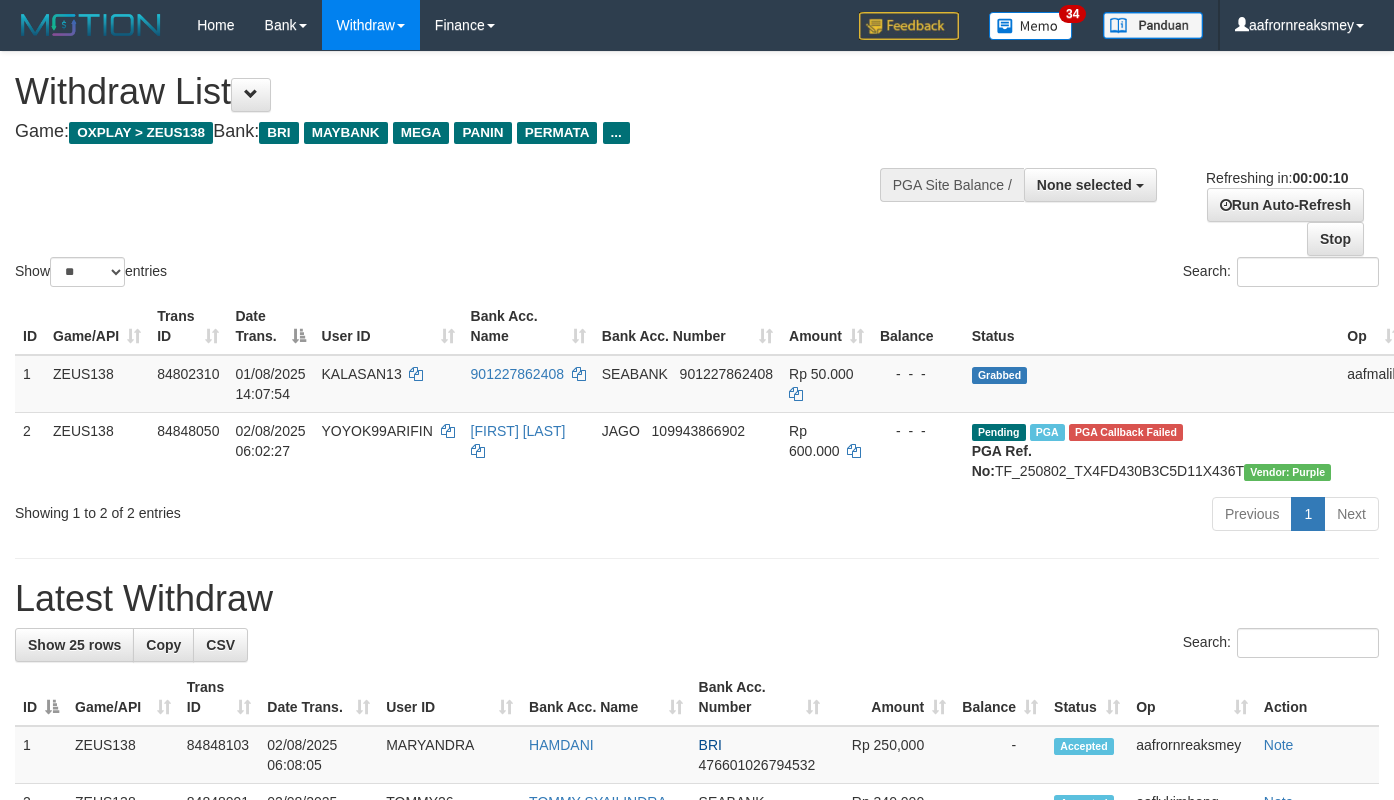 select 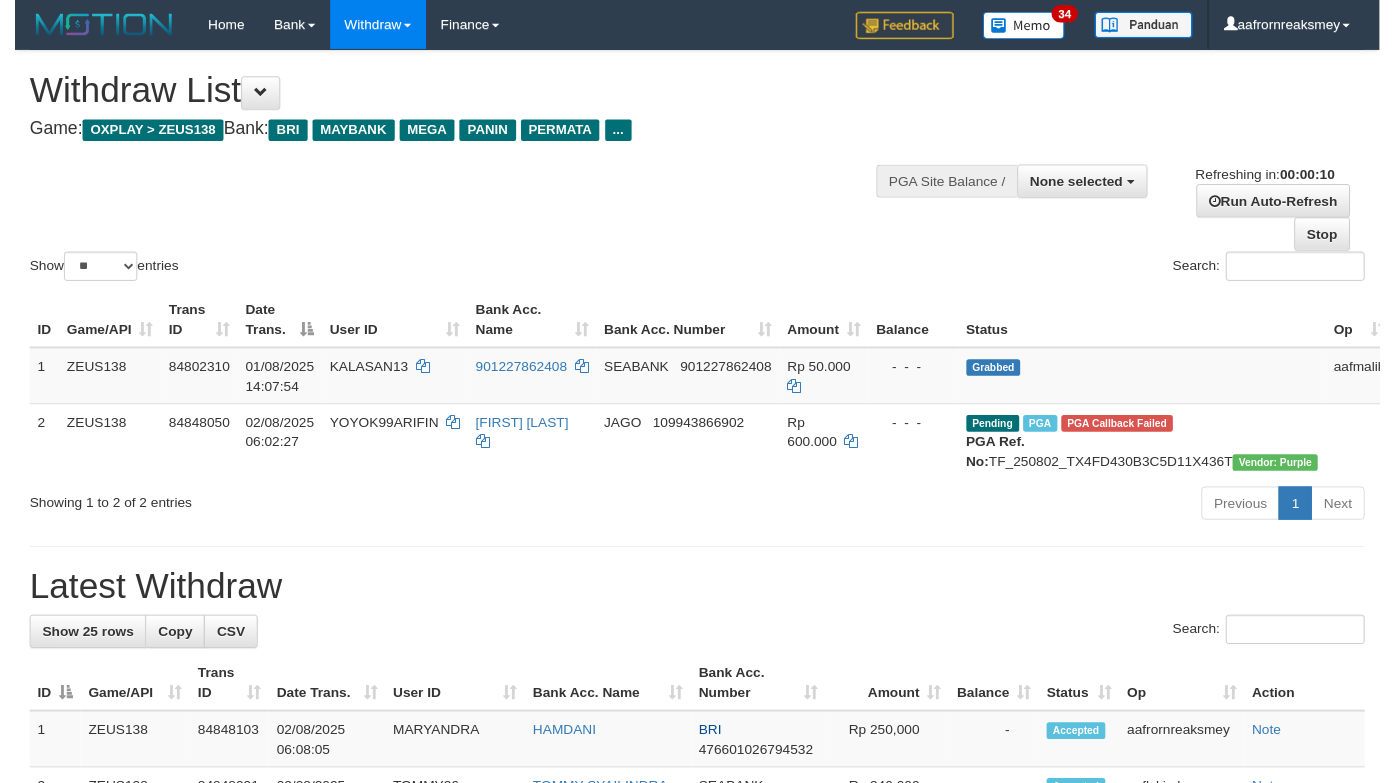 scroll, scrollTop: 0, scrollLeft: 0, axis: both 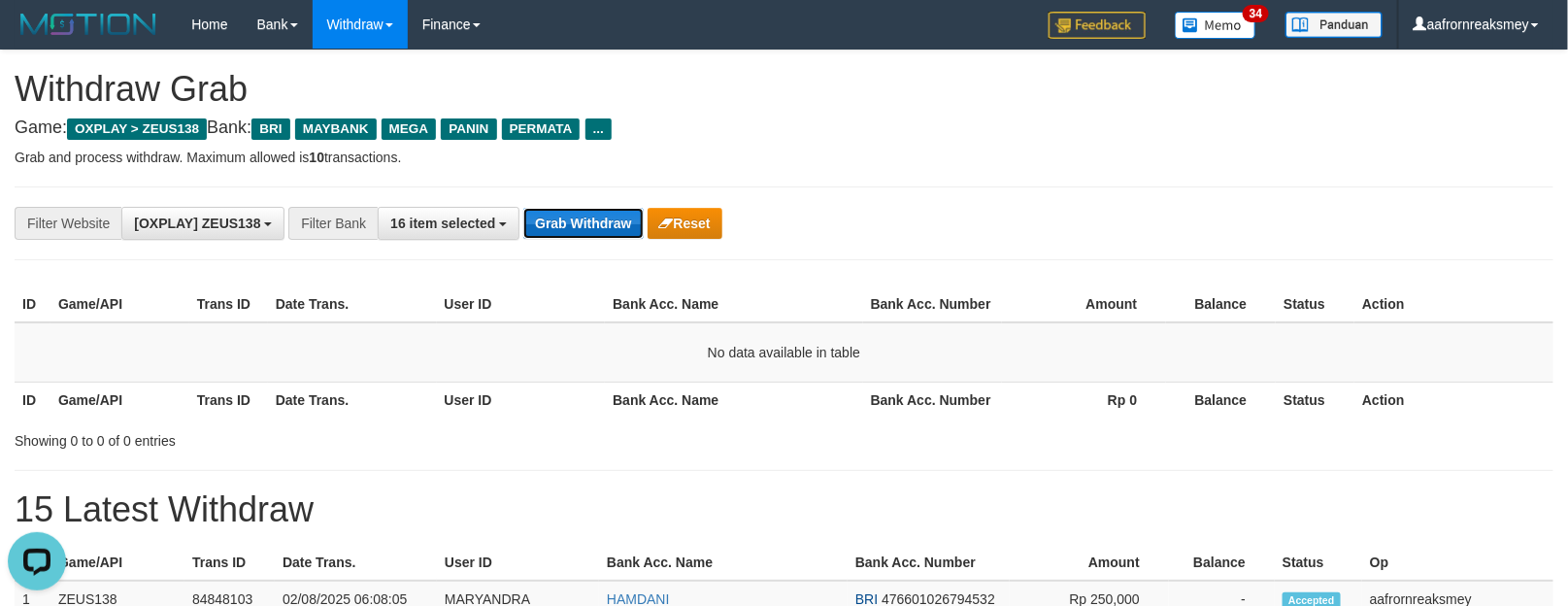 drag, startPoint x: 581, startPoint y: 212, endPoint x: 581, endPoint y: 223, distance: 11 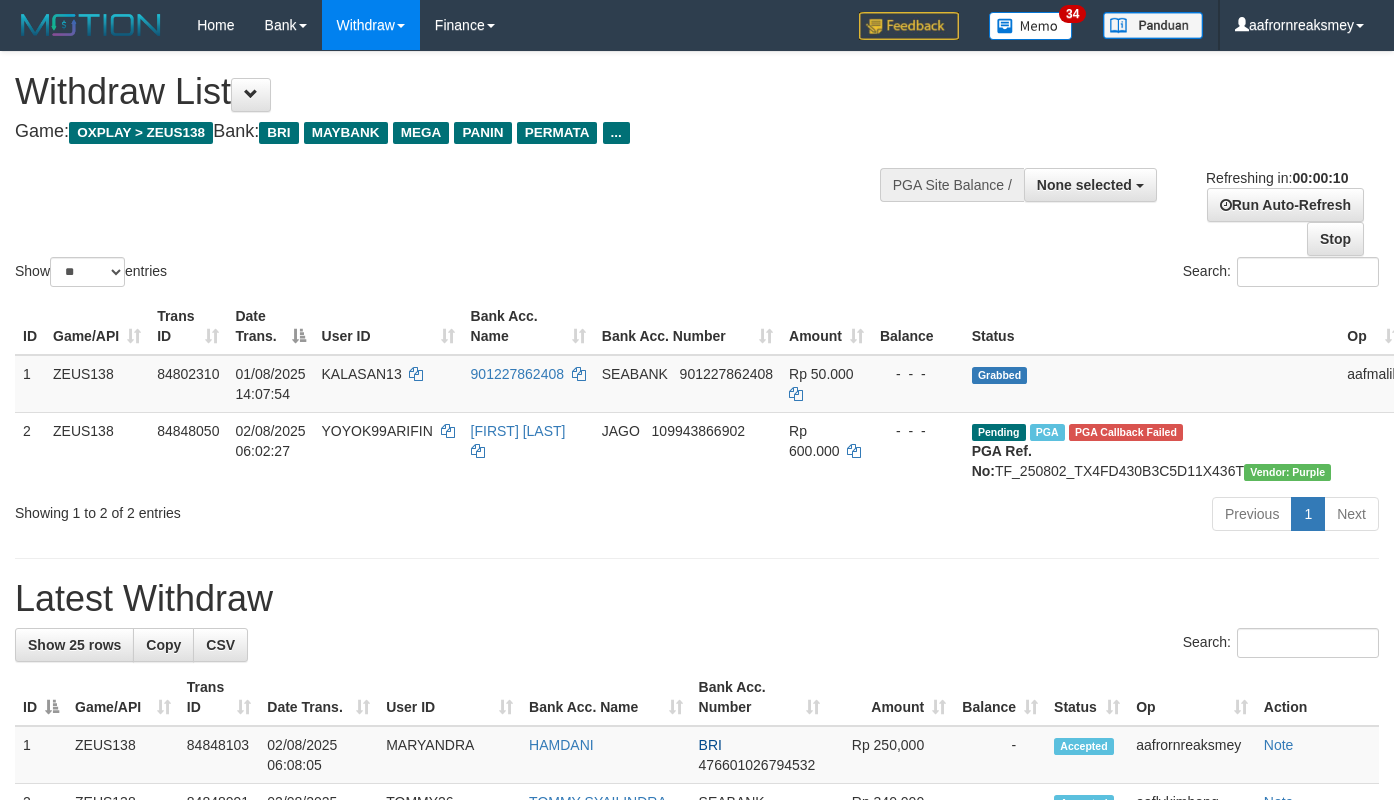 select 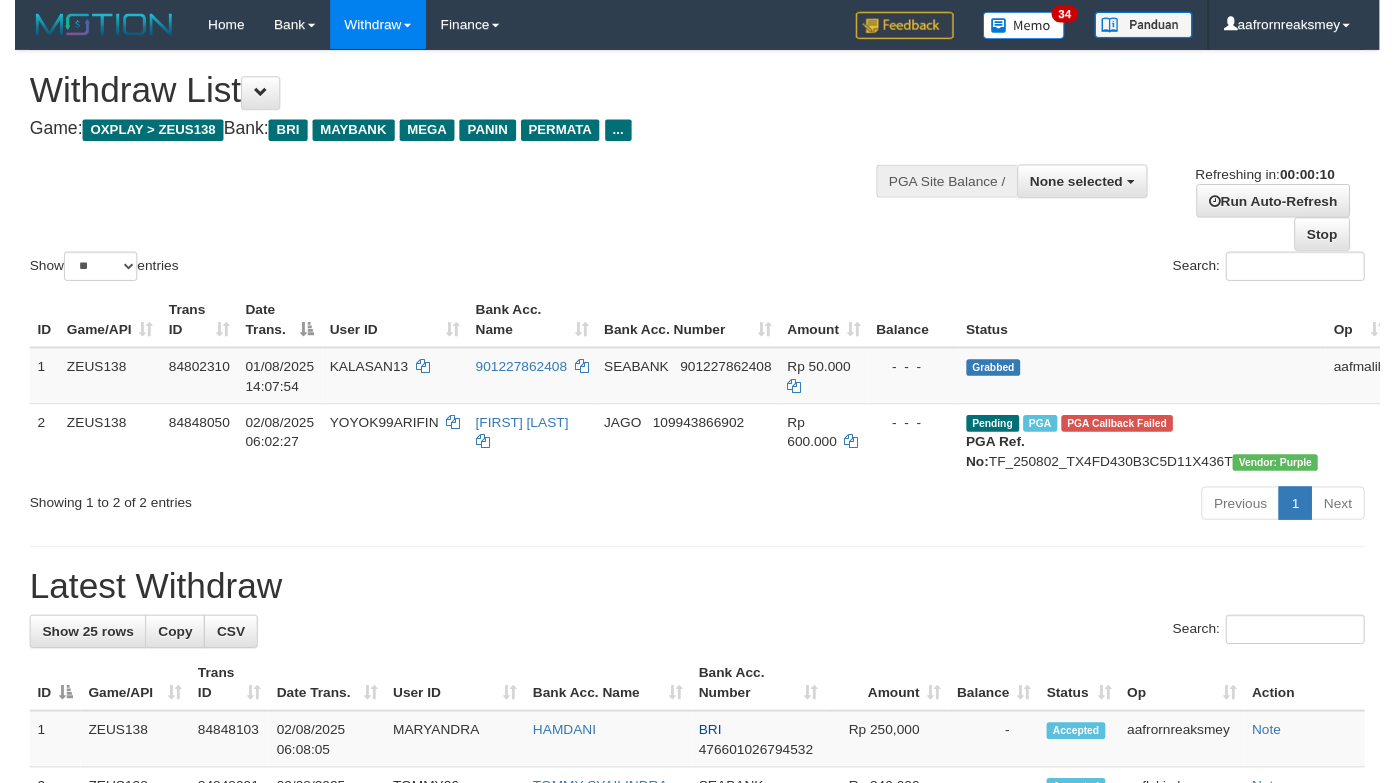 scroll, scrollTop: 0, scrollLeft: 0, axis: both 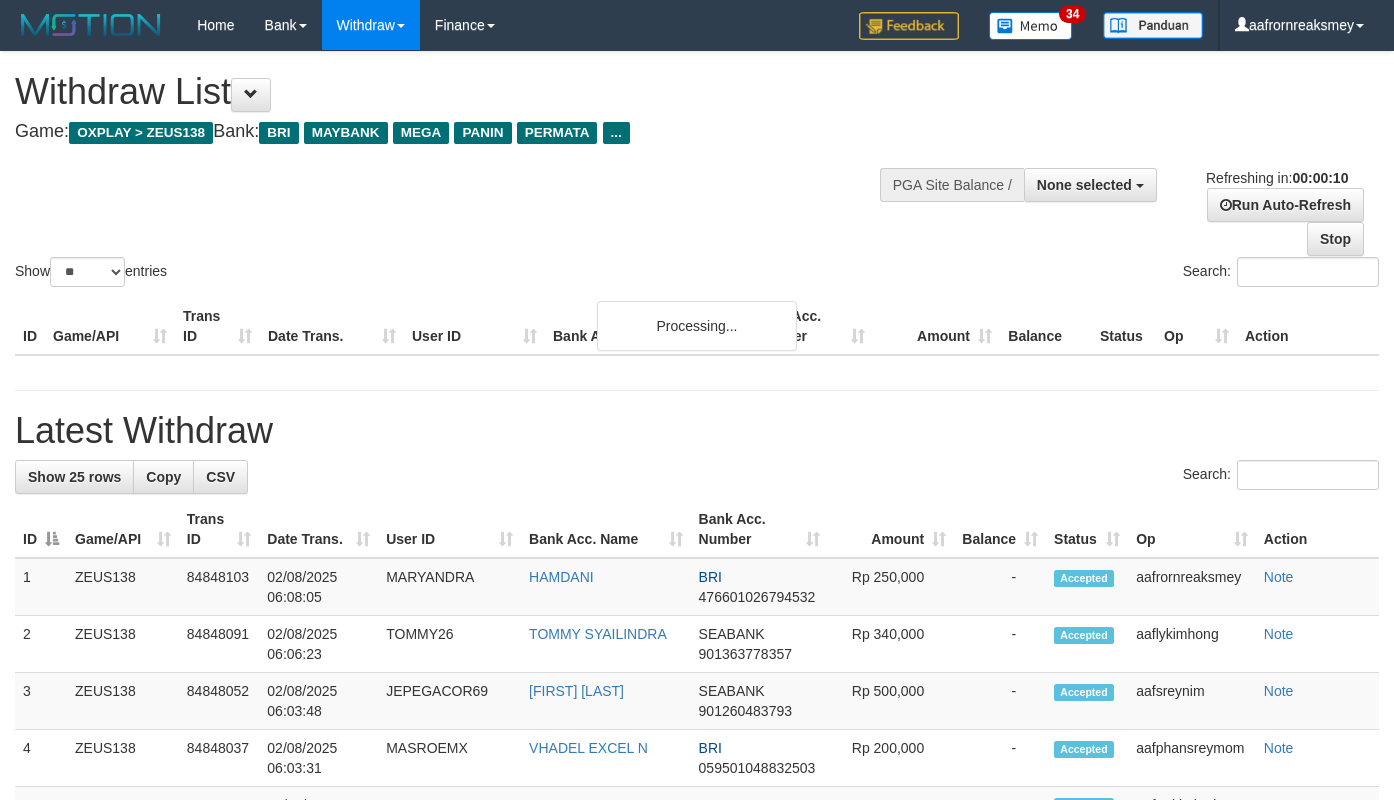 select 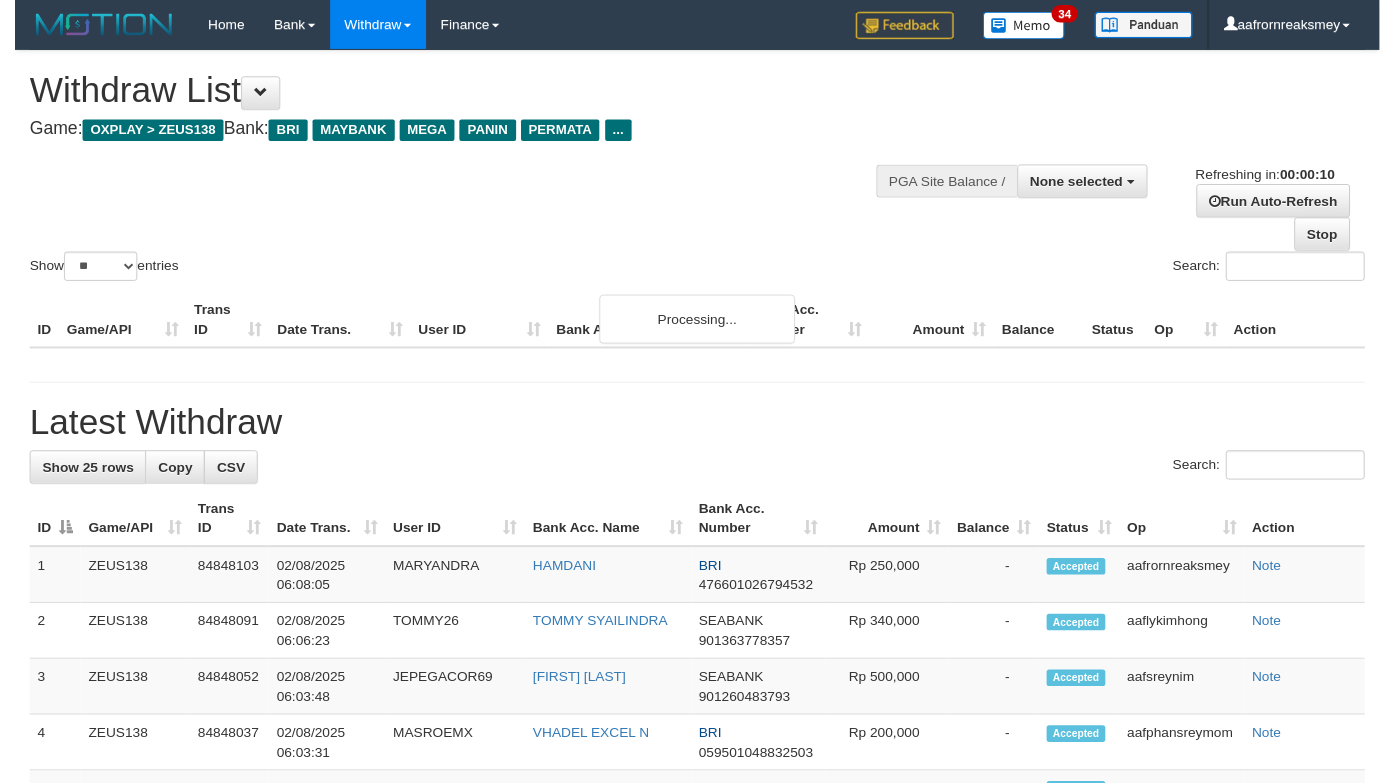 scroll, scrollTop: 0, scrollLeft: 0, axis: both 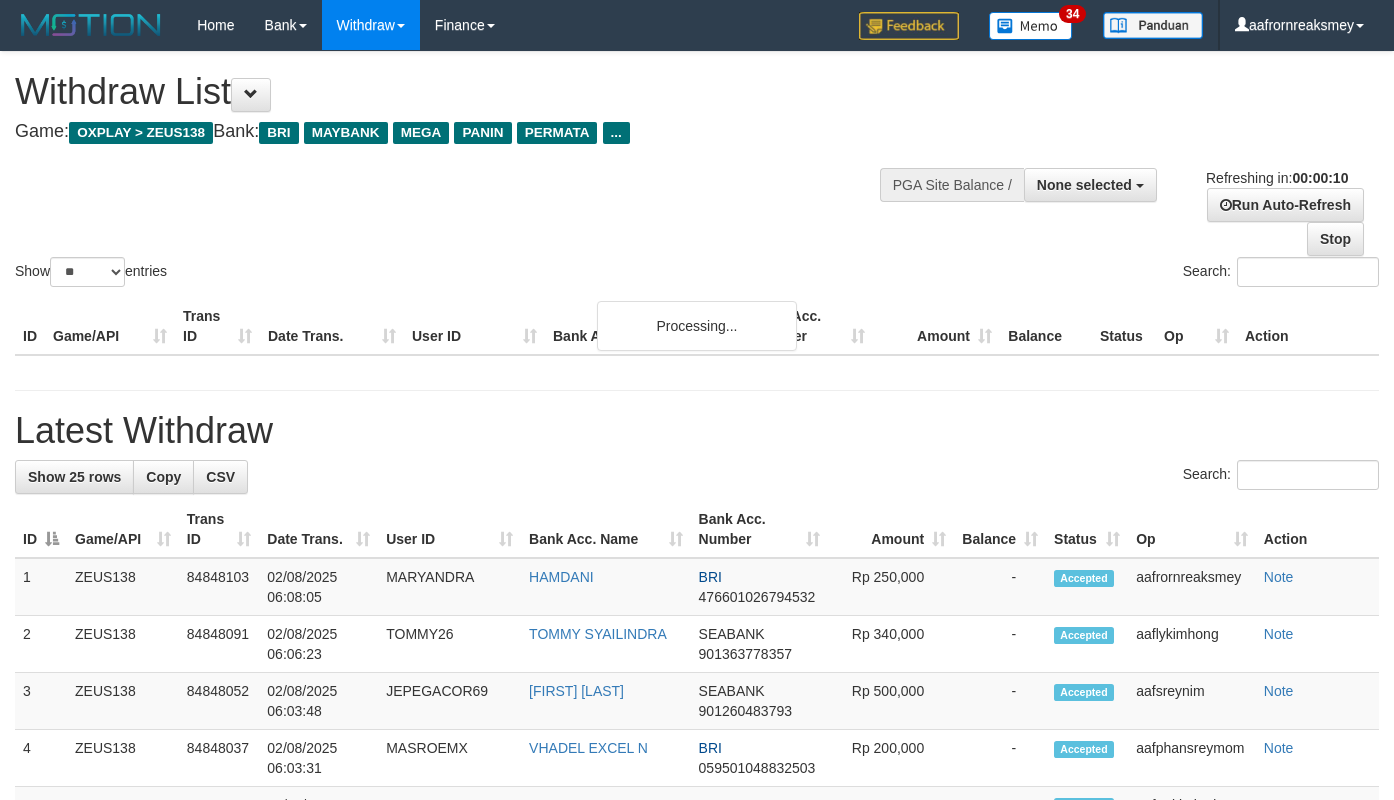 select 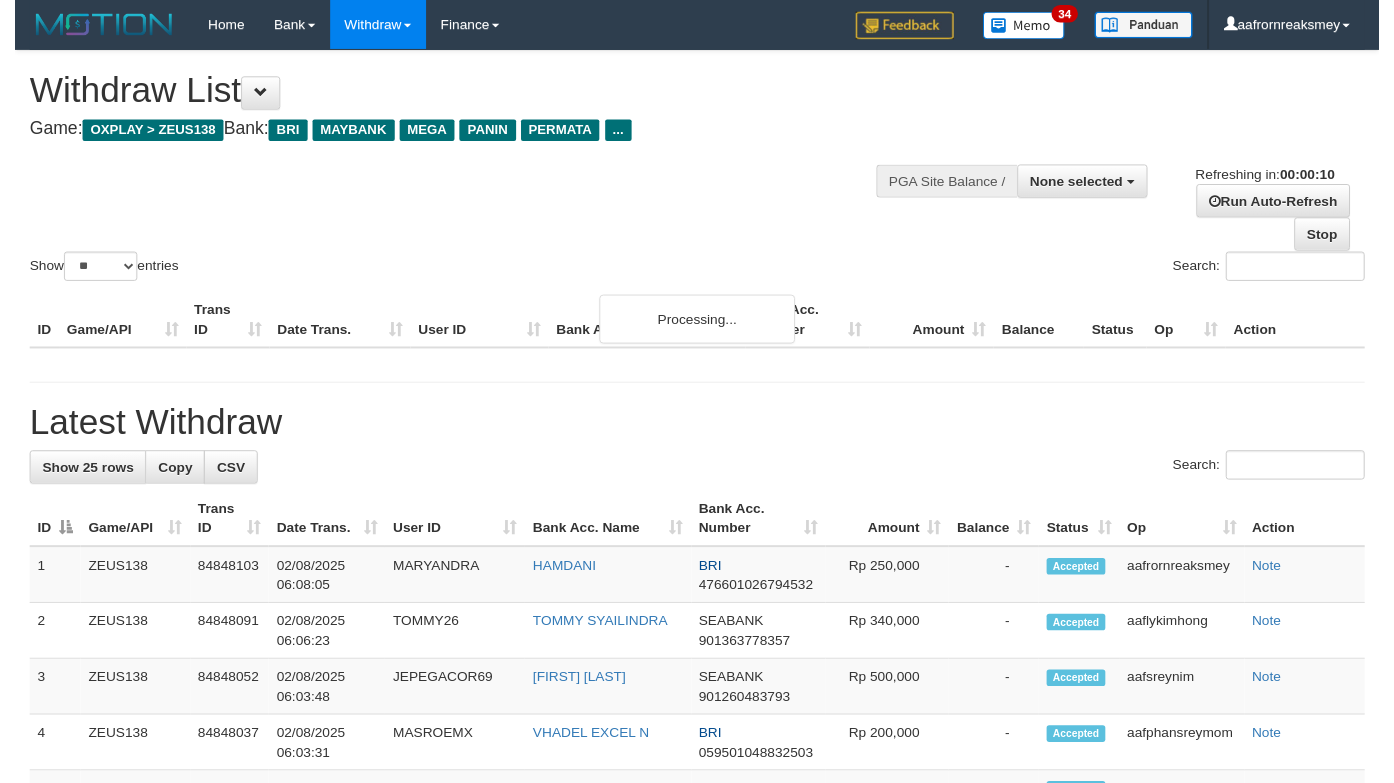 scroll, scrollTop: 0, scrollLeft: 0, axis: both 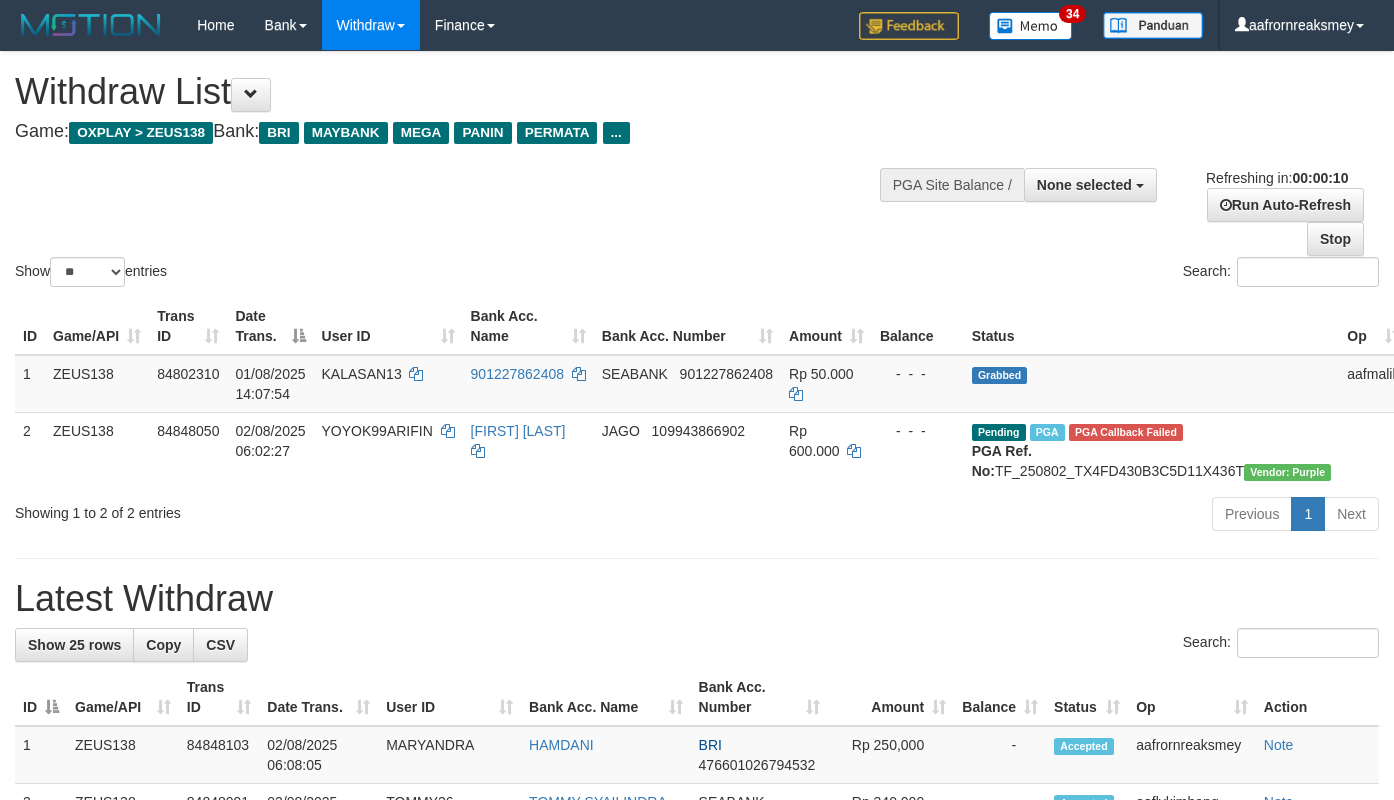 select 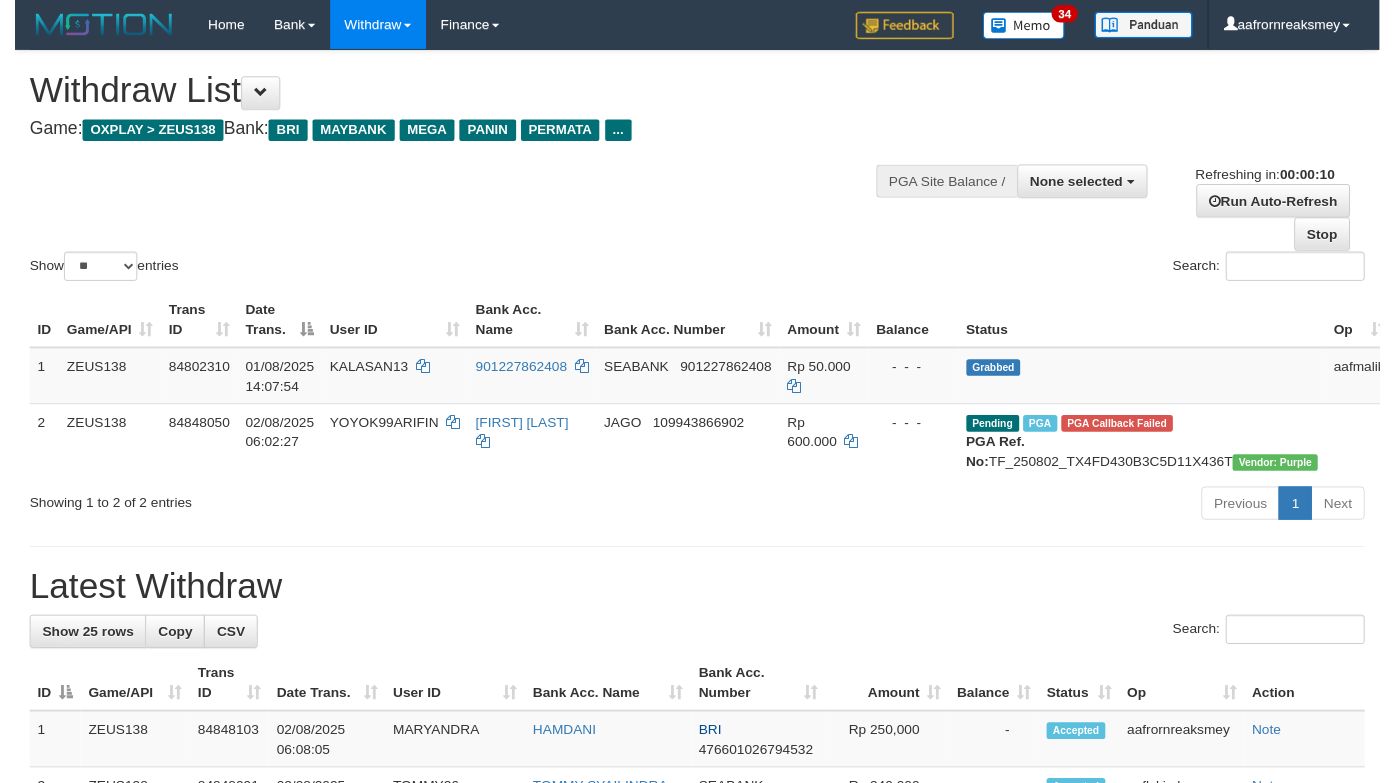 scroll, scrollTop: 0, scrollLeft: 0, axis: both 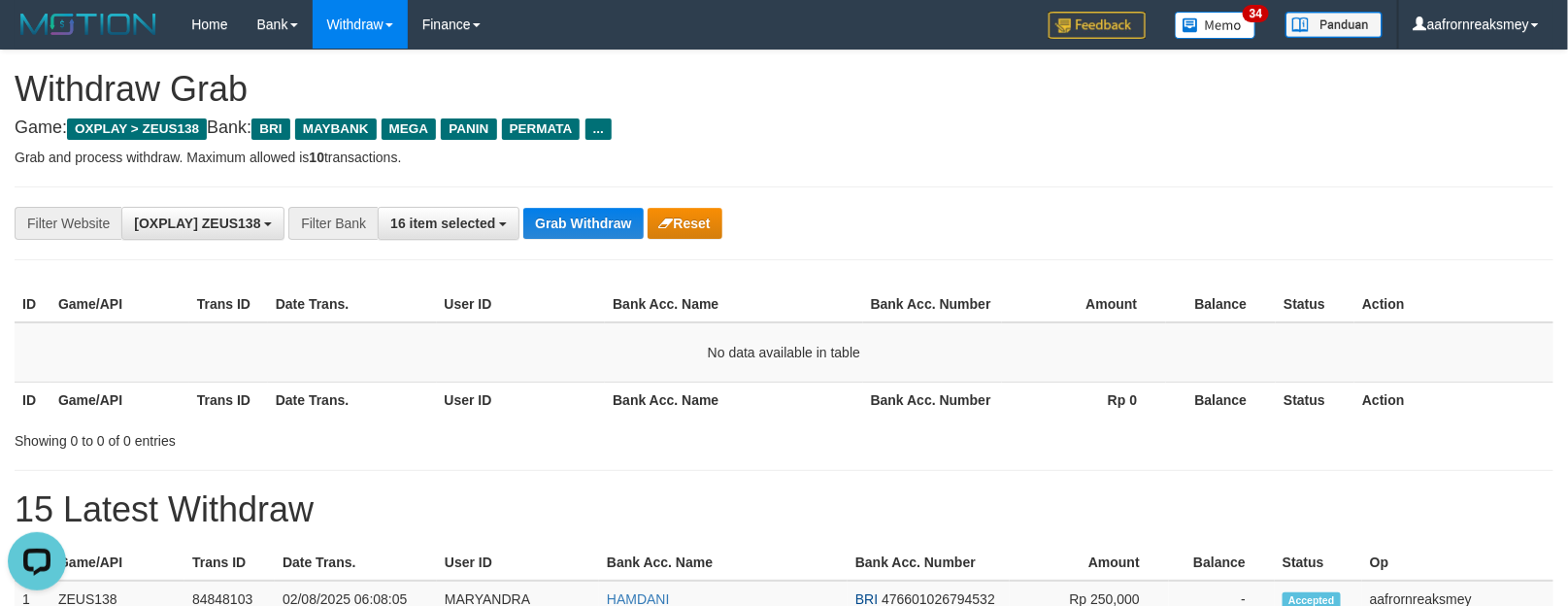 click on "**********" at bounding box center [784, 223] 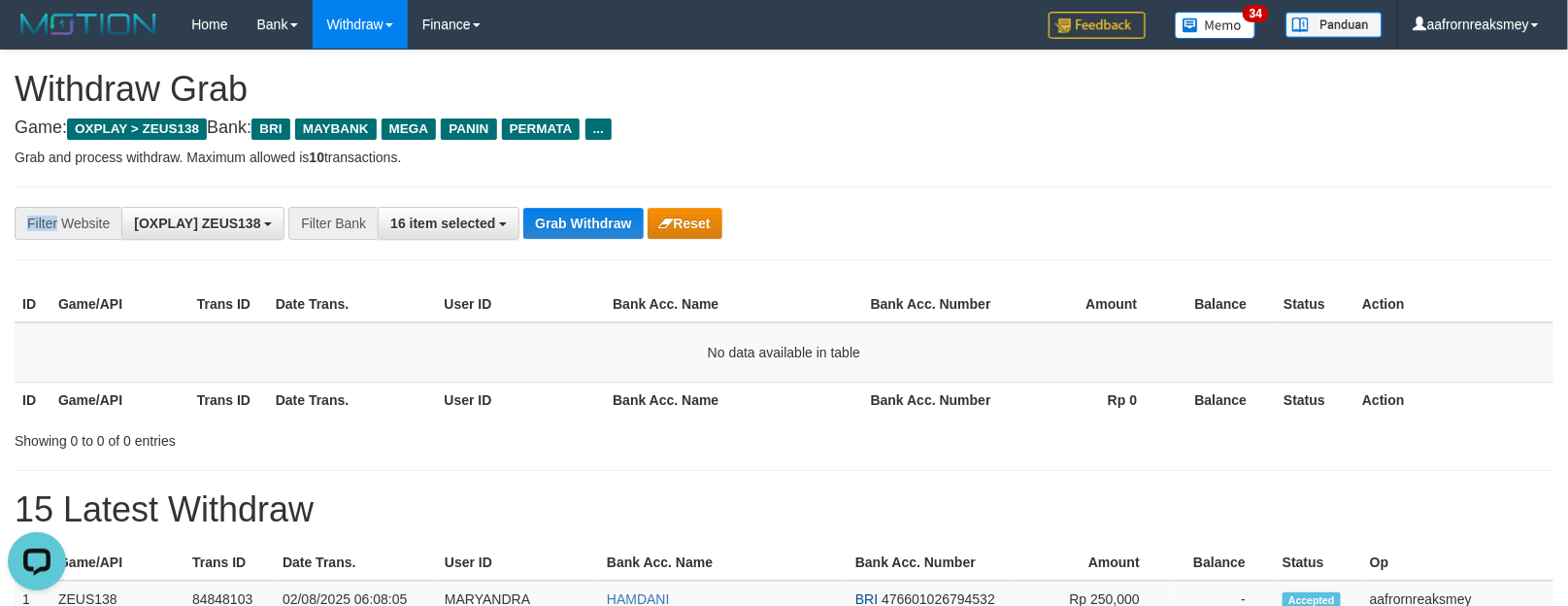 click on "**********" at bounding box center (784, 223) 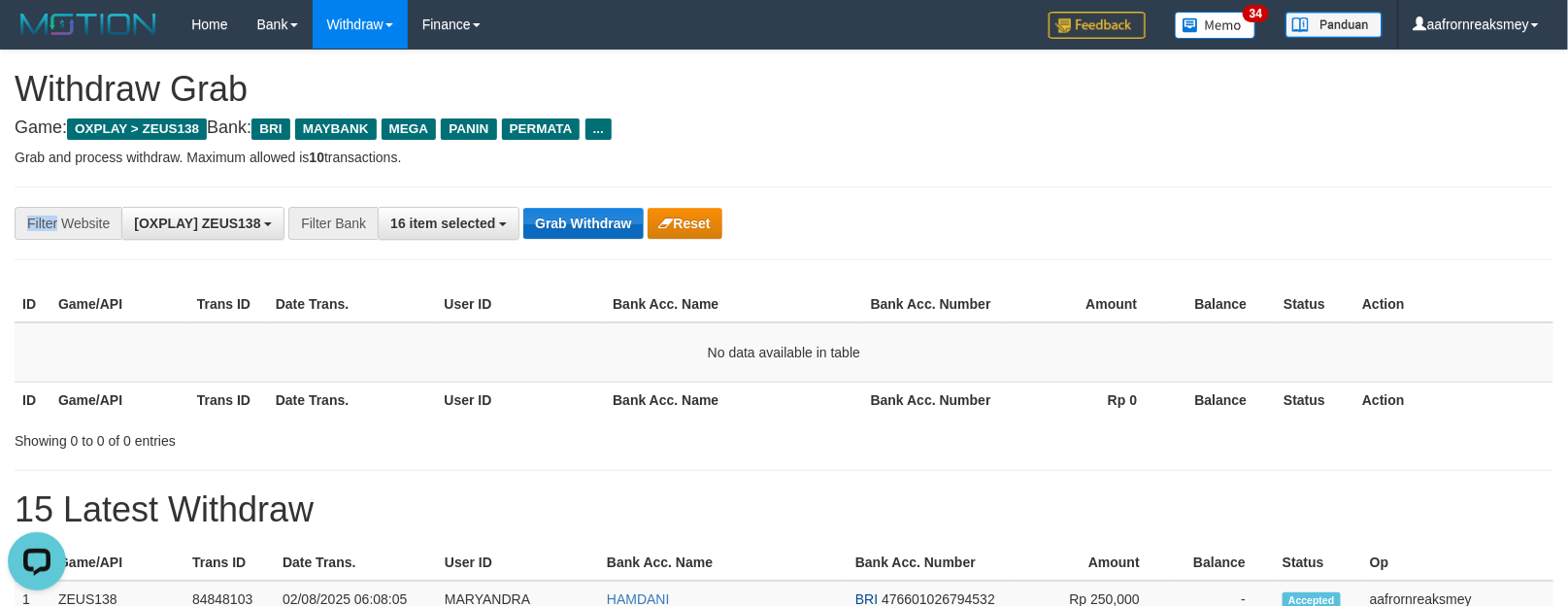 drag, startPoint x: 557, startPoint y: 206, endPoint x: 563, endPoint y: 215, distance: 10.816654 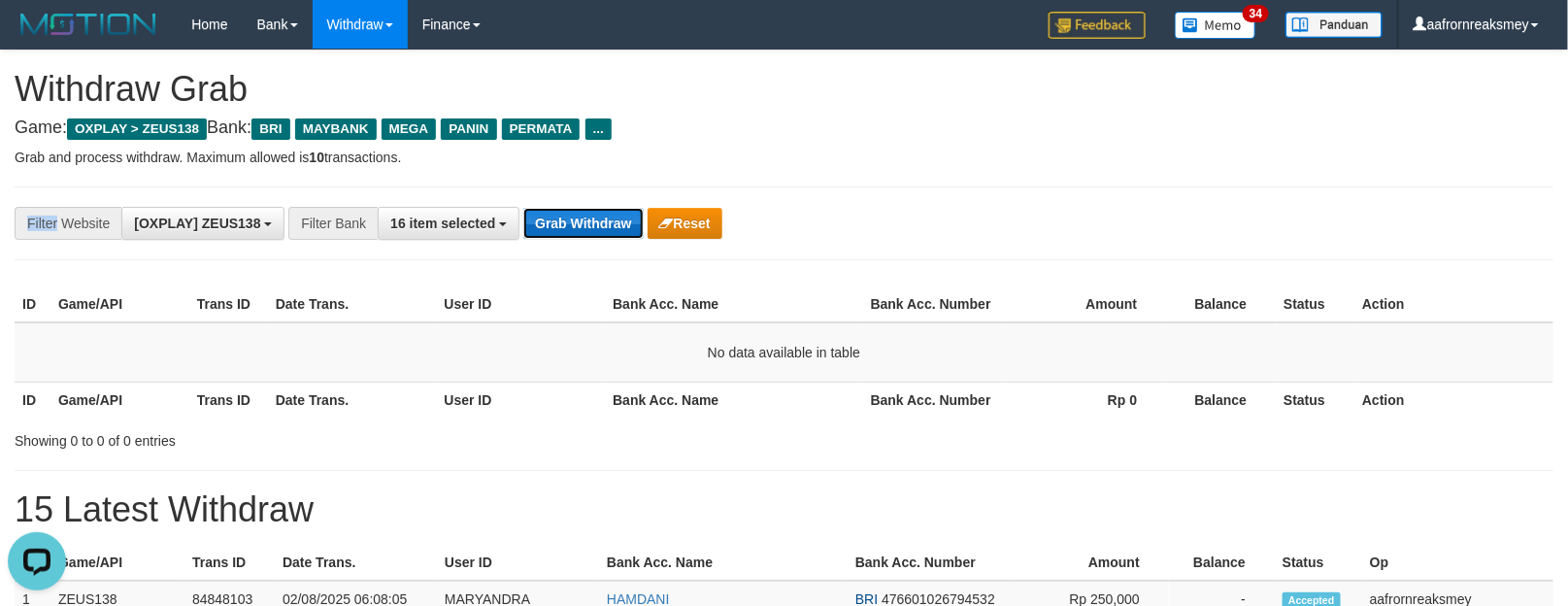 click on "Grab Withdraw" at bounding box center [583, 223] 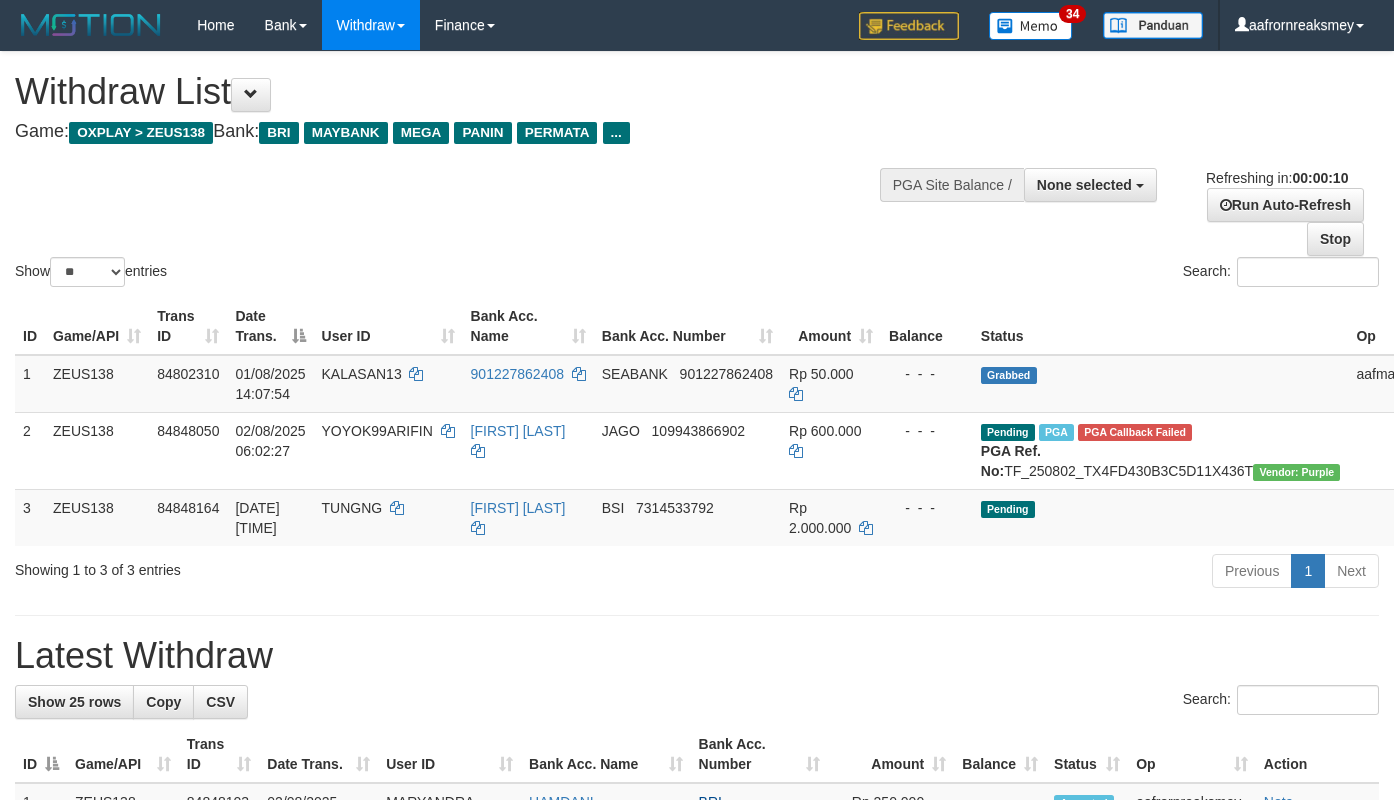 select 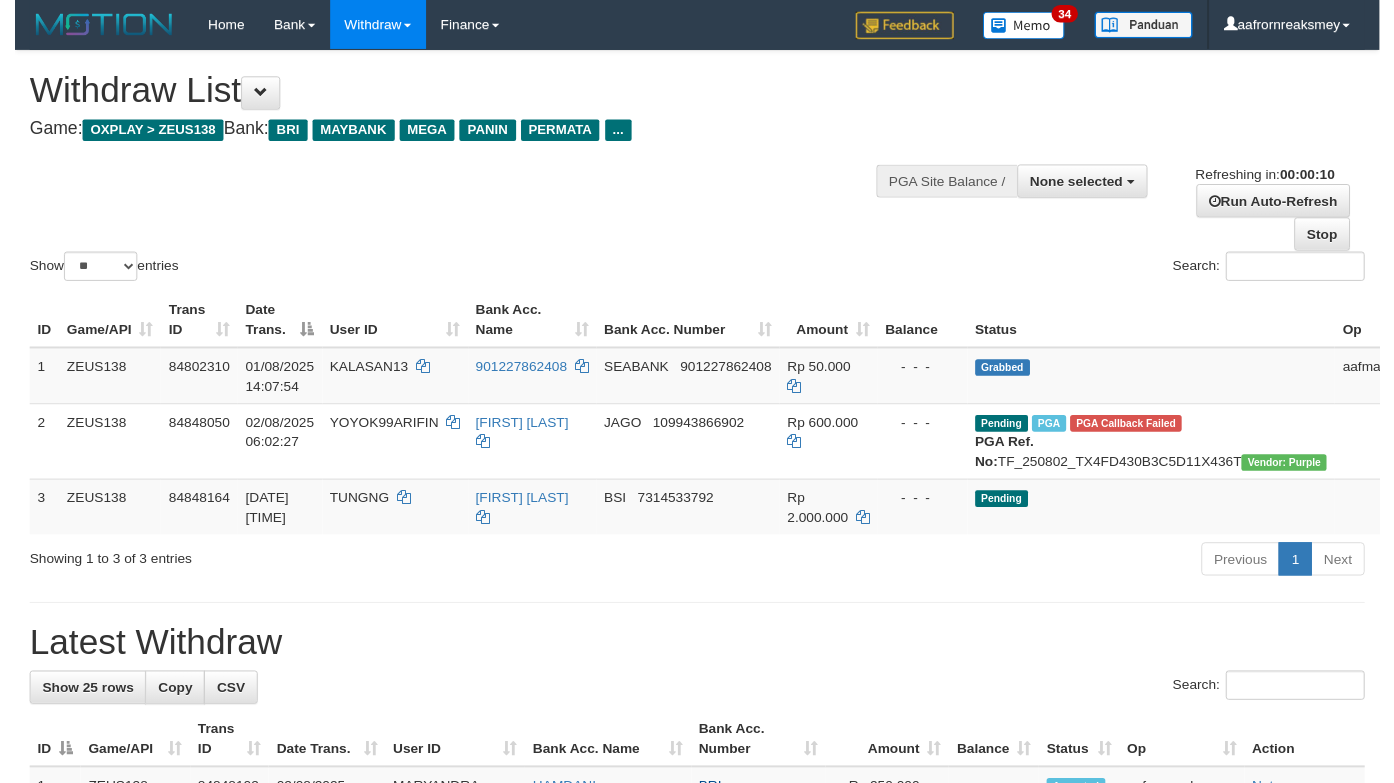 scroll, scrollTop: 0, scrollLeft: 0, axis: both 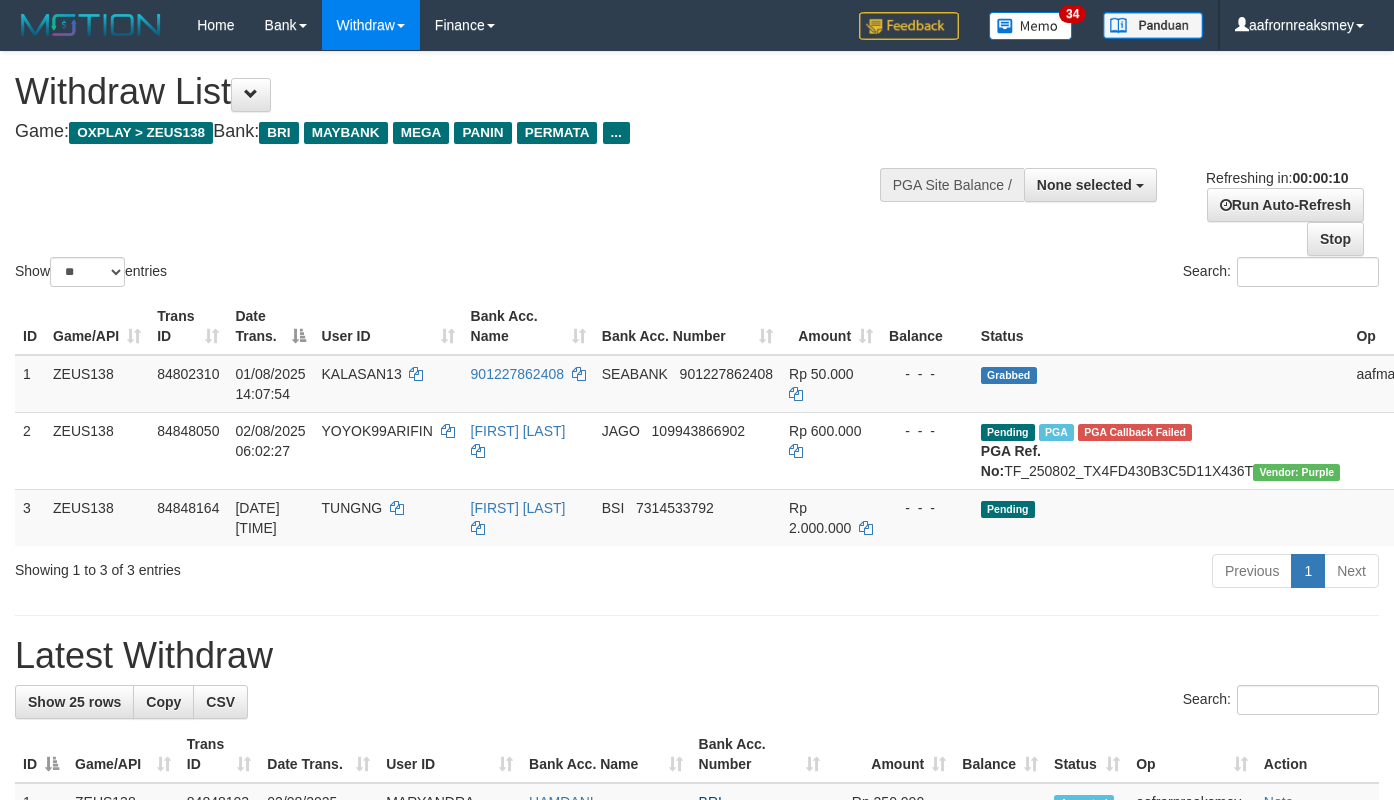 select 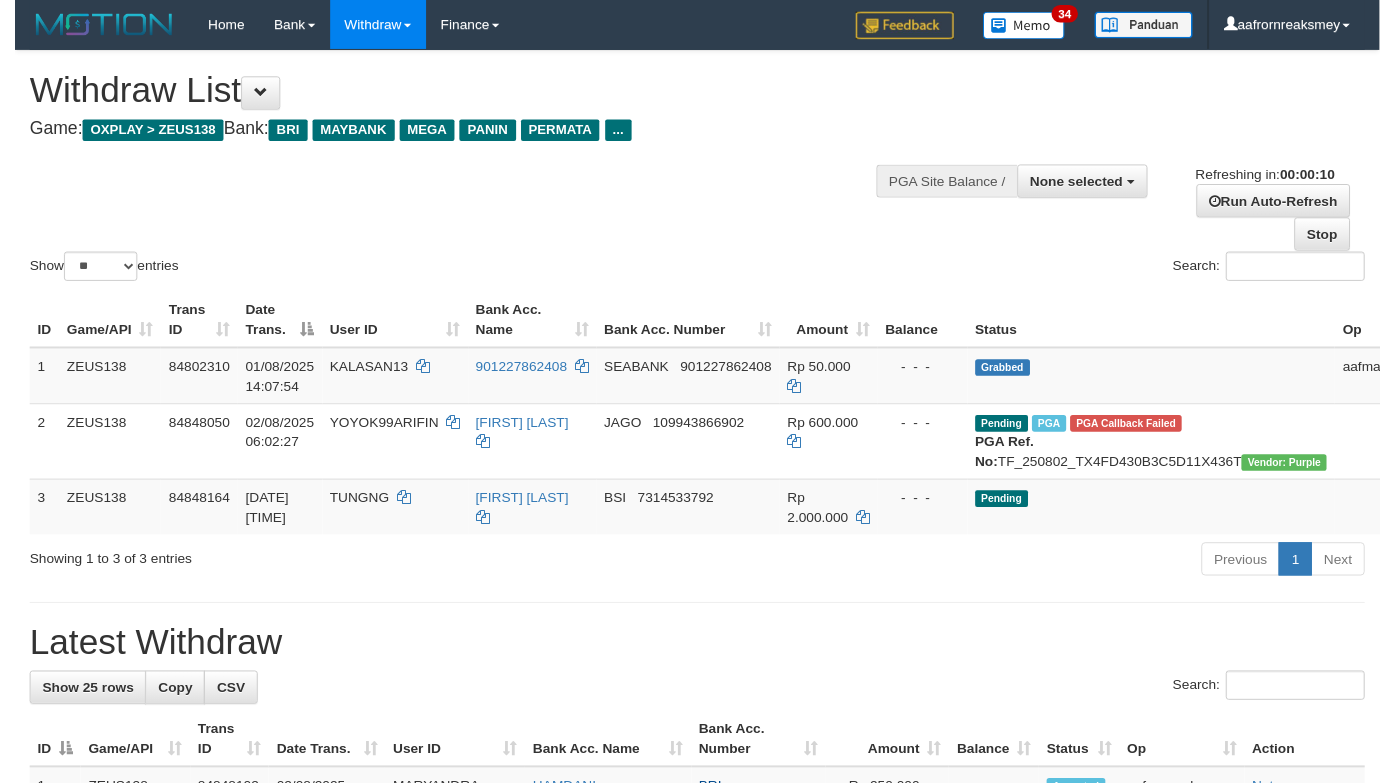 scroll, scrollTop: 0, scrollLeft: 0, axis: both 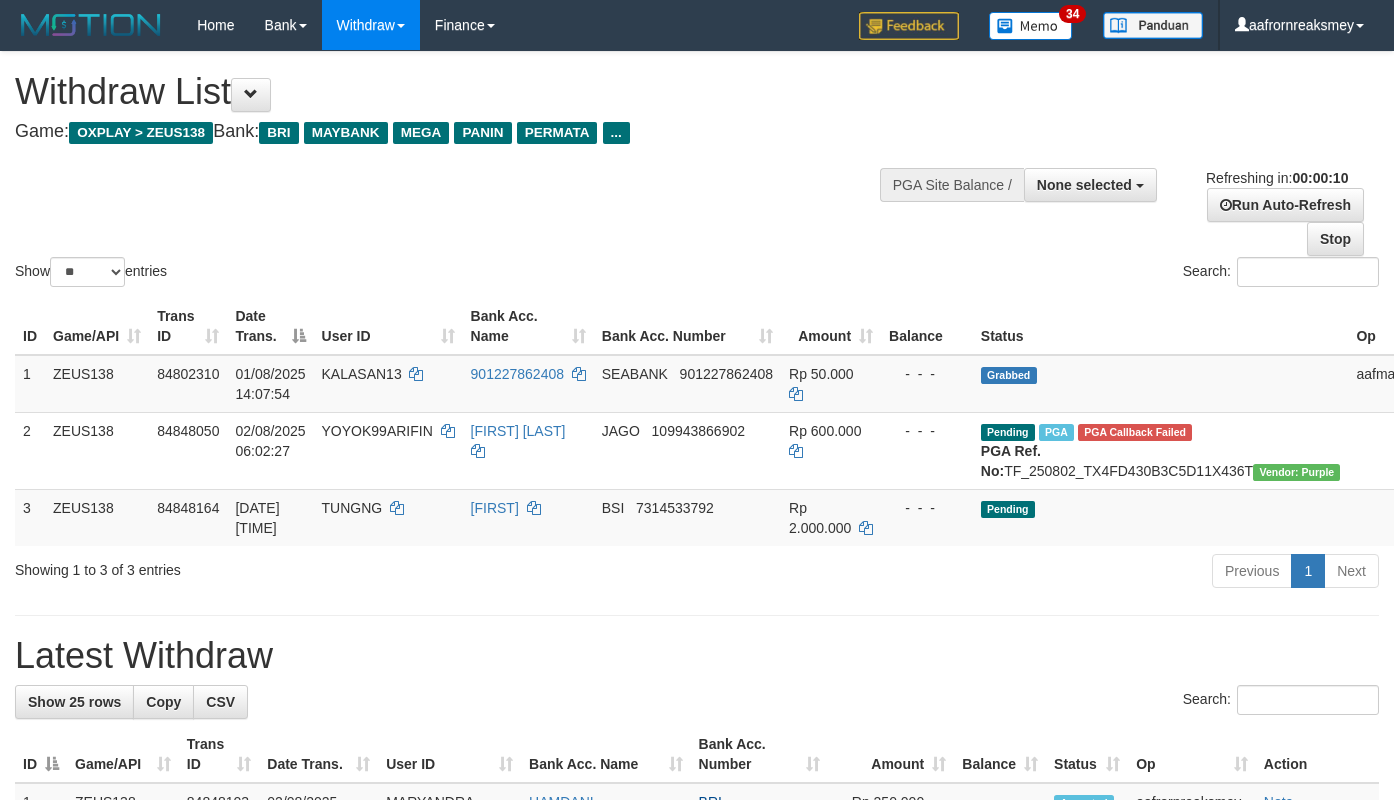select 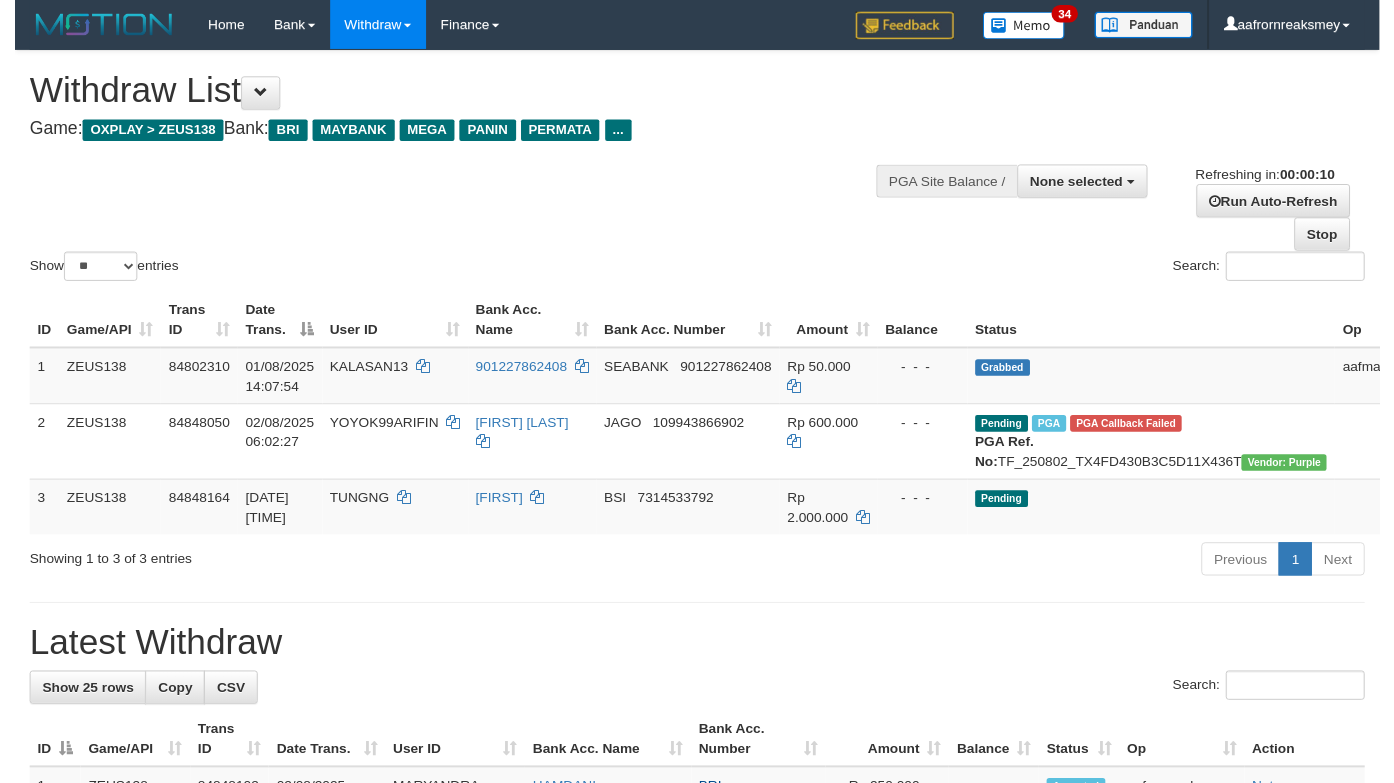 scroll, scrollTop: 0, scrollLeft: 0, axis: both 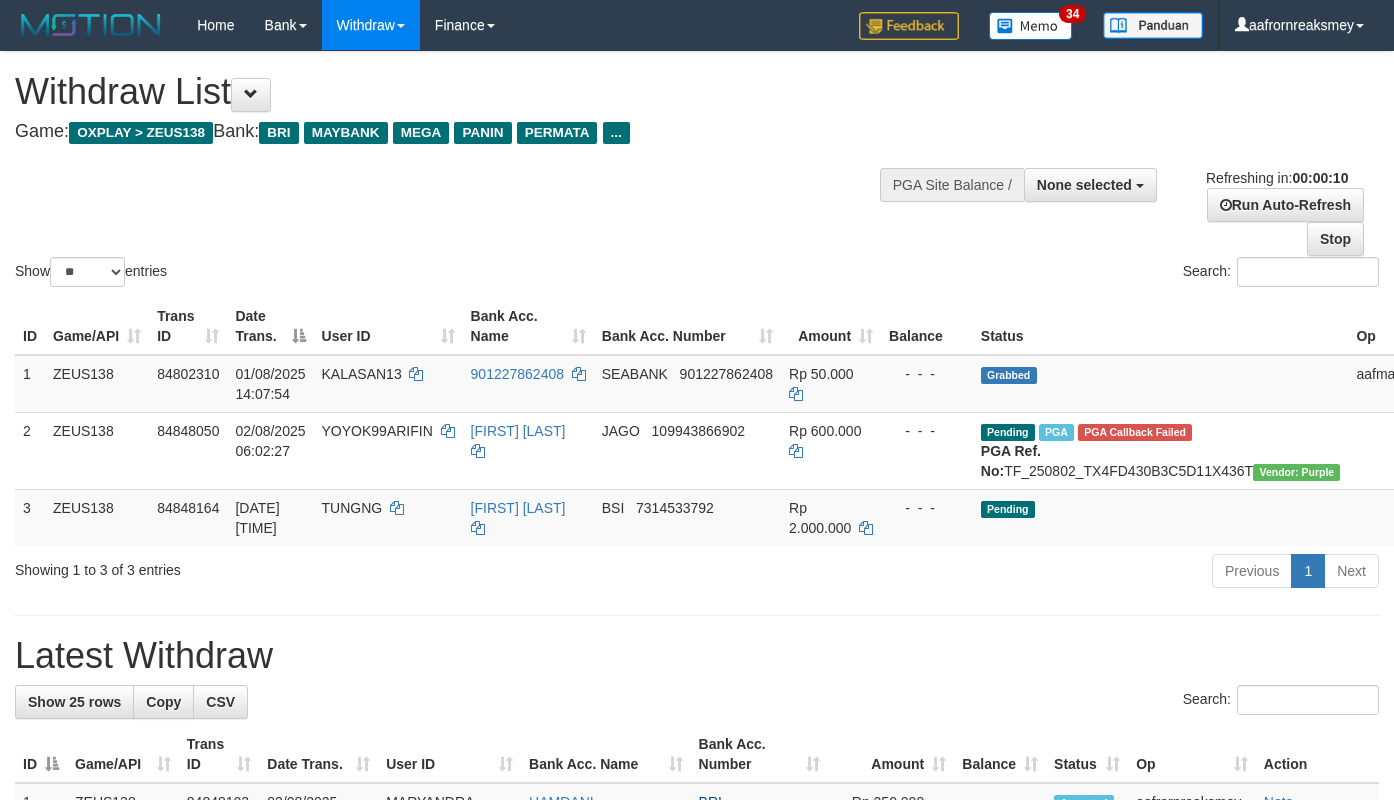 select 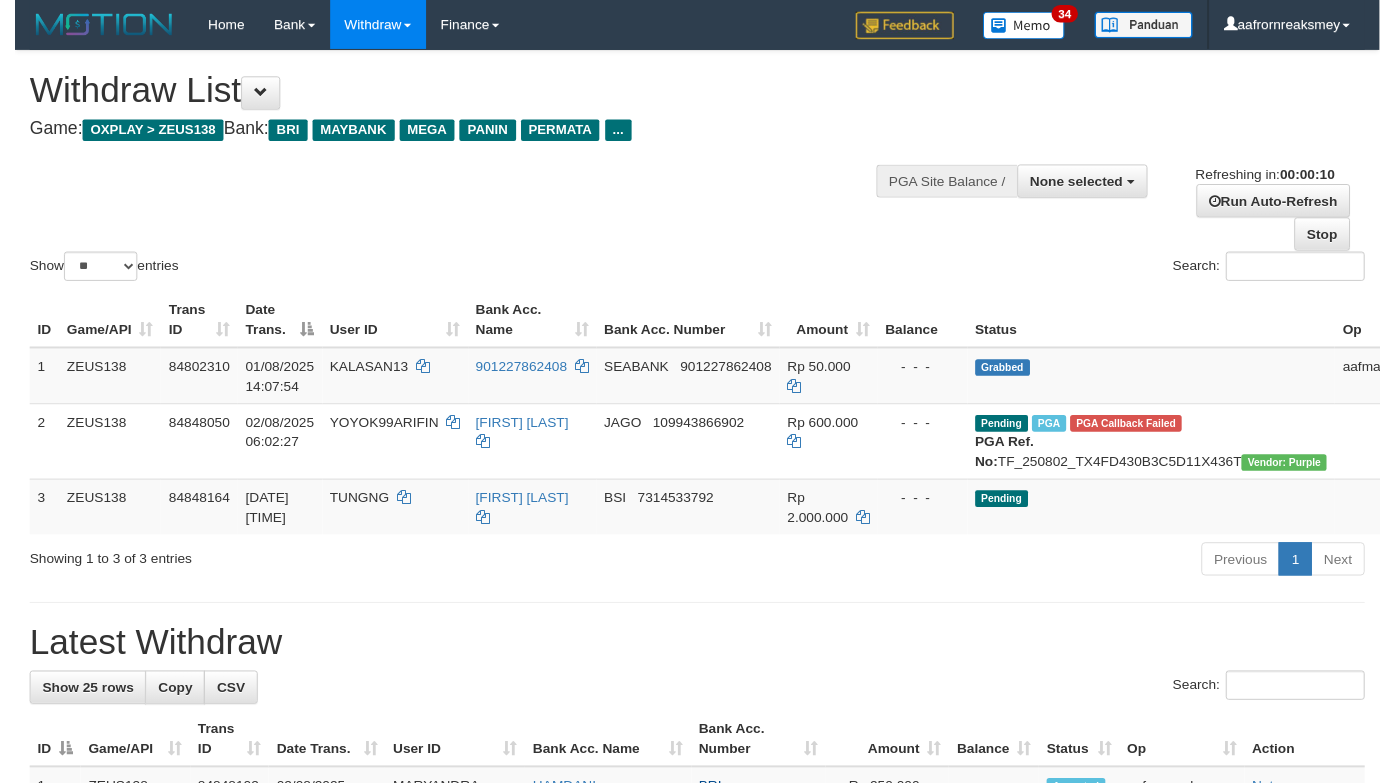 scroll, scrollTop: 0, scrollLeft: 0, axis: both 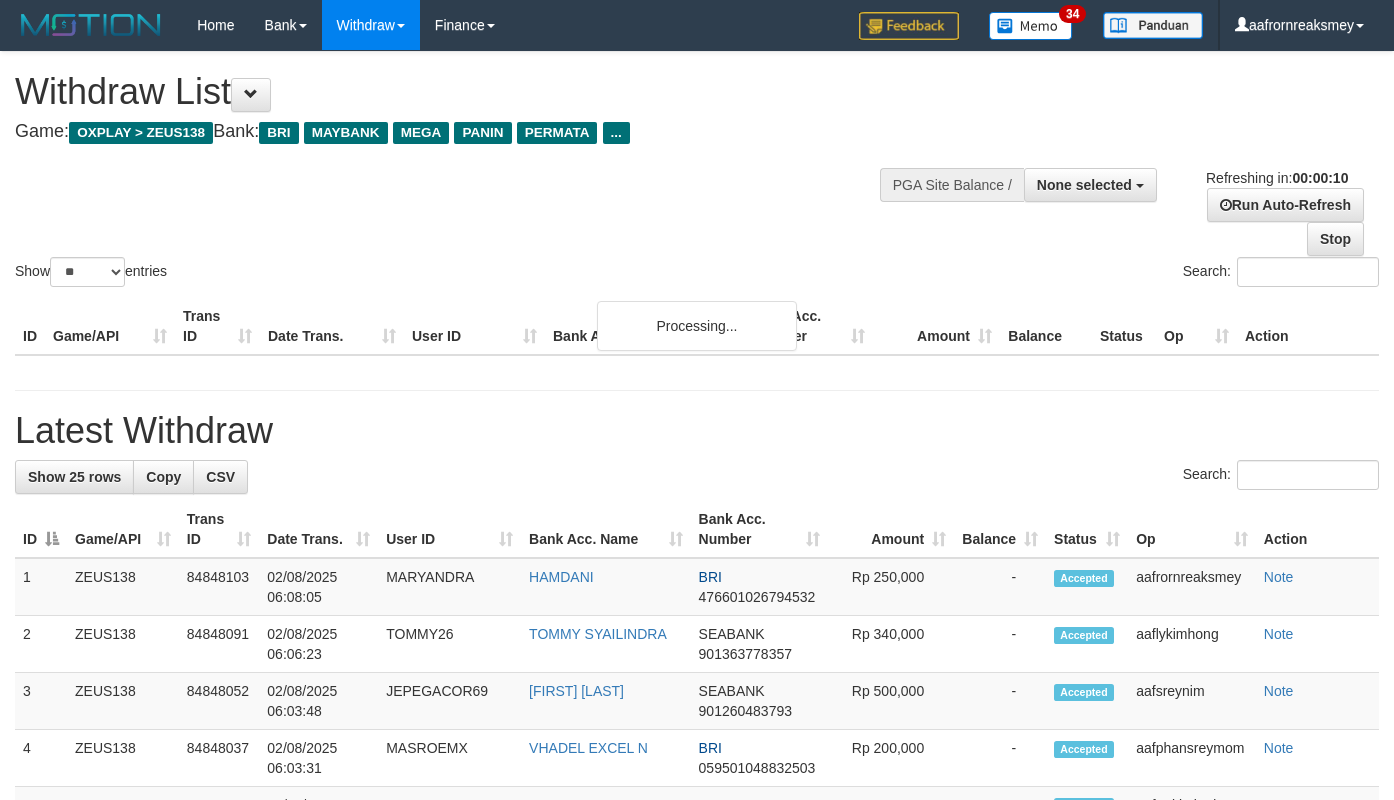 select 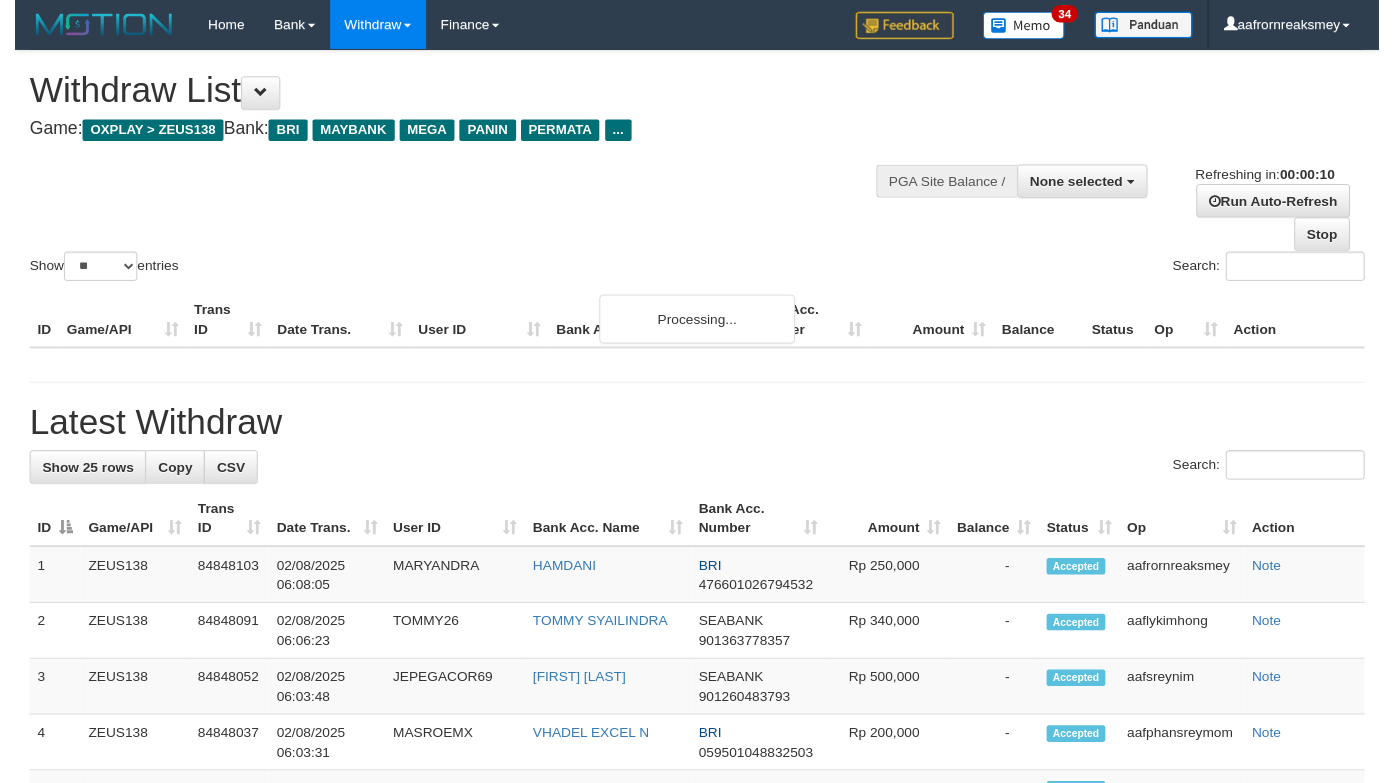 scroll, scrollTop: 0, scrollLeft: 0, axis: both 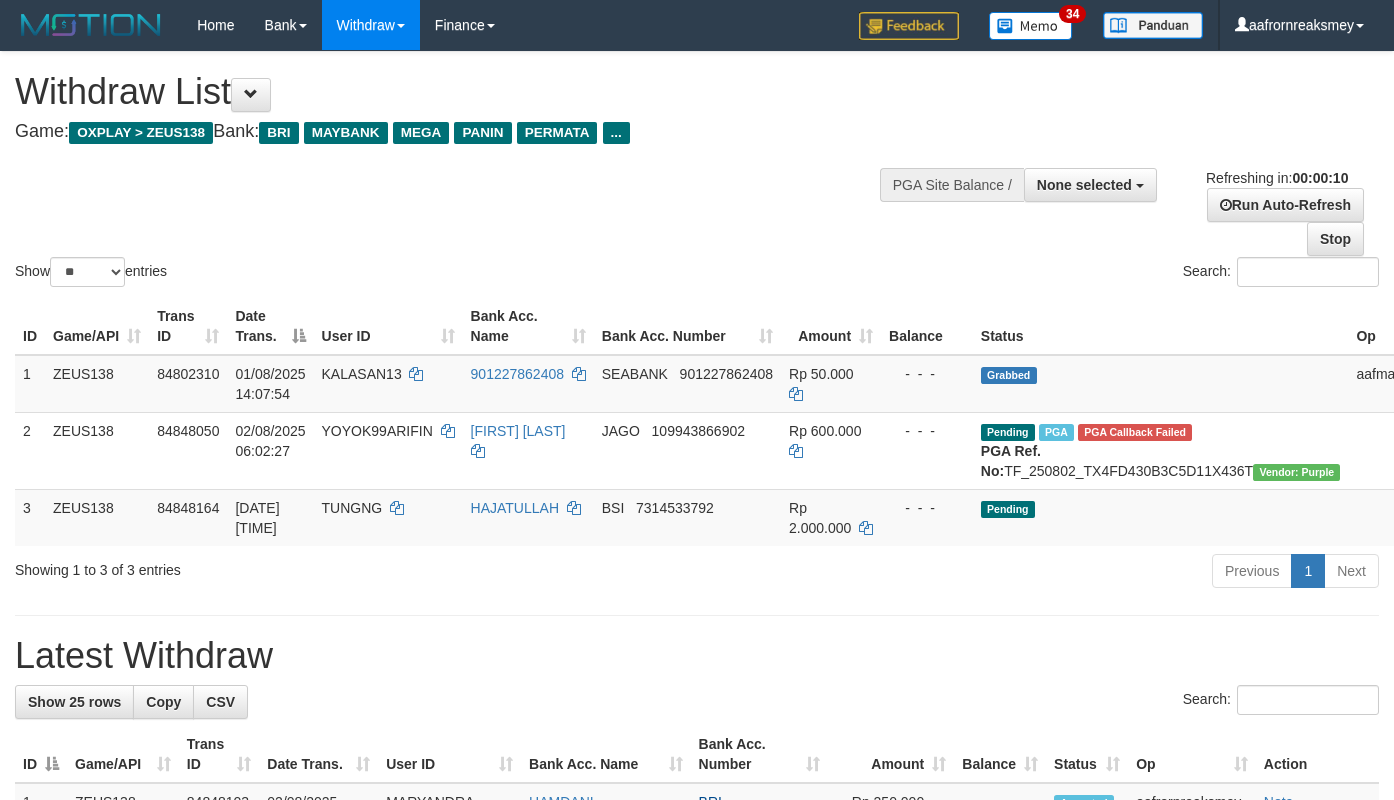 select 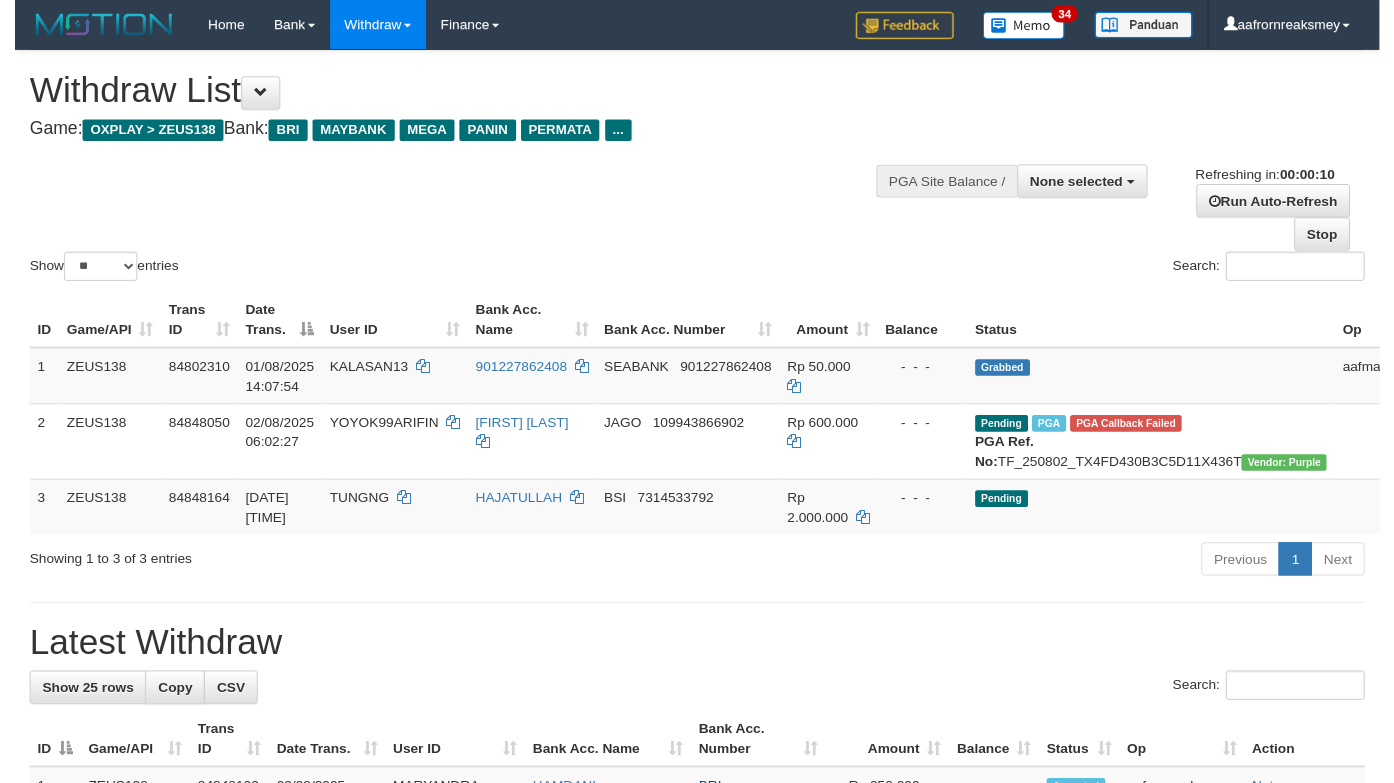 scroll, scrollTop: 0, scrollLeft: 0, axis: both 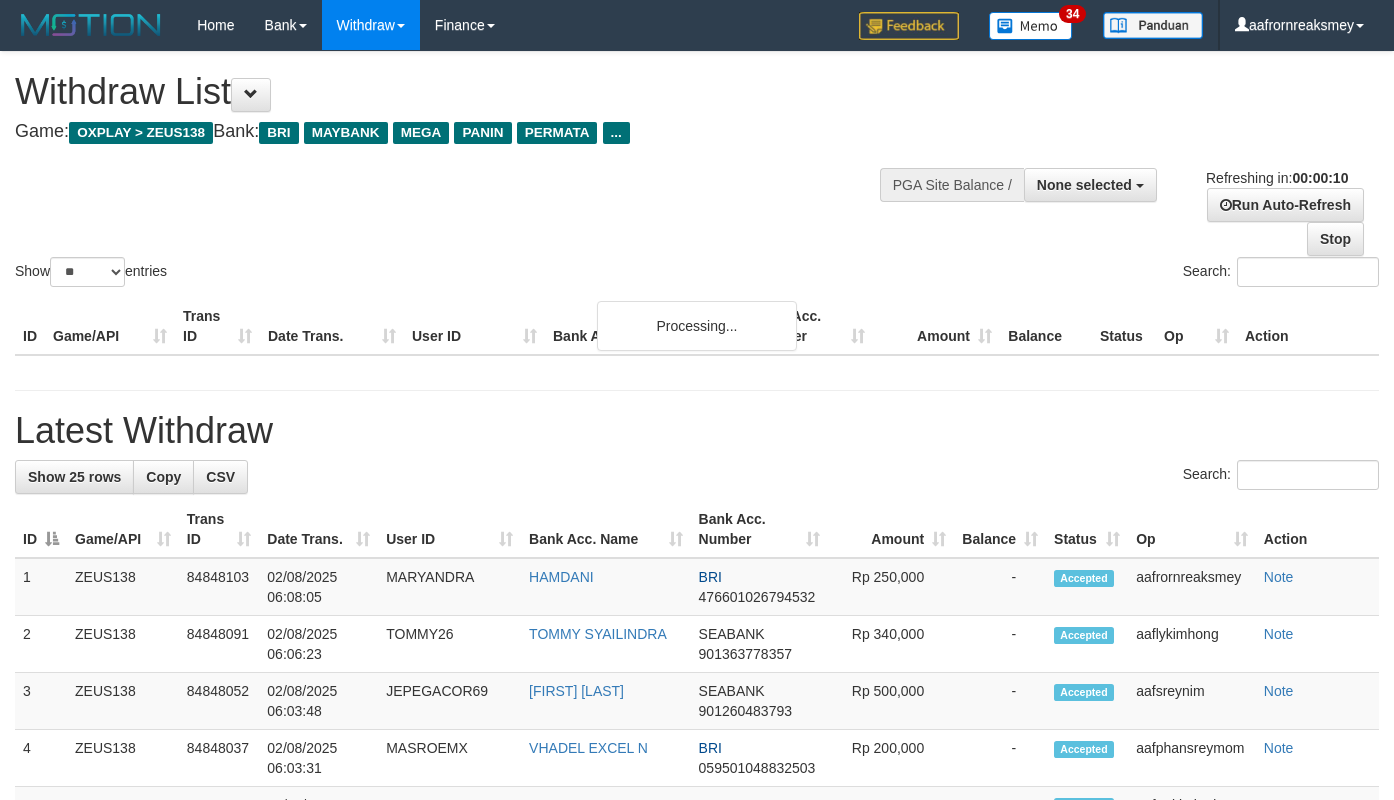 select 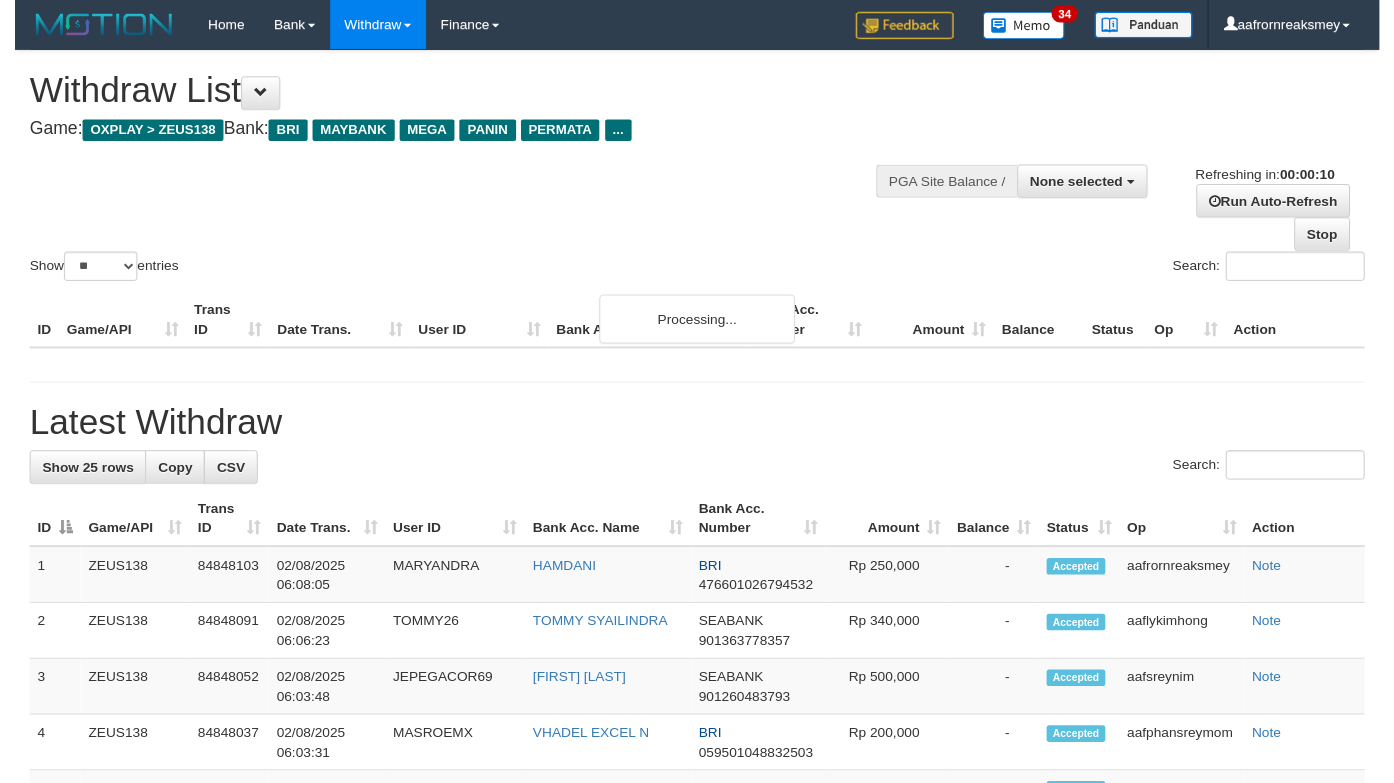 scroll, scrollTop: 0, scrollLeft: 0, axis: both 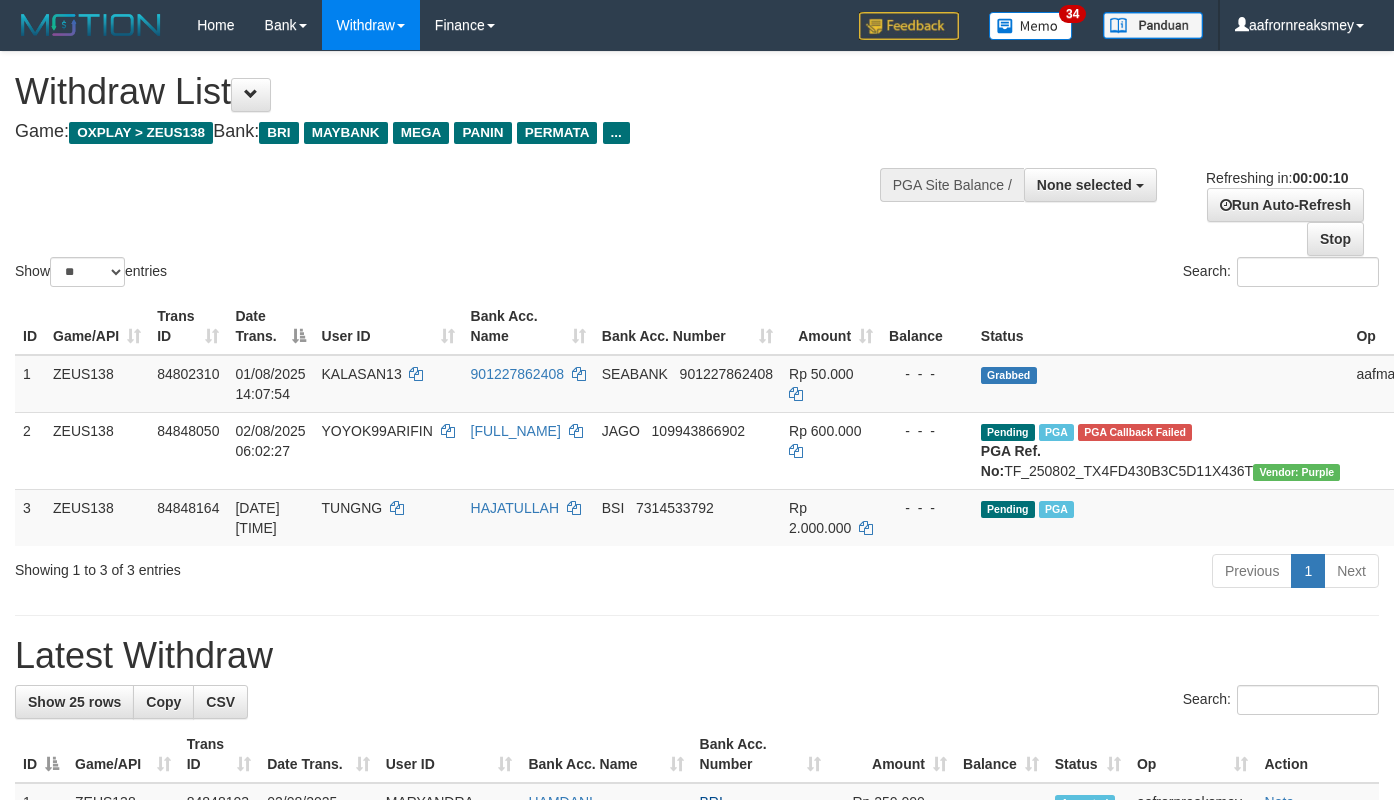select 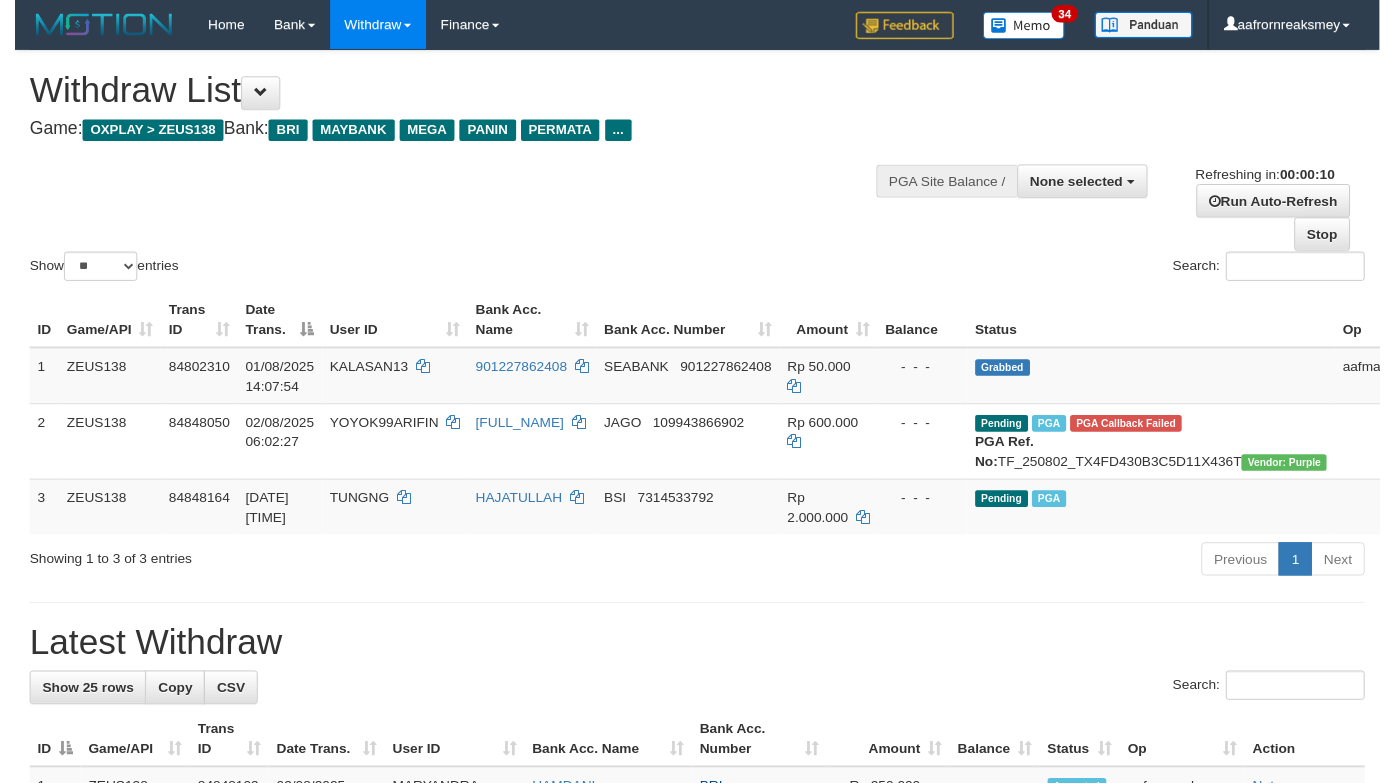 scroll, scrollTop: 0, scrollLeft: 0, axis: both 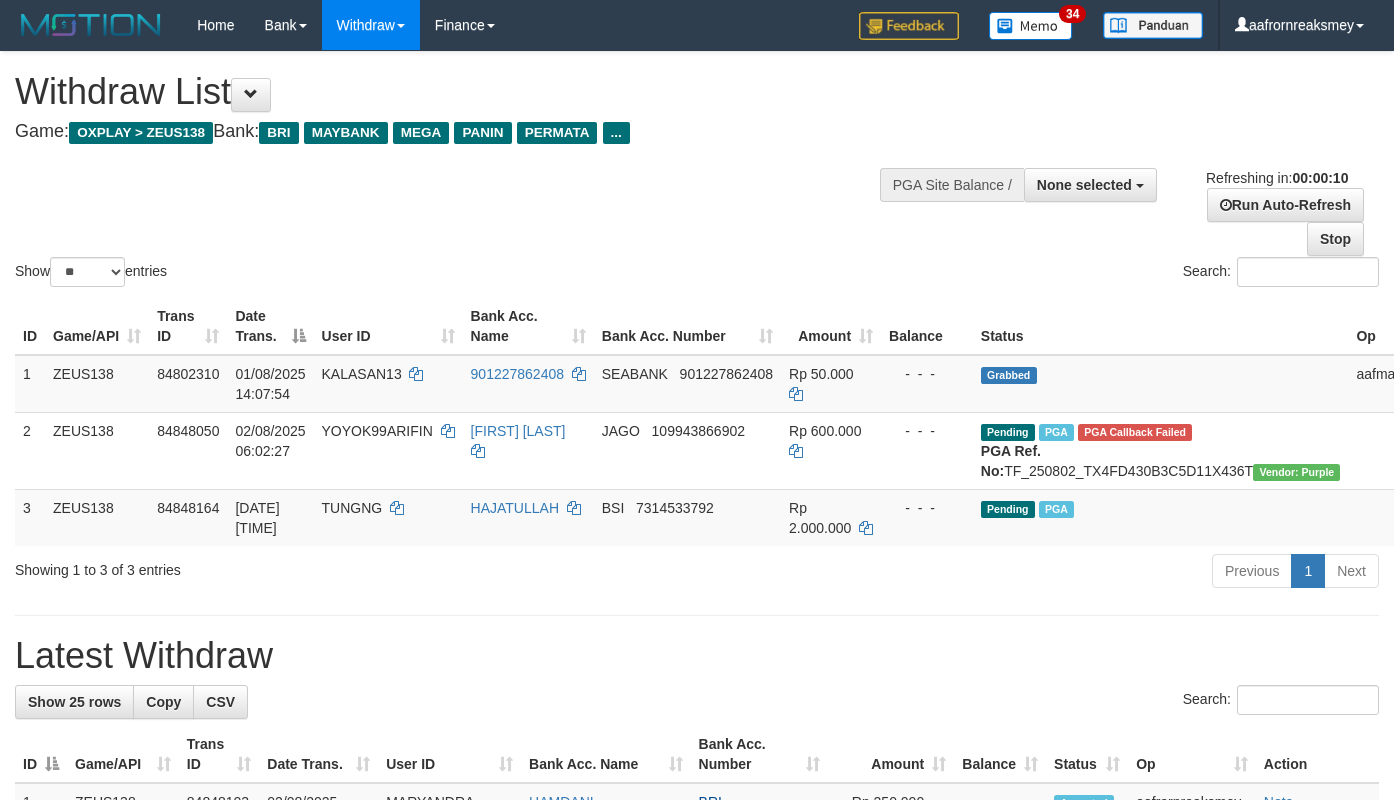 select 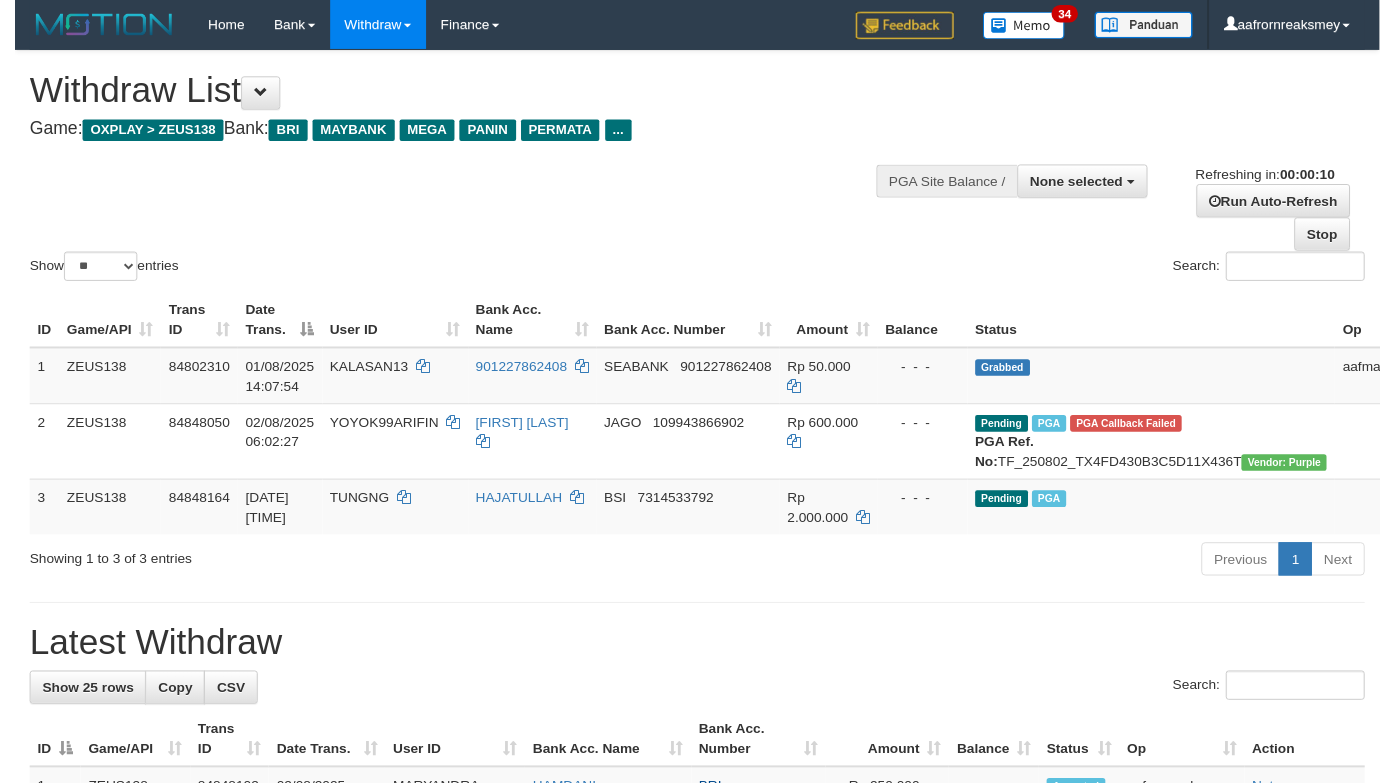 scroll, scrollTop: 0, scrollLeft: 0, axis: both 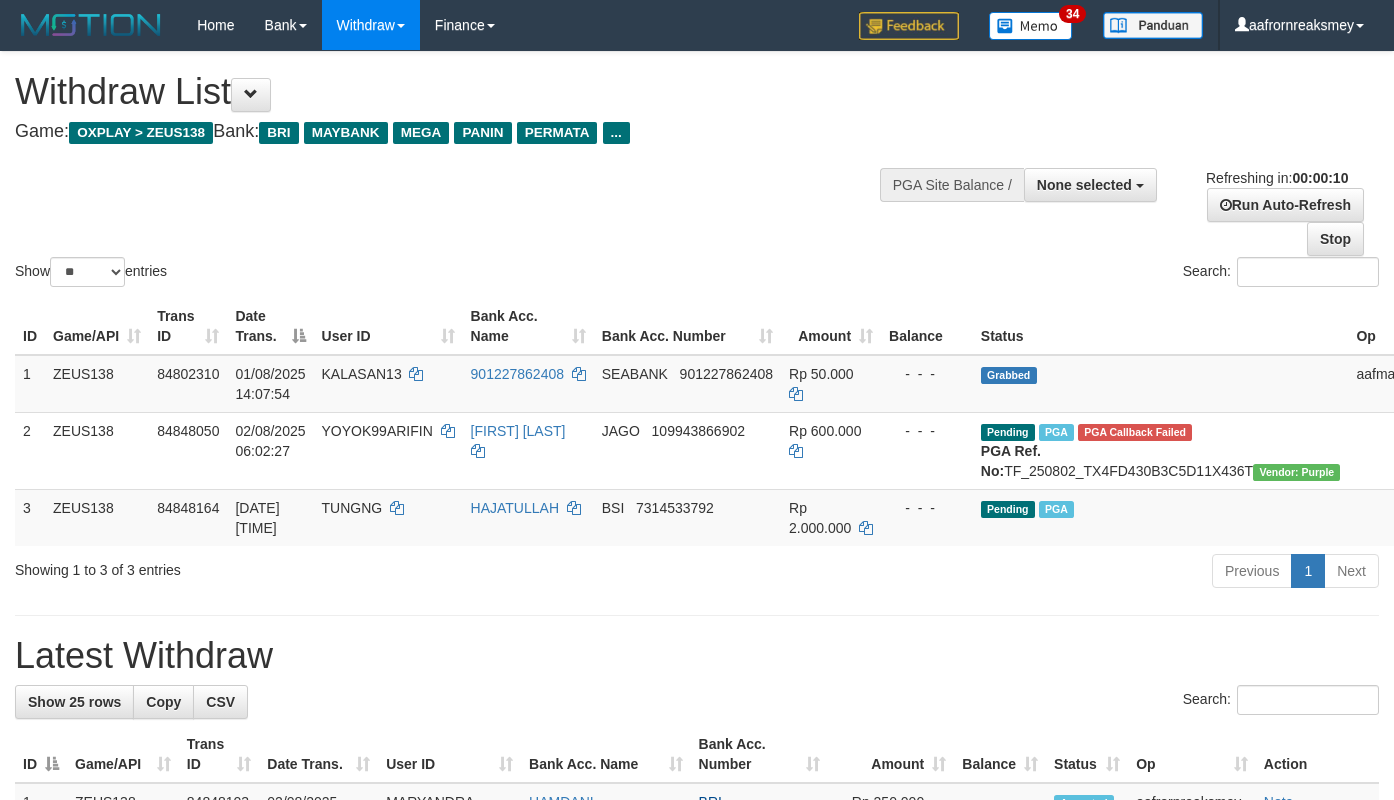 select 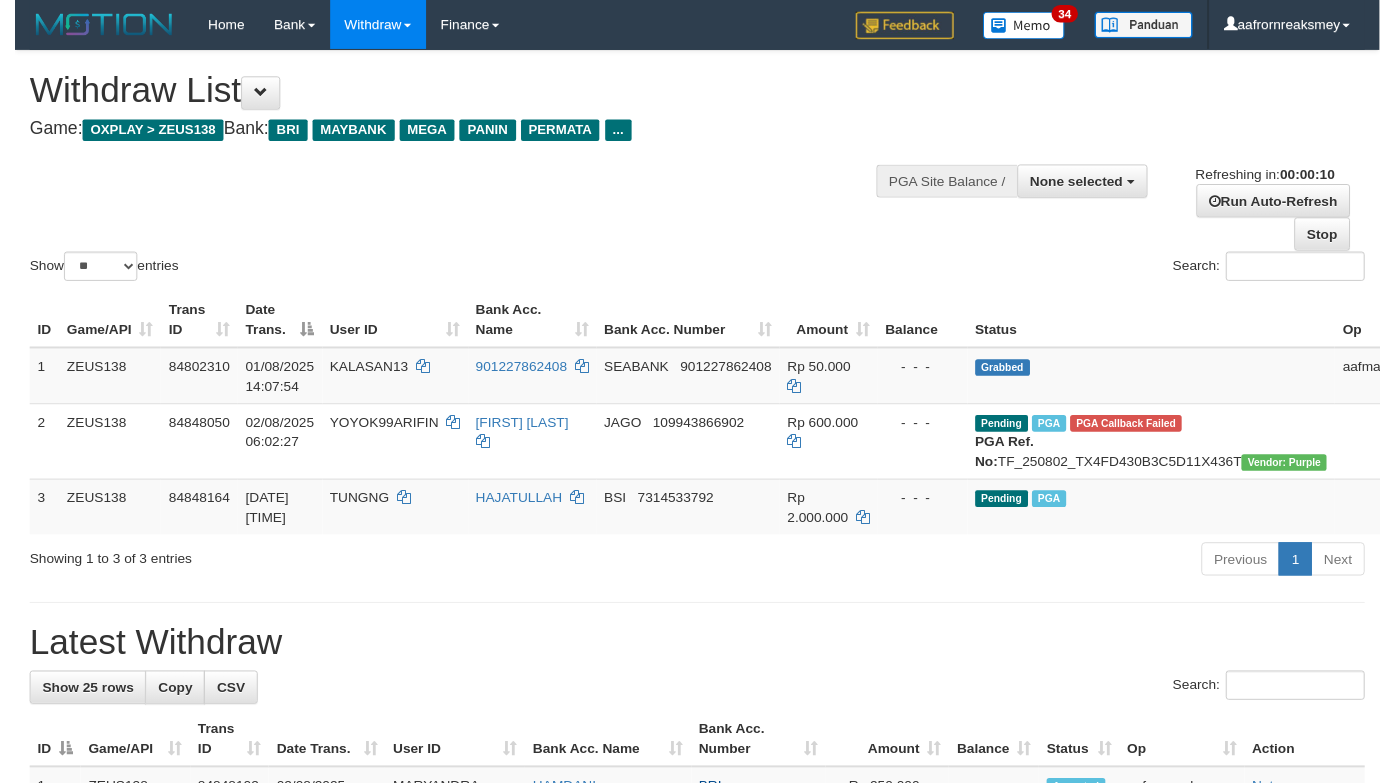 scroll, scrollTop: 0, scrollLeft: 0, axis: both 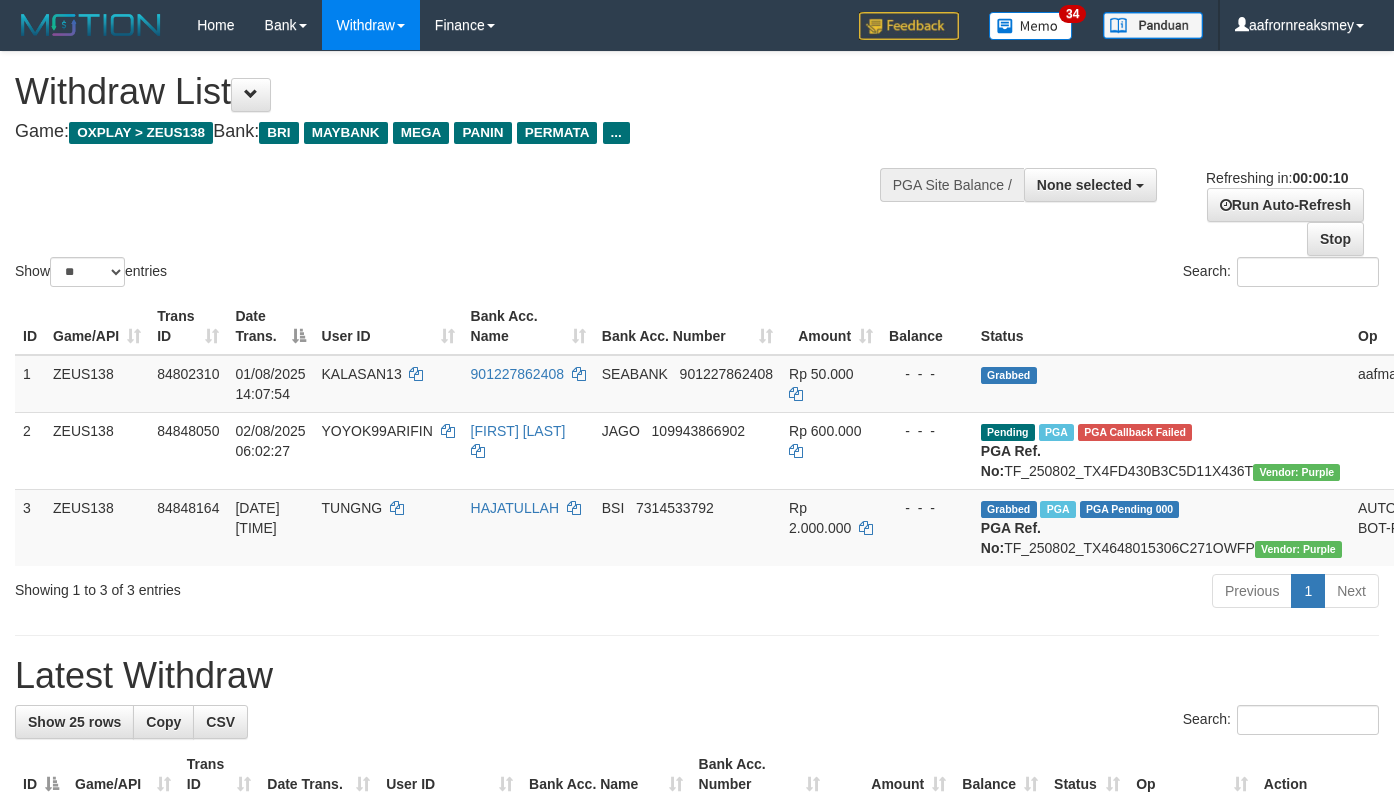 select 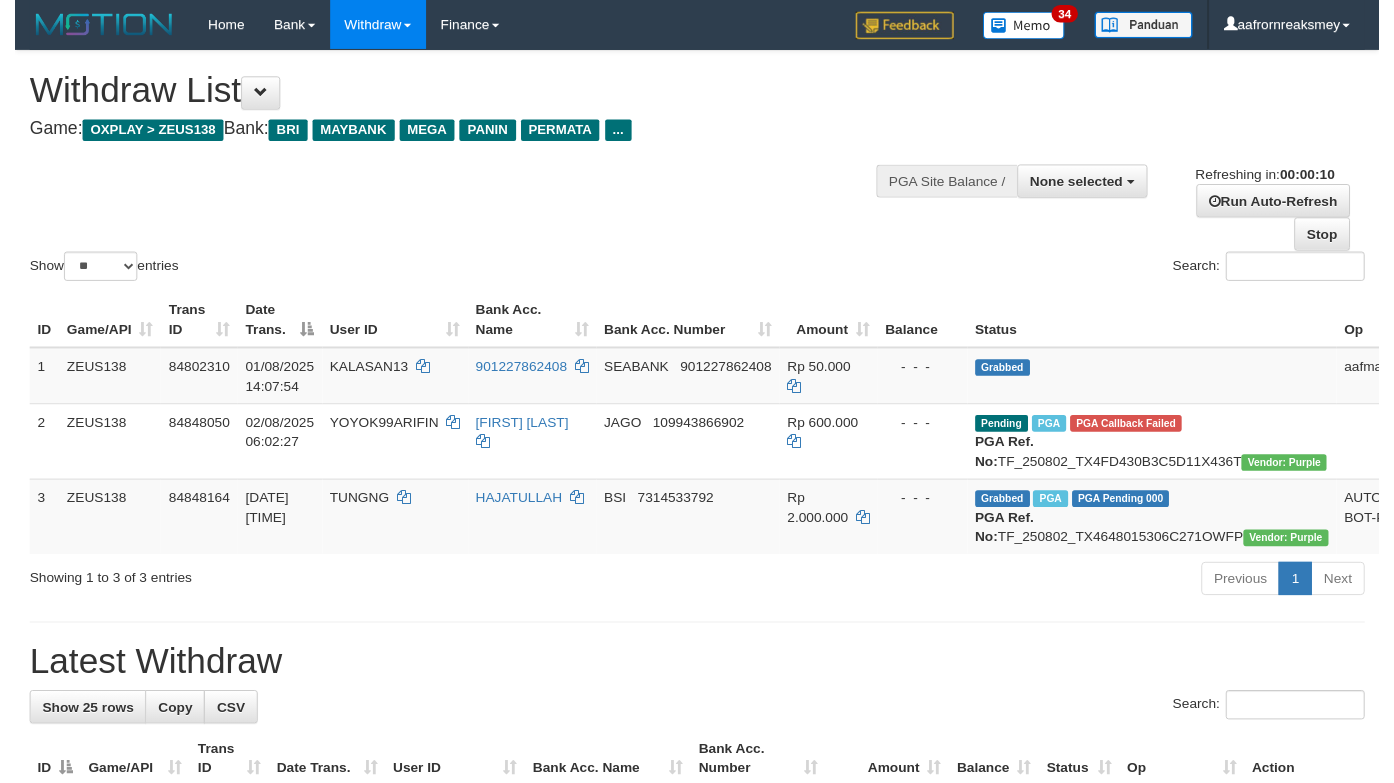 scroll, scrollTop: 0, scrollLeft: 0, axis: both 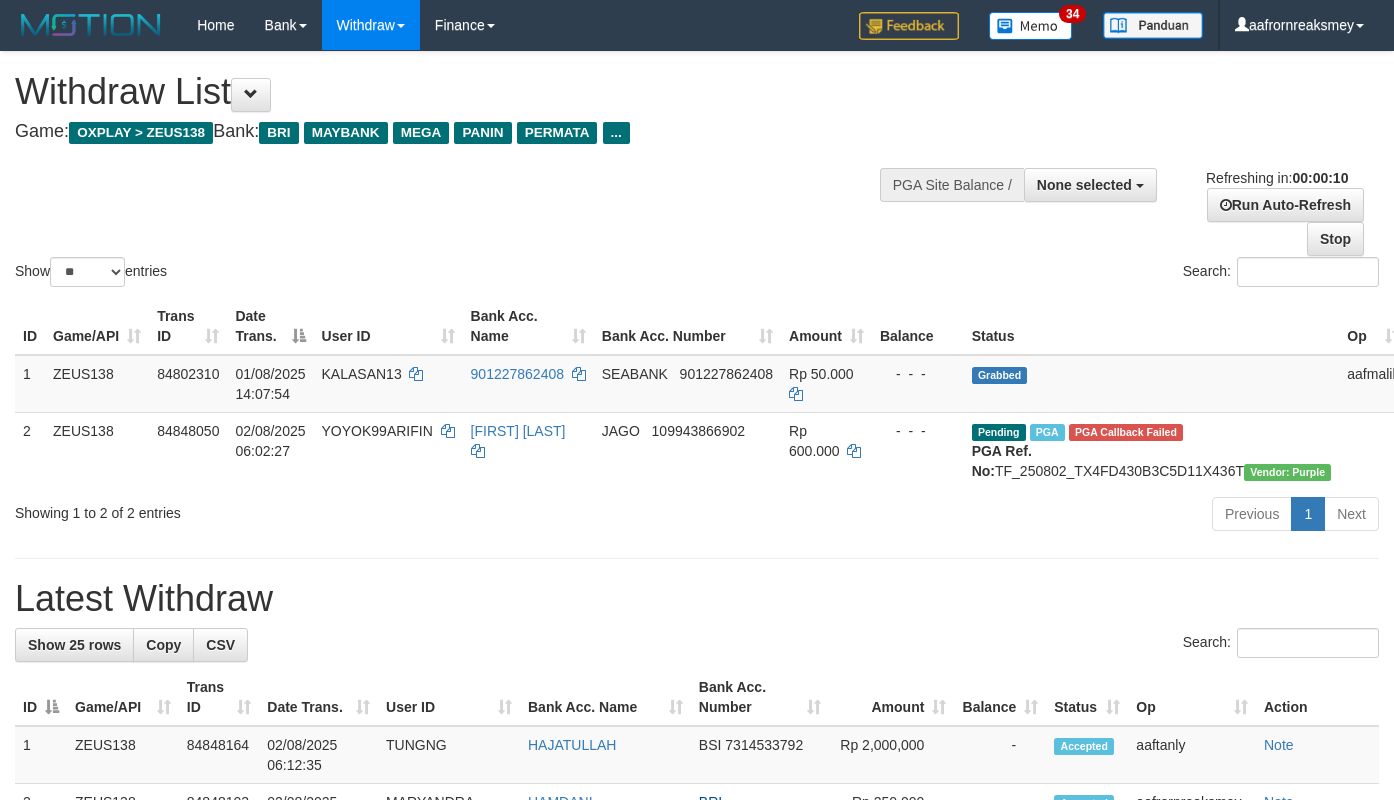 select 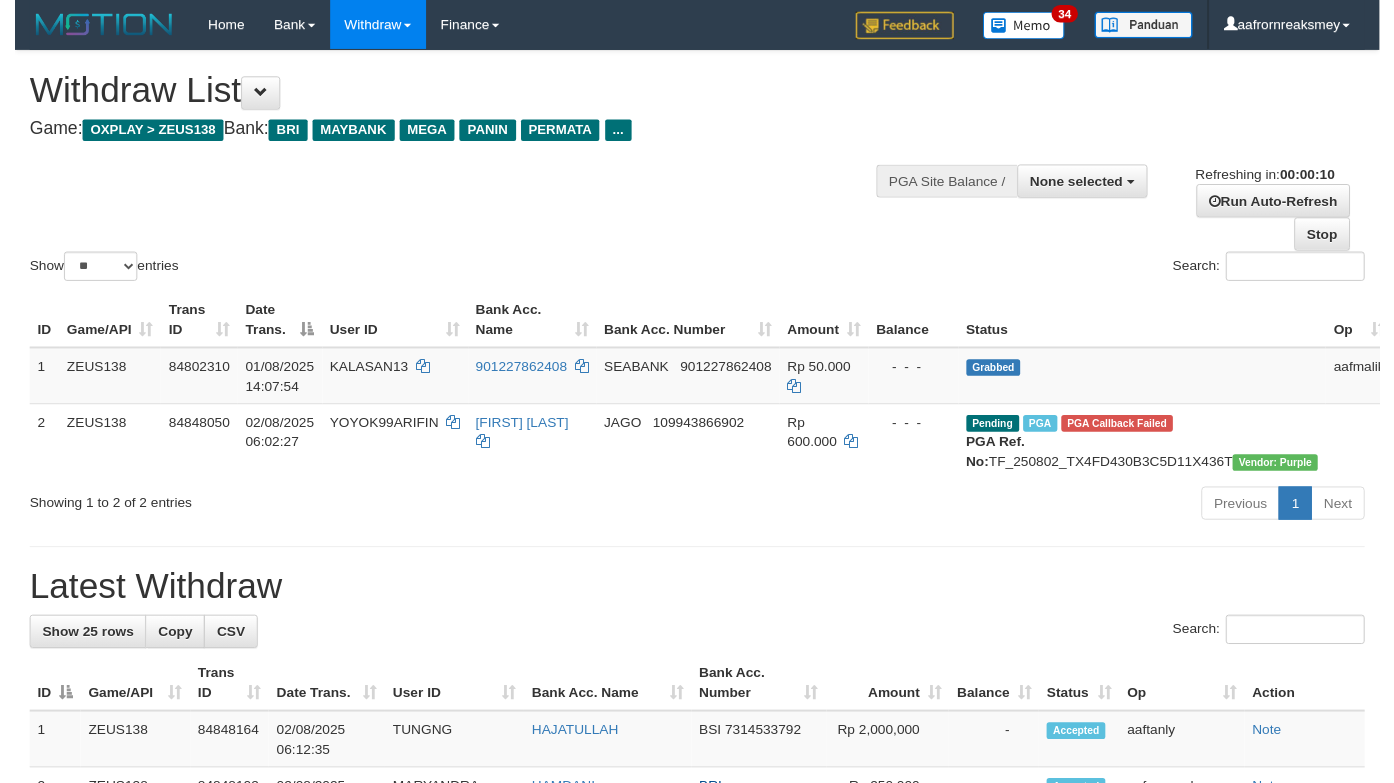 scroll, scrollTop: 0, scrollLeft: 0, axis: both 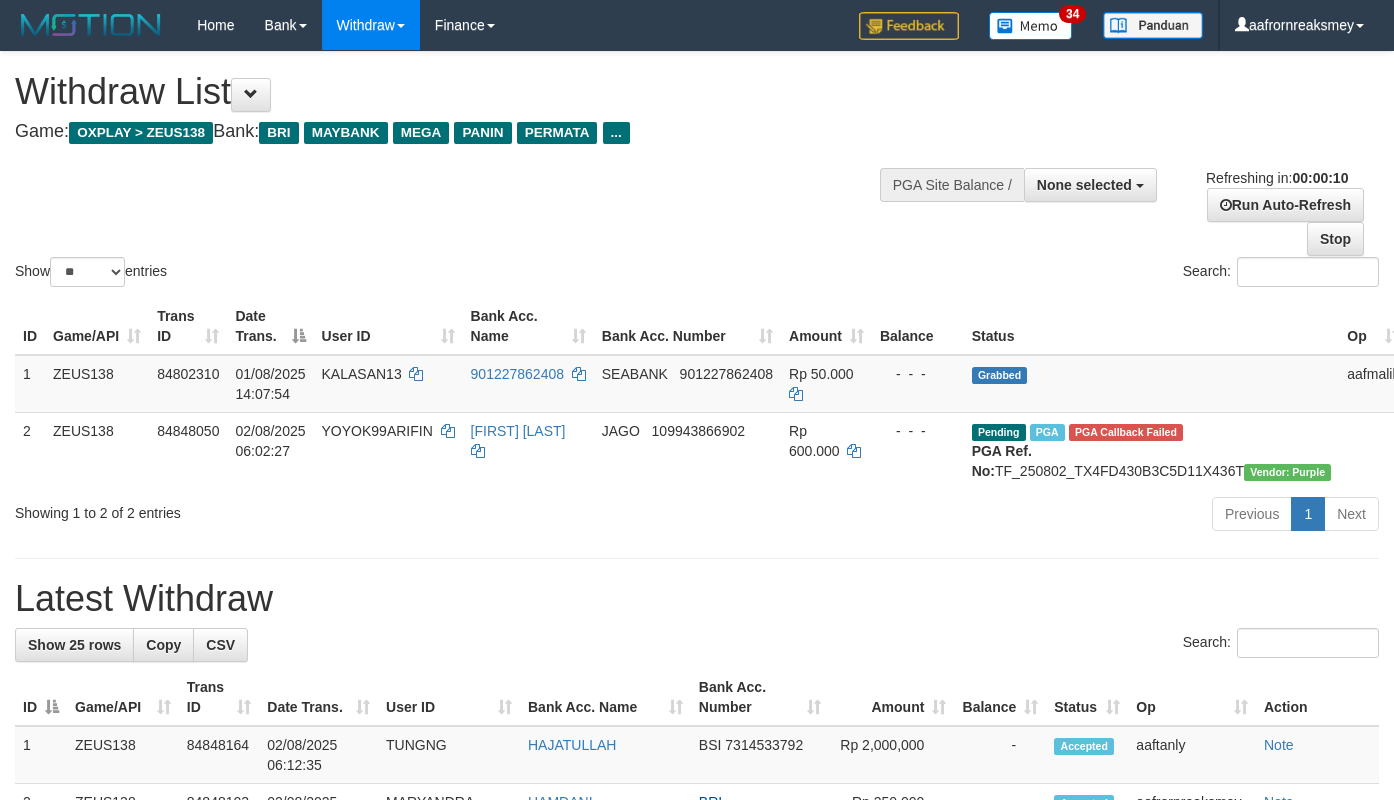 select 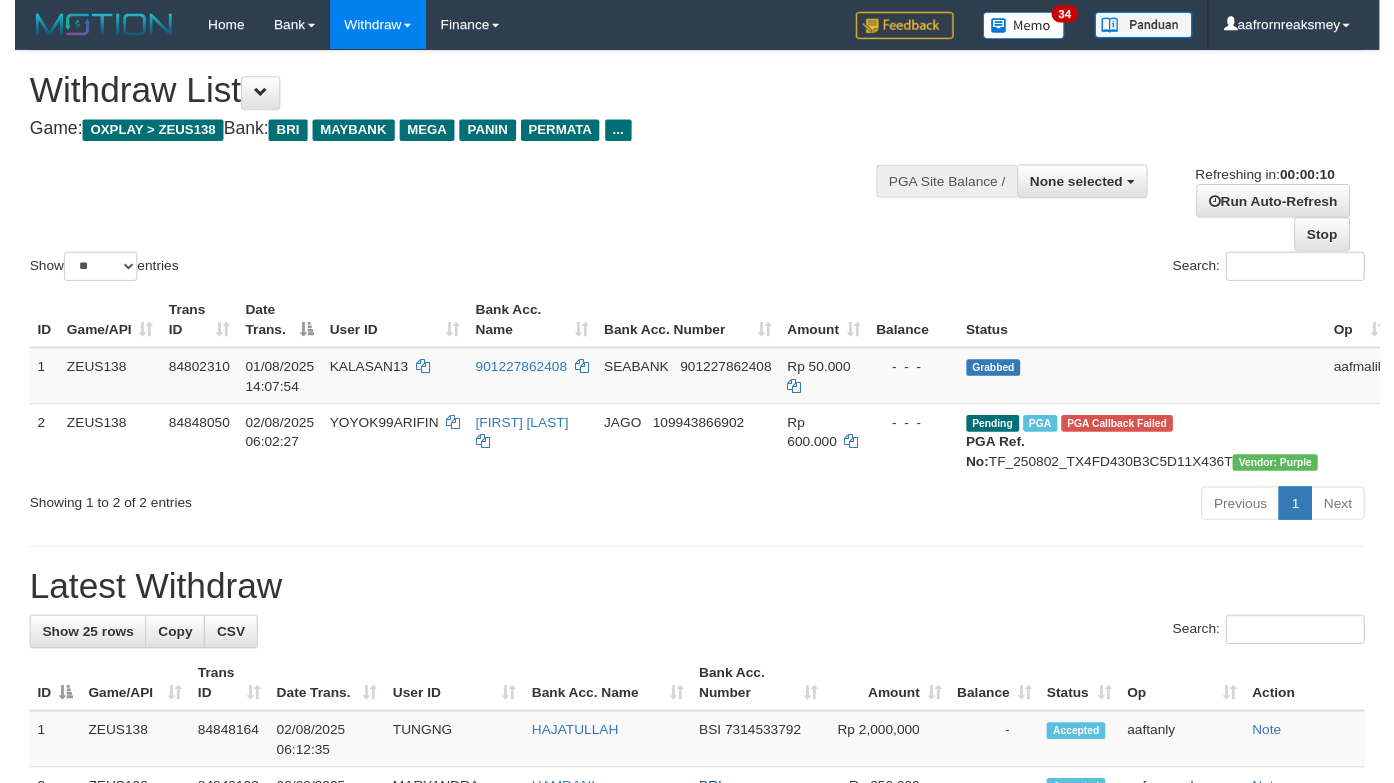 scroll, scrollTop: 0, scrollLeft: 0, axis: both 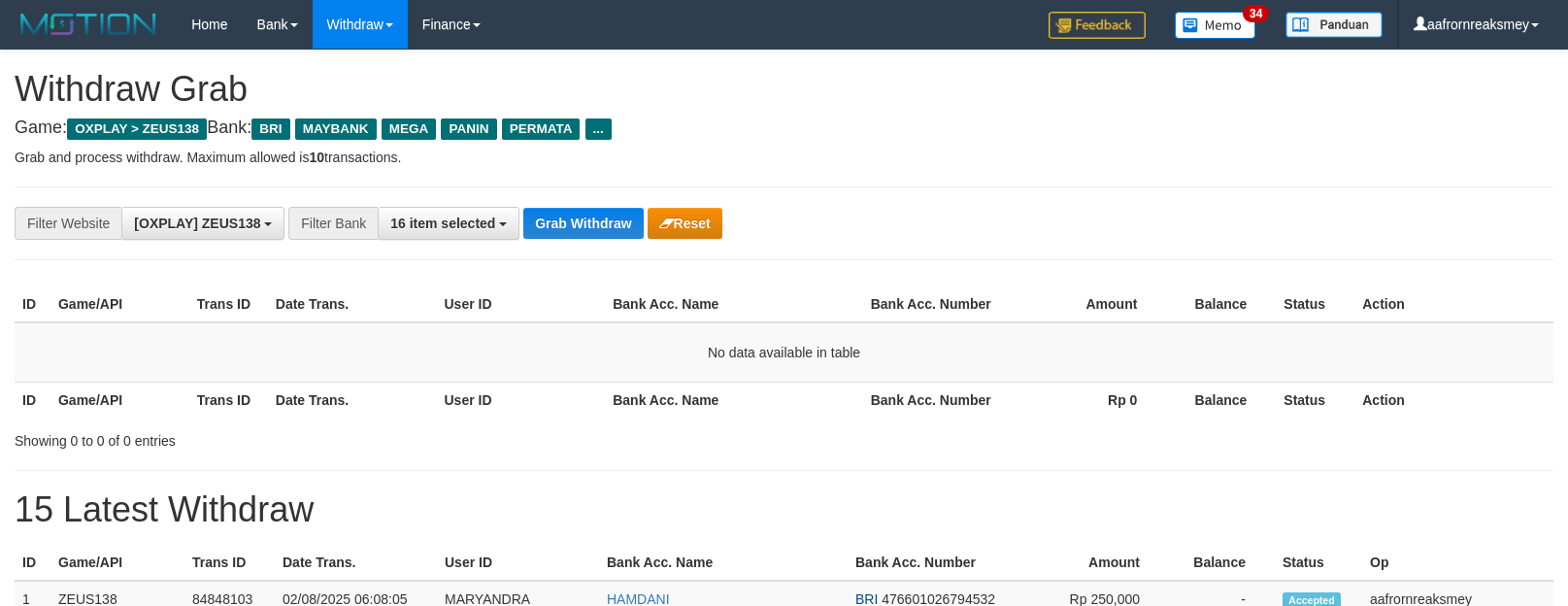 click on "Grab Withdraw" at bounding box center (583, 223) 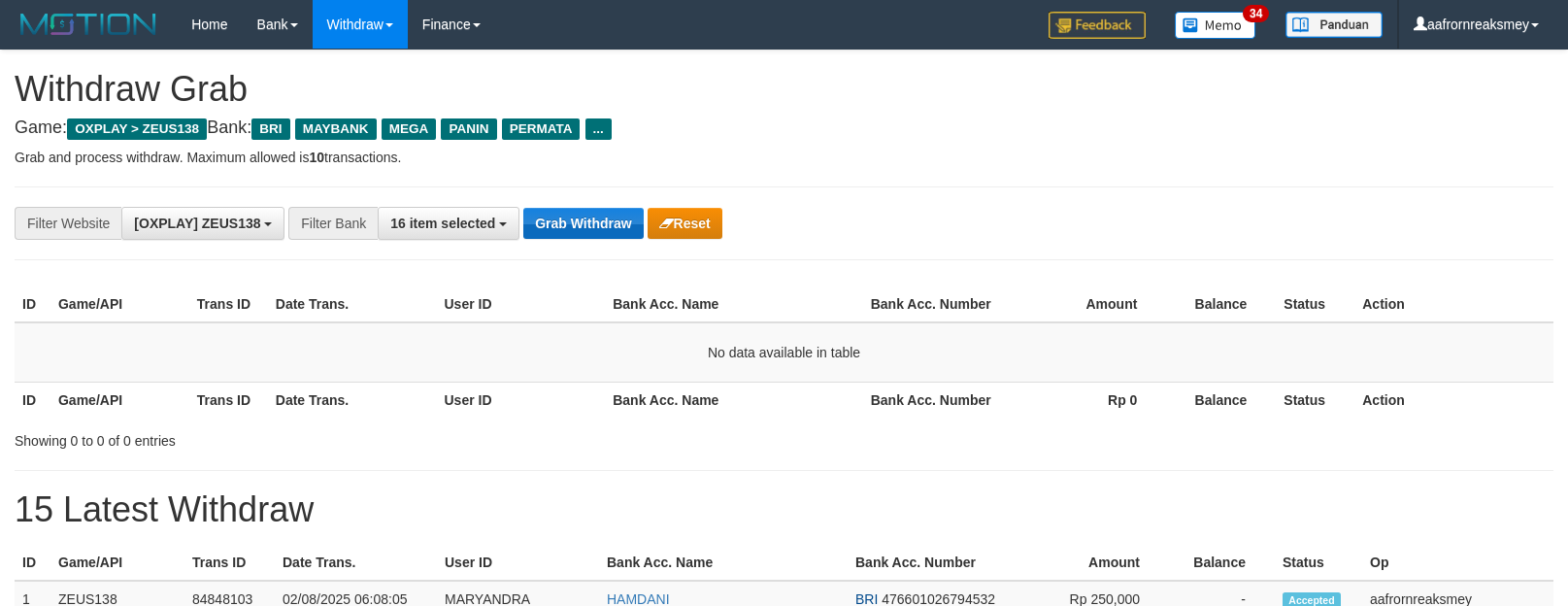 scroll, scrollTop: 0, scrollLeft: 0, axis: both 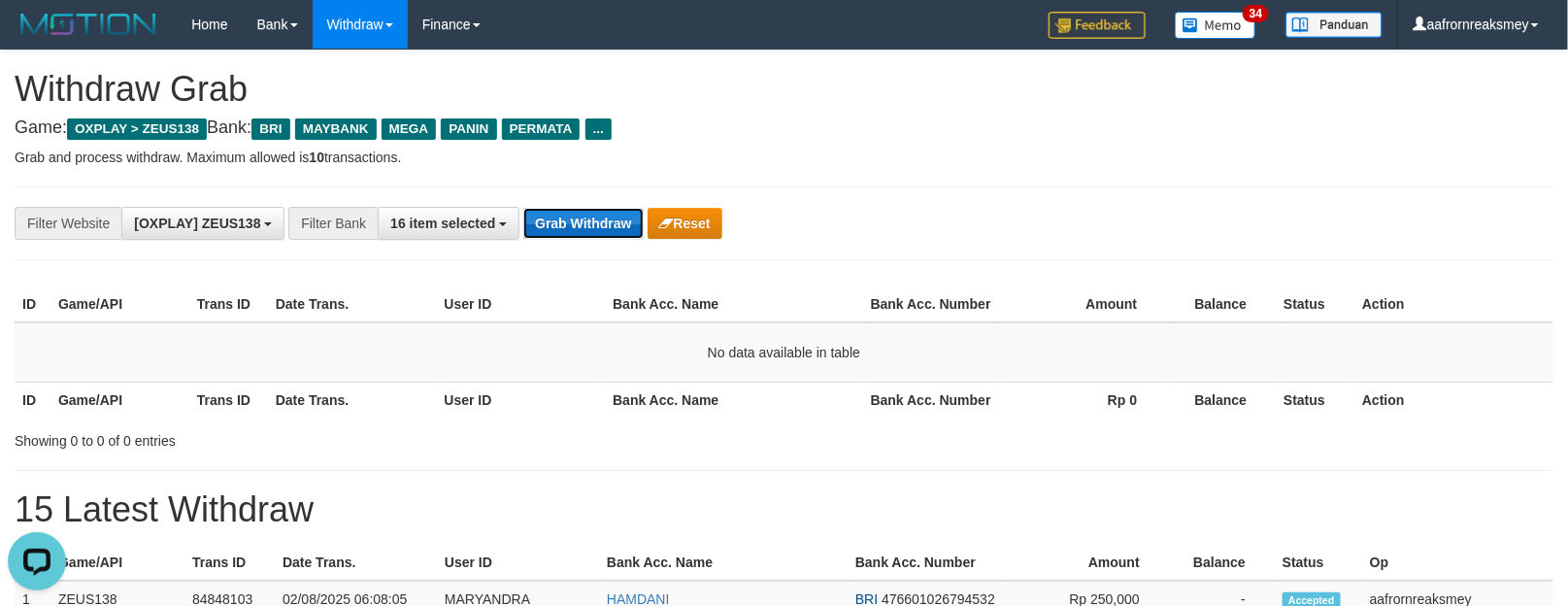 click on "Grab Withdraw" at bounding box center (583, 223) 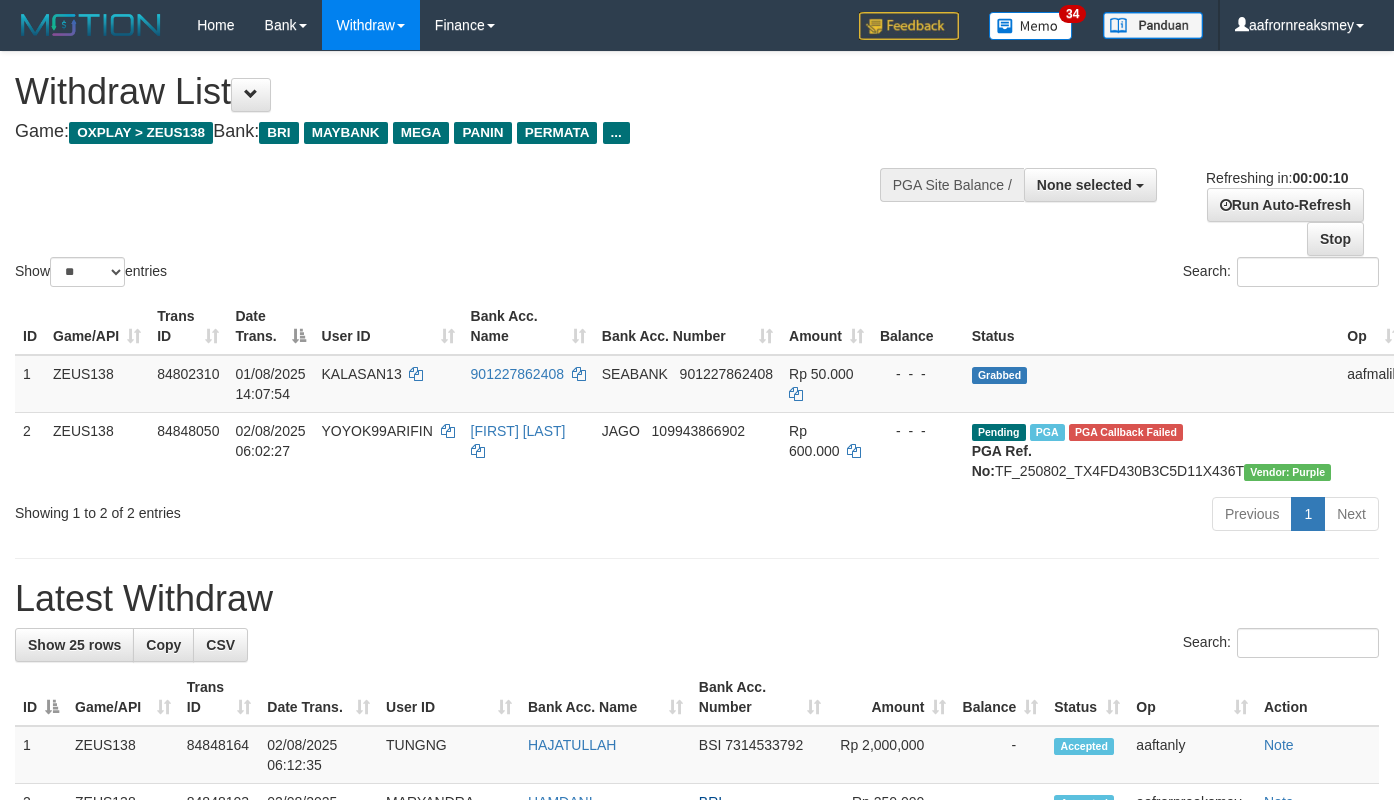 select 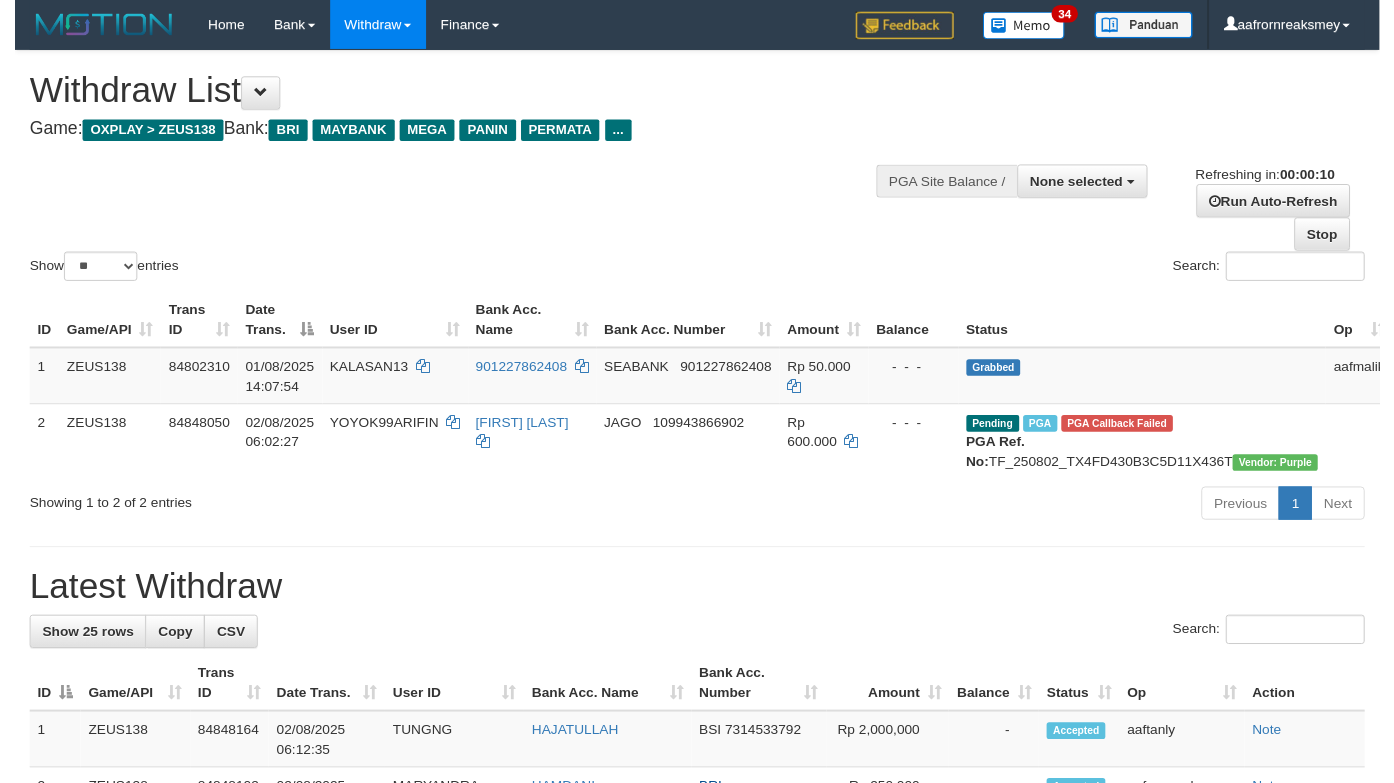 scroll, scrollTop: 0, scrollLeft: 0, axis: both 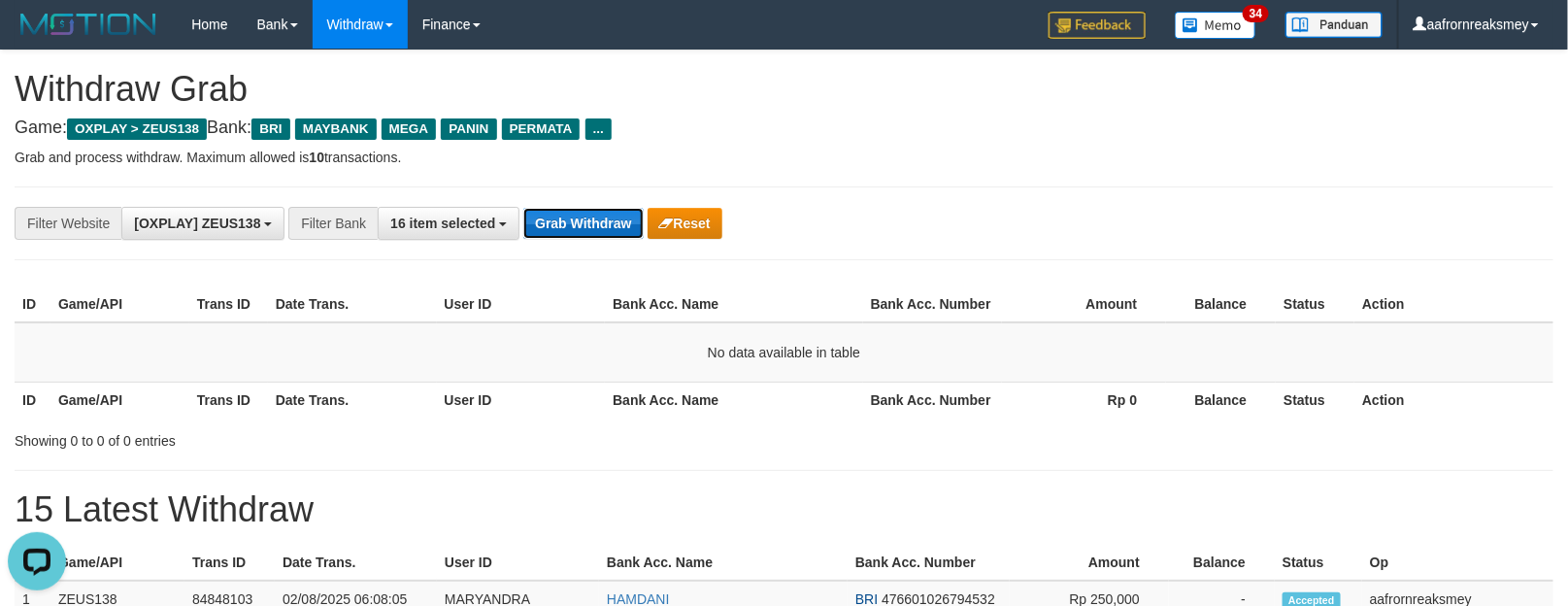 click on "Grab Withdraw" at bounding box center (583, 223) 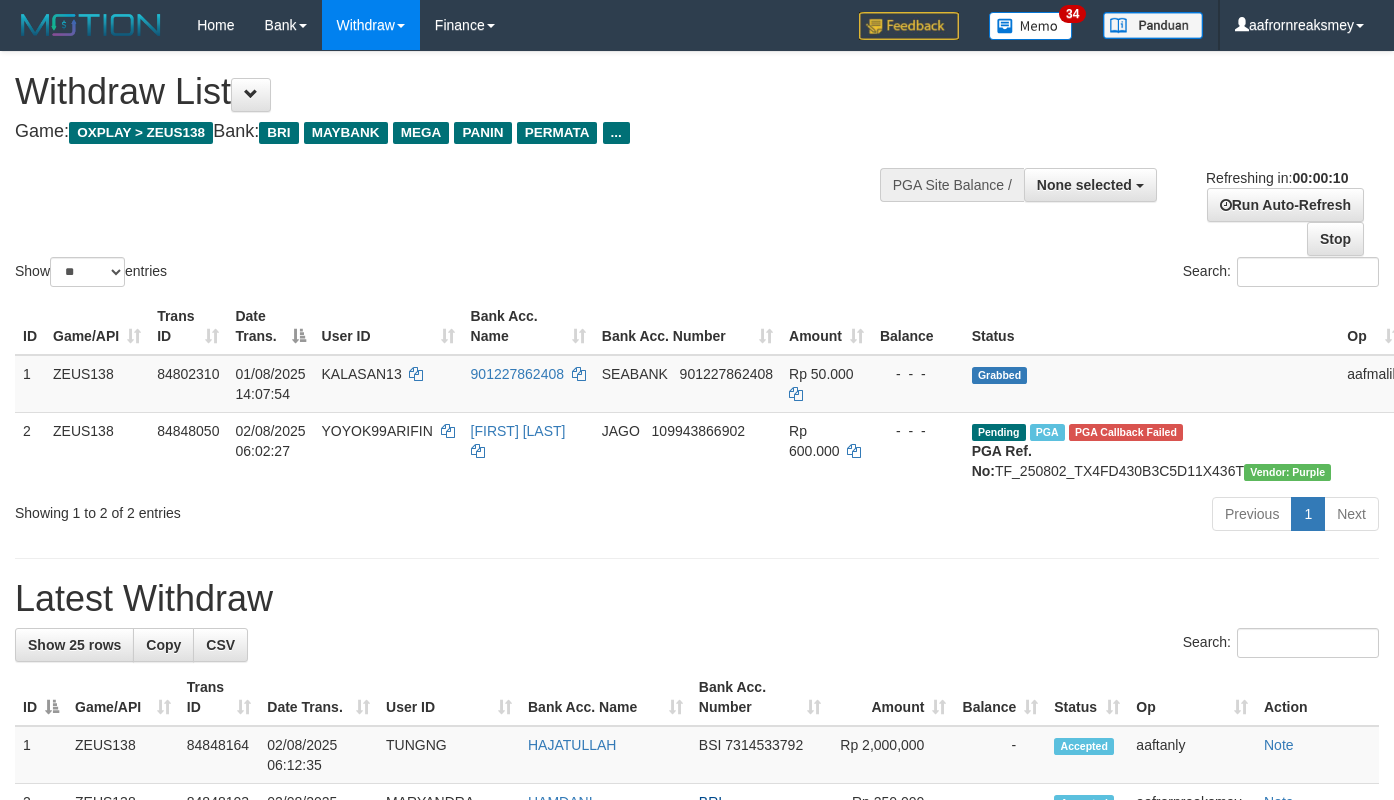 select 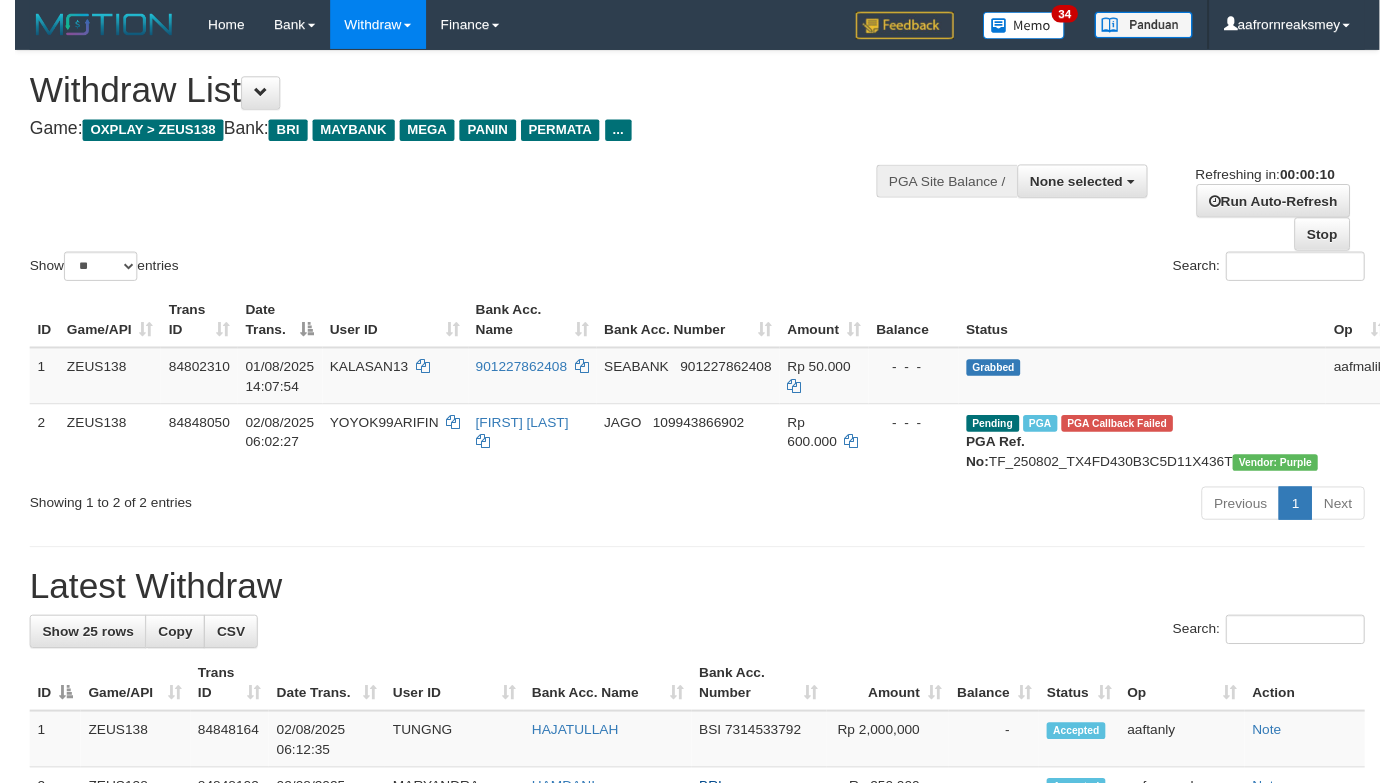scroll, scrollTop: 0, scrollLeft: 0, axis: both 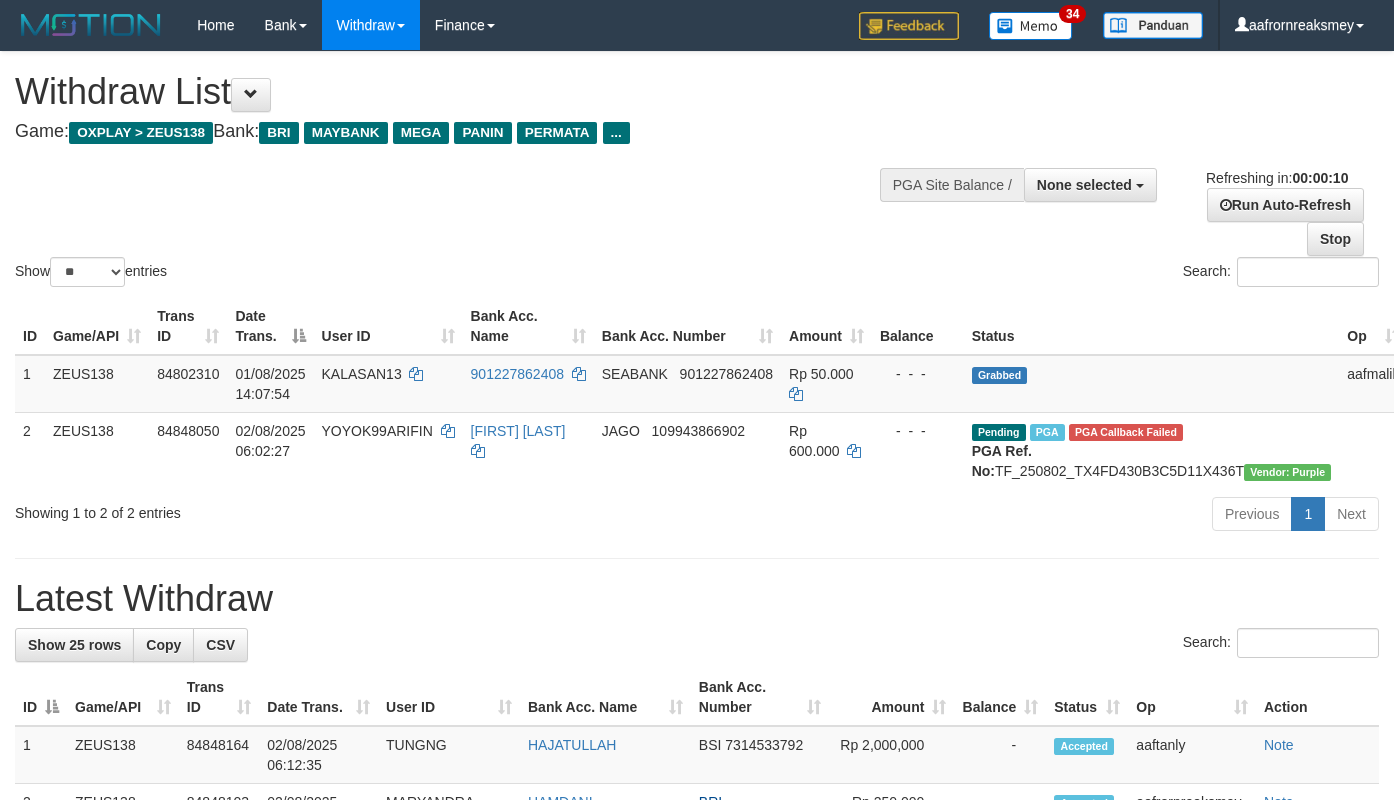 select 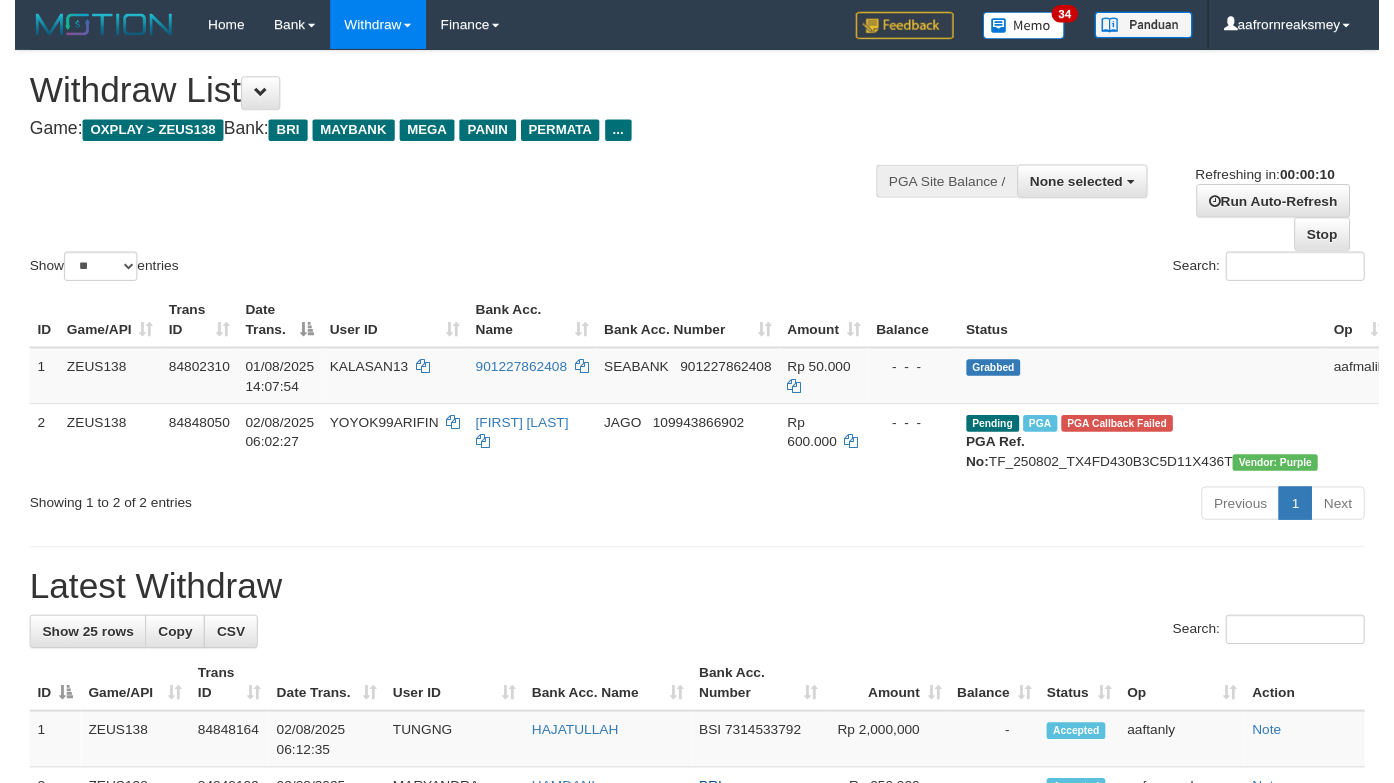 scroll, scrollTop: 0, scrollLeft: 0, axis: both 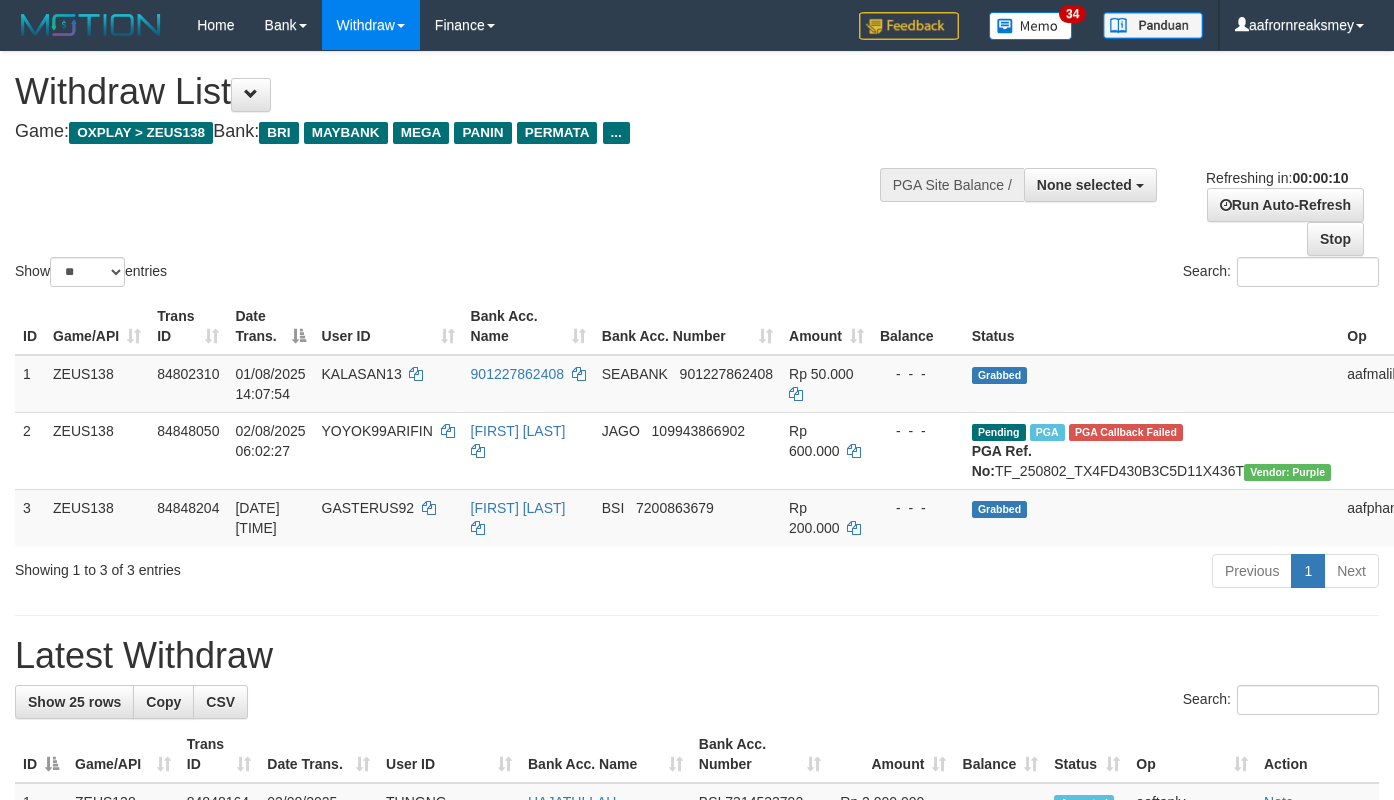 select 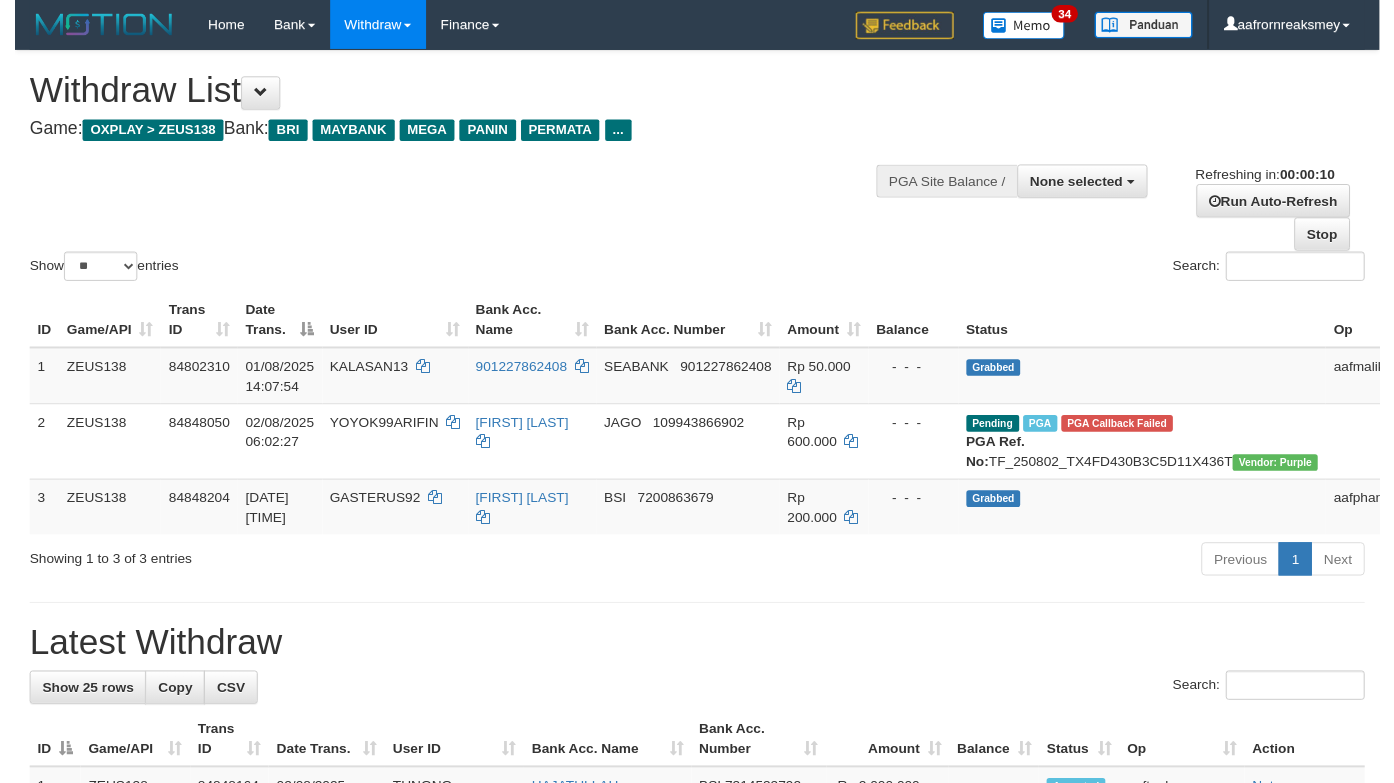 scroll, scrollTop: 0, scrollLeft: 0, axis: both 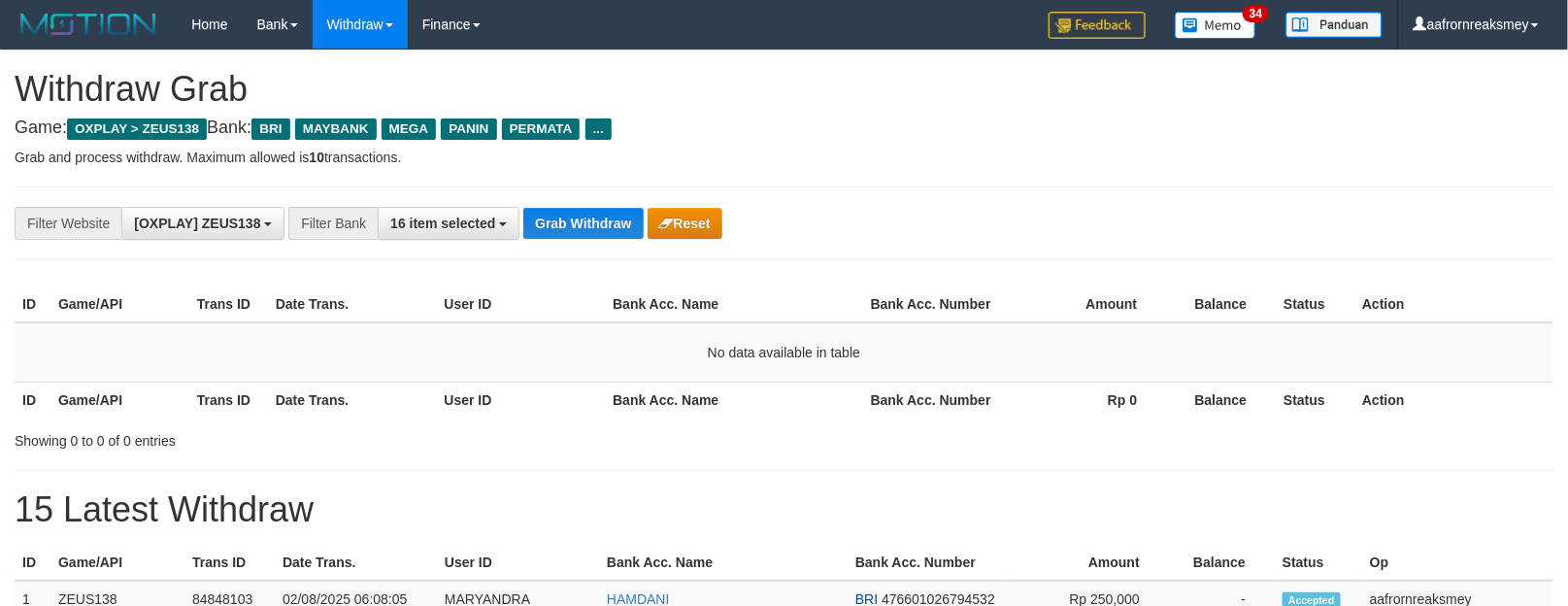 click on "Grab Withdraw" at bounding box center (583, 223) 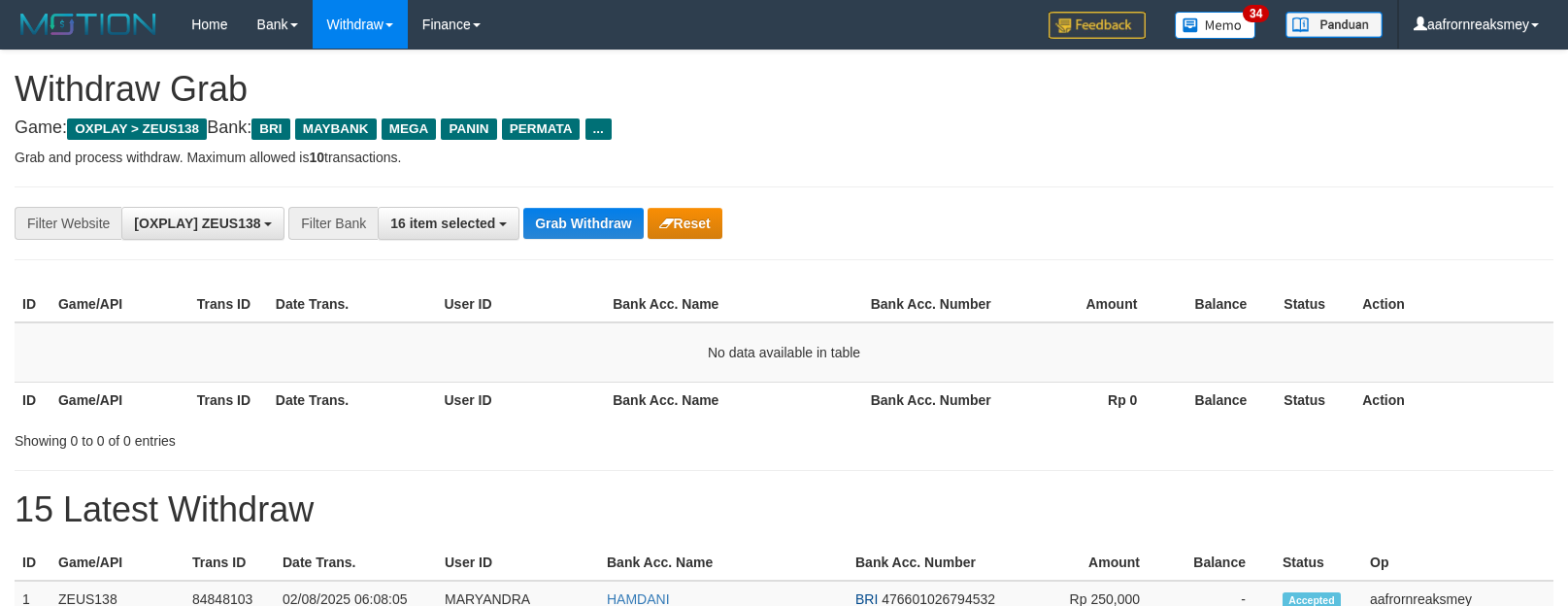 scroll, scrollTop: 0, scrollLeft: 0, axis: both 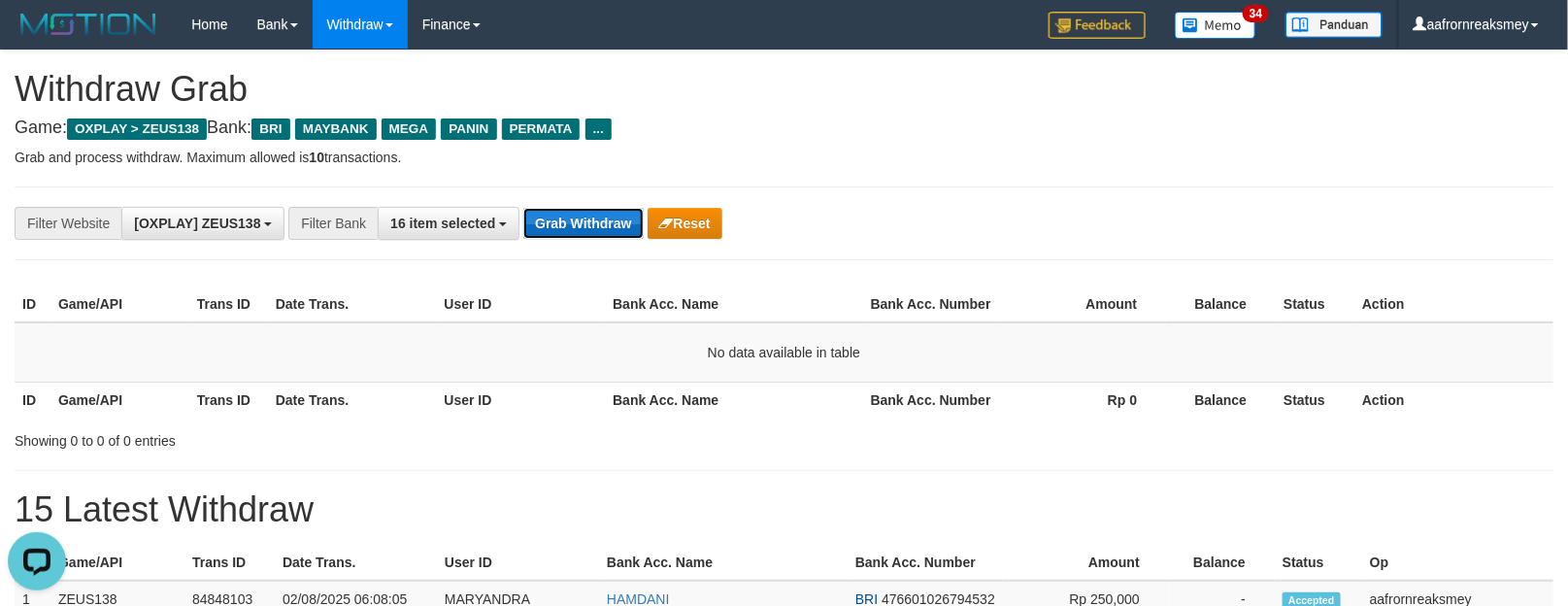 click on "Grab Withdraw" at bounding box center (583, 223) 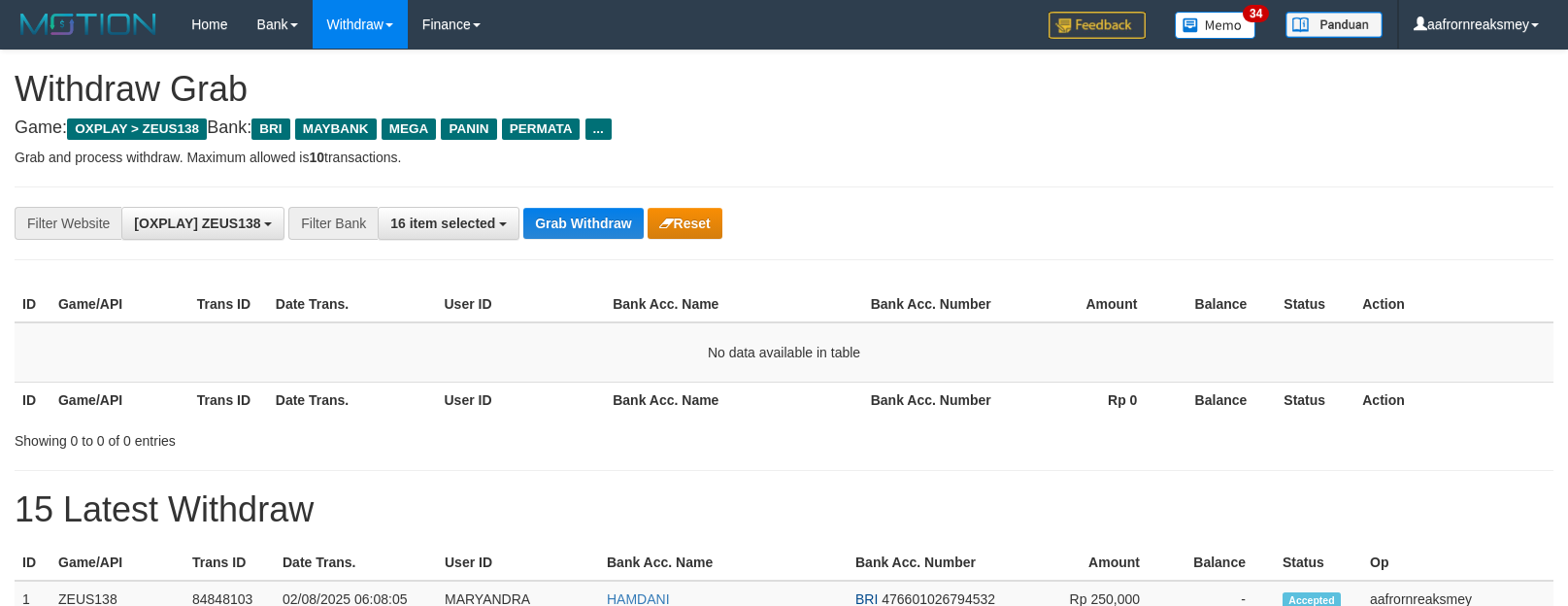 scroll, scrollTop: 0, scrollLeft: 0, axis: both 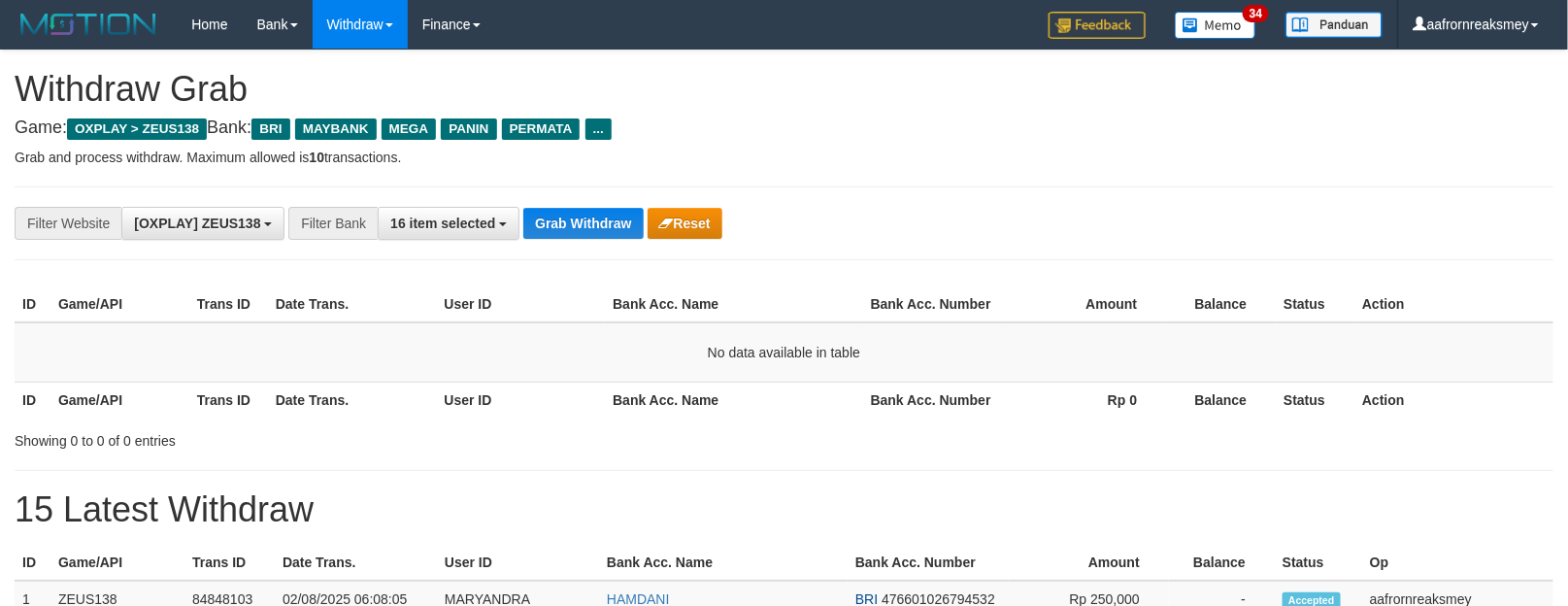 click on "Grab Withdraw" at bounding box center [583, 223] 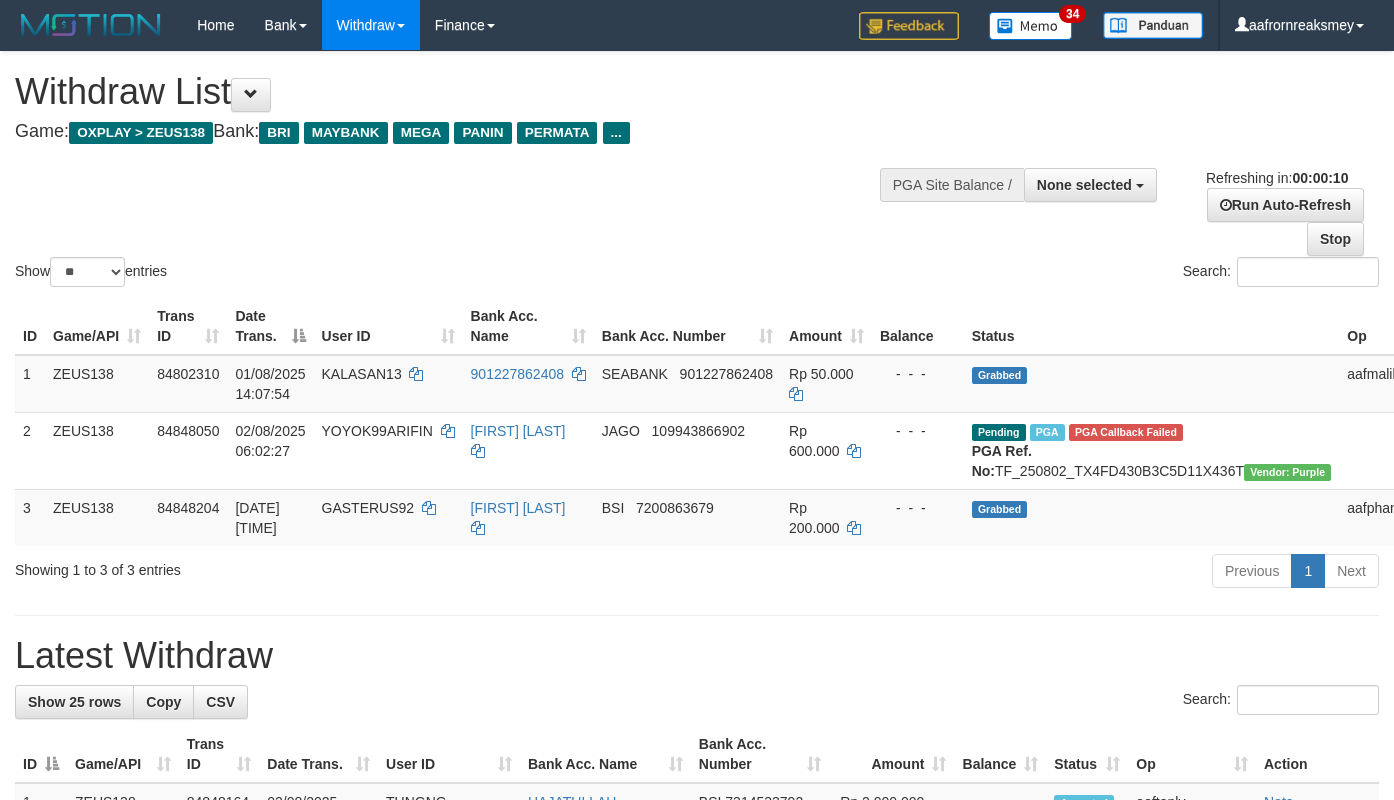select 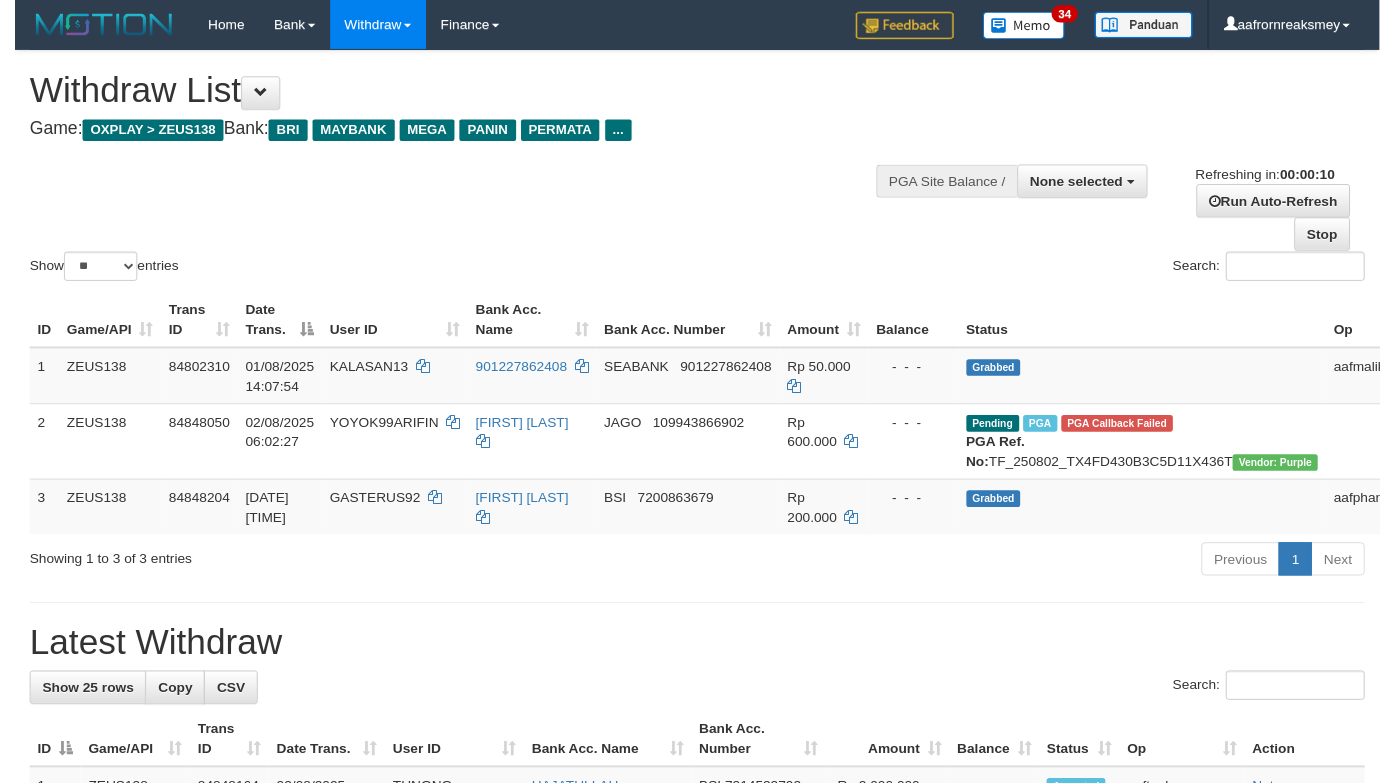 scroll, scrollTop: 0, scrollLeft: 0, axis: both 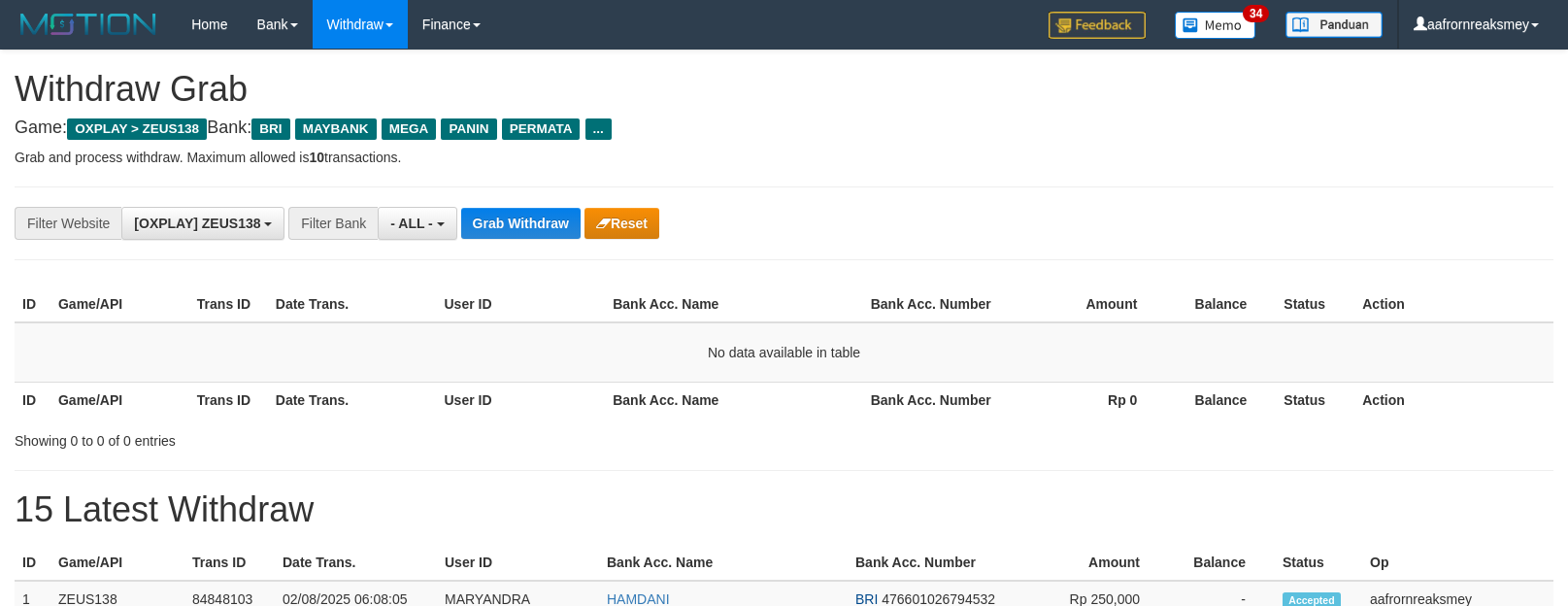 select on "***" 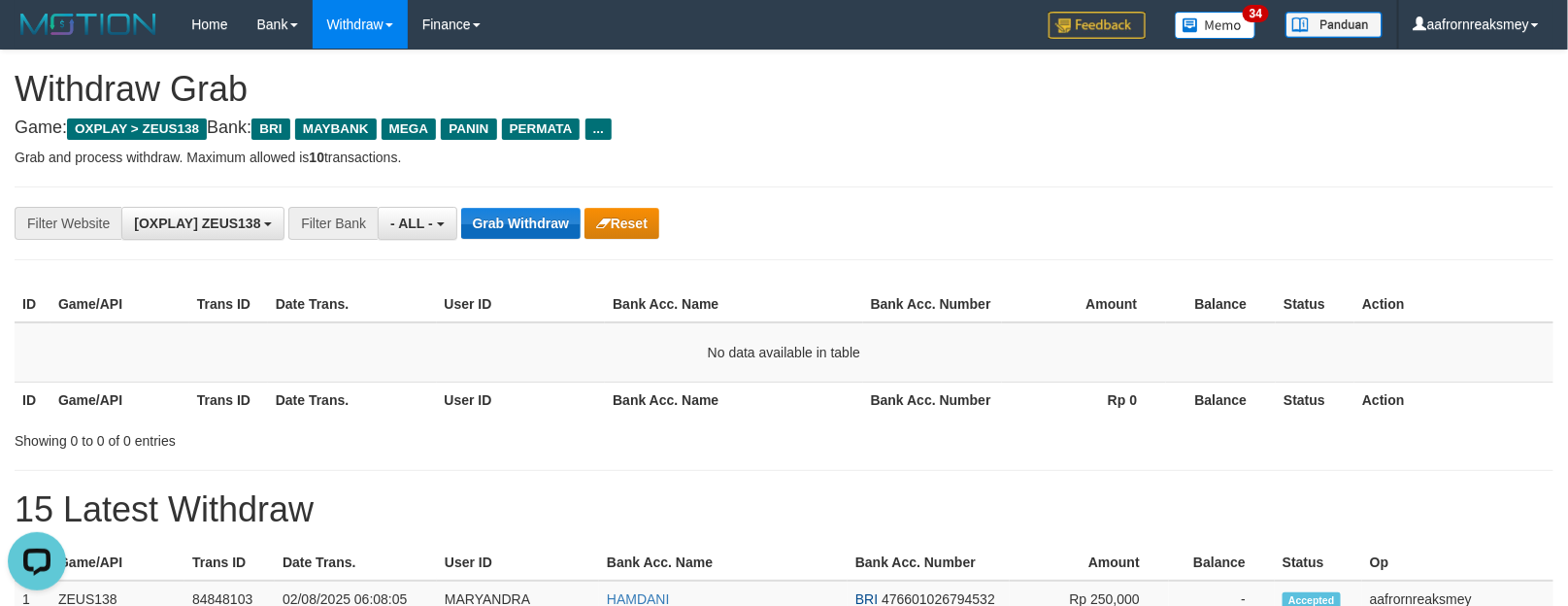 scroll, scrollTop: 0, scrollLeft: 0, axis: both 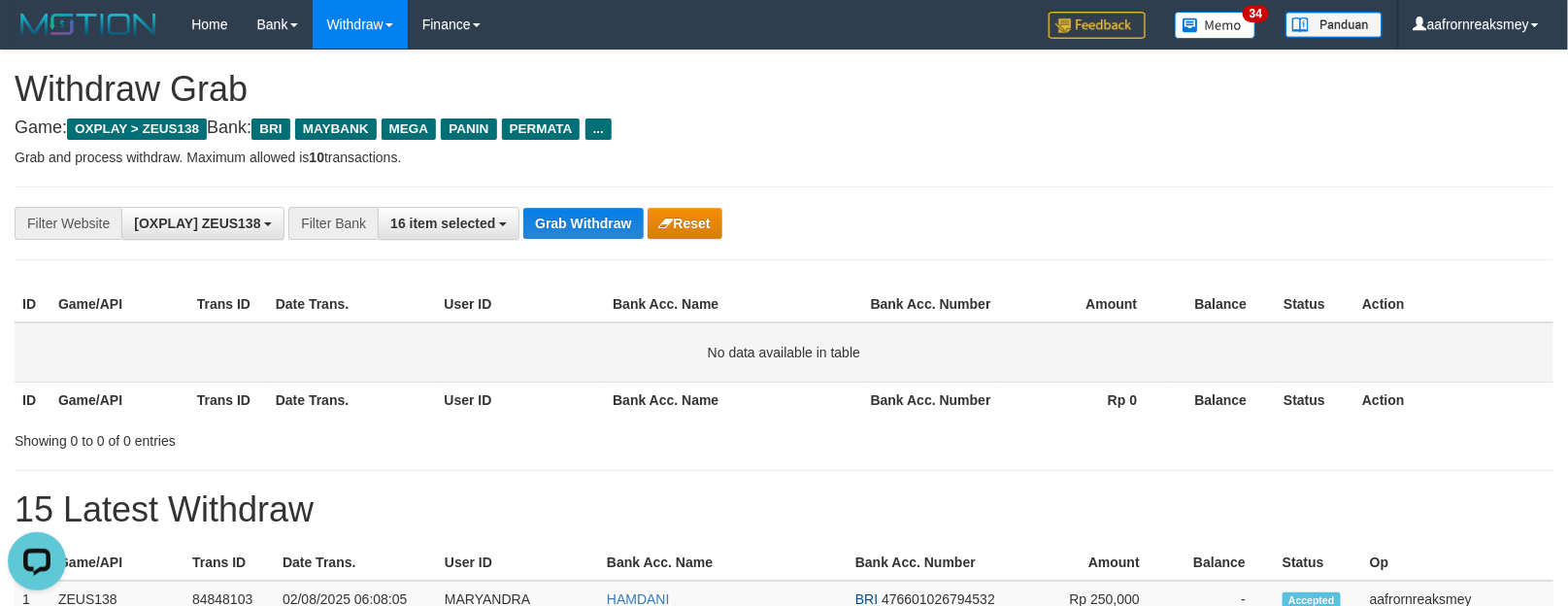 drag, startPoint x: 589, startPoint y: 362, endPoint x: 585, endPoint y: 332, distance: 30.265 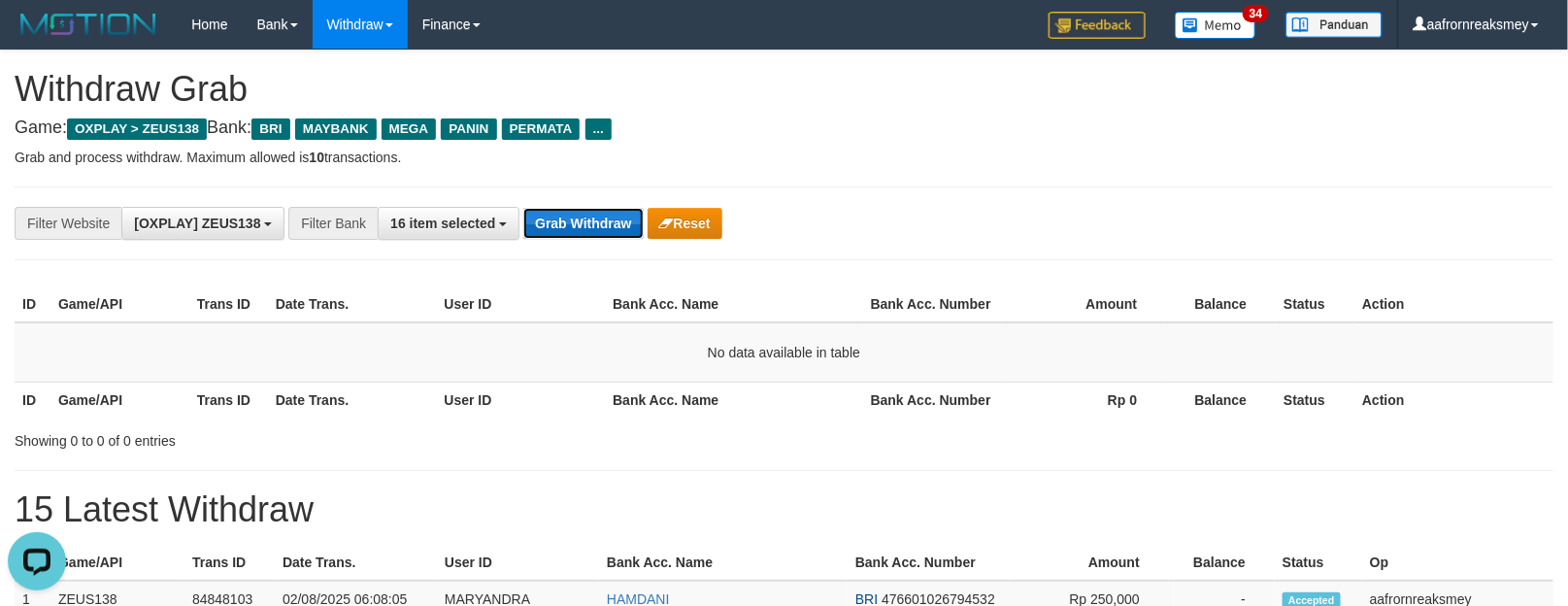 click on "Grab Withdraw" at bounding box center (583, 223) 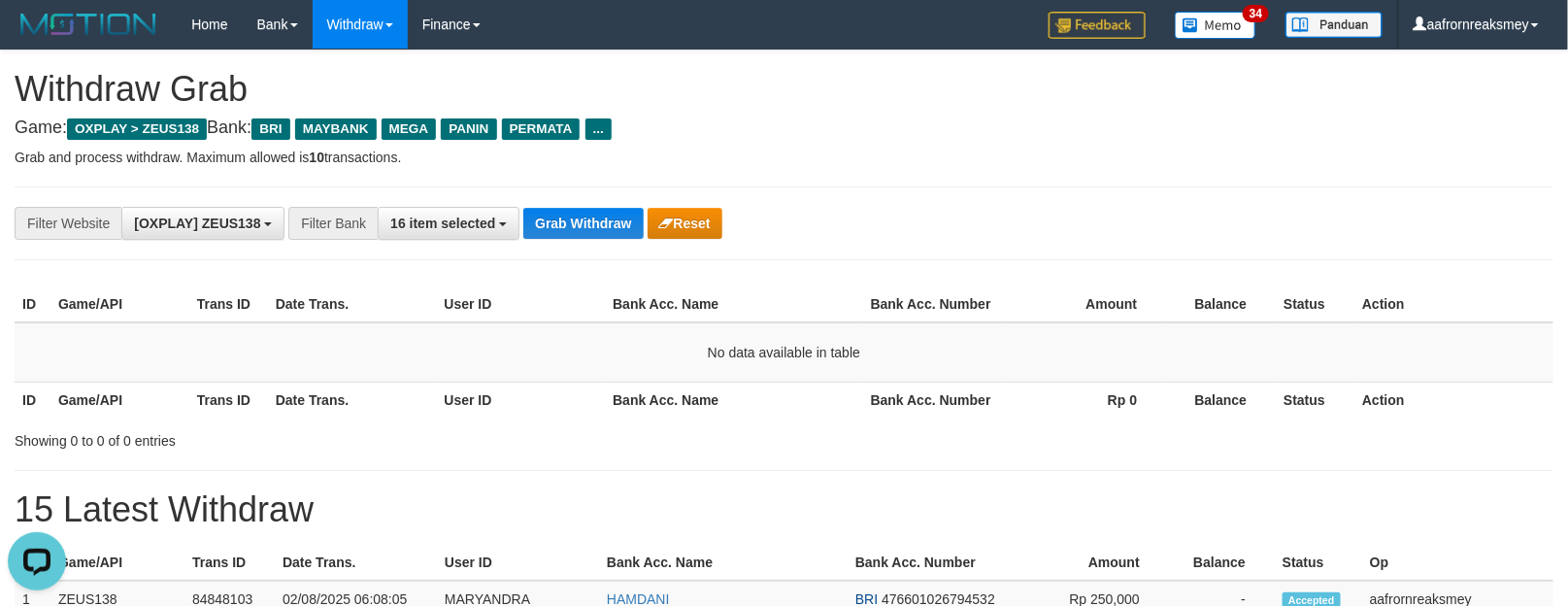 click on "**********" at bounding box center [784, 828] 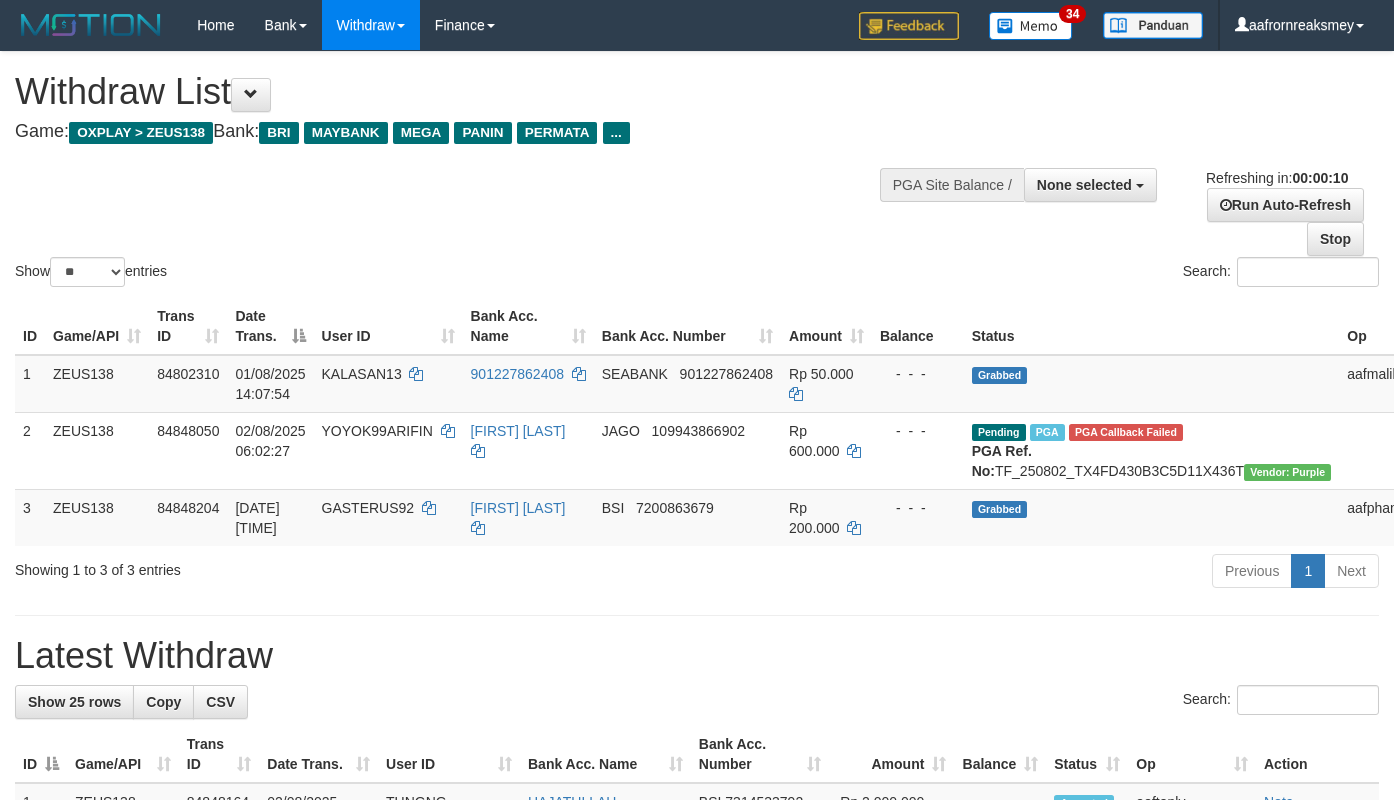 select 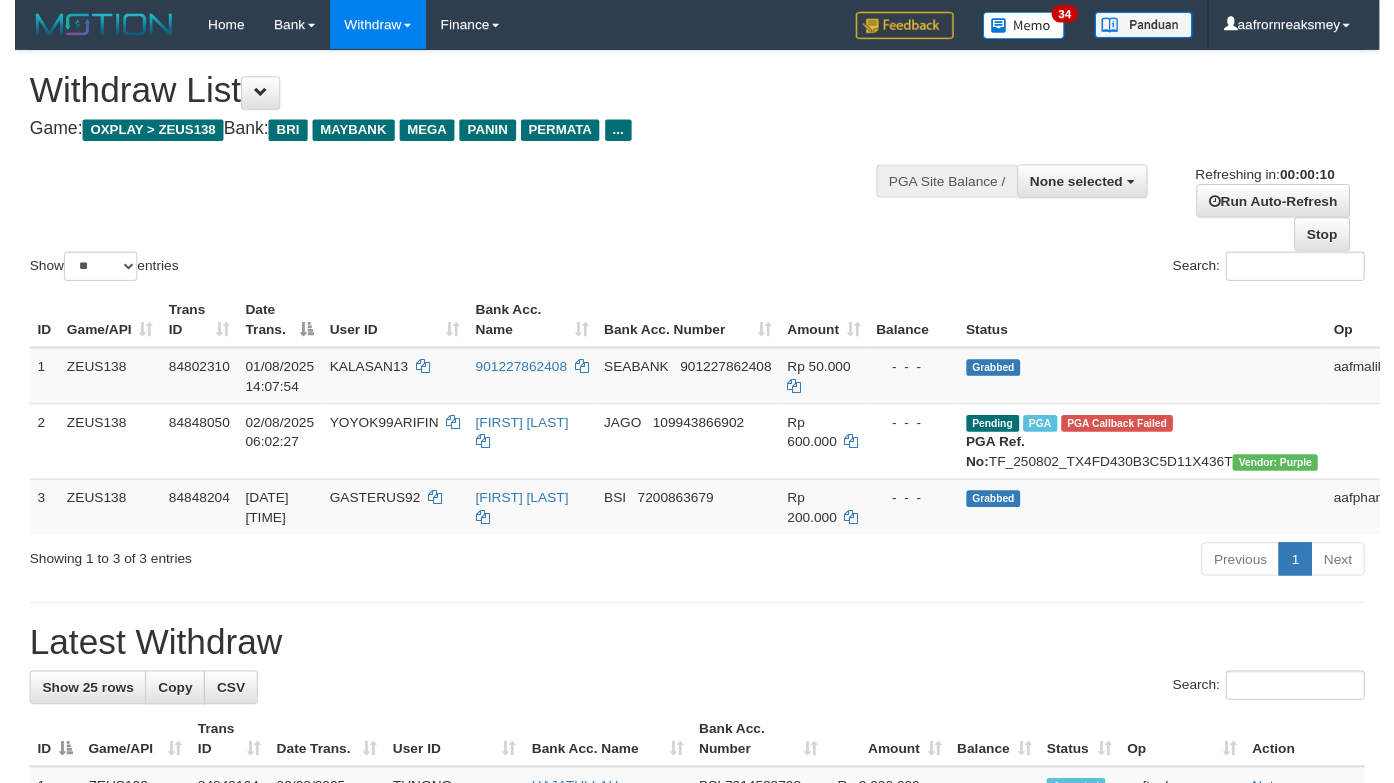 scroll, scrollTop: 0, scrollLeft: 0, axis: both 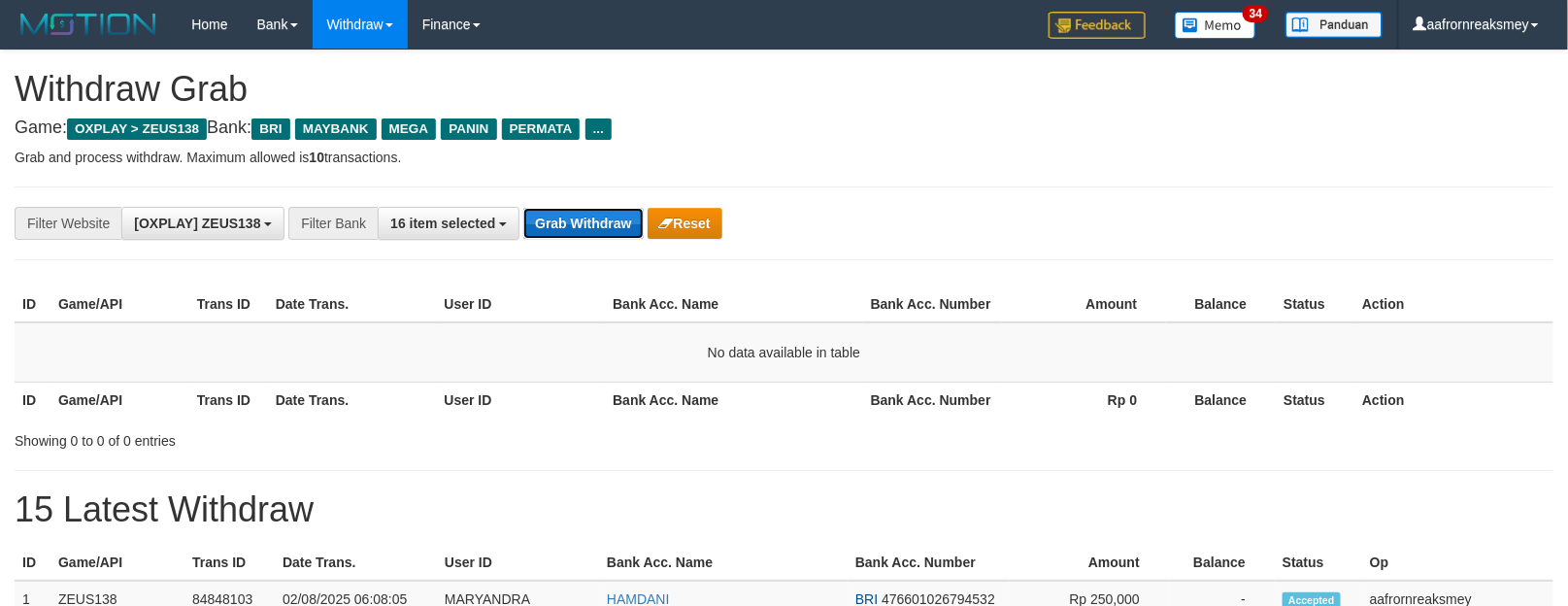 click on "Grab Withdraw" at bounding box center (583, 223) 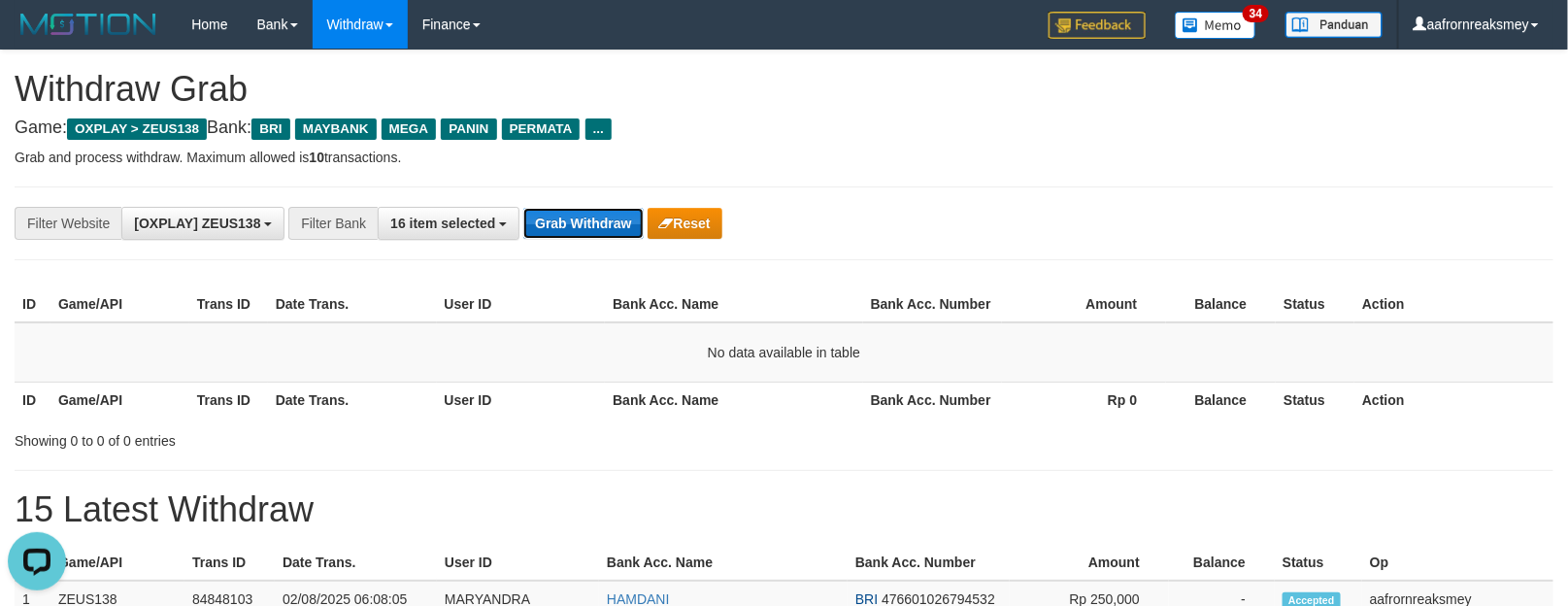 scroll, scrollTop: 0, scrollLeft: 0, axis: both 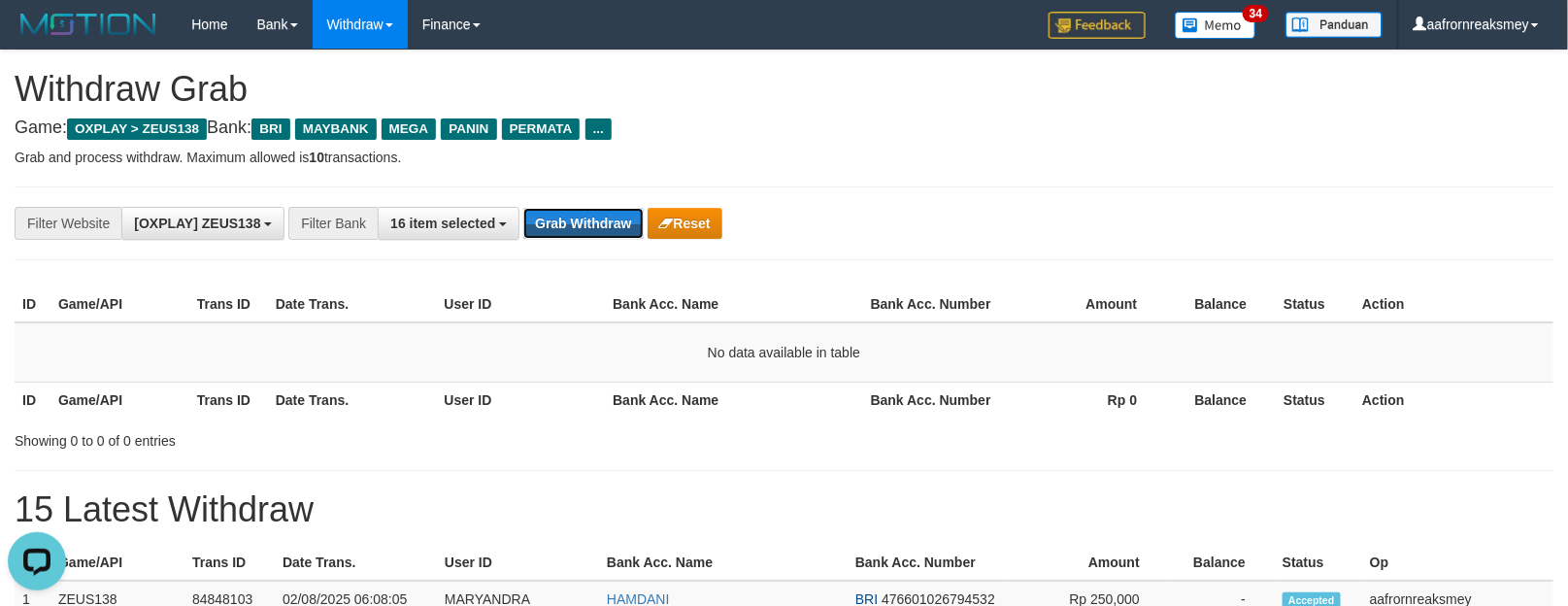 drag, startPoint x: 593, startPoint y: 226, endPoint x: 599, endPoint y: 247, distance: 21.84033 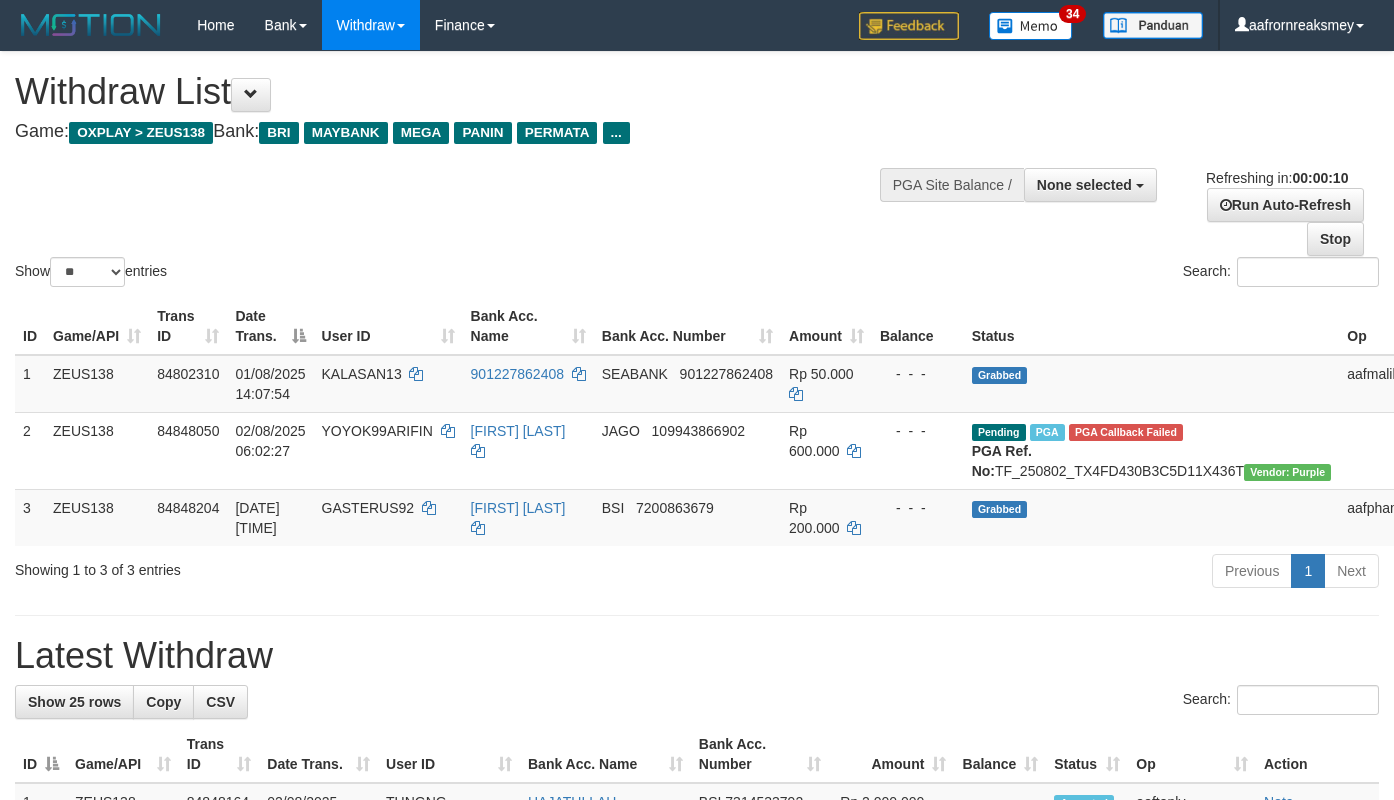 select 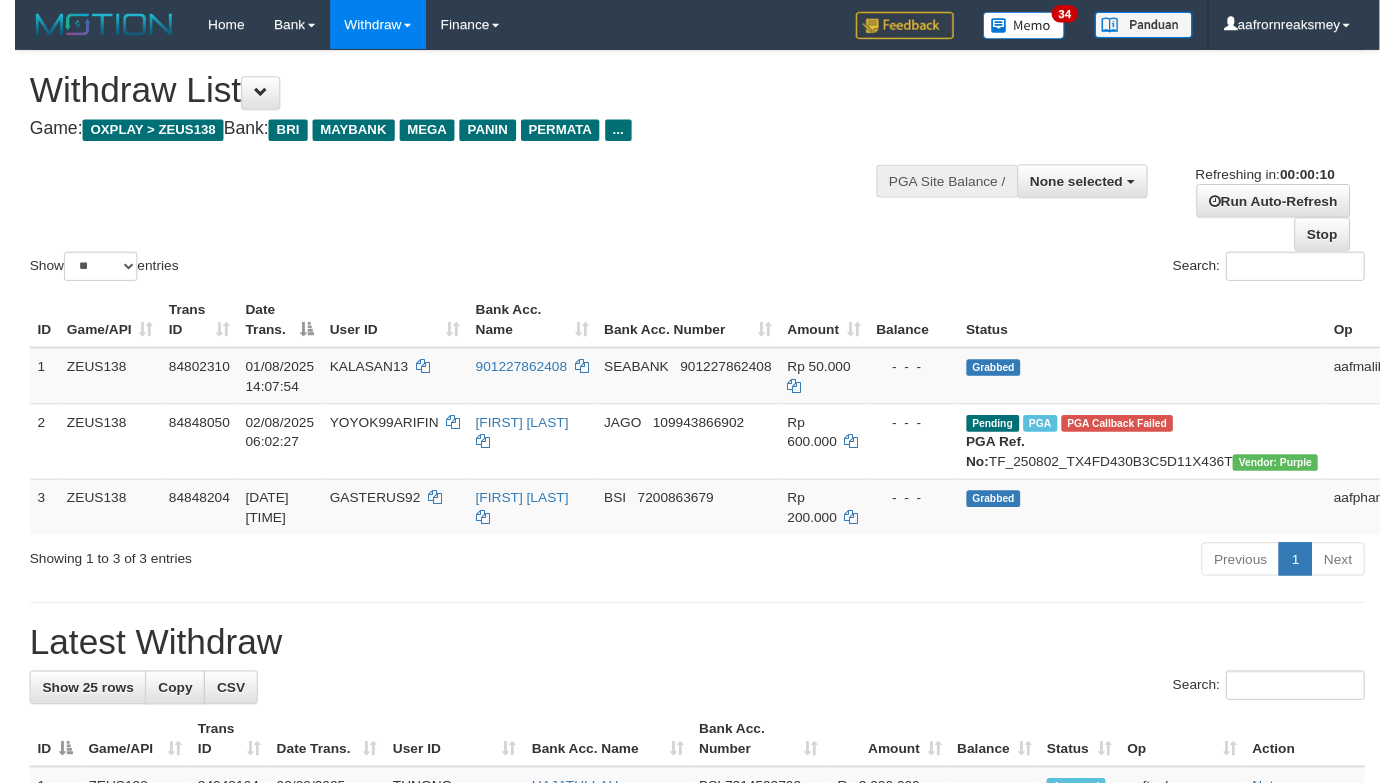 scroll, scrollTop: 0, scrollLeft: 0, axis: both 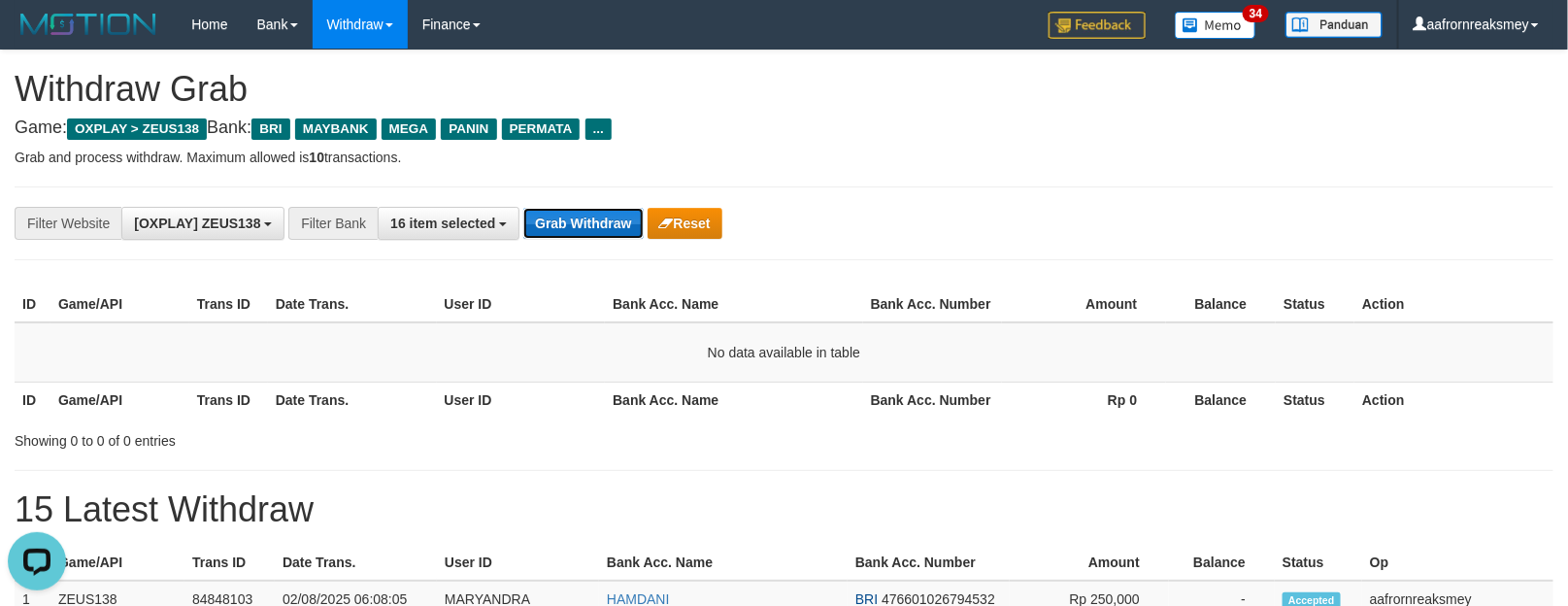 drag, startPoint x: 584, startPoint y: 217, endPoint x: 578, endPoint y: 207, distance: 11.661904 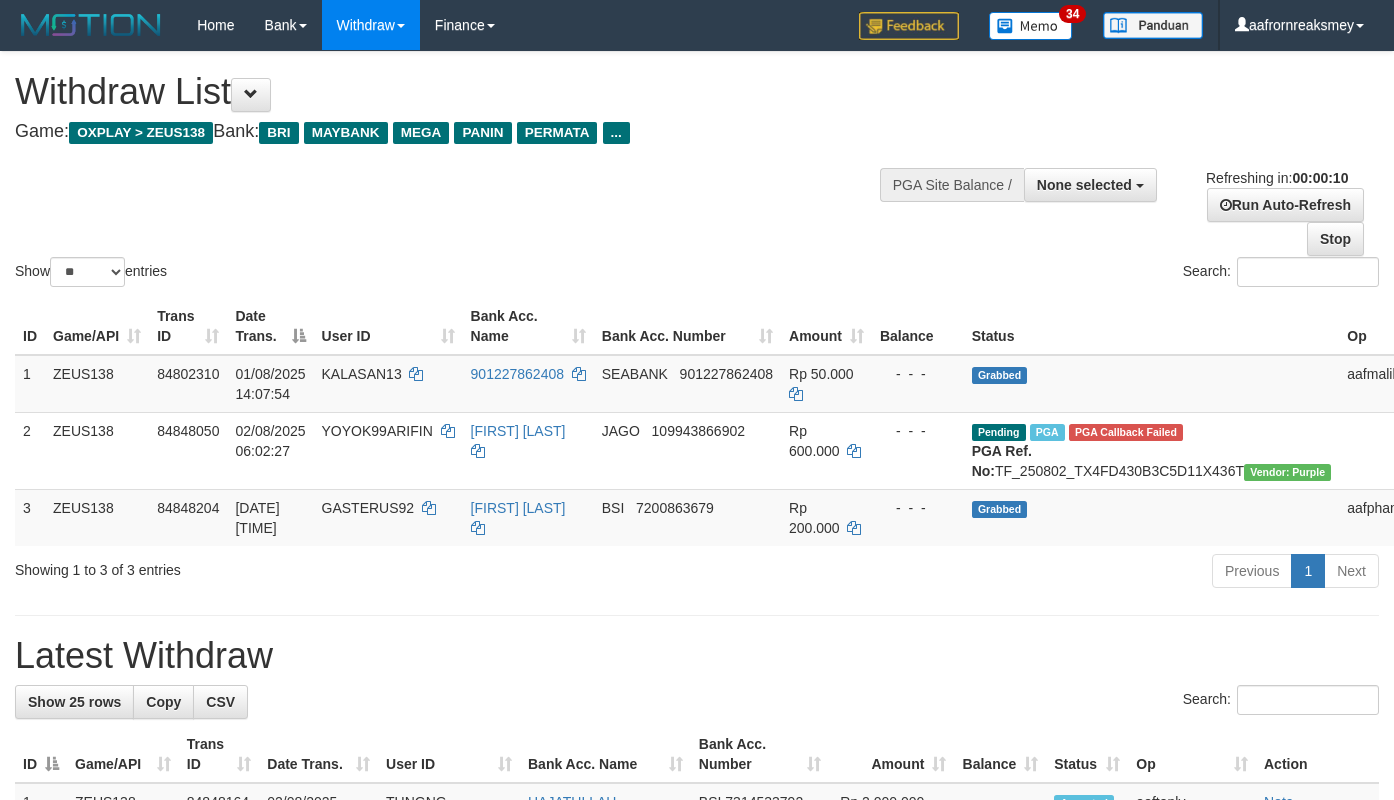 select 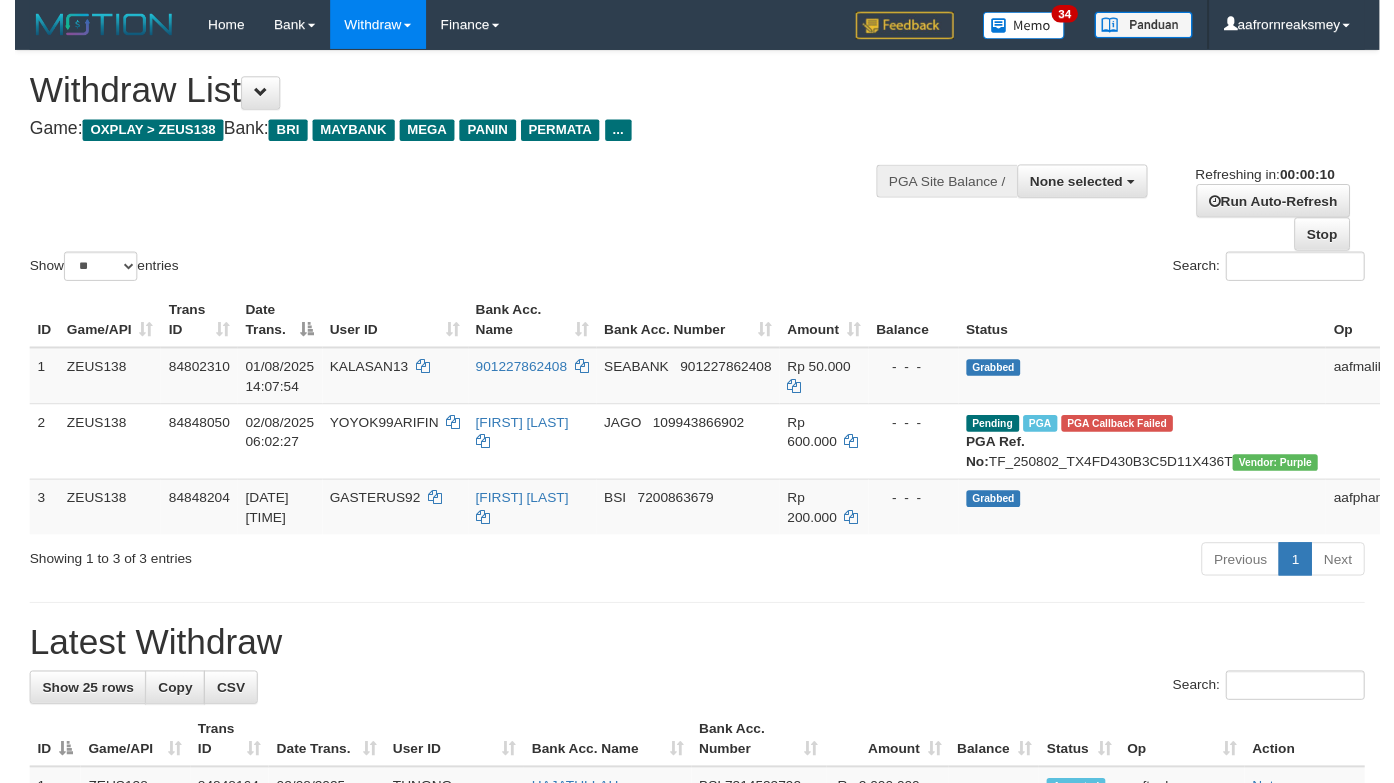 scroll, scrollTop: 0, scrollLeft: 0, axis: both 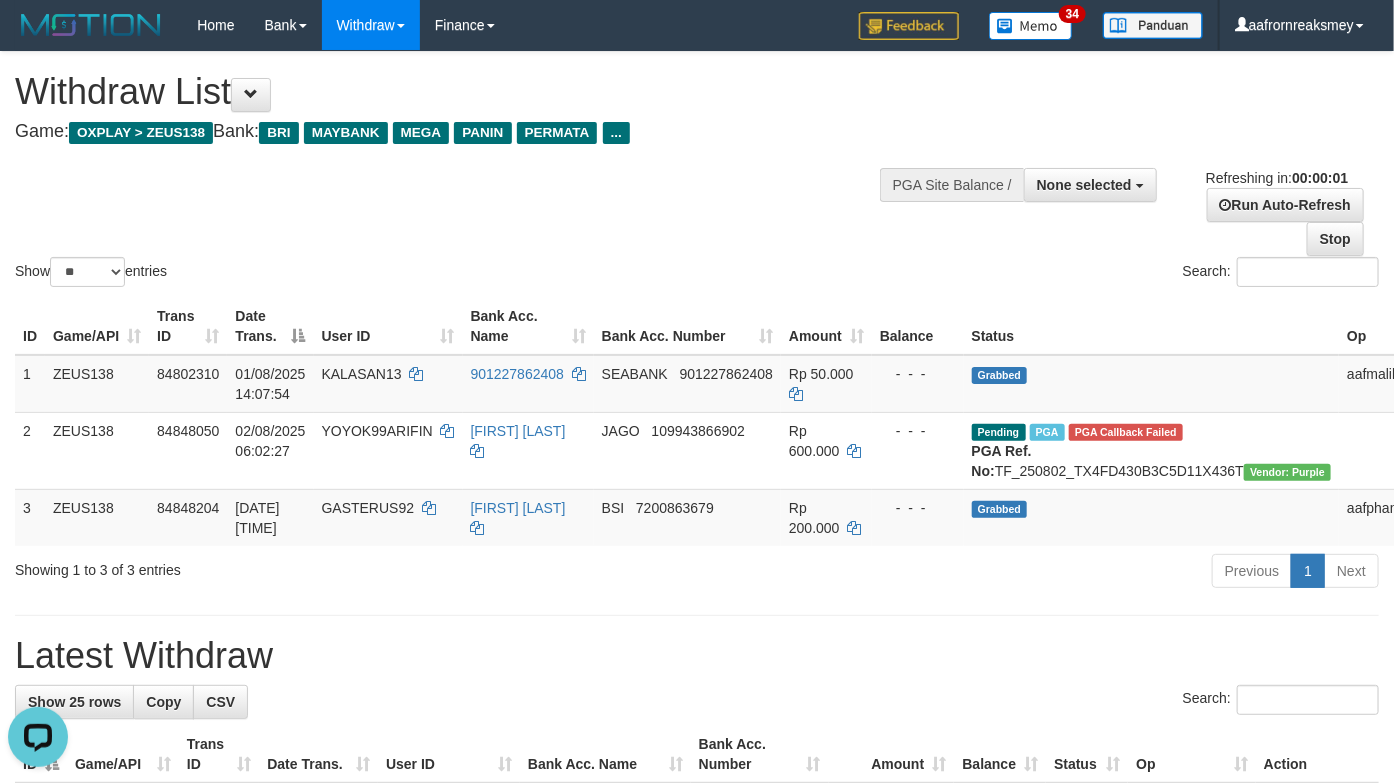 click on "**********" at bounding box center [697, 1197] 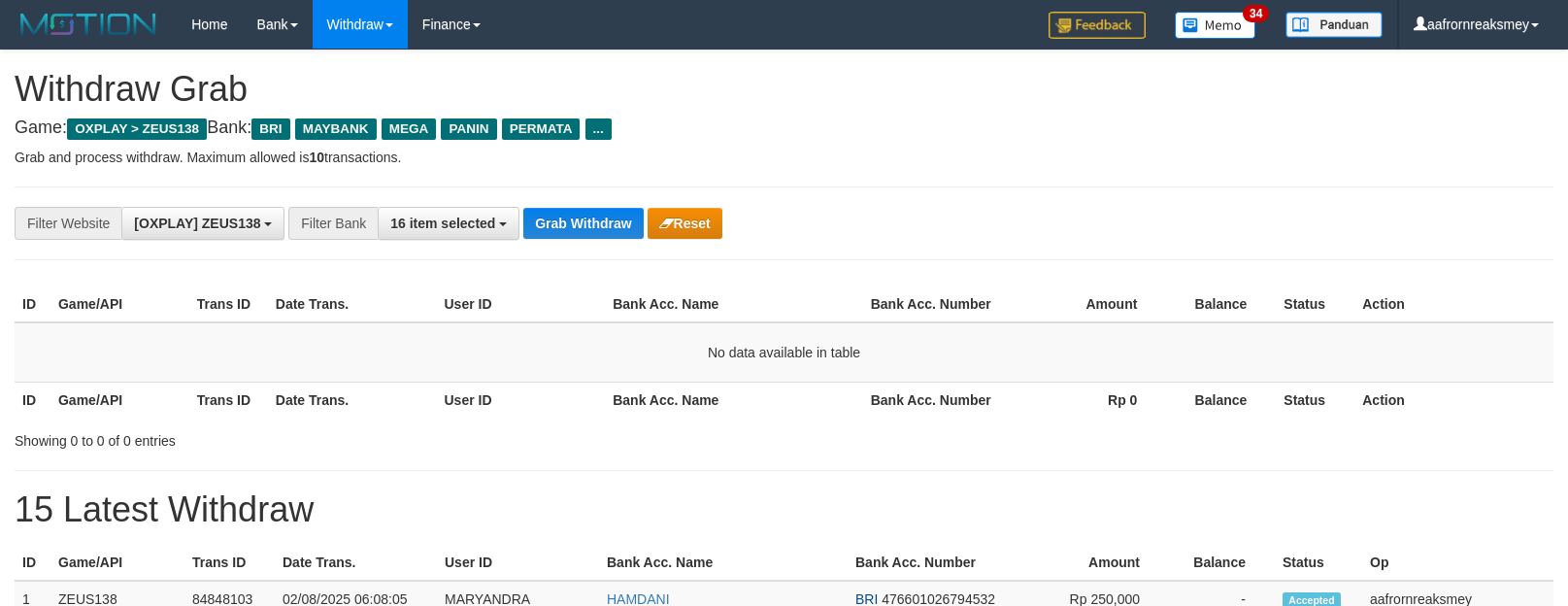 scroll, scrollTop: 0, scrollLeft: 0, axis: both 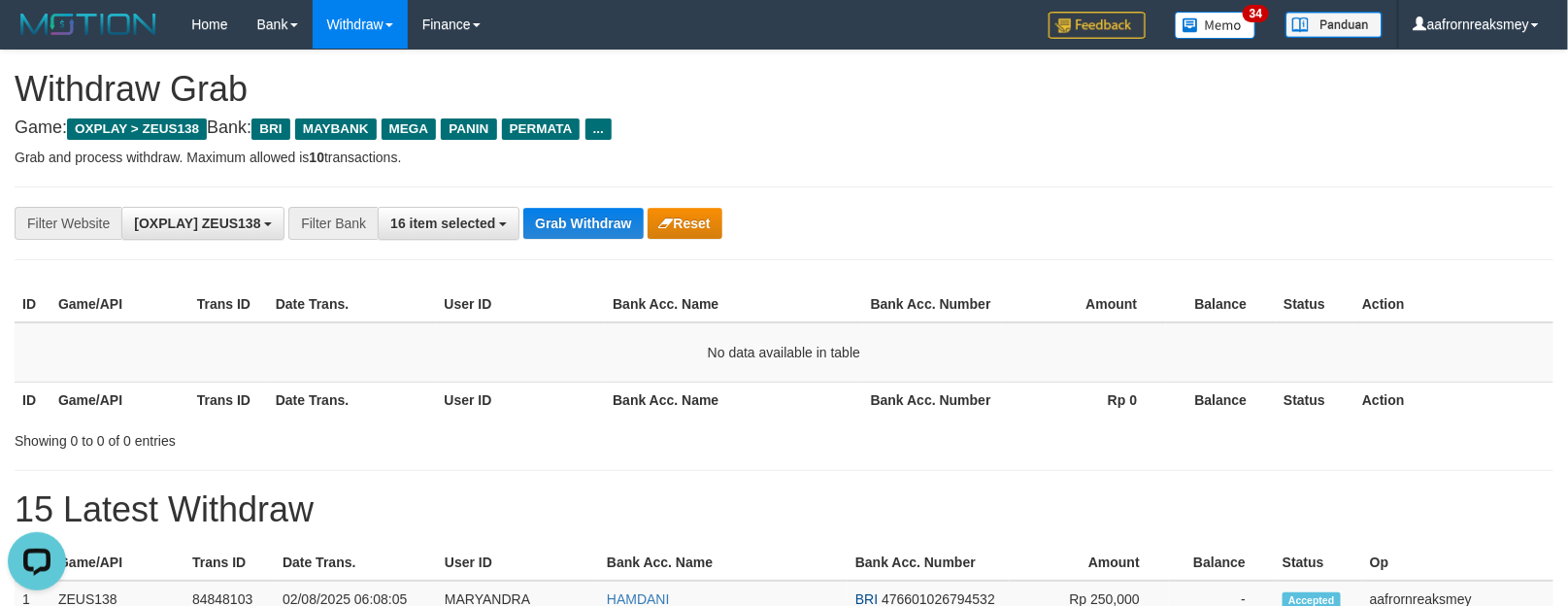 click on "Game:   OXPLAY > ZEUS138    		Bank:   BRI   MAYBANK   MEGA   PANIN   PERMATA   ..." at bounding box center [784, 128] 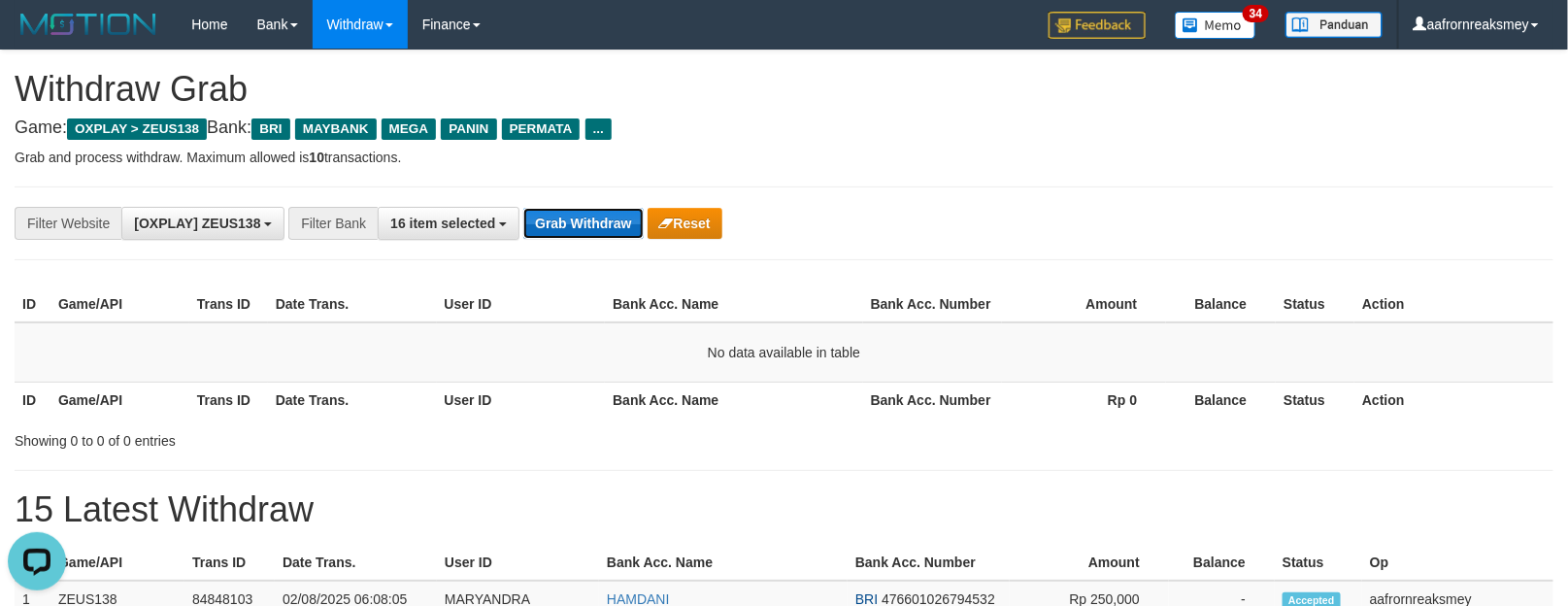 click on "Grab Withdraw" at bounding box center [583, 223] 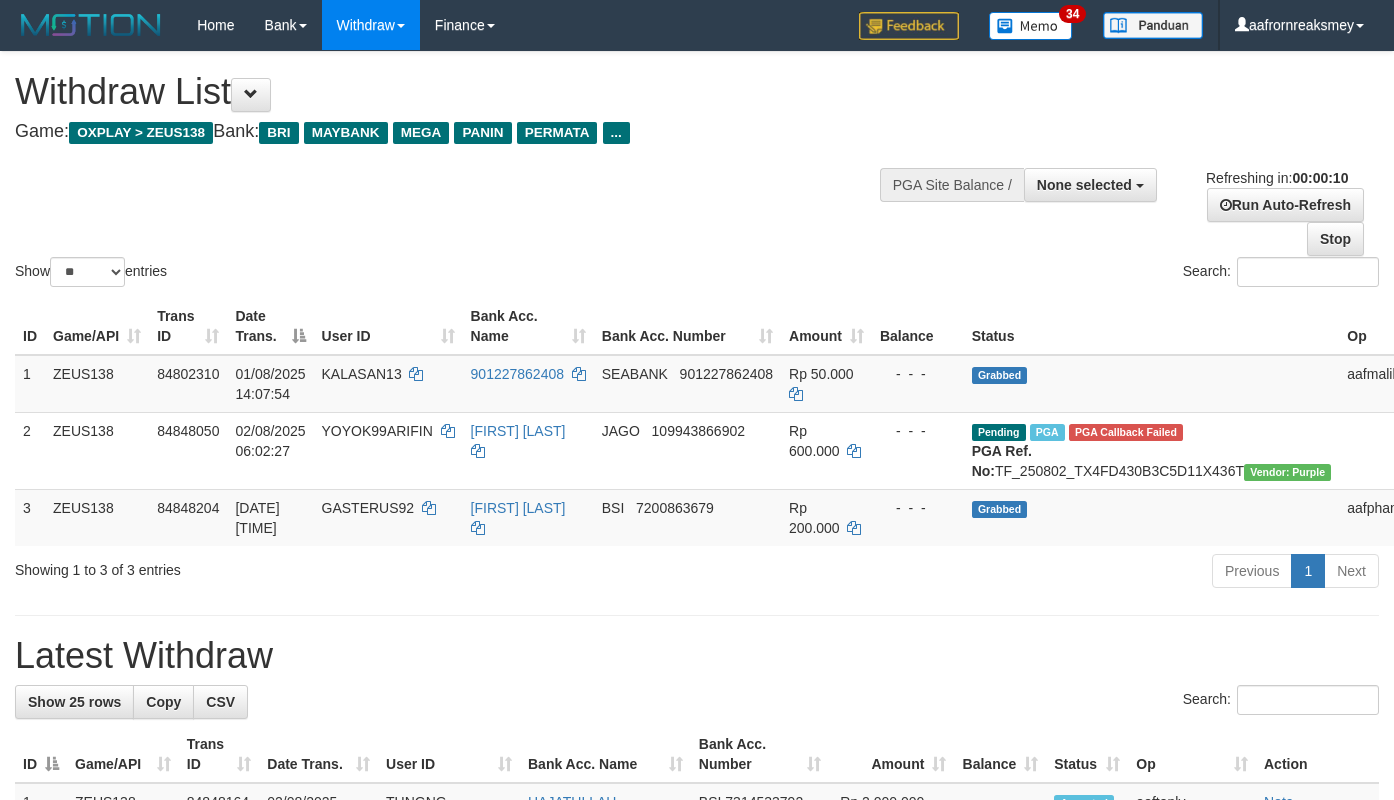 select 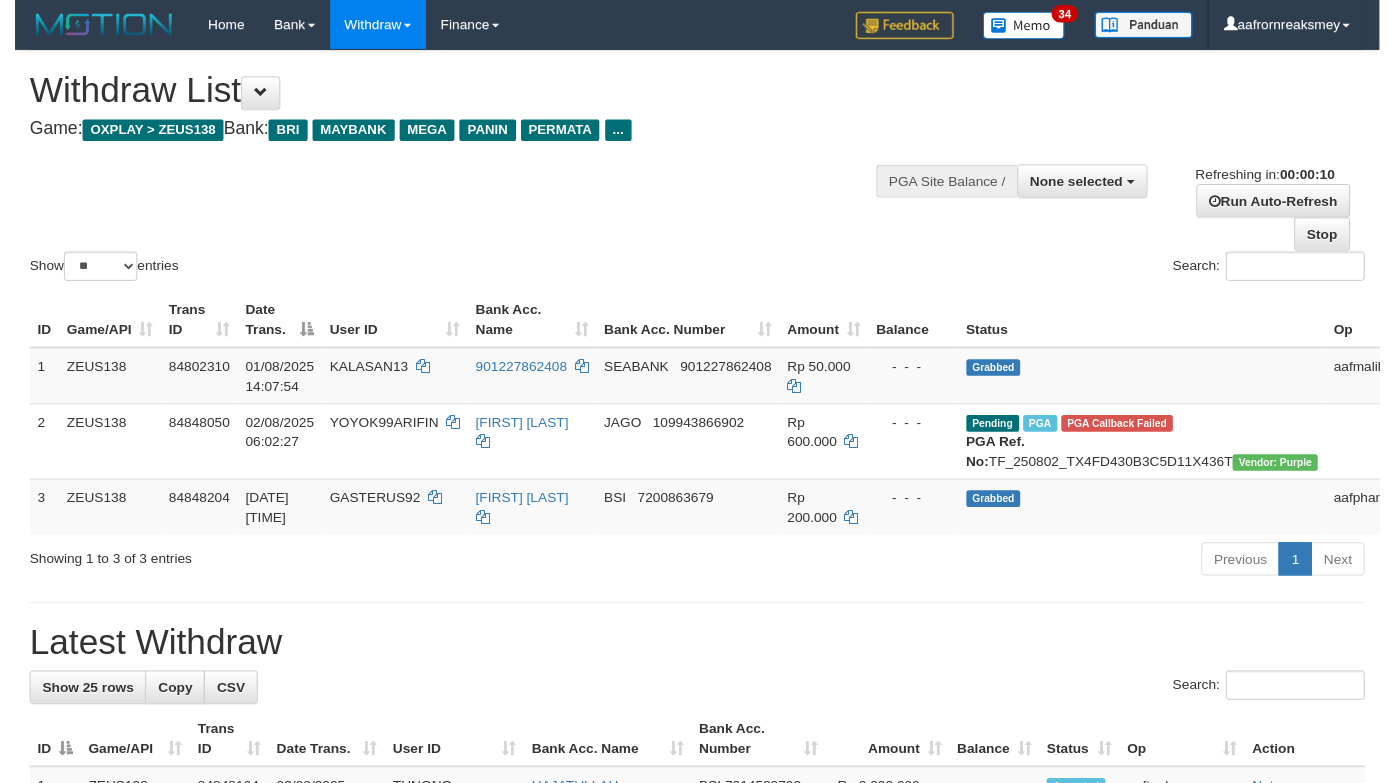scroll, scrollTop: 0, scrollLeft: 0, axis: both 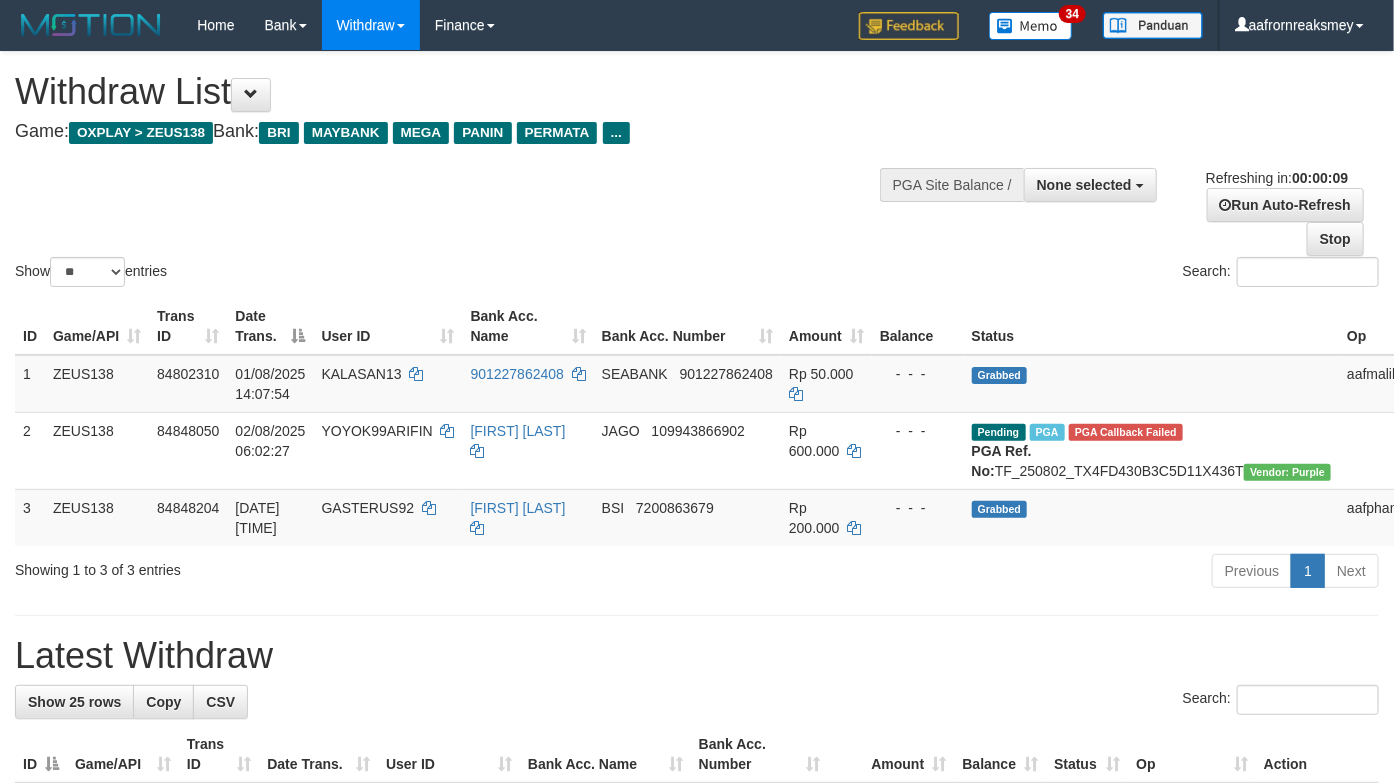 click on "**********" at bounding box center [697, 1197] 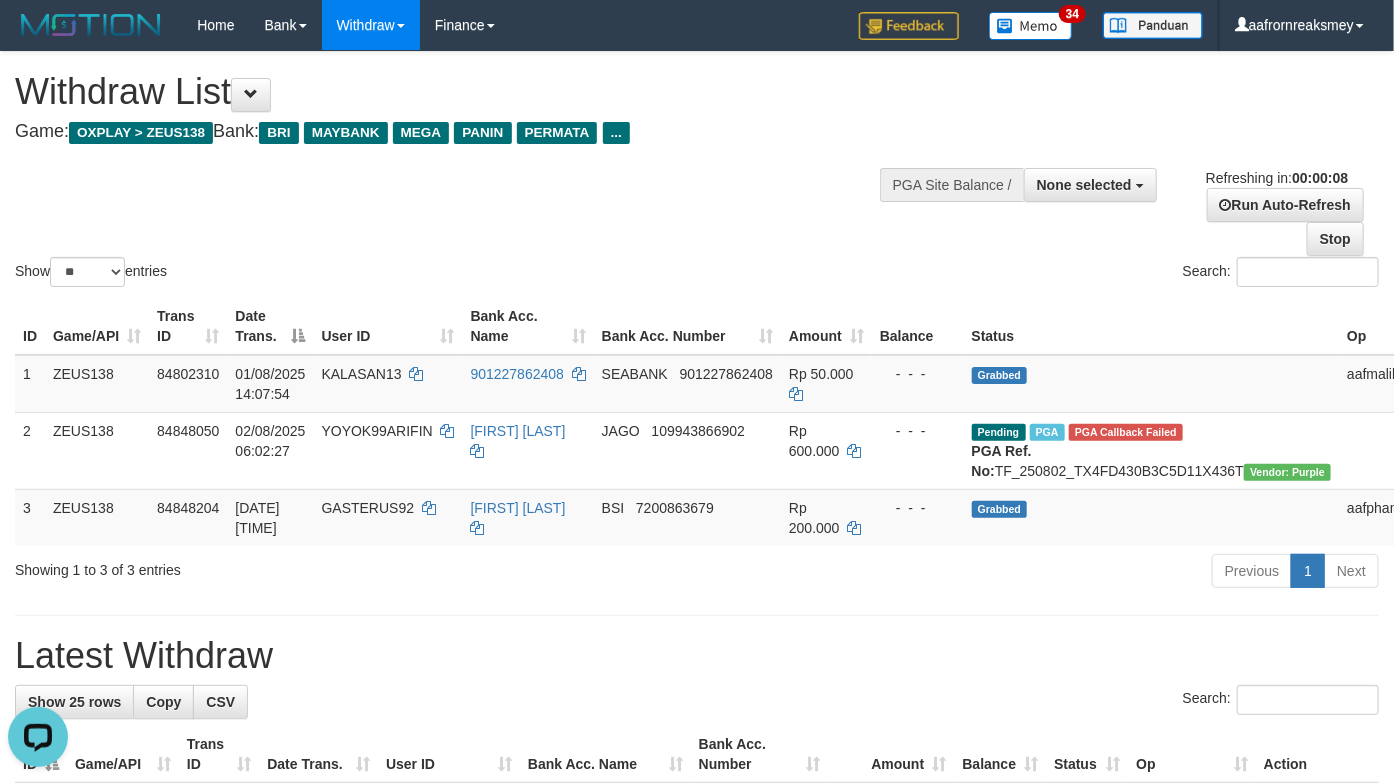 scroll, scrollTop: 0, scrollLeft: 0, axis: both 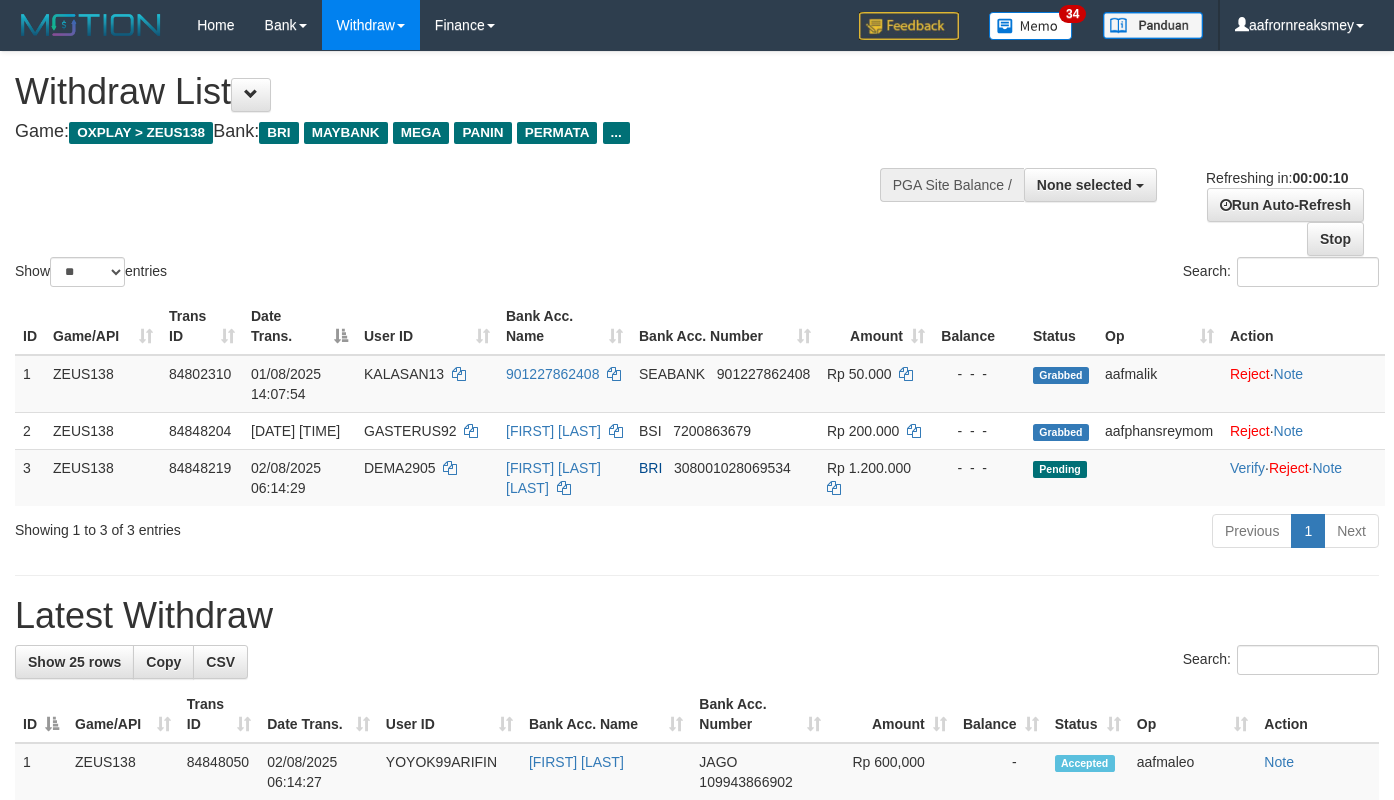 select 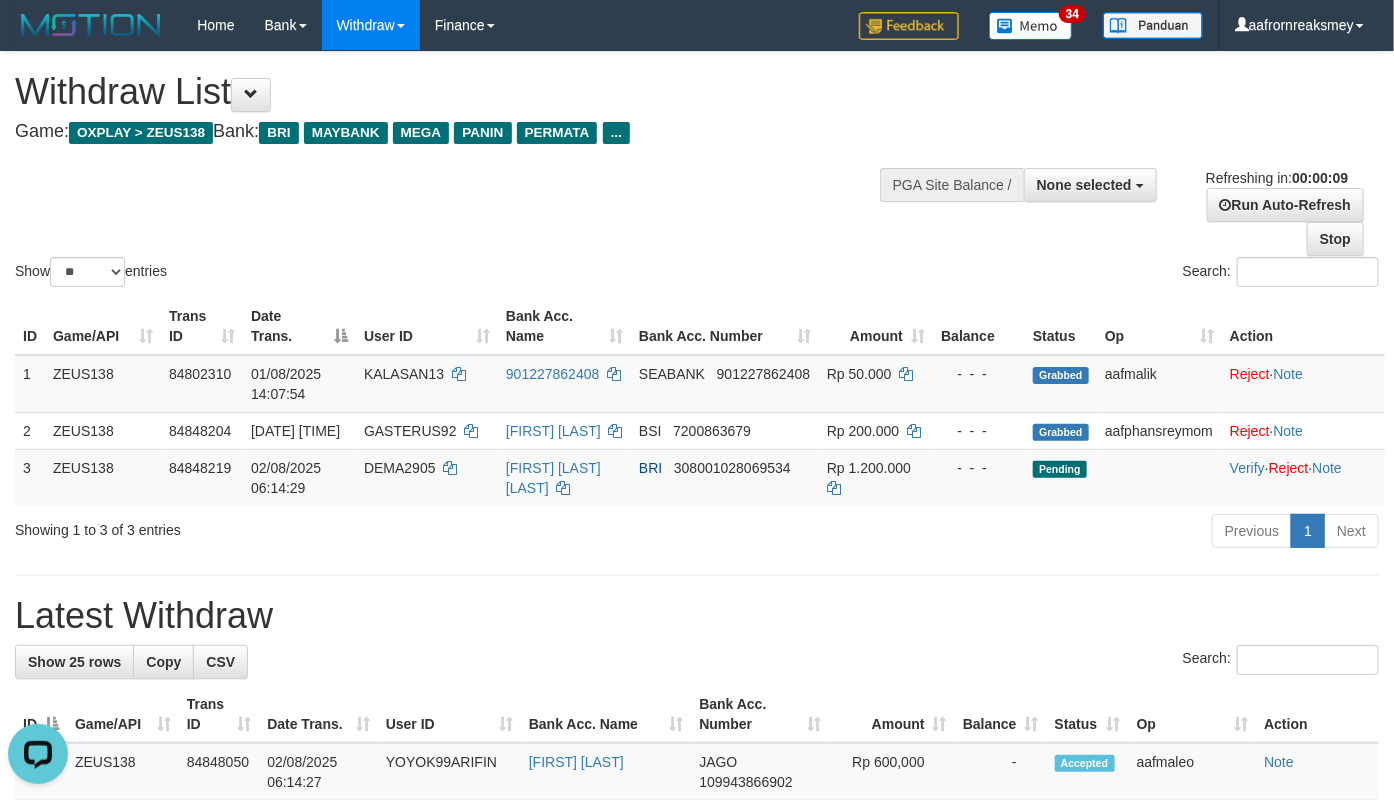 scroll, scrollTop: 0, scrollLeft: 0, axis: both 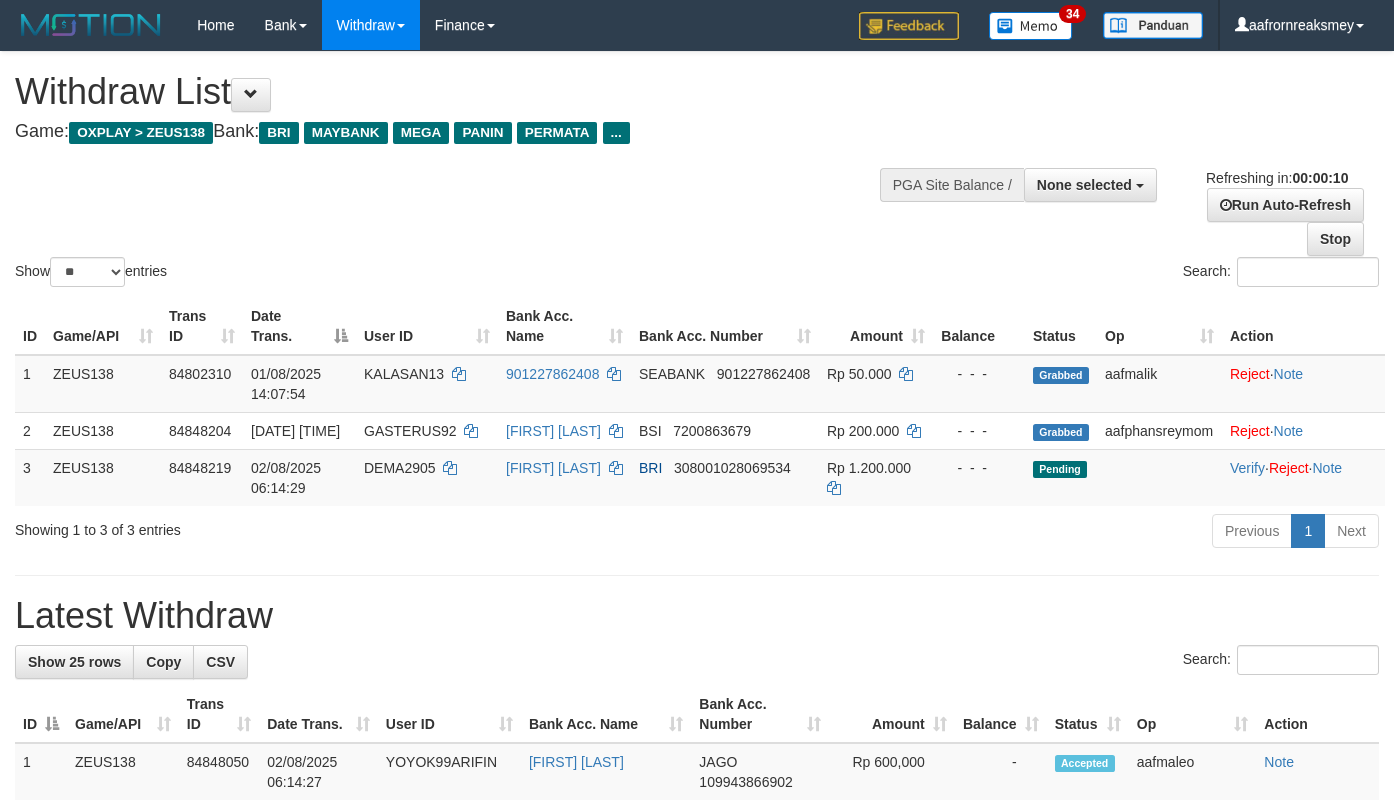 select 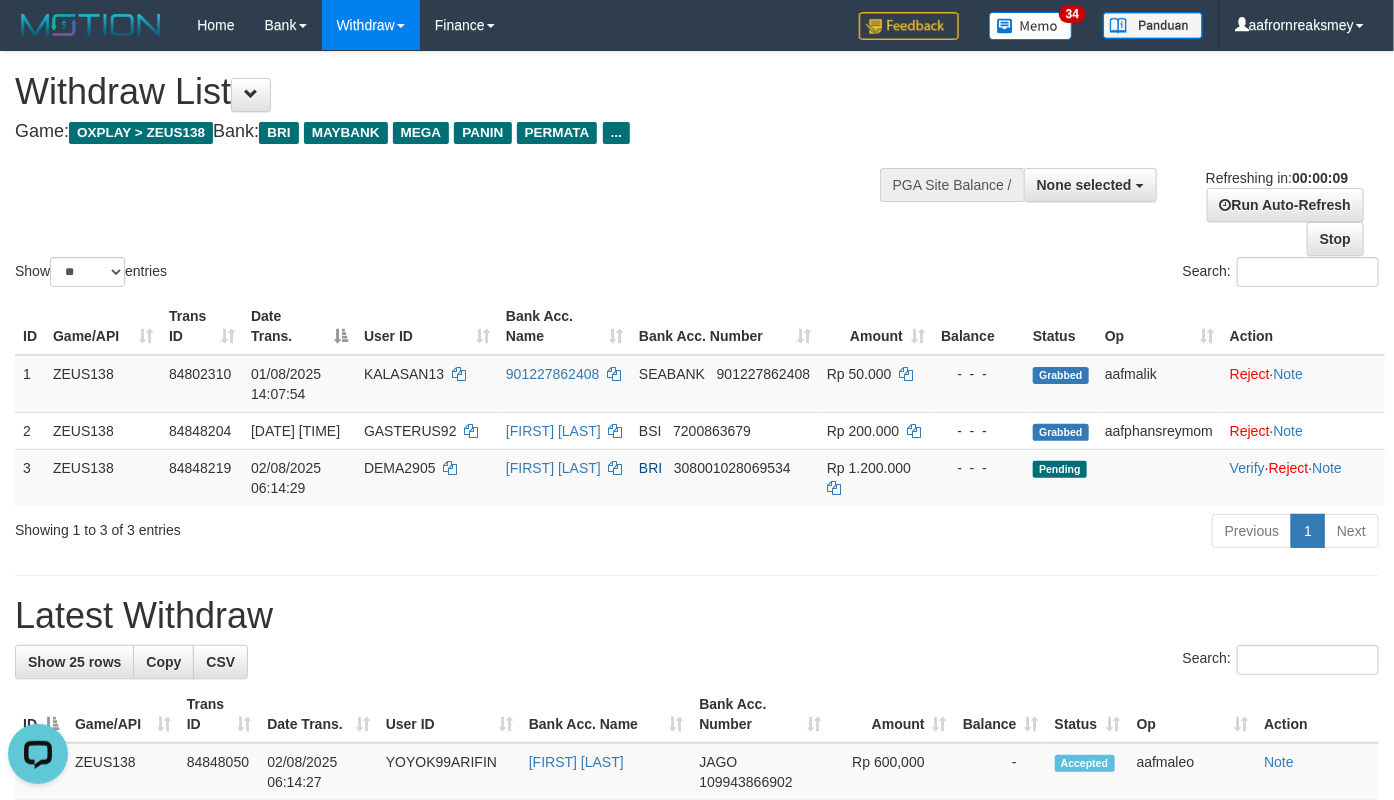 scroll, scrollTop: 0, scrollLeft: 0, axis: both 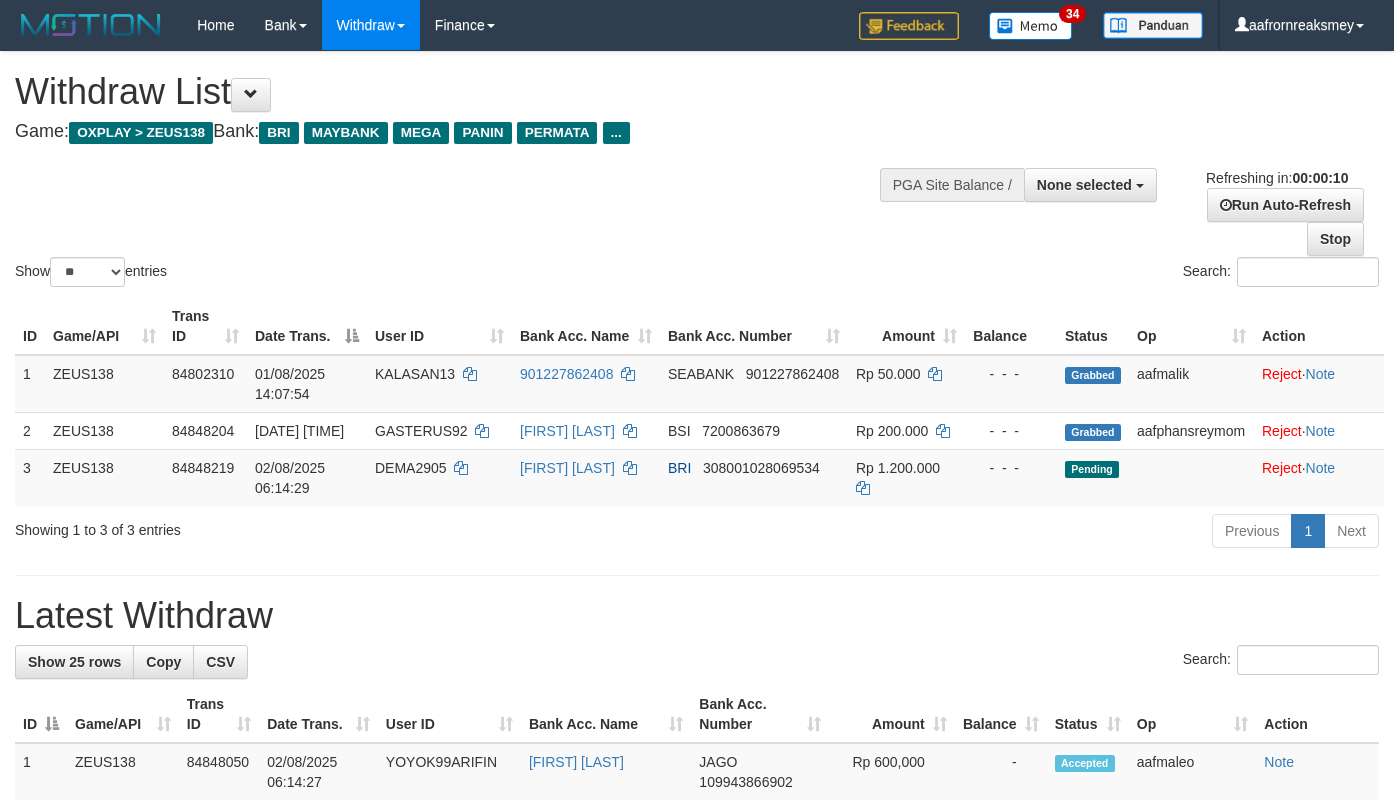 select 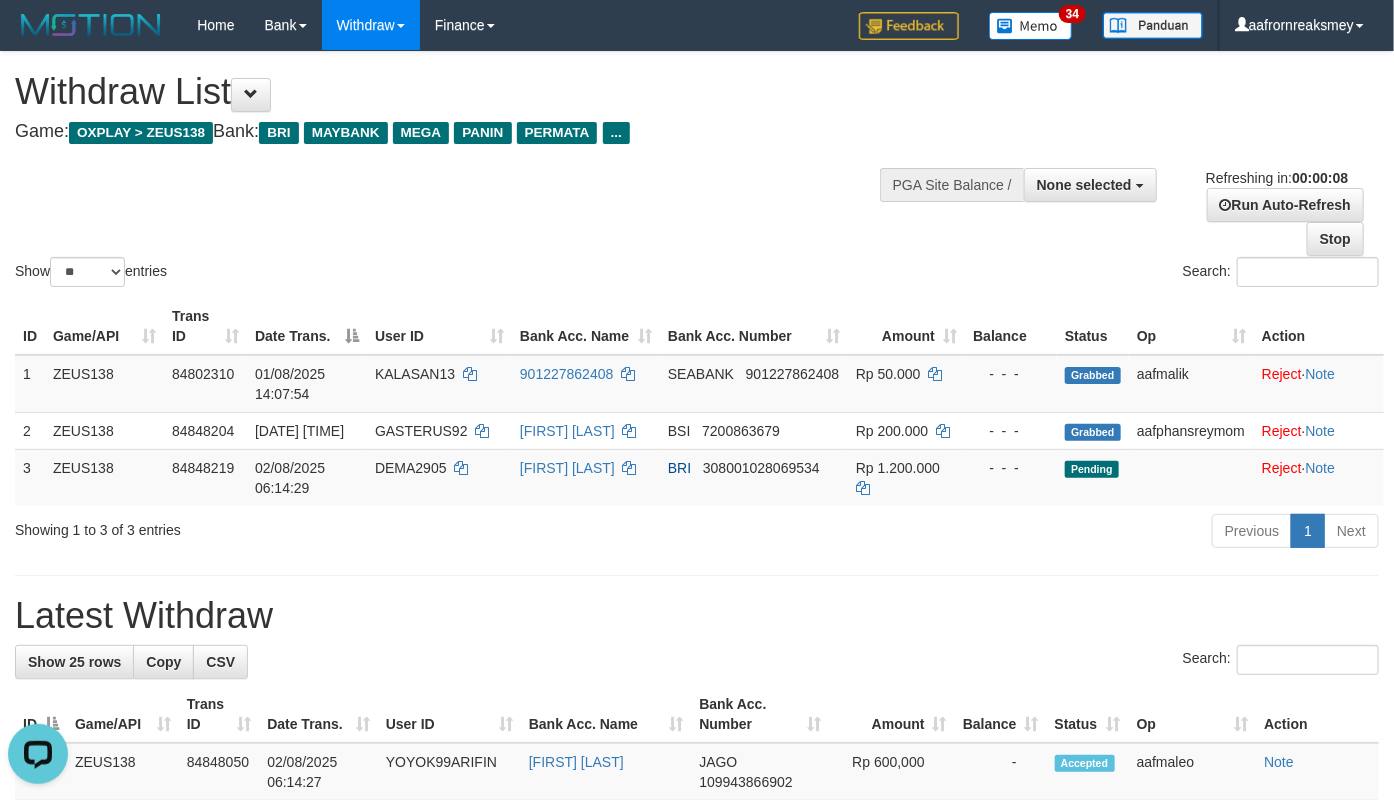 scroll, scrollTop: 0, scrollLeft: 0, axis: both 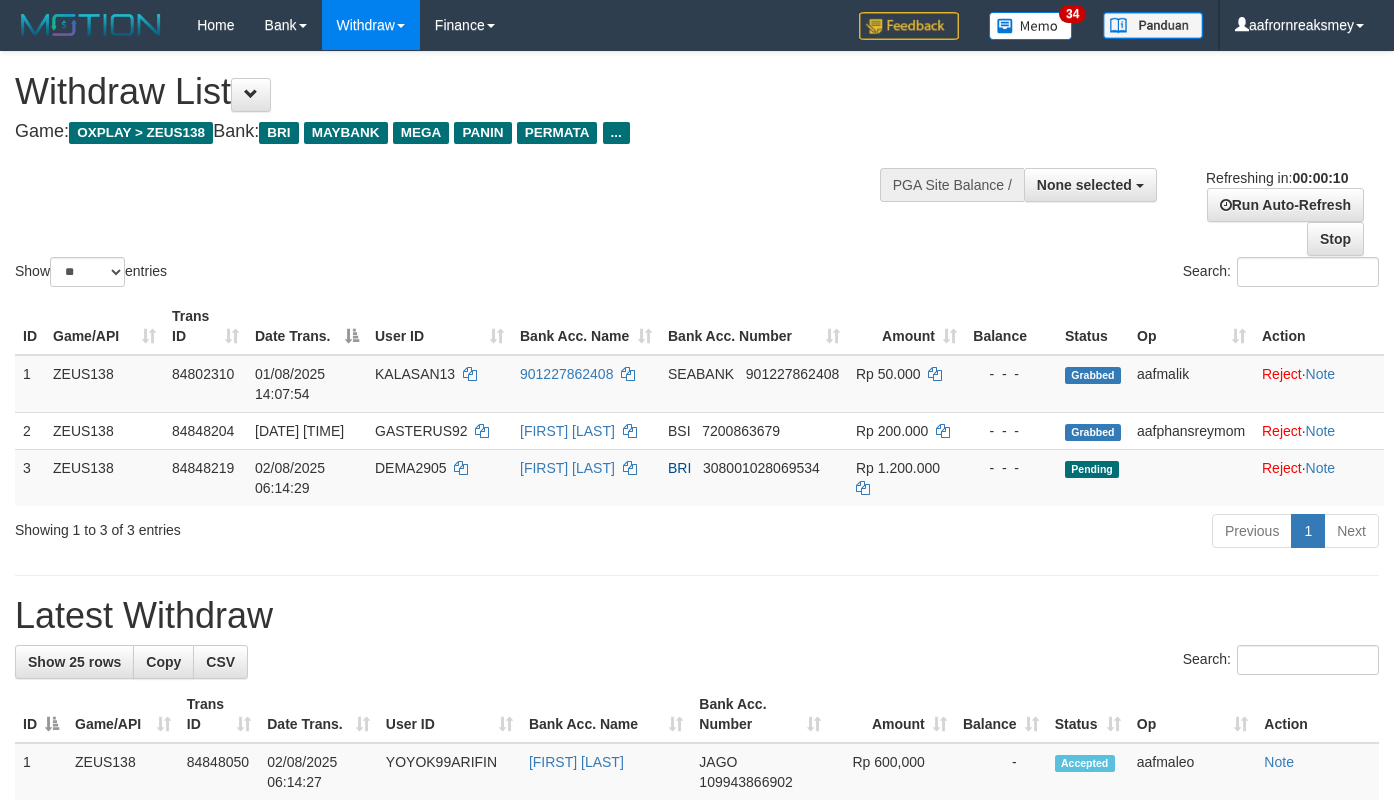 select 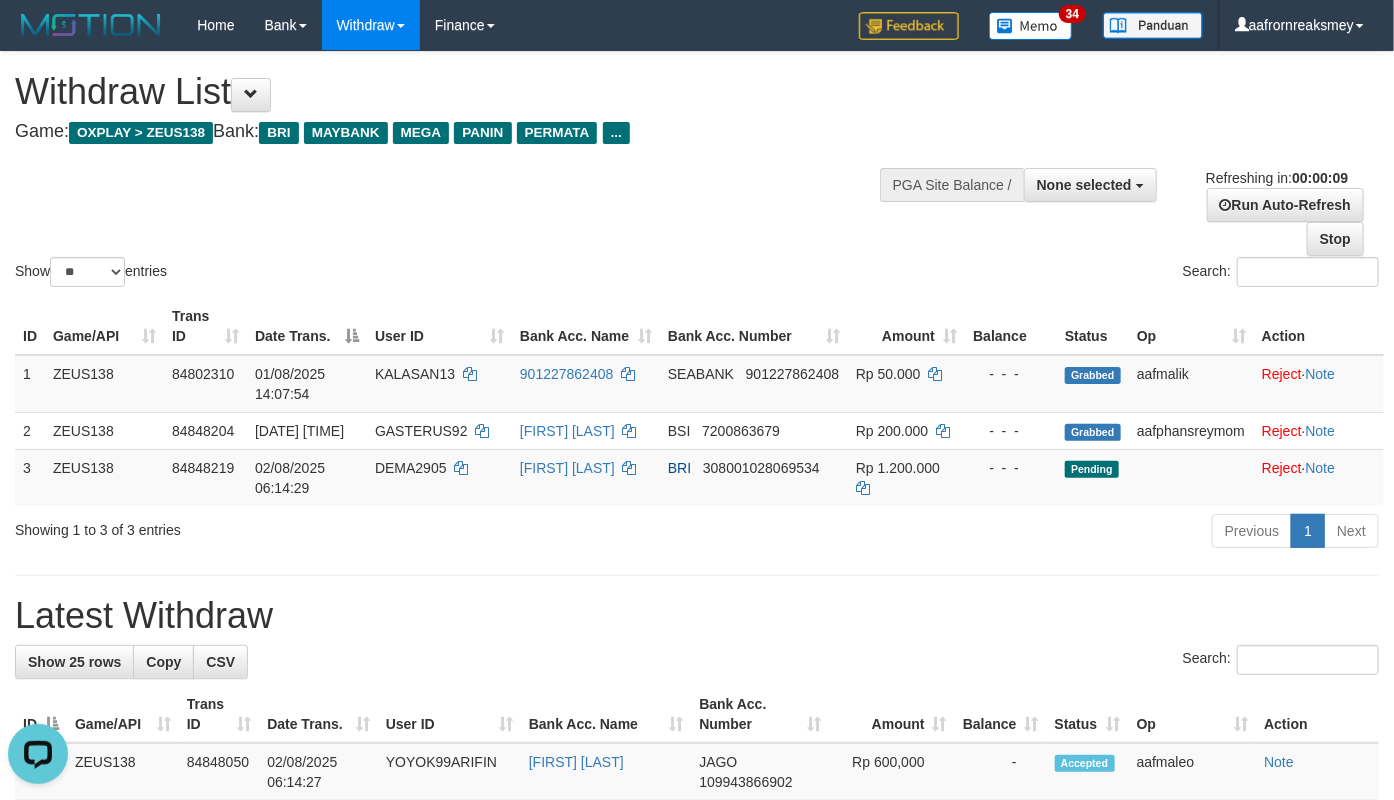 scroll, scrollTop: 0, scrollLeft: 0, axis: both 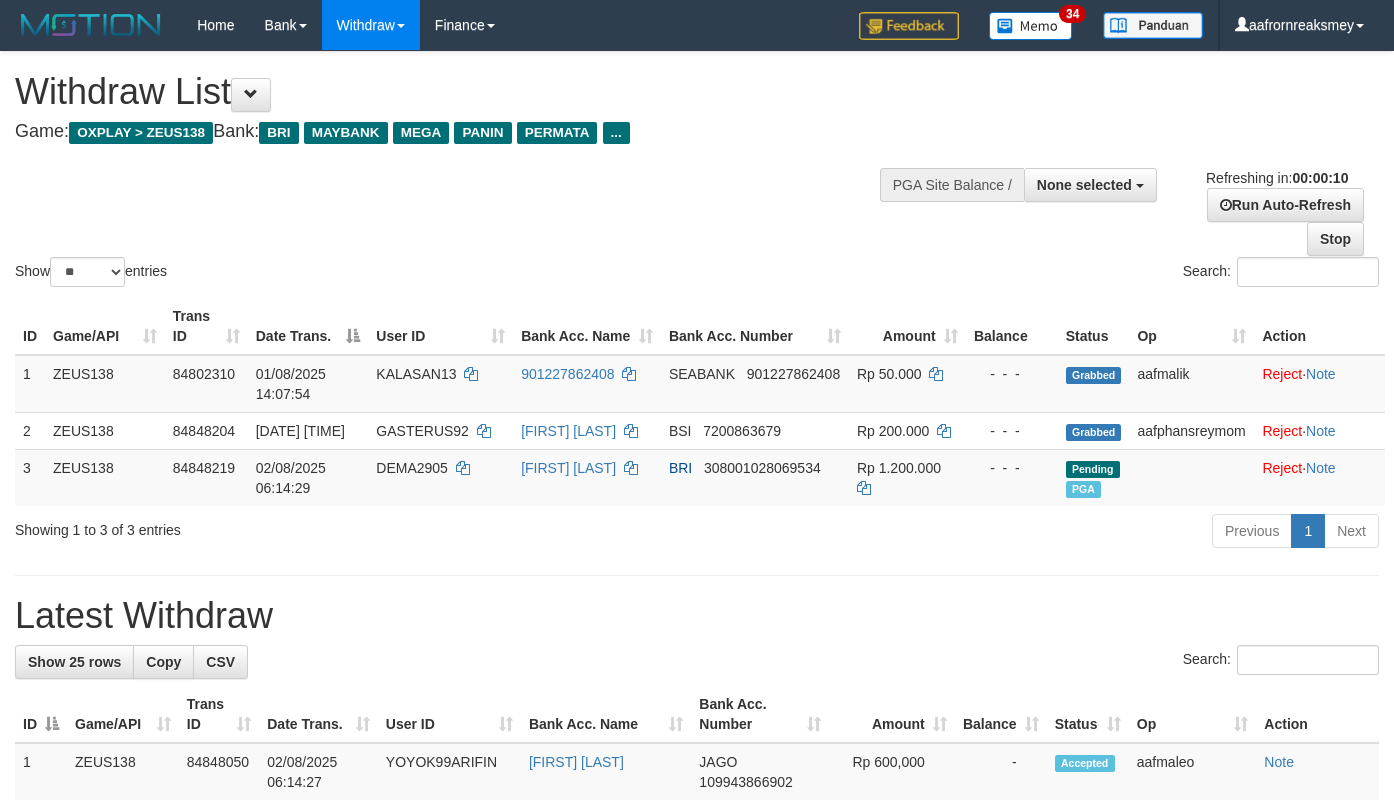 select 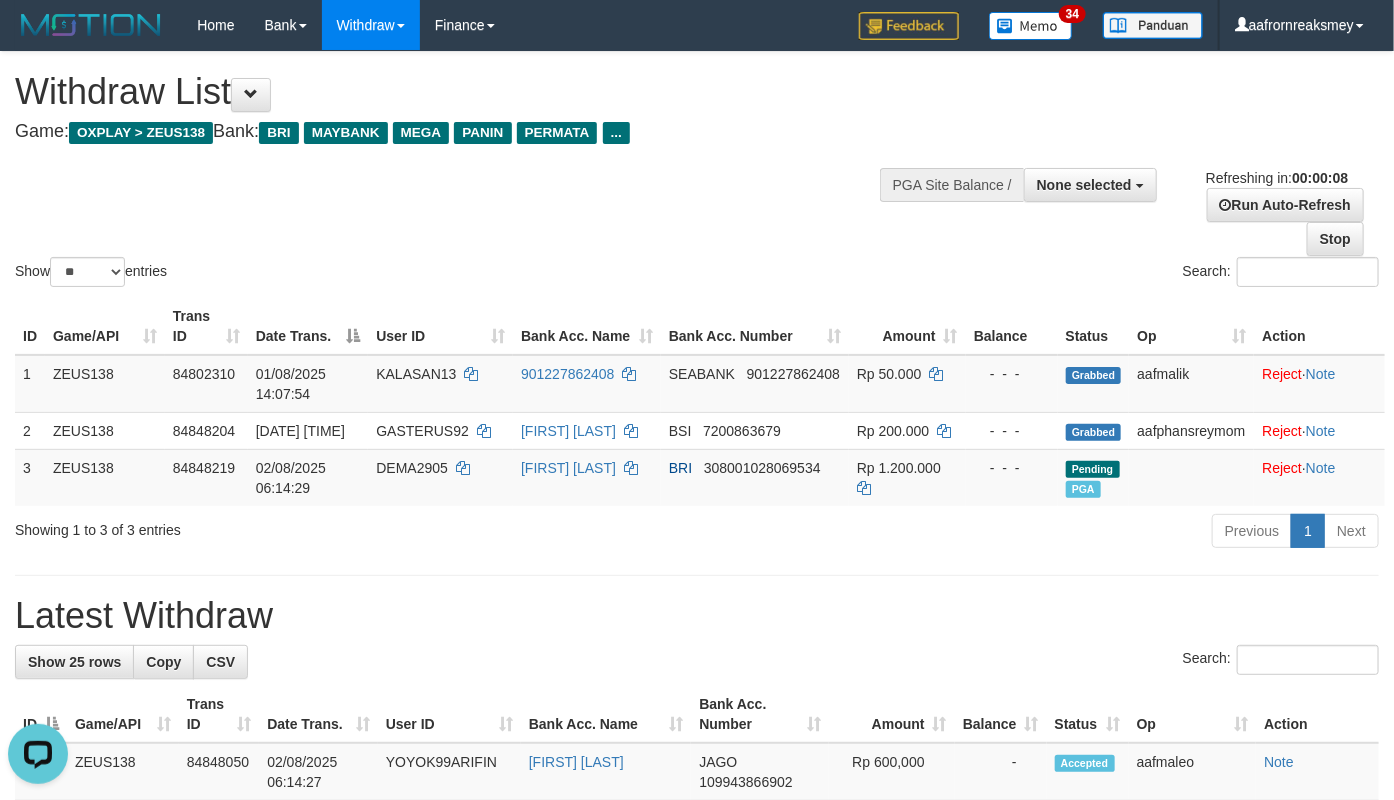 scroll, scrollTop: 0, scrollLeft: 0, axis: both 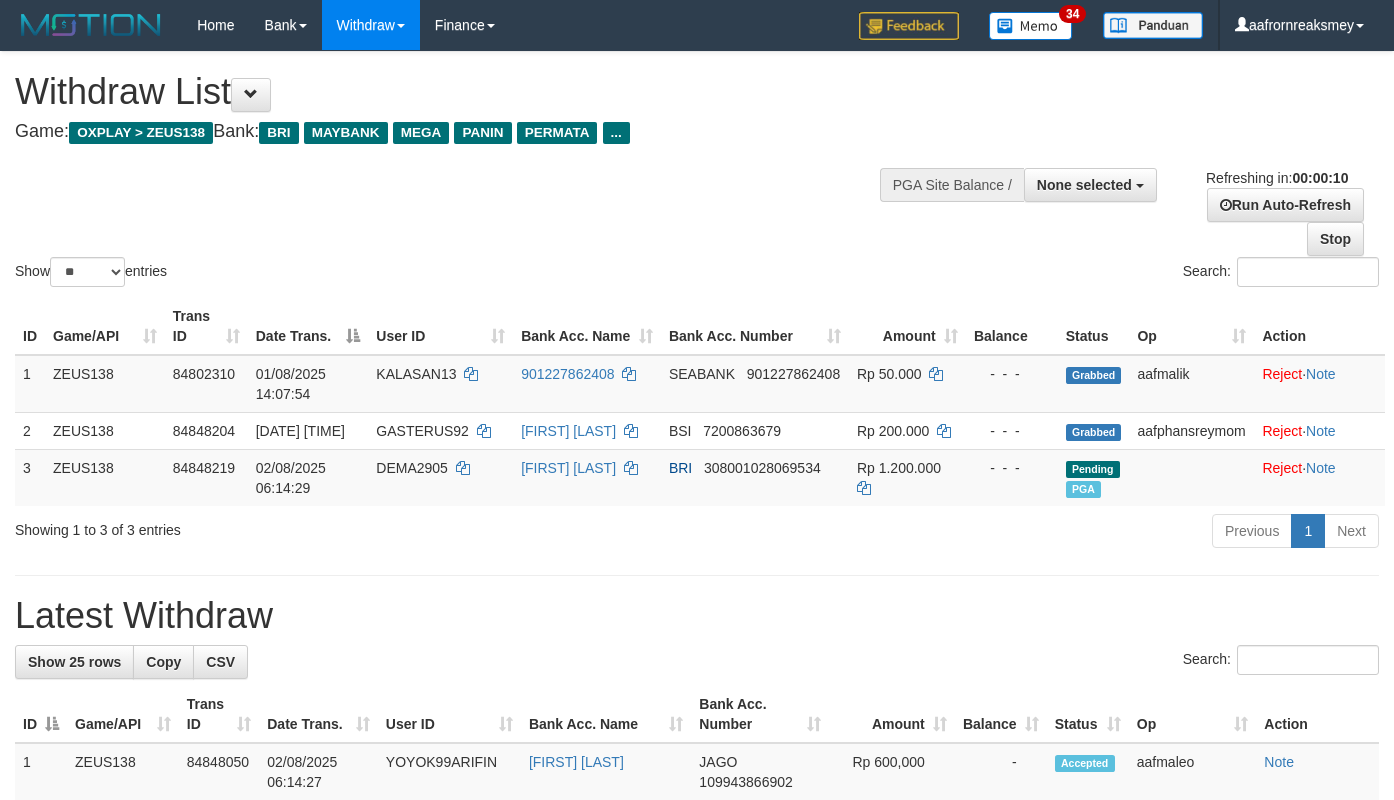 select 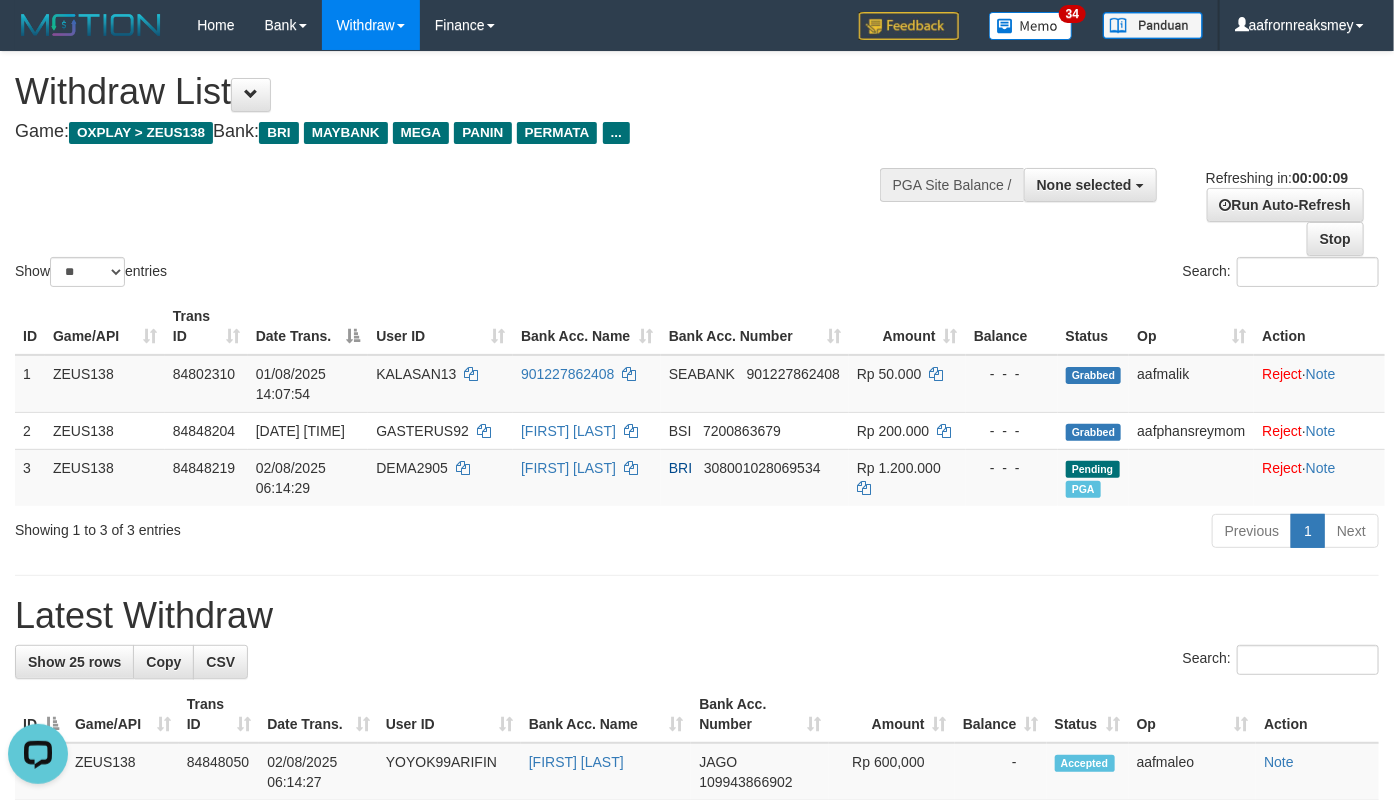 scroll, scrollTop: 0, scrollLeft: 0, axis: both 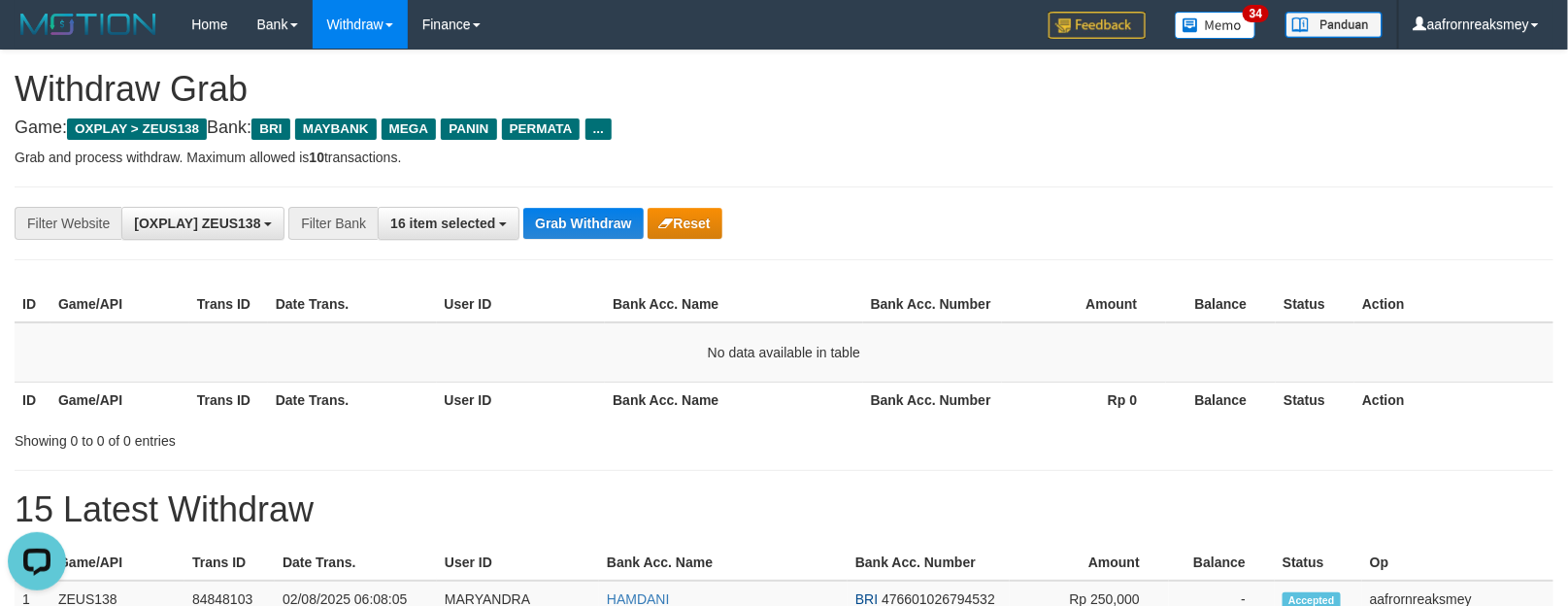 click on "Showing 0 to 0 of 0 entries" at bounding box center [784, 437] 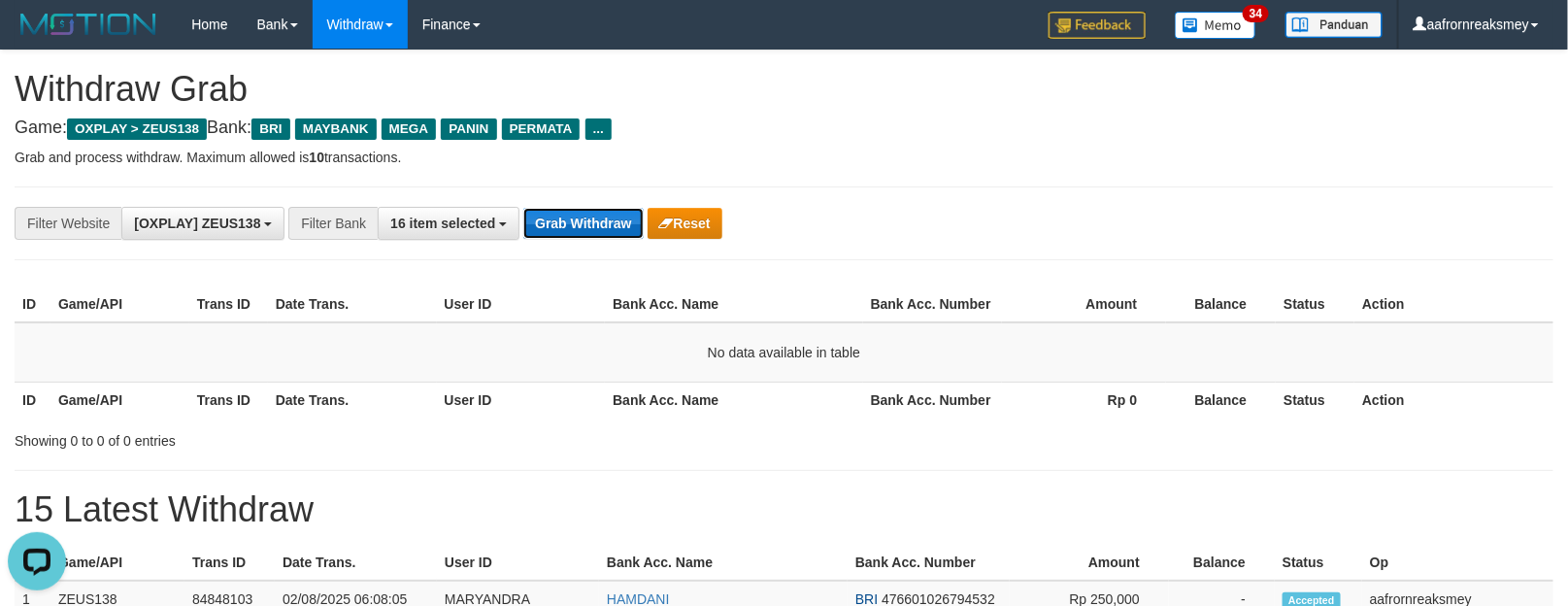 click on "Grab Withdraw" at bounding box center (583, 223) 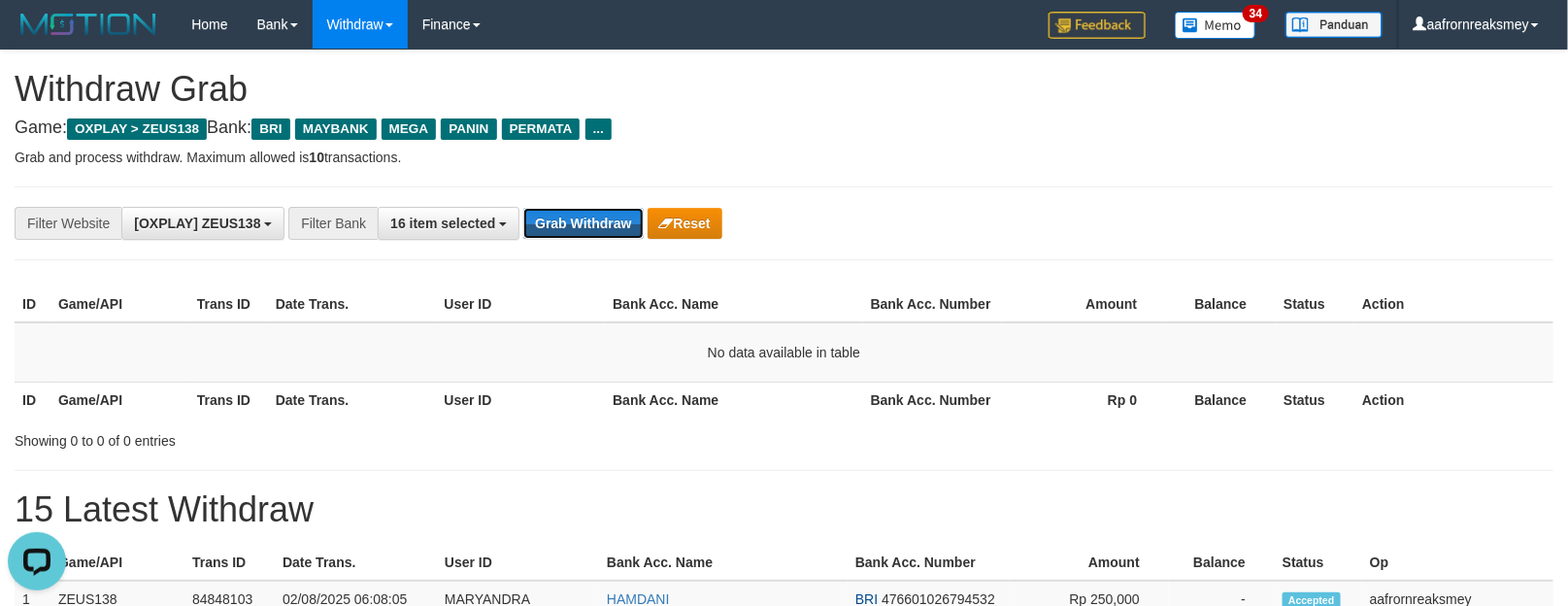 click on "Grab Withdraw" at bounding box center (583, 223) 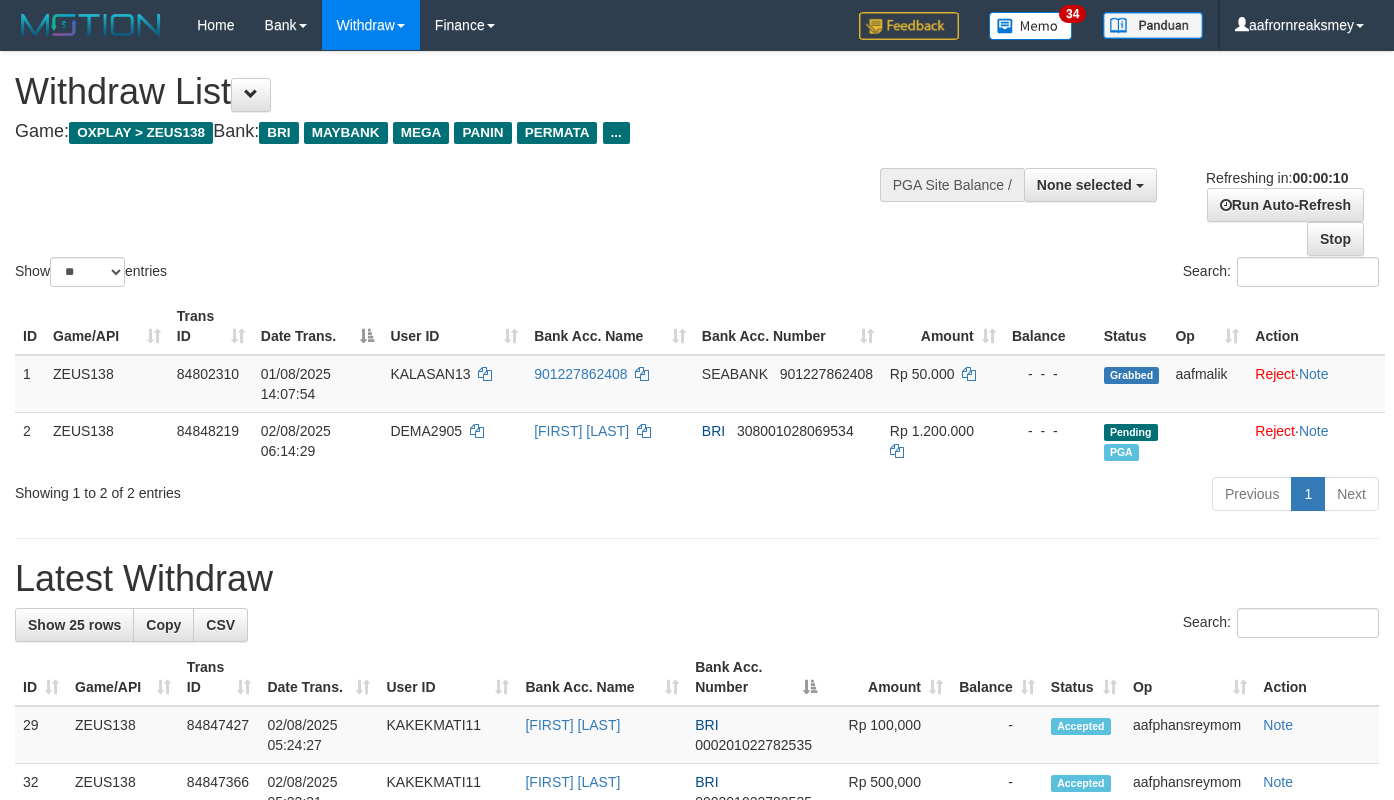 select 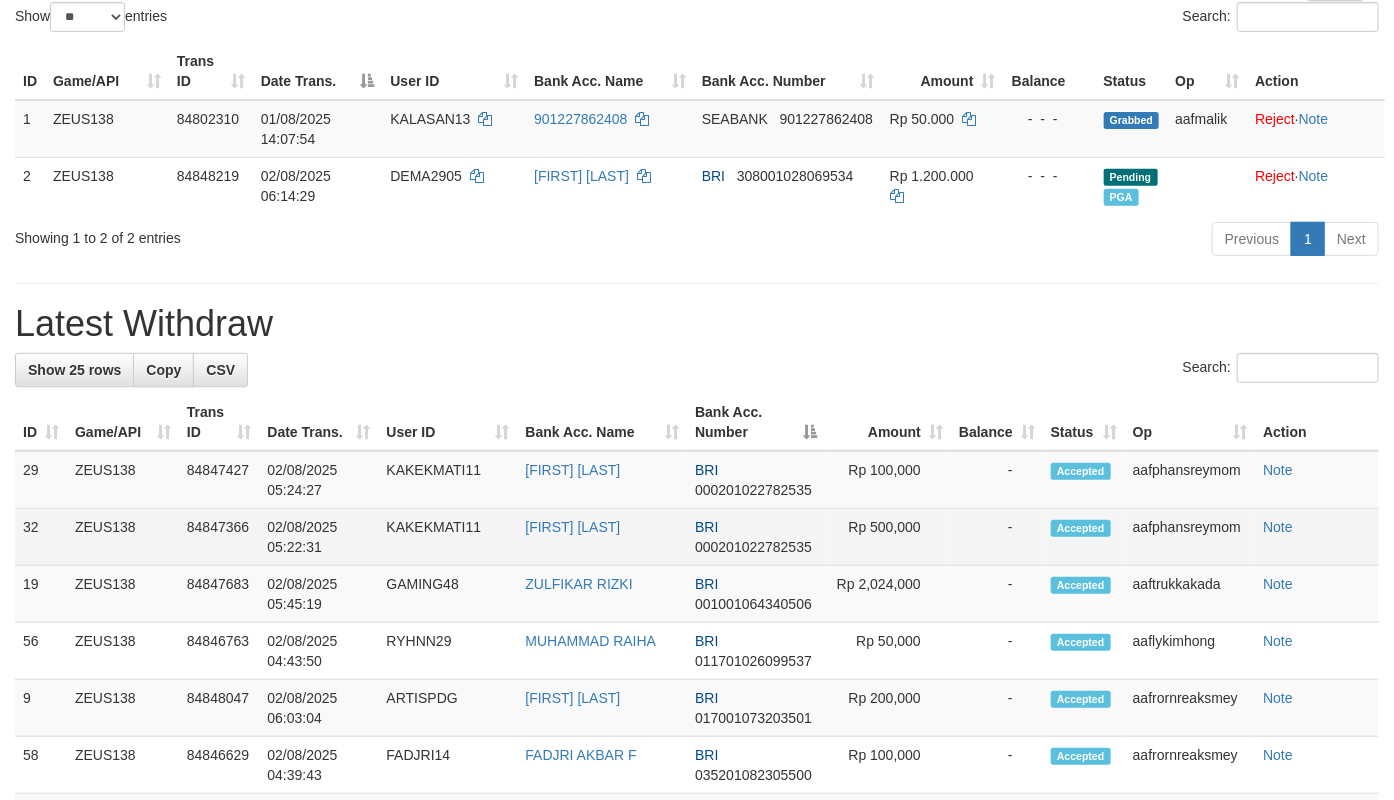 scroll, scrollTop: 296, scrollLeft: 0, axis: vertical 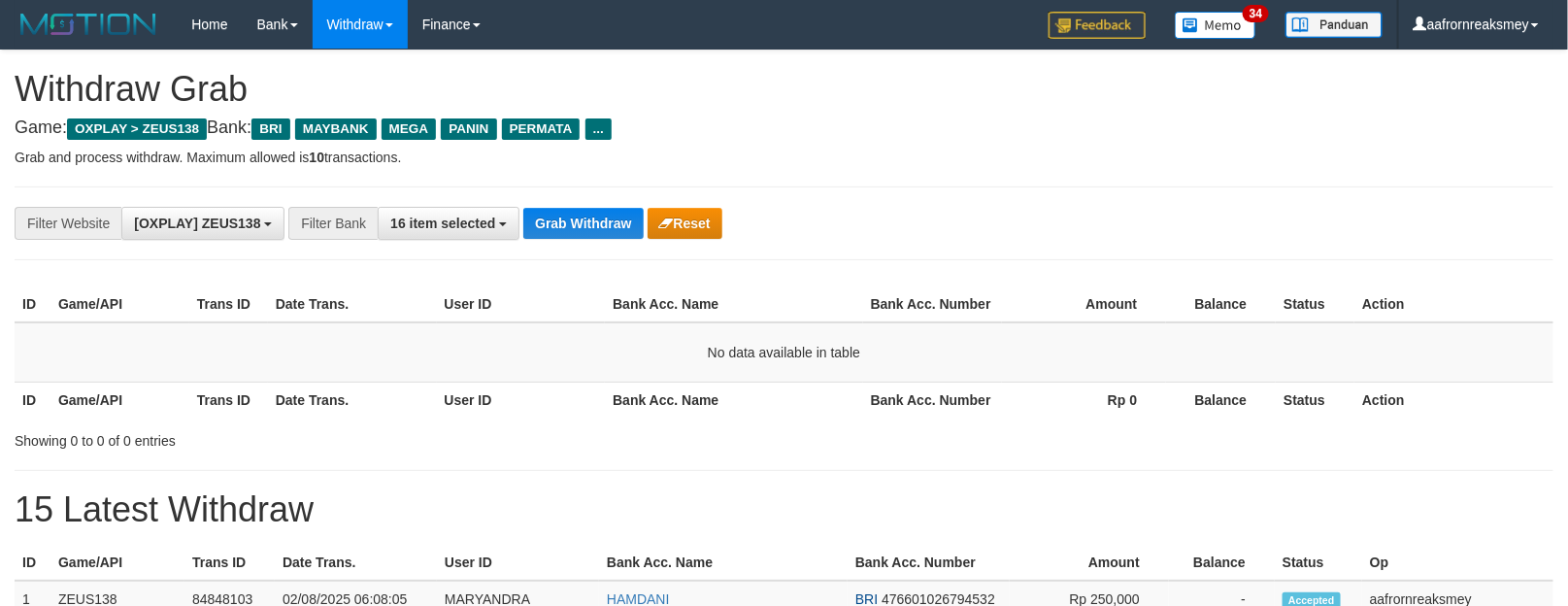 click on "Grab Withdraw" at bounding box center [583, 223] 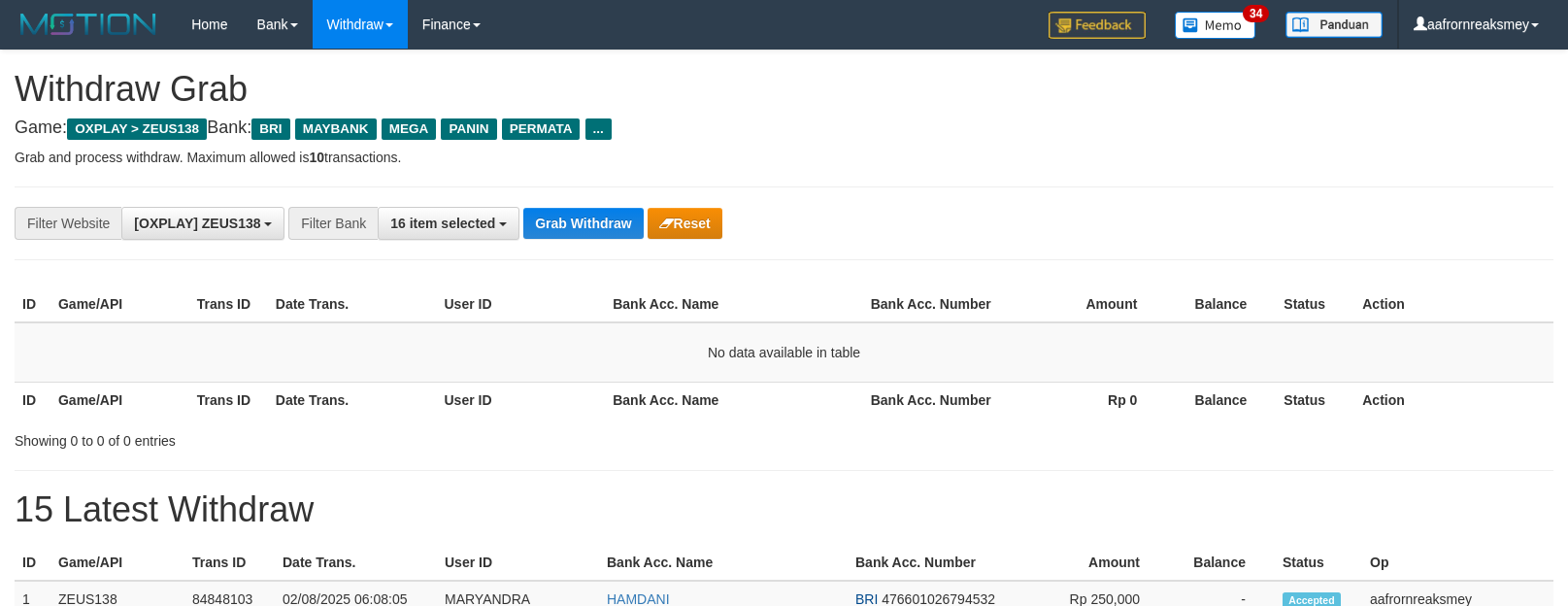scroll, scrollTop: 0, scrollLeft: 0, axis: both 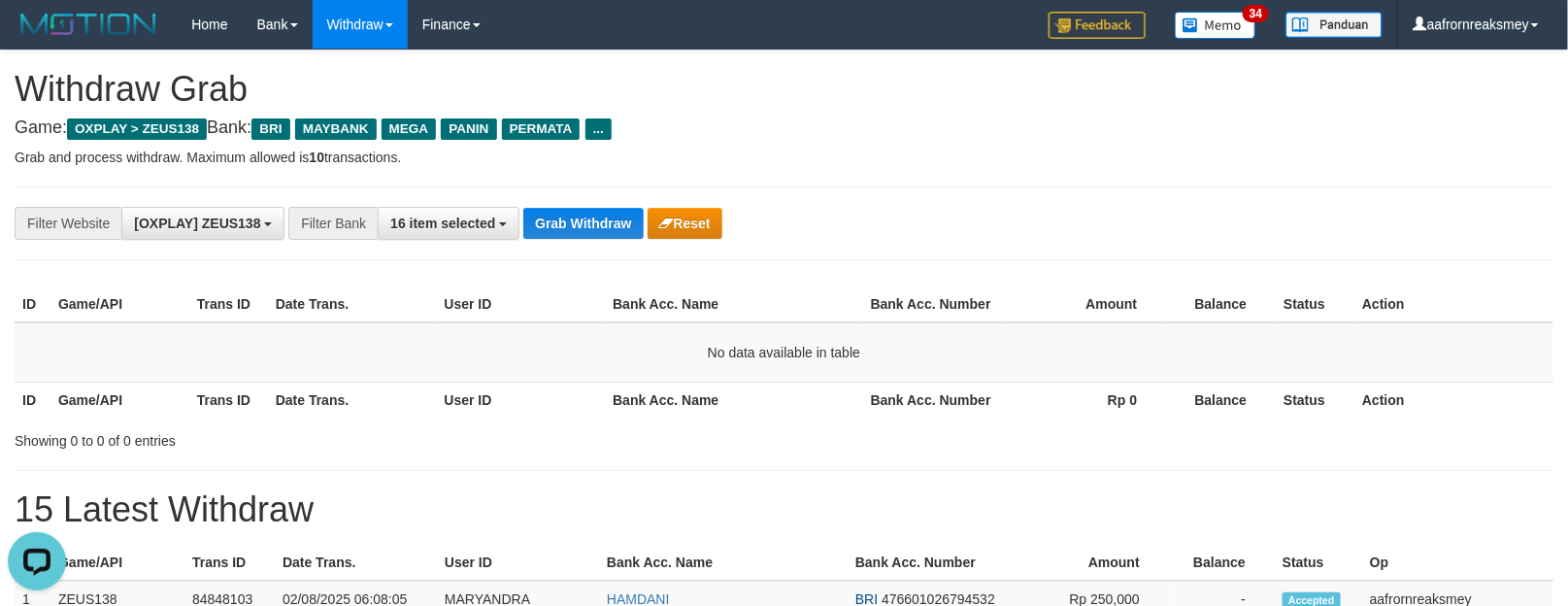 click on "**********" at bounding box center (784, 828) 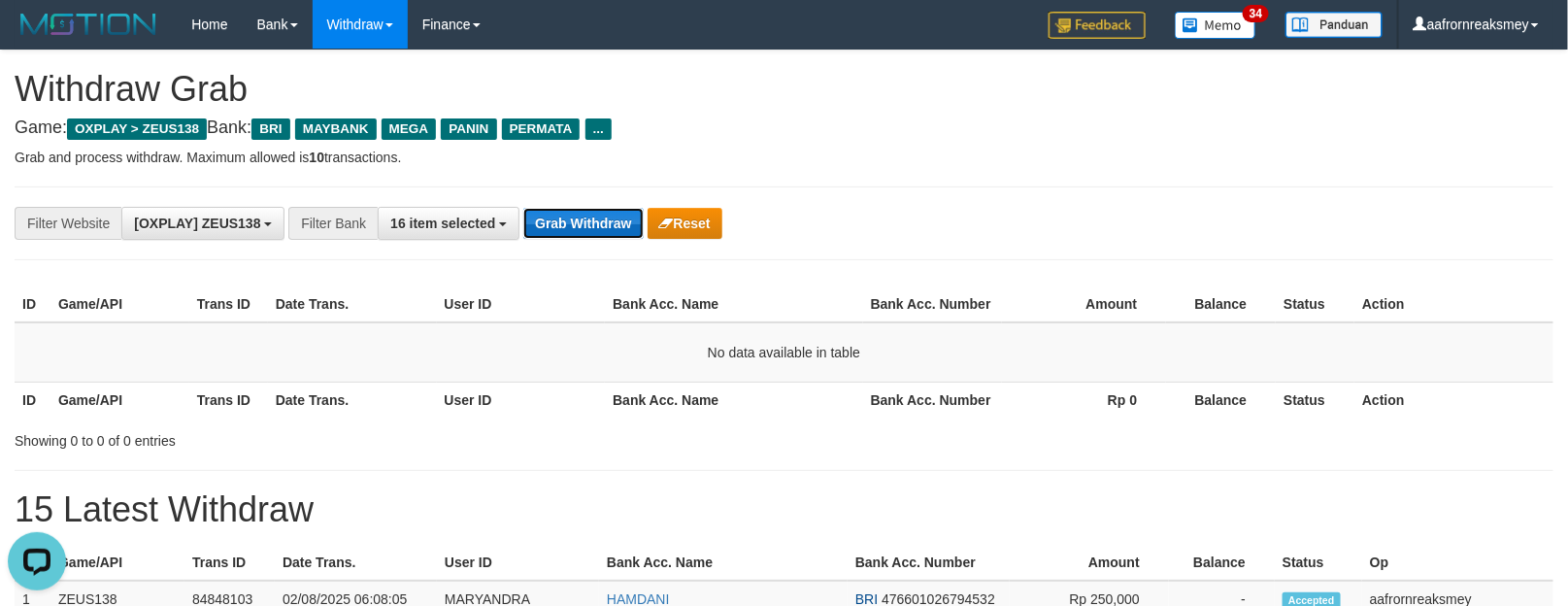 click on "Grab Withdraw" at bounding box center (583, 223) 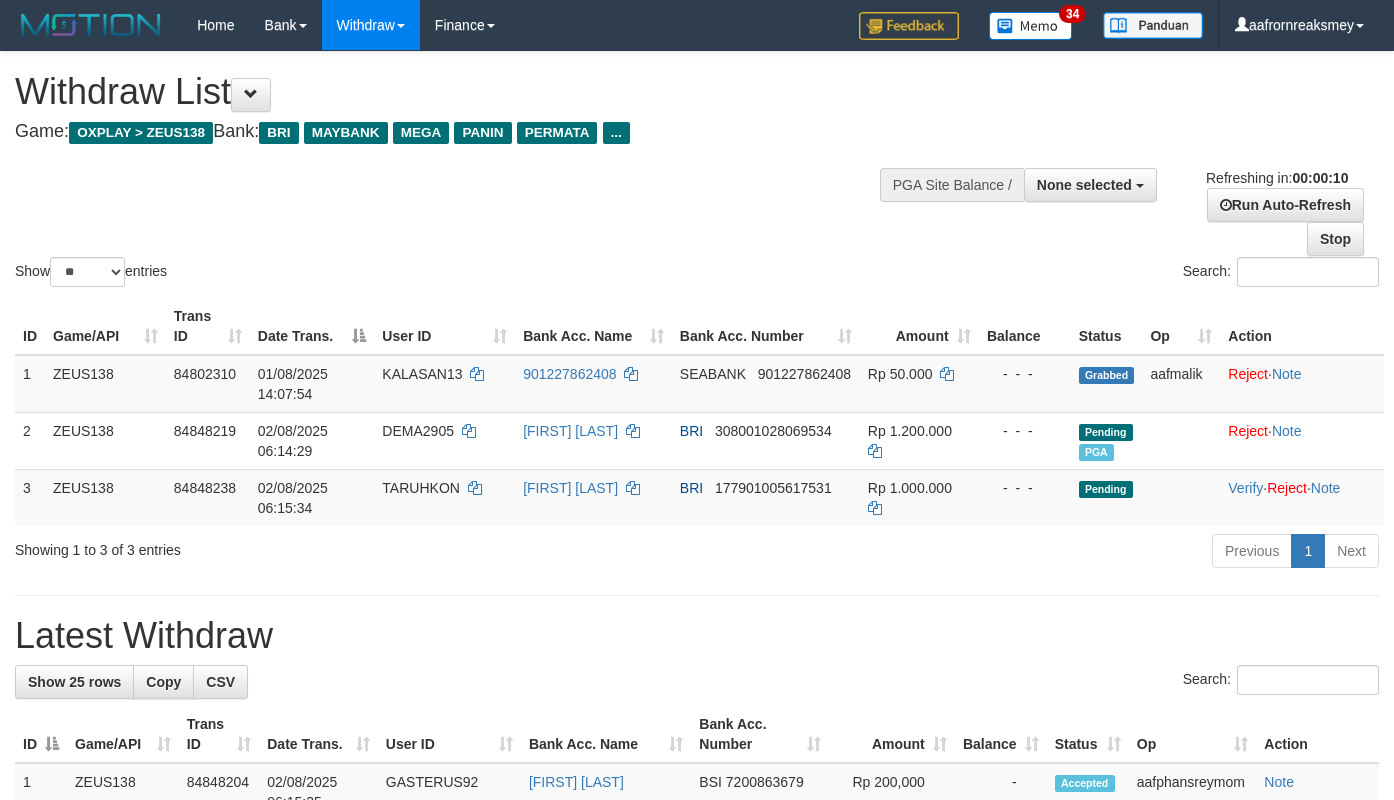 select 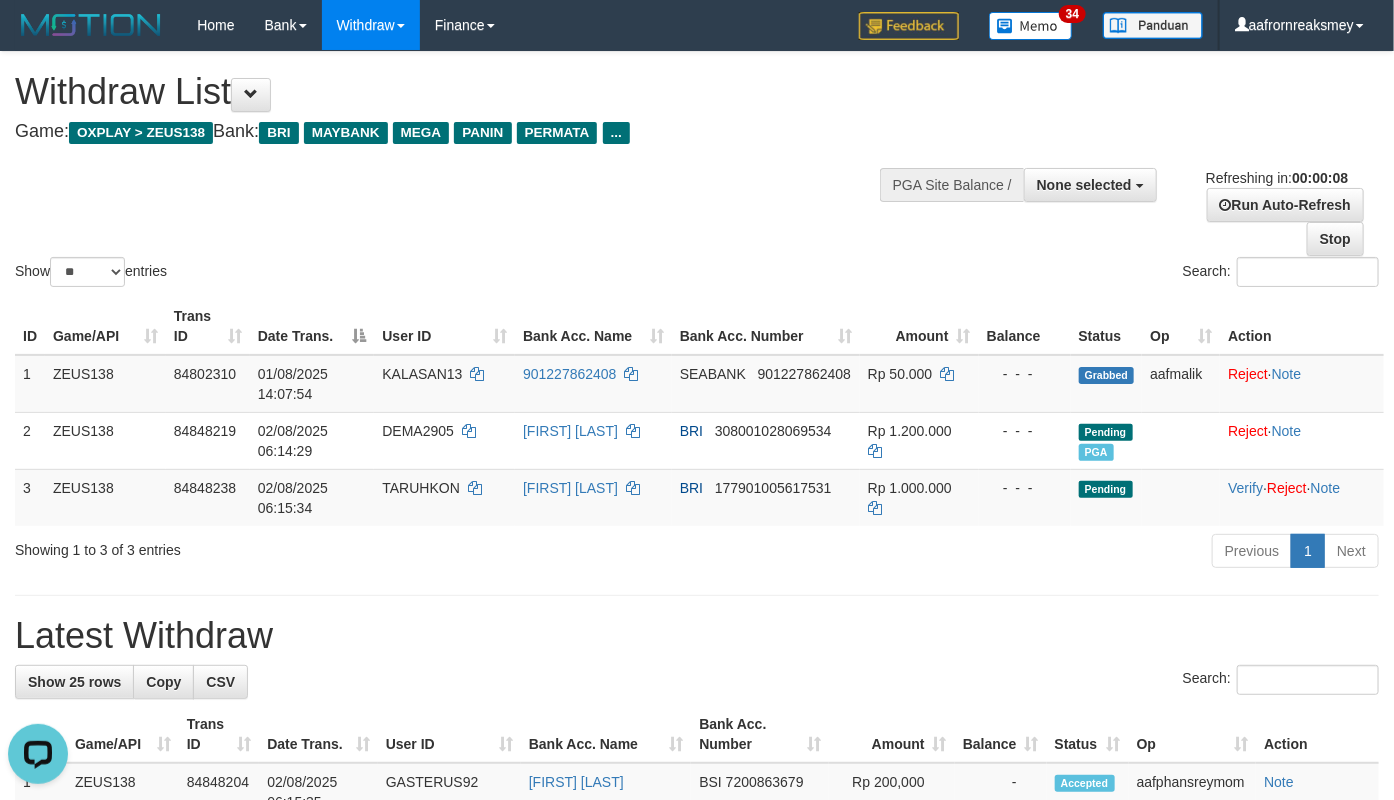 scroll, scrollTop: 0, scrollLeft: 0, axis: both 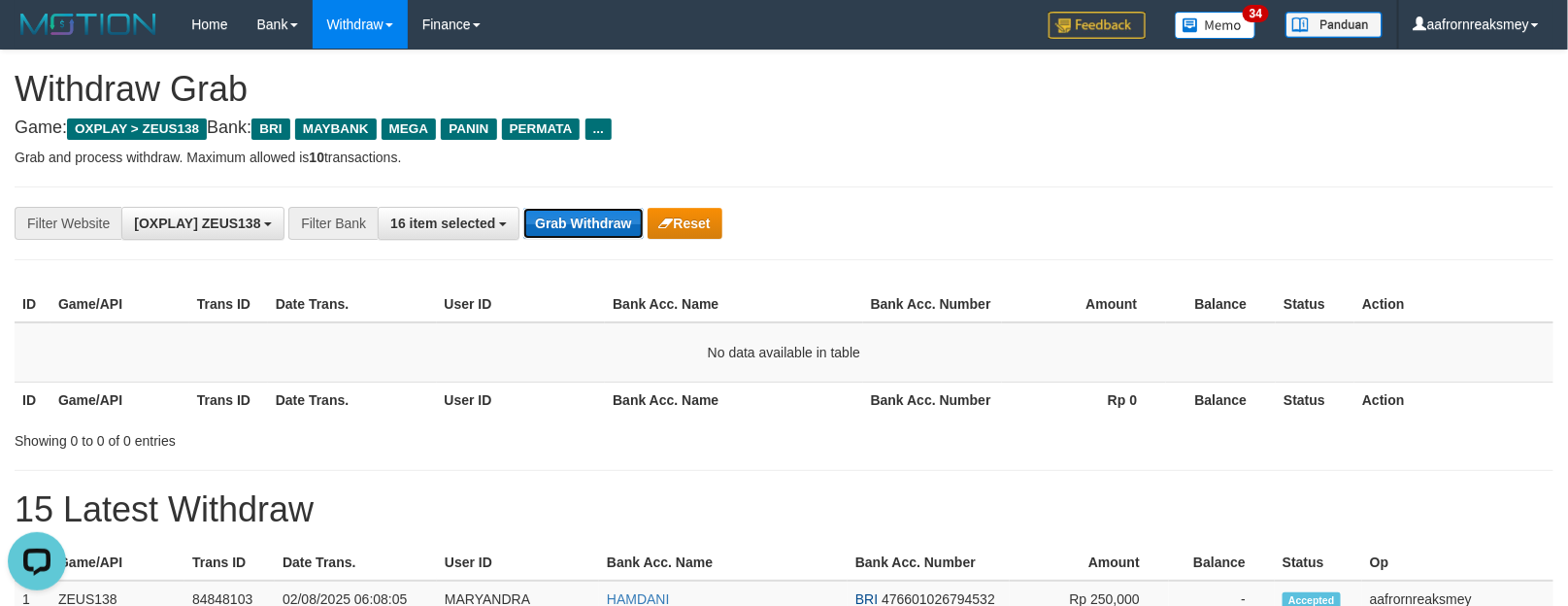 click on "Grab Withdraw" at bounding box center [583, 223] 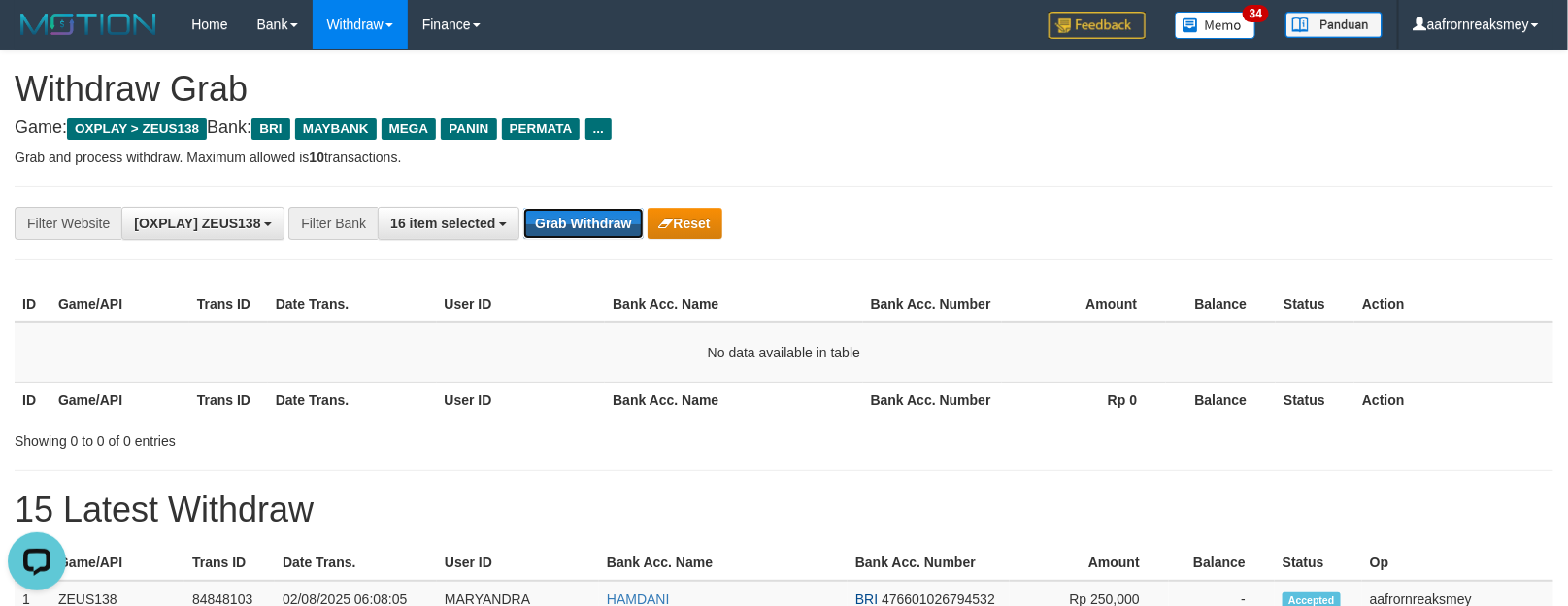 click on "**********" at bounding box center [784, 223] 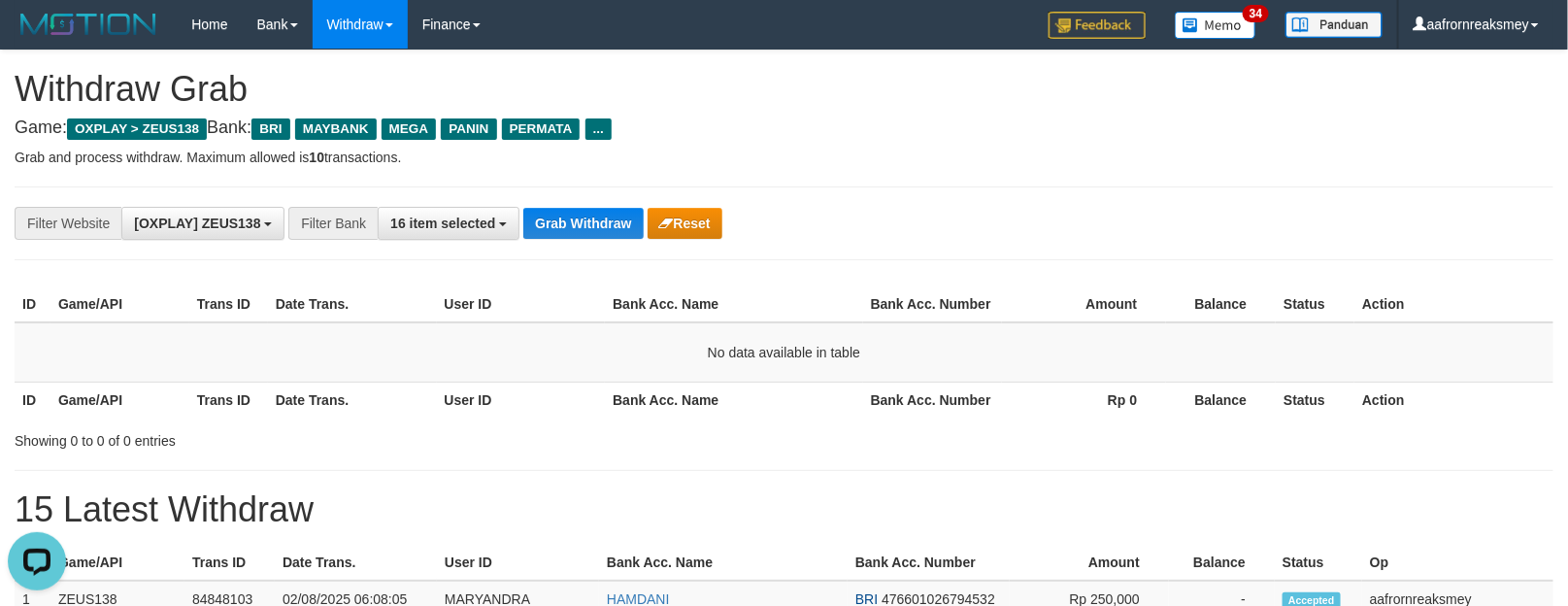 click on "**********" at bounding box center (784, 223) 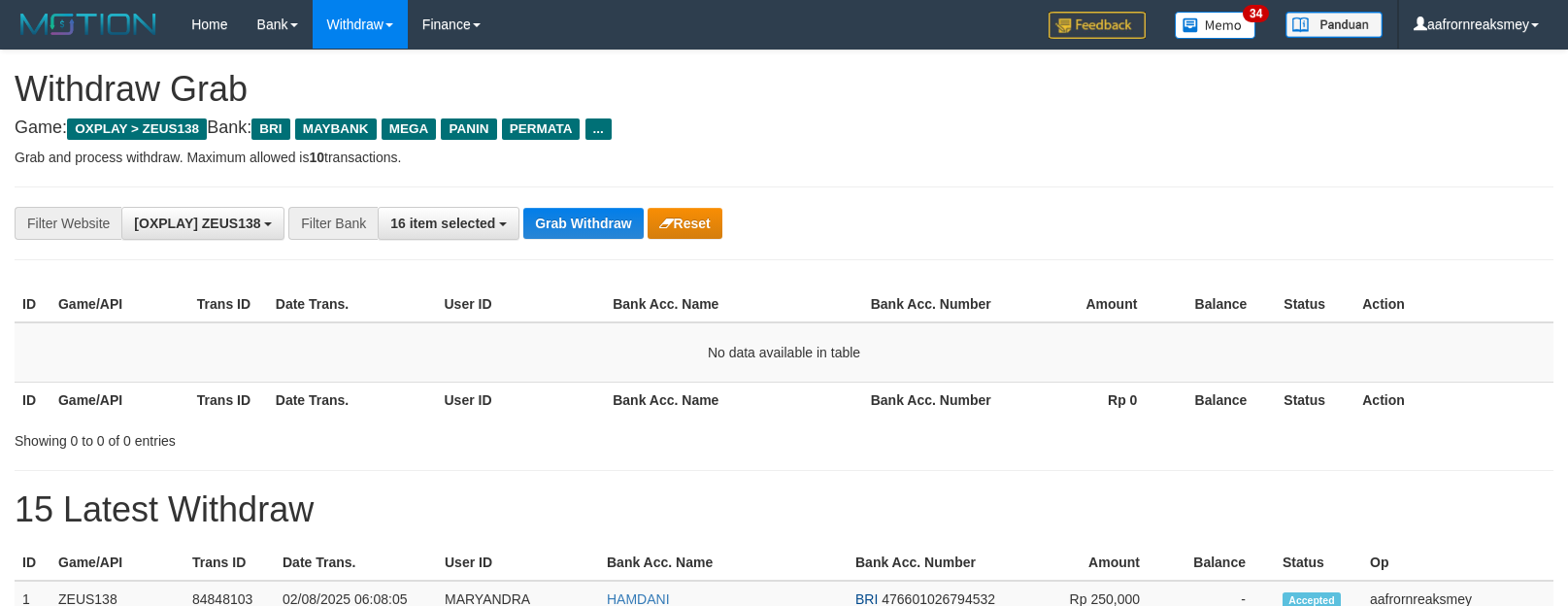 click on "**********" at bounding box center [784, 223] 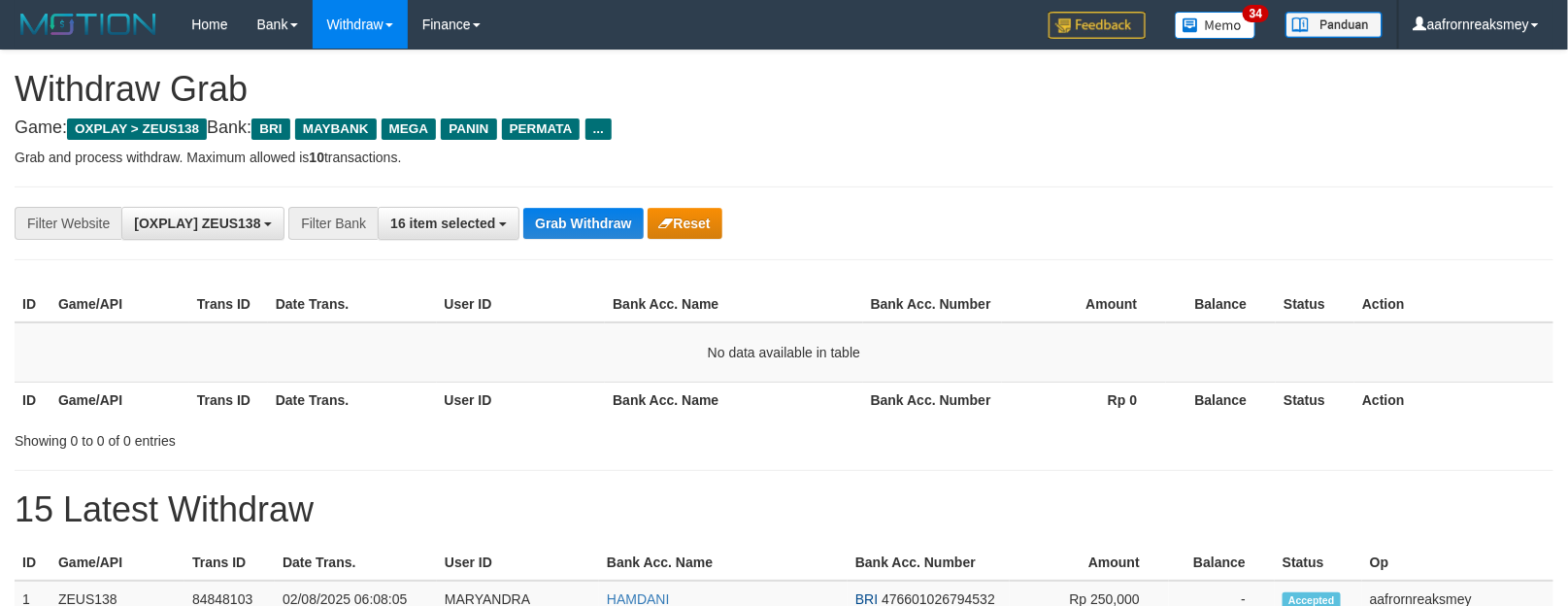 click on "**********" at bounding box center (784, 223) 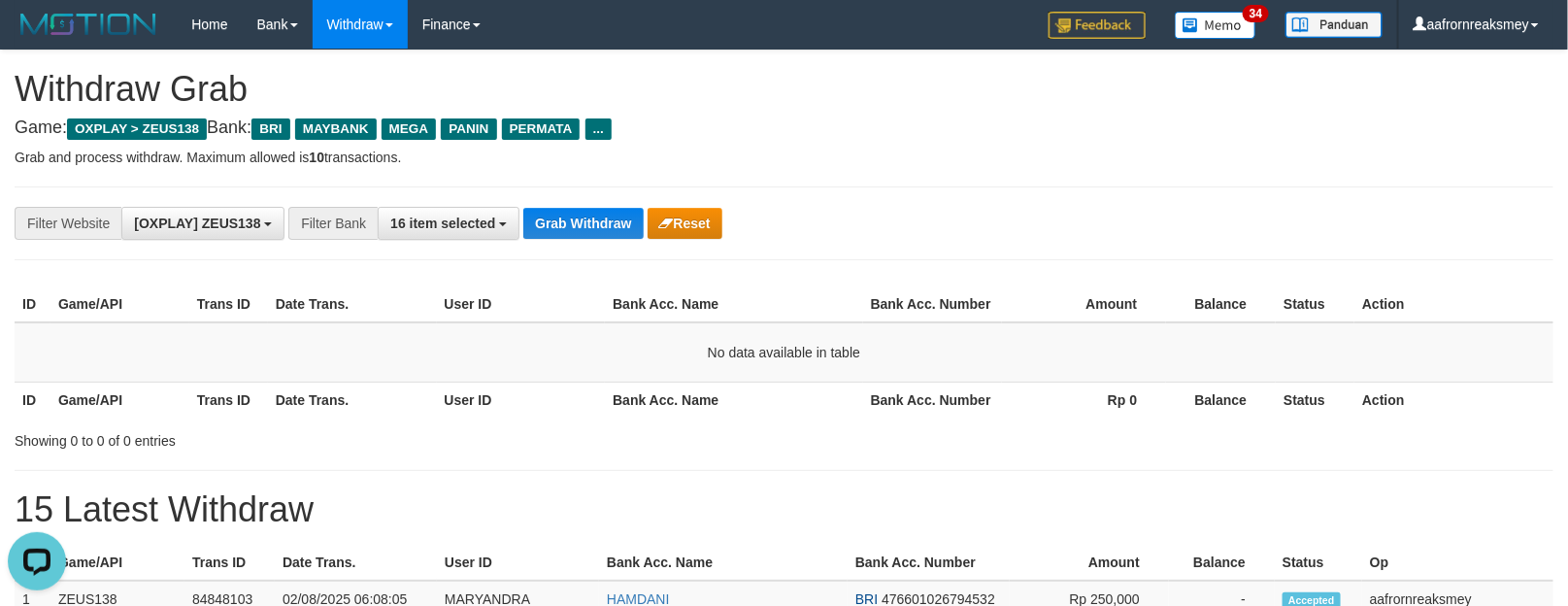 scroll, scrollTop: 0, scrollLeft: 0, axis: both 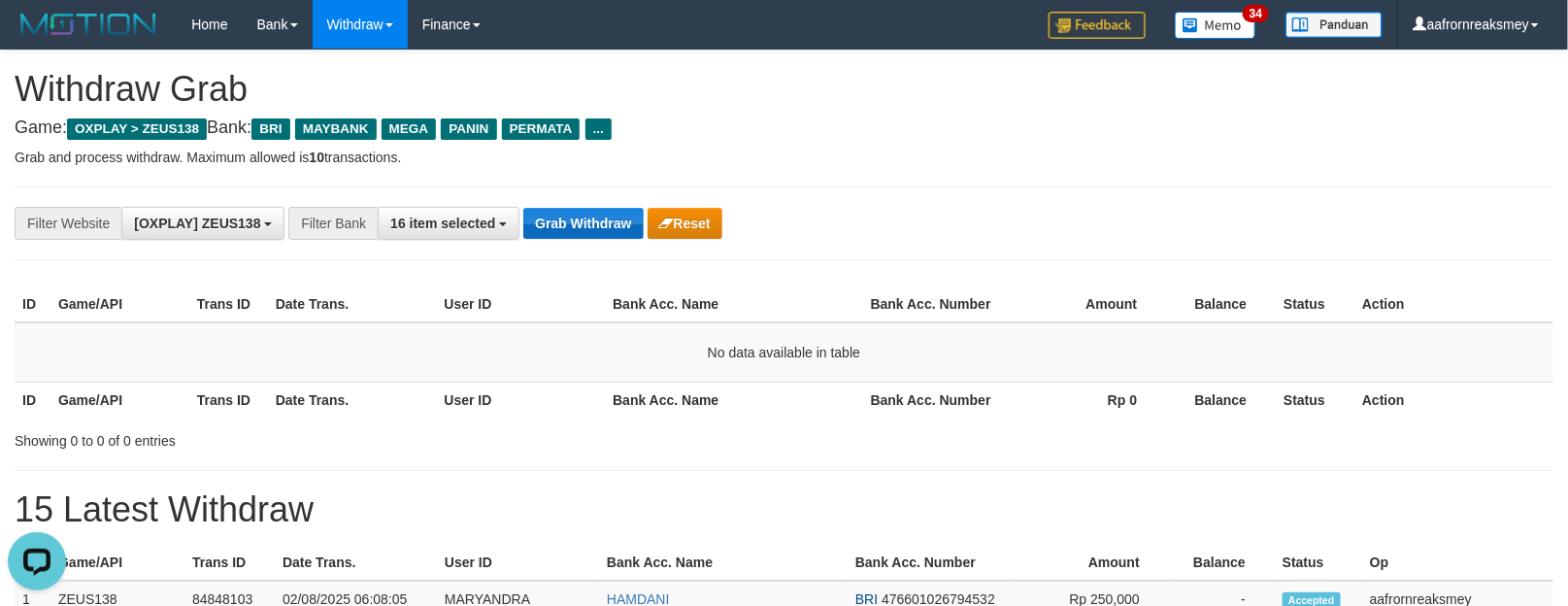 click on "**********" at bounding box center [784, 223] 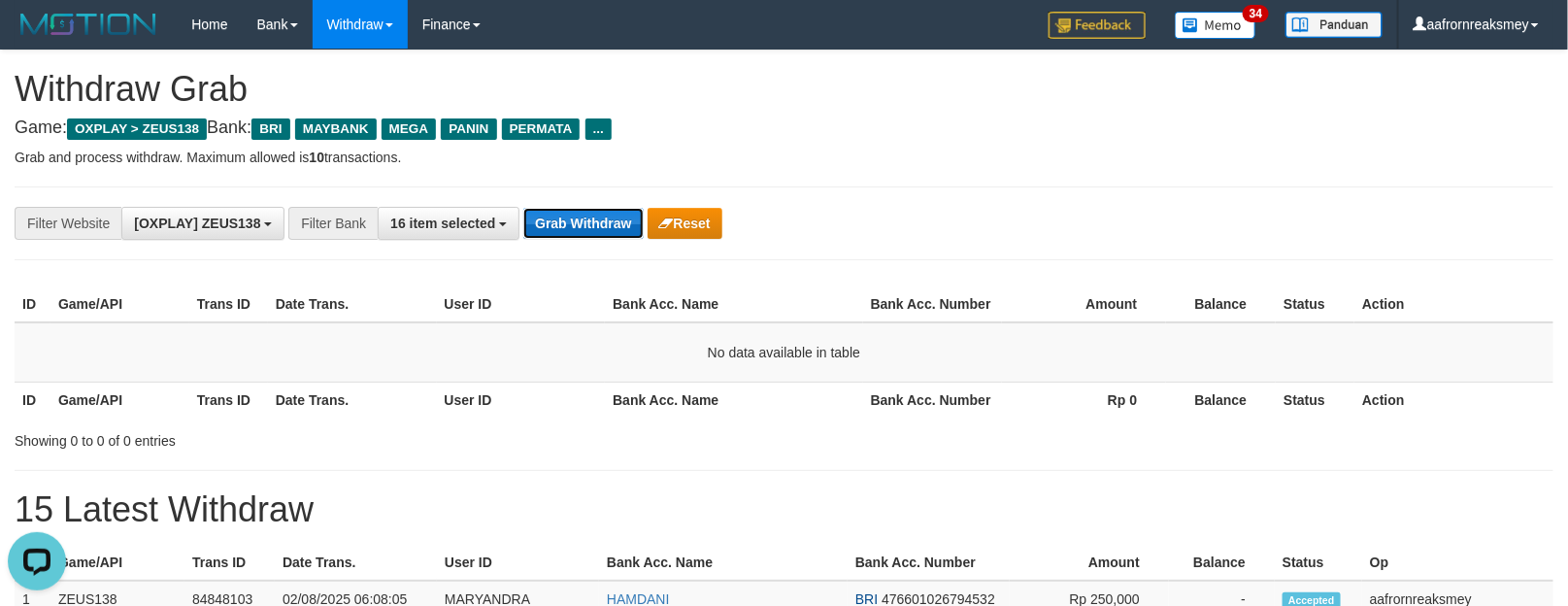 click on "Grab Withdraw" at bounding box center [583, 223] 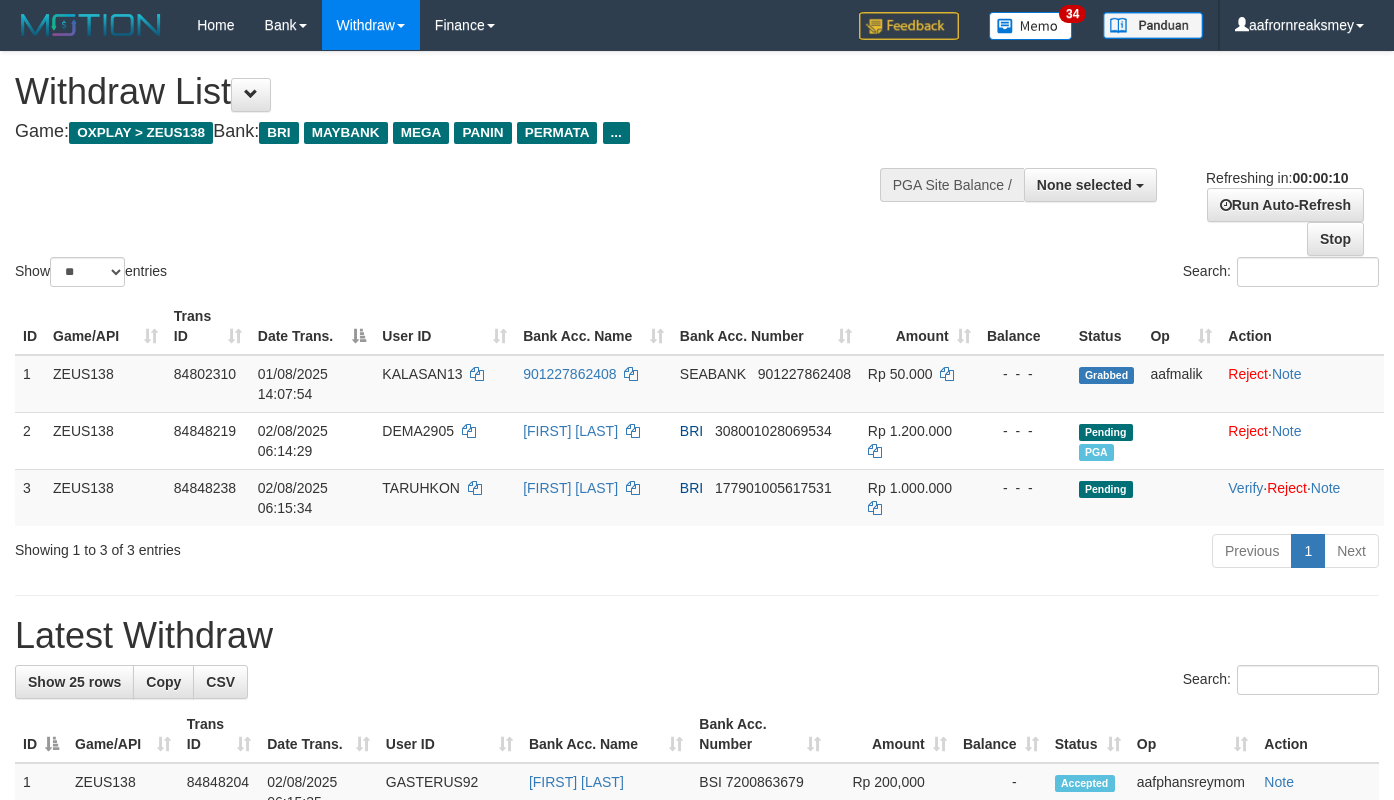 select 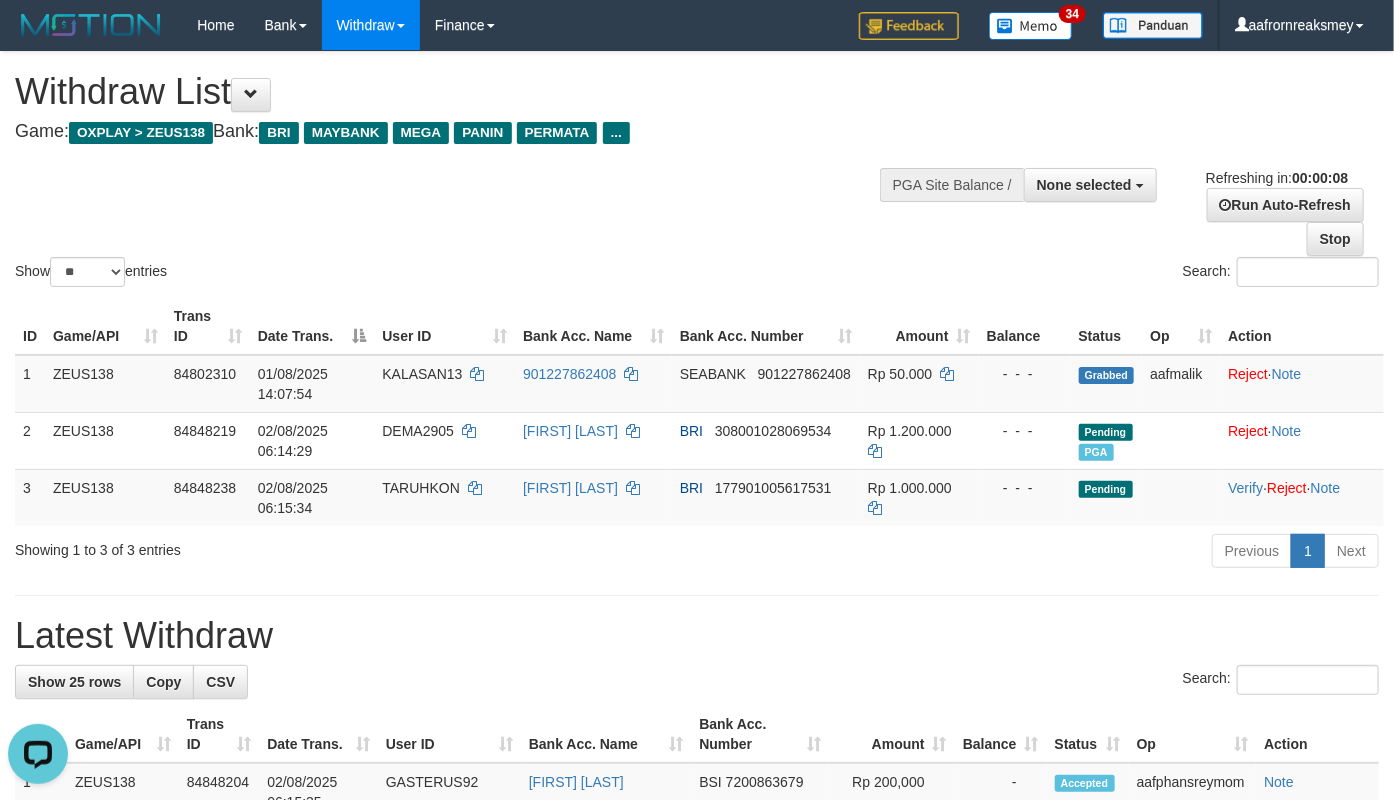 scroll, scrollTop: 0, scrollLeft: 0, axis: both 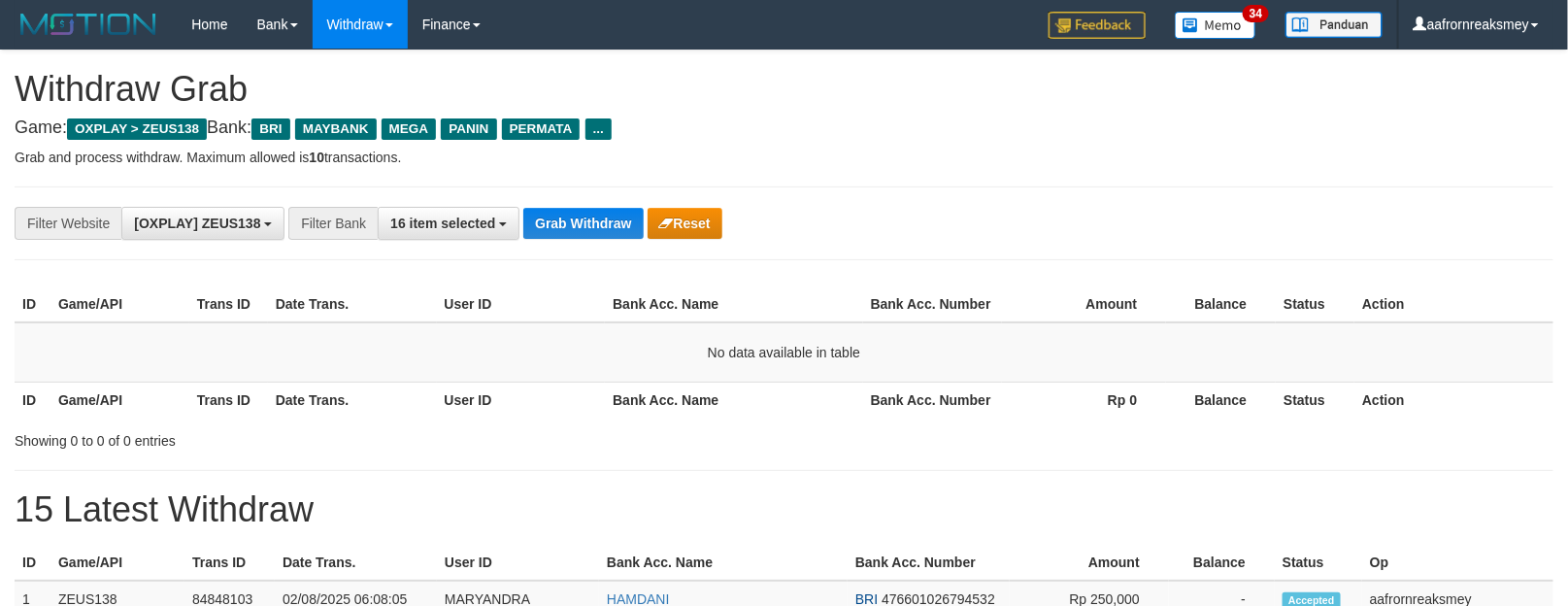 click on "Grab Withdraw" at bounding box center [583, 223] 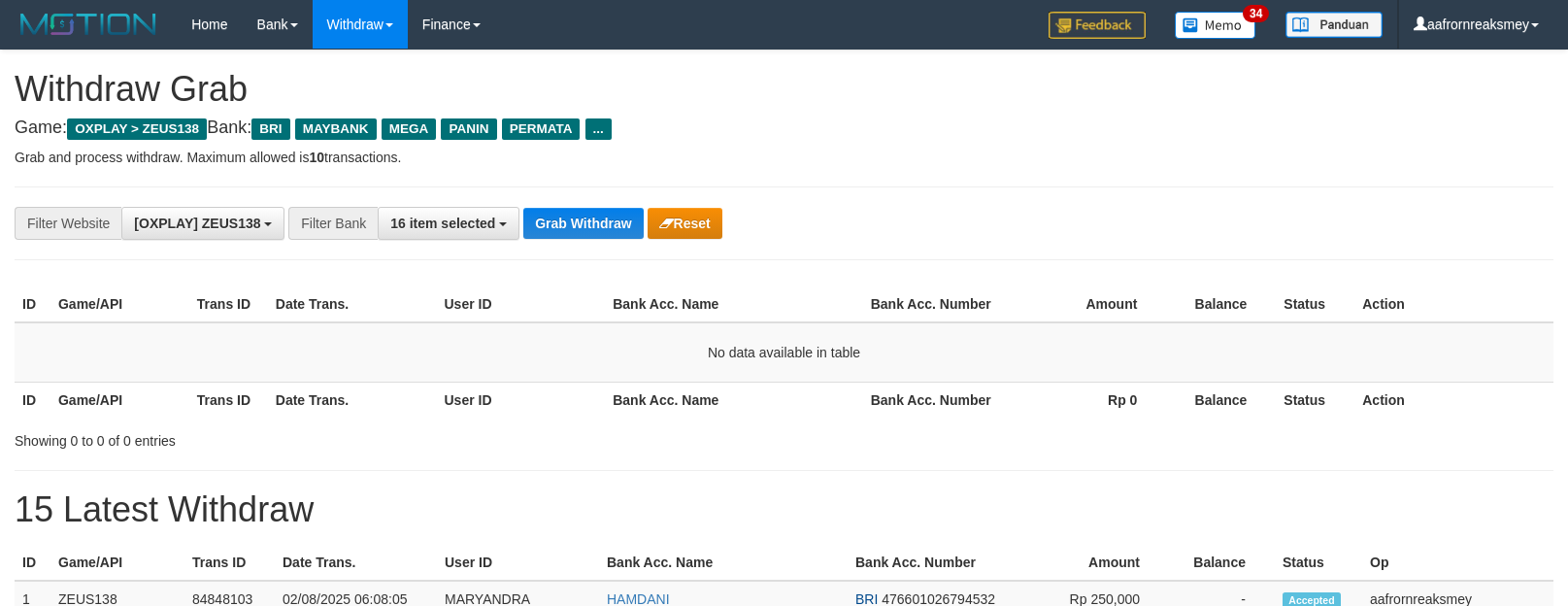 click on "**********" at bounding box center [653, 223] 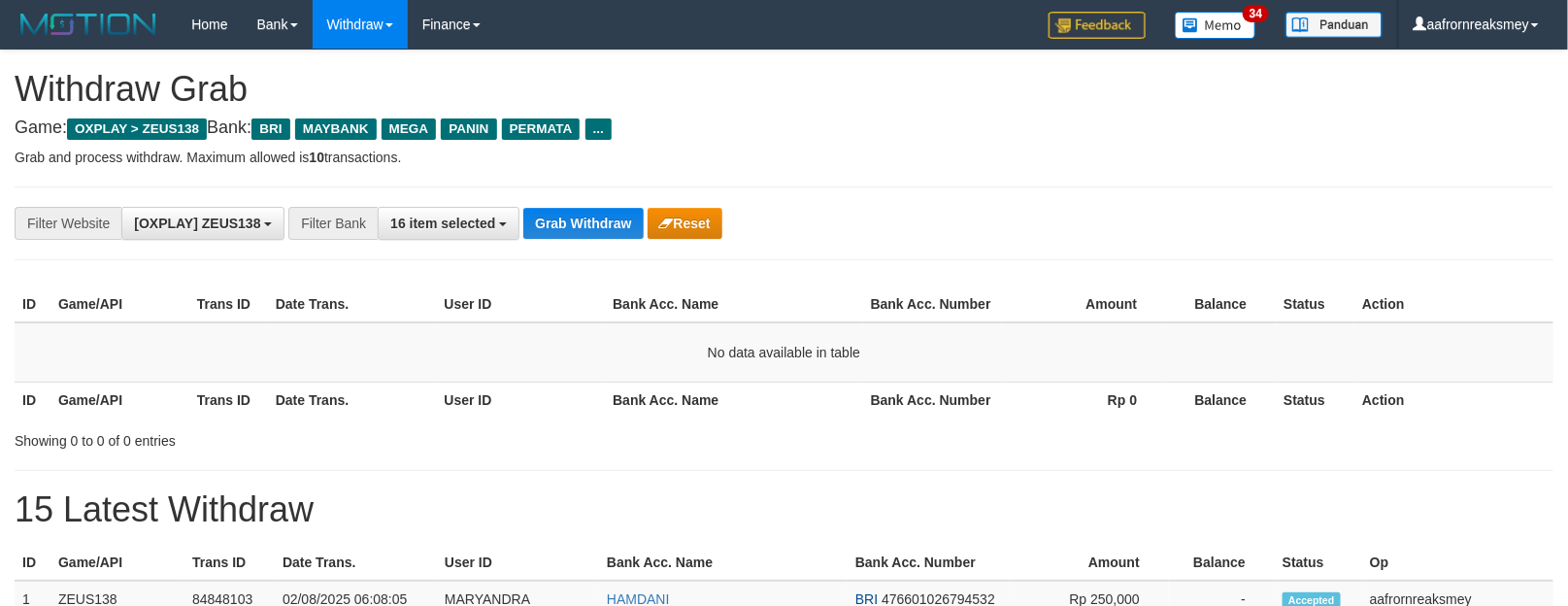 drag, startPoint x: 0, startPoint y: 0, endPoint x: 560, endPoint y: 239, distance: 608.86862 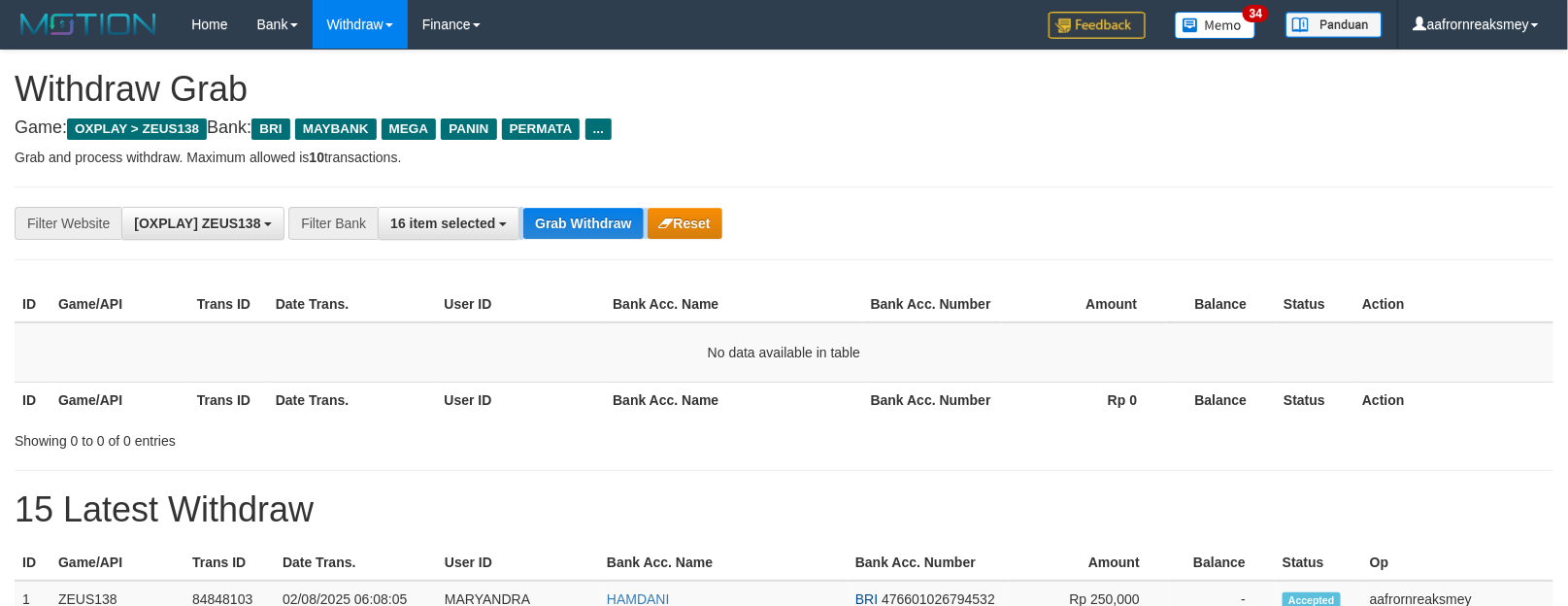 click on "**********" at bounding box center (653, 223) 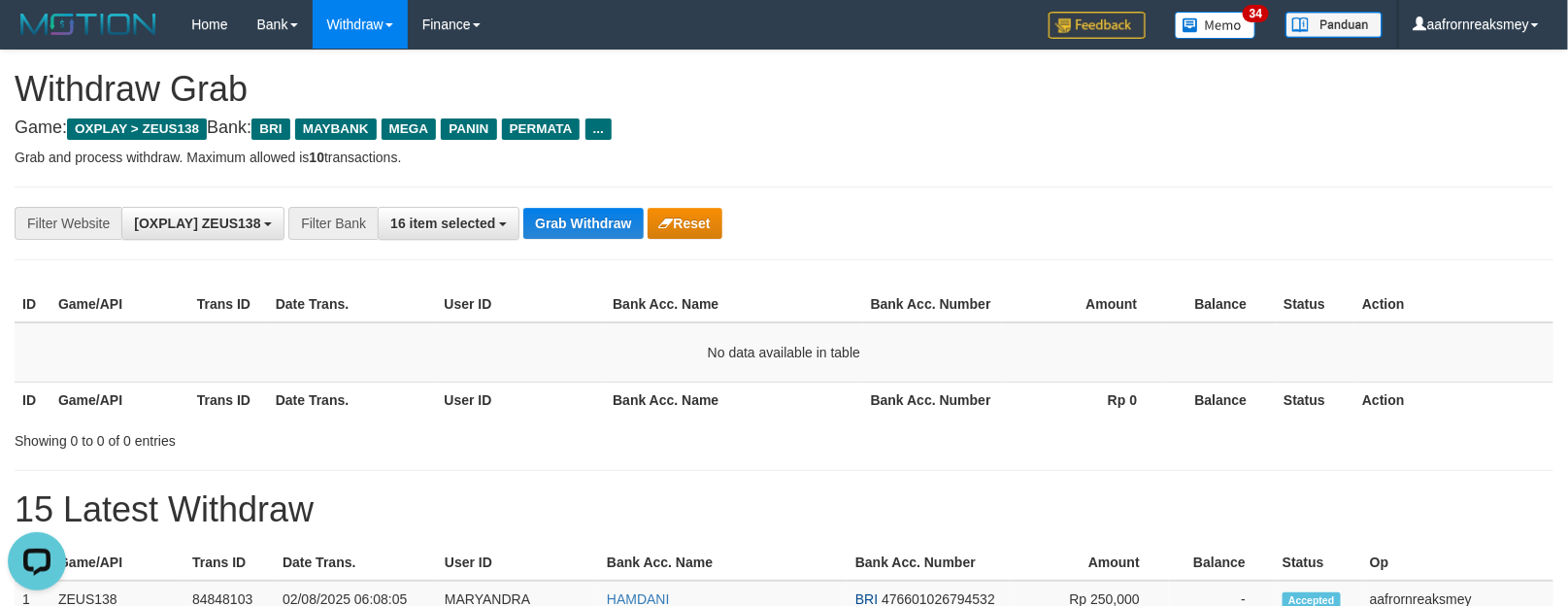click on "**********" at bounding box center [653, 223] 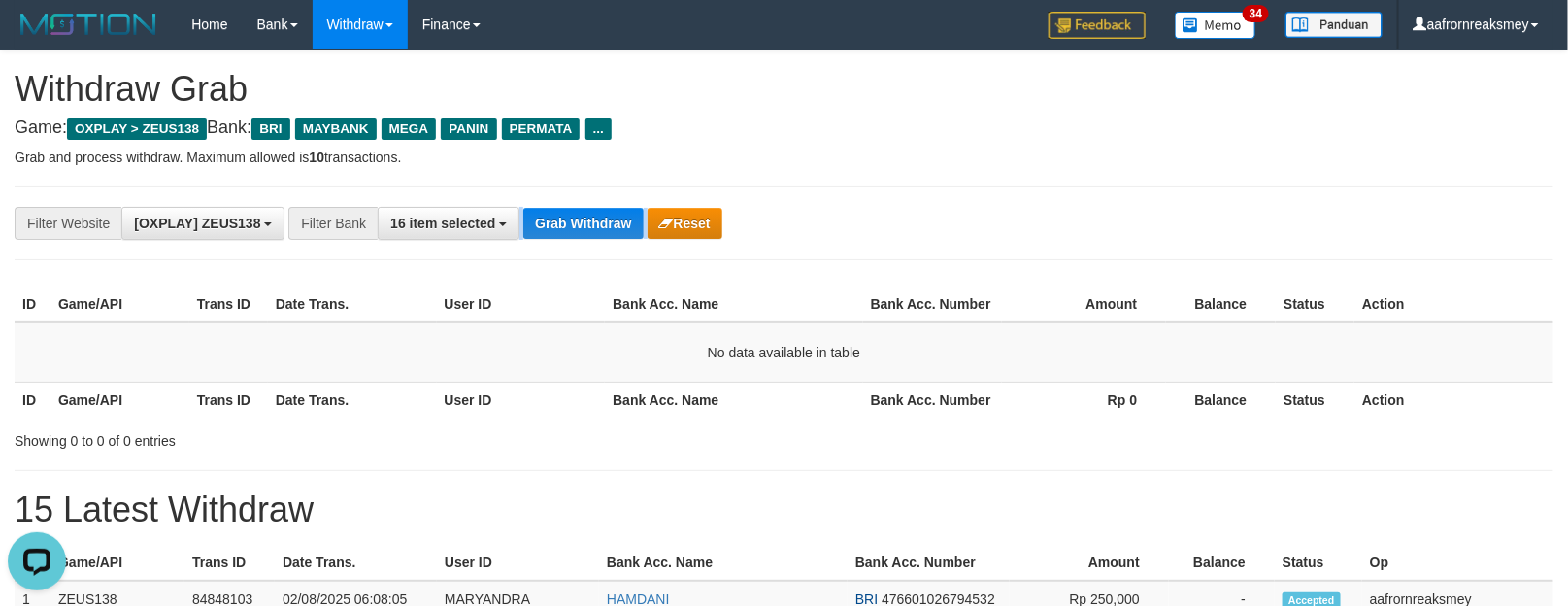 click on "**********" at bounding box center (653, 223) 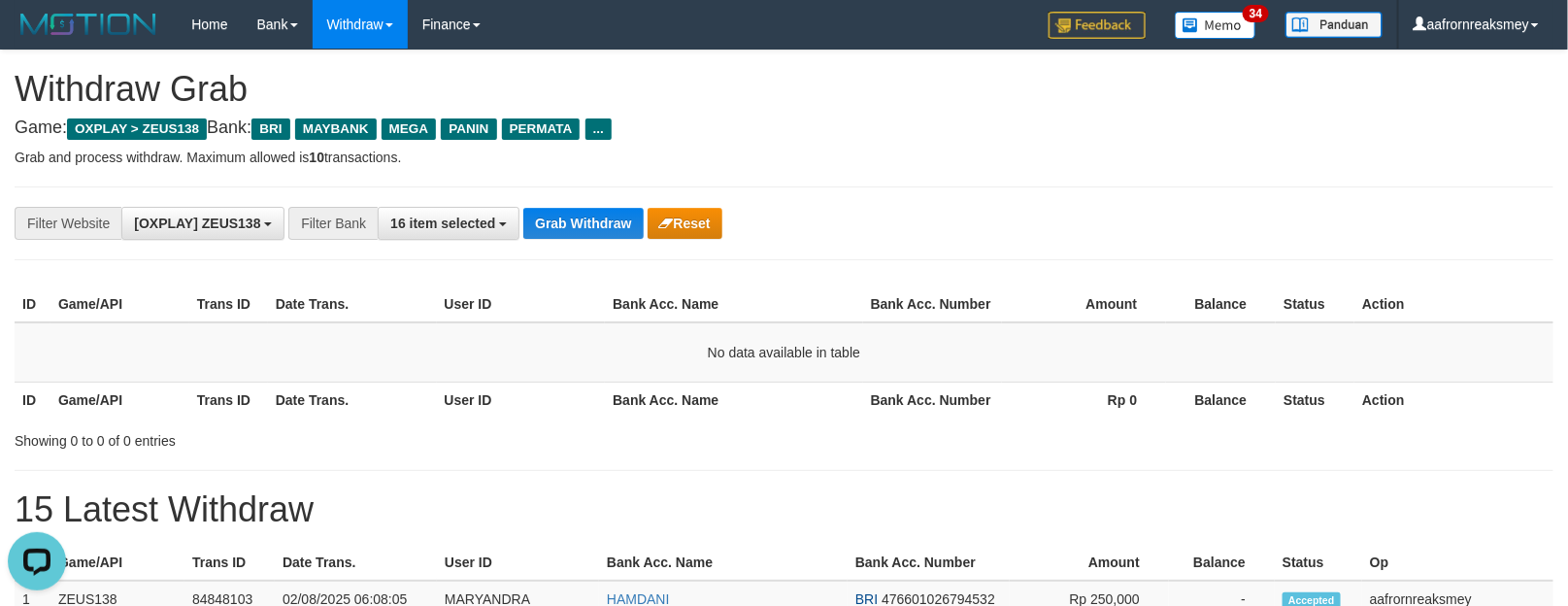 click on "**********" at bounding box center (653, 223) 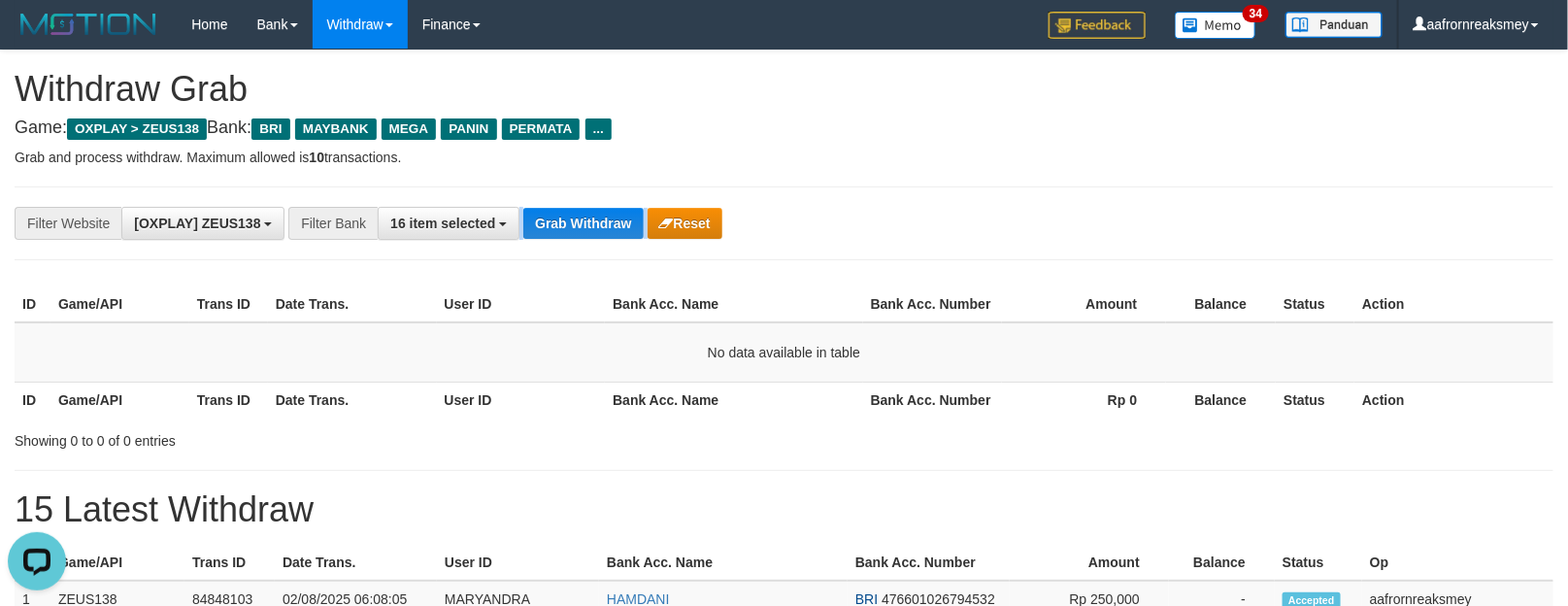 click on "**********" at bounding box center [653, 223] 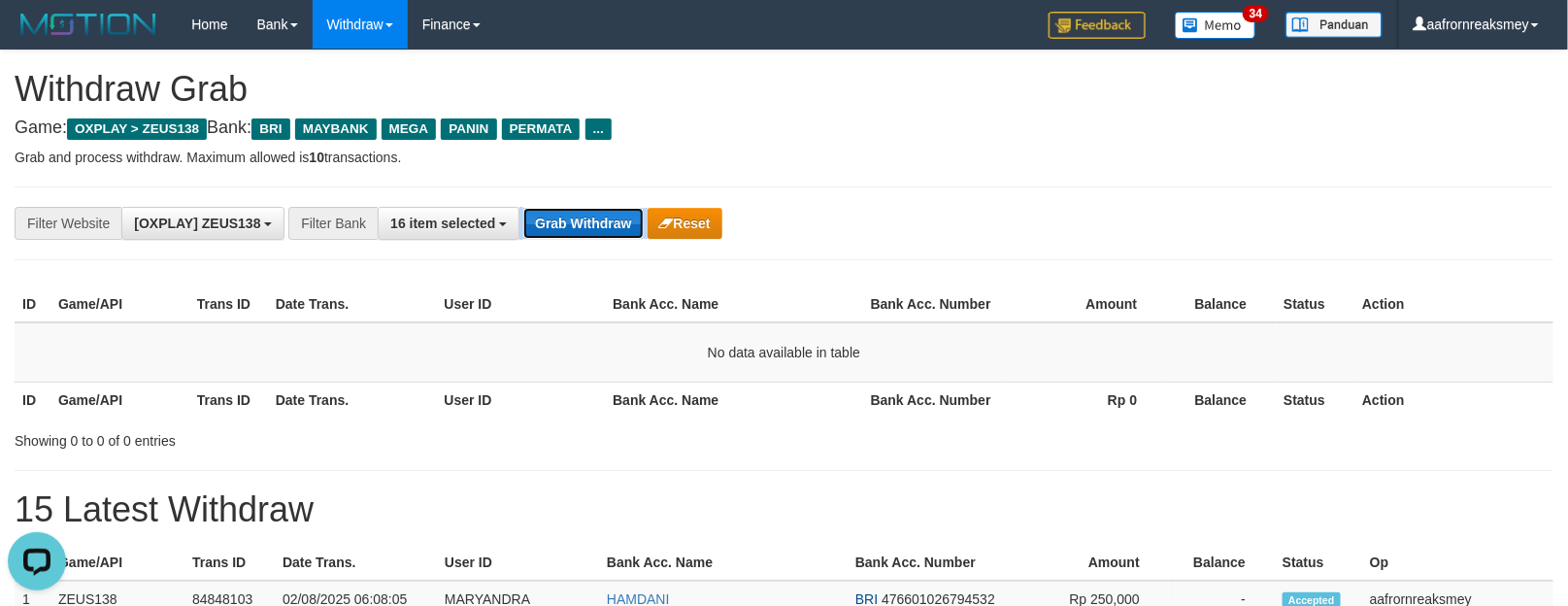 click on "Grab Withdraw" at bounding box center (583, 223) 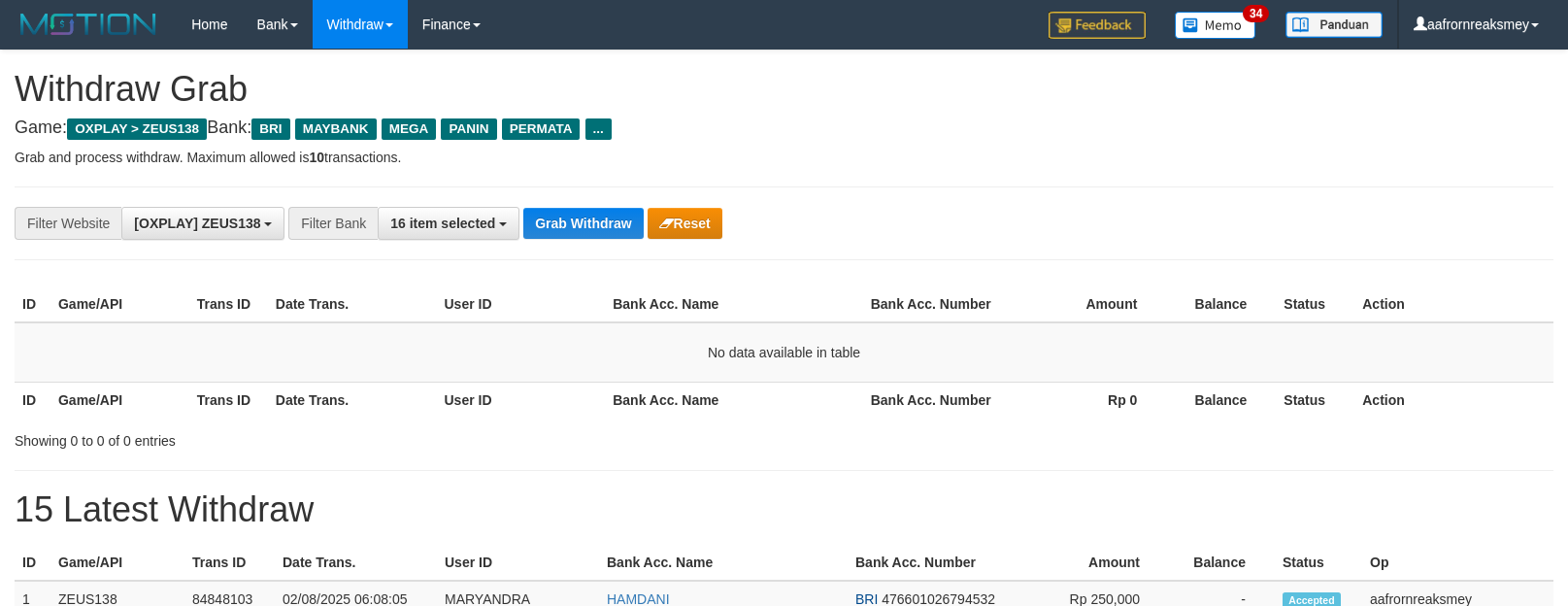 scroll, scrollTop: 0, scrollLeft: 0, axis: both 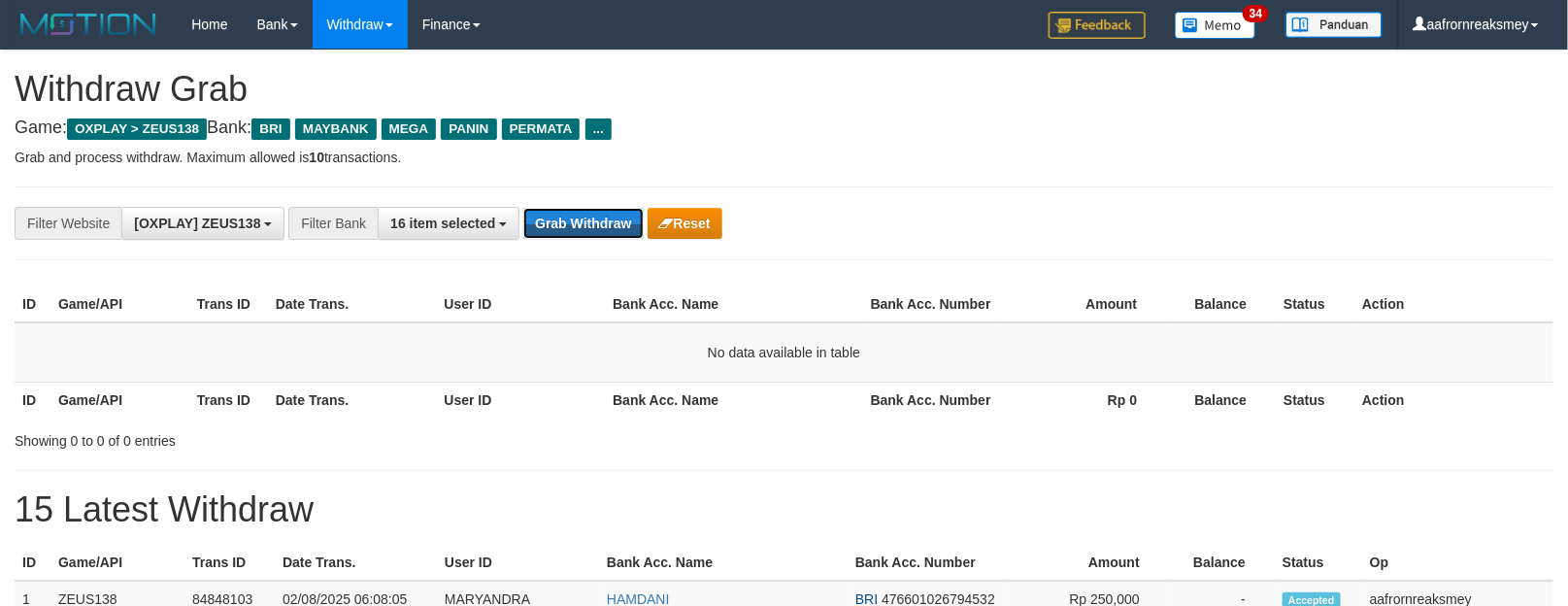click on "Grab Withdraw" at bounding box center [583, 223] 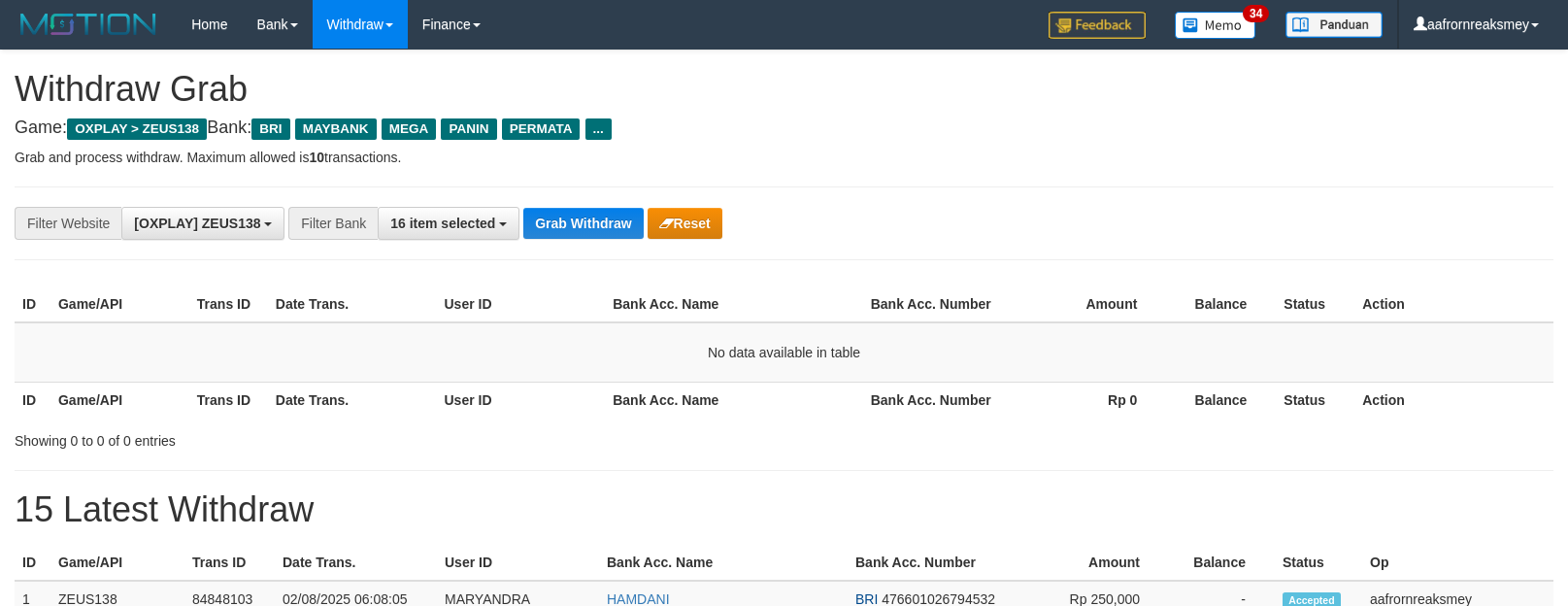 scroll, scrollTop: 0, scrollLeft: 0, axis: both 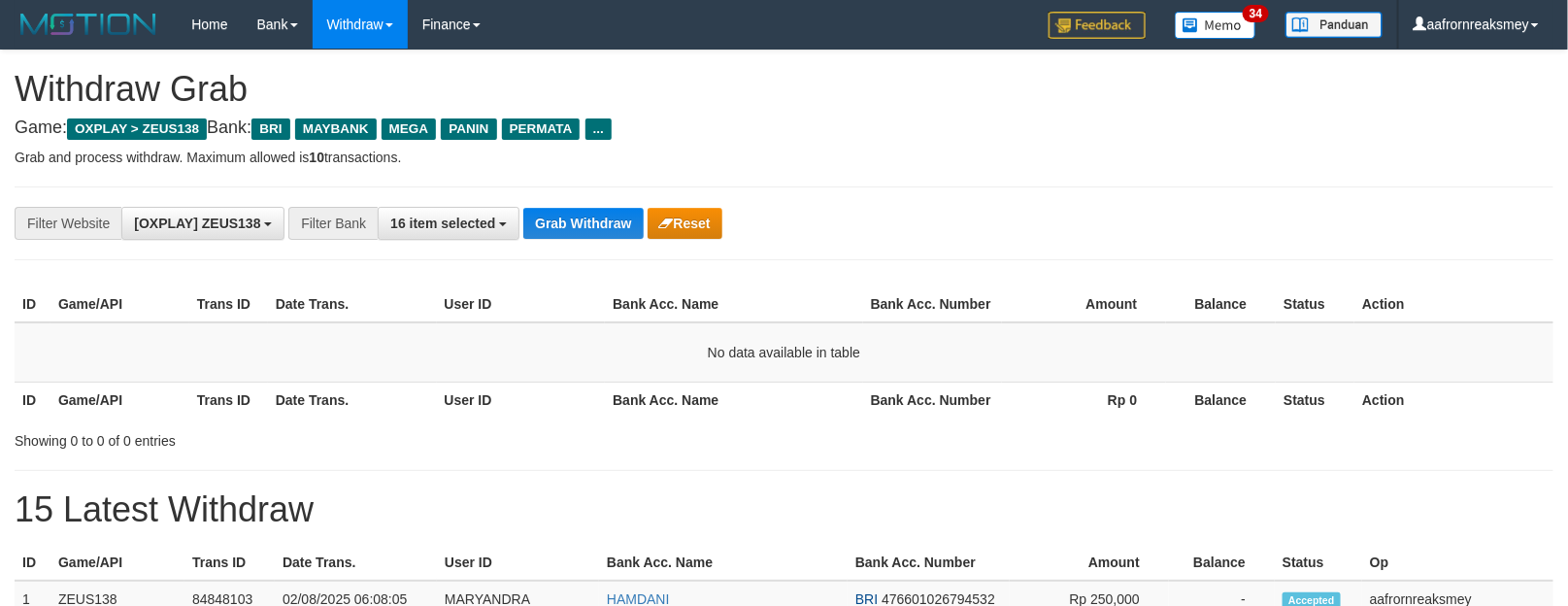 click on "Grab Withdraw" at bounding box center (583, 223) 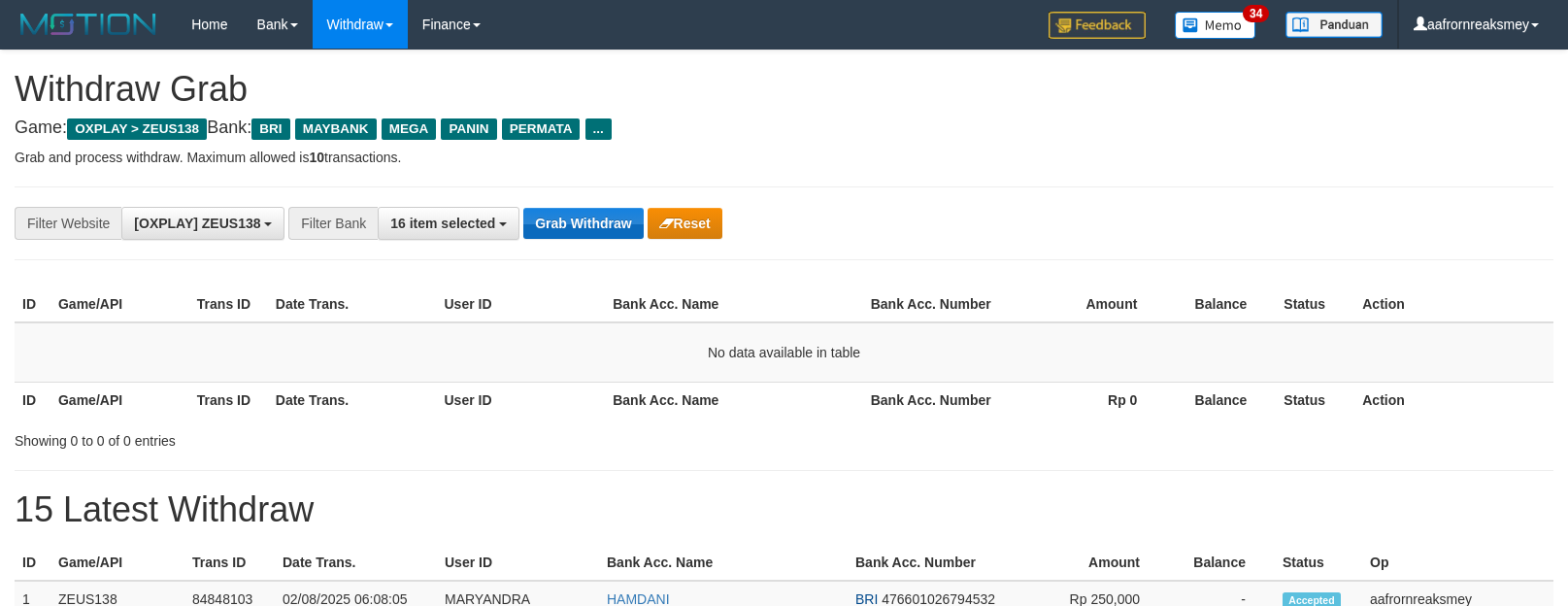 scroll, scrollTop: 0, scrollLeft: 0, axis: both 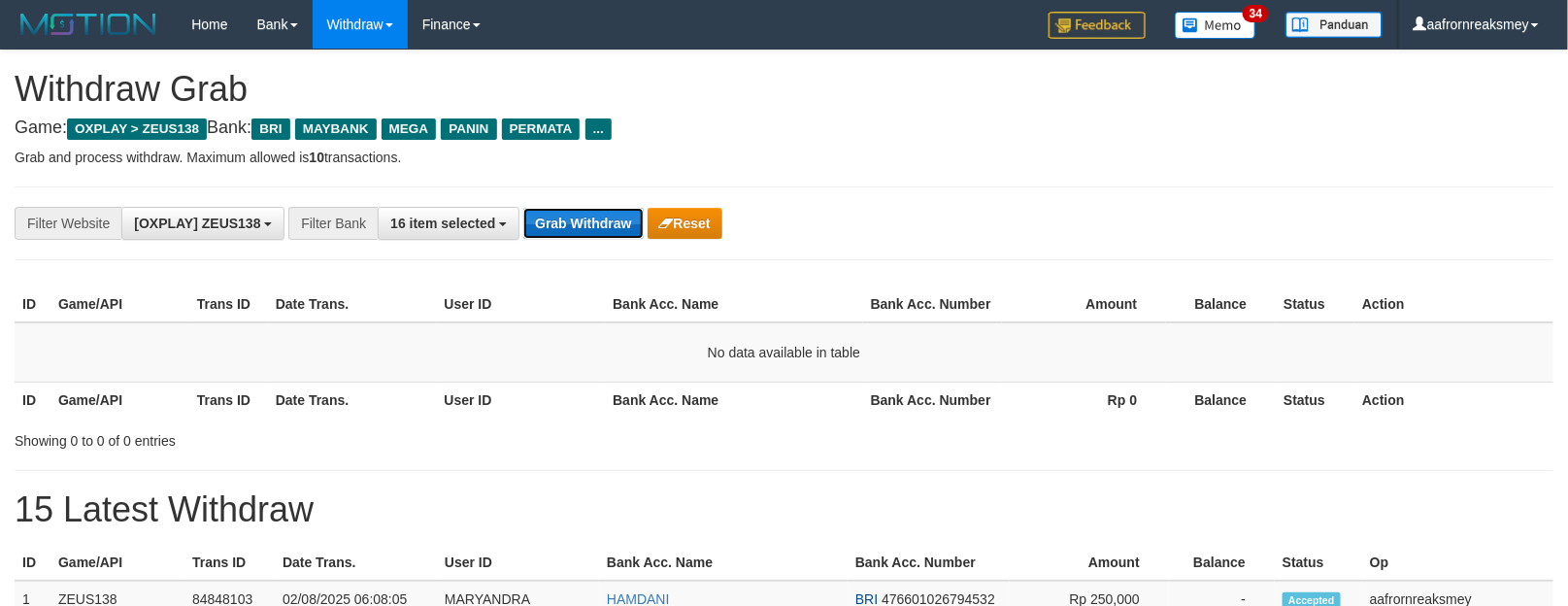 click on "Grab Withdraw" at bounding box center (583, 223) 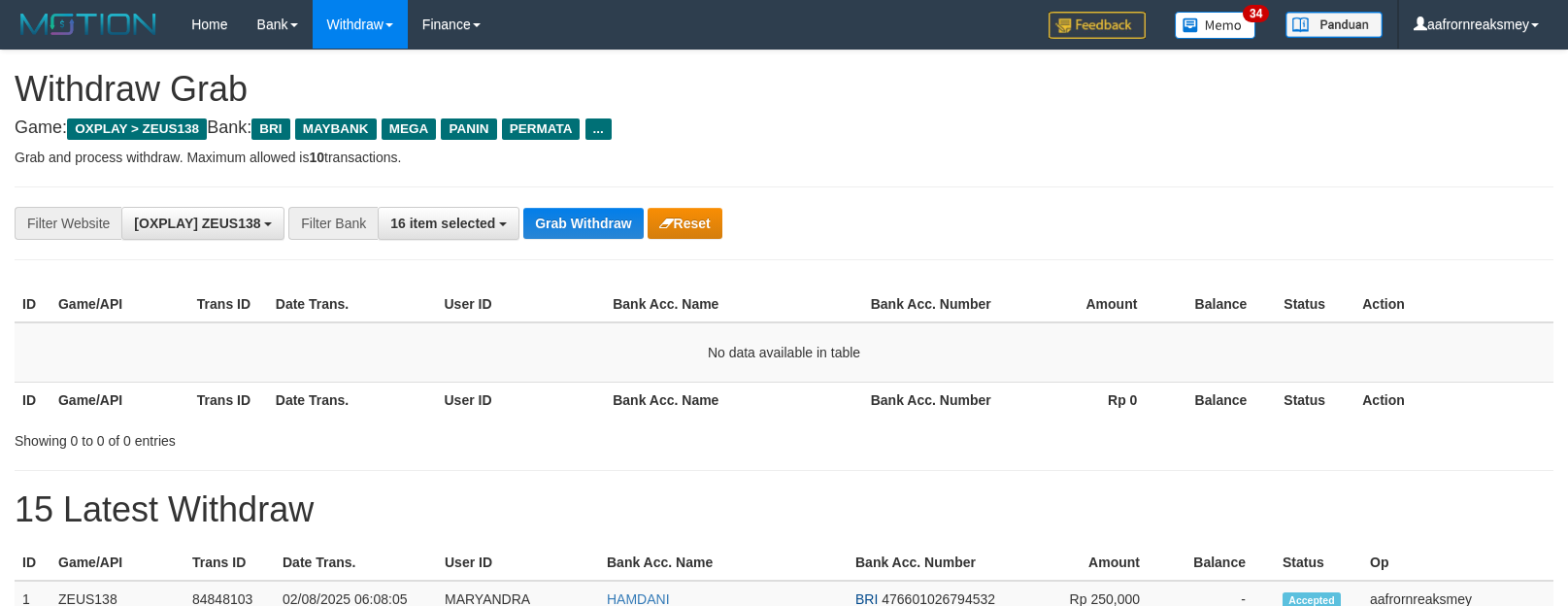 scroll, scrollTop: 0, scrollLeft: 0, axis: both 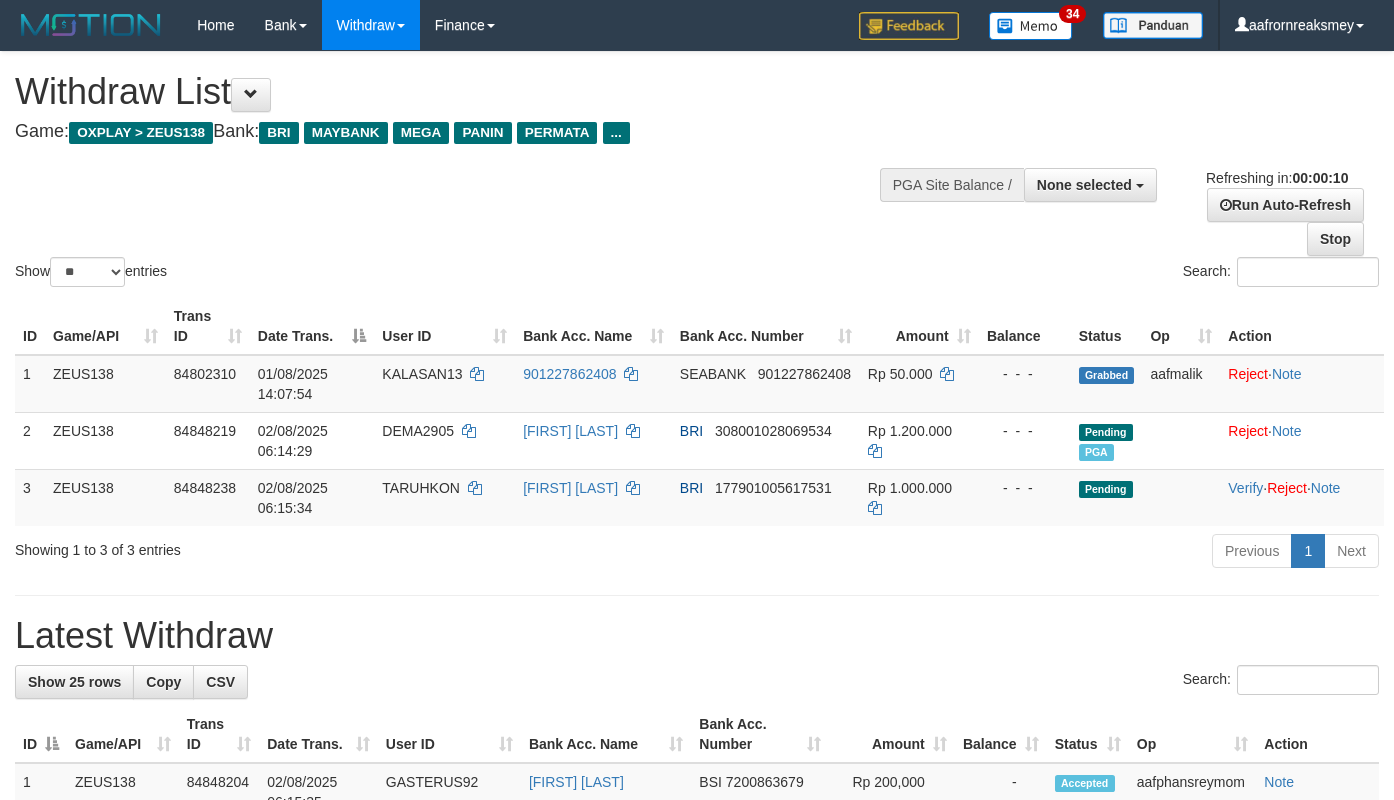 select 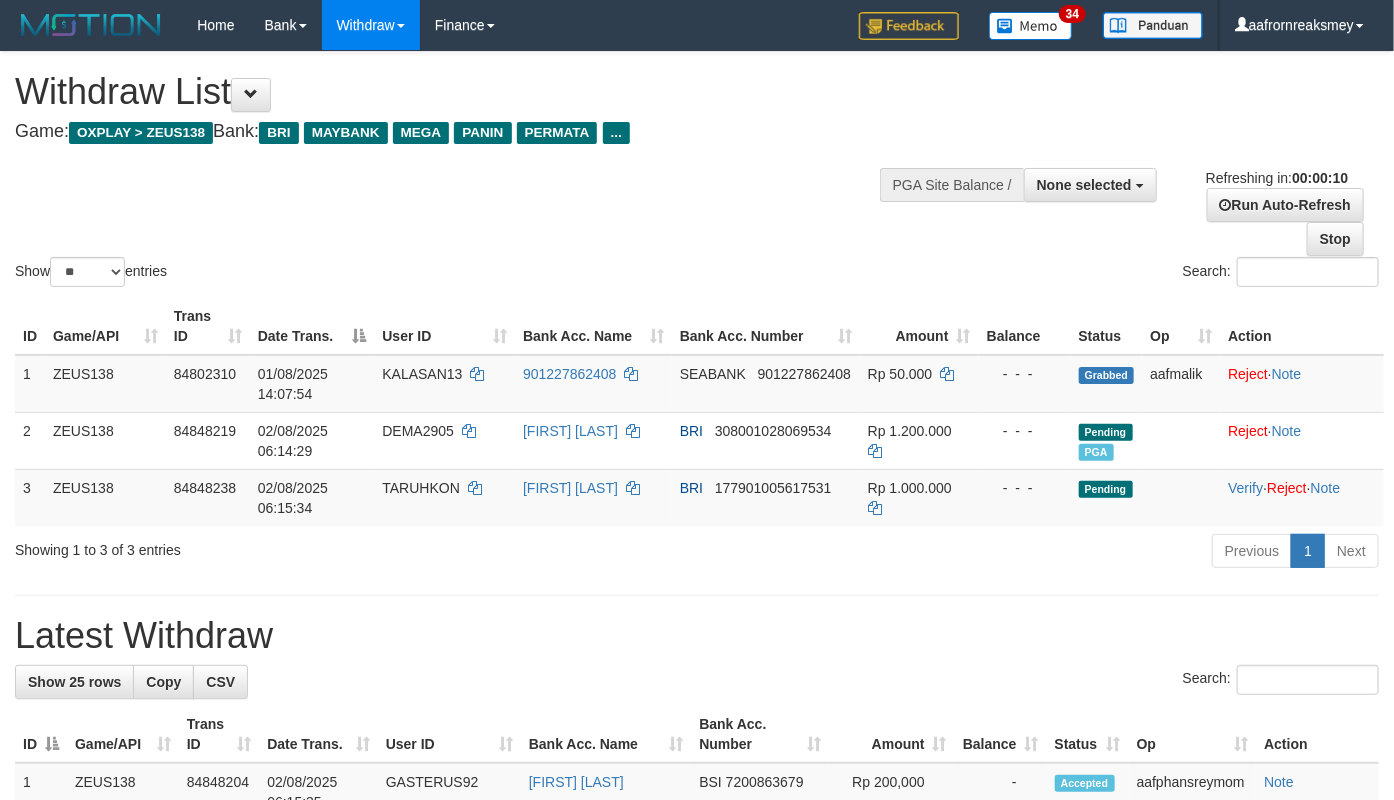 drag, startPoint x: 351, startPoint y: 630, endPoint x: 693, endPoint y: 542, distance: 353.1402 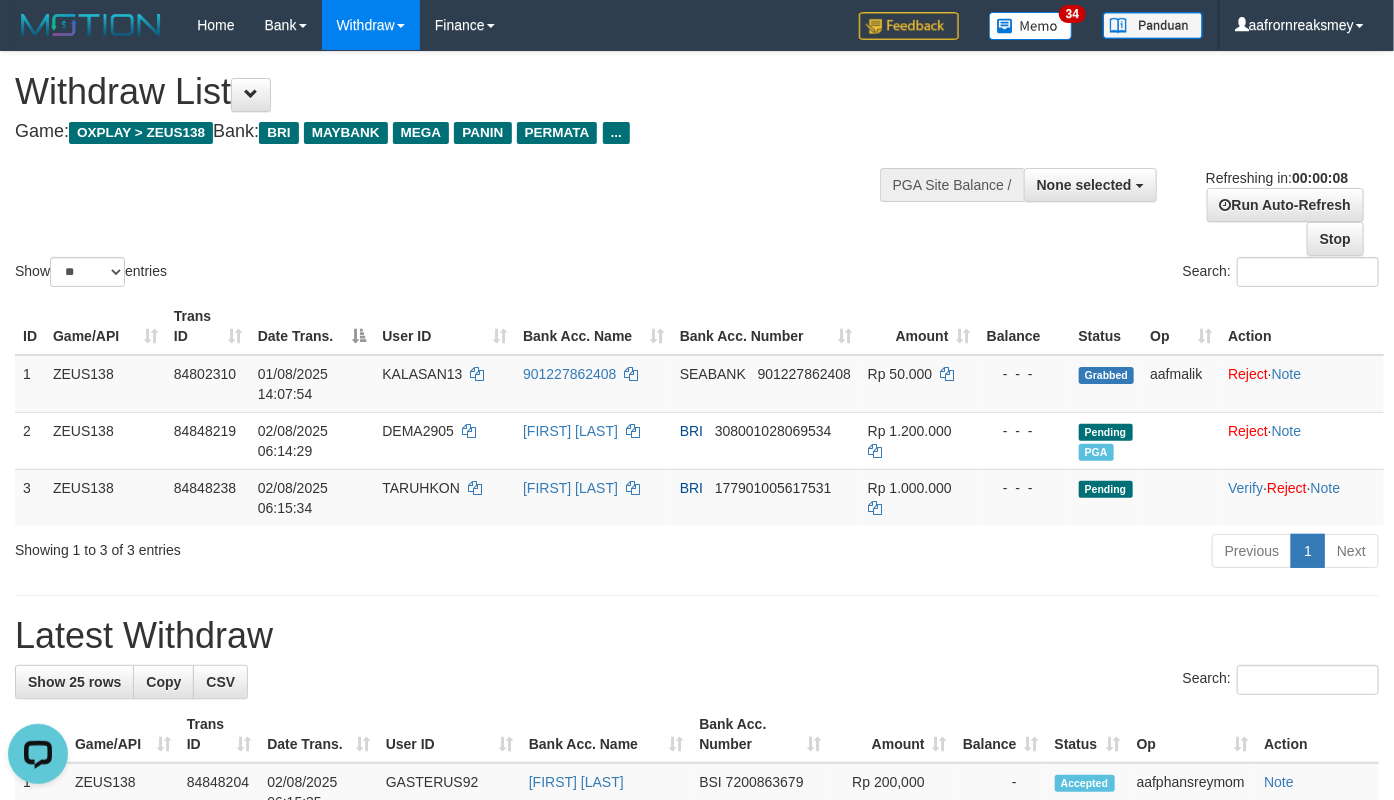 scroll, scrollTop: 0, scrollLeft: 0, axis: both 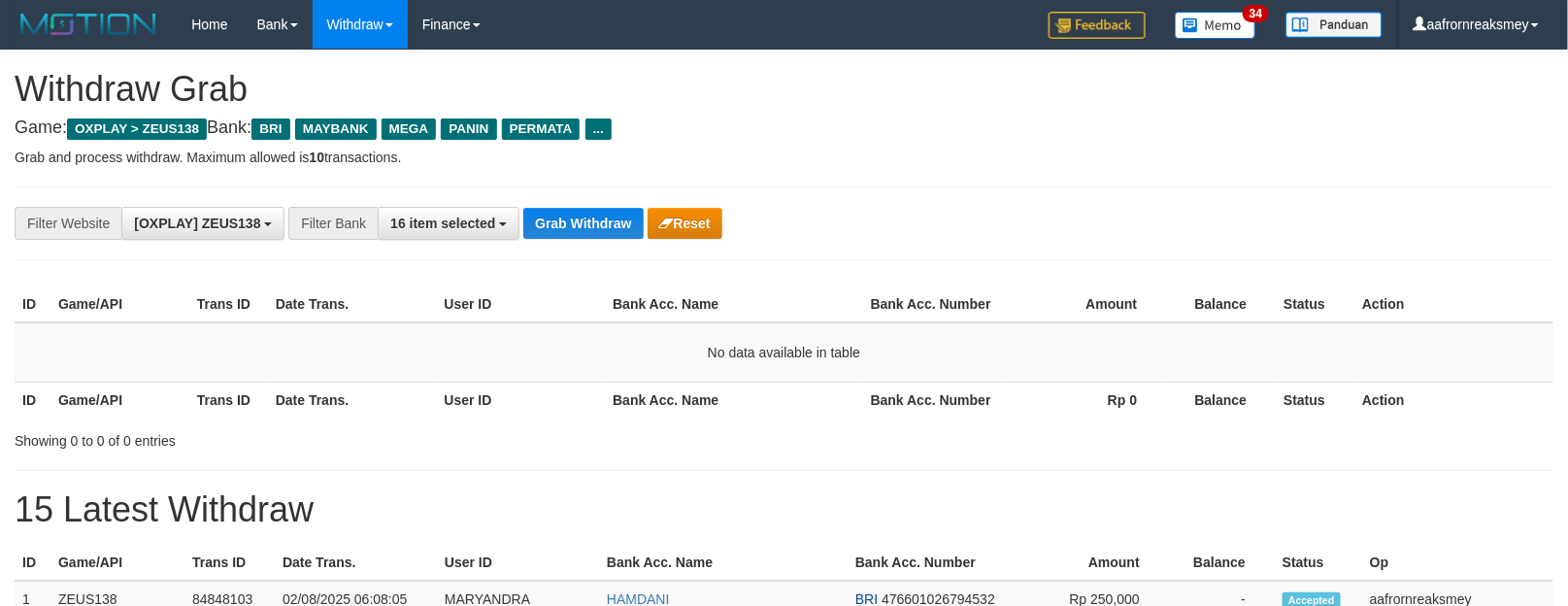 click on "Action" at bounding box center (1453, 399) 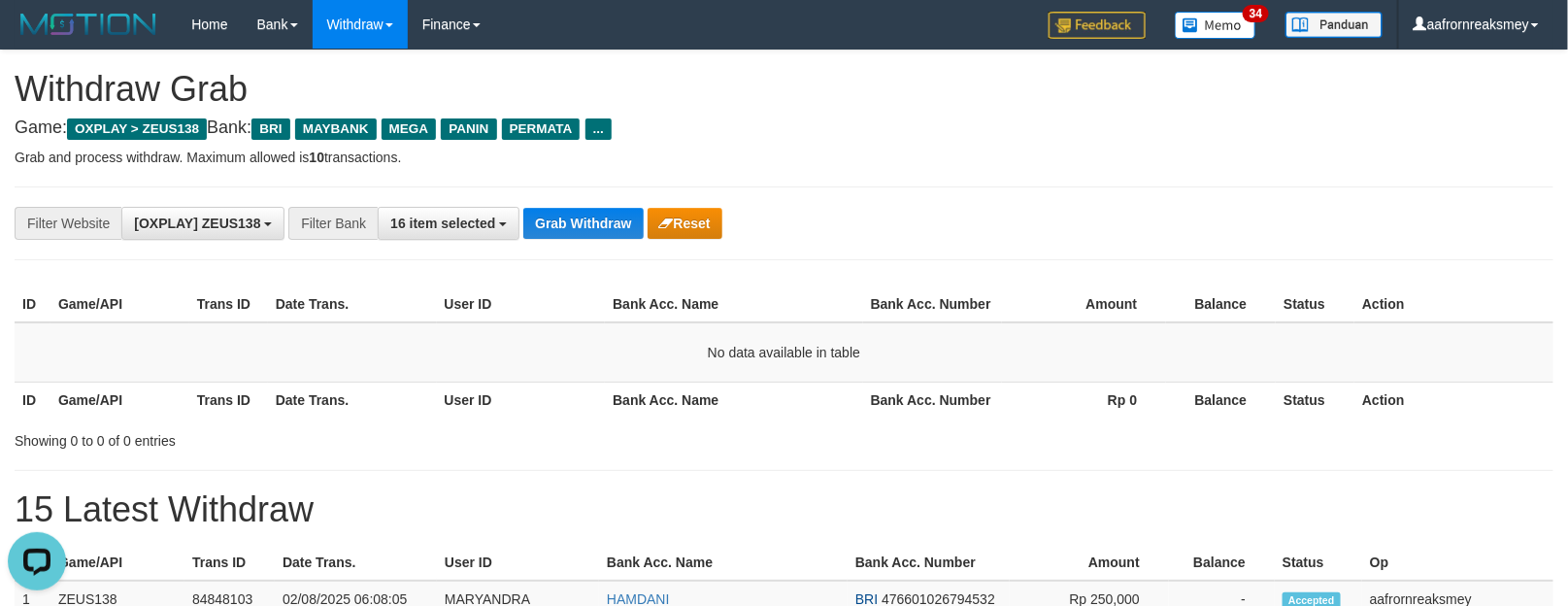 scroll, scrollTop: 0, scrollLeft: 0, axis: both 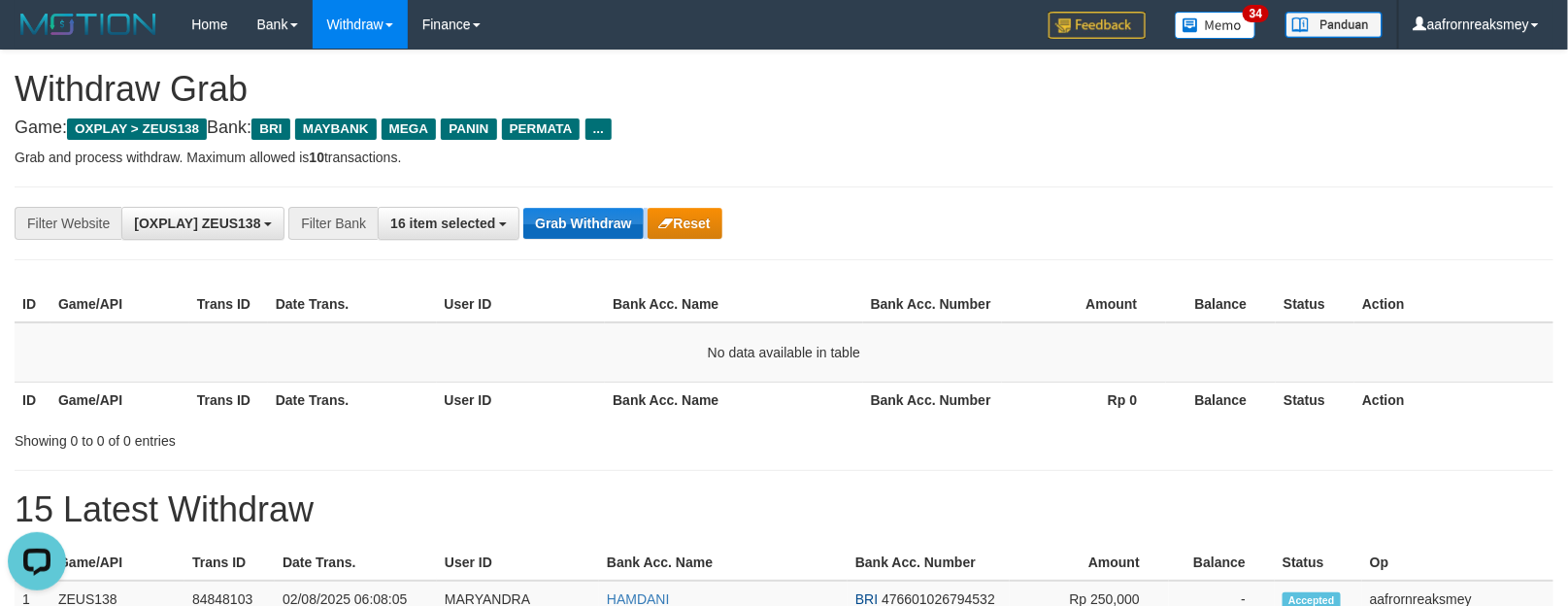 click on "**********" at bounding box center (653, 223) 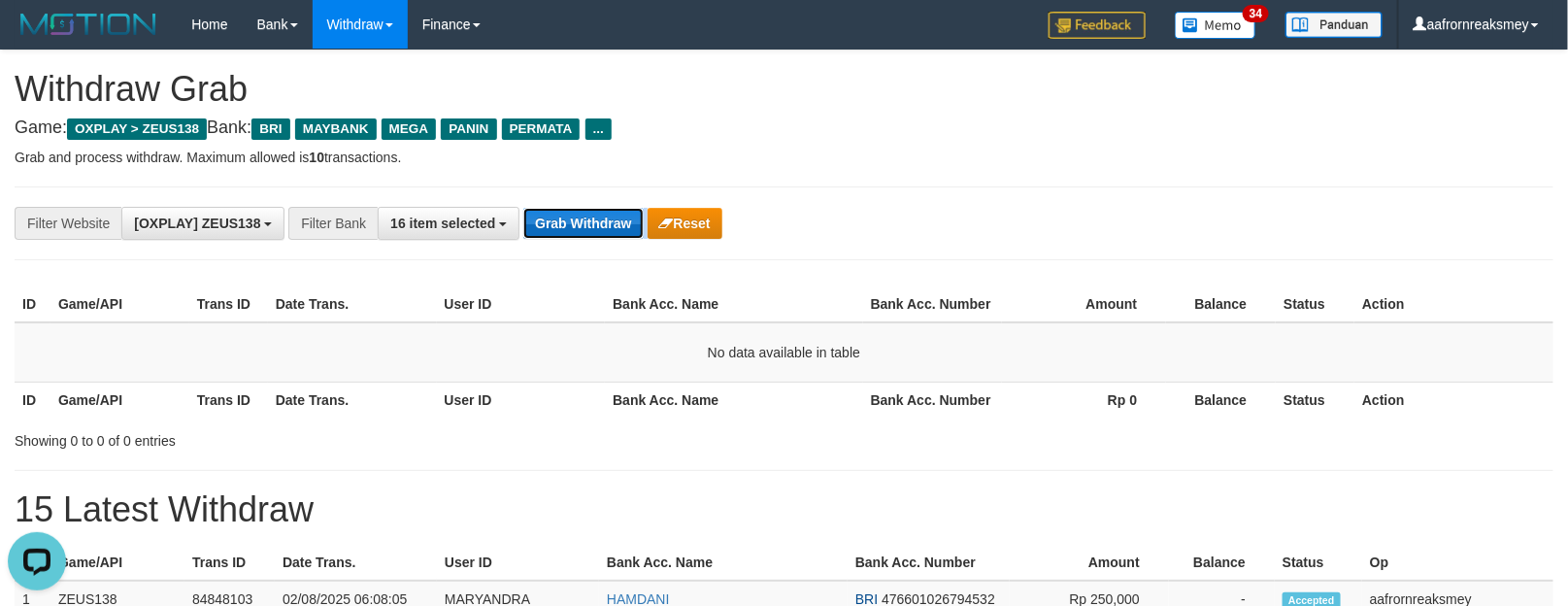 click on "Grab Withdraw" at bounding box center [583, 223] 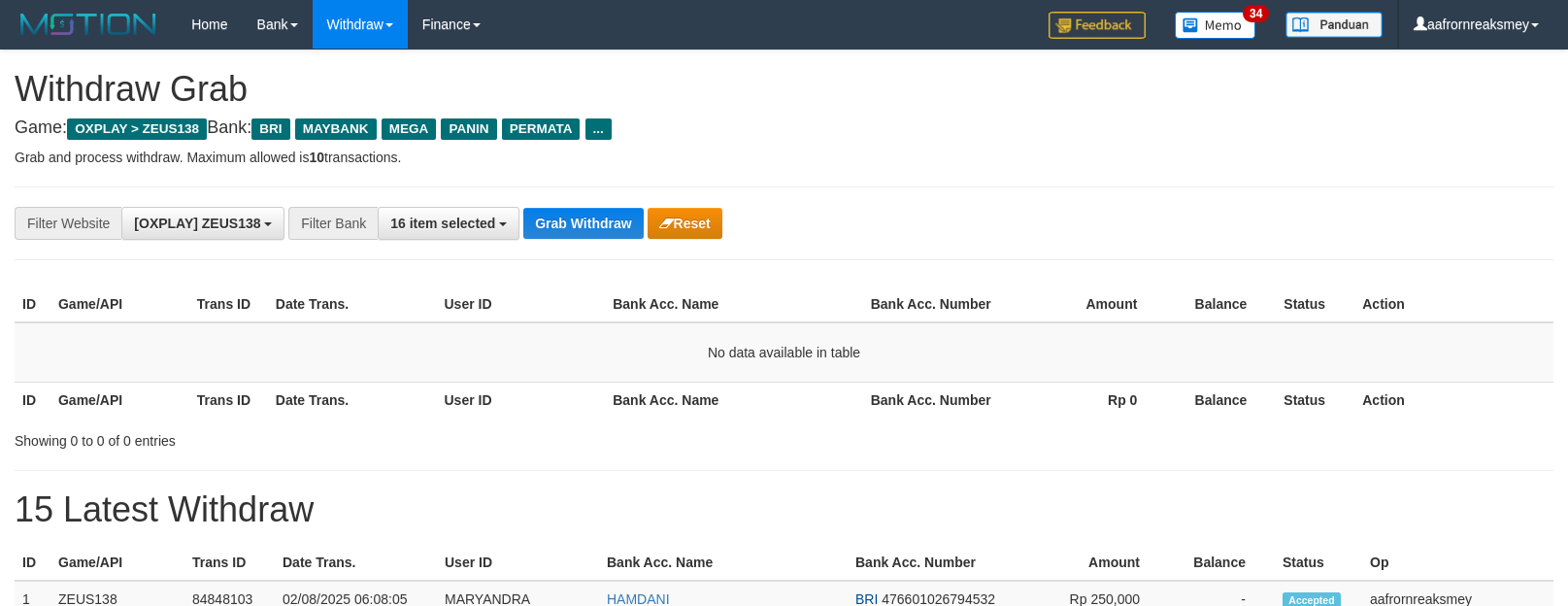 scroll, scrollTop: 0, scrollLeft: 0, axis: both 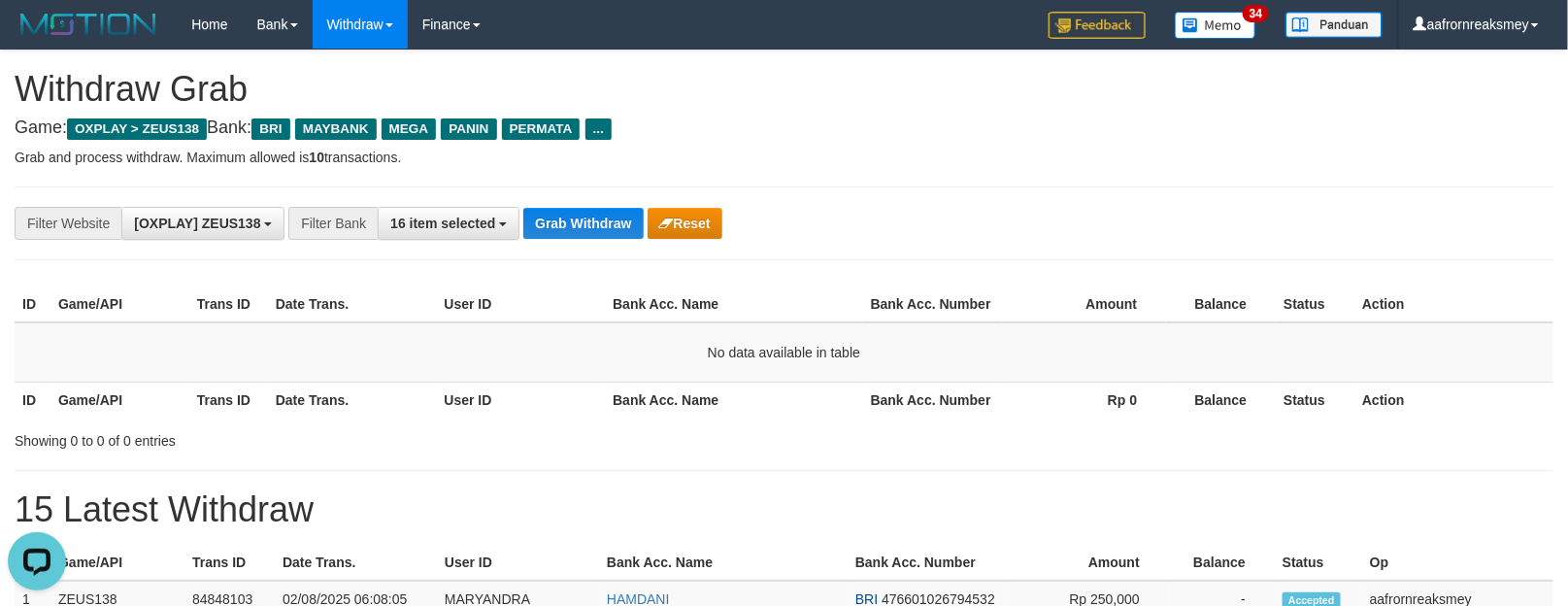 click on "**********" at bounding box center [784, 223] 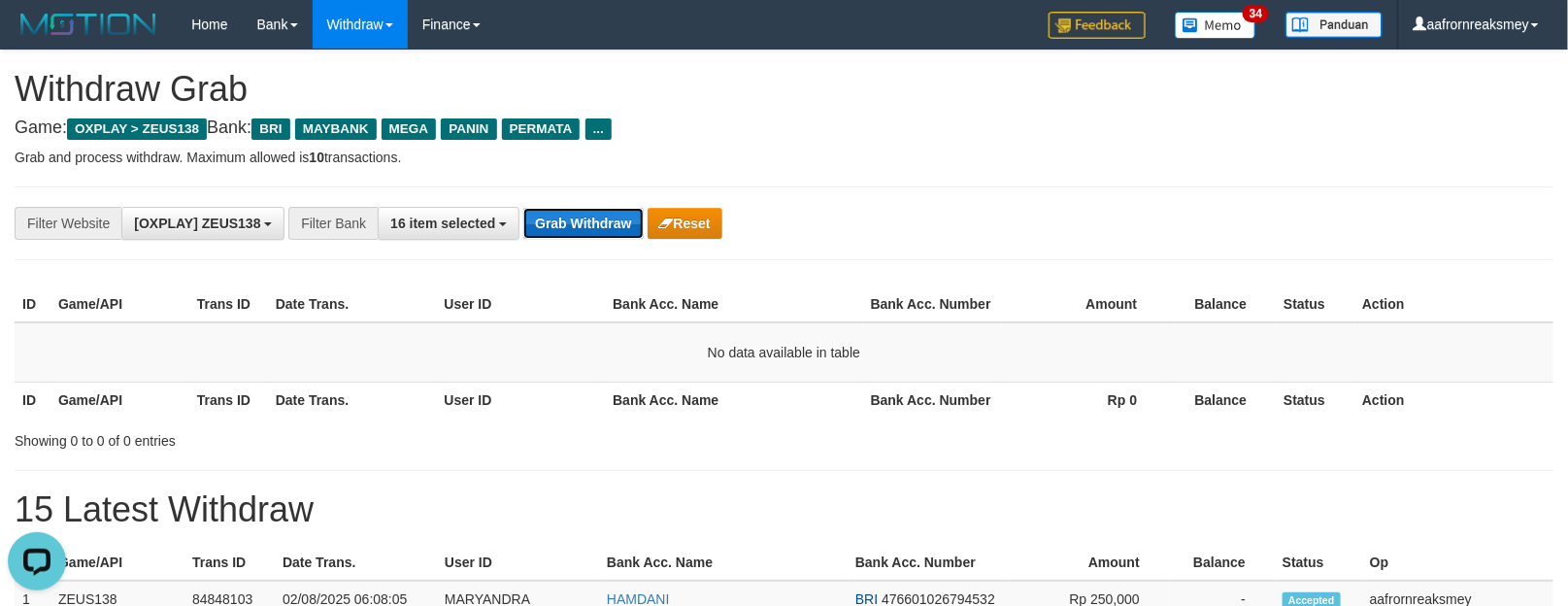 click on "Grab Withdraw" at bounding box center [583, 223] 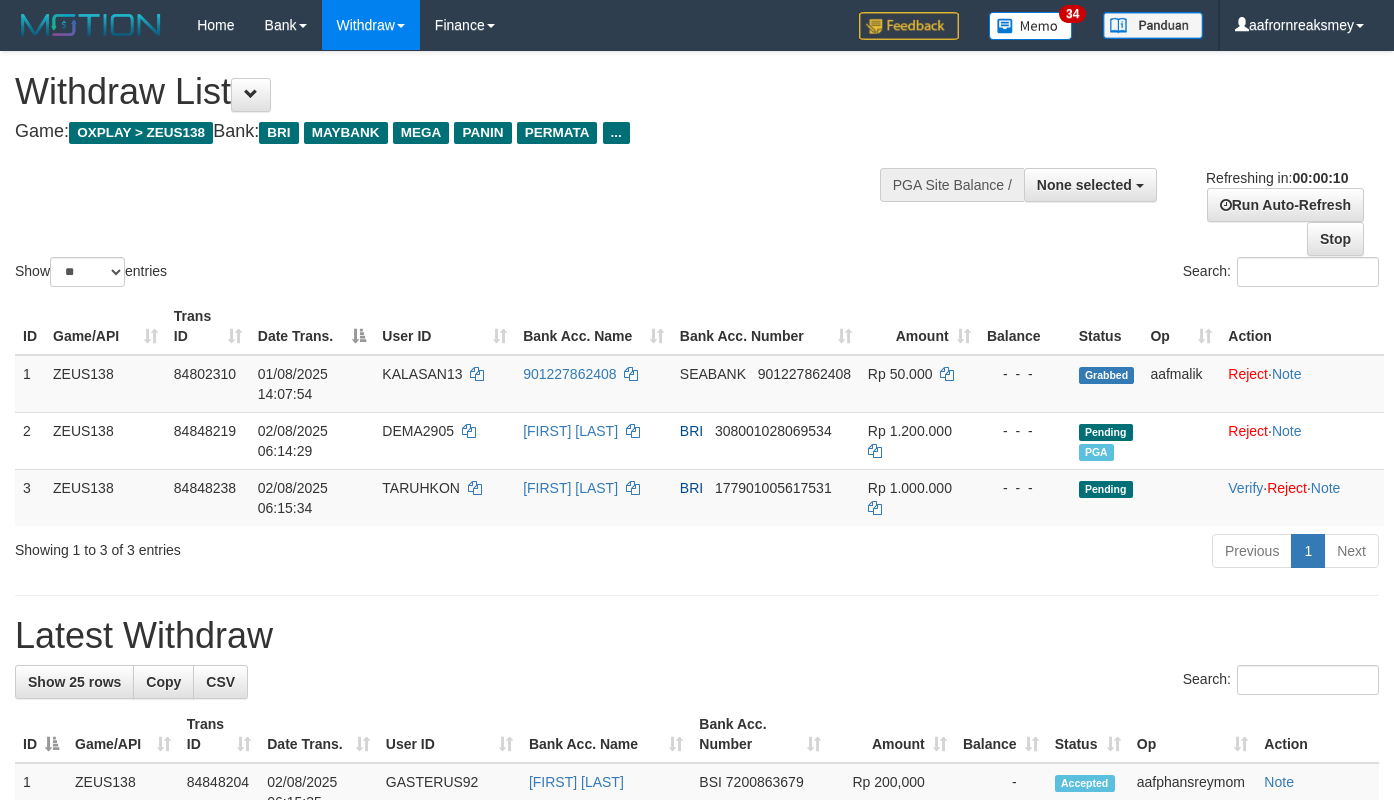 select 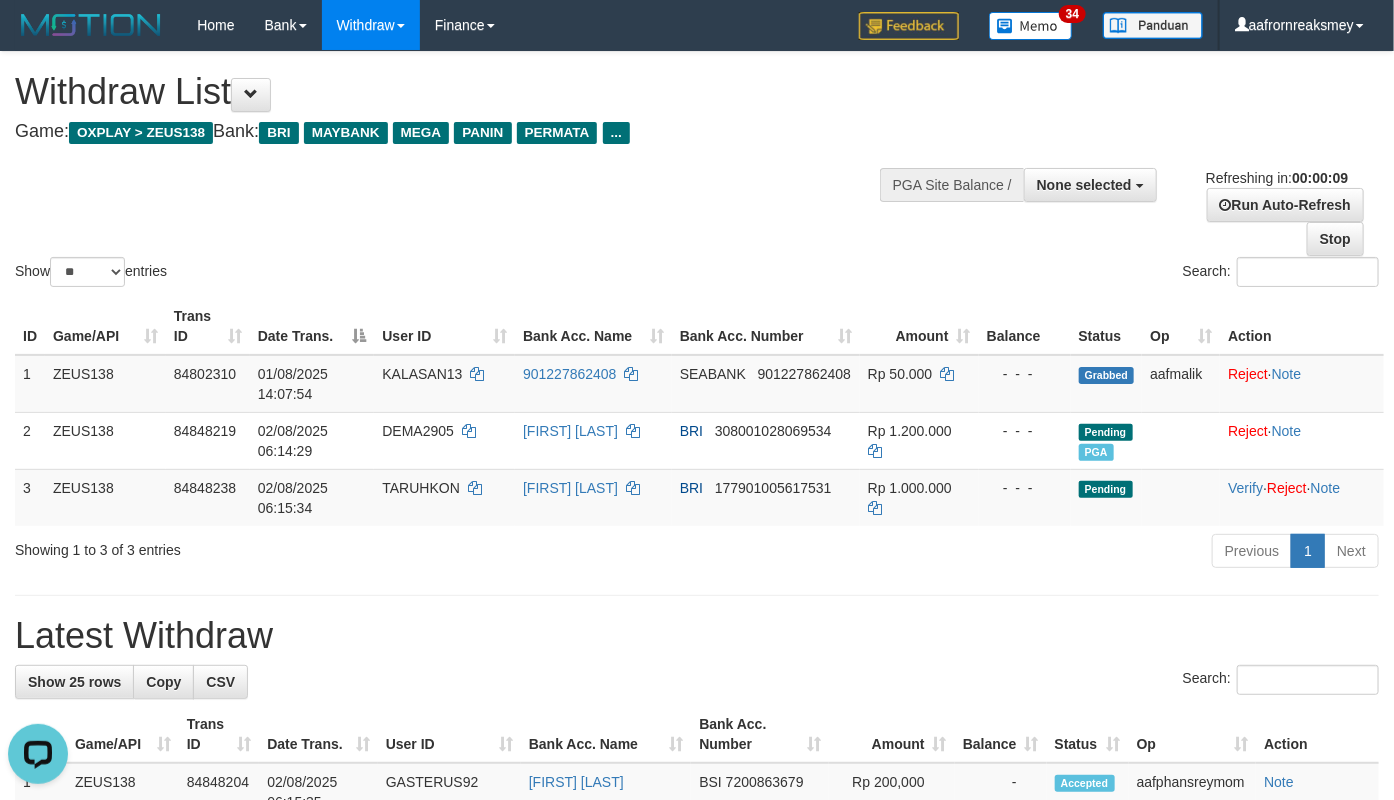 scroll, scrollTop: 0, scrollLeft: 0, axis: both 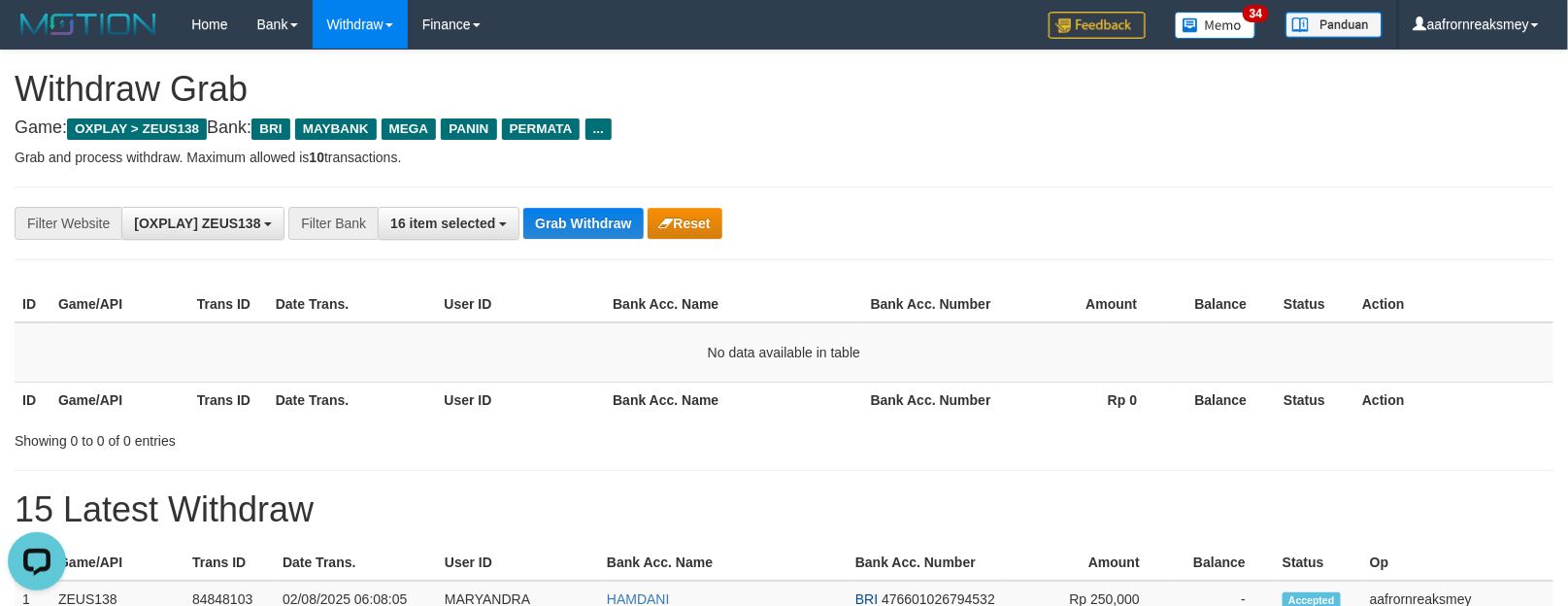 click on "**********" at bounding box center (784, 828) 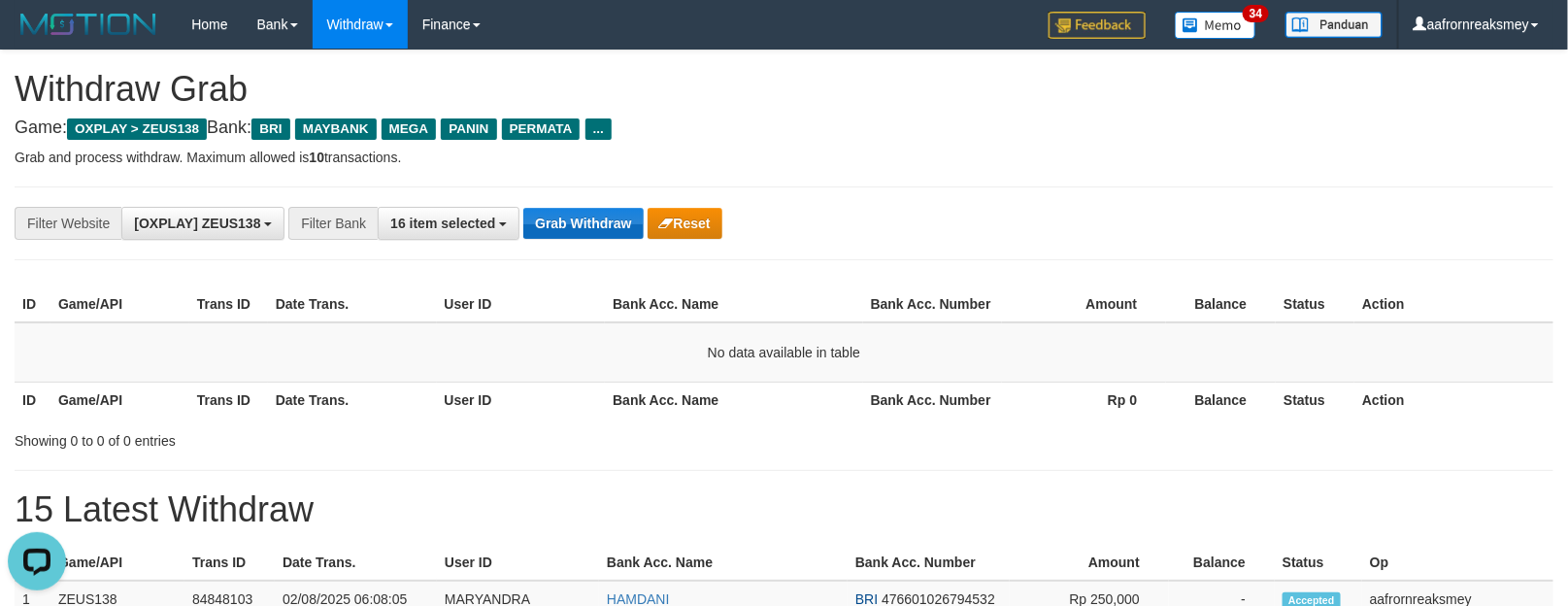 drag, startPoint x: 563, startPoint y: 245, endPoint x: 561, endPoint y: 231, distance: 14.142136 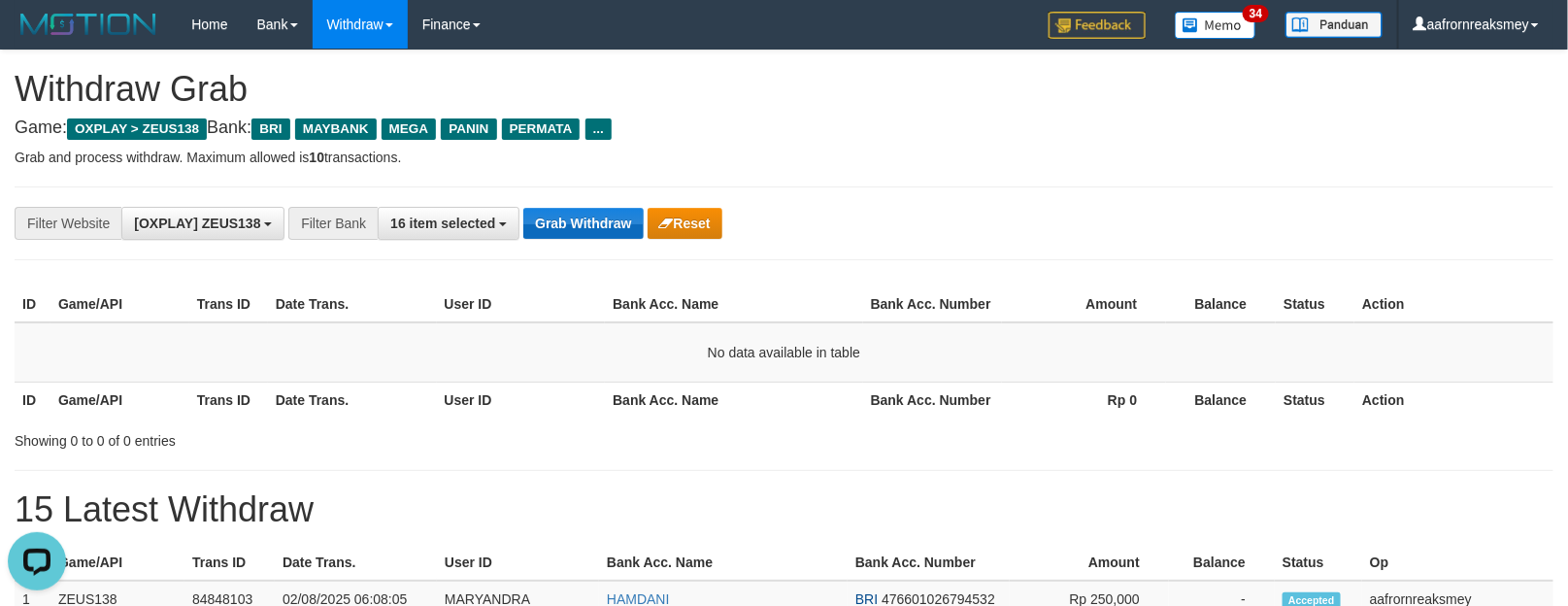 drag, startPoint x: 584, startPoint y: 205, endPoint x: 595, endPoint y: 211, distance: 12.529964 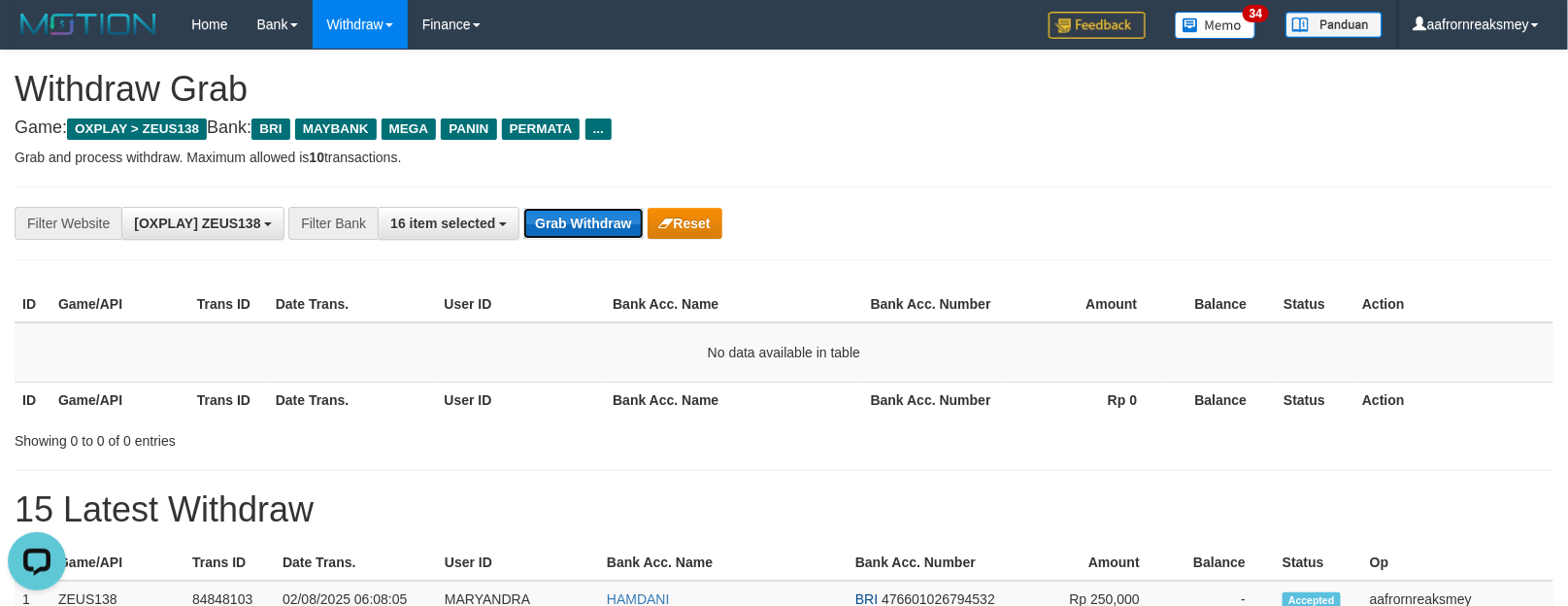 click on "Grab Withdraw" at bounding box center (583, 223) 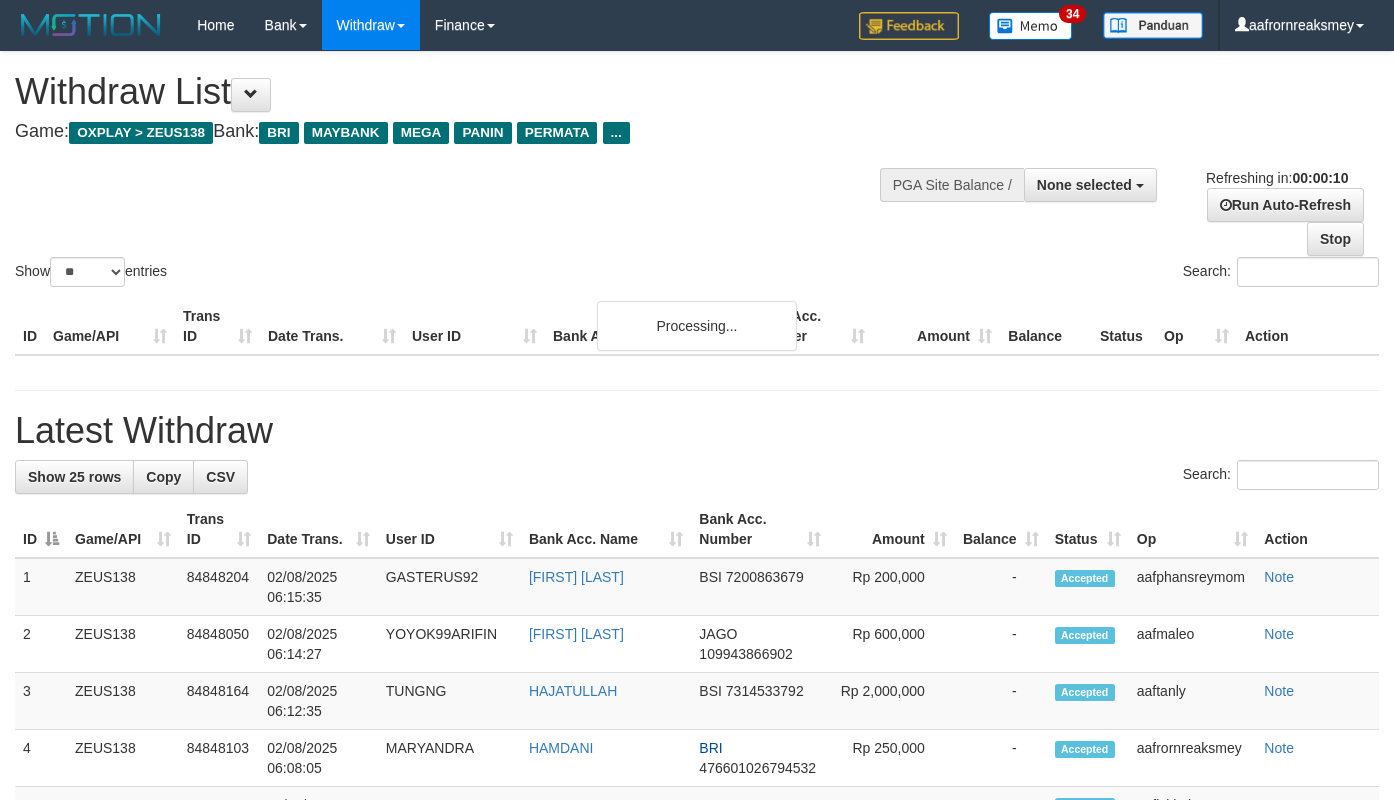 select 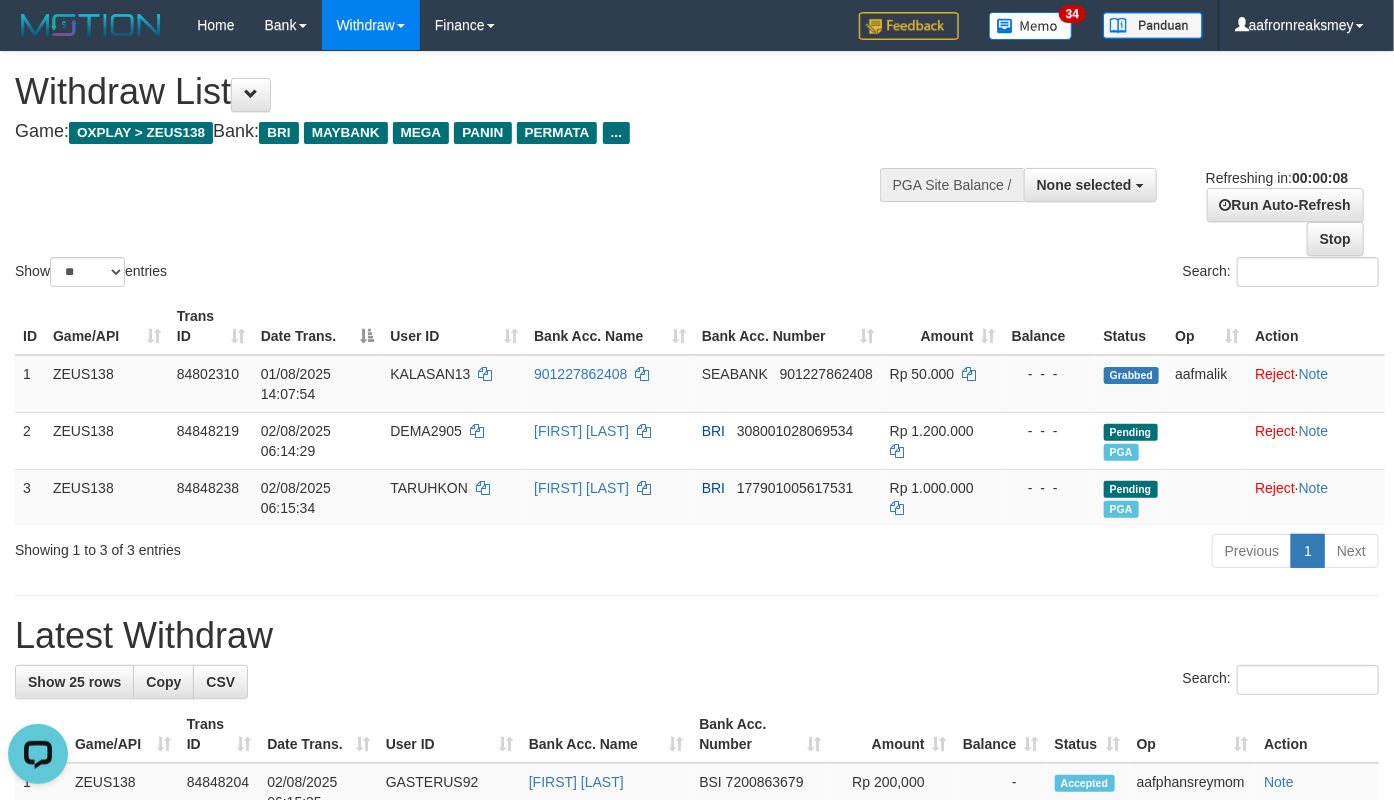scroll, scrollTop: 0, scrollLeft: 0, axis: both 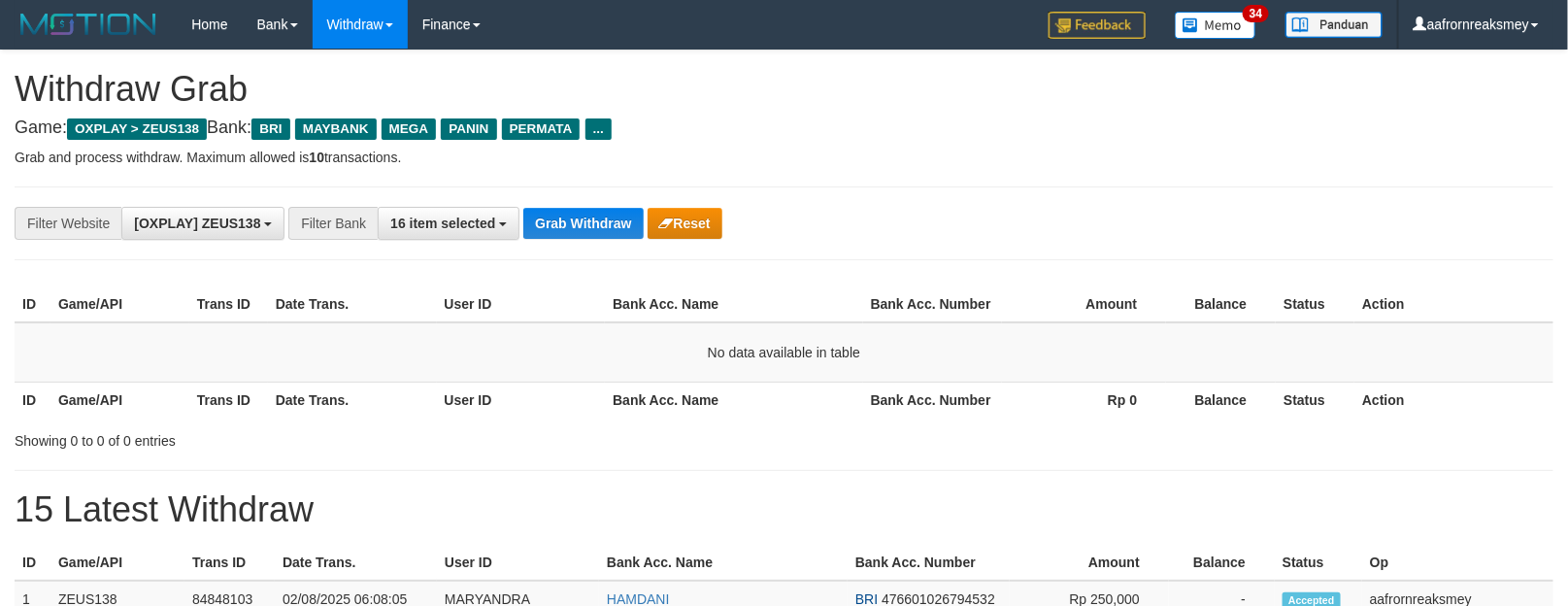 click on "Grab Withdraw" at bounding box center (583, 223) 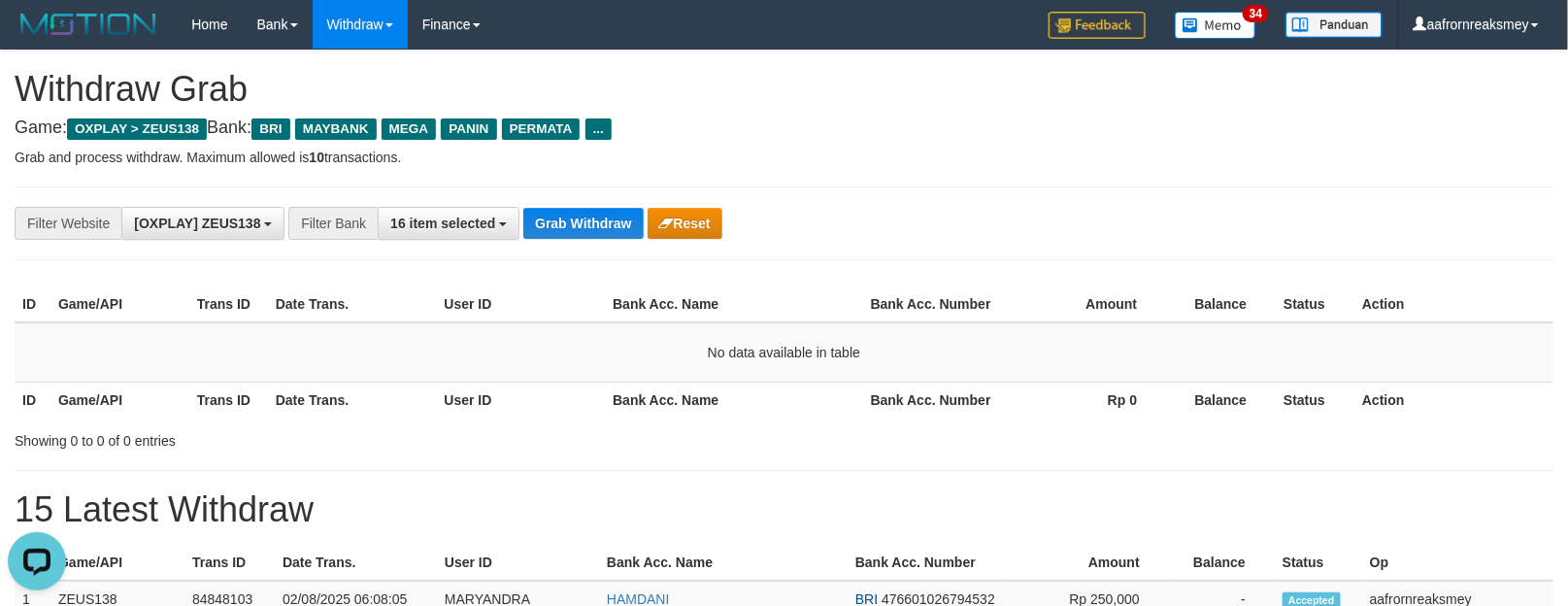 scroll, scrollTop: 0, scrollLeft: 0, axis: both 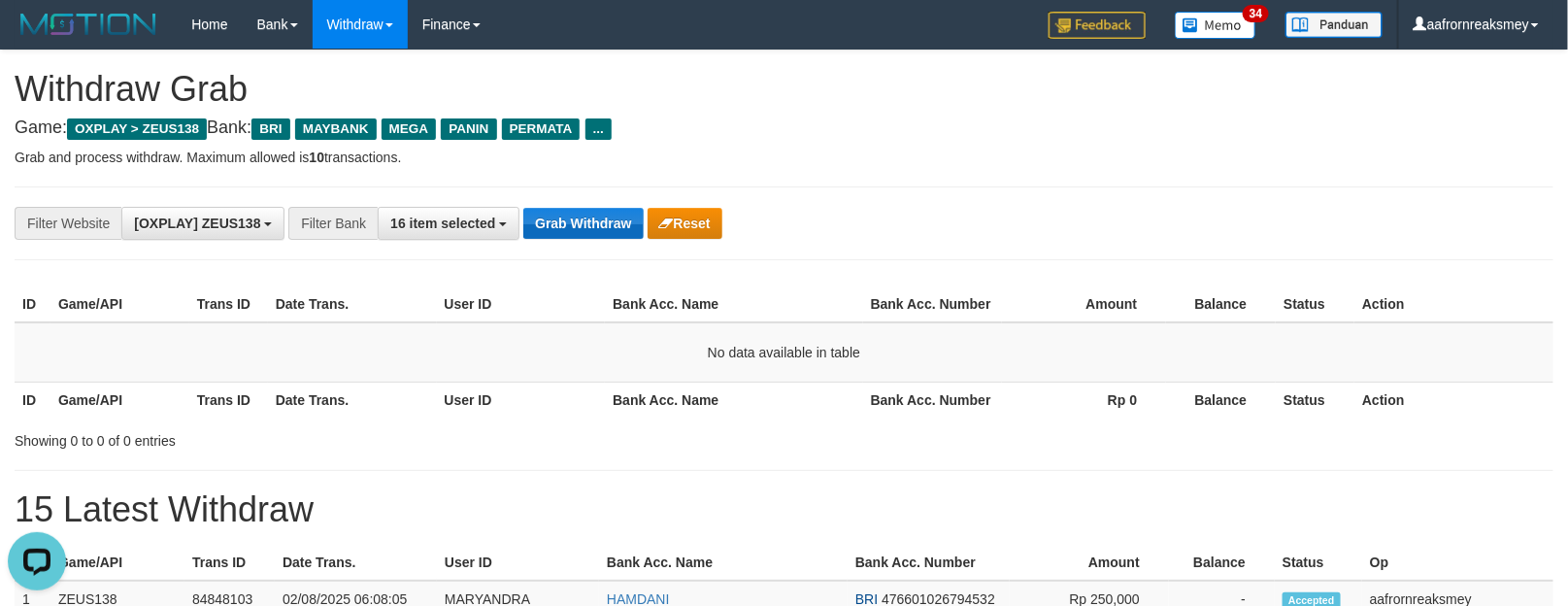 drag, startPoint x: 0, startPoint y: 0, endPoint x: 597, endPoint y: 233, distance: 640.8572 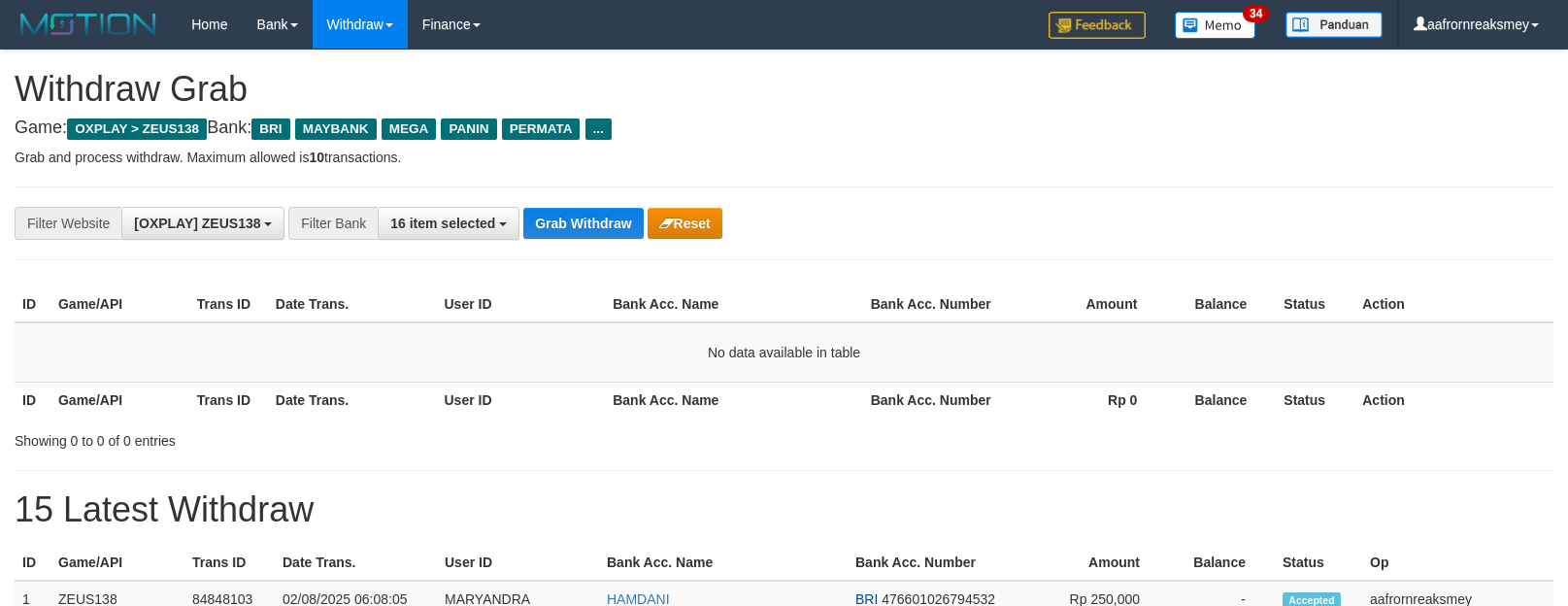 scroll, scrollTop: 0, scrollLeft: 0, axis: both 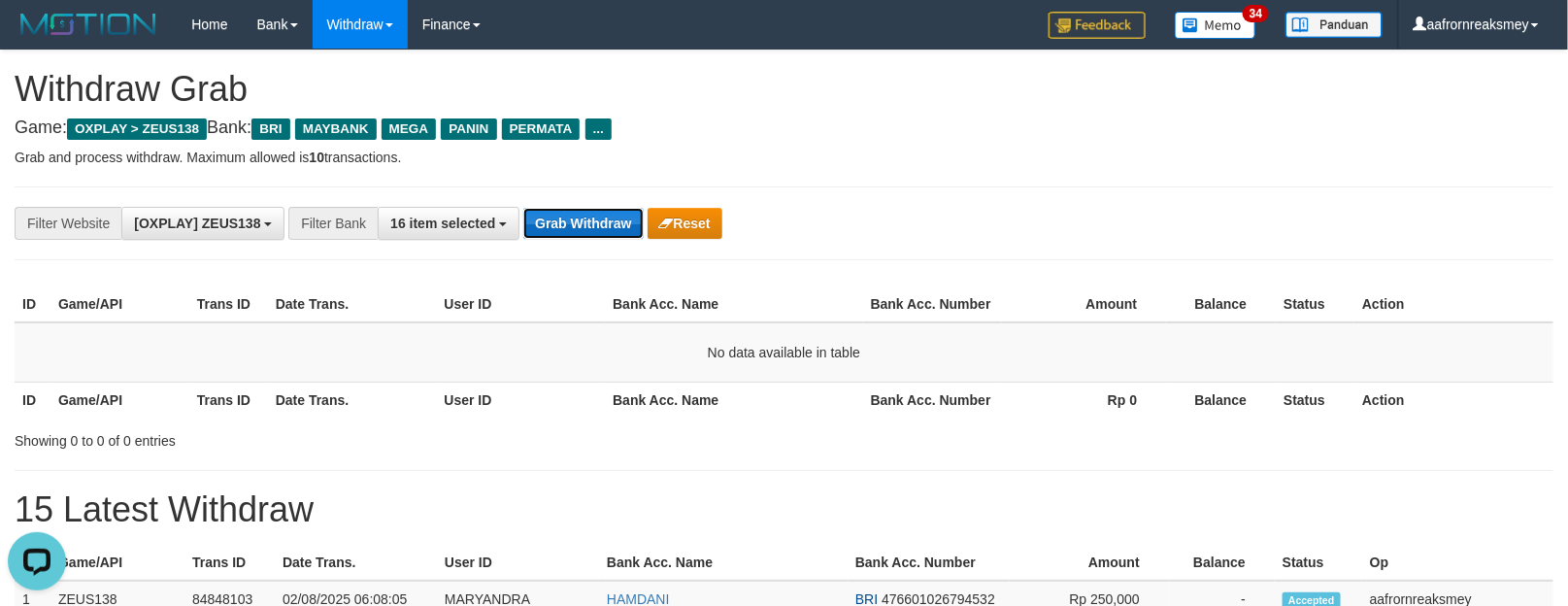 click on "Grab Withdraw" at bounding box center [583, 223] 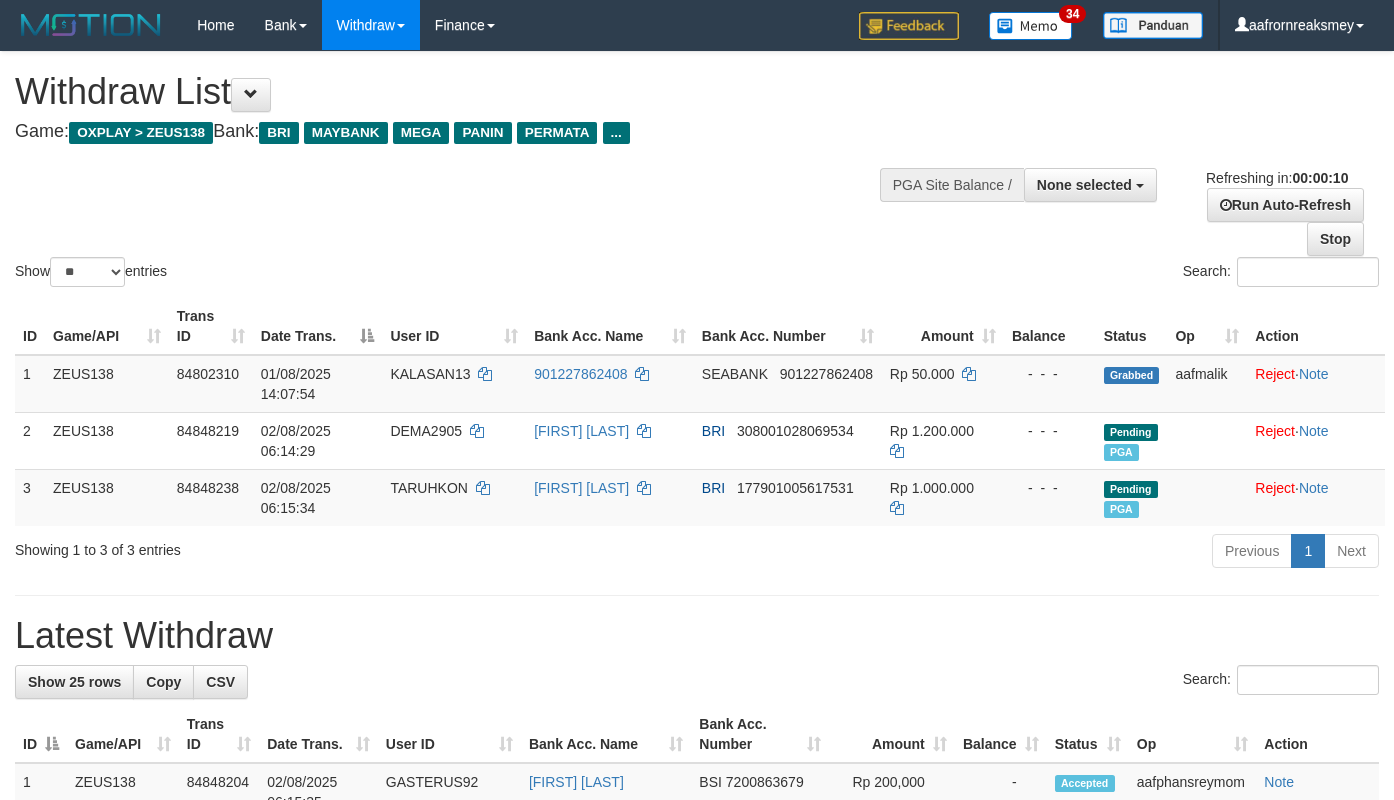 select 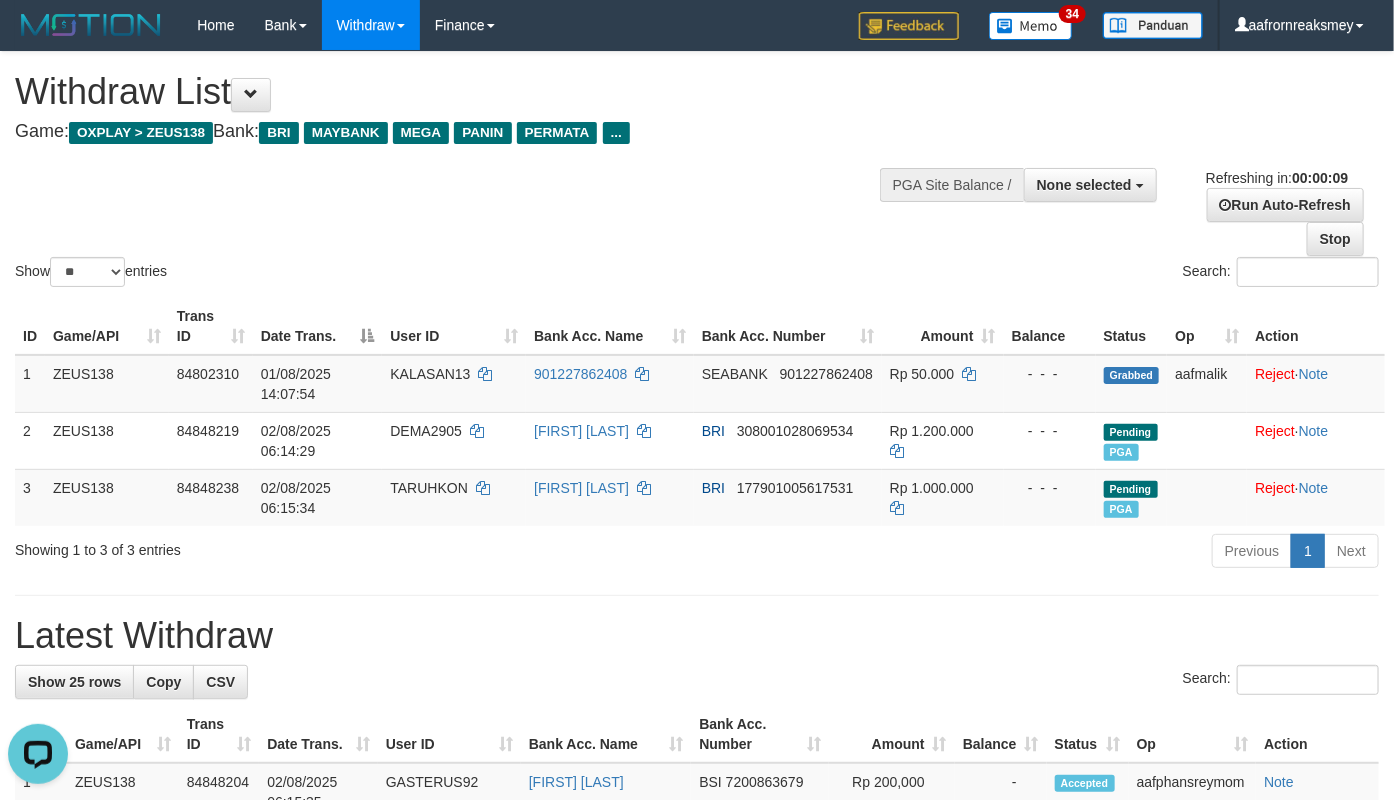 scroll, scrollTop: 0, scrollLeft: 0, axis: both 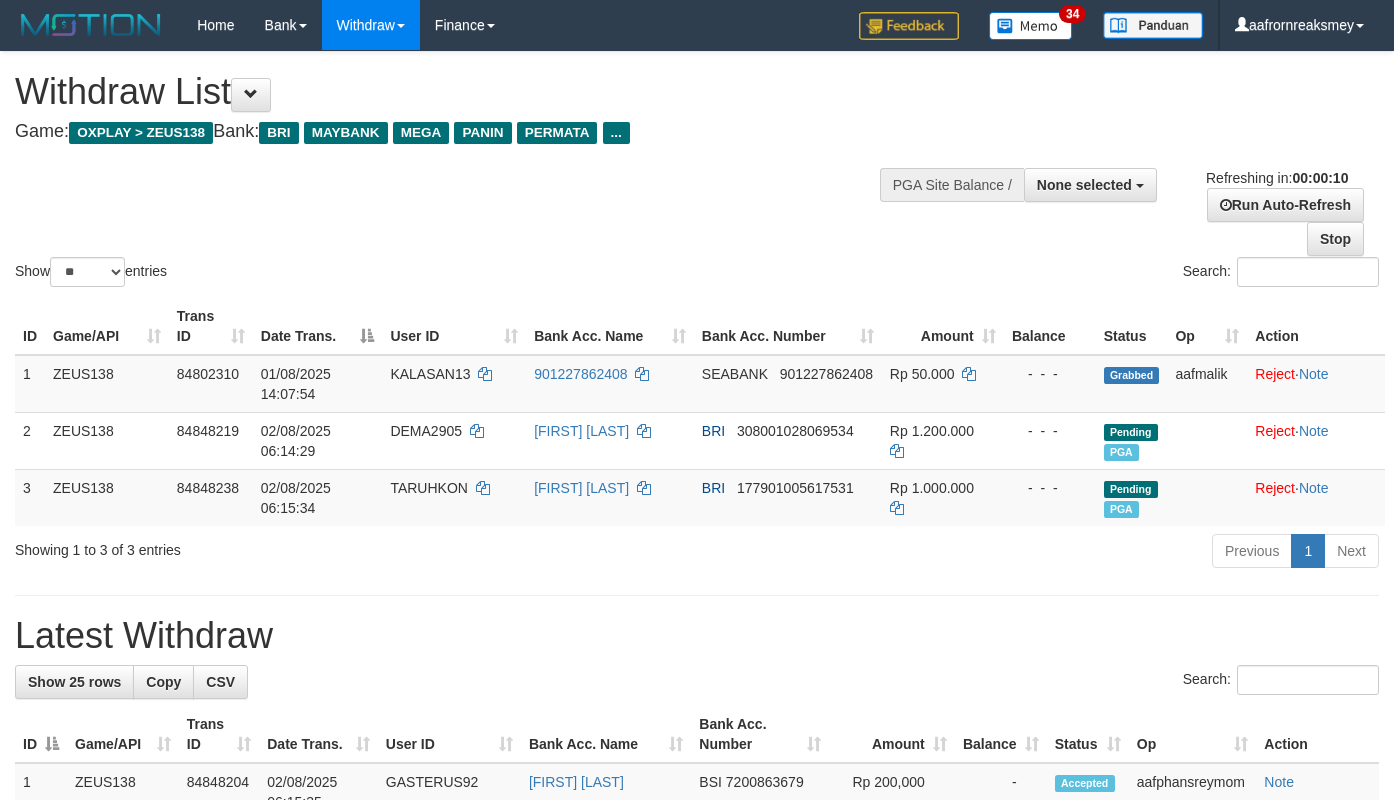 select 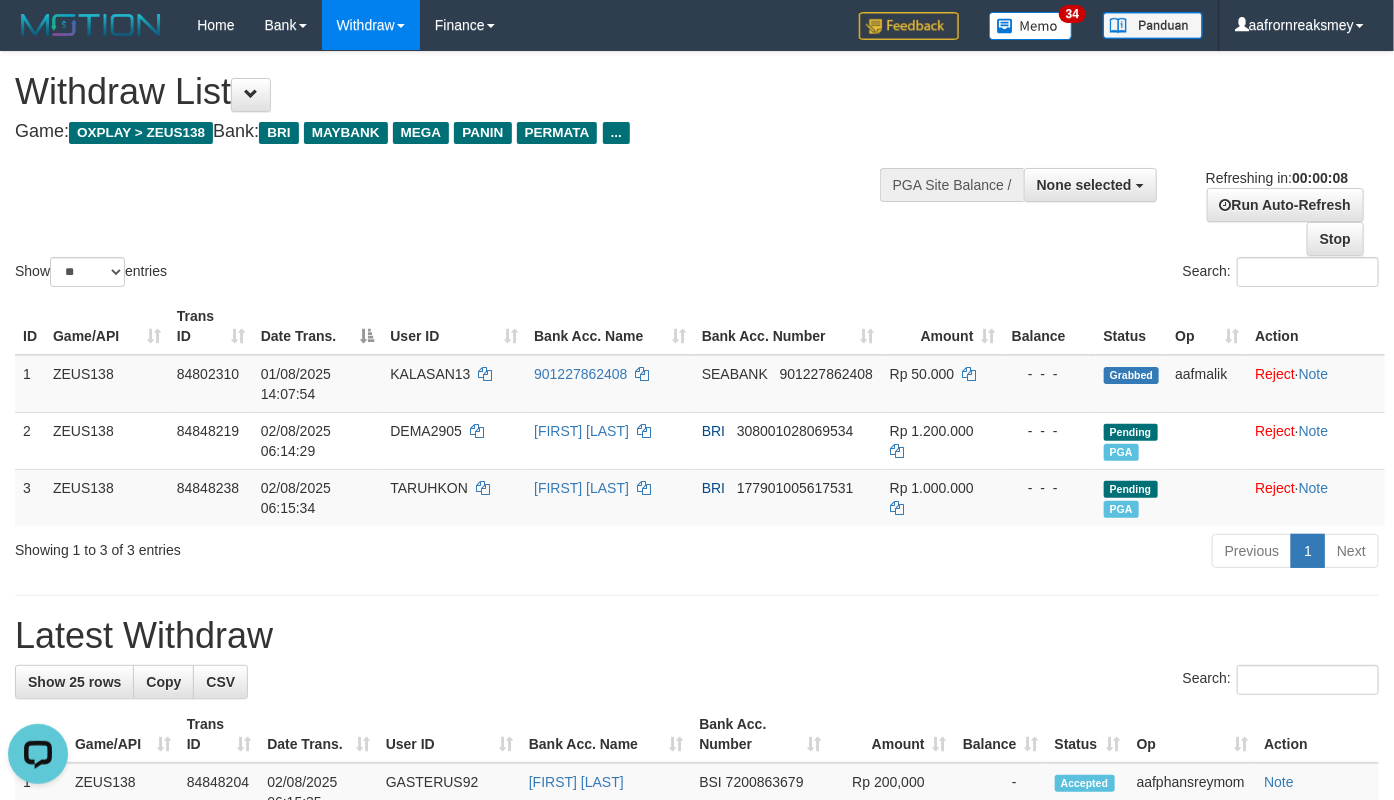 scroll, scrollTop: 0, scrollLeft: 0, axis: both 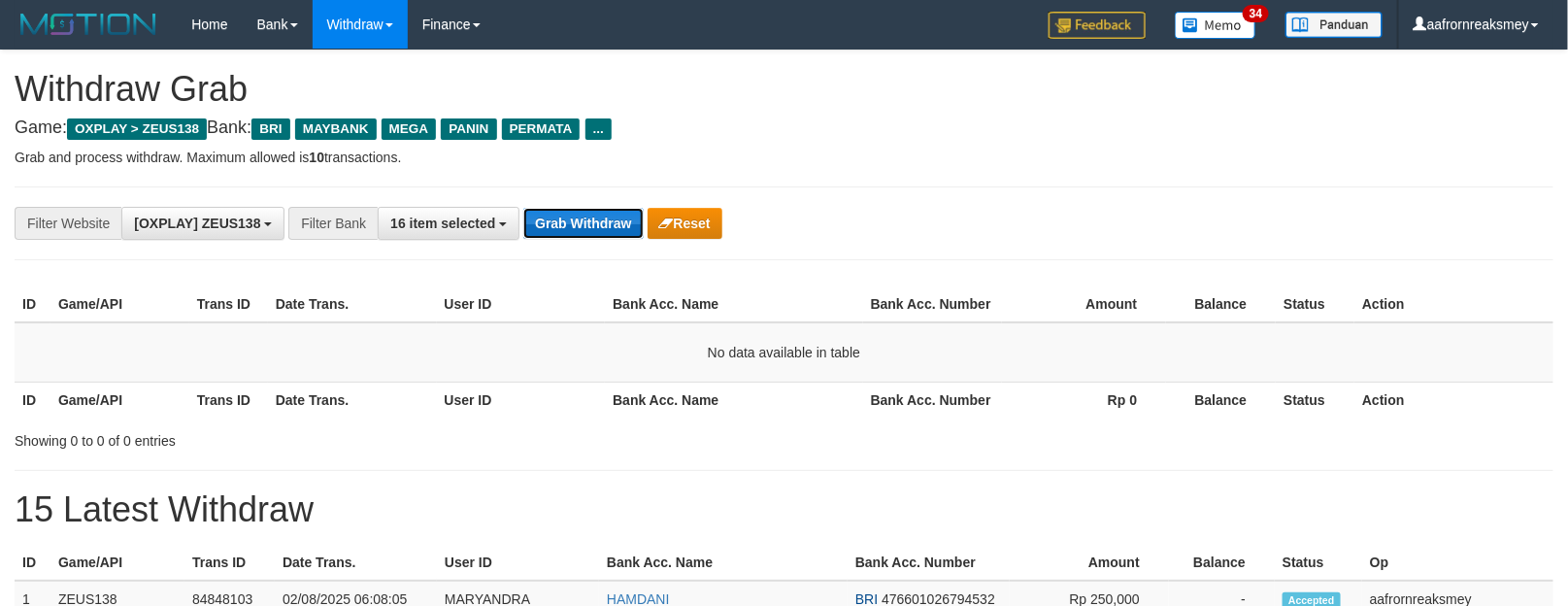 drag, startPoint x: 558, startPoint y: 211, endPoint x: 558, endPoint y: 223, distance: 12 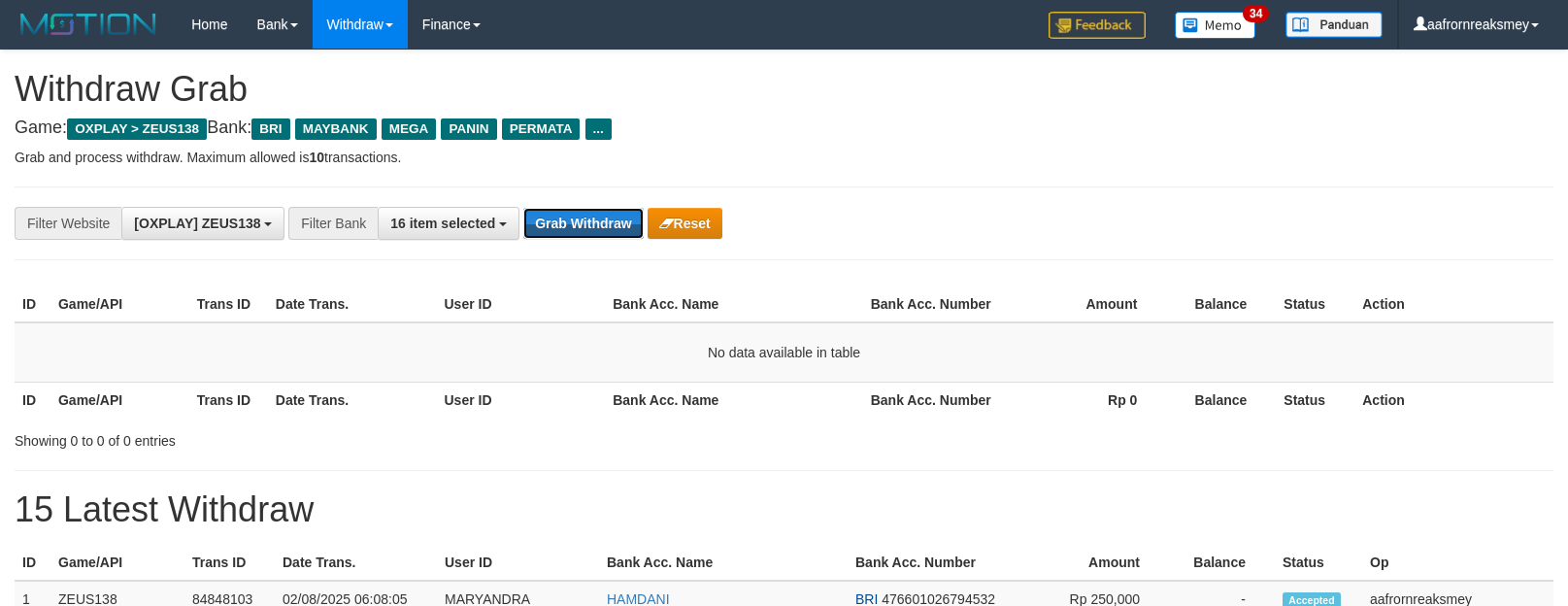 scroll, scrollTop: 0, scrollLeft: 0, axis: both 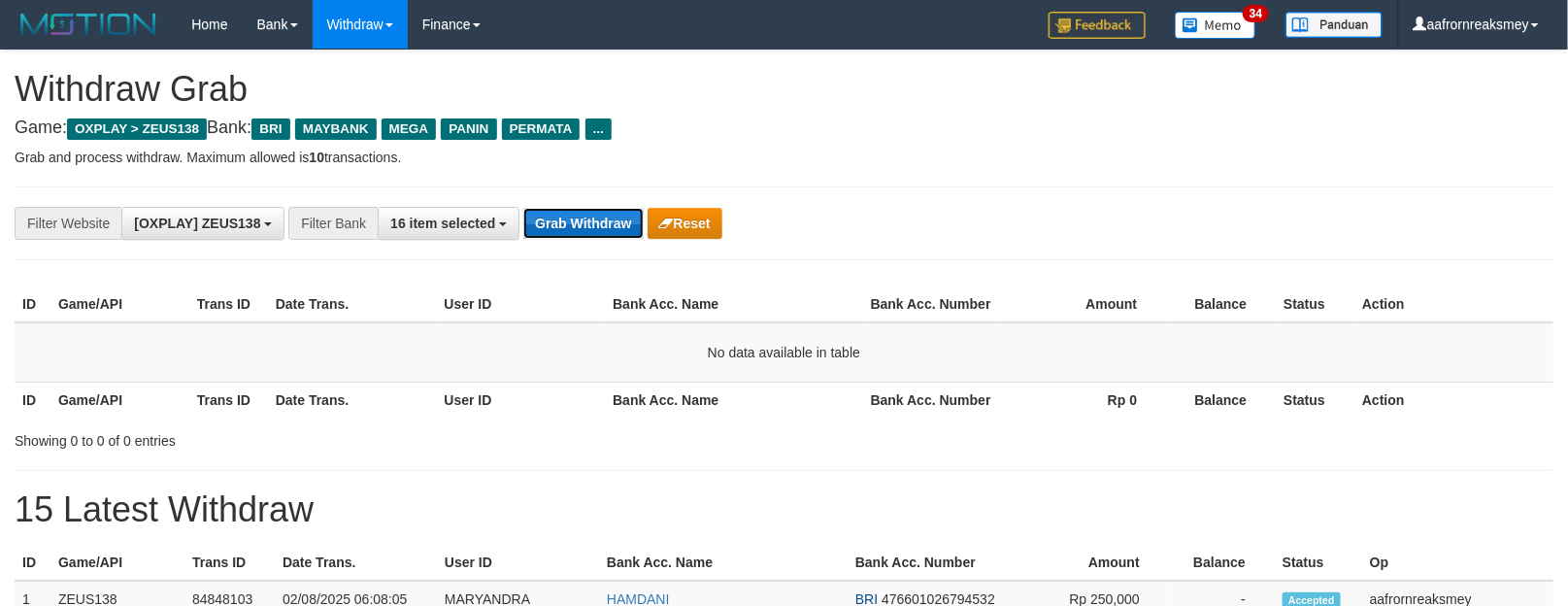 drag, startPoint x: 0, startPoint y: 0, endPoint x: 570, endPoint y: 219, distance: 610.6235 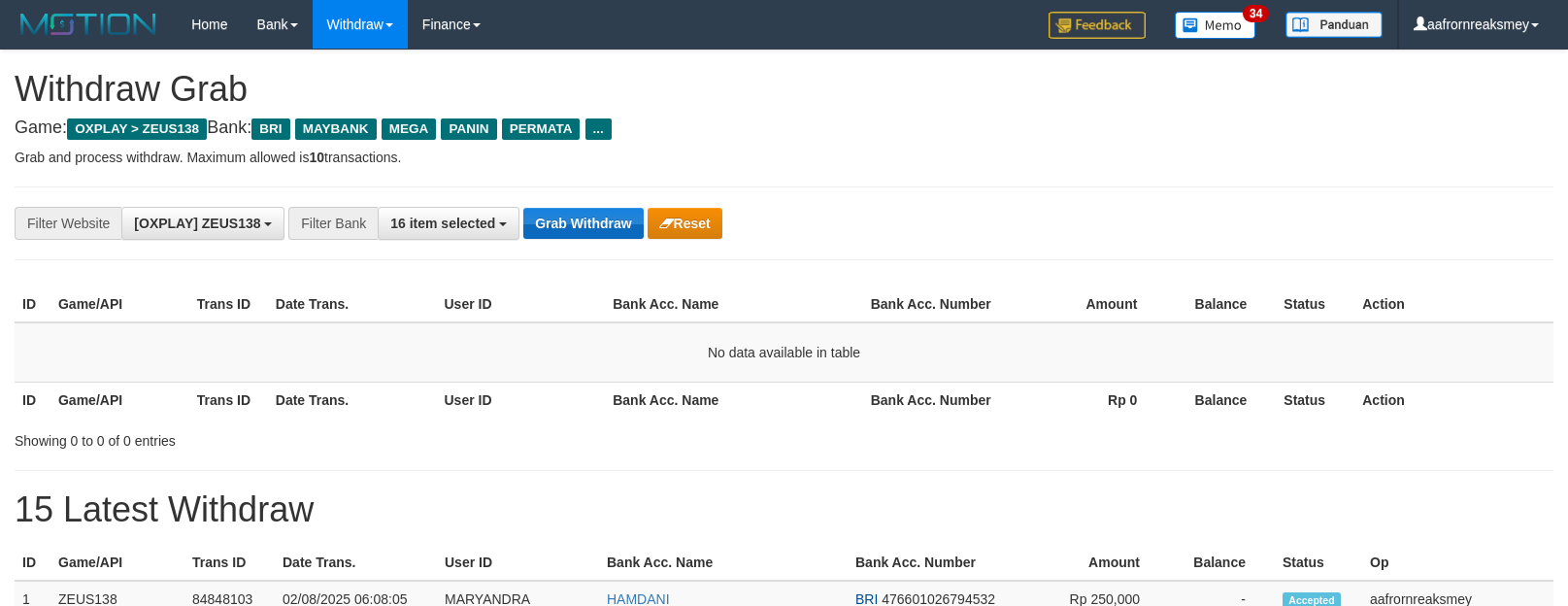 scroll, scrollTop: 0, scrollLeft: 0, axis: both 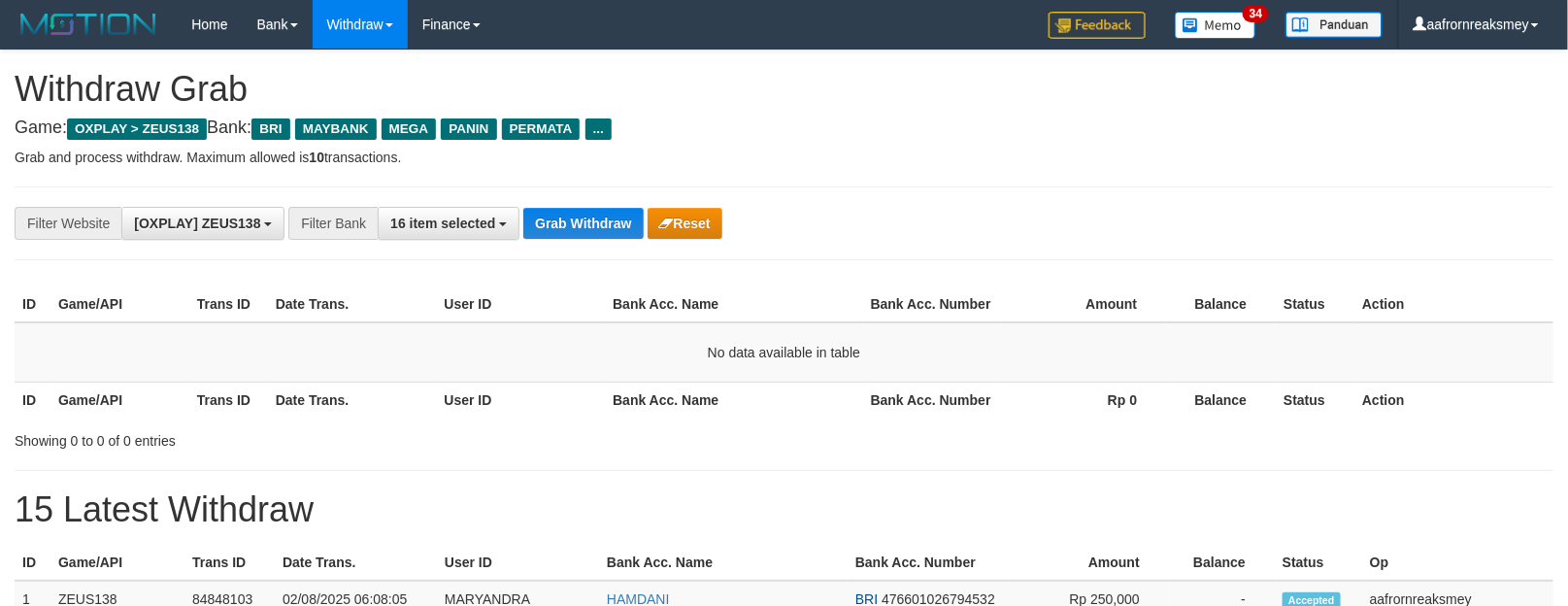 click on "Grab Withdraw" at bounding box center (583, 223) 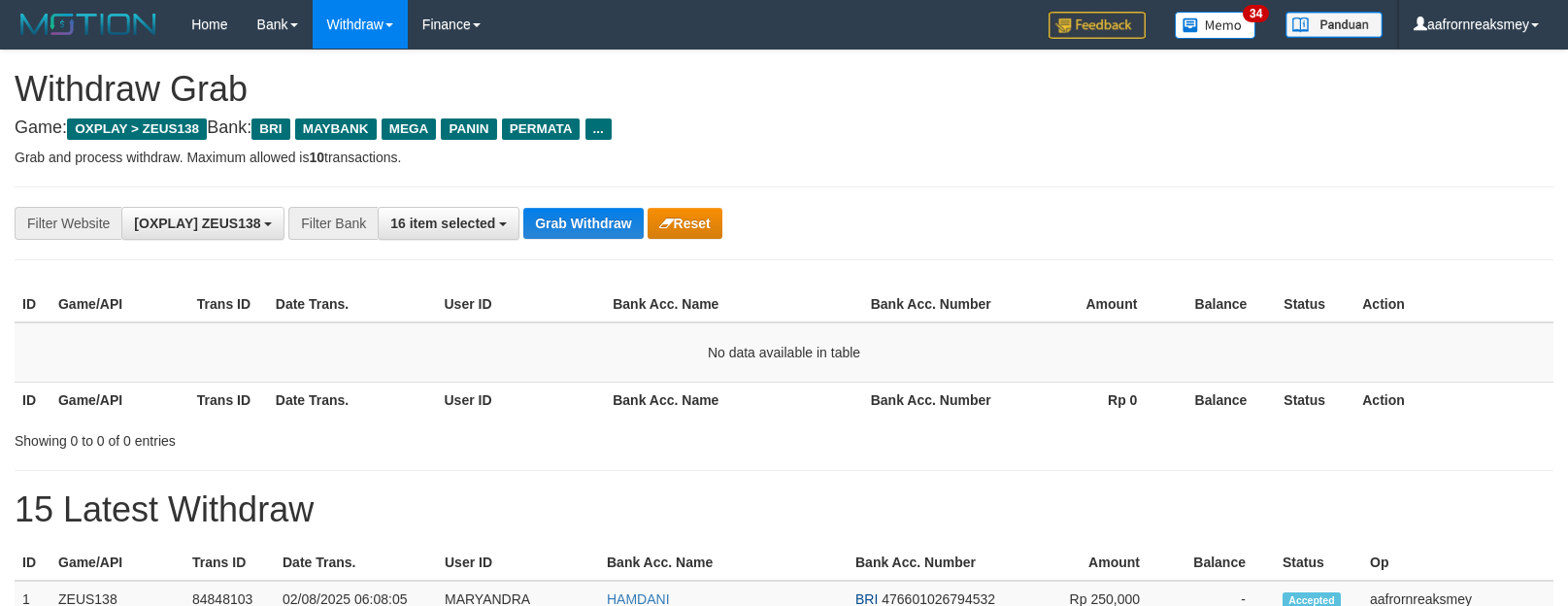 scroll, scrollTop: 0, scrollLeft: 0, axis: both 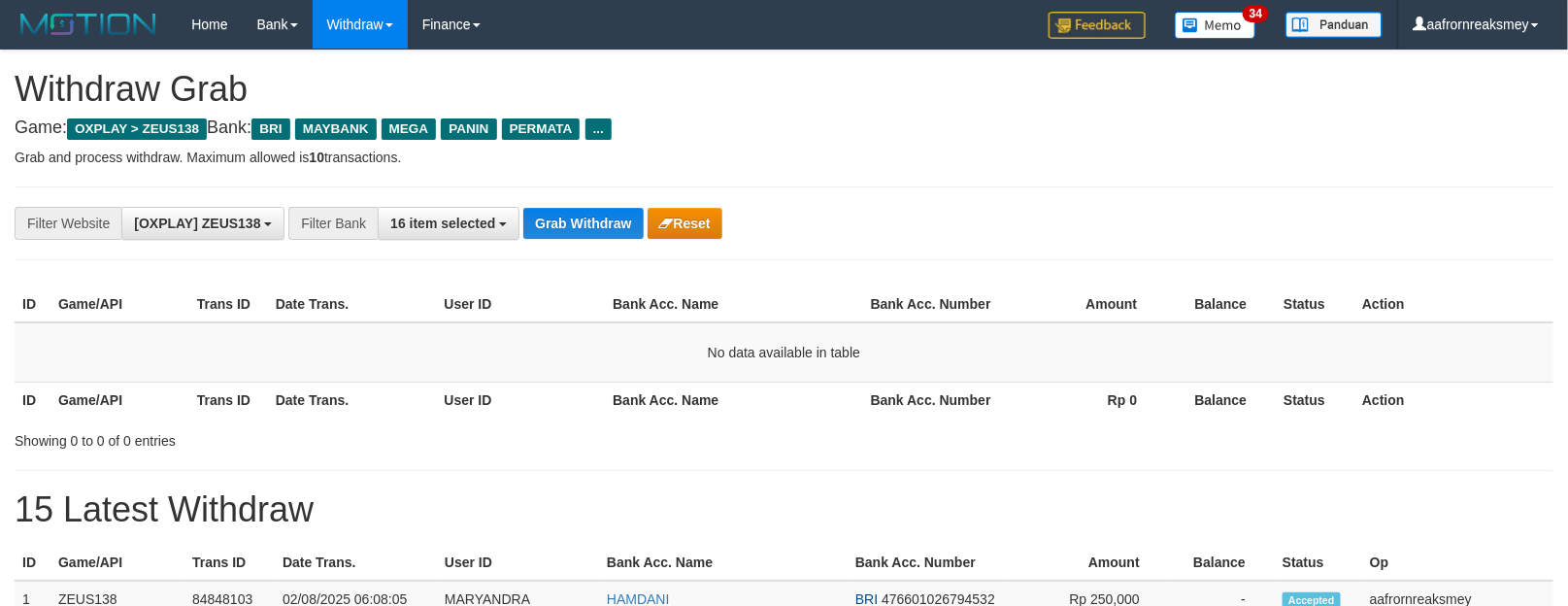 click on "**********" at bounding box center [653, 223] 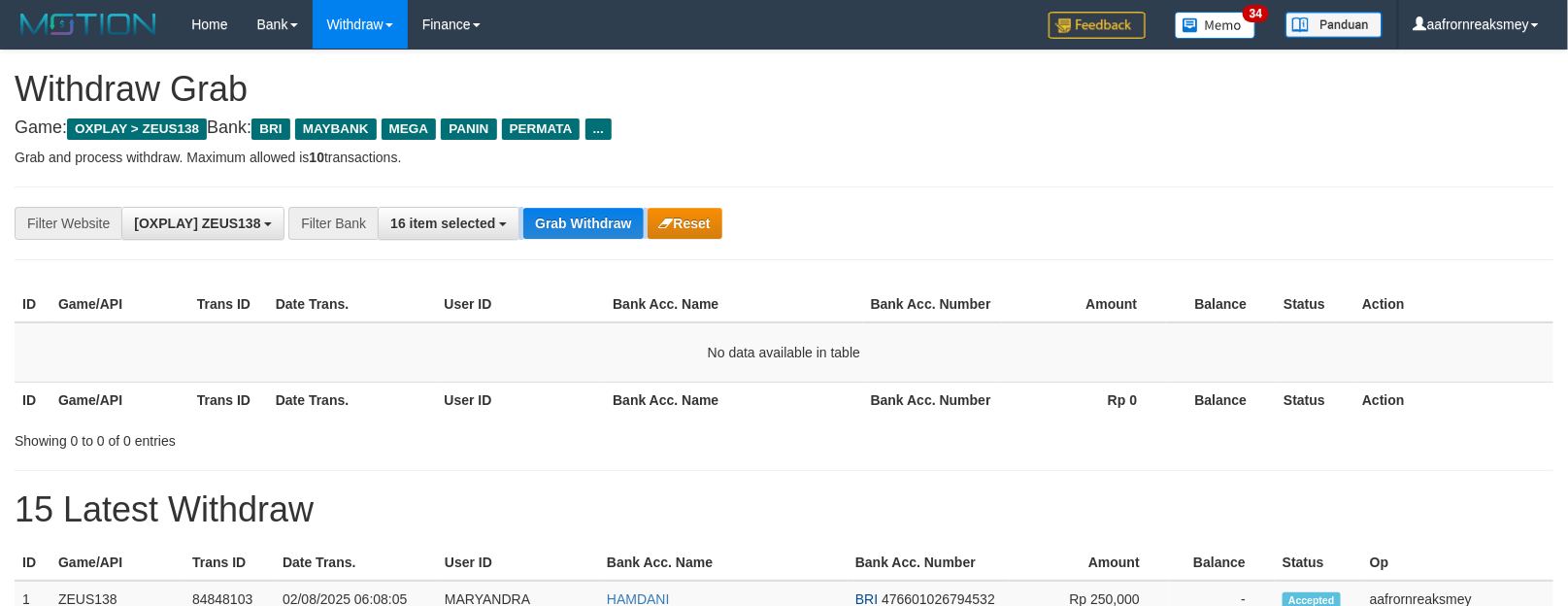click on "**********" at bounding box center [653, 223] 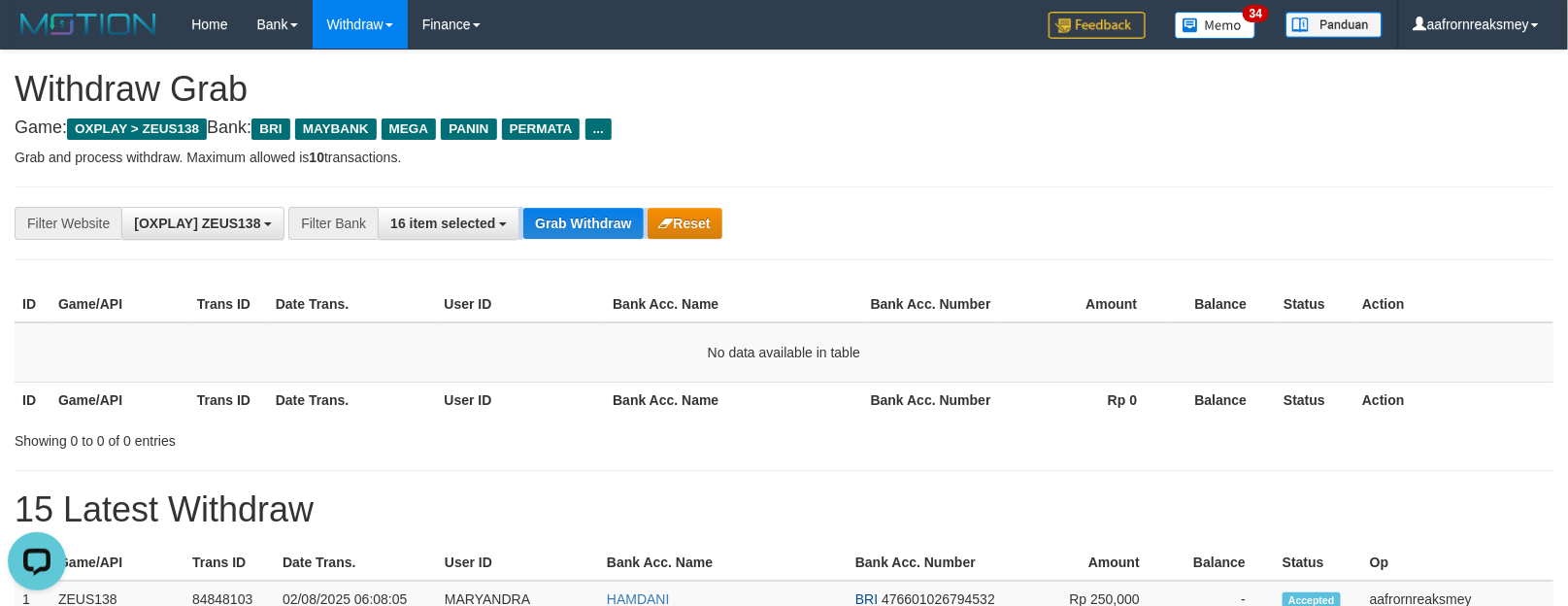 scroll, scrollTop: 0, scrollLeft: 0, axis: both 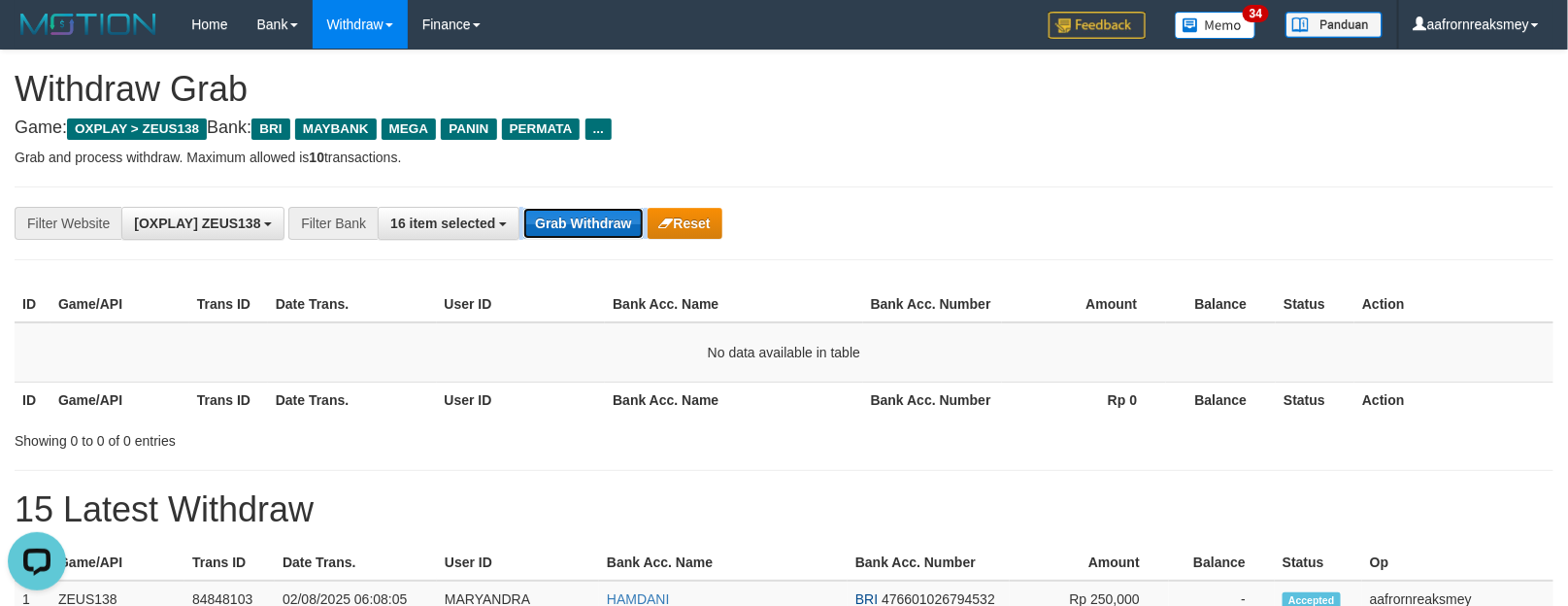 click on "Grab Withdraw" at bounding box center [583, 223] 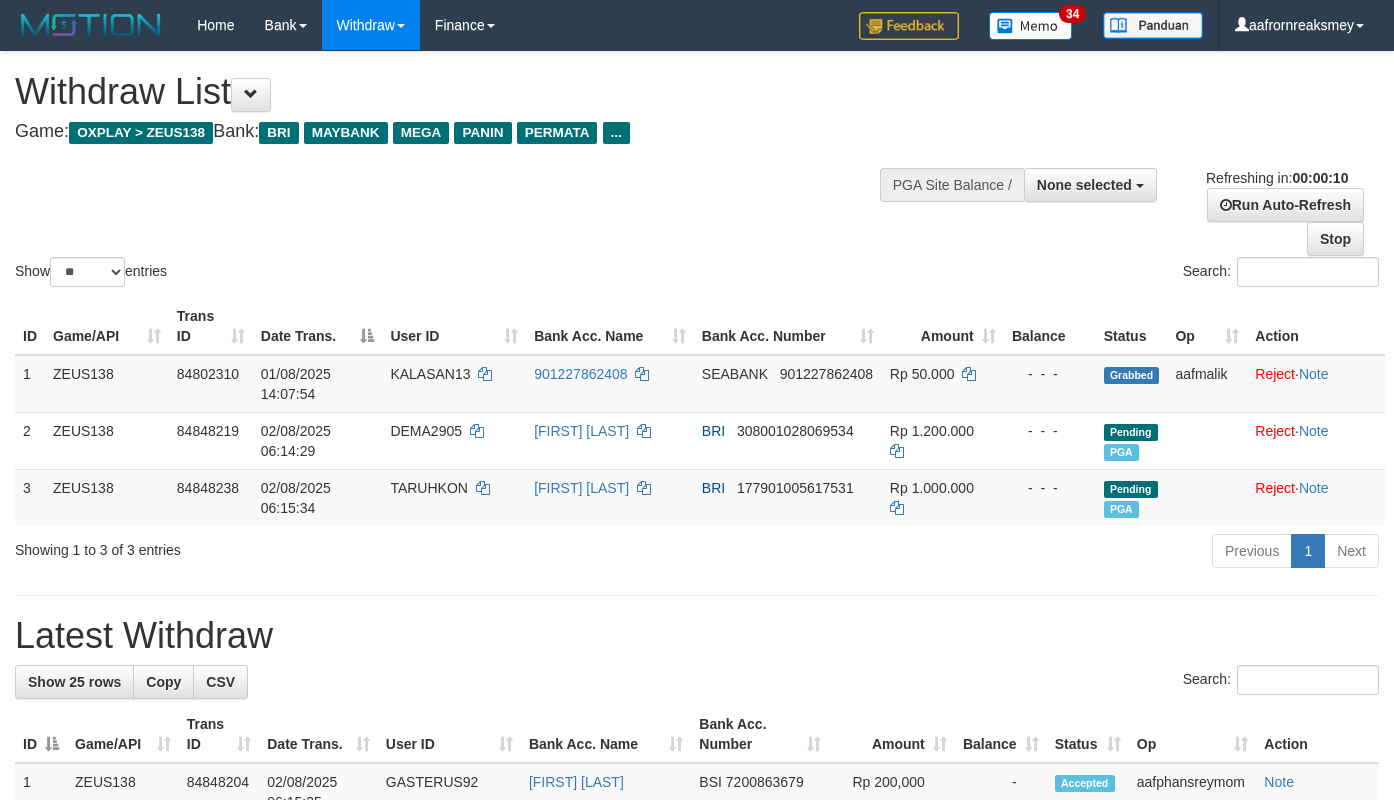 select 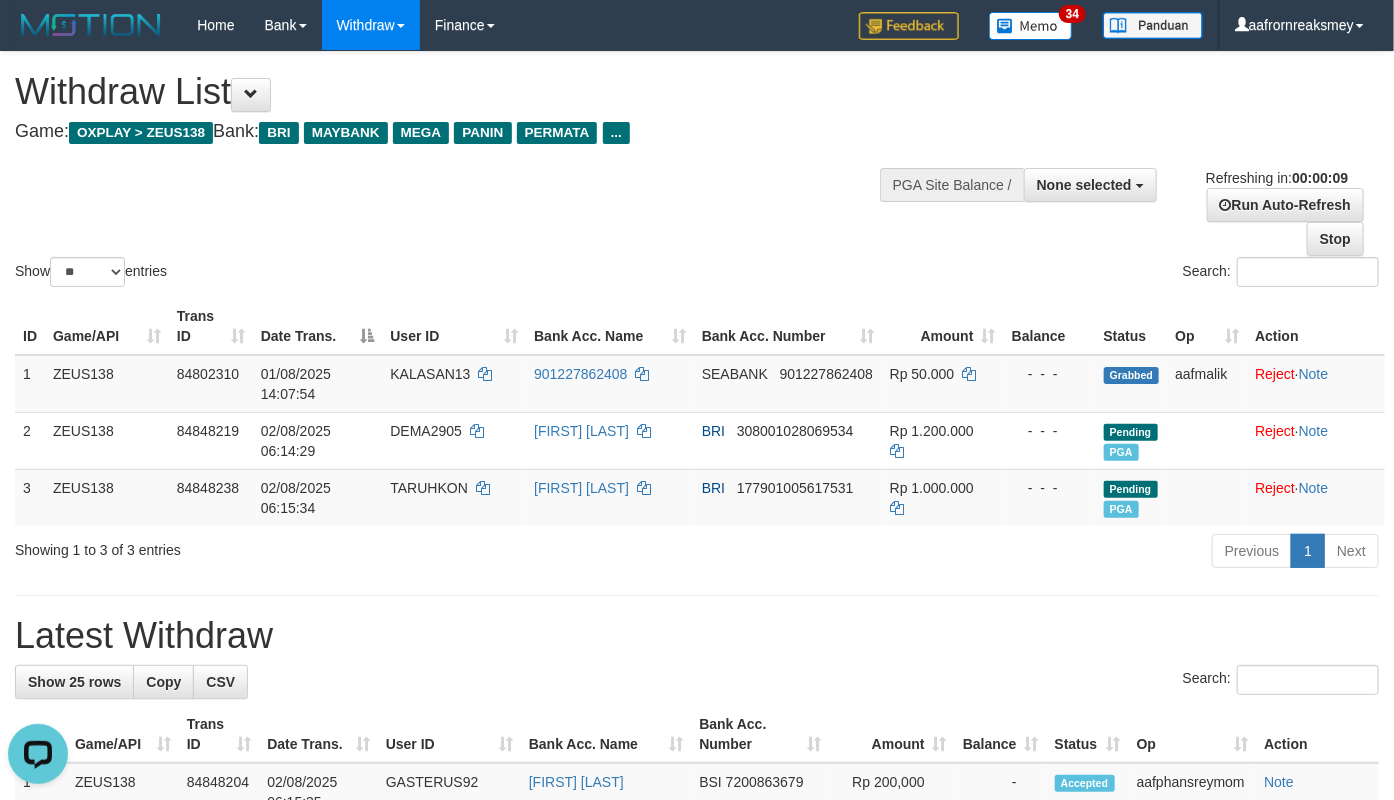 scroll, scrollTop: 0, scrollLeft: 0, axis: both 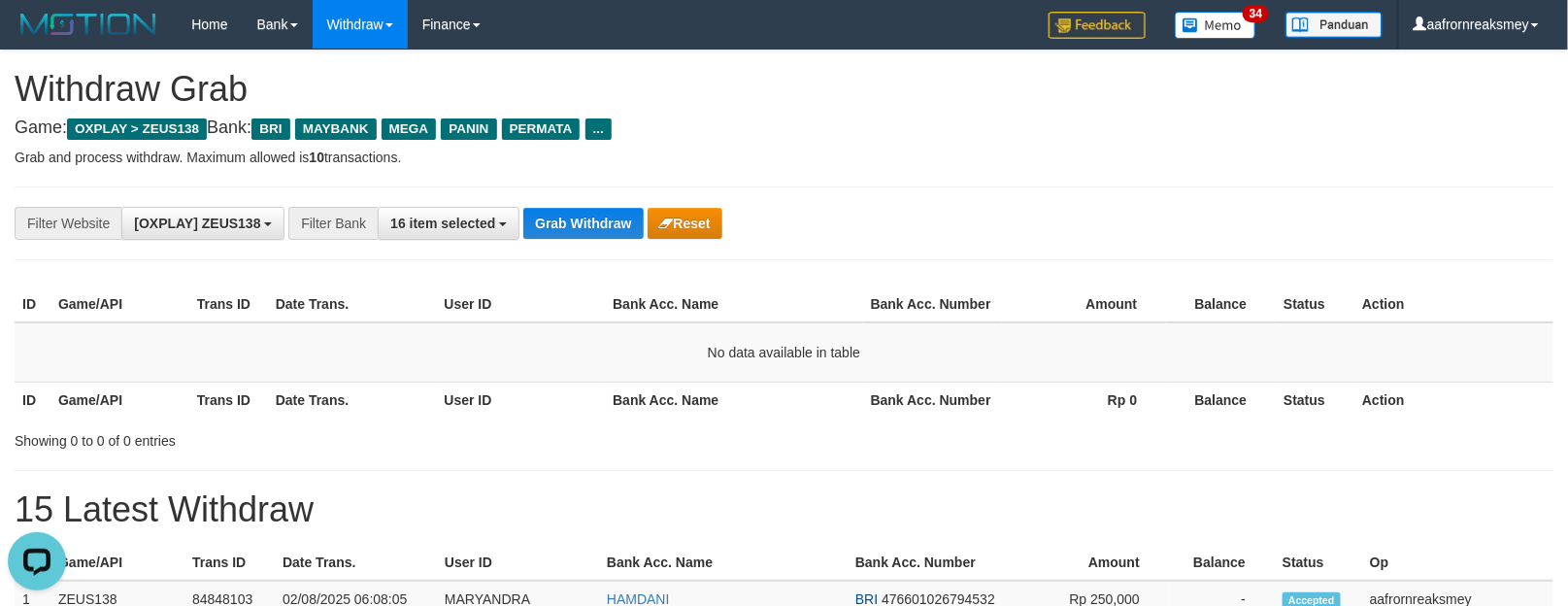 click on "**********" at bounding box center [784, 223] 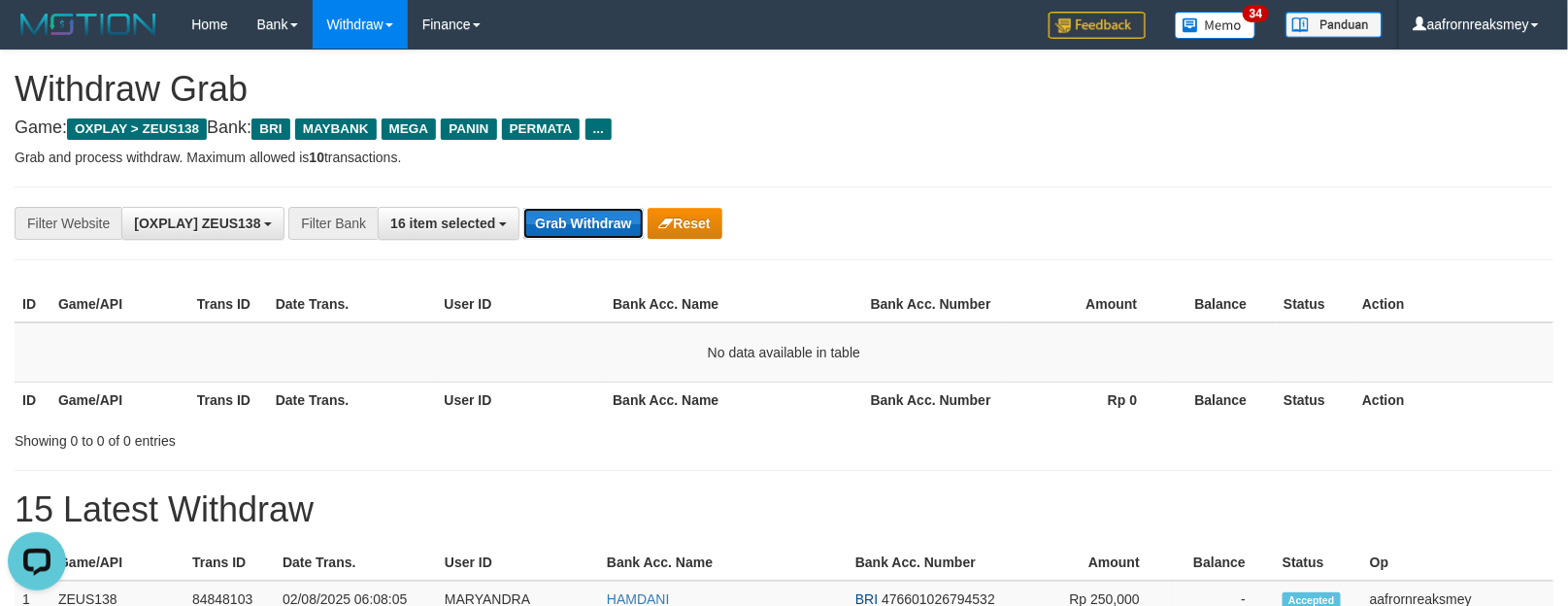 click on "Grab Withdraw" at bounding box center [583, 223] 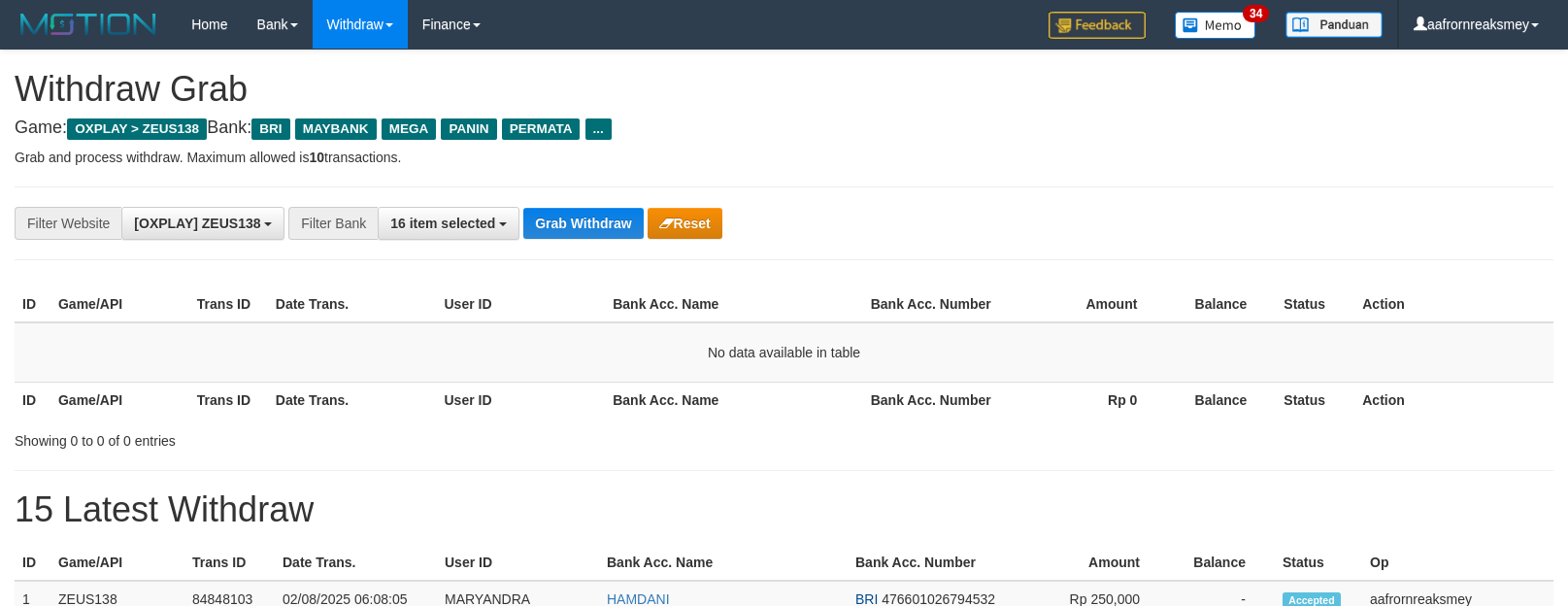 scroll, scrollTop: 0, scrollLeft: 0, axis: both 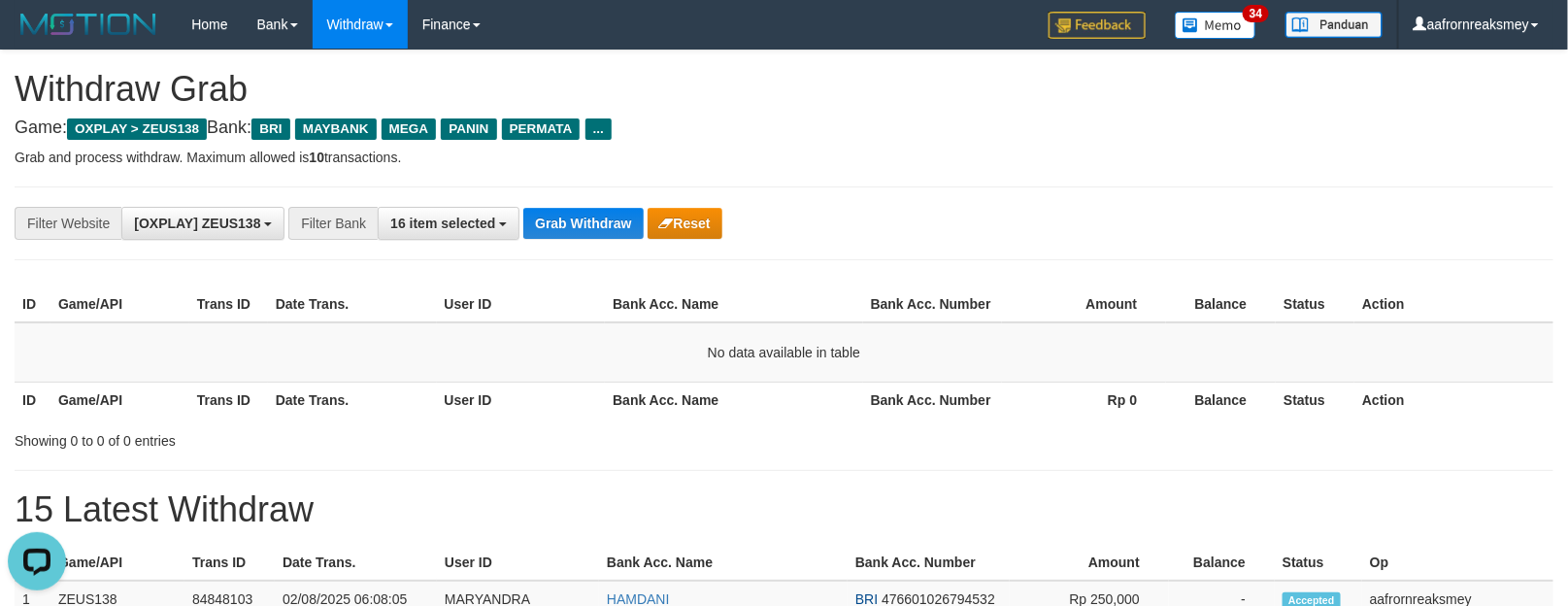 drag, startPoint x: 560, startPoint y: 244, endPoint x: 557, endPoint y: 230, distance: 14.3178211 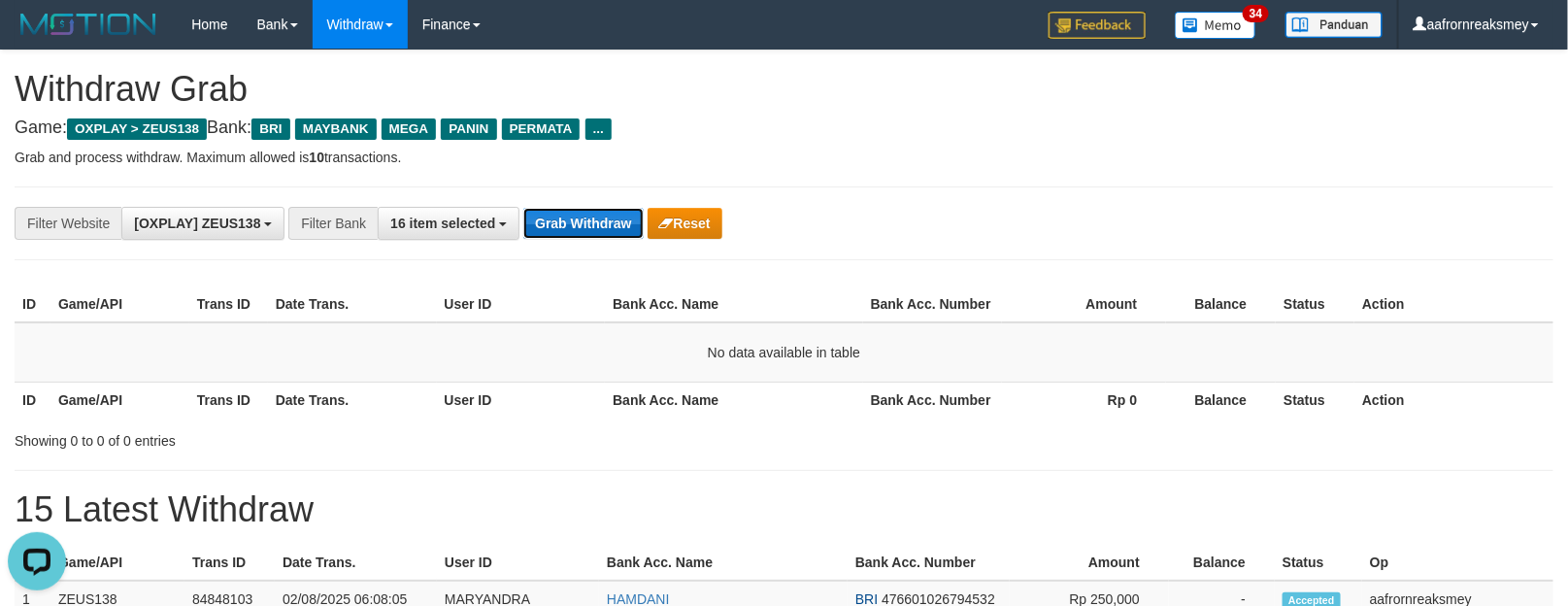 click on "Grab Withdraw" at bounding box center [583, 223] 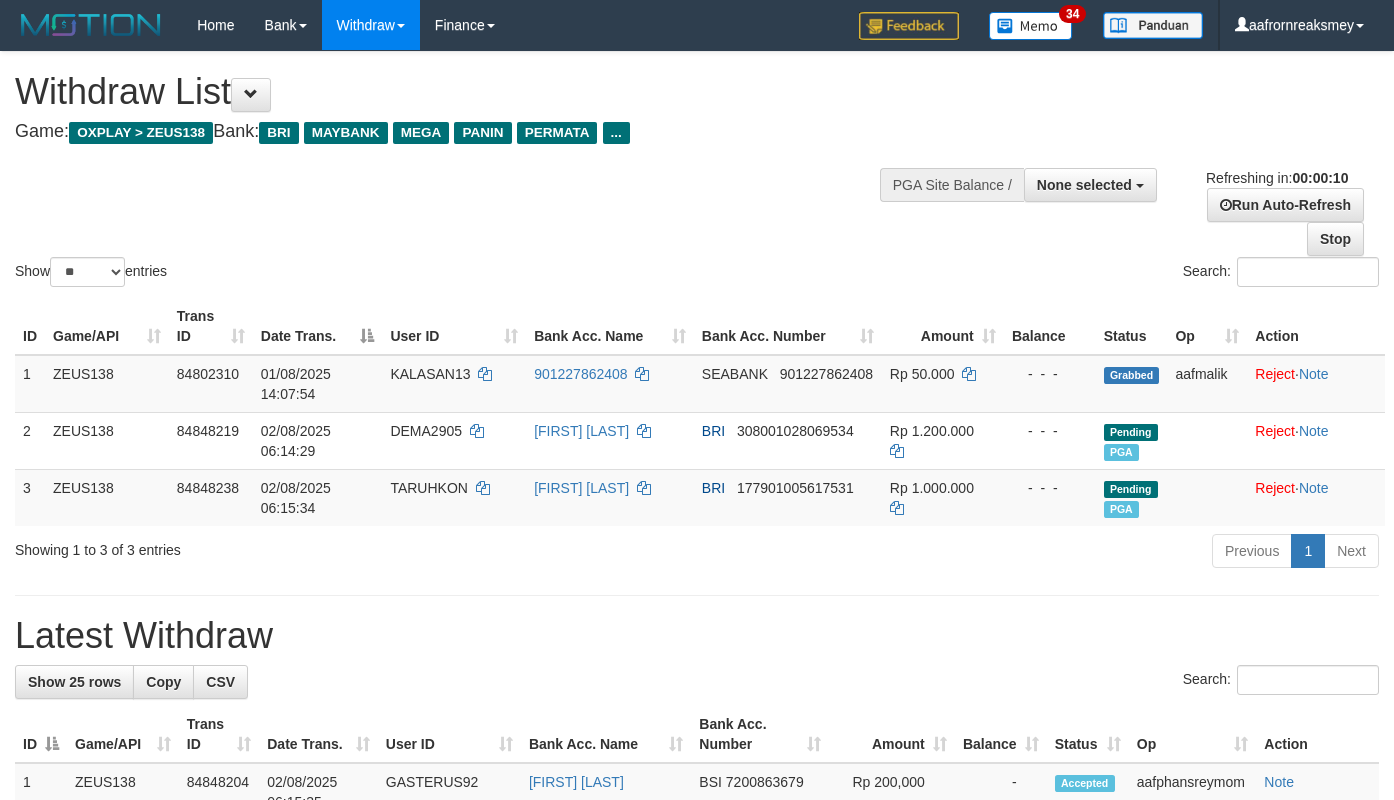 select 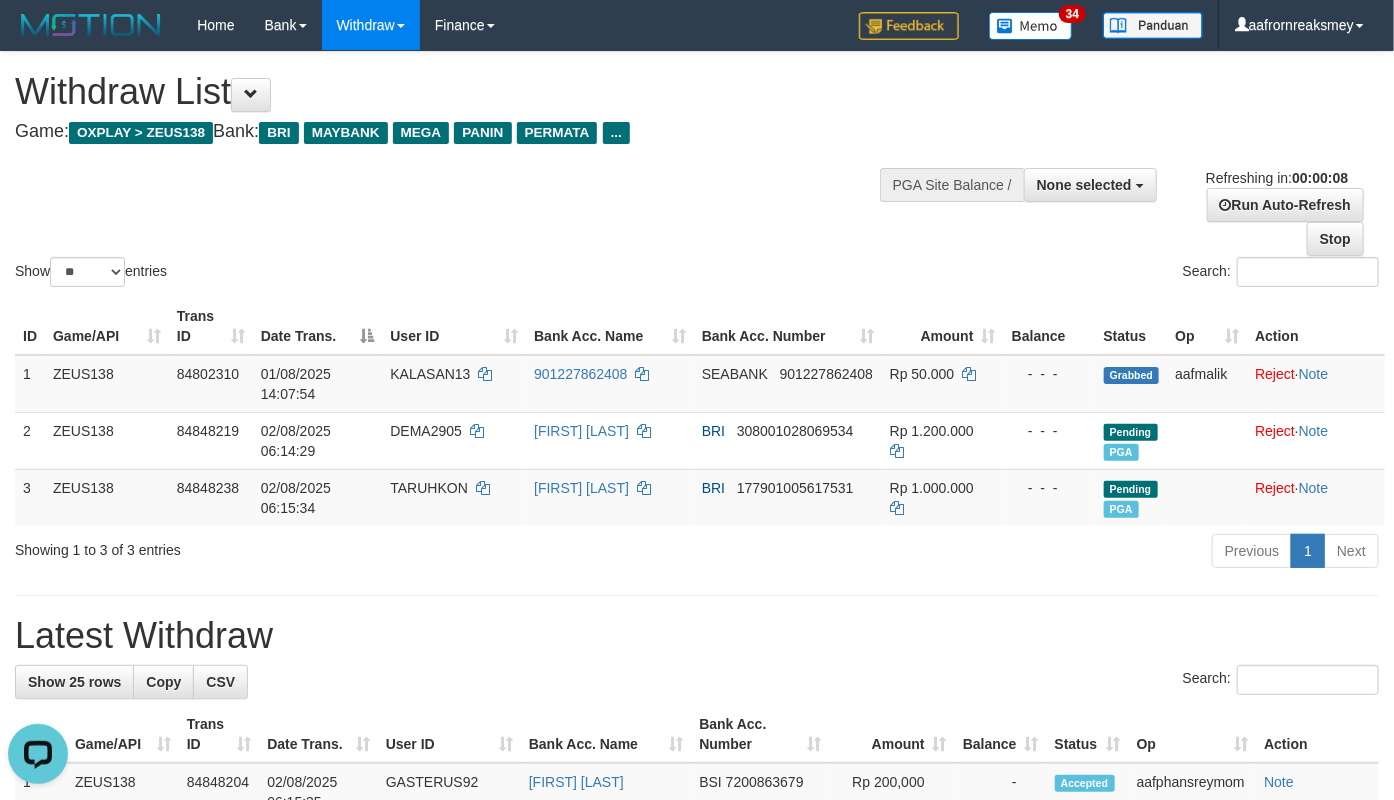scroll, scrollTop: 0, scrollLeft: 0, axis: both 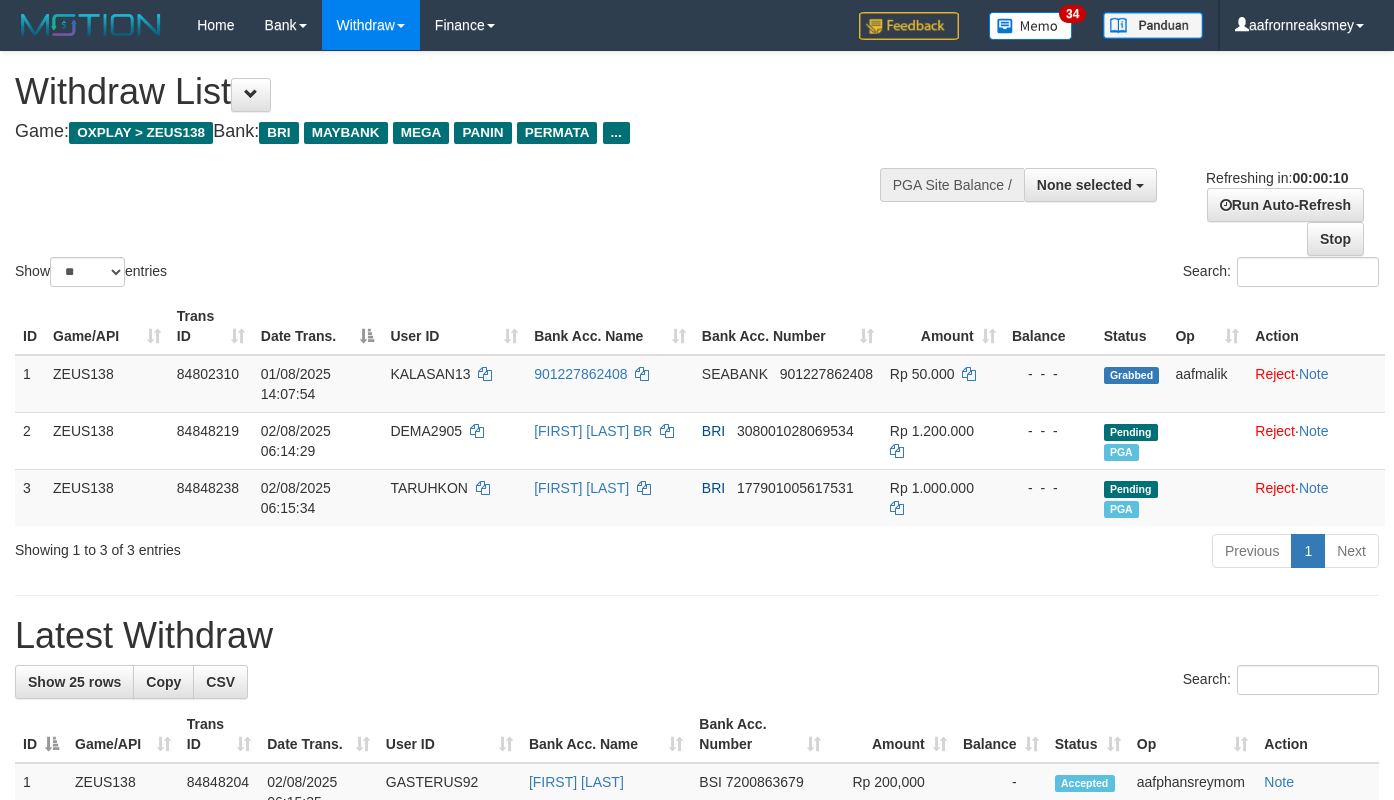 select 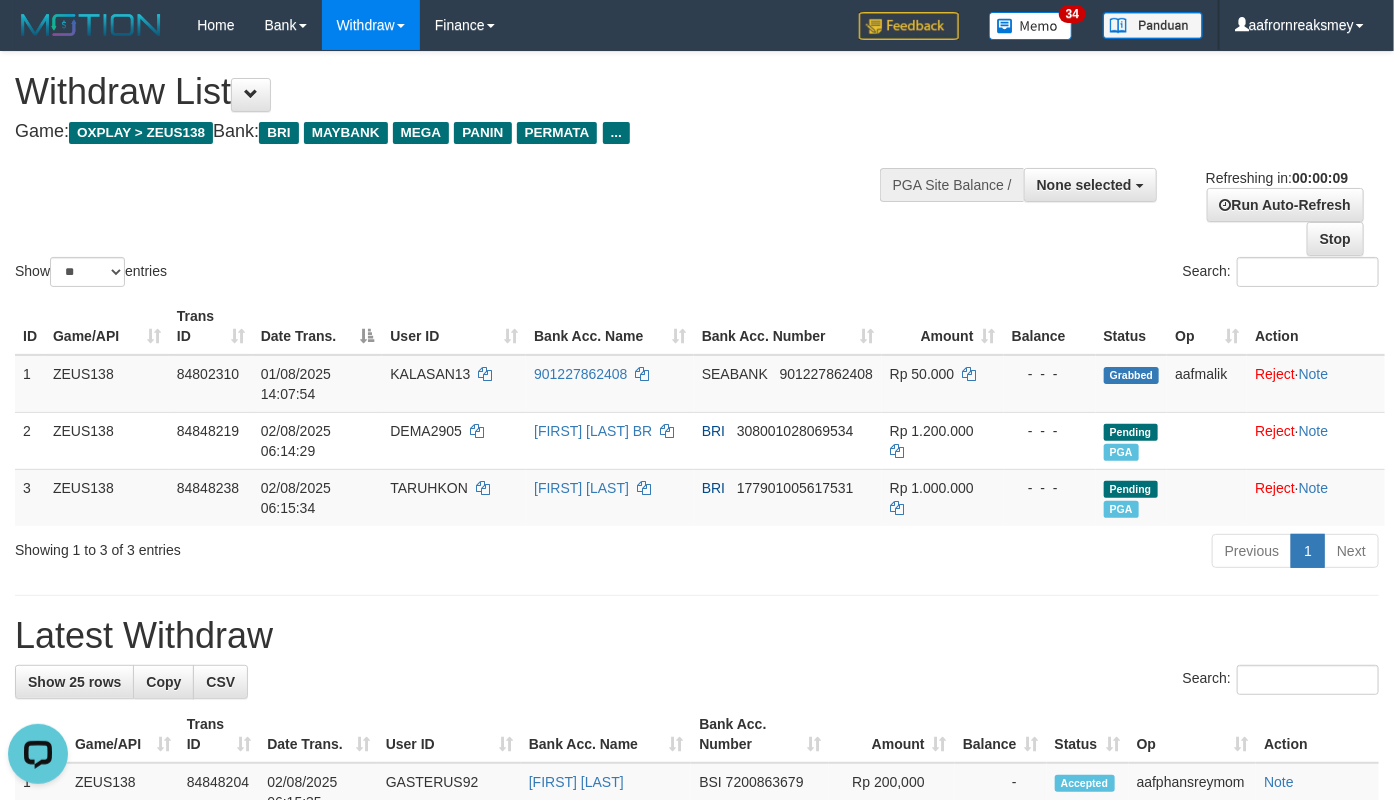 scroll, scrollTop: 0, scrollLeft: 0, axis: both 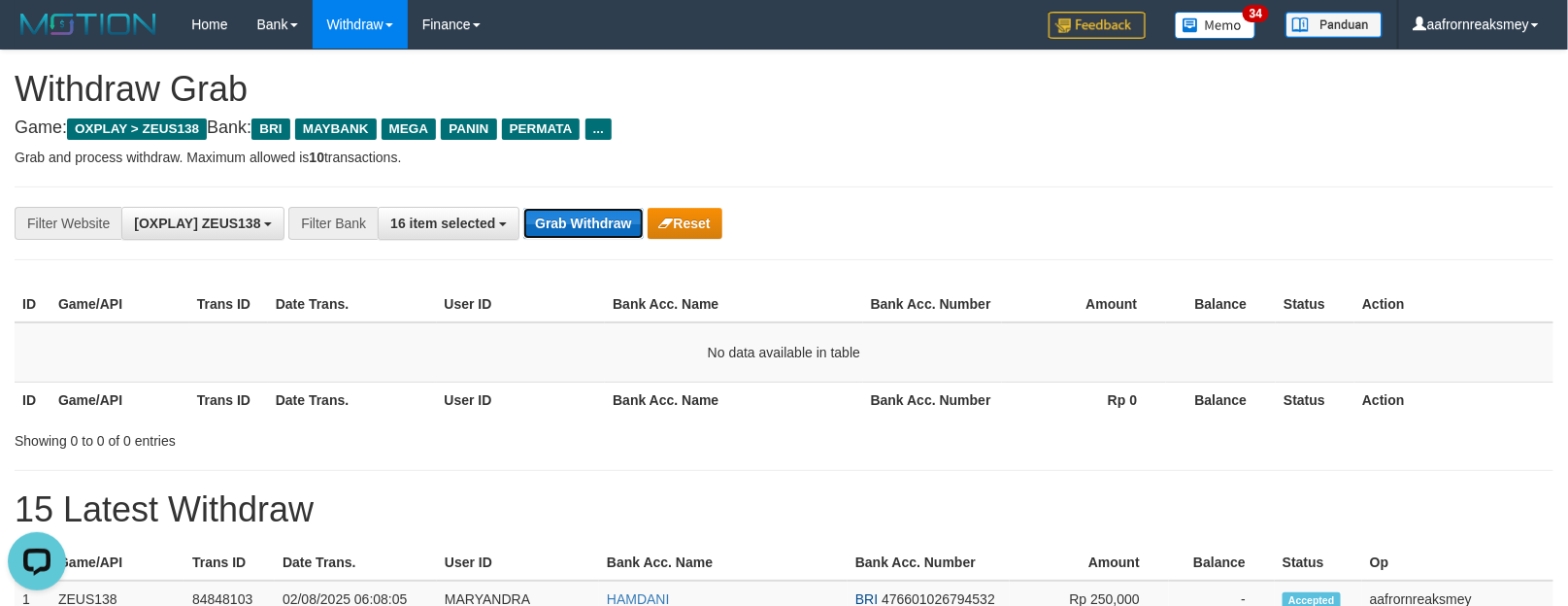 click on "Grab Withdraw" at bounding box center [583, 223] 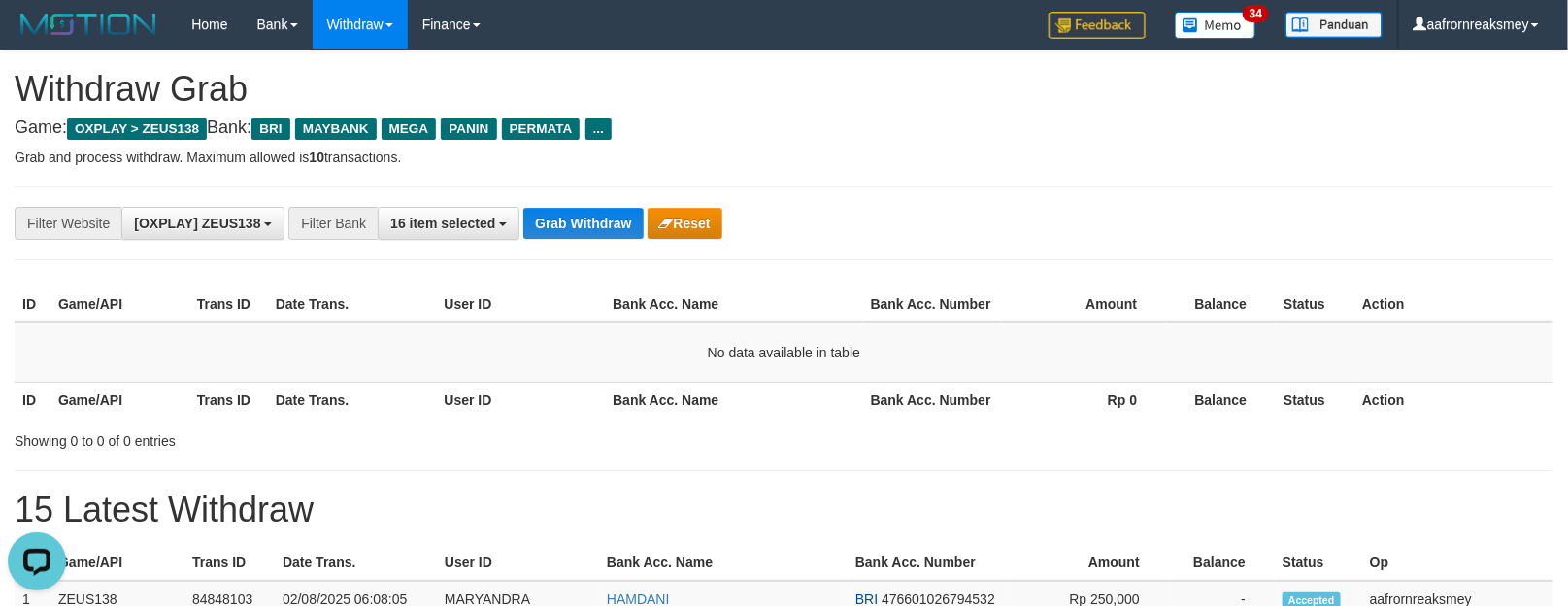 click on "**********" at bounding box center [653, 223] 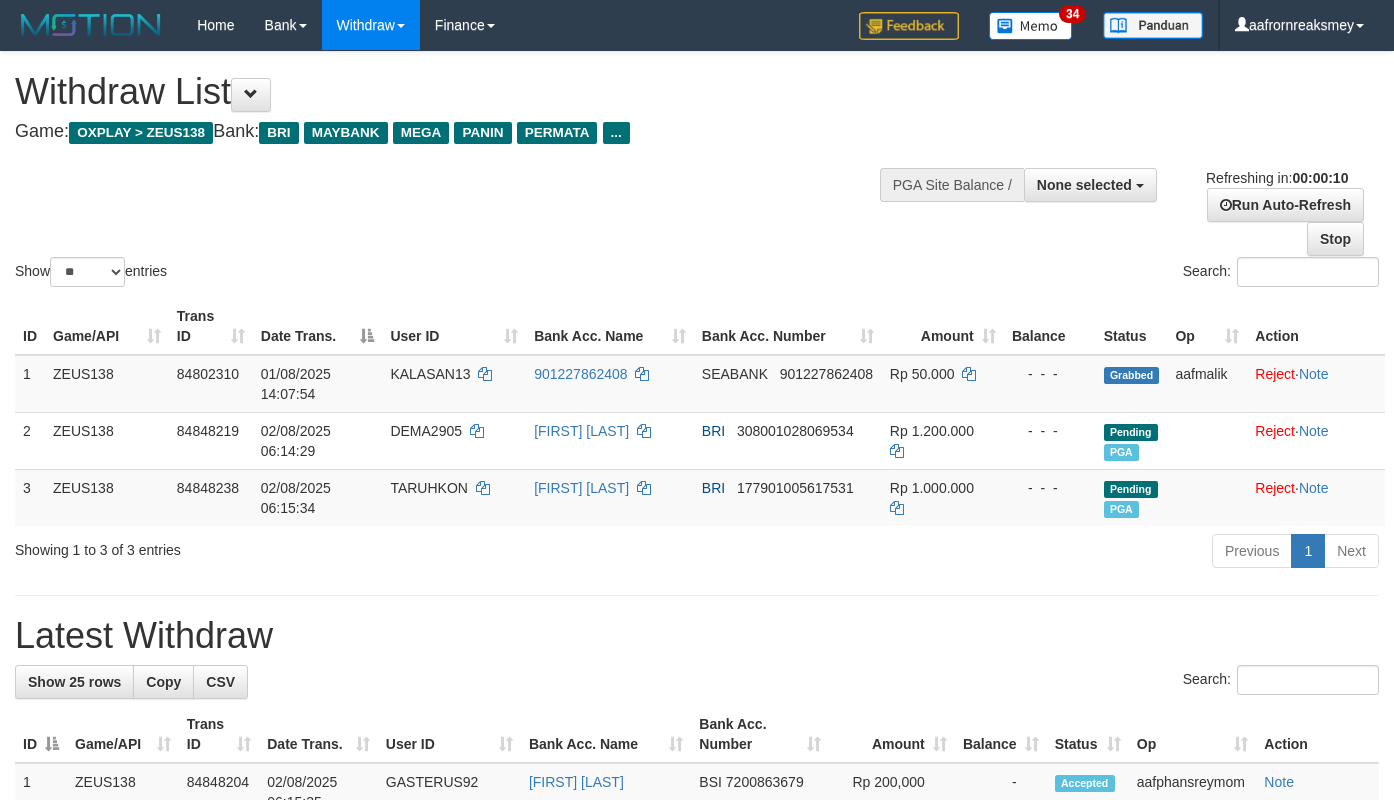 select 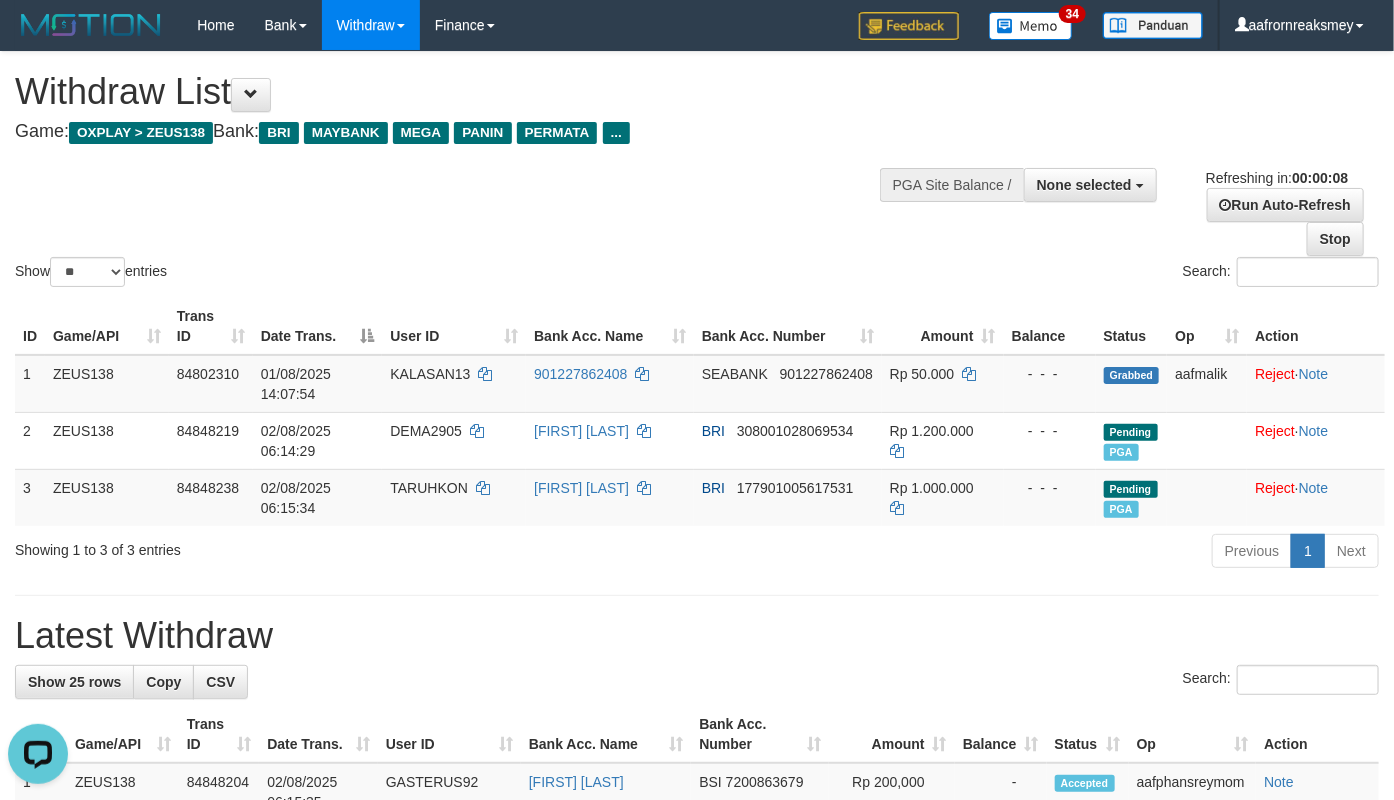 scroll, scrollTop: 0, scrollLeft: 0, axis: both 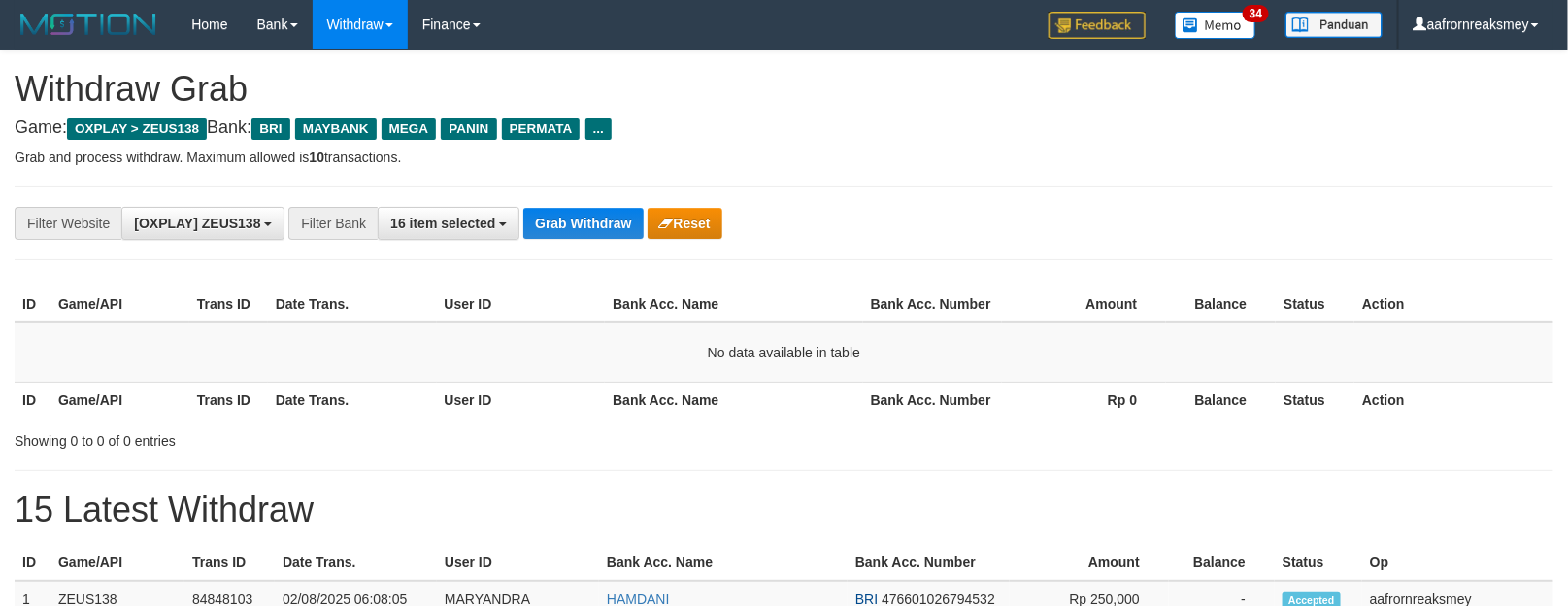 click on "**********" at bounding box center [784, 223] 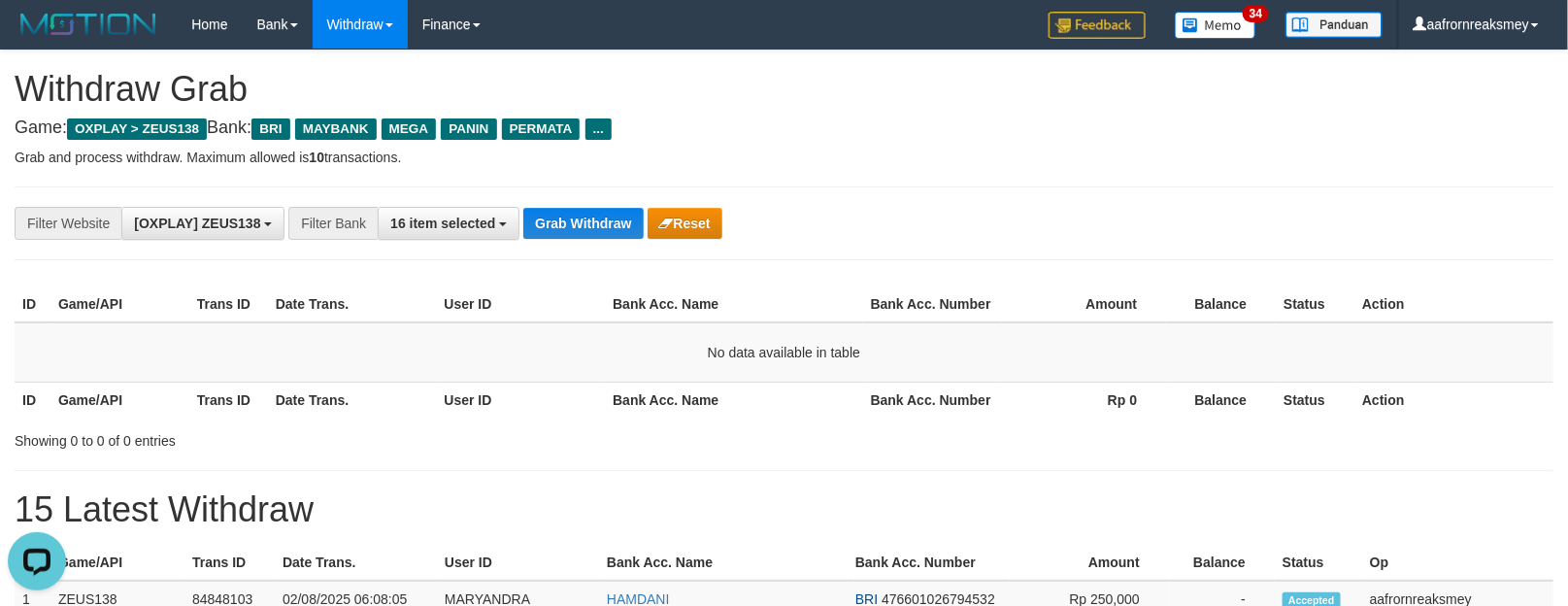 scroll, scrollTop: 0, scrollLeft: 0, axis: both 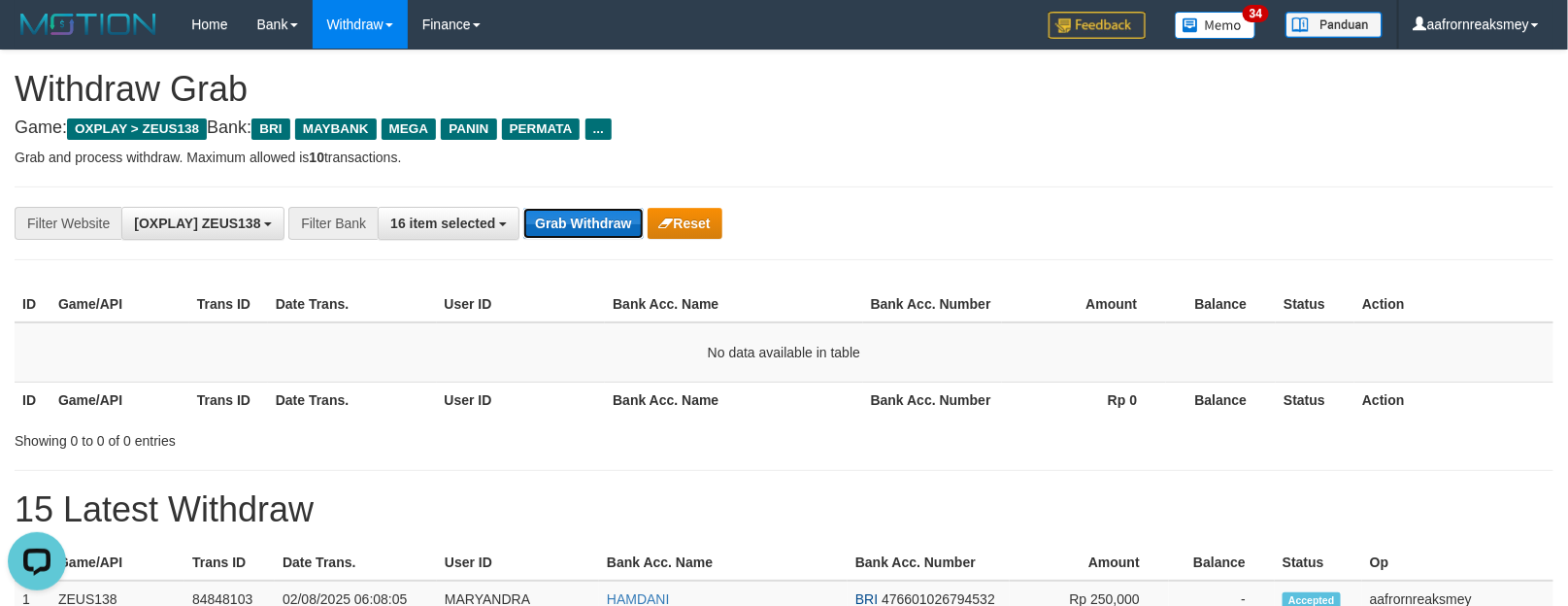 click on "Grab Withdraw" at bounding box center (583, 223) 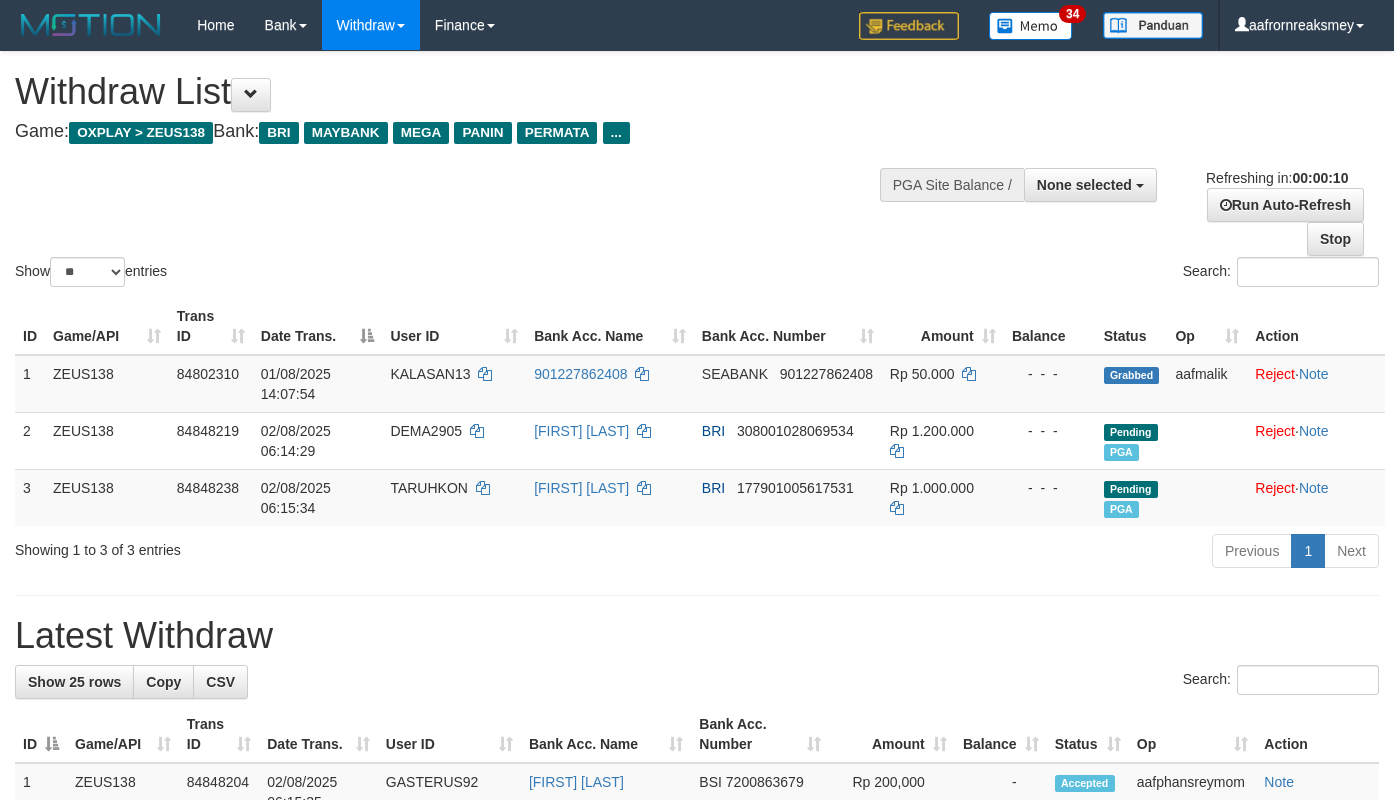 select 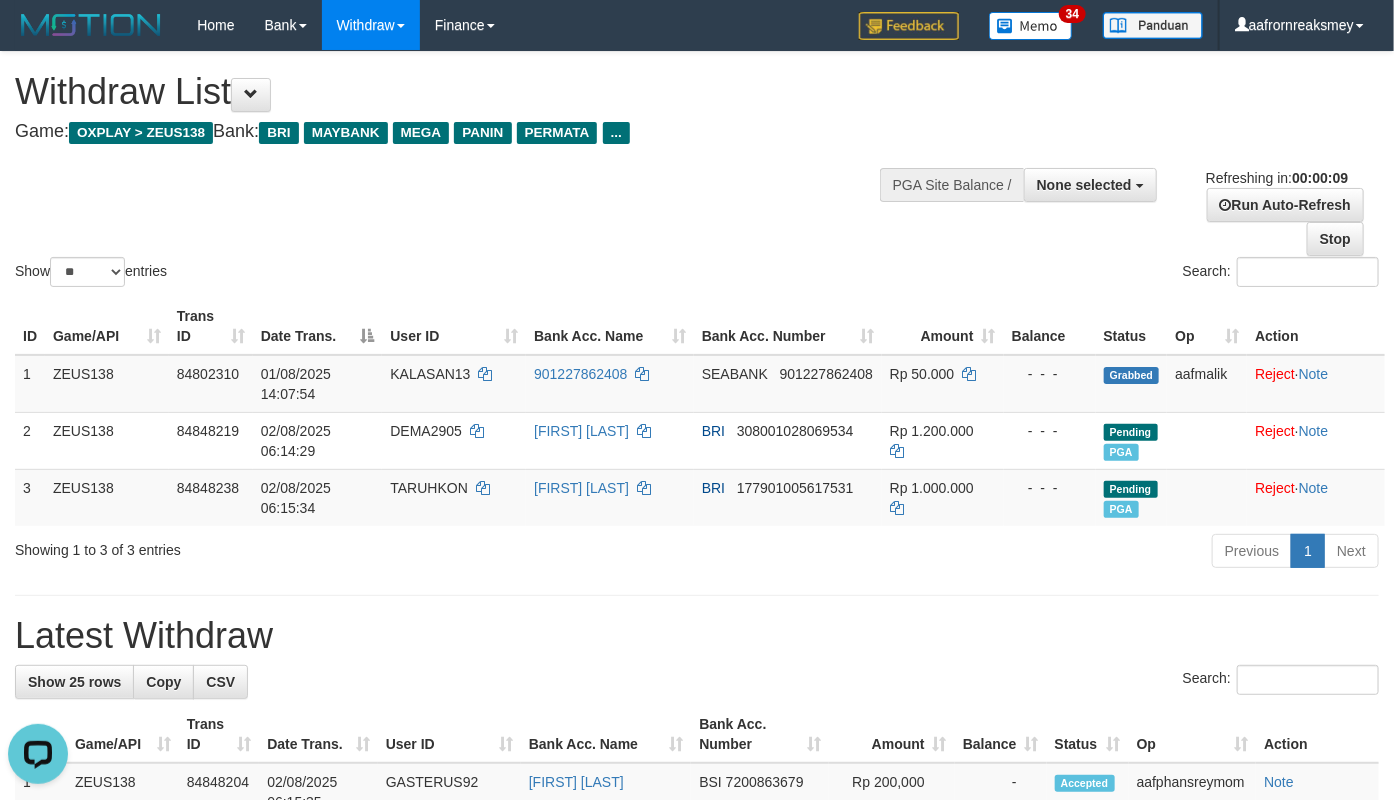 scroll, scrollTop: 0, scrollLeft: 0, axis: both 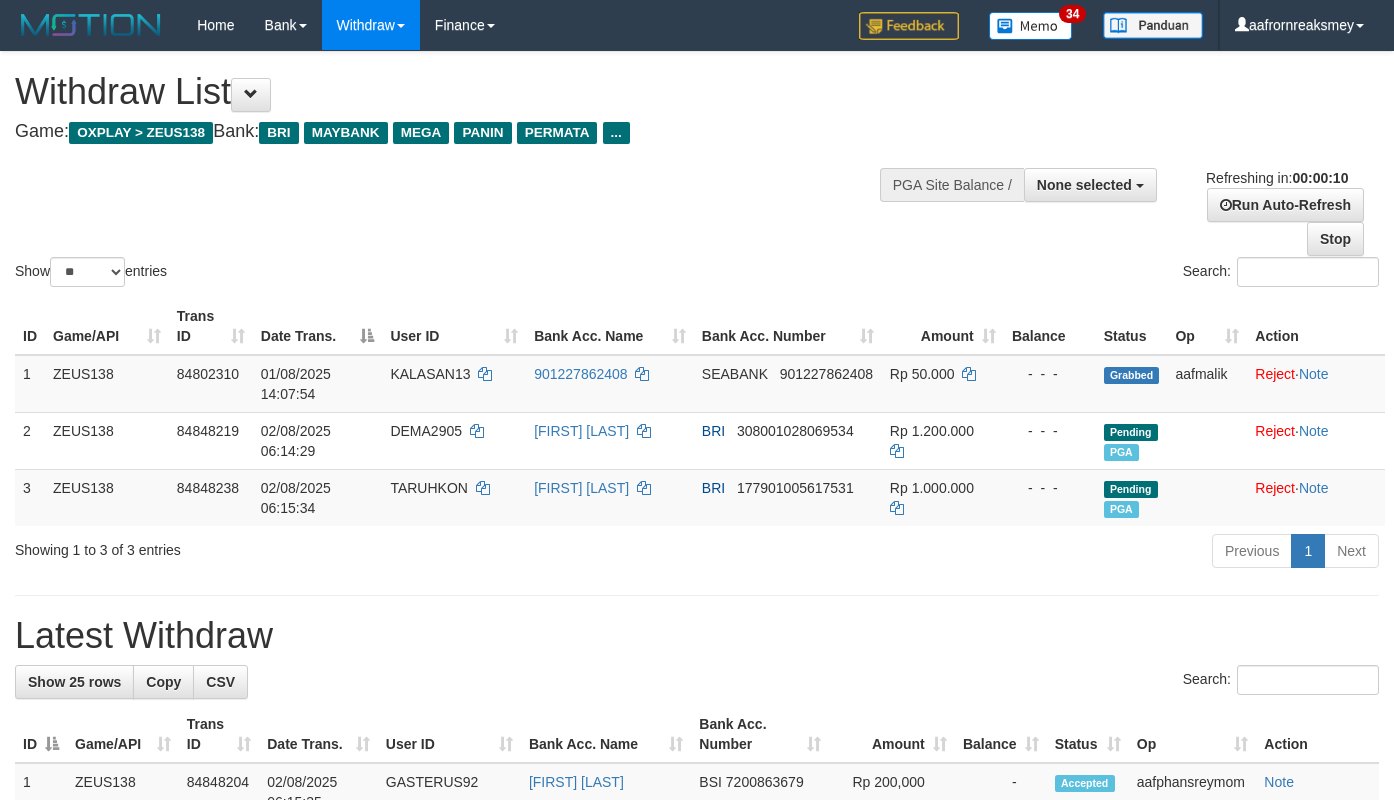 select 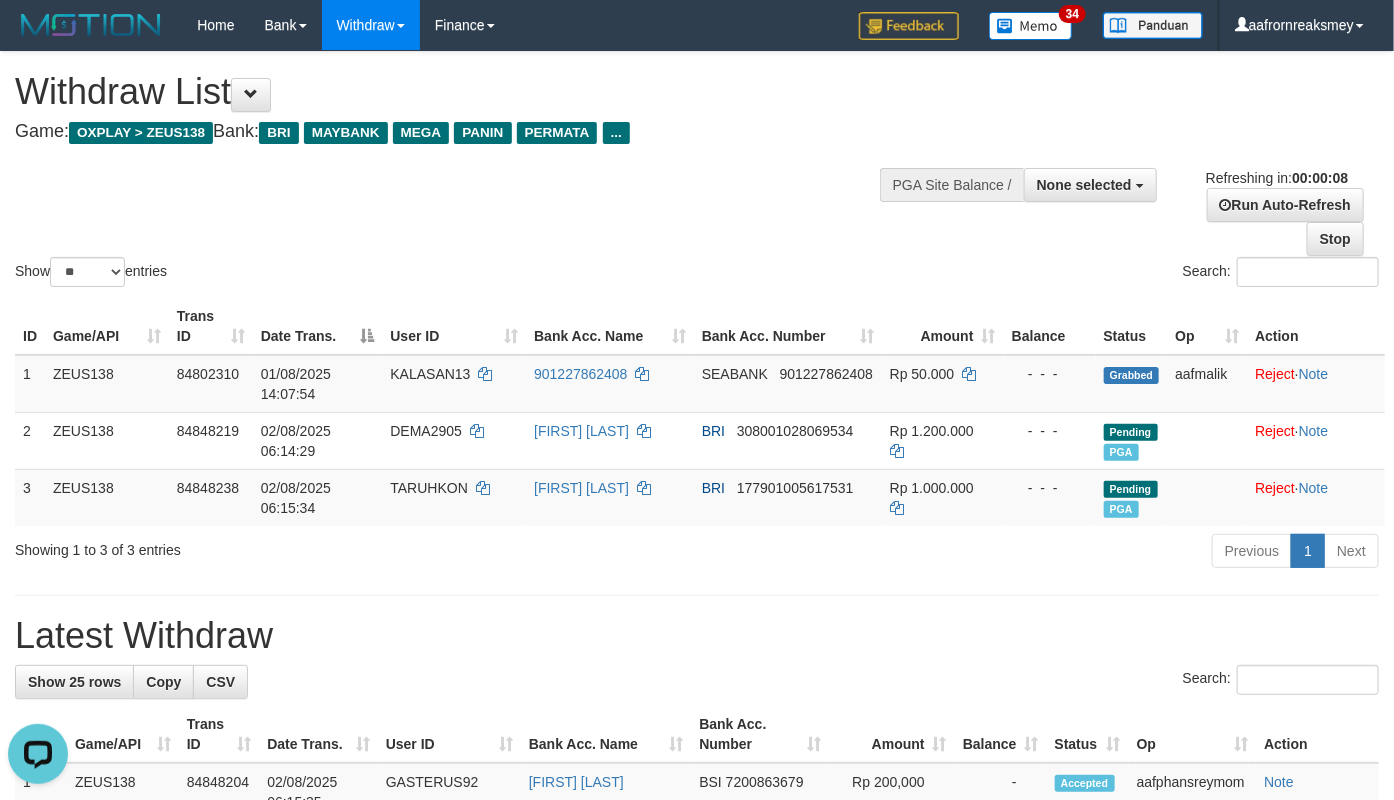 scroll, scrollTop: 0, scrollLeft: 0, axis: both 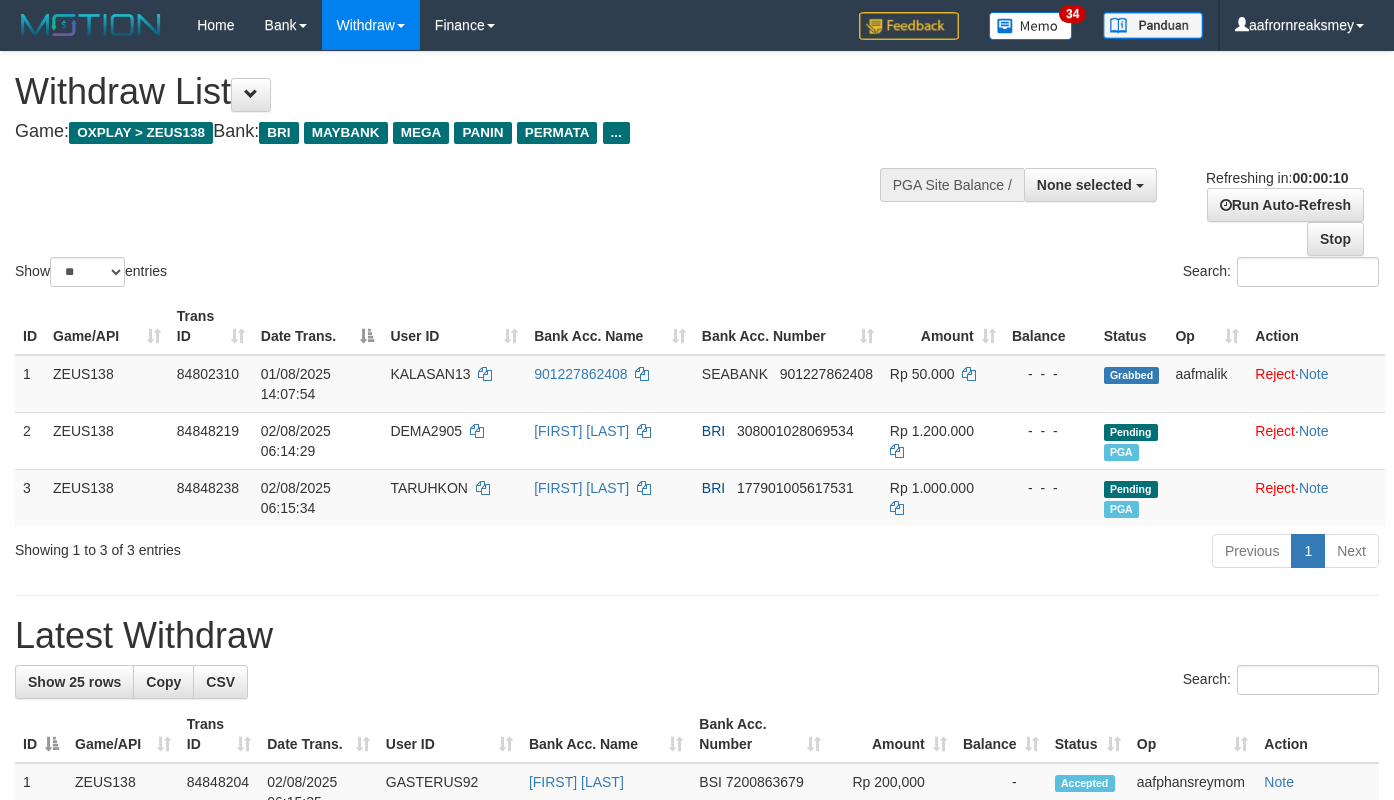 select 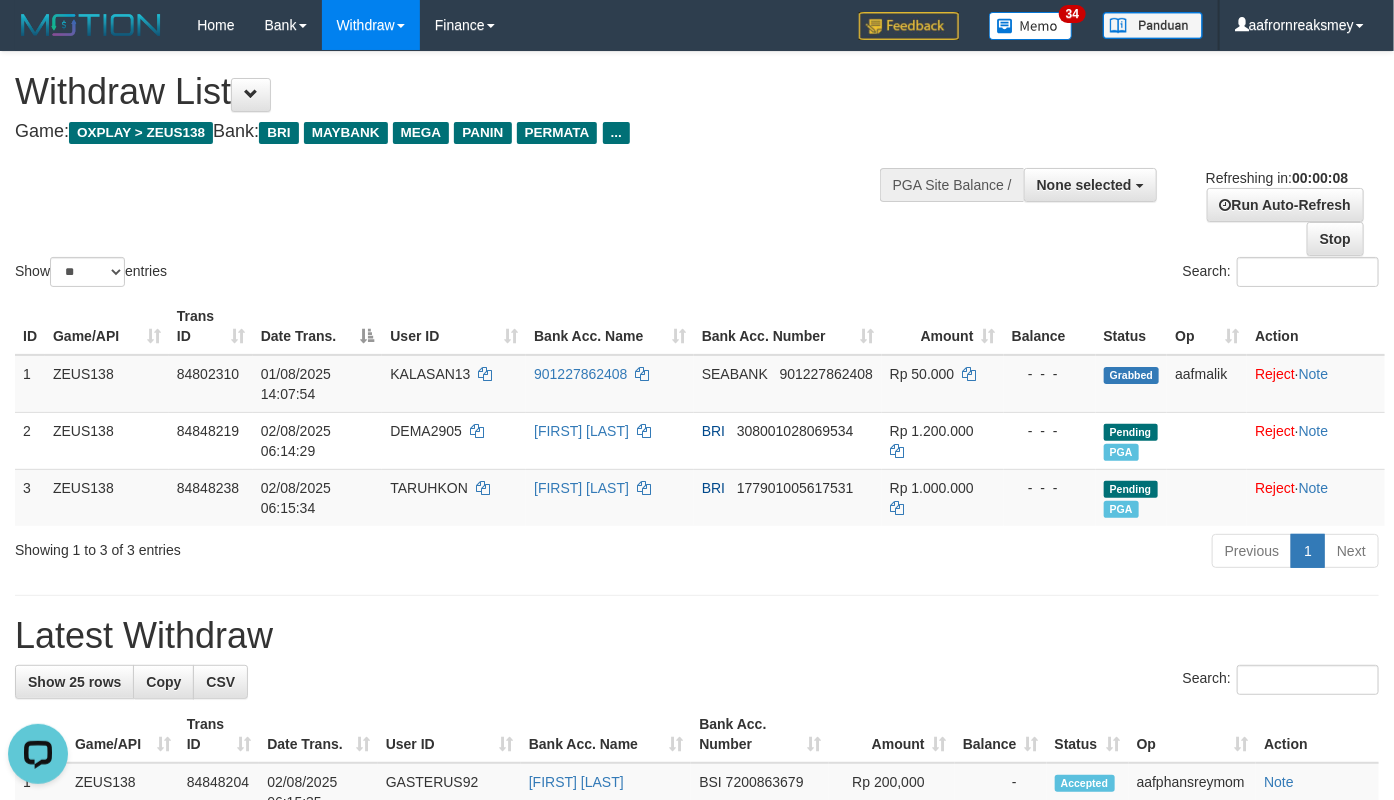 scroll, scrollTop: 0, scrollLeft: 0, axis: both 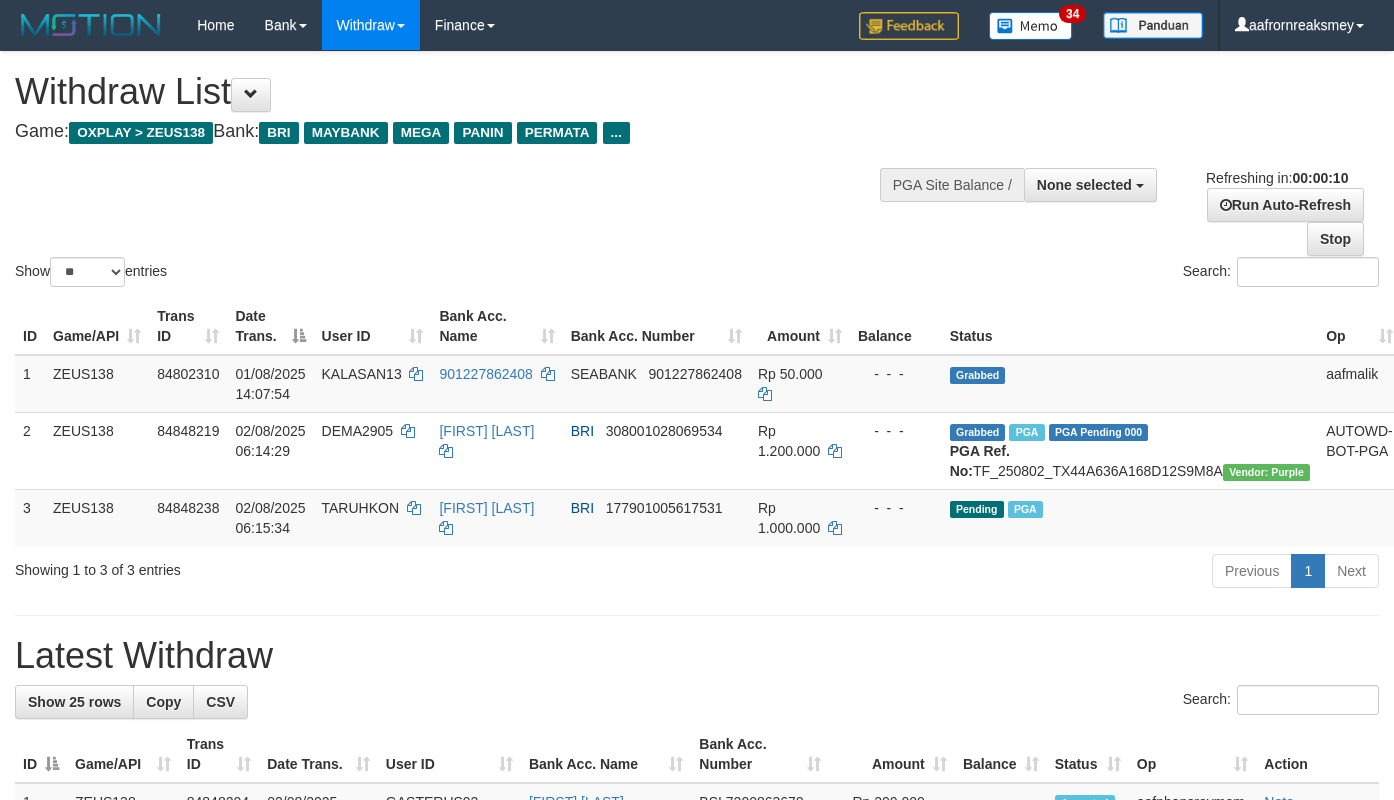 select 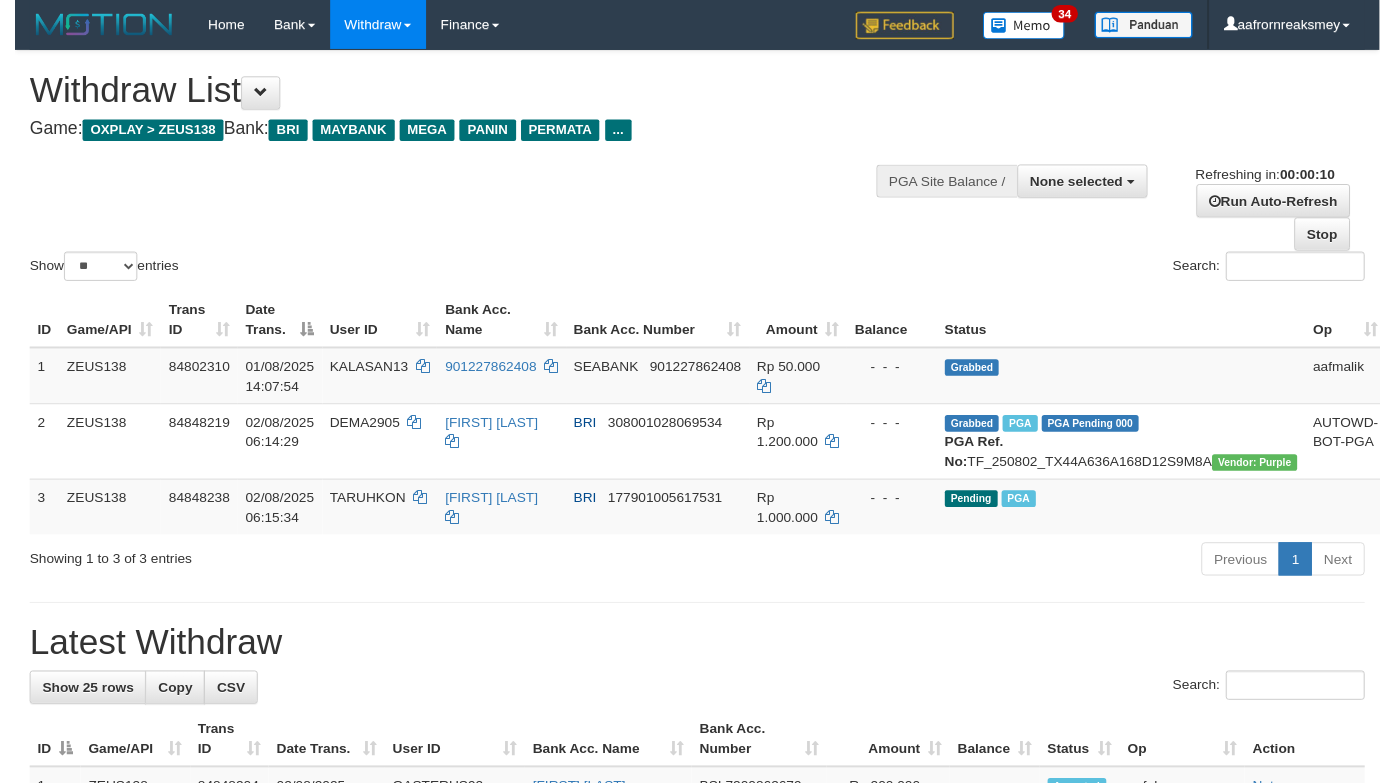 scroll, scrollTop: 0, scrollLeft: 0, axis: both 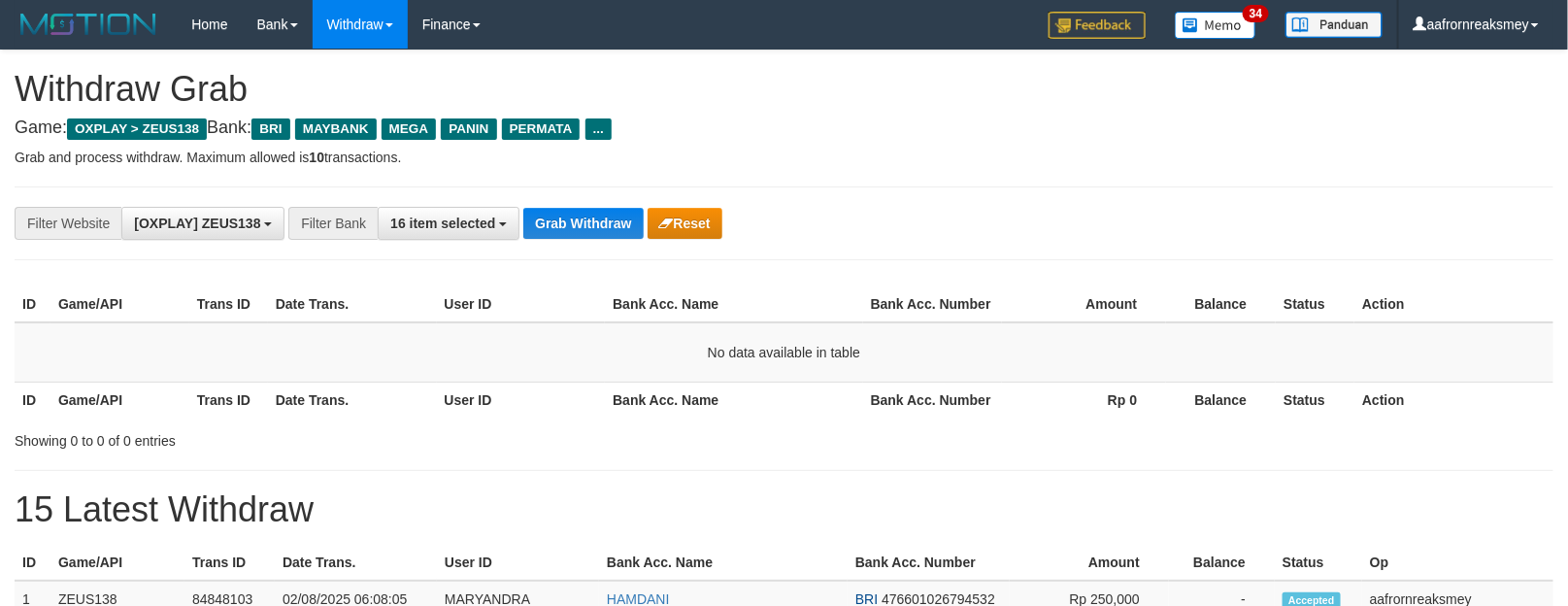 click on "Grab Withdraw" at bounding box center (583, 223) 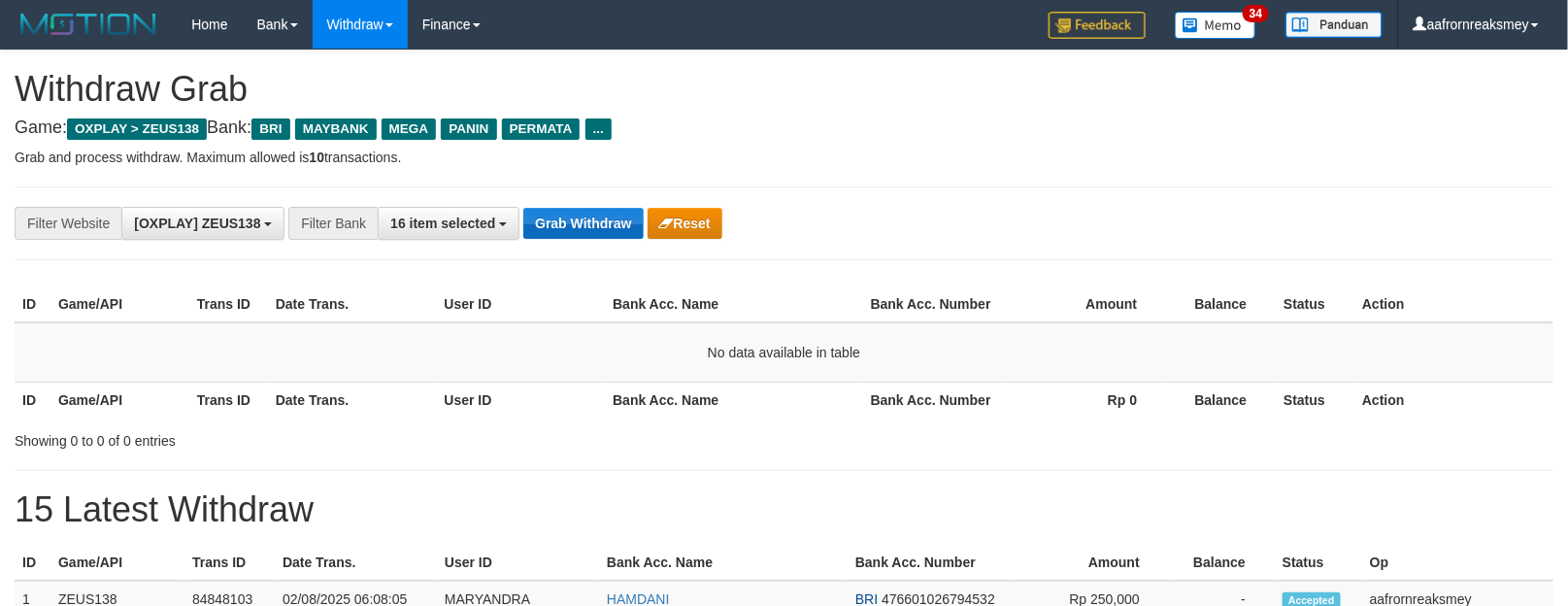 drag, startPoint x: 0, startPoint y: 0, endPoint x: 585, endPoint y: 226, distance: 627.1371 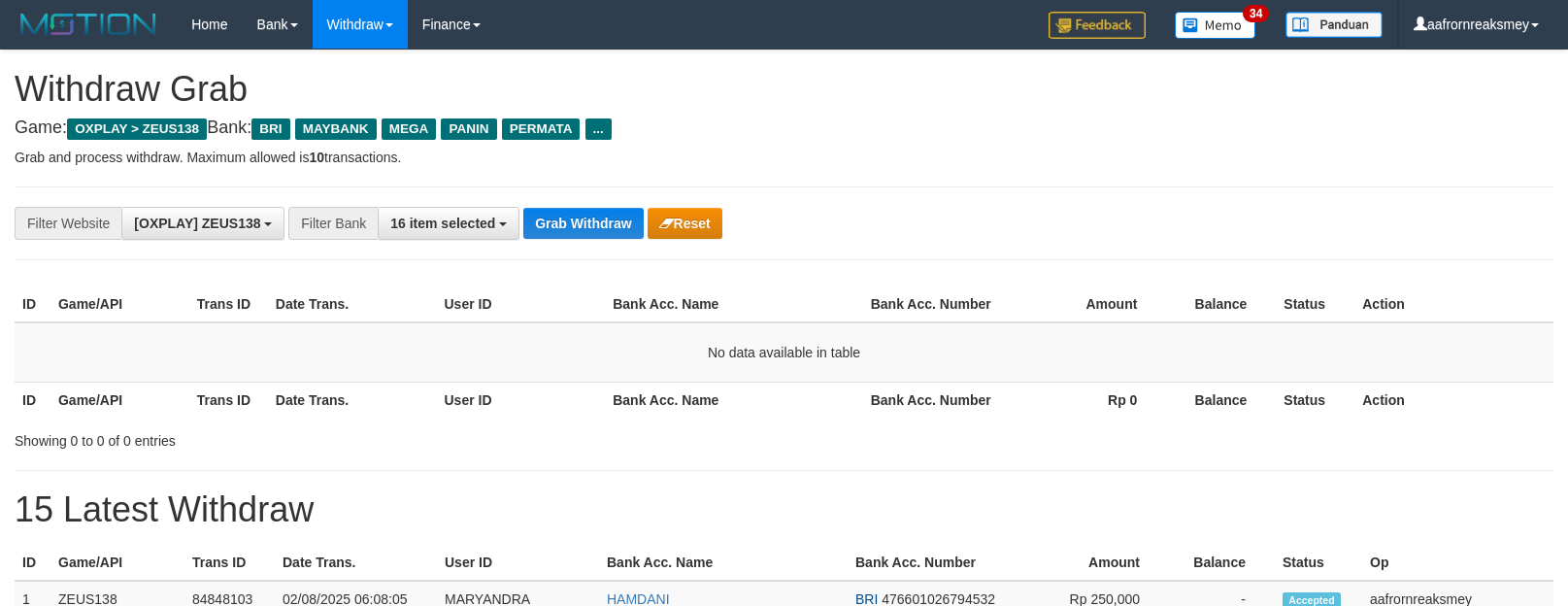 scroll, scrollTop: 0, scrollLeft: 0, axis: both 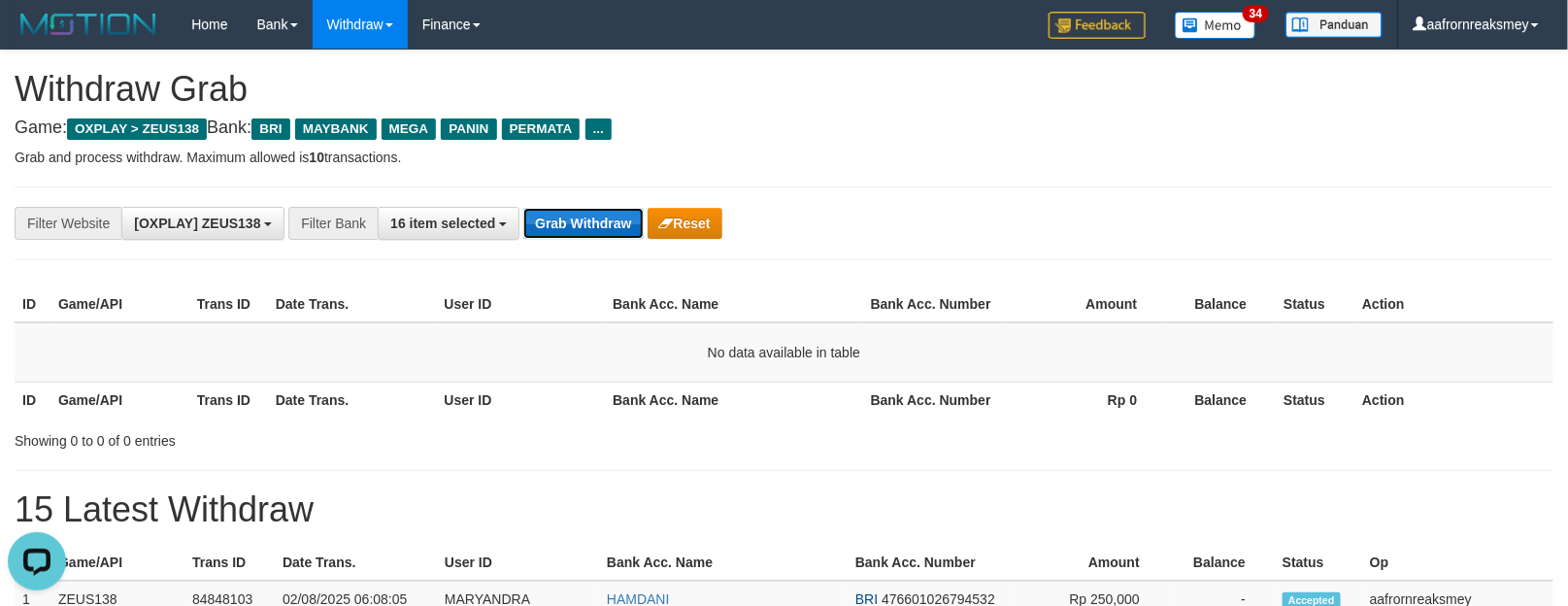 click on "Grab Withdraw" at bounding box center (583, 223) 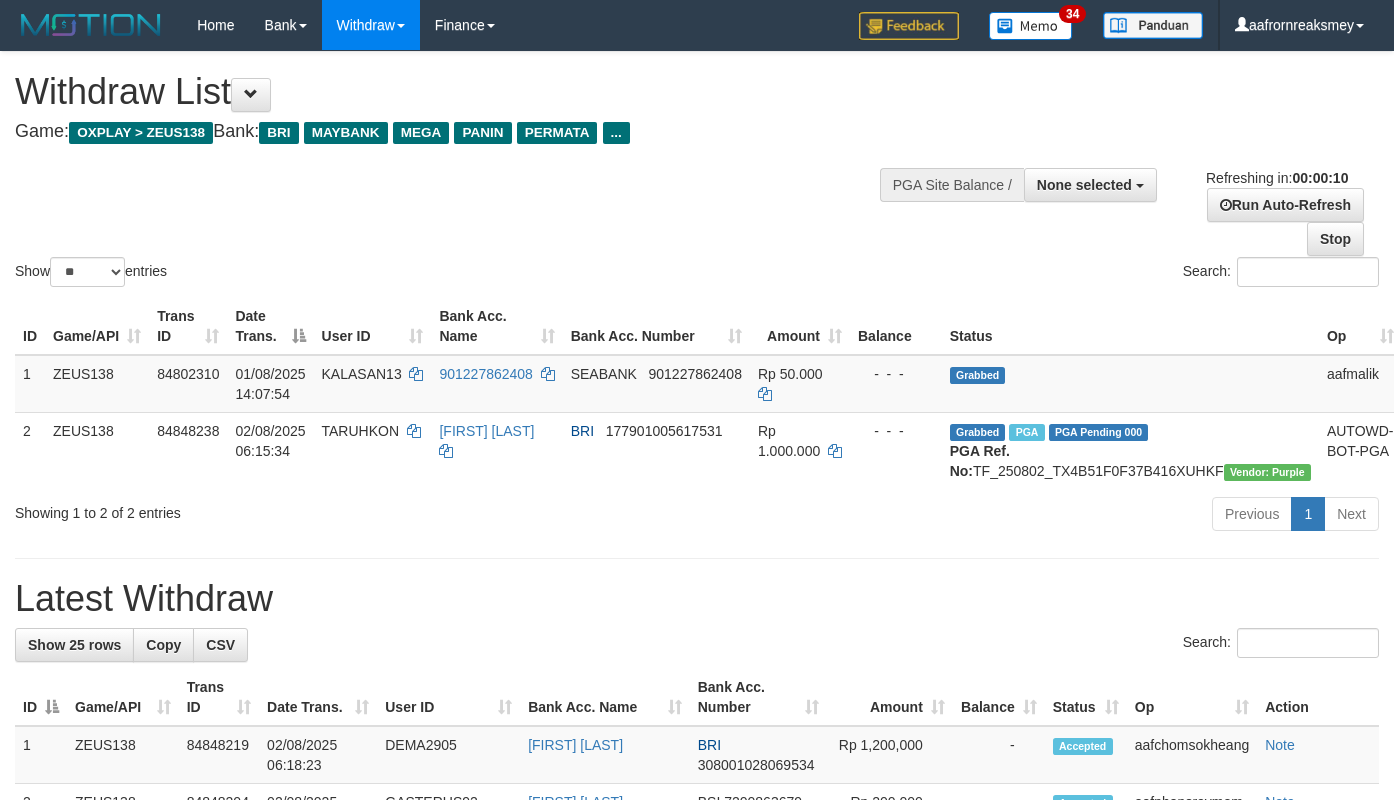 select 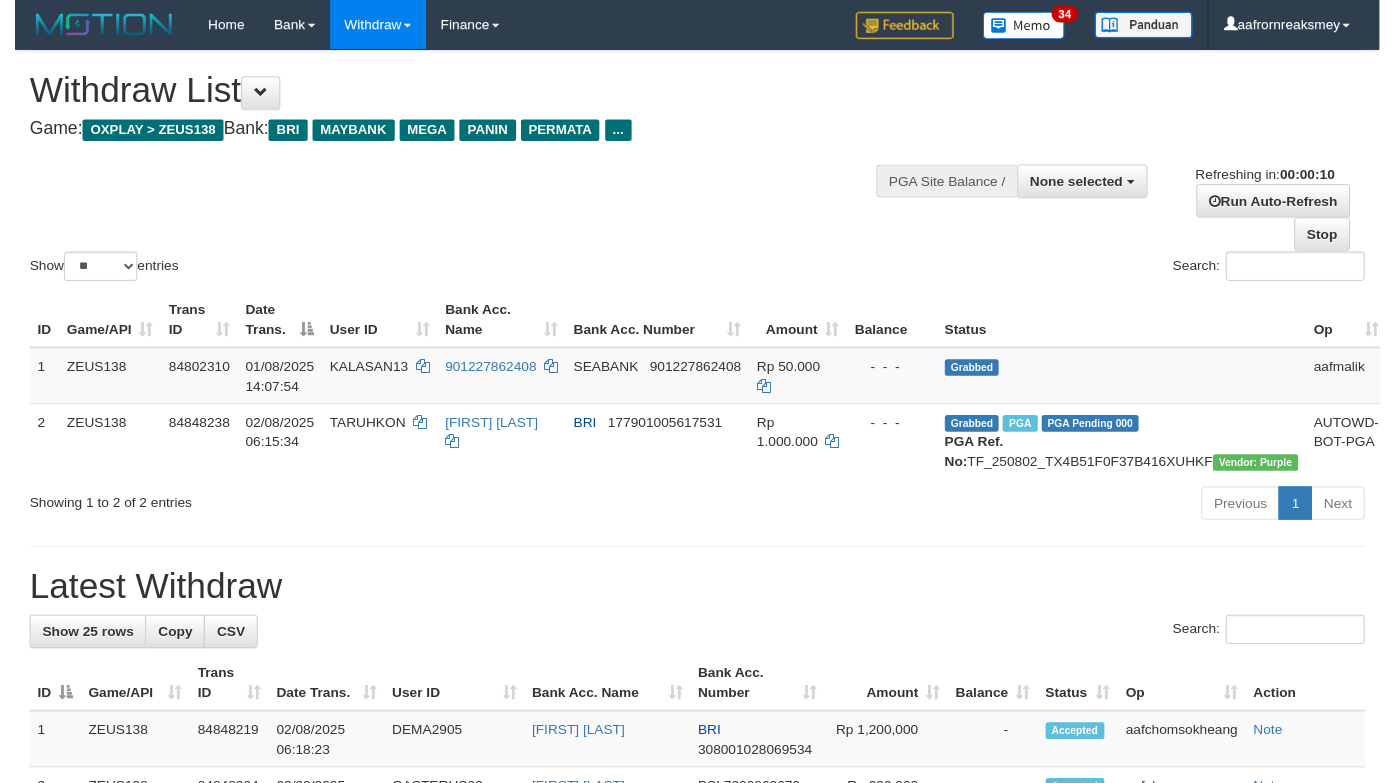 scroll, scrollTop: 0, scrollLeft: 0, axis: both 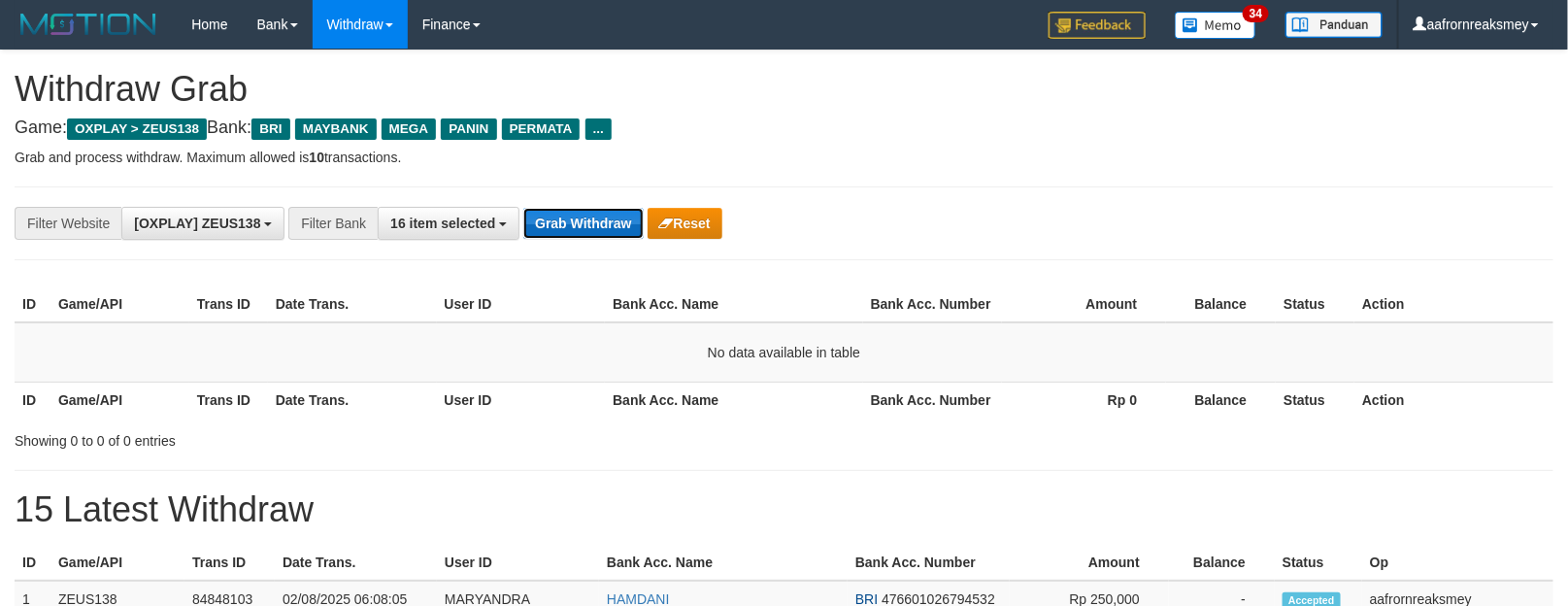 click on "Grab Withdraw" at bounding box center [583, 223] 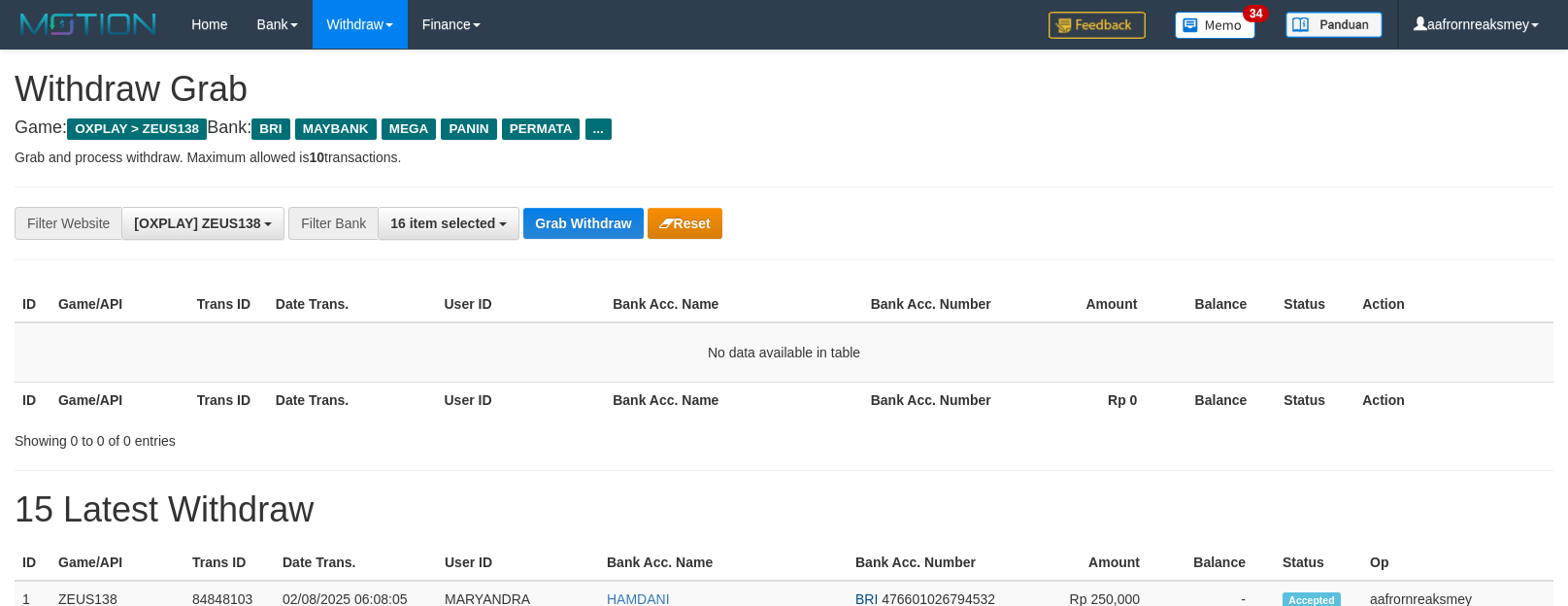 scroll, scrollTop: 0, scrollLeft: 0, axis: both 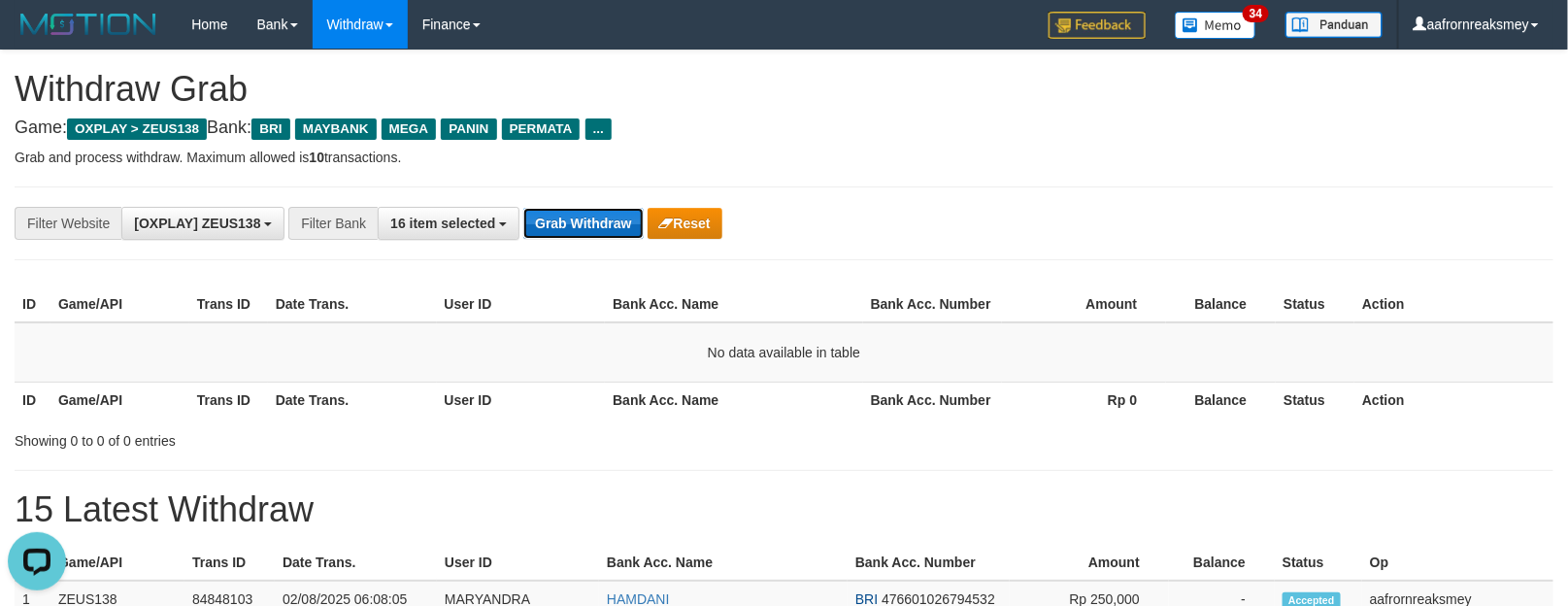 click on "Grab Withdraw" at bounding box center (583, 223) 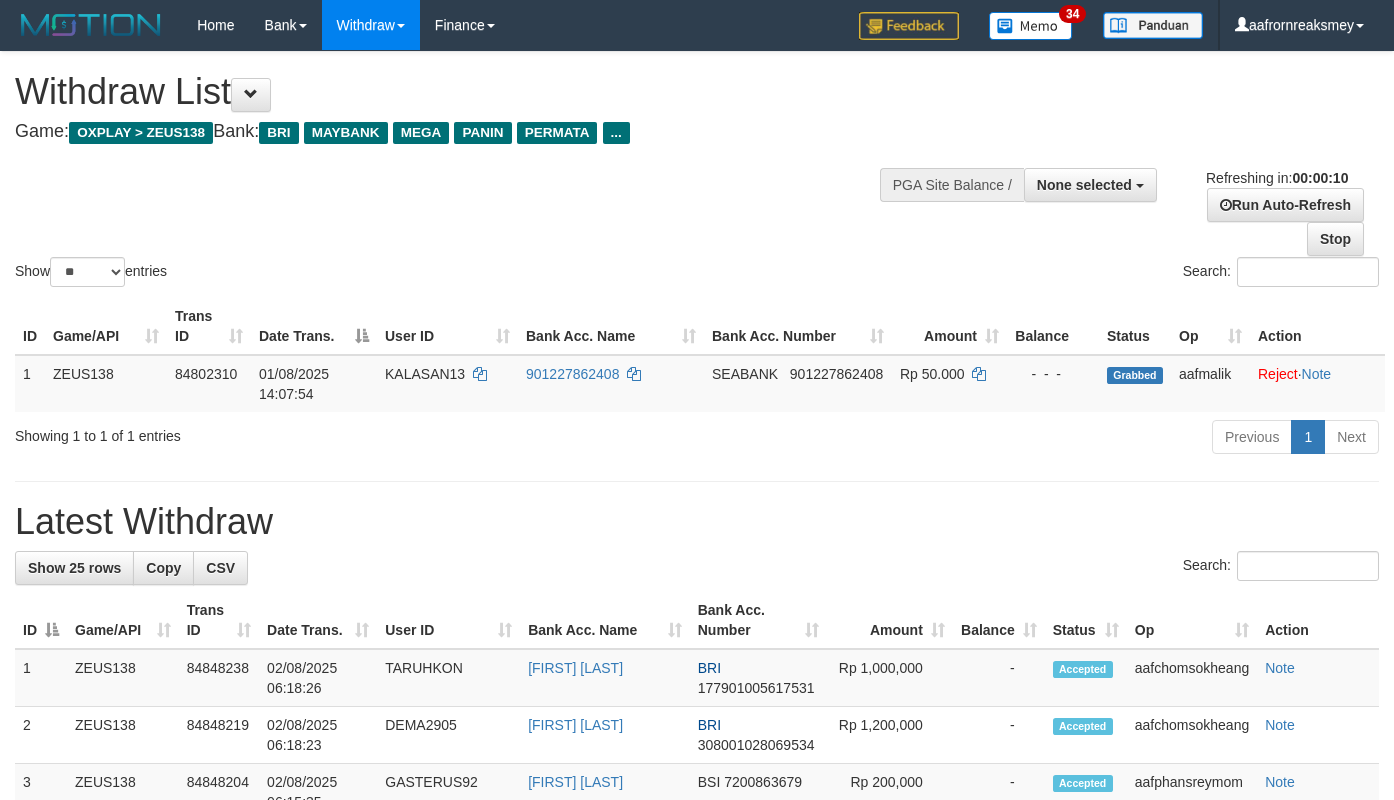 select 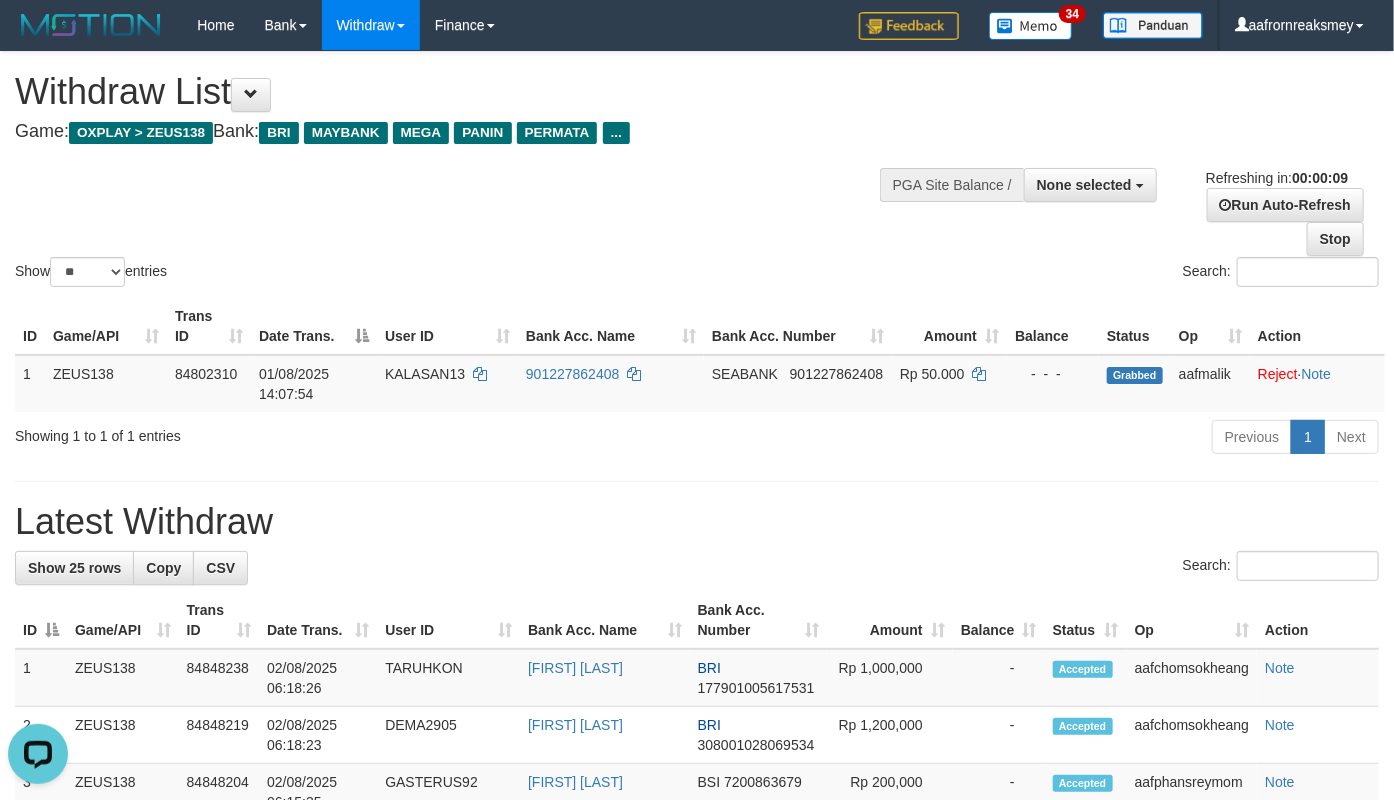 scroll, scrollTop: 0, scrollLeft: 0, axis: both 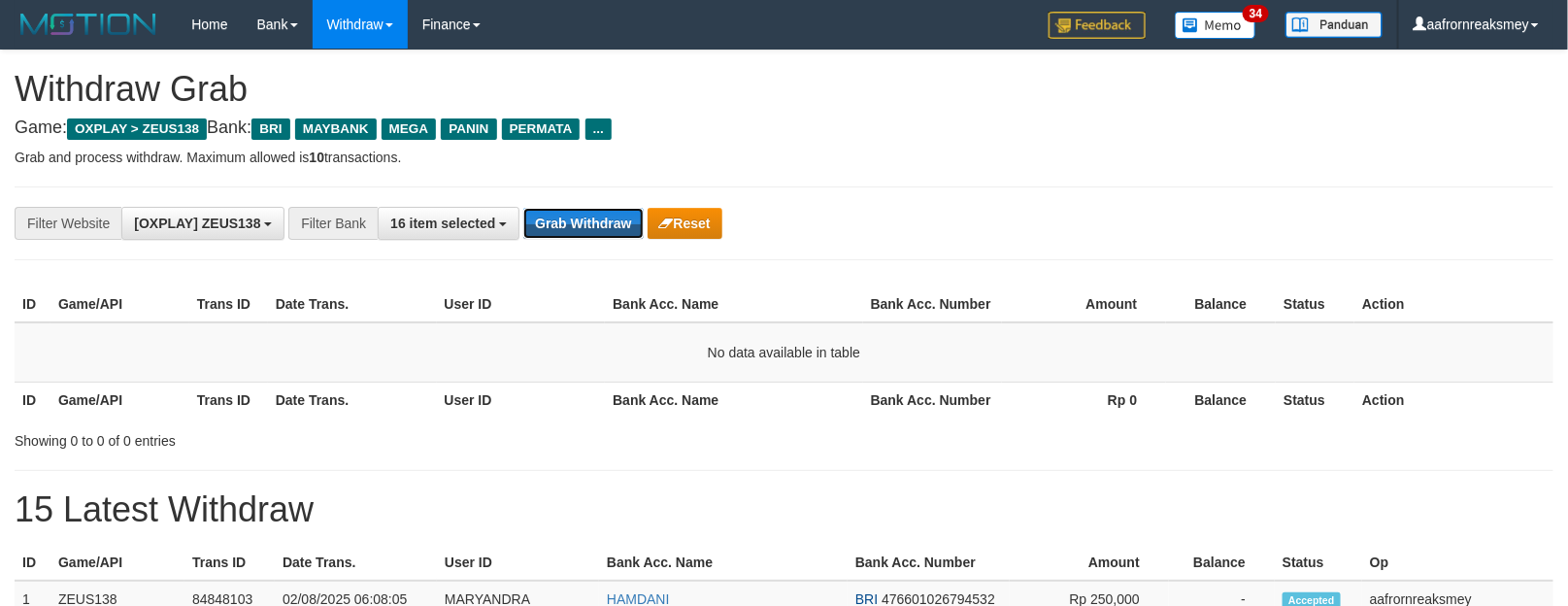 click on "Grab Withdraw" at bounding box center [583, 223] 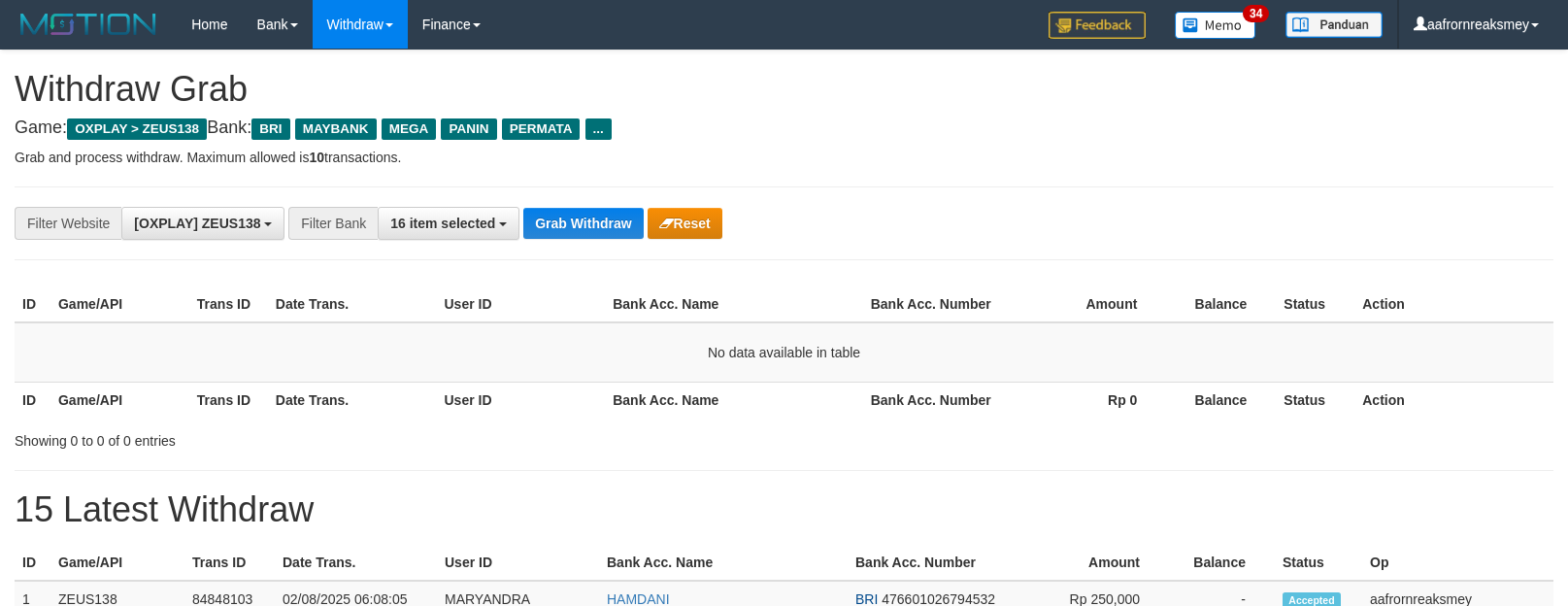 scroll, scrollTop: 0, scrollLeft: 0, axis: both 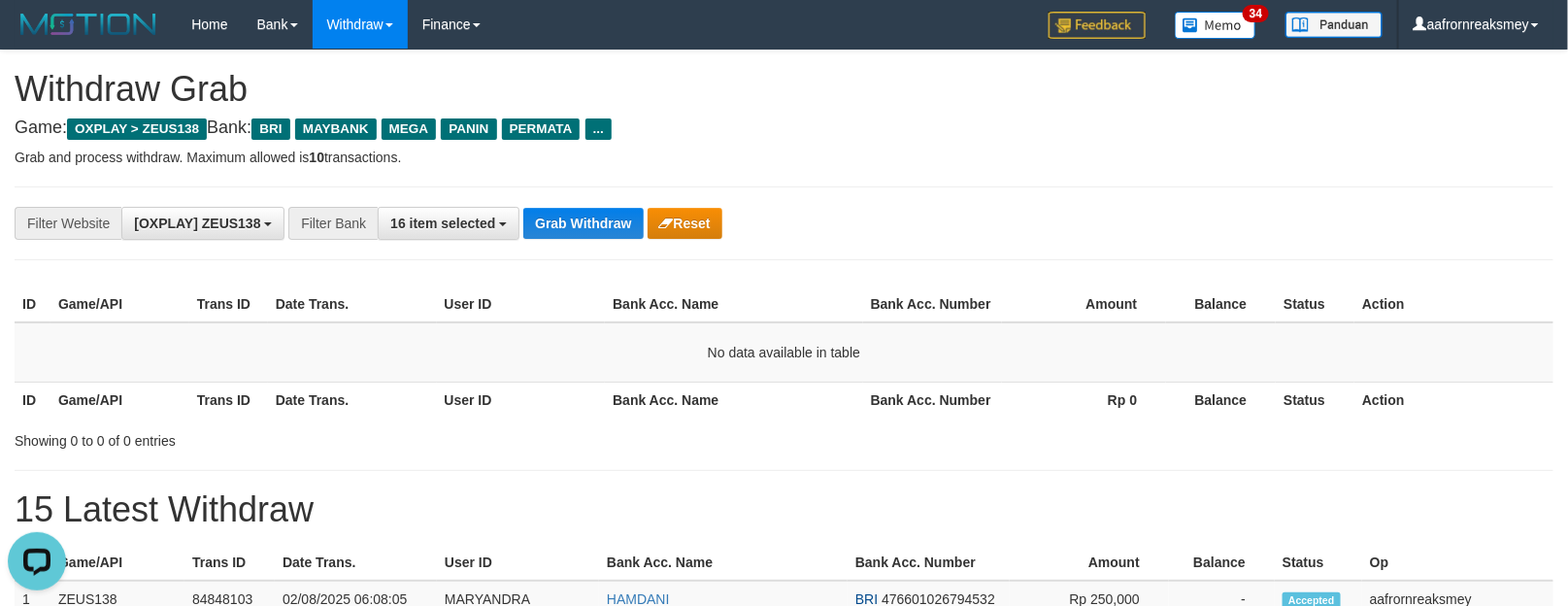 click on "**********" at bounding box center (784, 223) 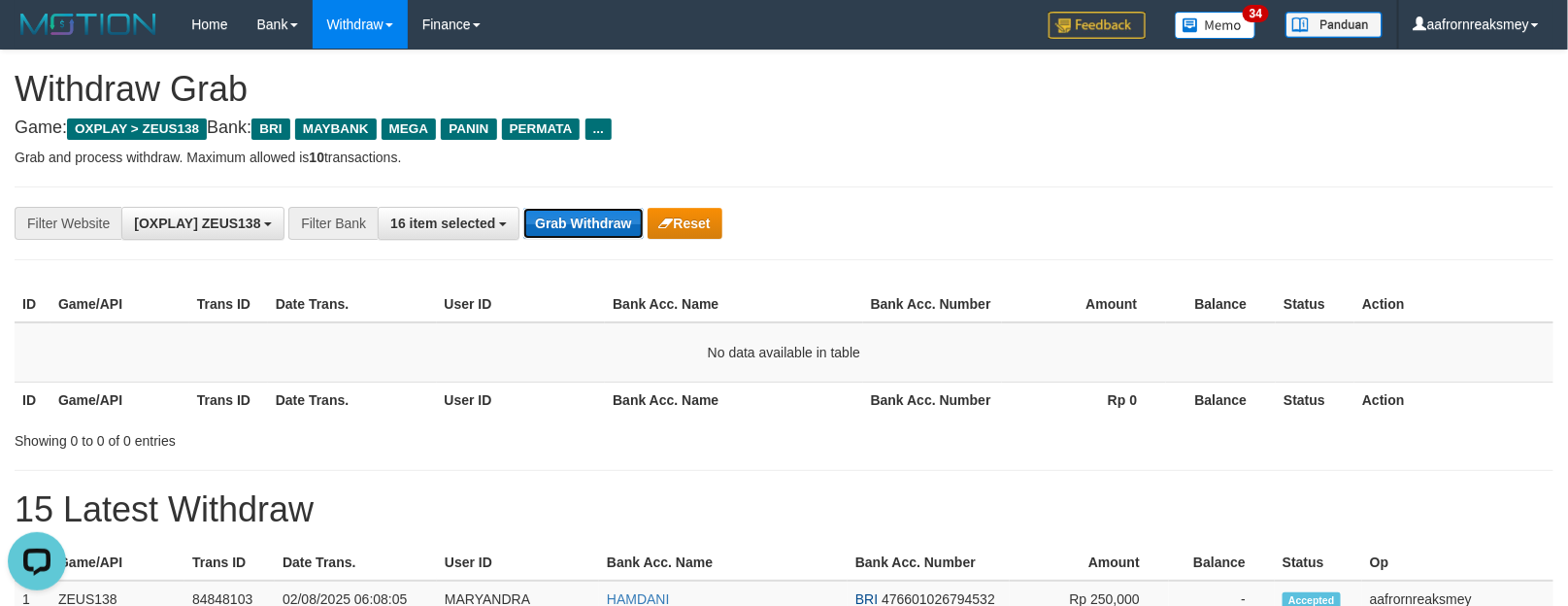 click on "Grab Withdraw" at bounding box center (583, 223) 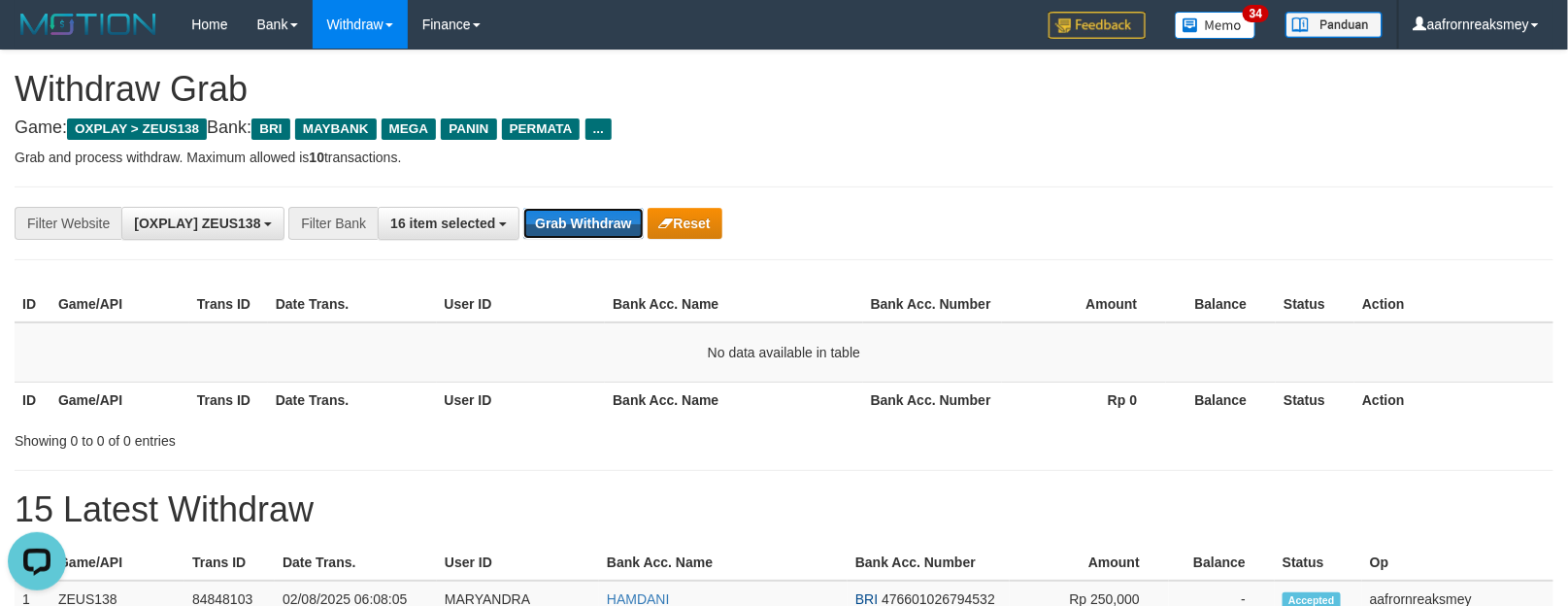 click on "**********" at bounding box center [784, 223] 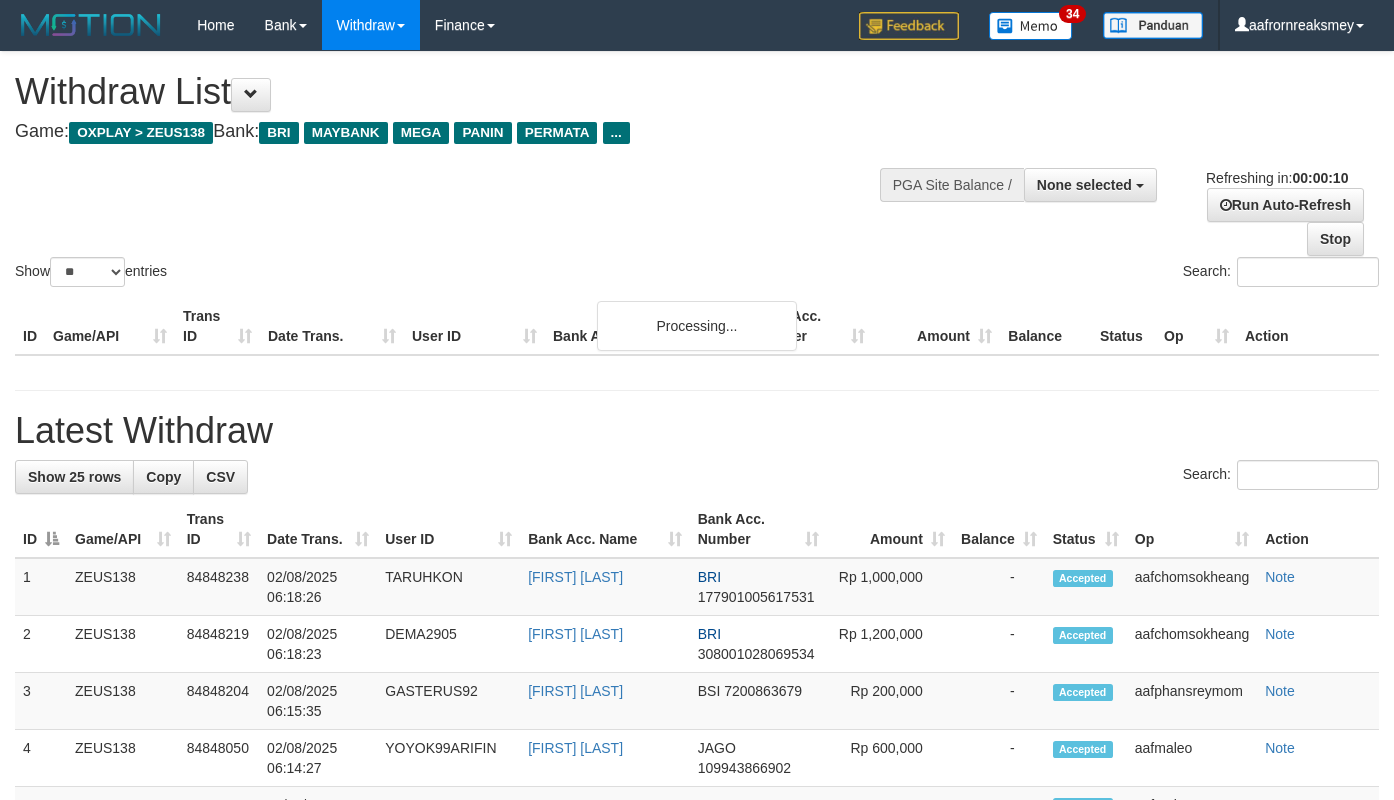 select 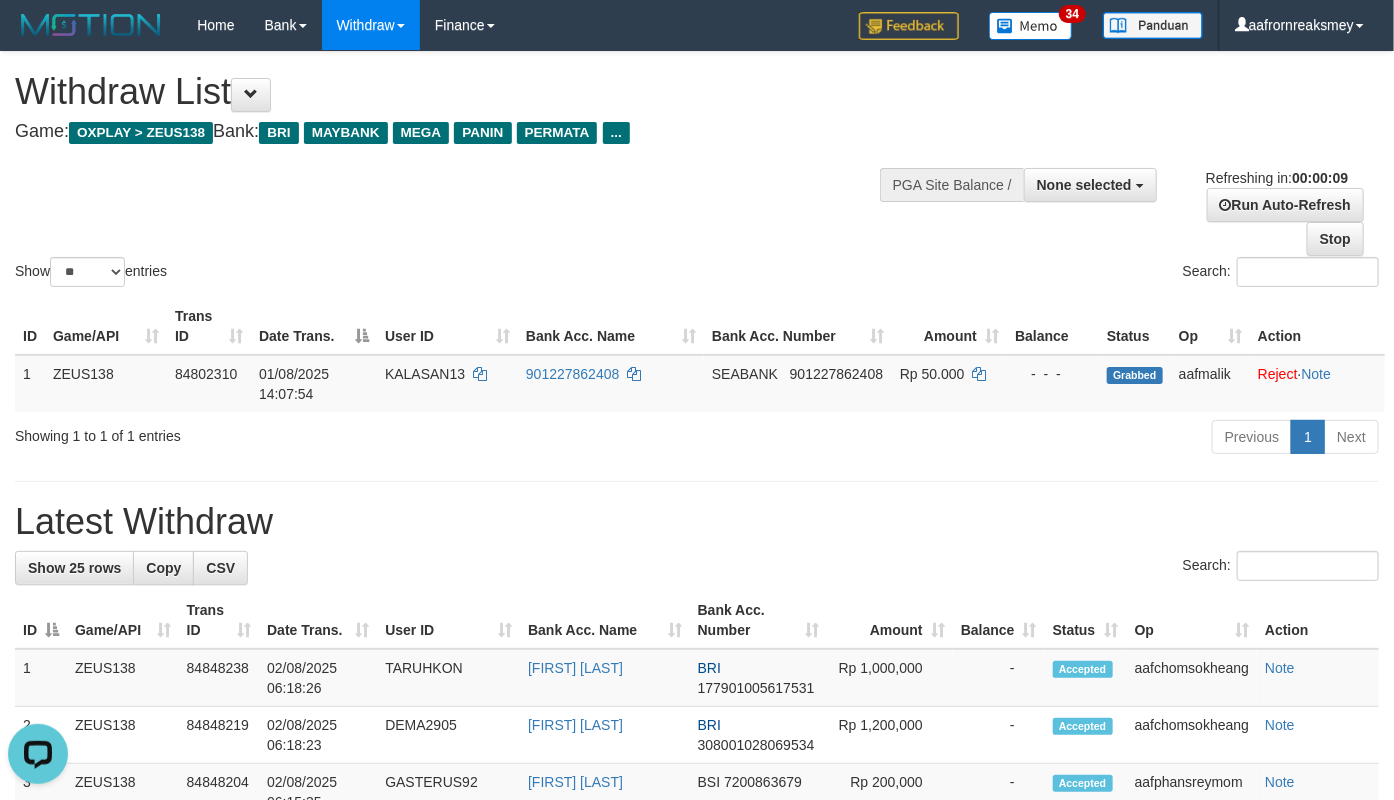 scroll, scrollTop: 0, scrollLeft: 0, axis: both 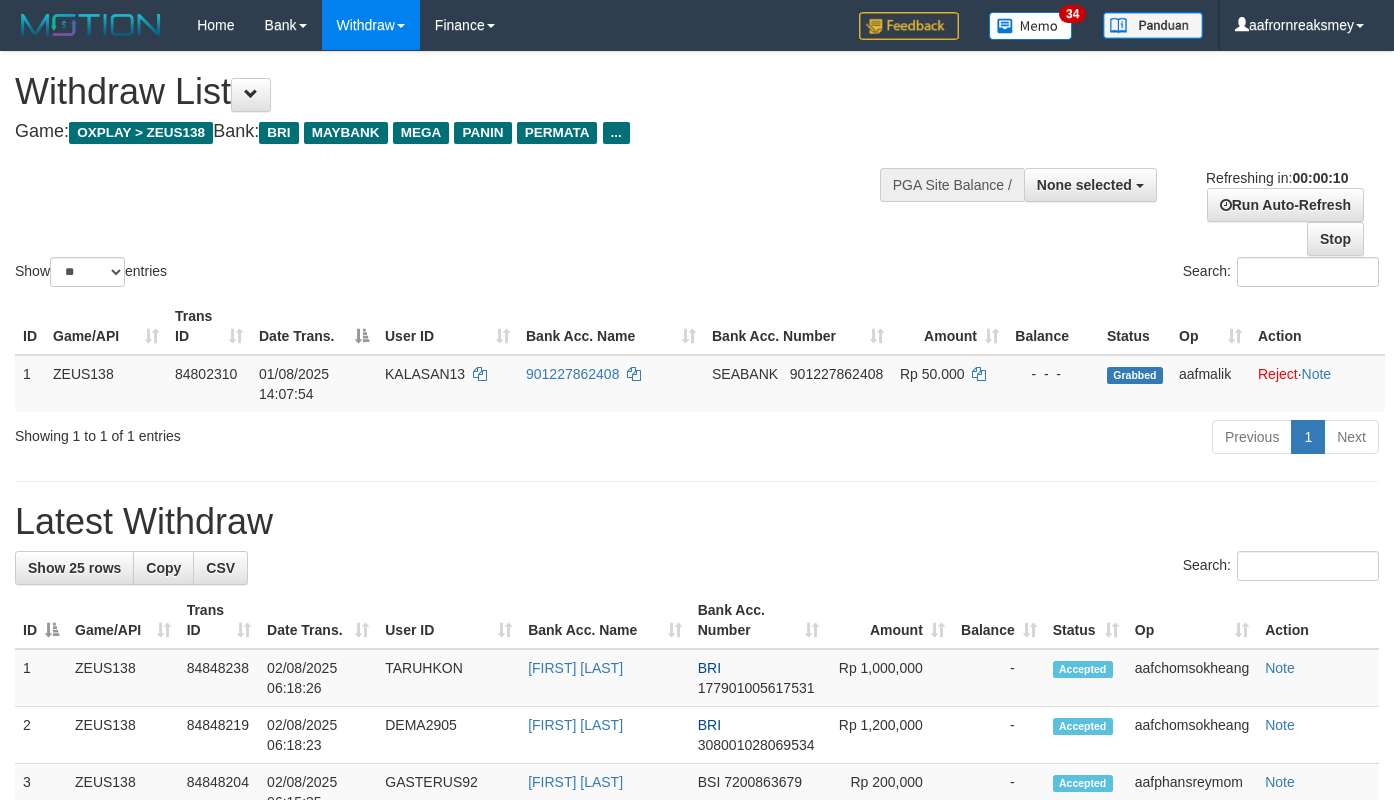 select 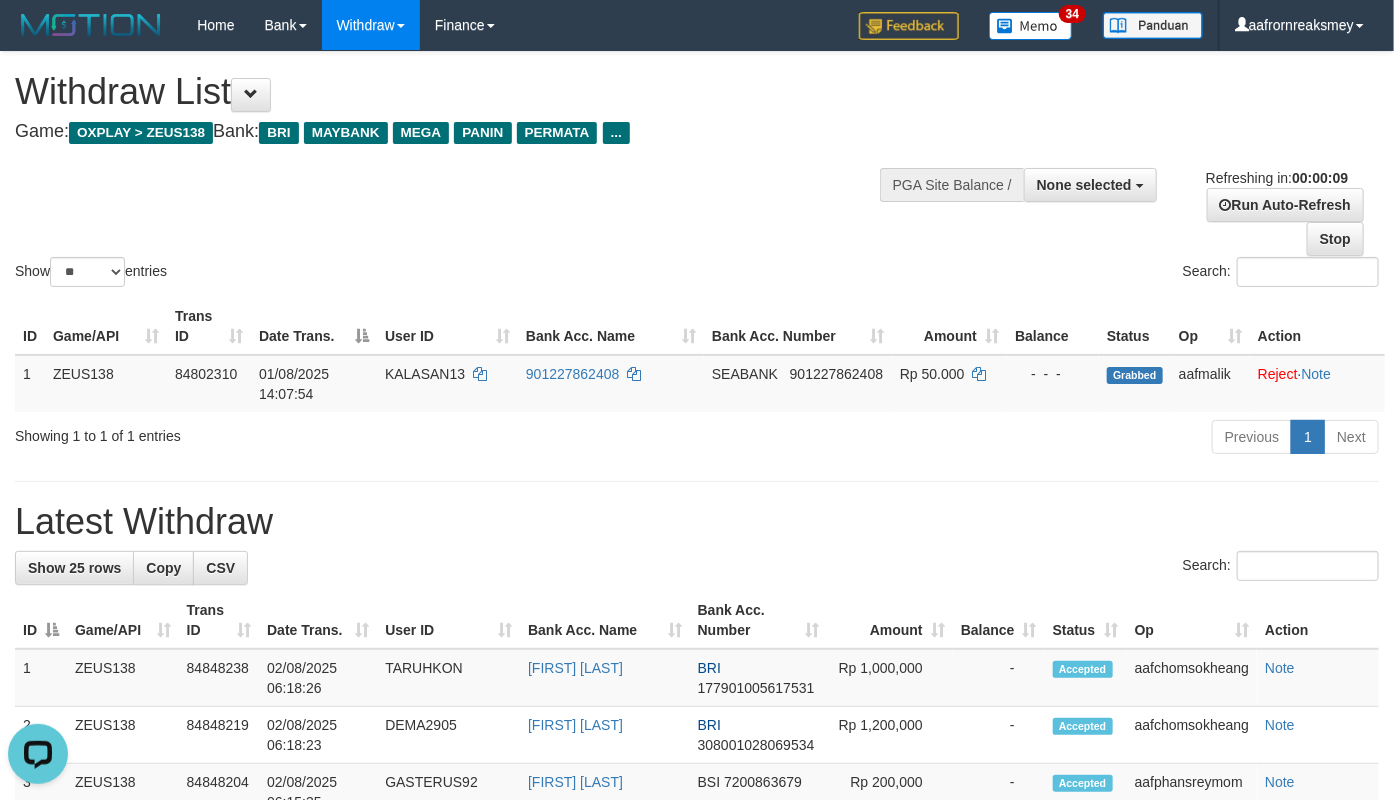 scroll, scrollTop: 0, scrollLeft: 0, axis: both 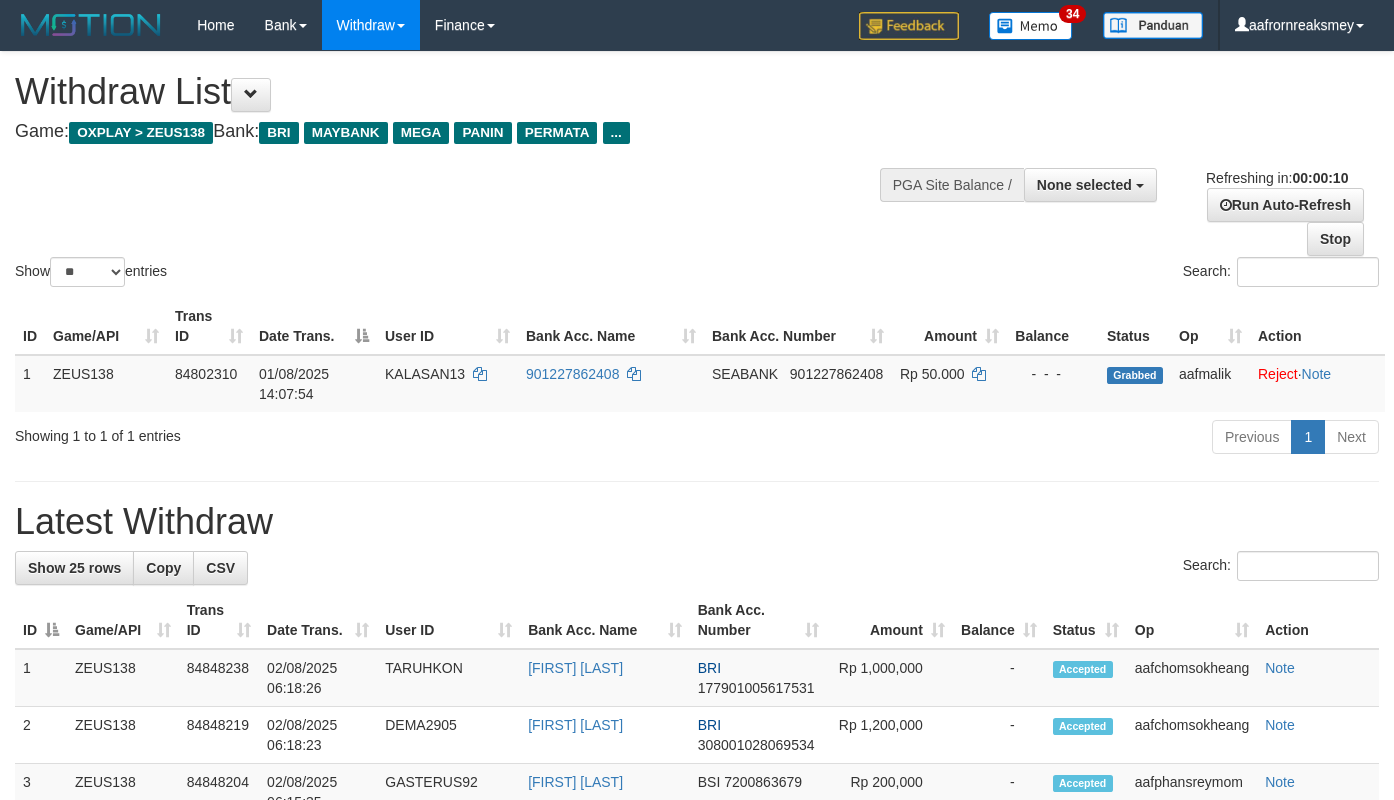 select 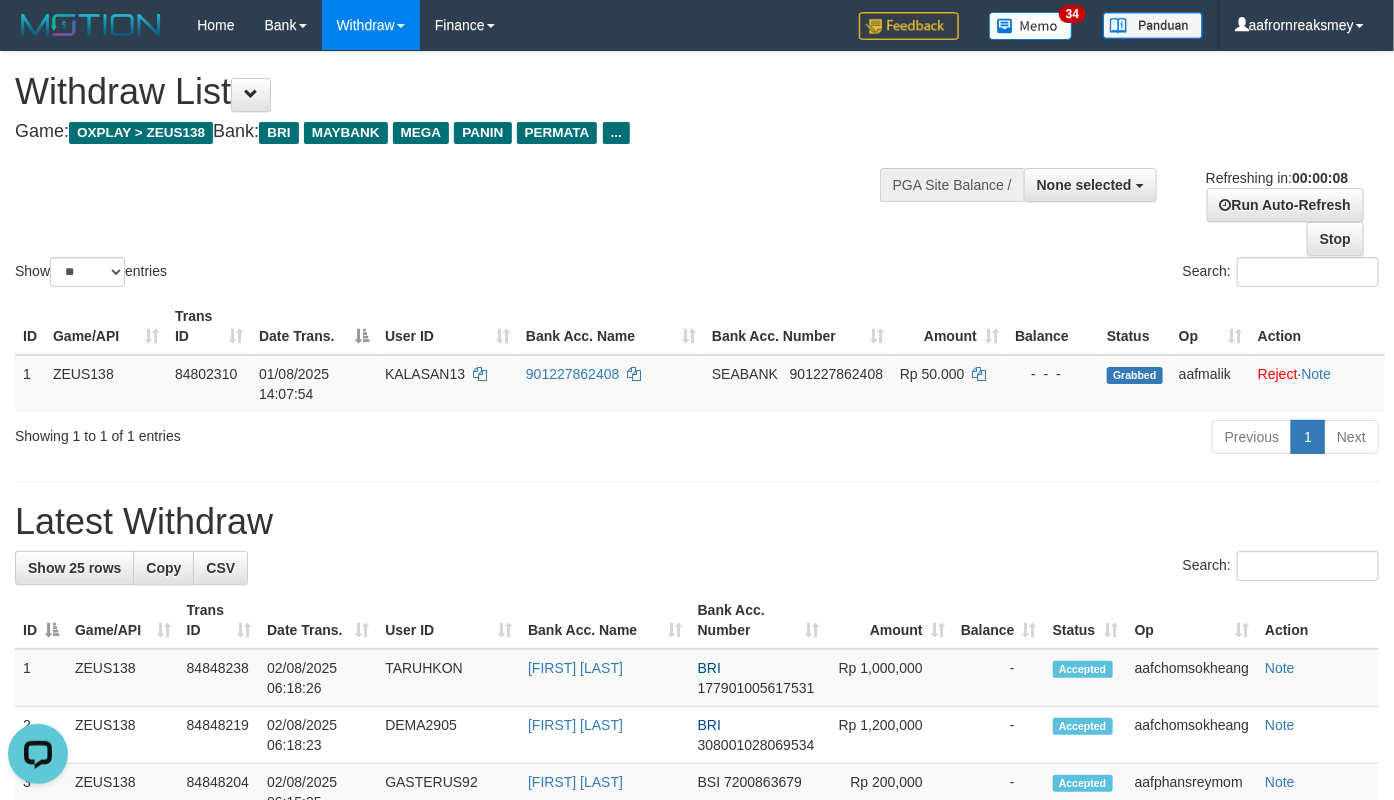 scroll, scrollTop: 0, scrollLeft: 0, axis: both 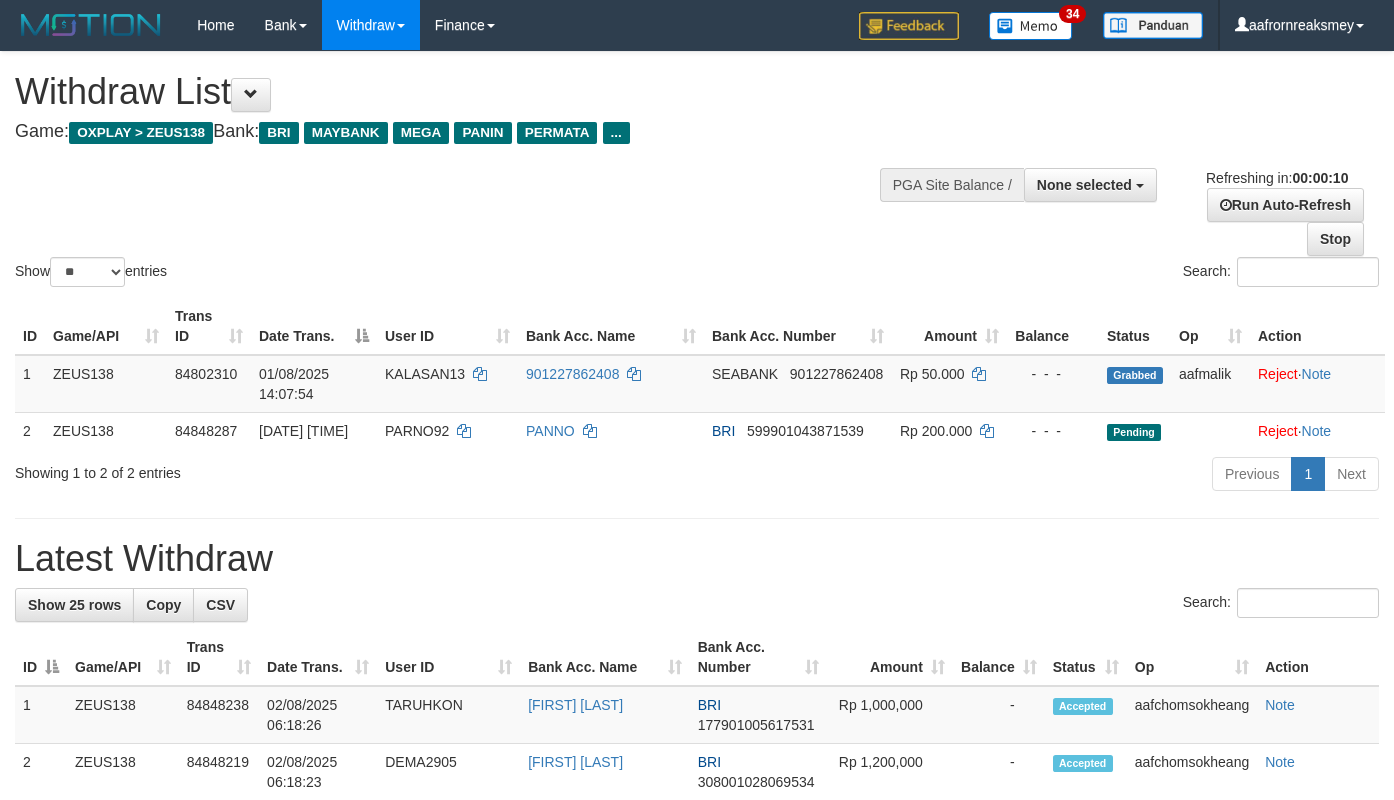 select 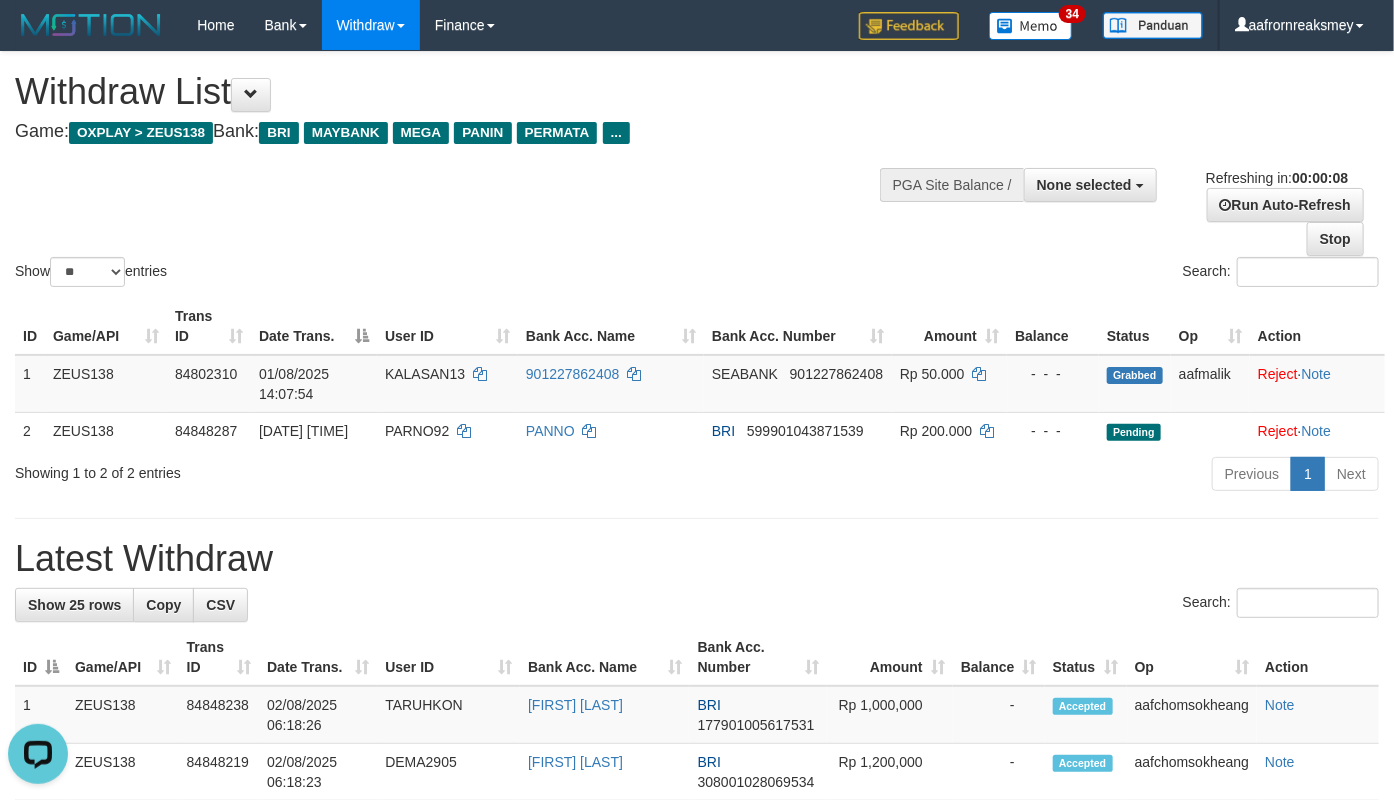 scroll, scrollTop: 0, scrollLeft: 0, axis: both 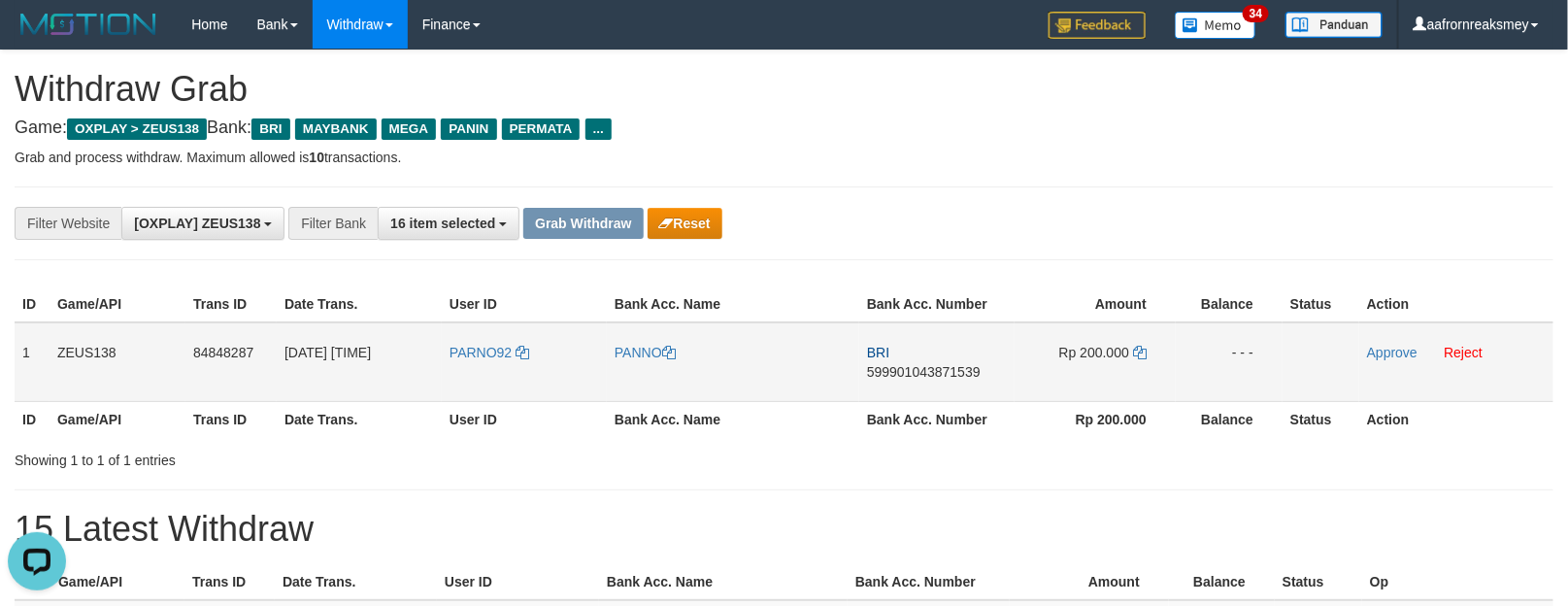 click on "PARNO92" at bounding box center [524, 362] 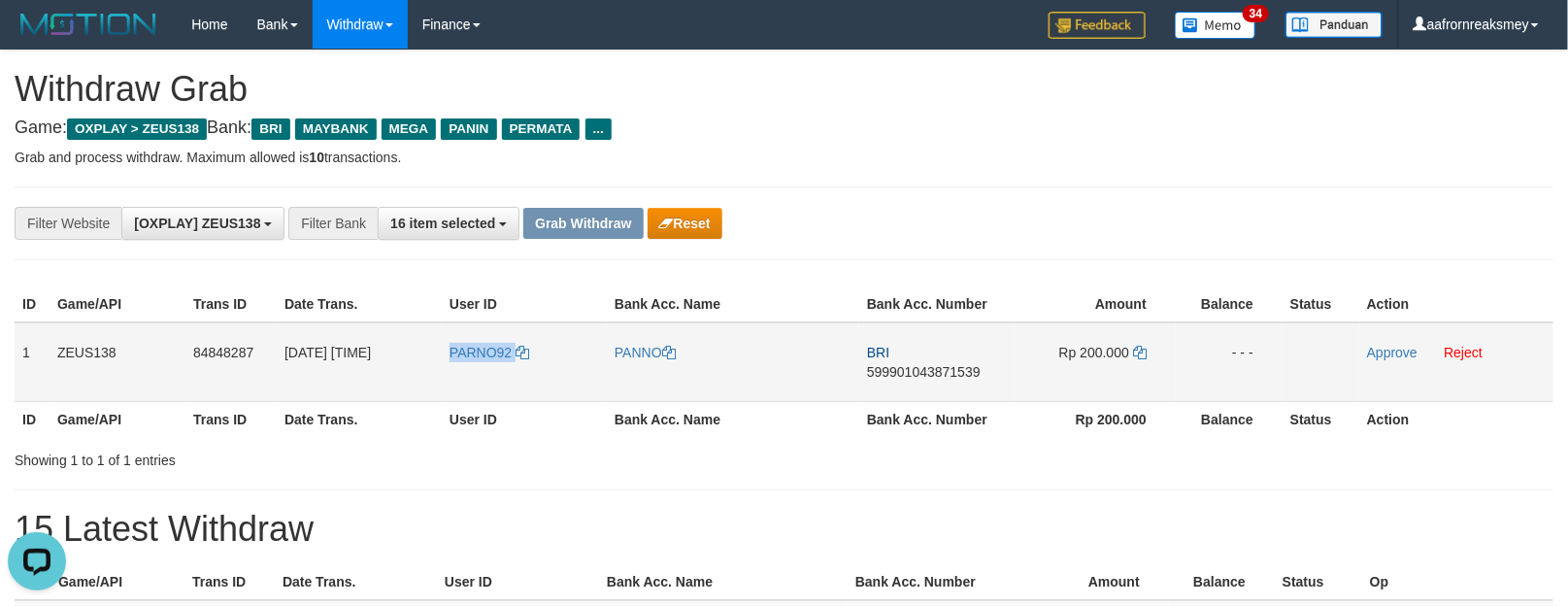 click on "PARNO92" at bounding box center (524, 362) 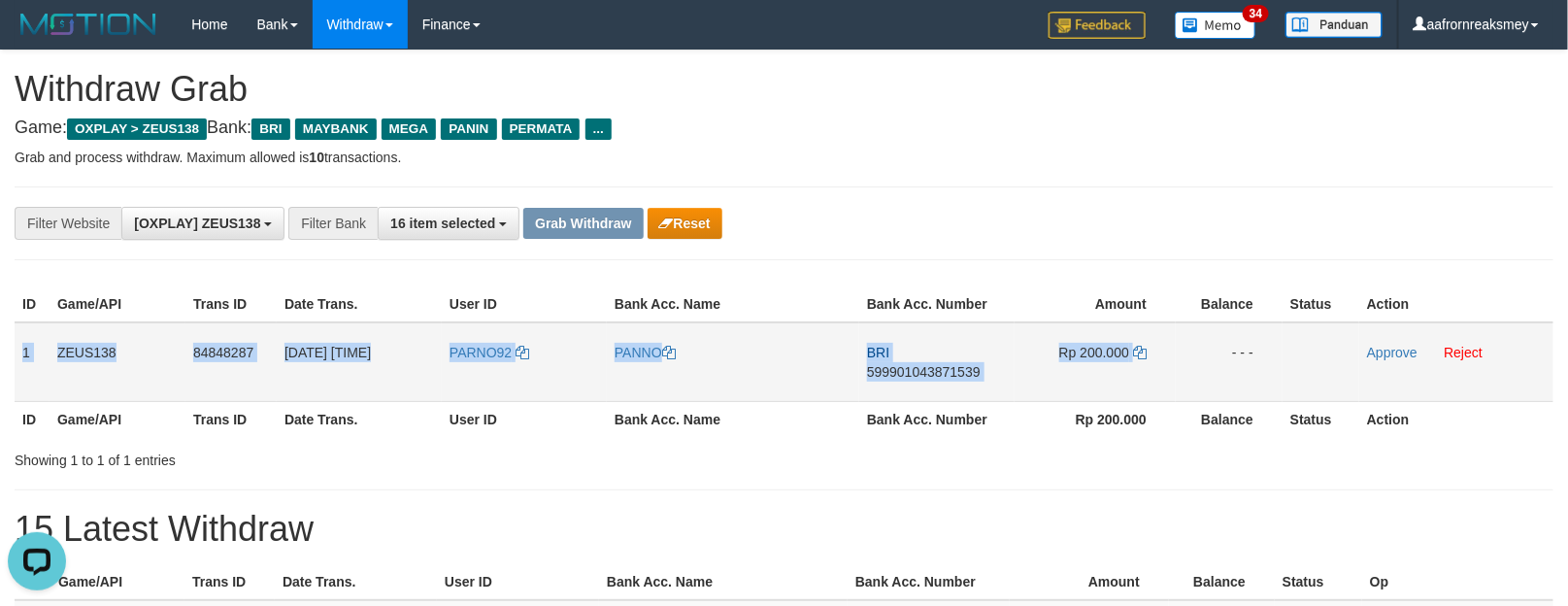 drag, startPoint x: 22, startPoint y: 342, endPoint x: 1200, endPoint y: 354, distance: 1178.0611 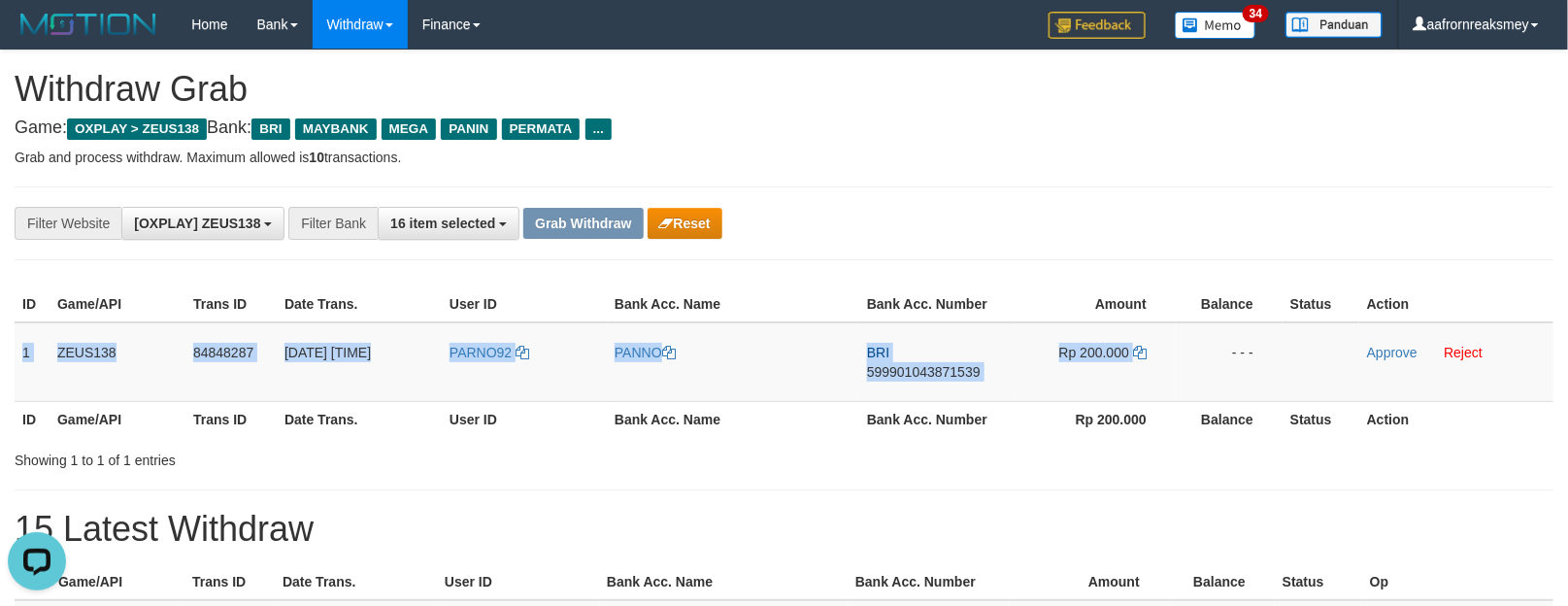 copy on "1
ZEUS138
84848287
02/08/2025 06:19:06
PARNO92
PANNO
BRI
599901043871539
Rp 200.000" 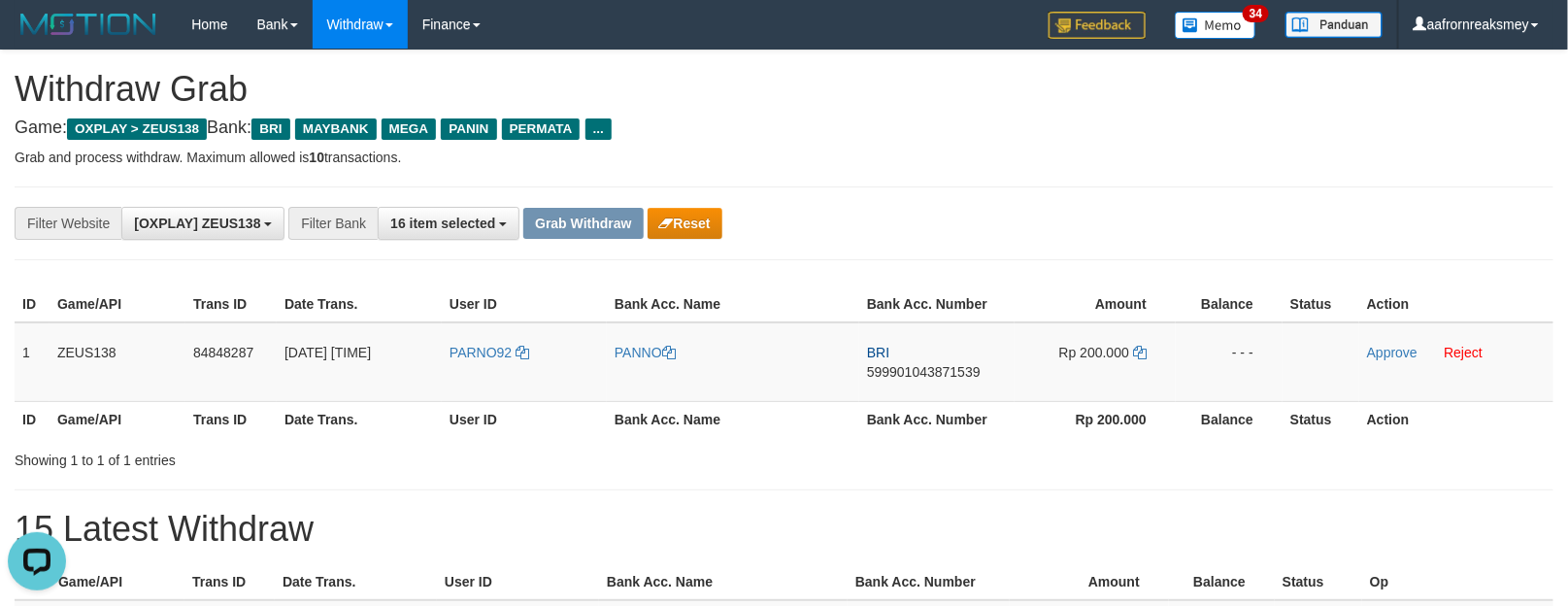 click on "**********" at bounding box center (784, 838) 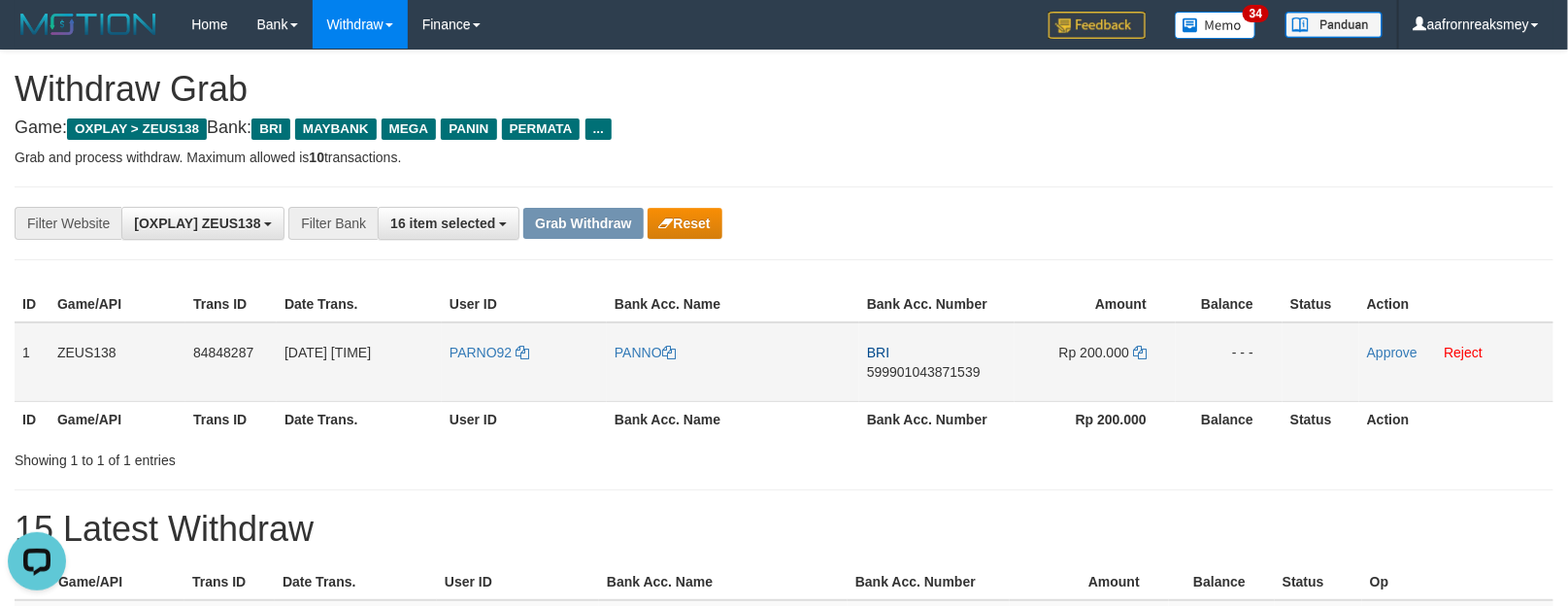 click on "BRI
599901043871539" at bounding box center [937, 362] 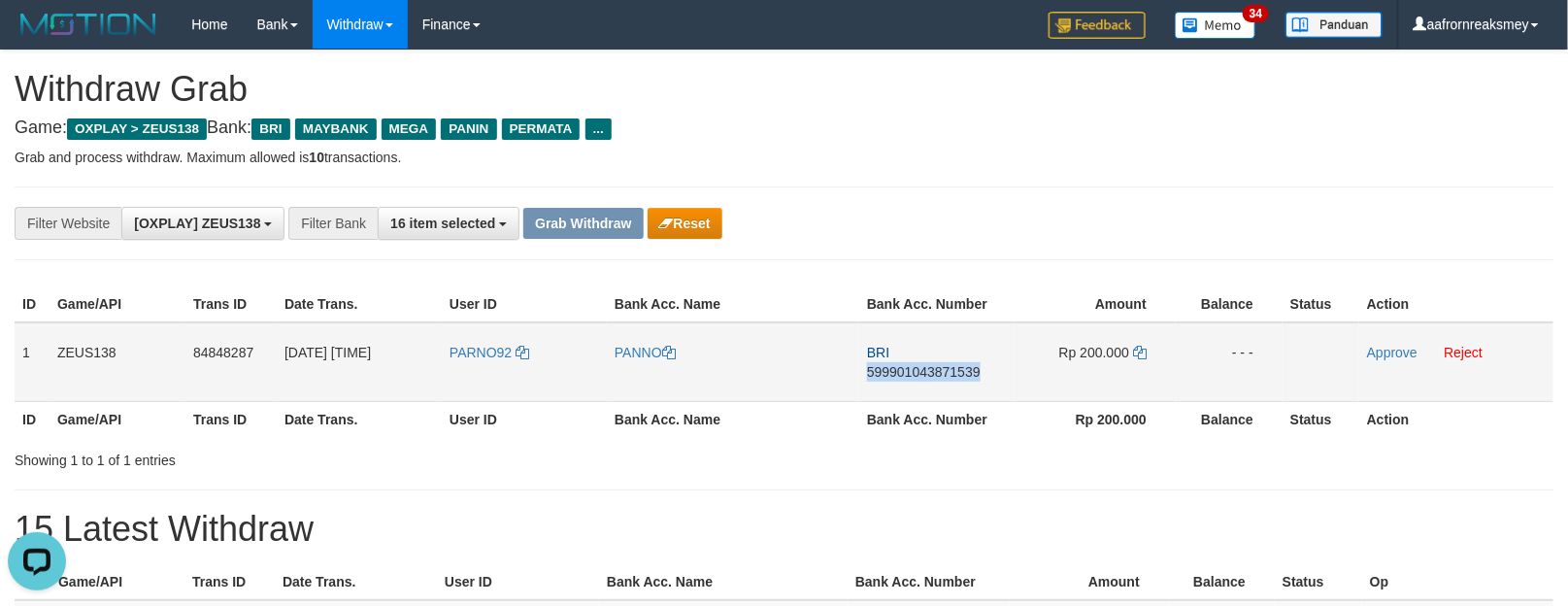 click on "BRI
599901043871539" at bounding box center (937, 362) 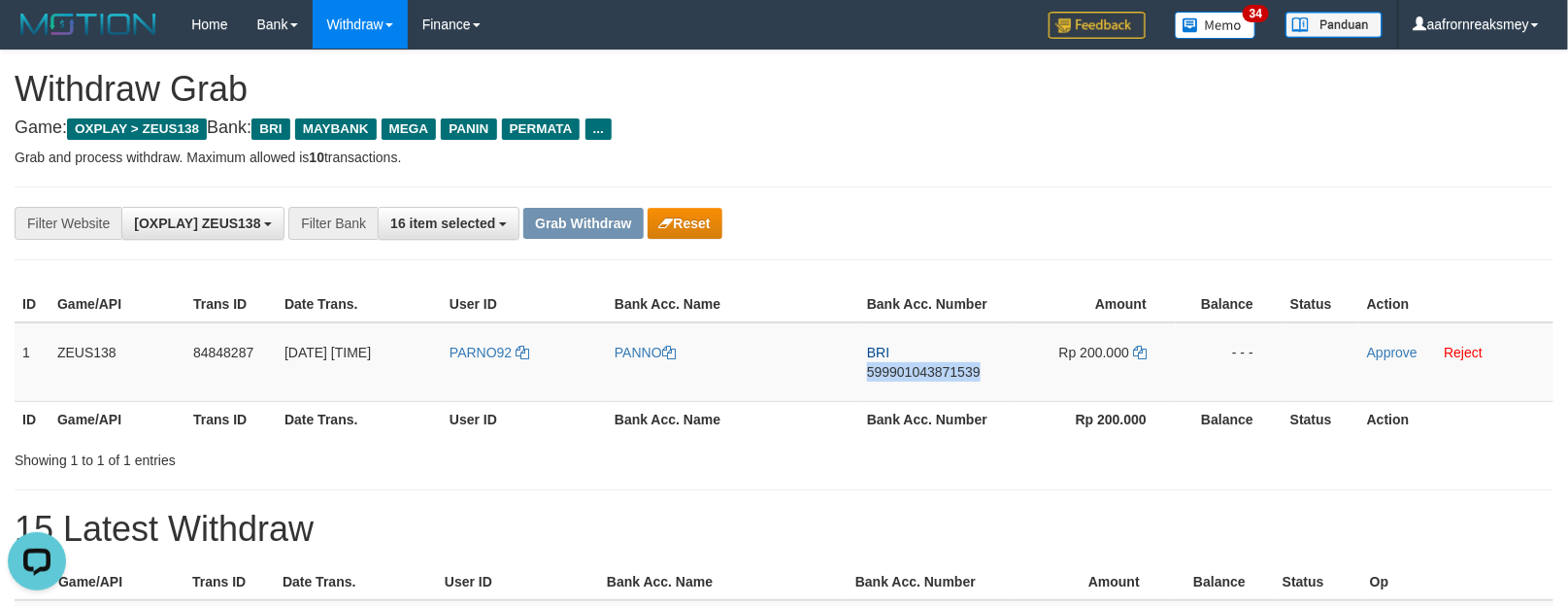copy on "599901043871539" 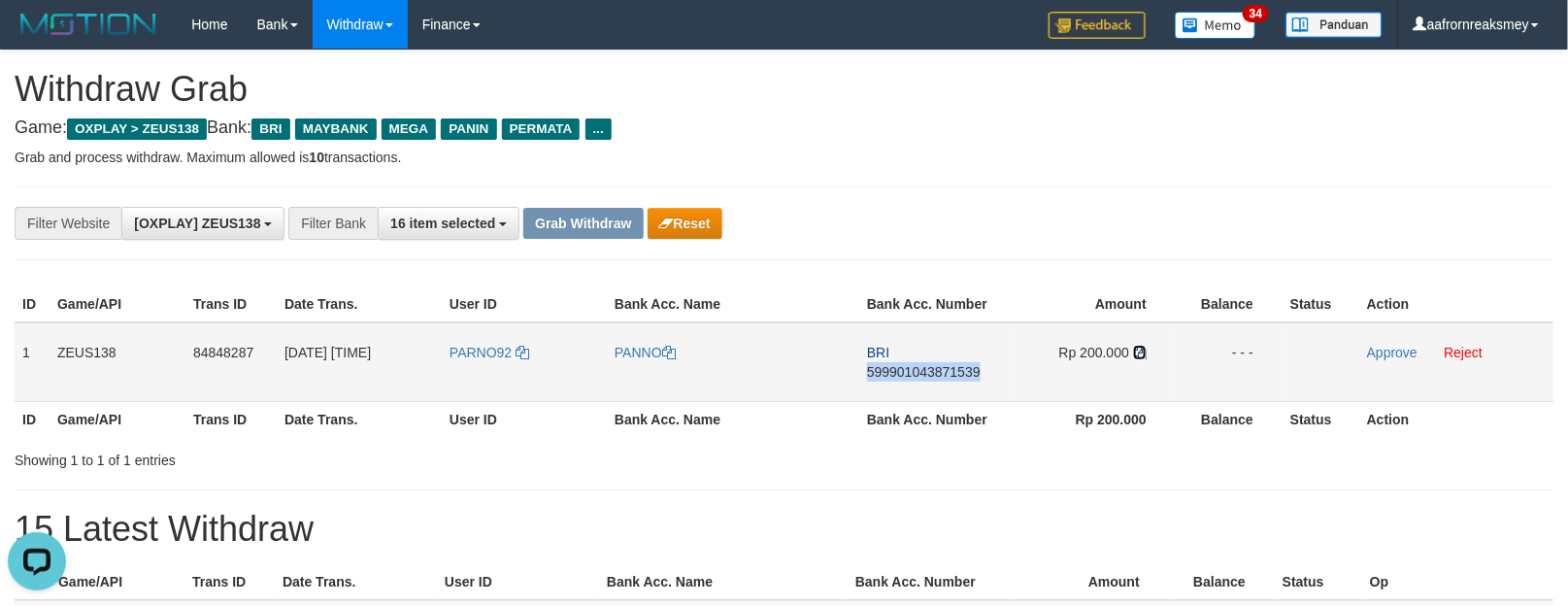click at bounding box center [1140, 353] 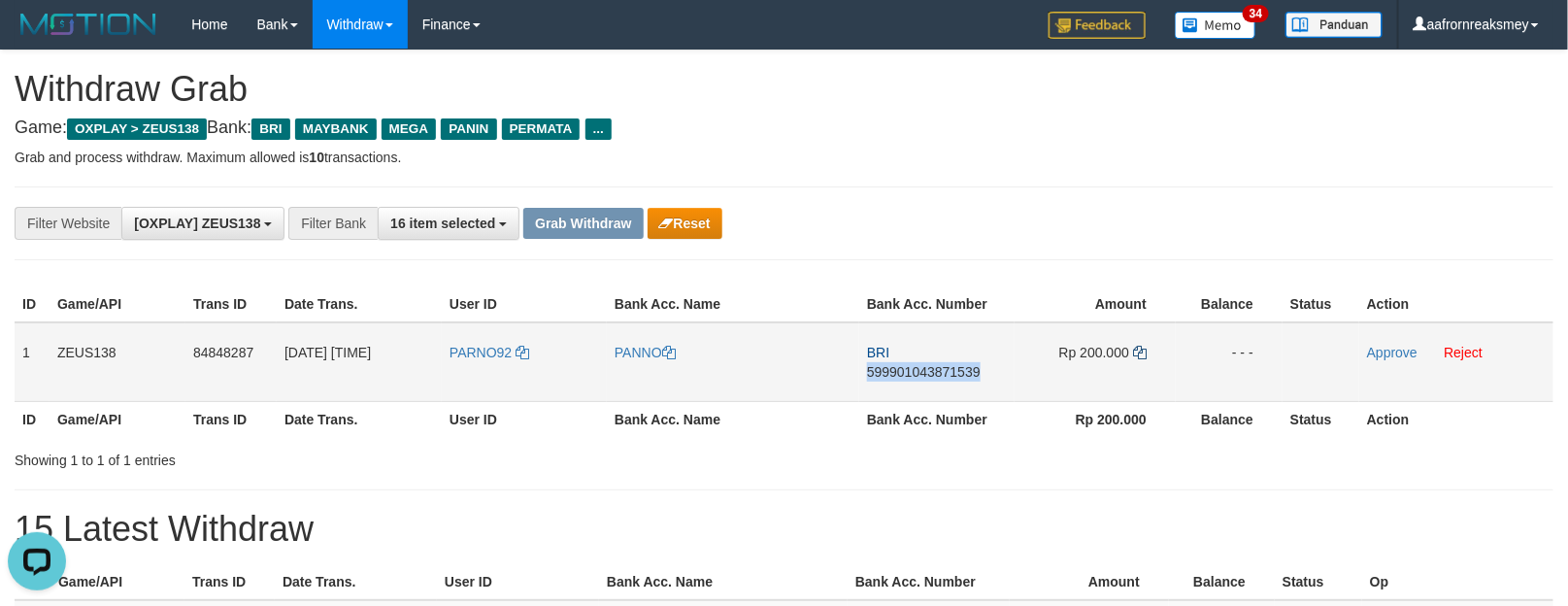 copy on "599901043871539" 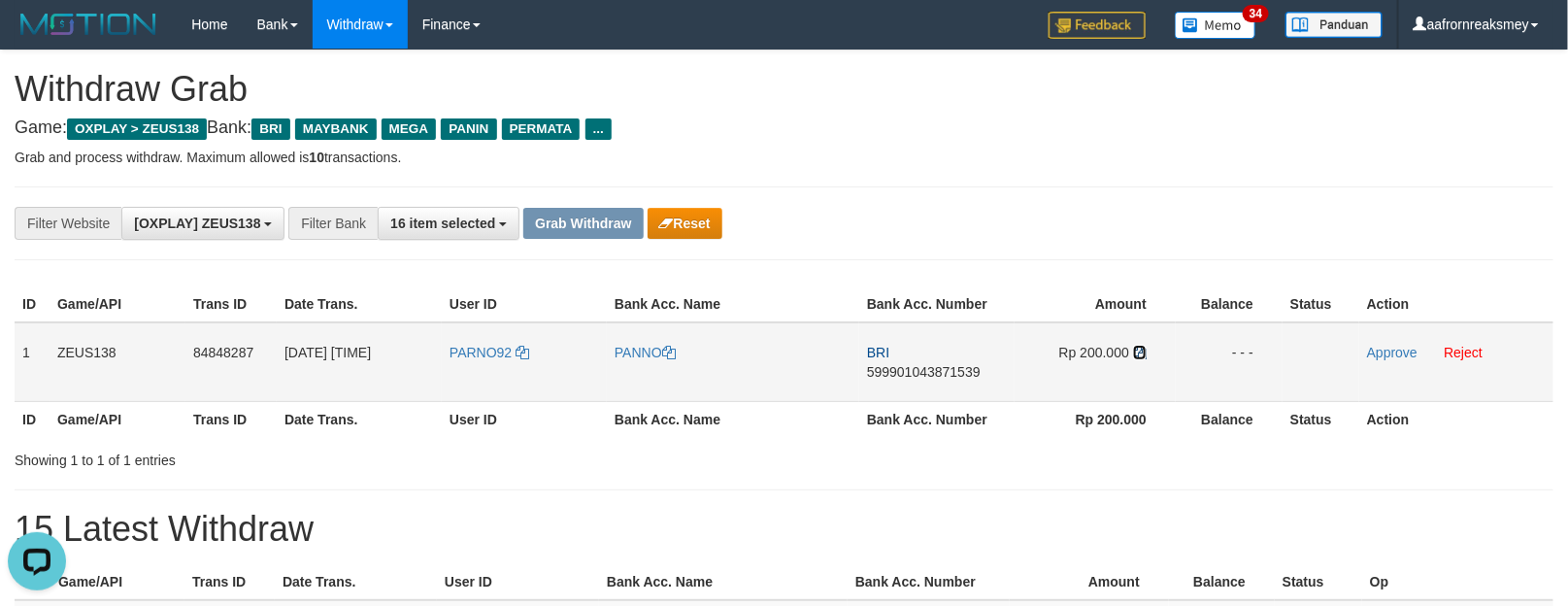 click at bounding box center [1140, 353] 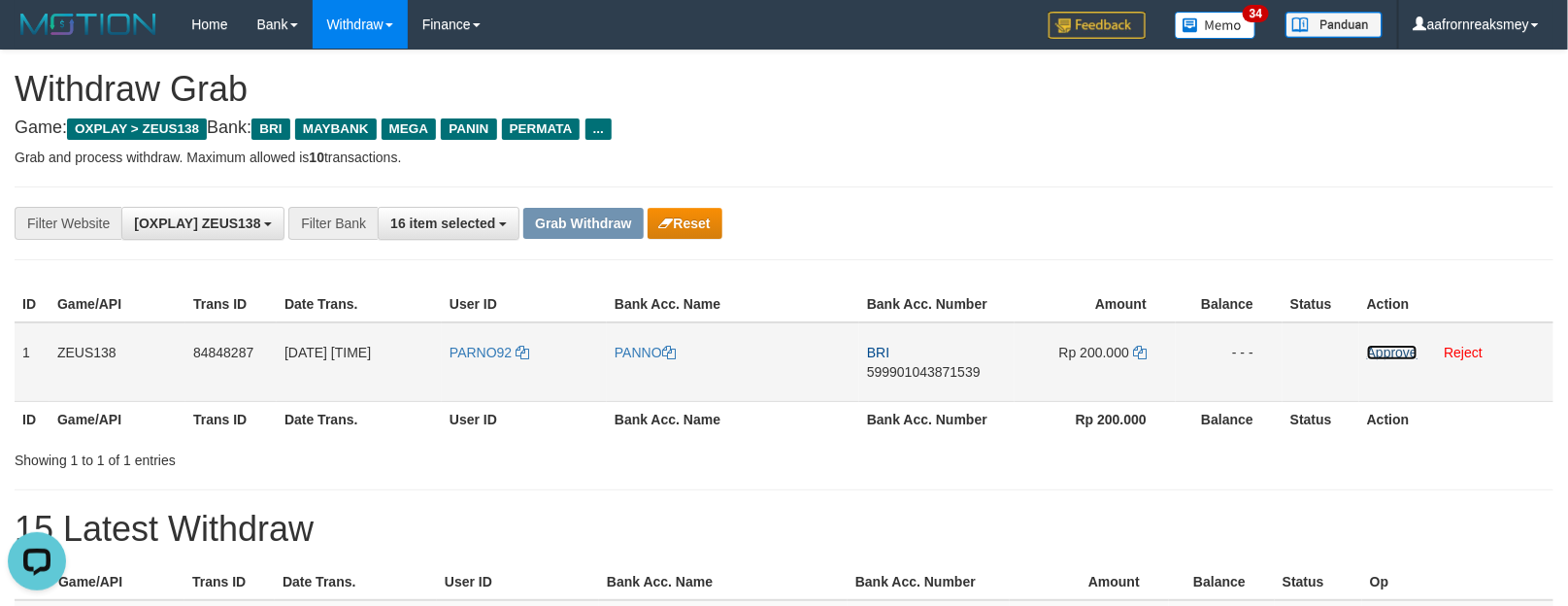 click on "Approve" at bounding box center [1392, 353] 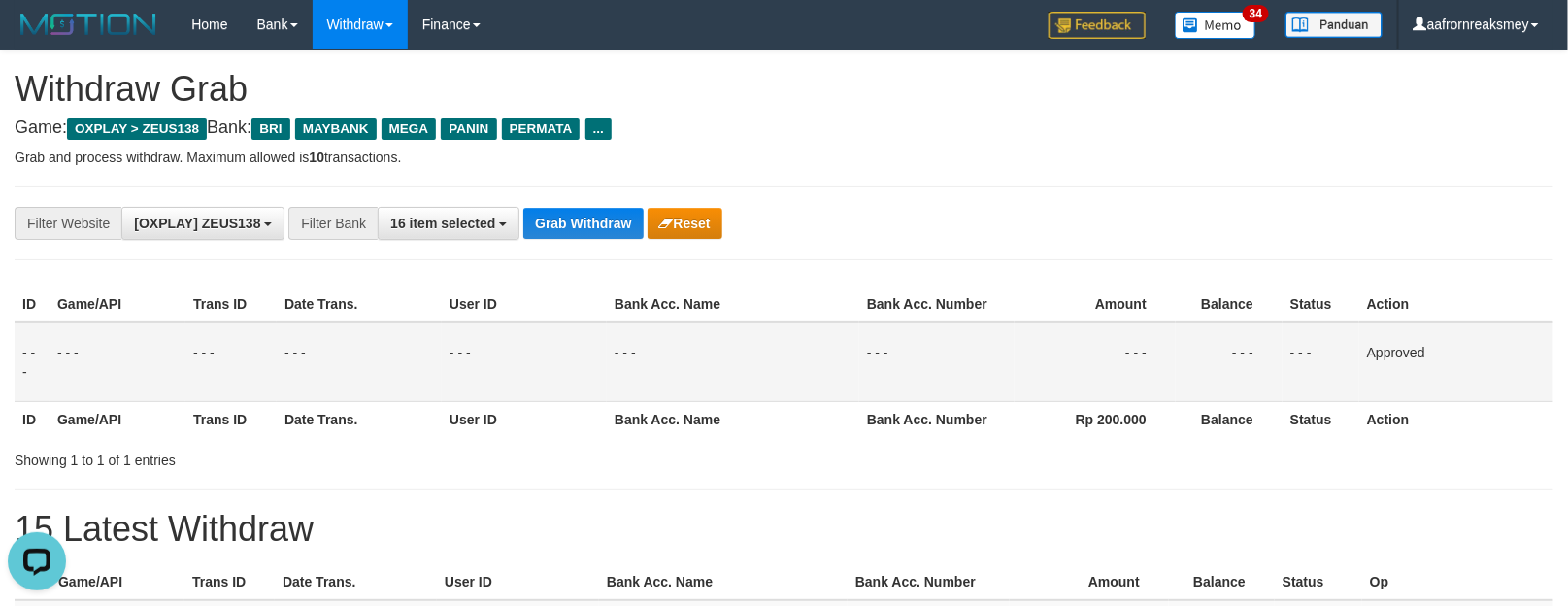 click on "- - -" at bounding box center (1095, 362) 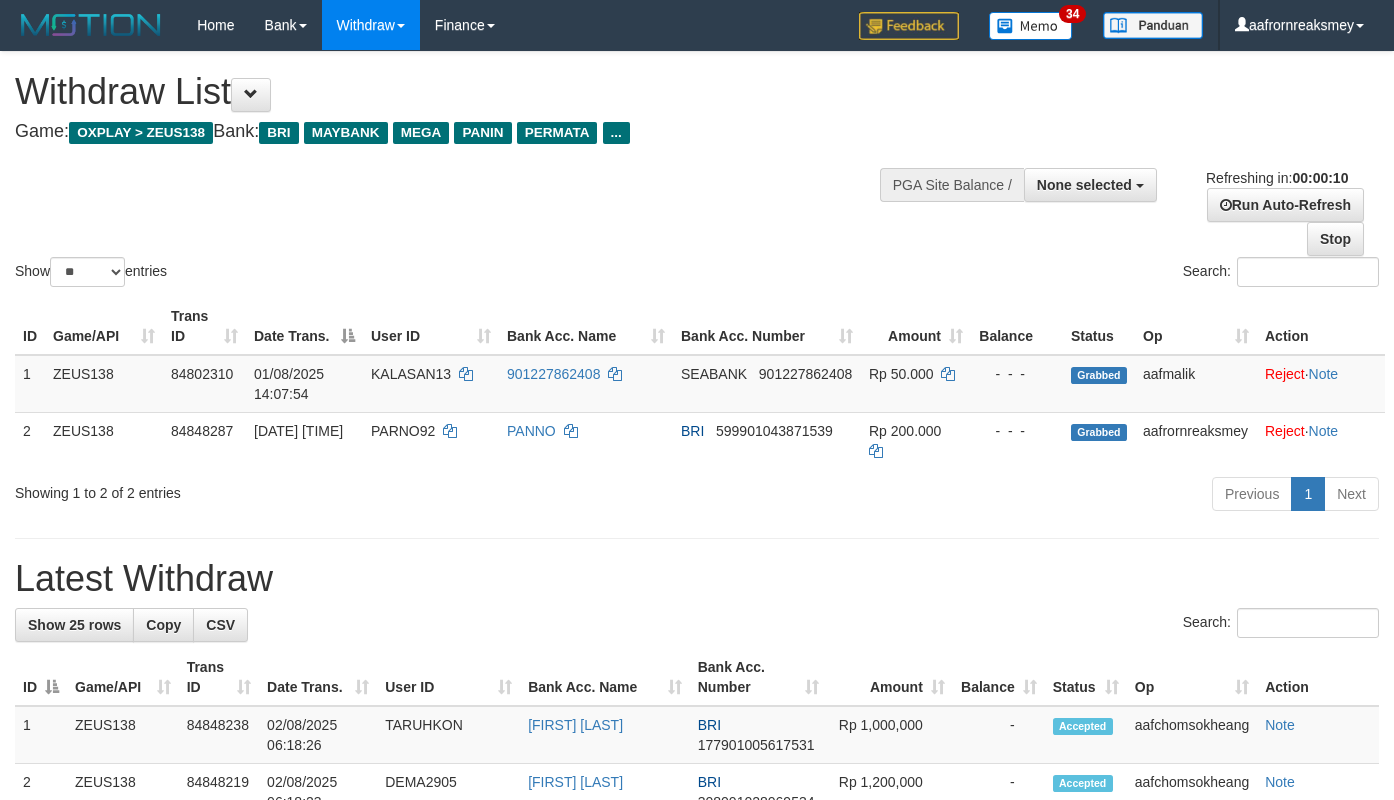 select 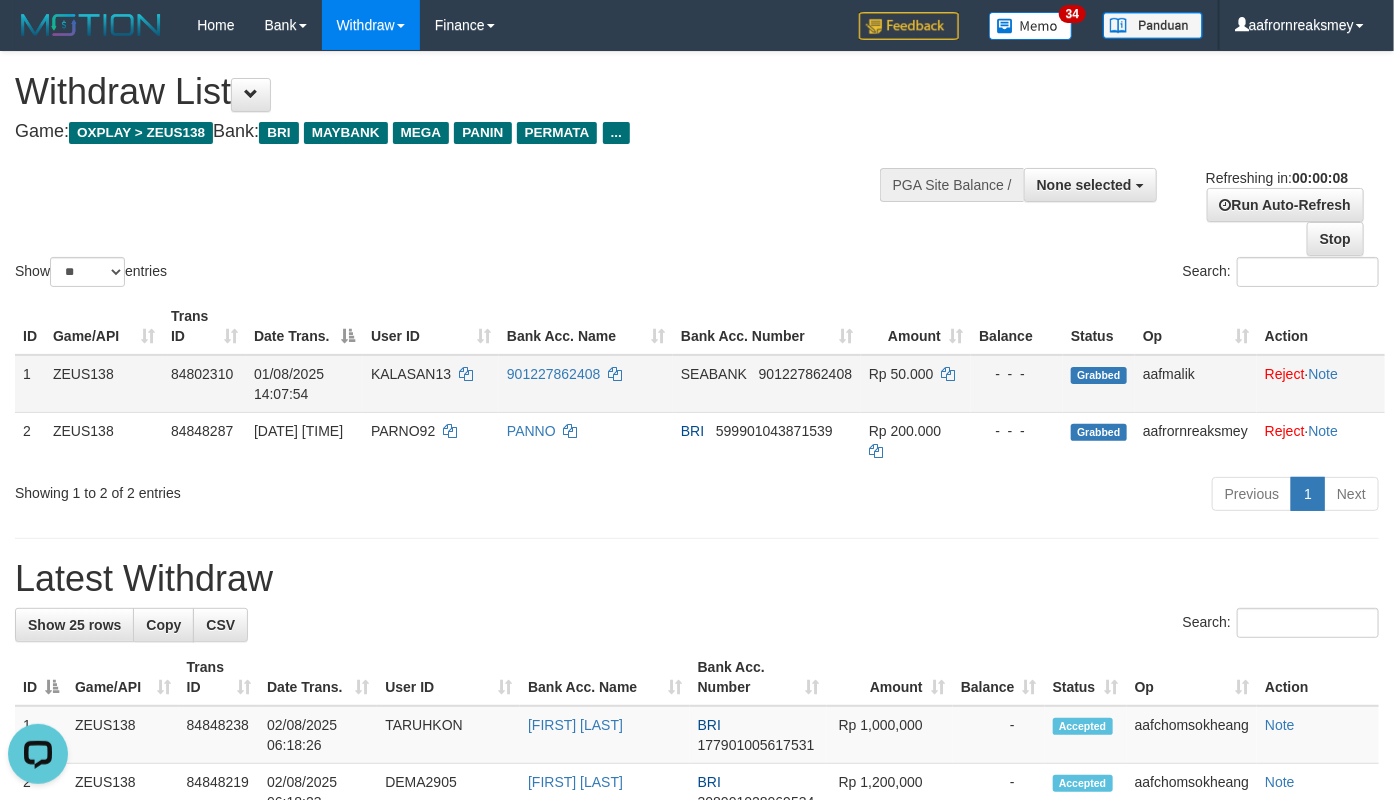 scroll, scrollTop: 0, scrollLeft: 0, axis: both 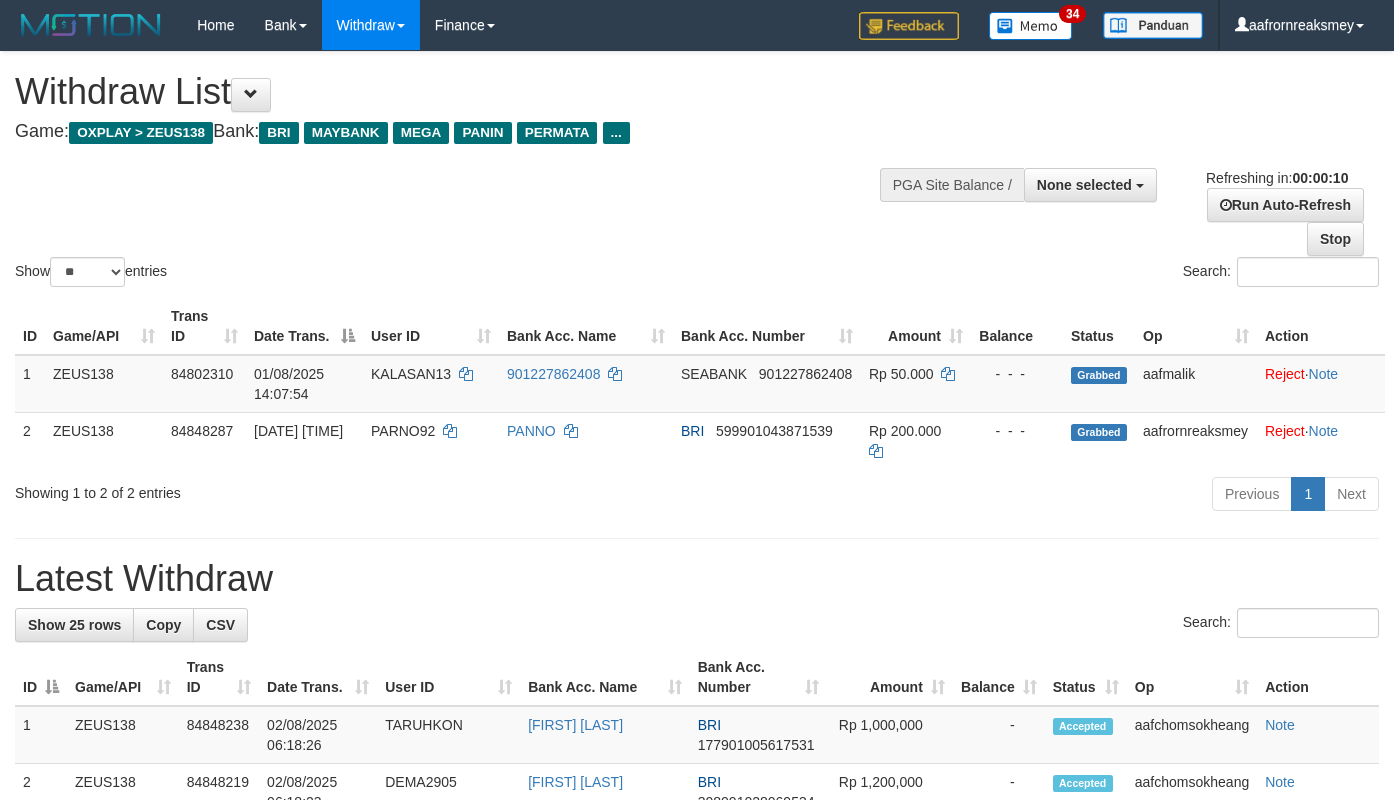 select 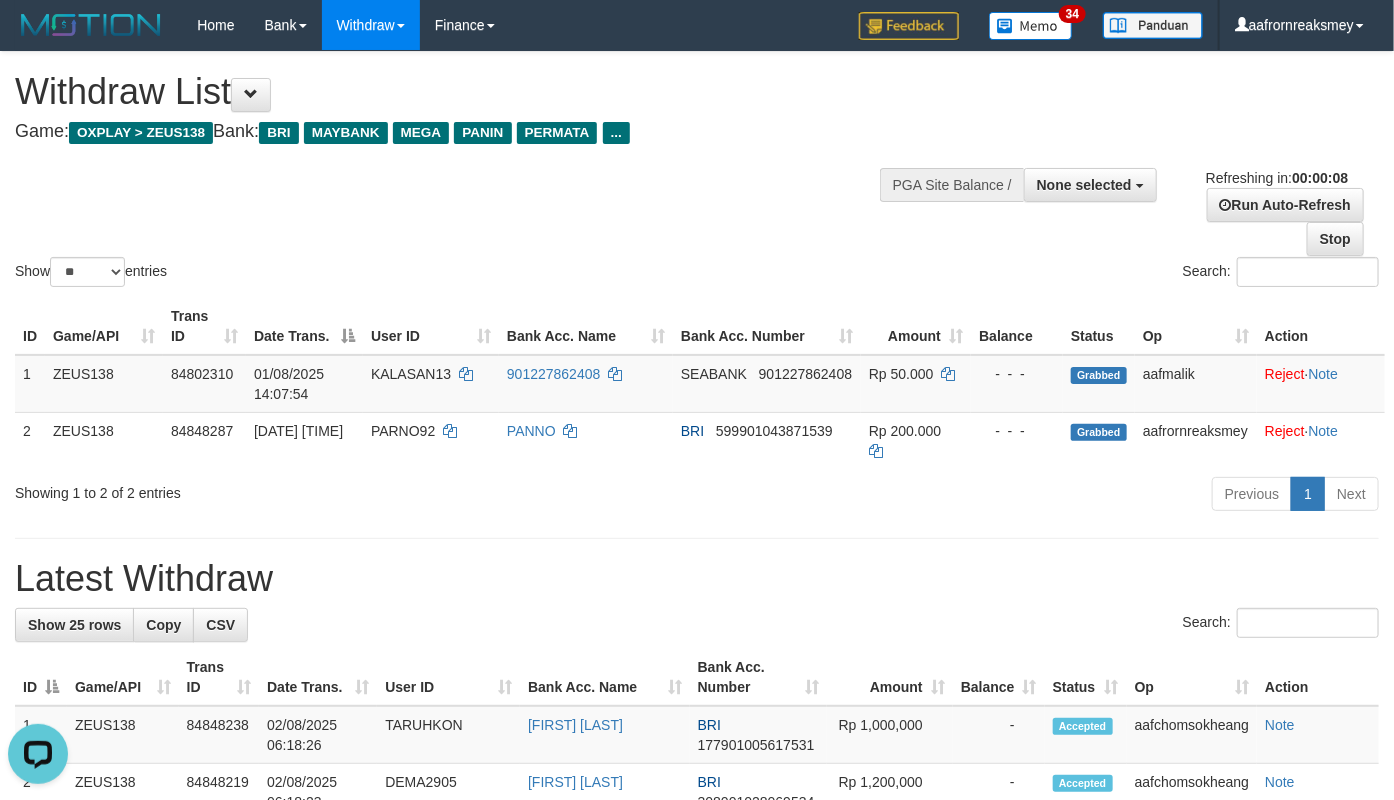 scroll, scrollTop: 0, scrollLeft: 0, axis: both 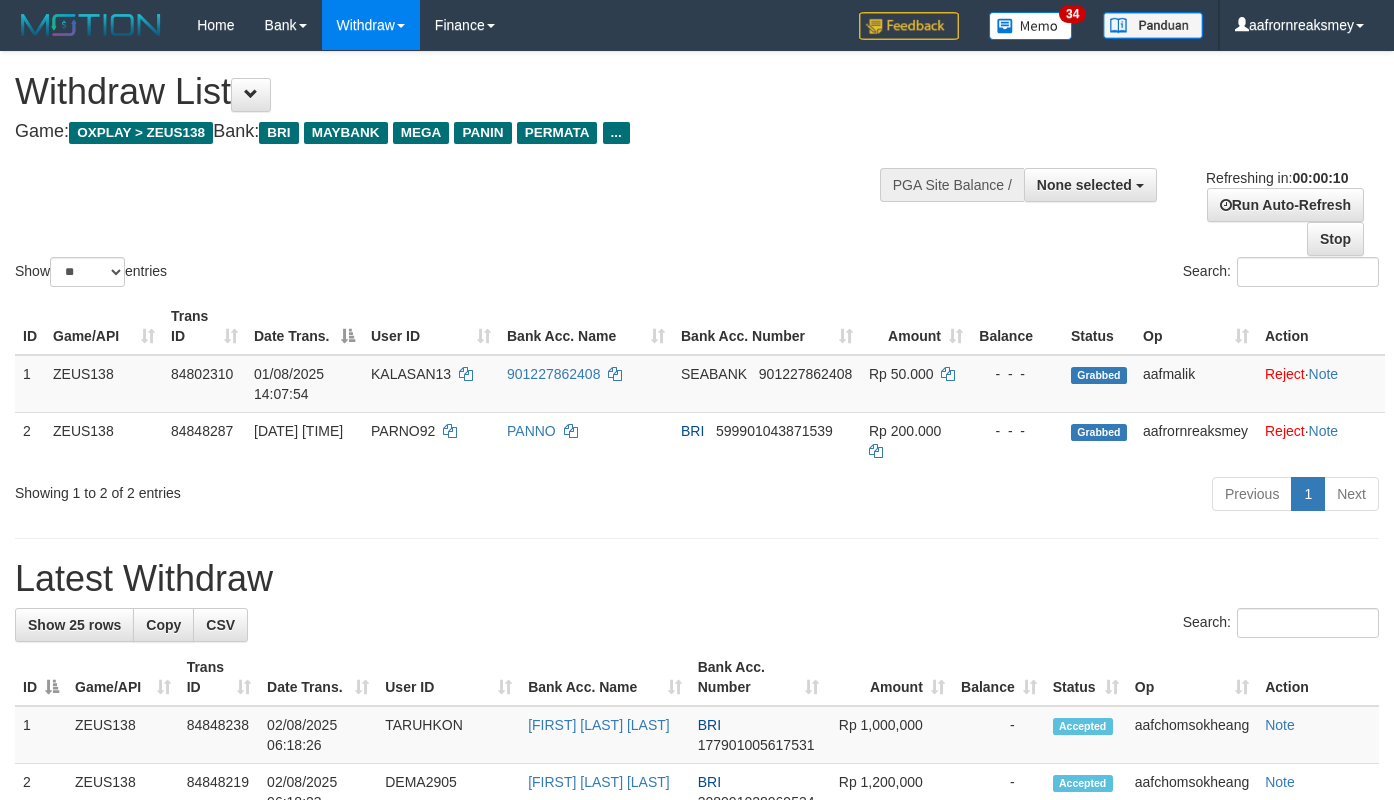 select 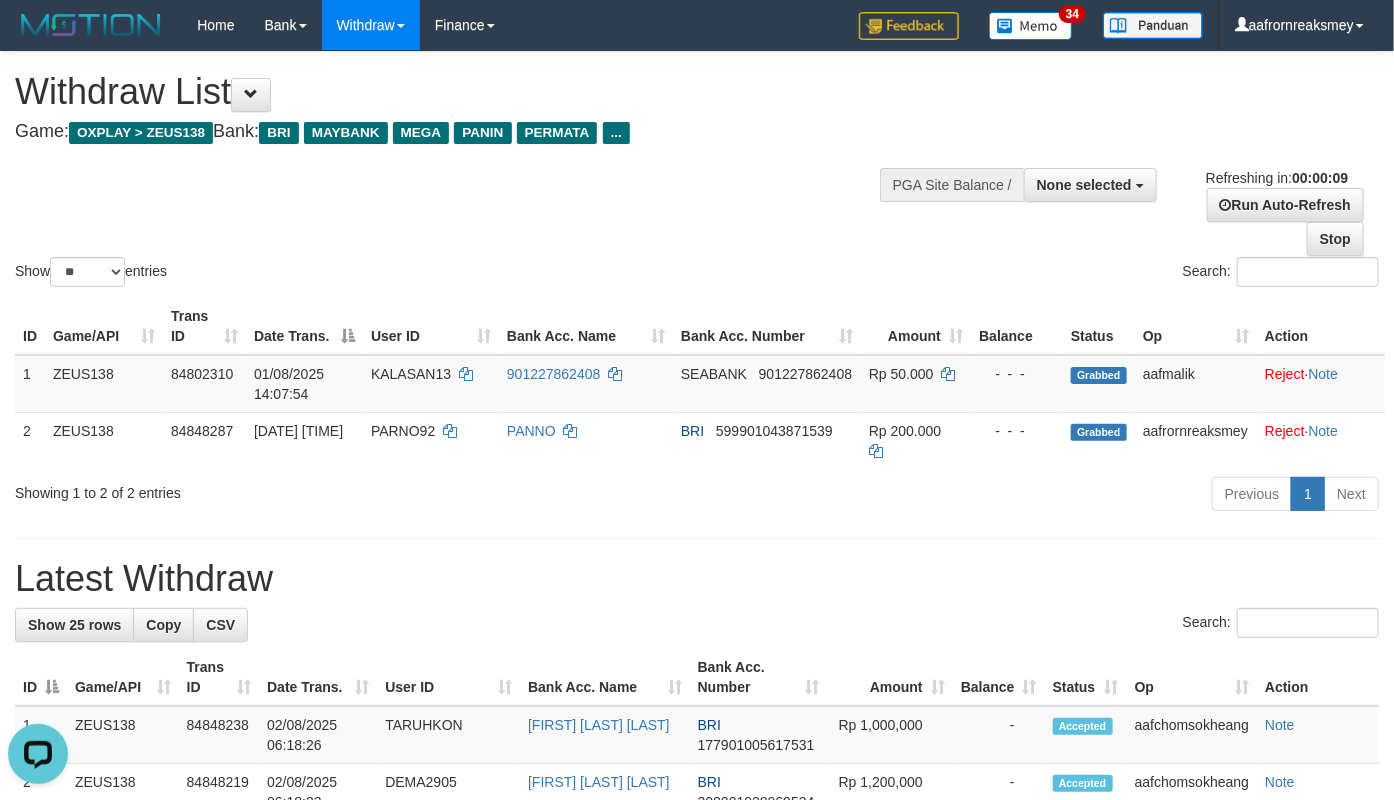 scroll, scrollTop: 0, scrollLeft: 0, axis: both 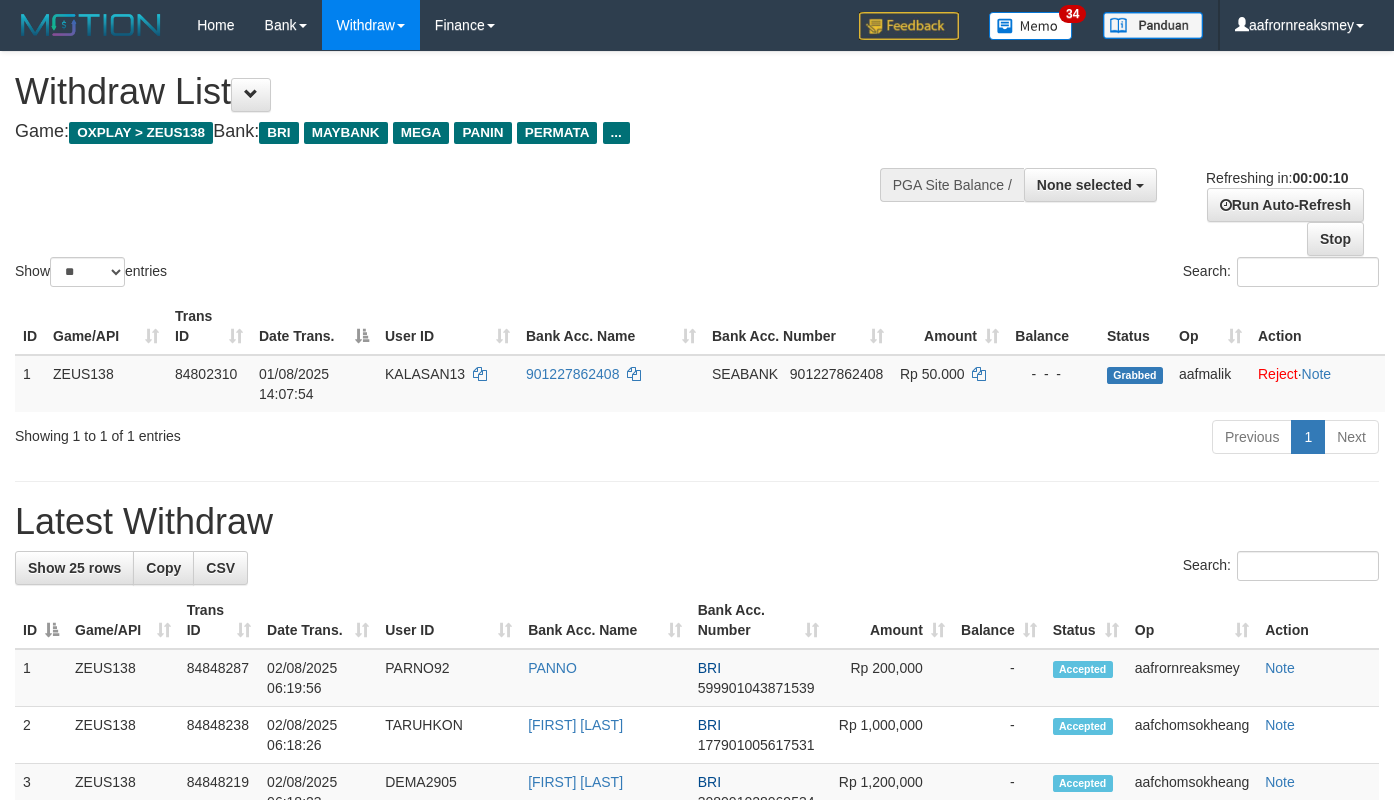 select 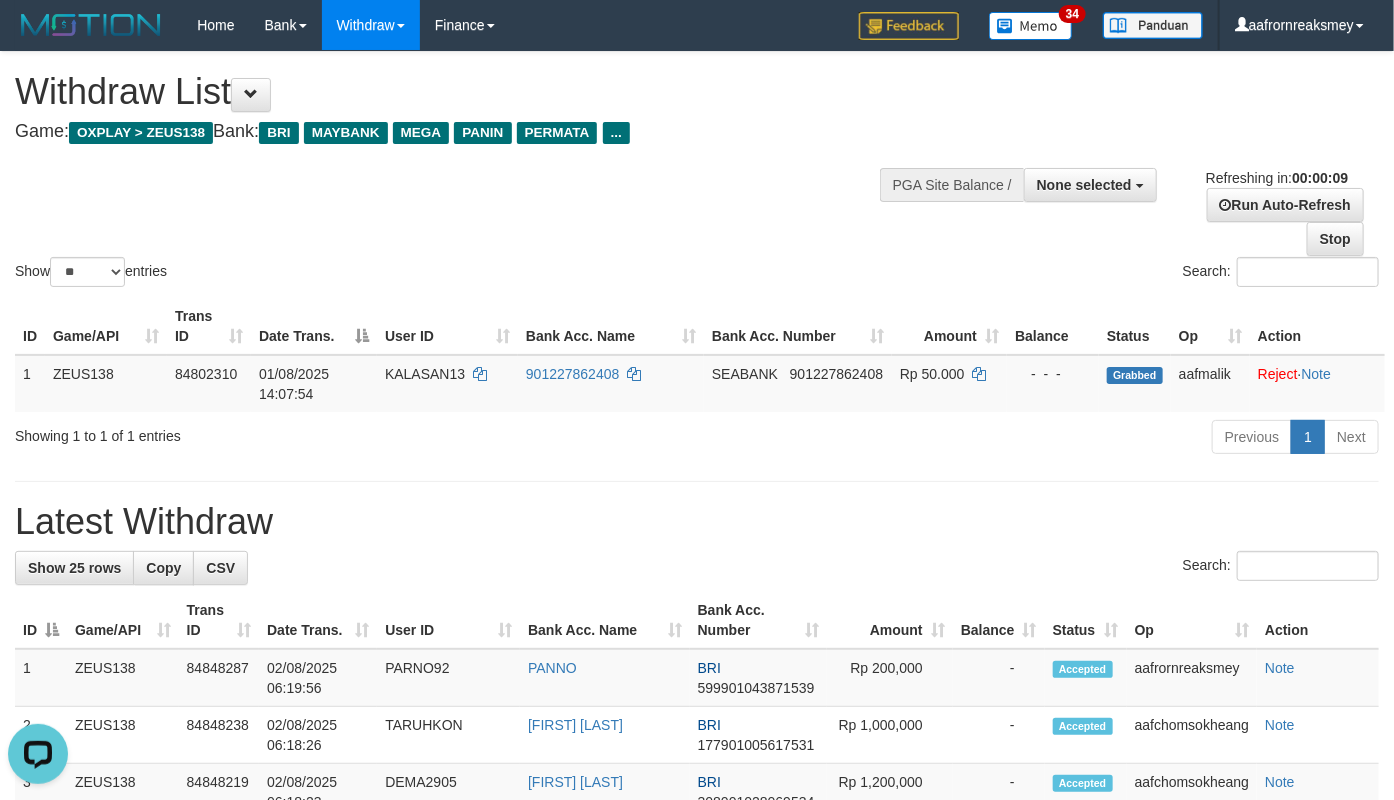 scroll, scrollTop: 0, scrollLeft: 0, axis: both 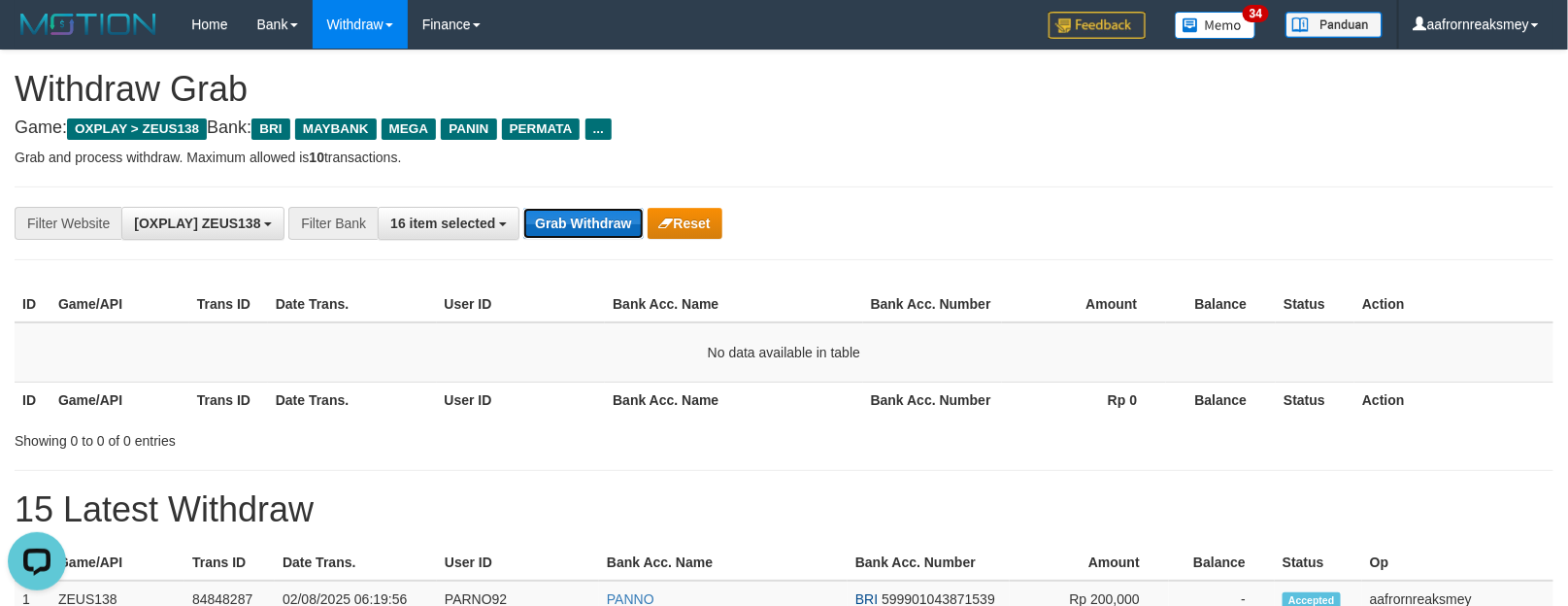 click on "Grab Withdraw" at bounding box center [583, 223] 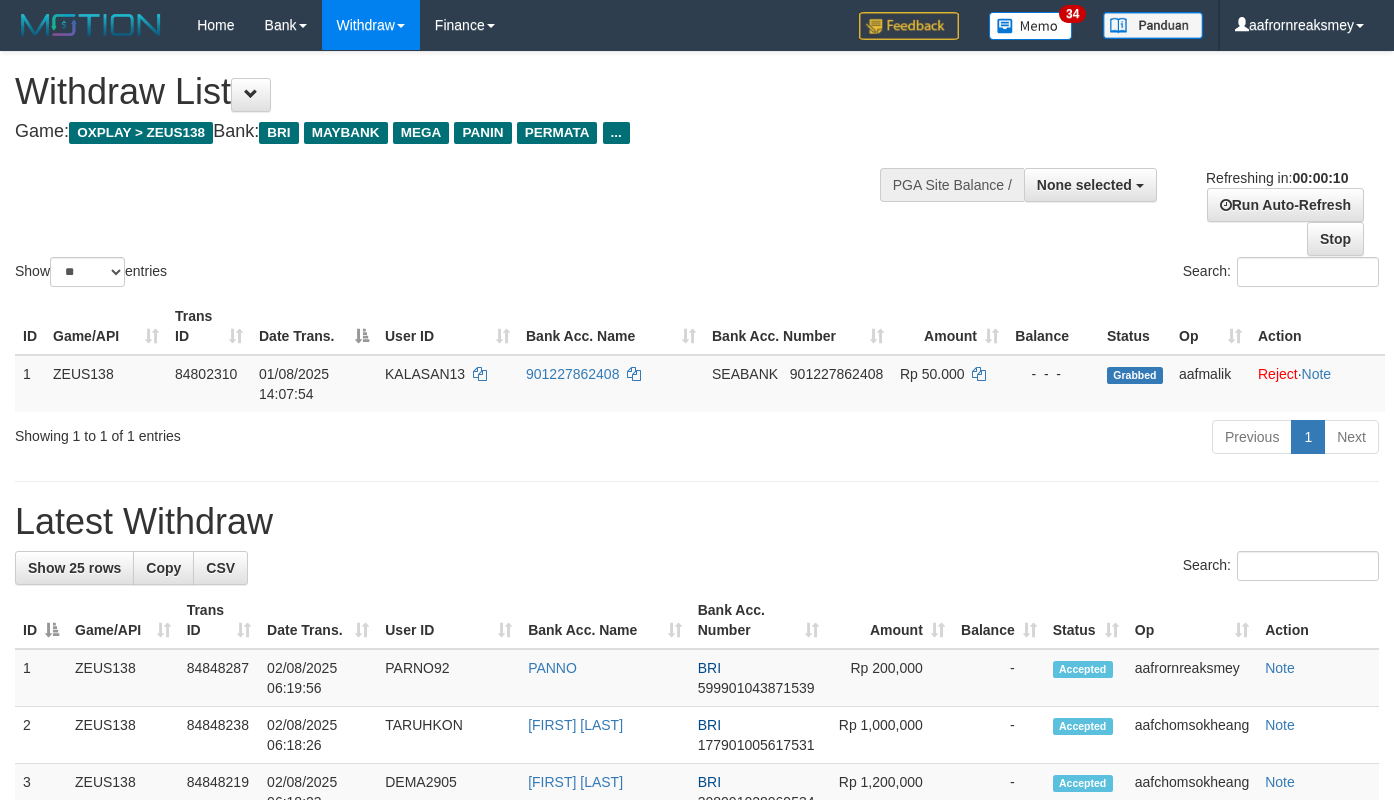 select 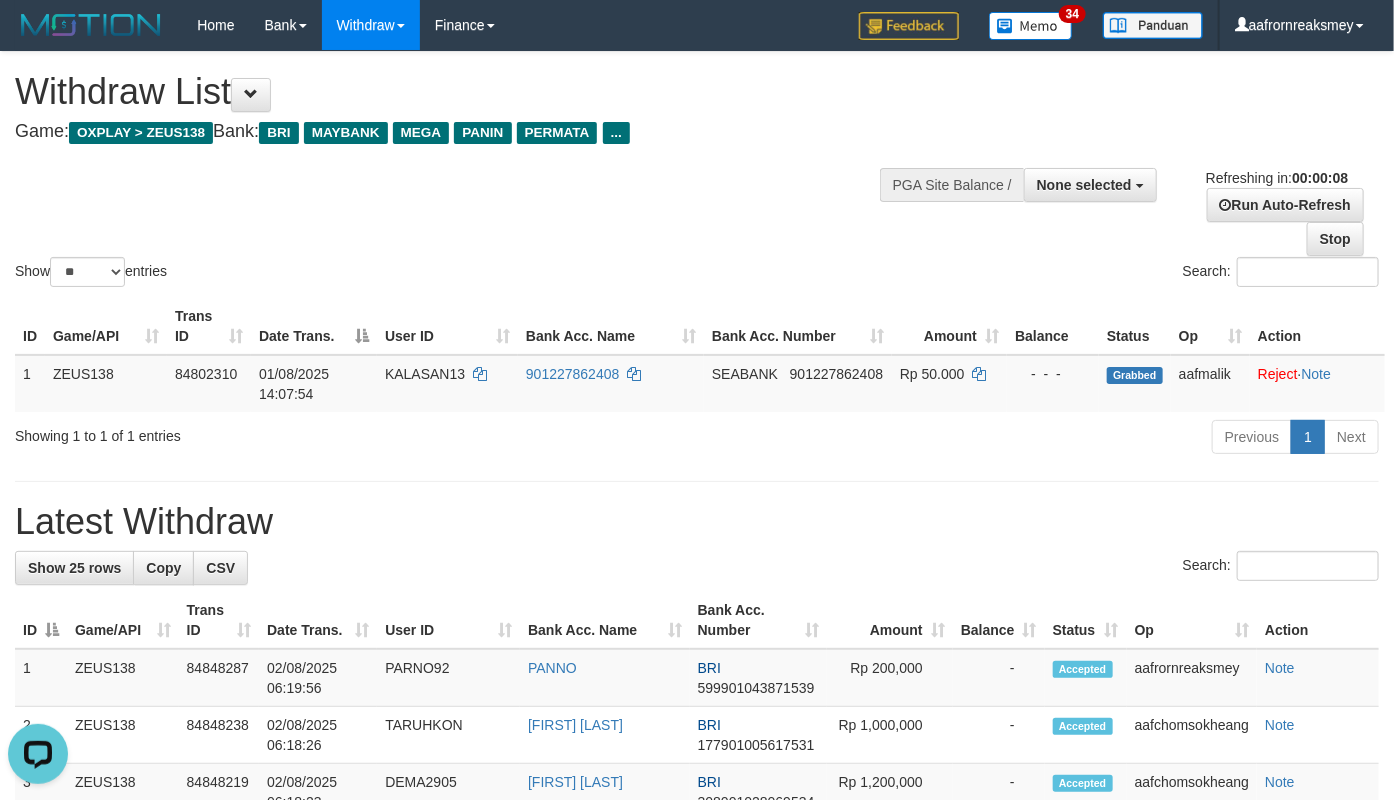 scroll, scrollTop: 0, scrollLeft: 0, axis: both 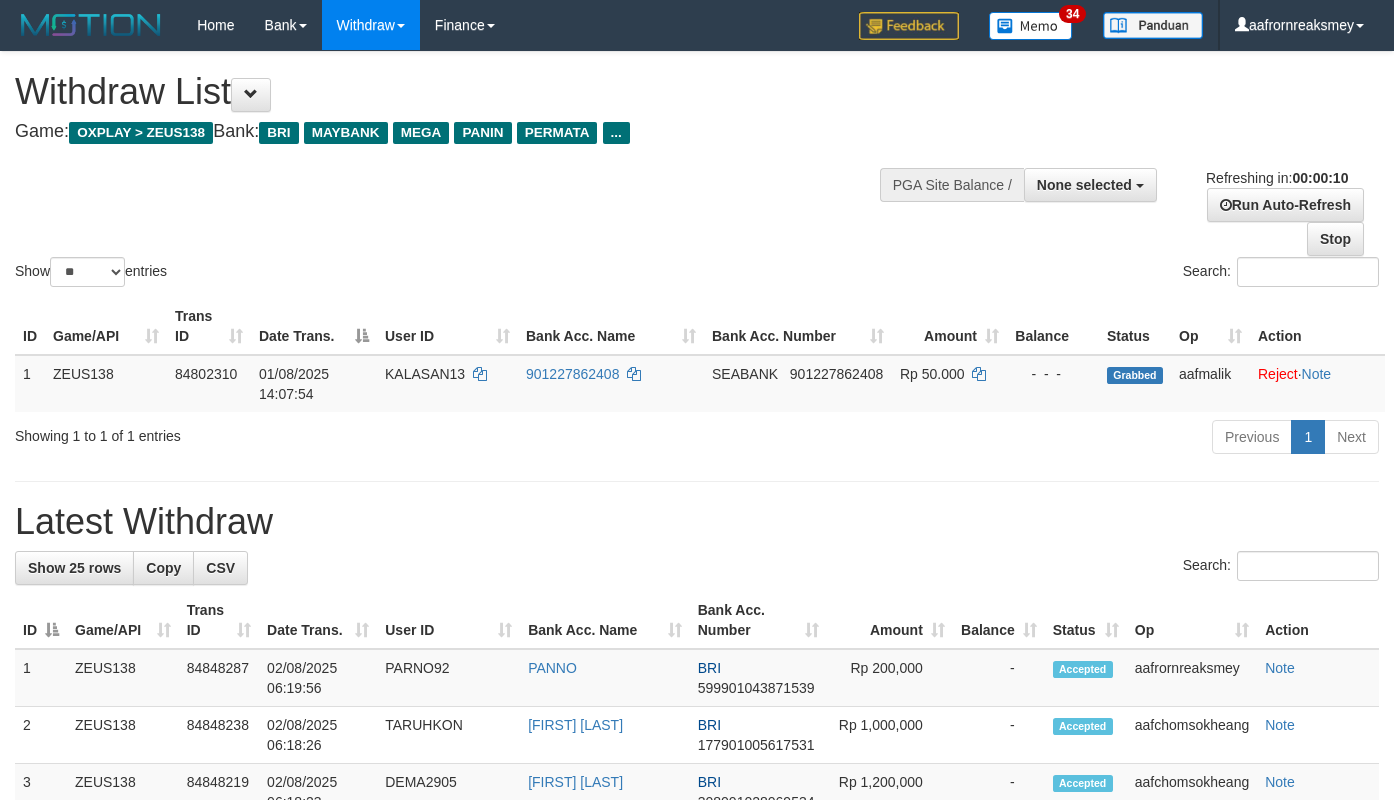 select 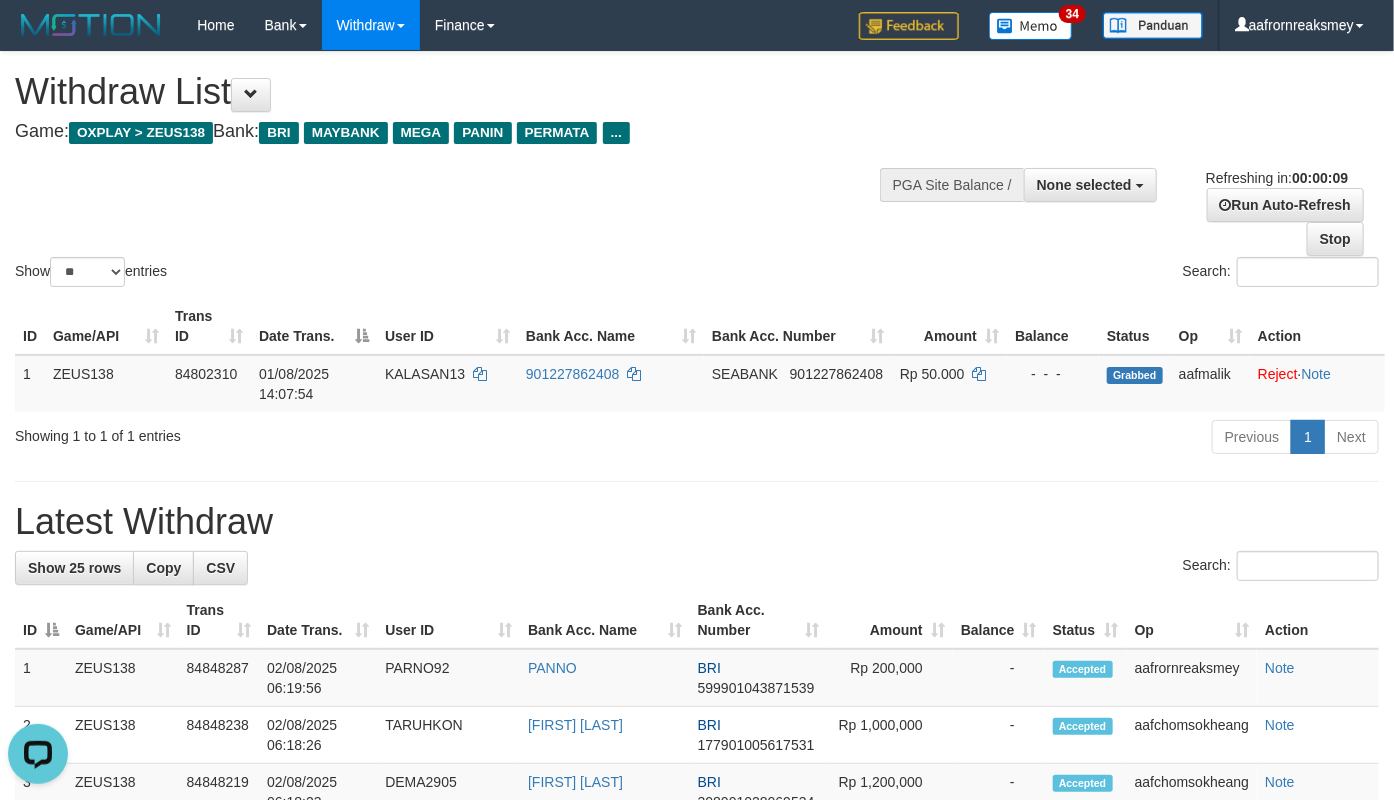 scroll, scrollTop: 0, scrollLeft: 0, axis: both 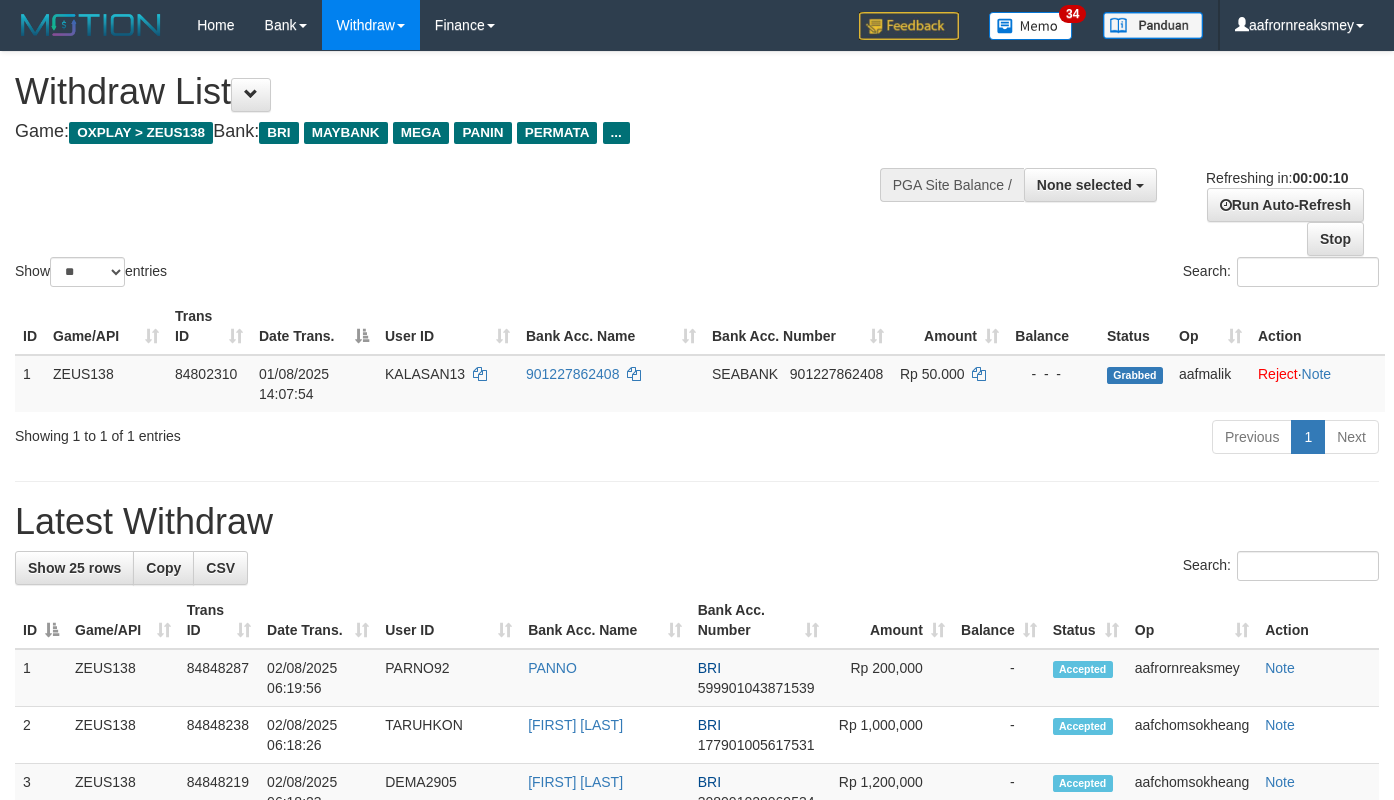 select 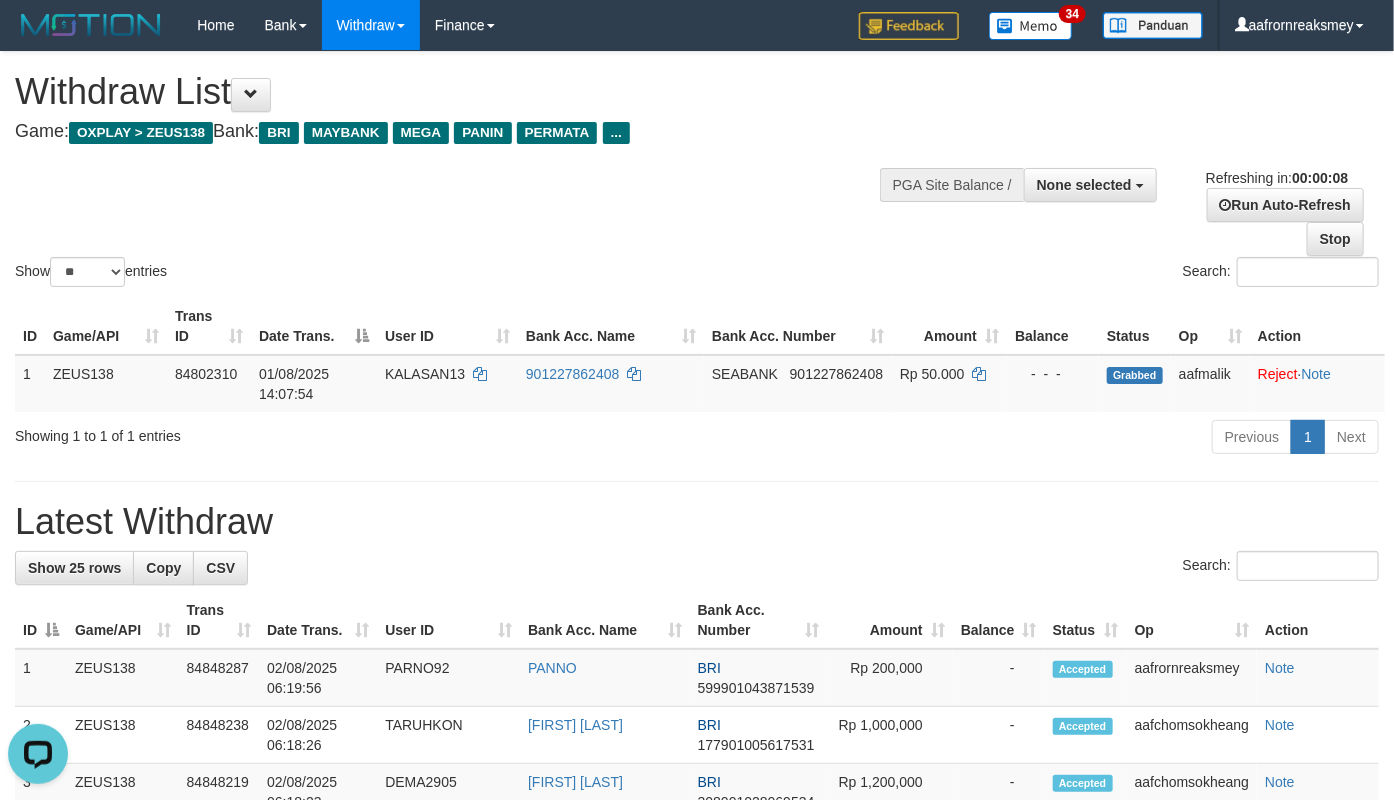 scroll, scrollTop: 0, scrollLeft: 0, axis: both 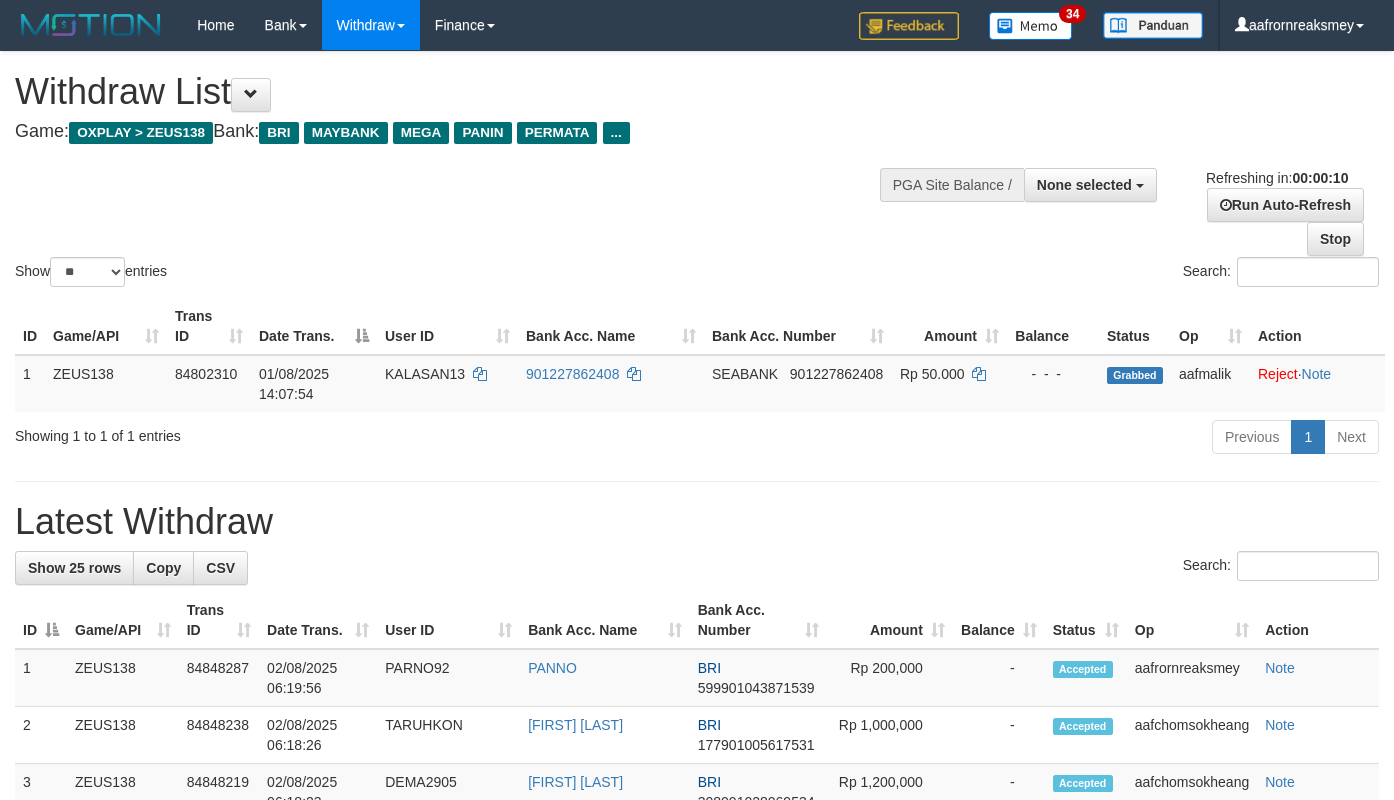 select 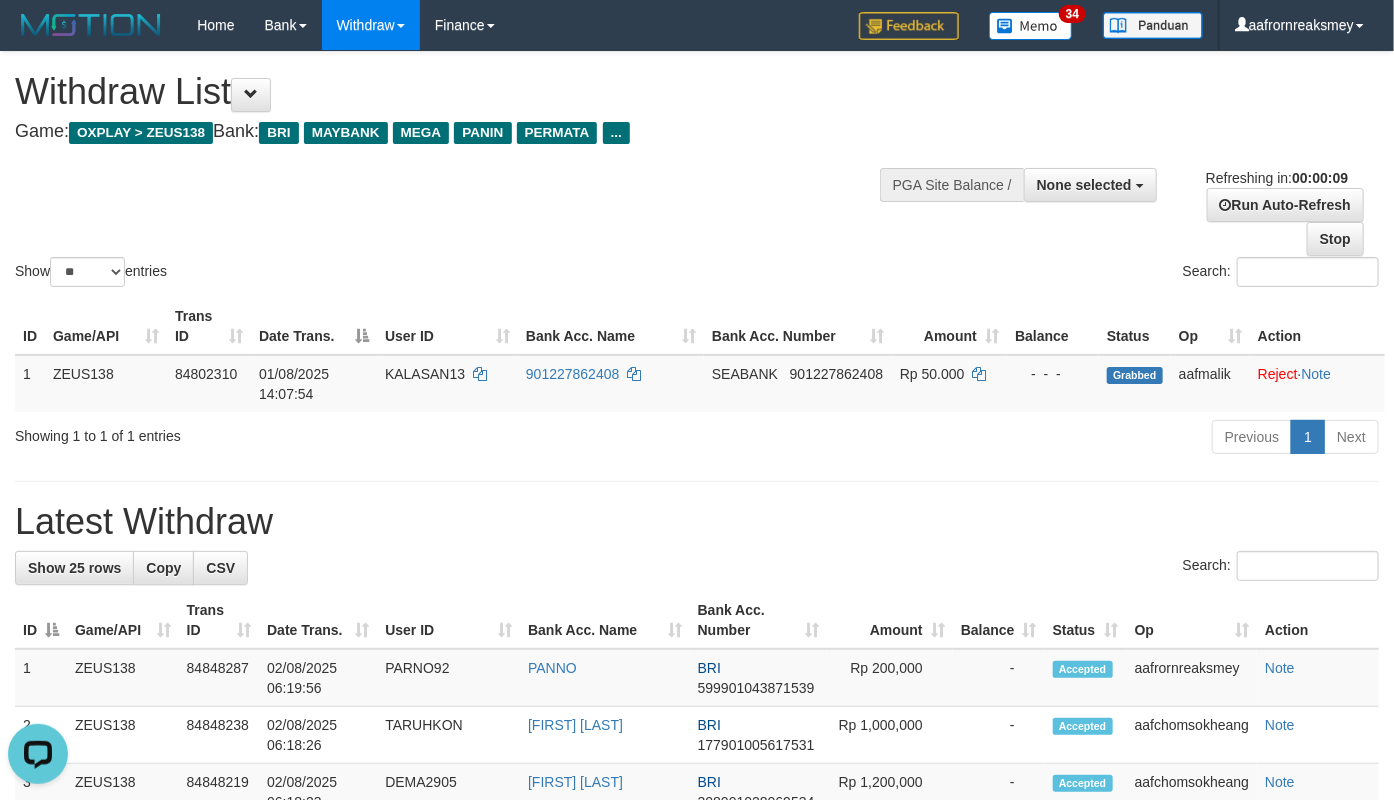 scroll, scrollTop: 0, scrollLeft: 0, axis: both 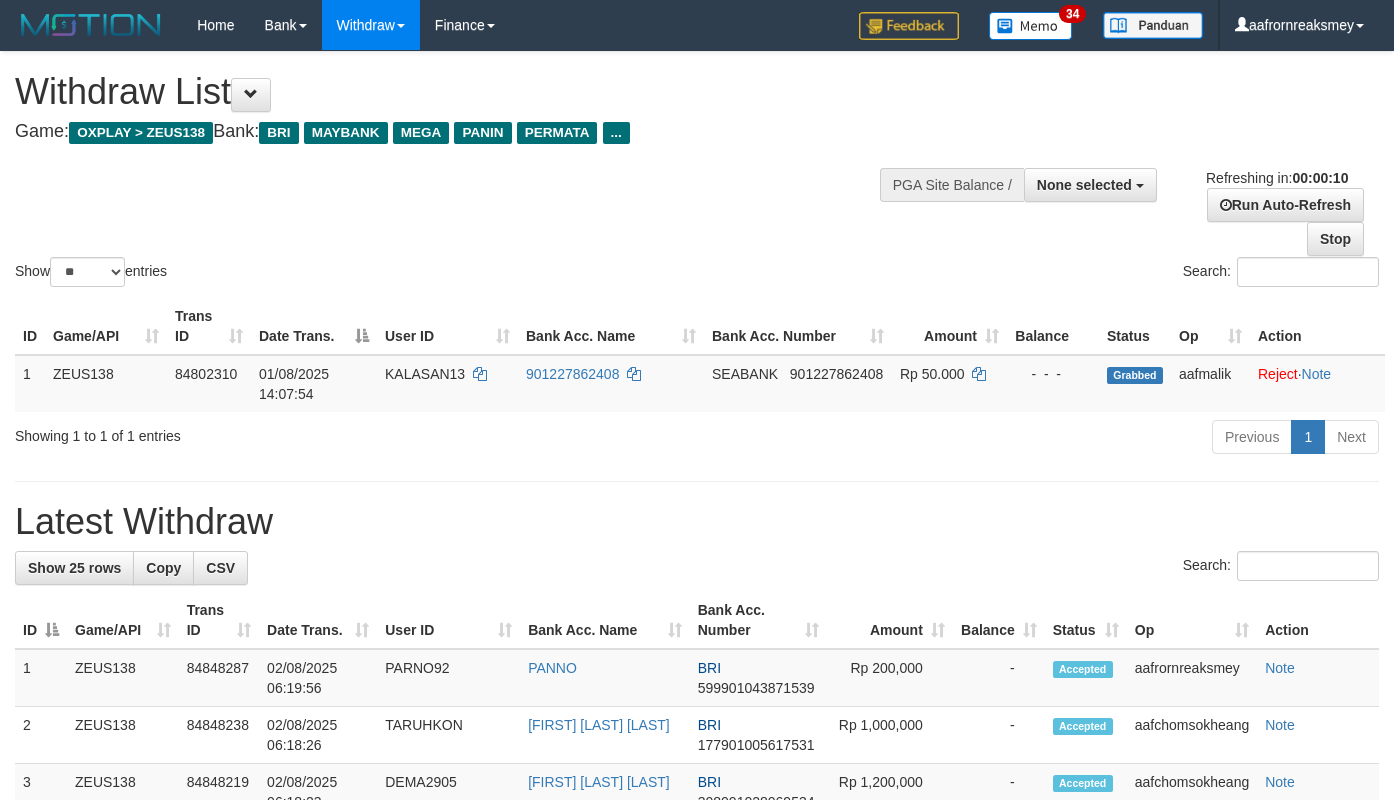 select 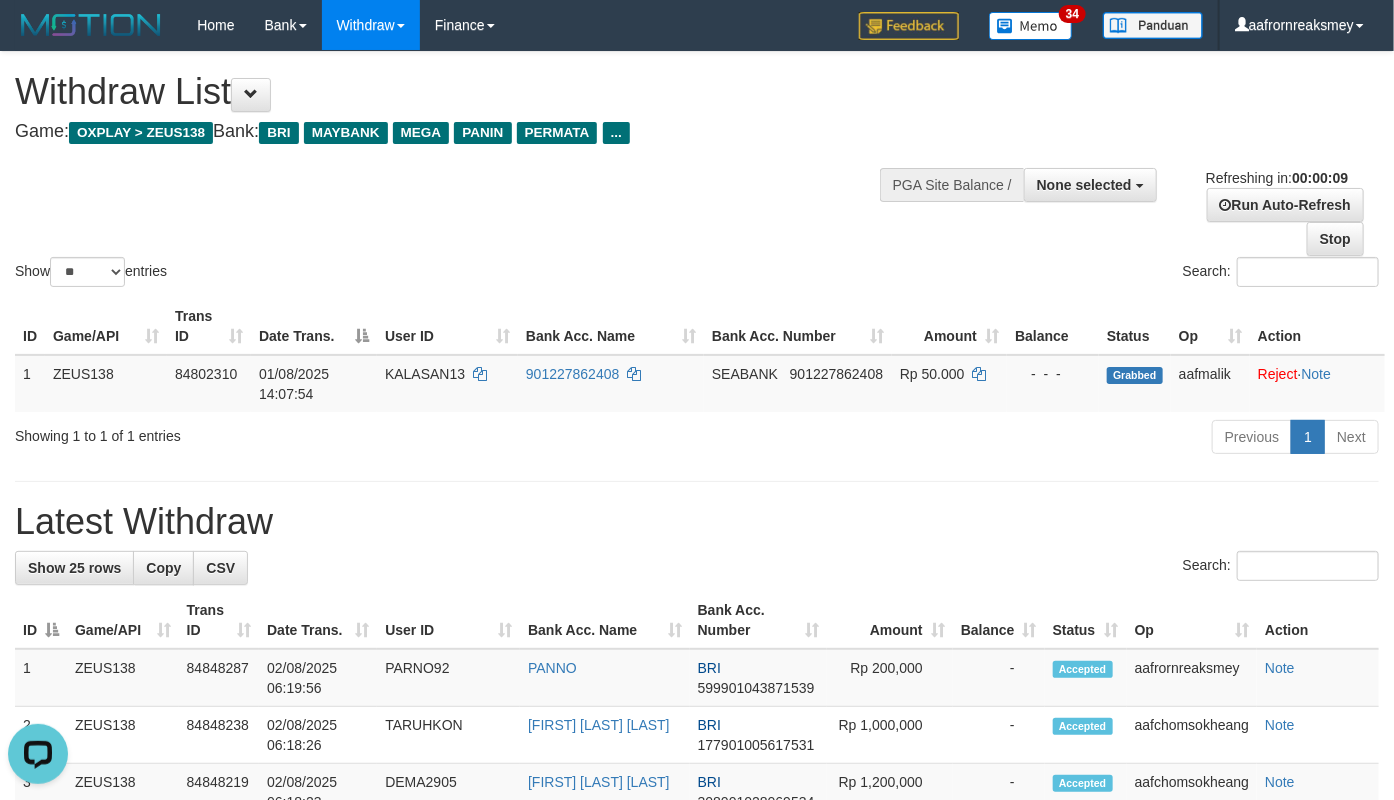 scroll, scrollTop: 0, scrollLeft: 0, axis: both 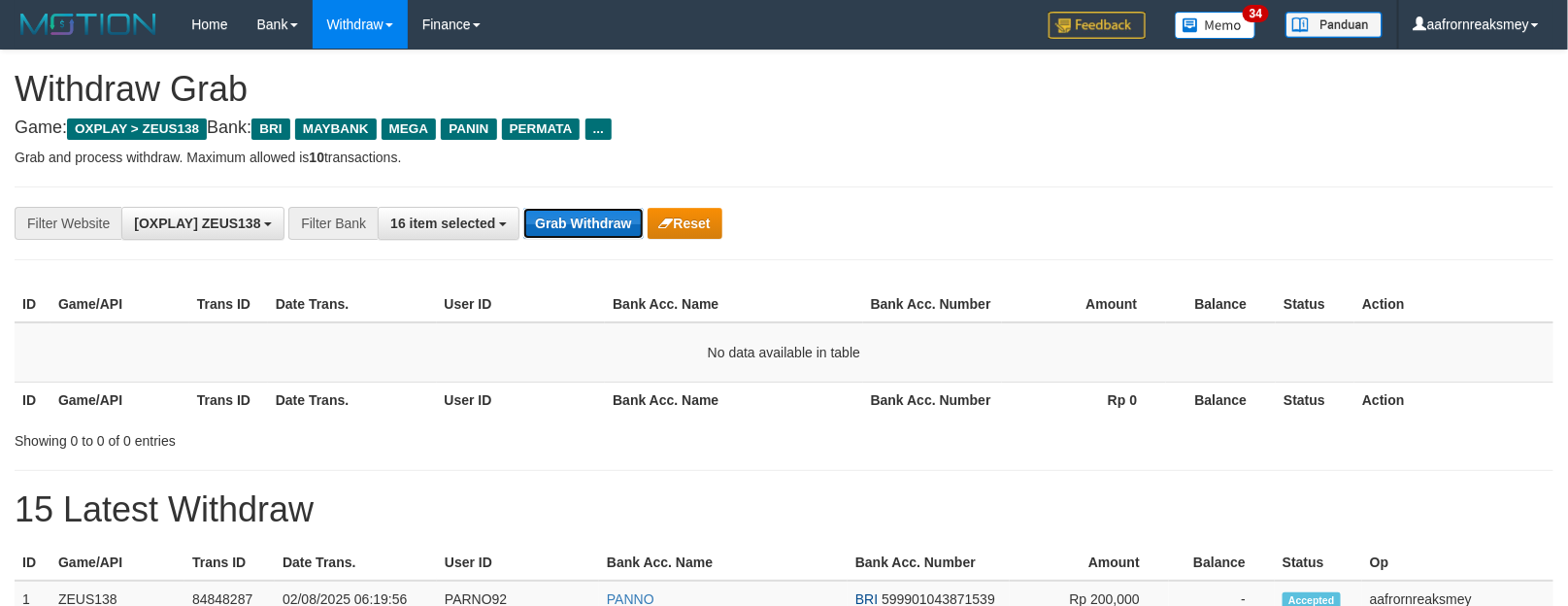 click on "Grab Withdraw" at bounding box center [583, 223] 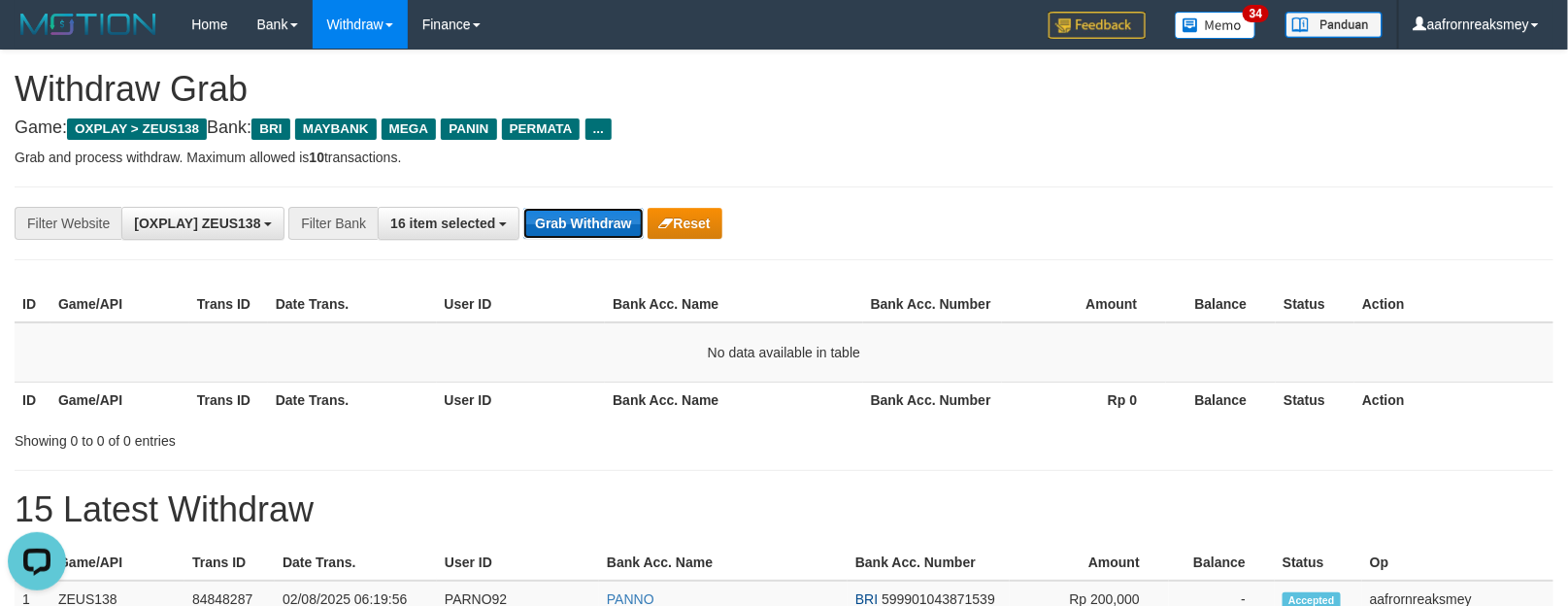 scroll, scrollTop: 0, scrollLeft: 0, axis: both 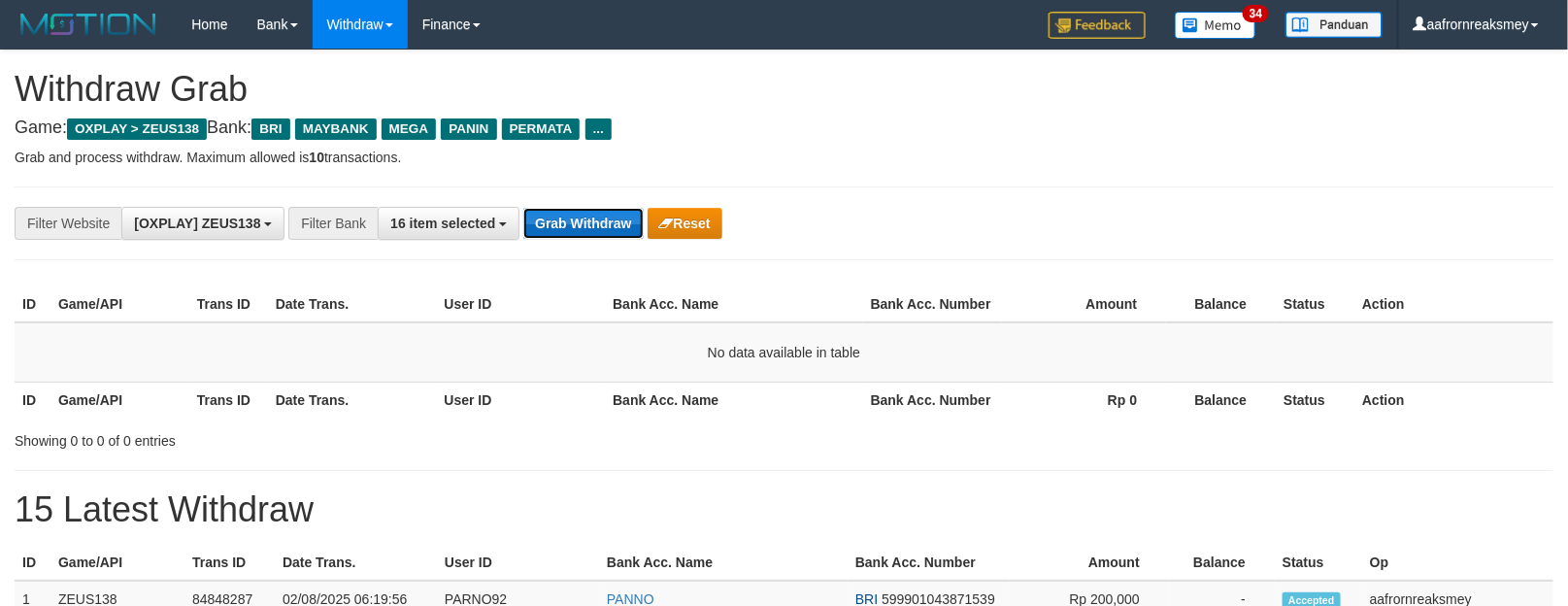 drag, startPoint x: 0, startPoint y: 0, endPoint x: 585, endPoint y: 235, distance: 630.4364 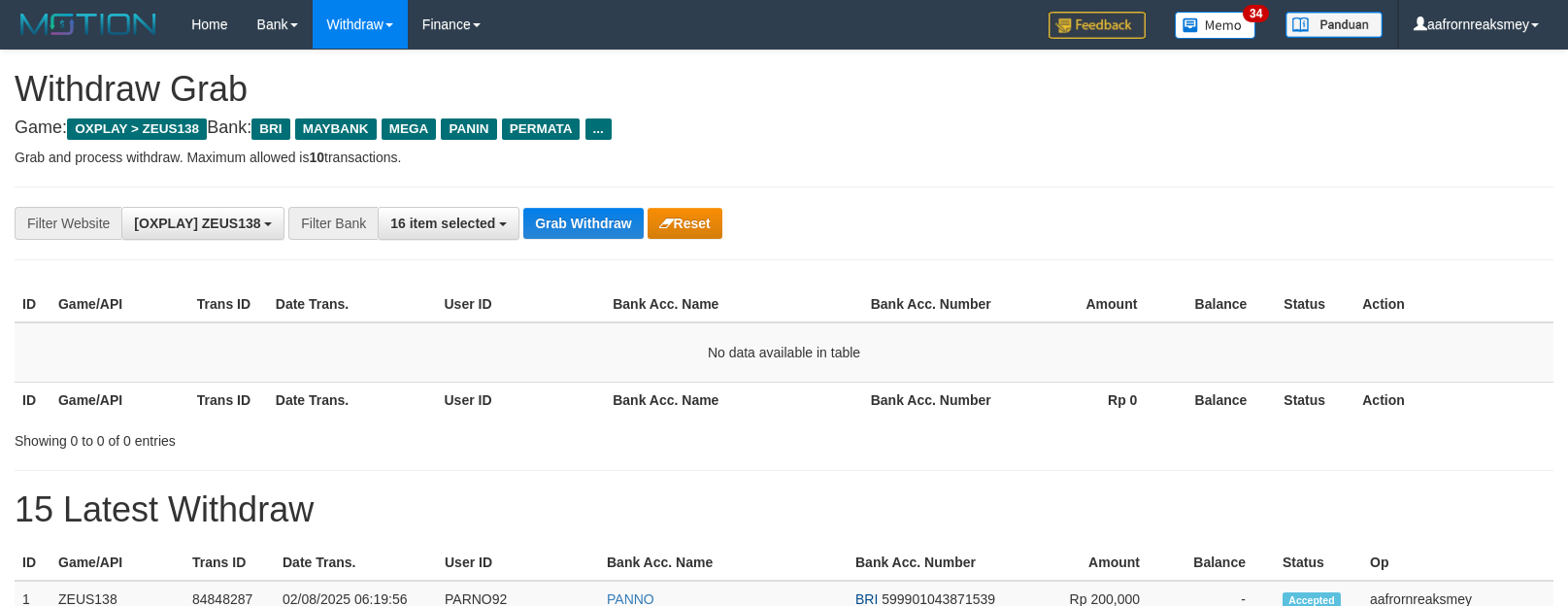 scroll, scrollTop: 0, scrollLeft: 0, axis: both 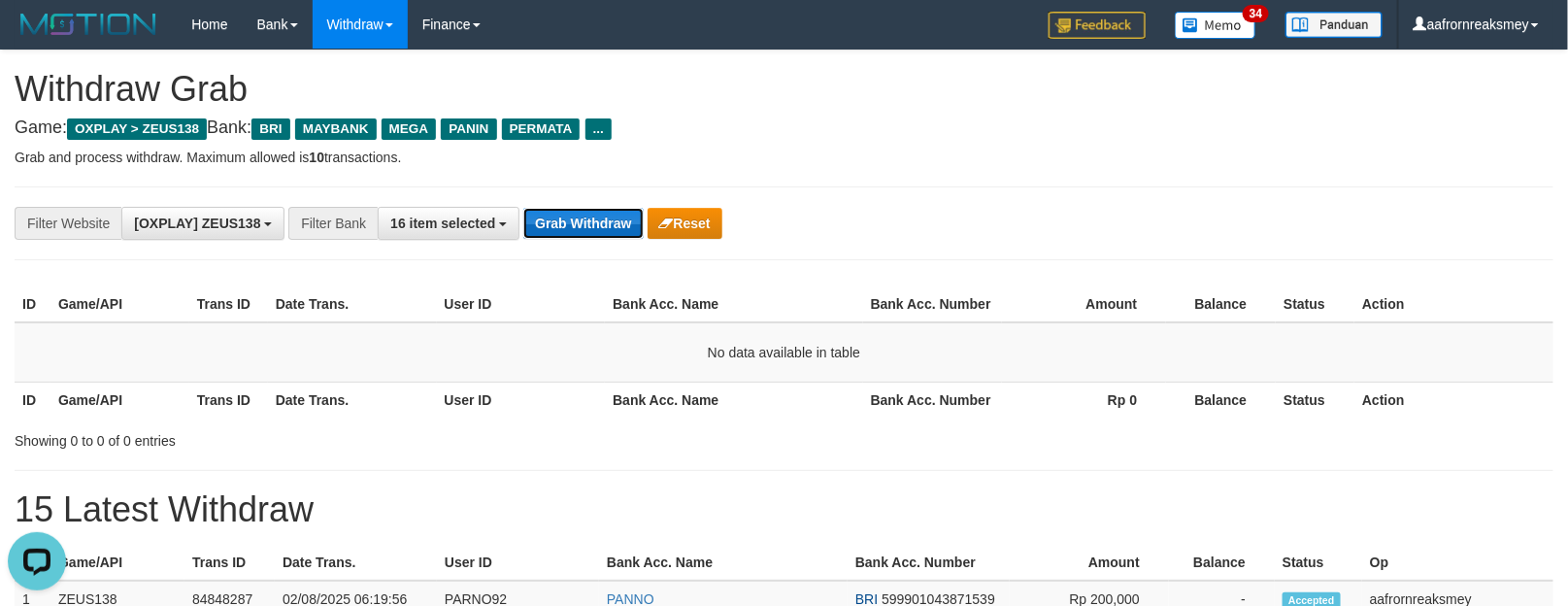 click on "Grab Withdraw" at bounding box center [583, 223] 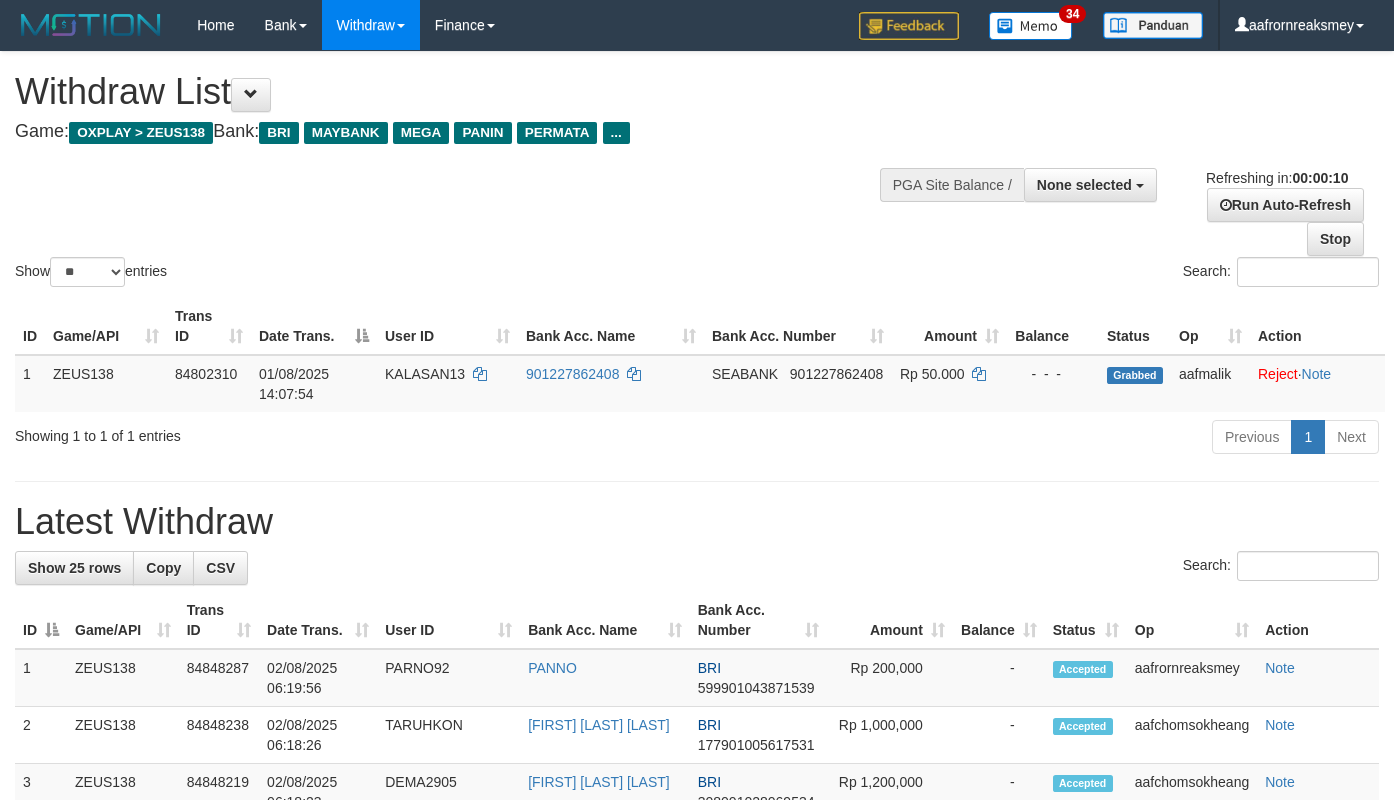 select 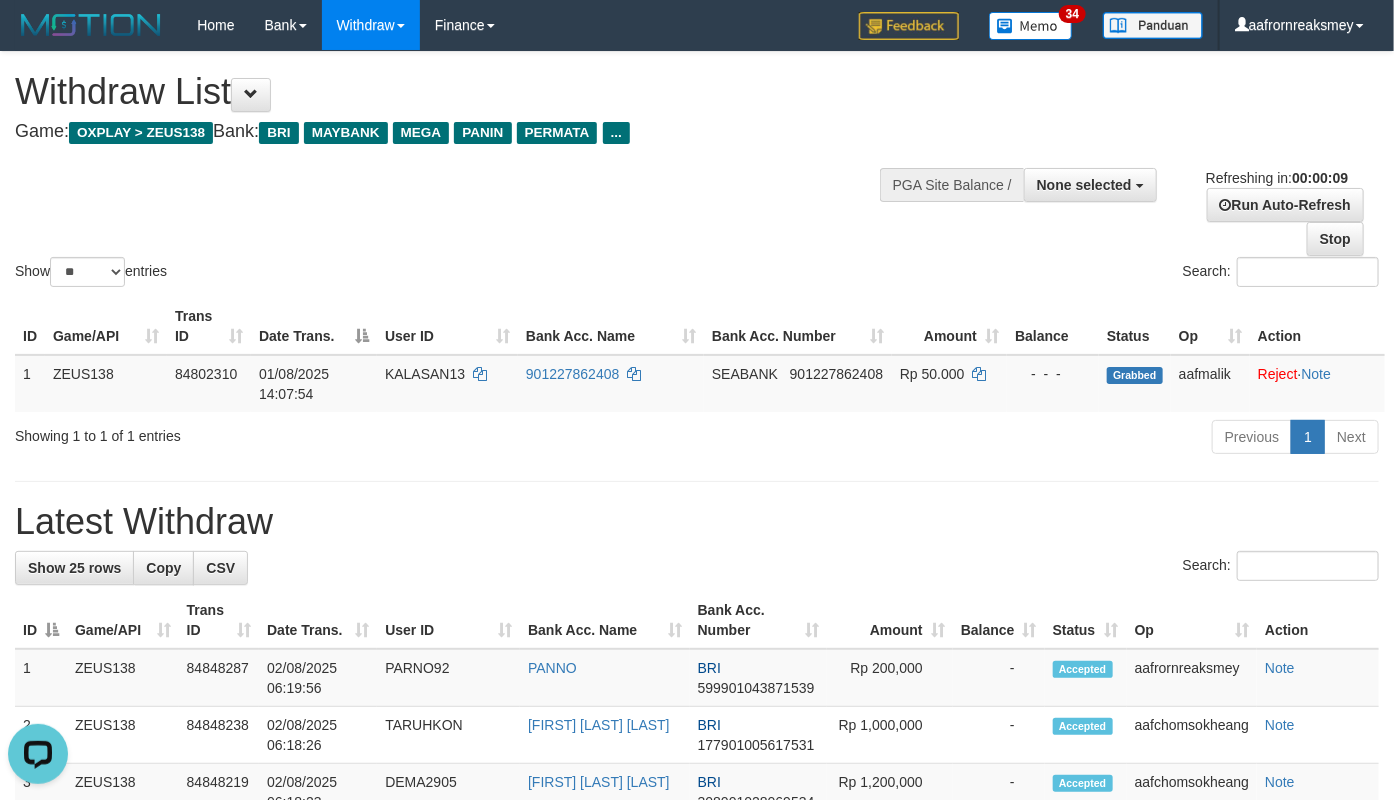 scroll, scrollTop: 0, scrollLeft: 0, axis: both 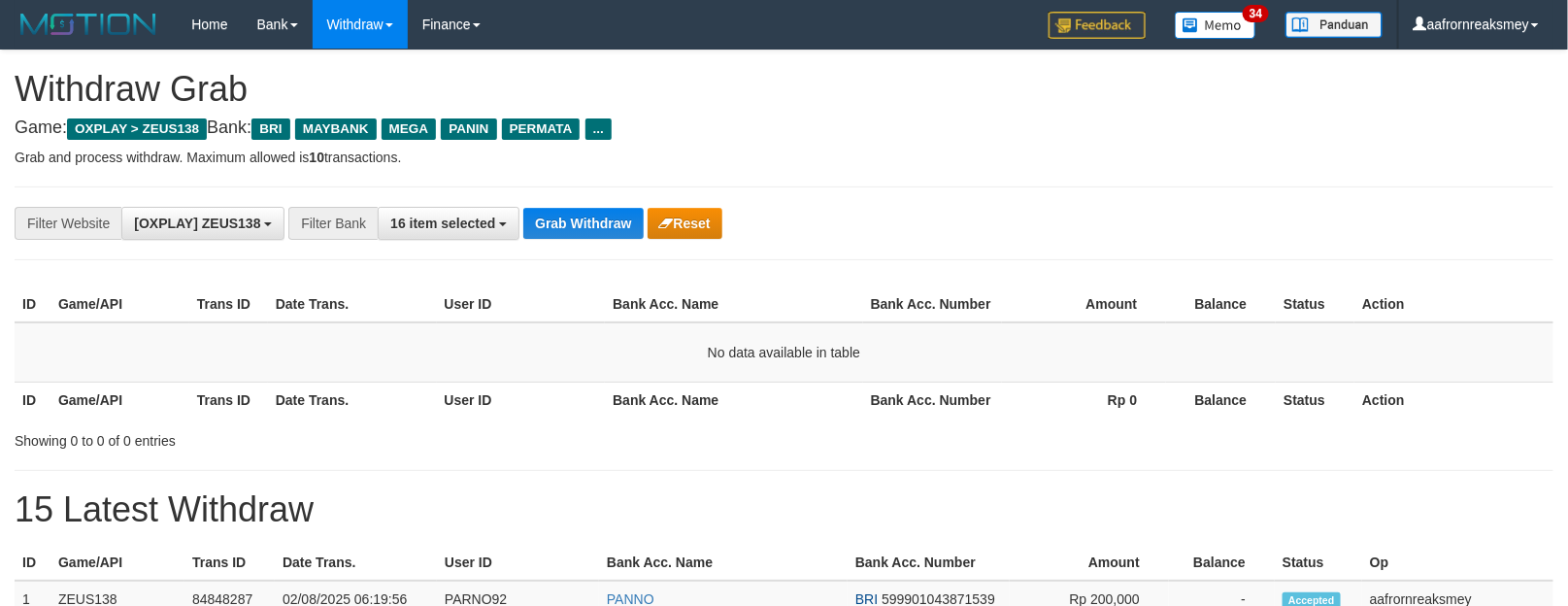 click on "Grab Withdraw" at bounding box center [583, 223] 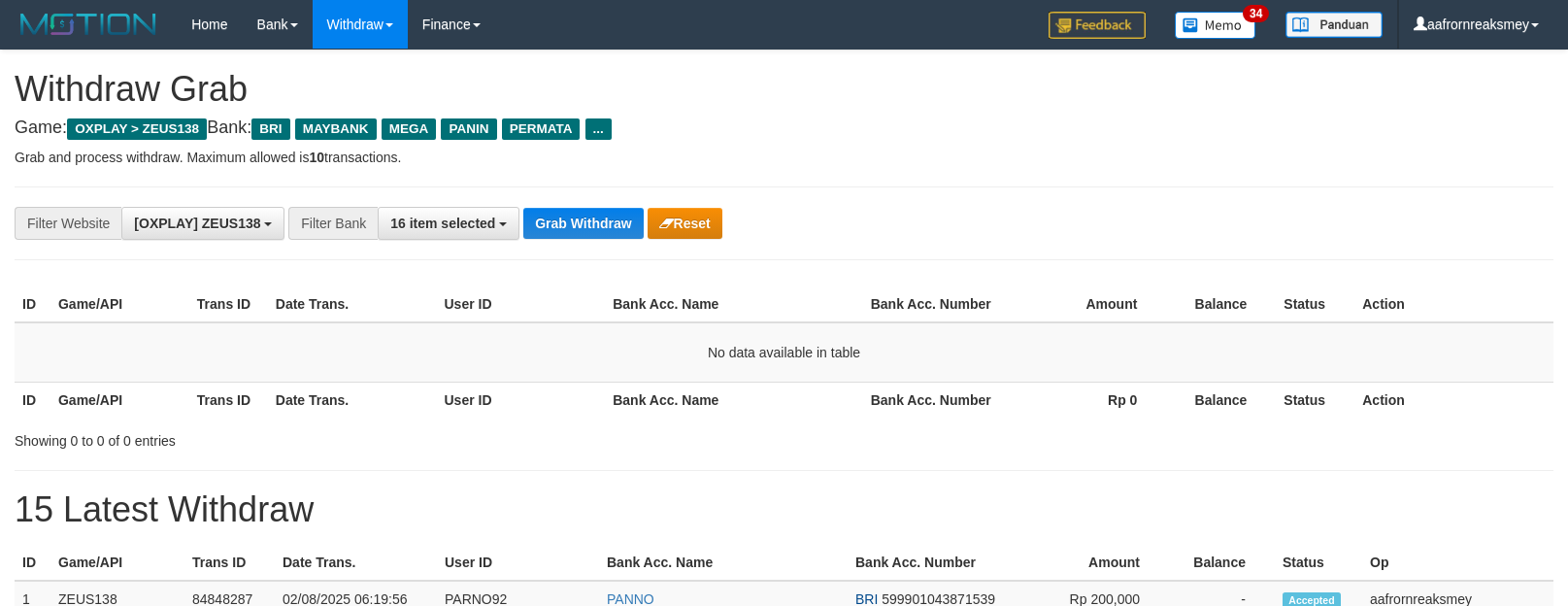 scroll, scrollTop: 0, scrollLeft: 0, axis: both 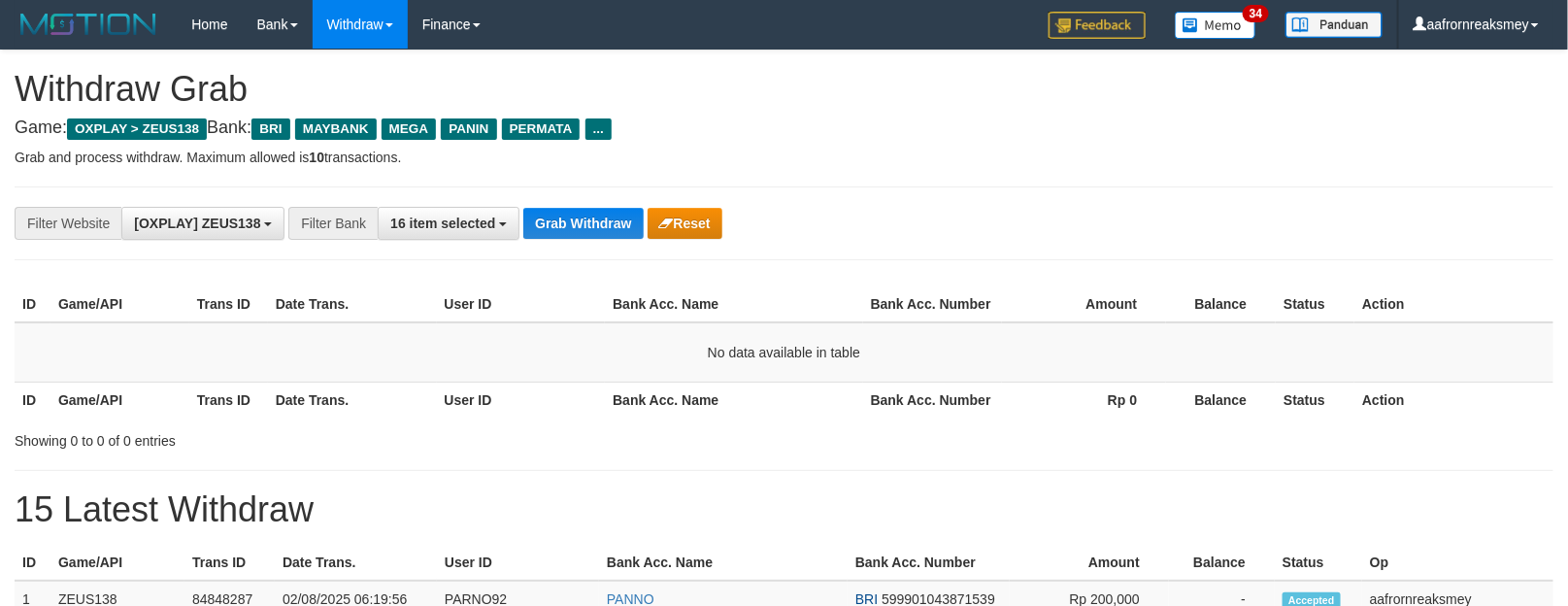 click on "Grab Withdraw" at bounding box center [583, 223] 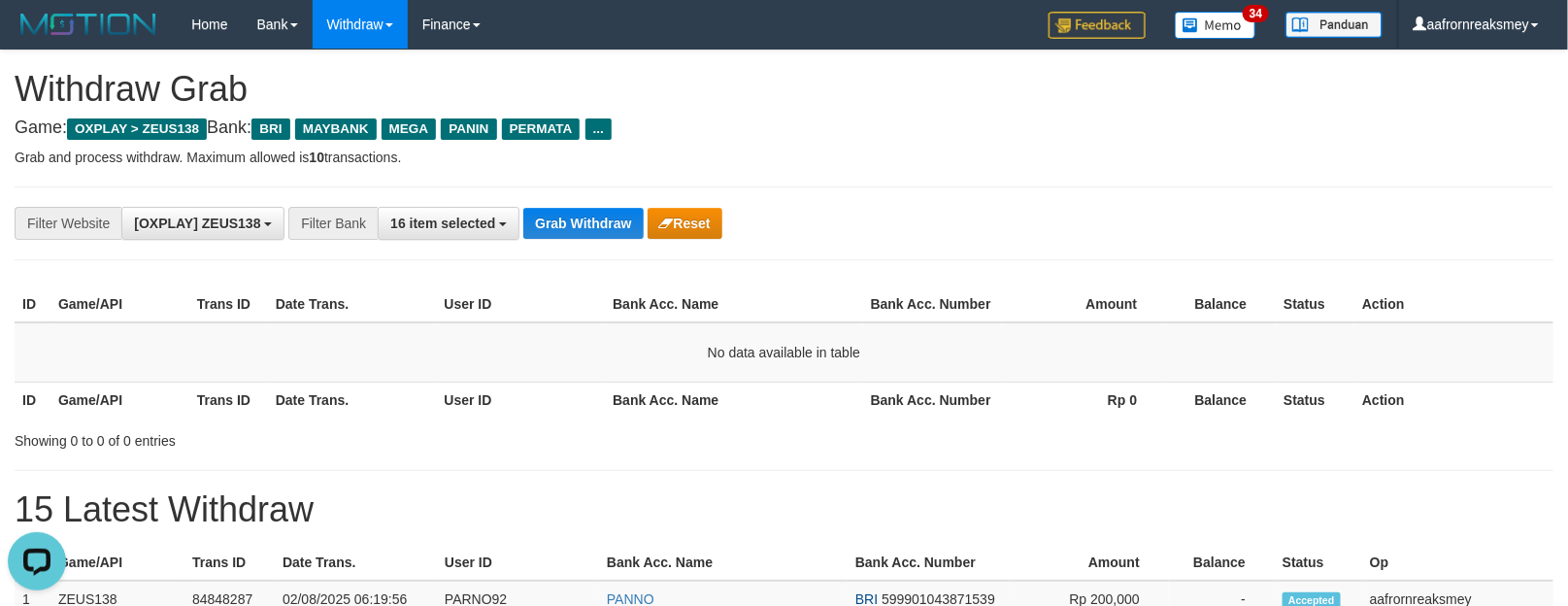 scroll, scrollTop: 0, scrollLeft: 0, axis: both 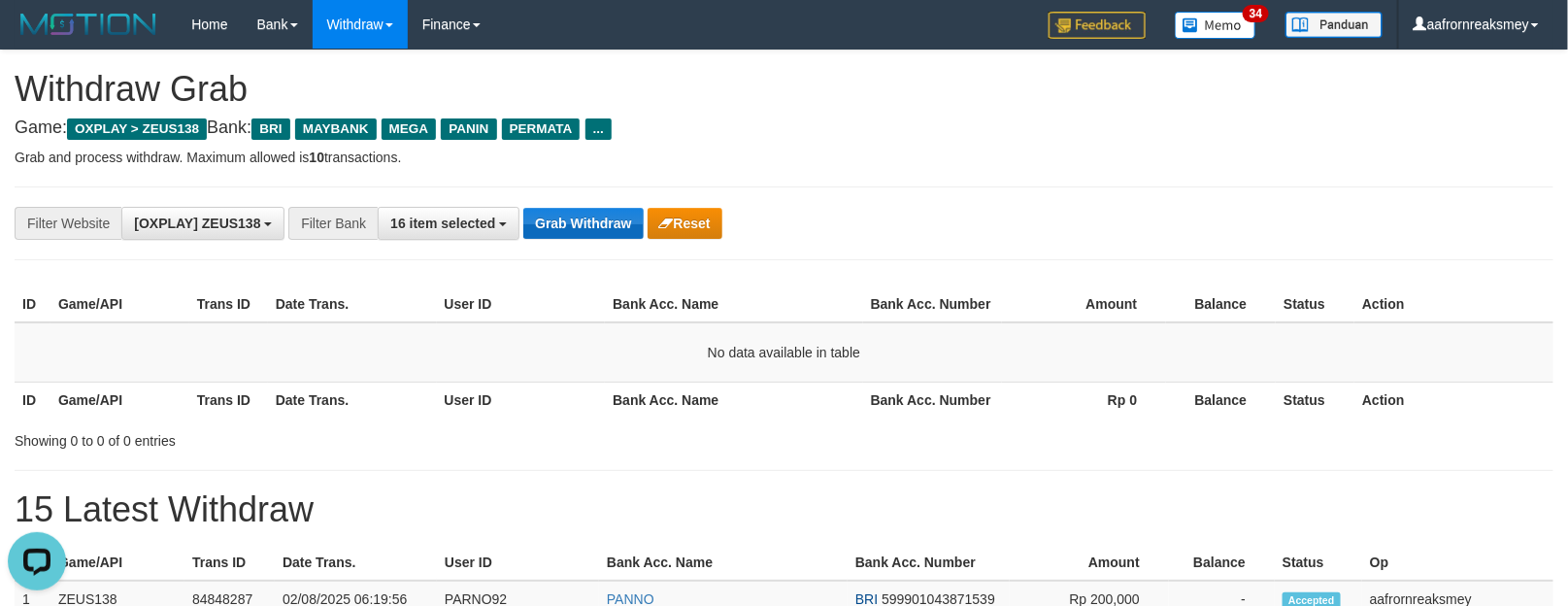 click on "Grab Withdraw" at bounding box center (583, 223) 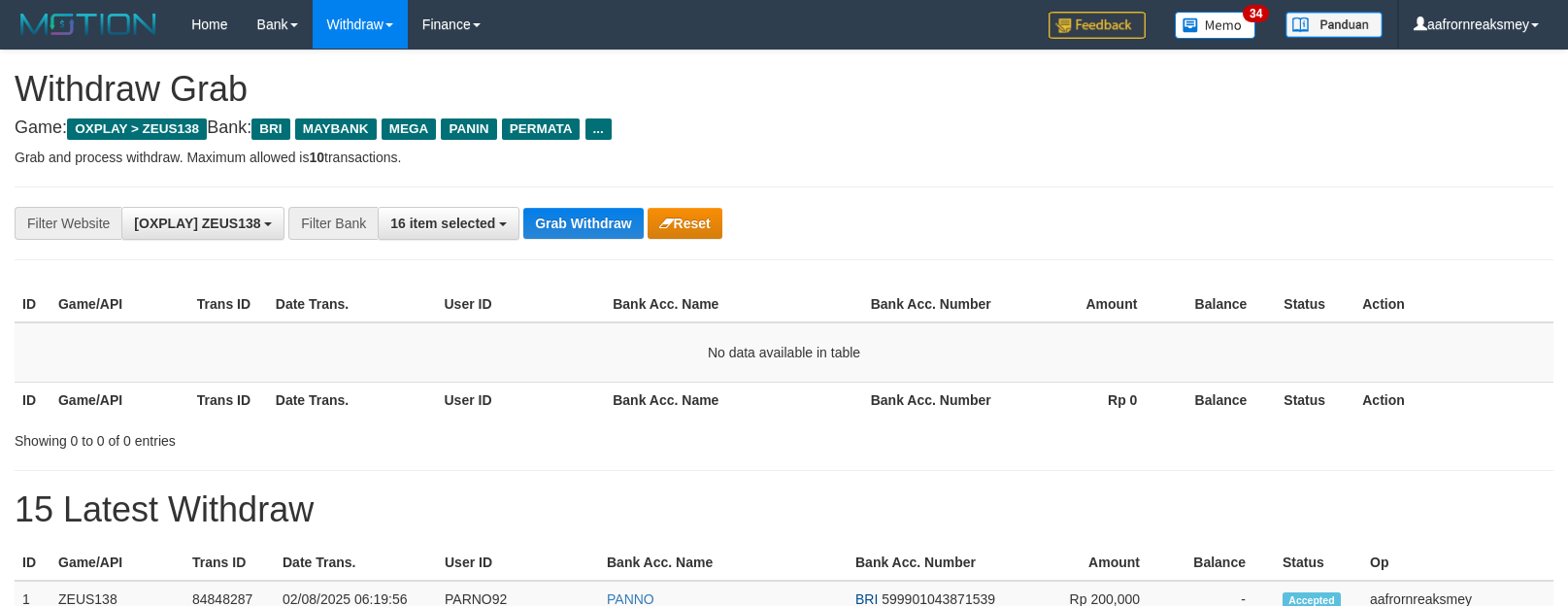 scroll, scrollTop: 0, scrollLeft: 0, axis: both 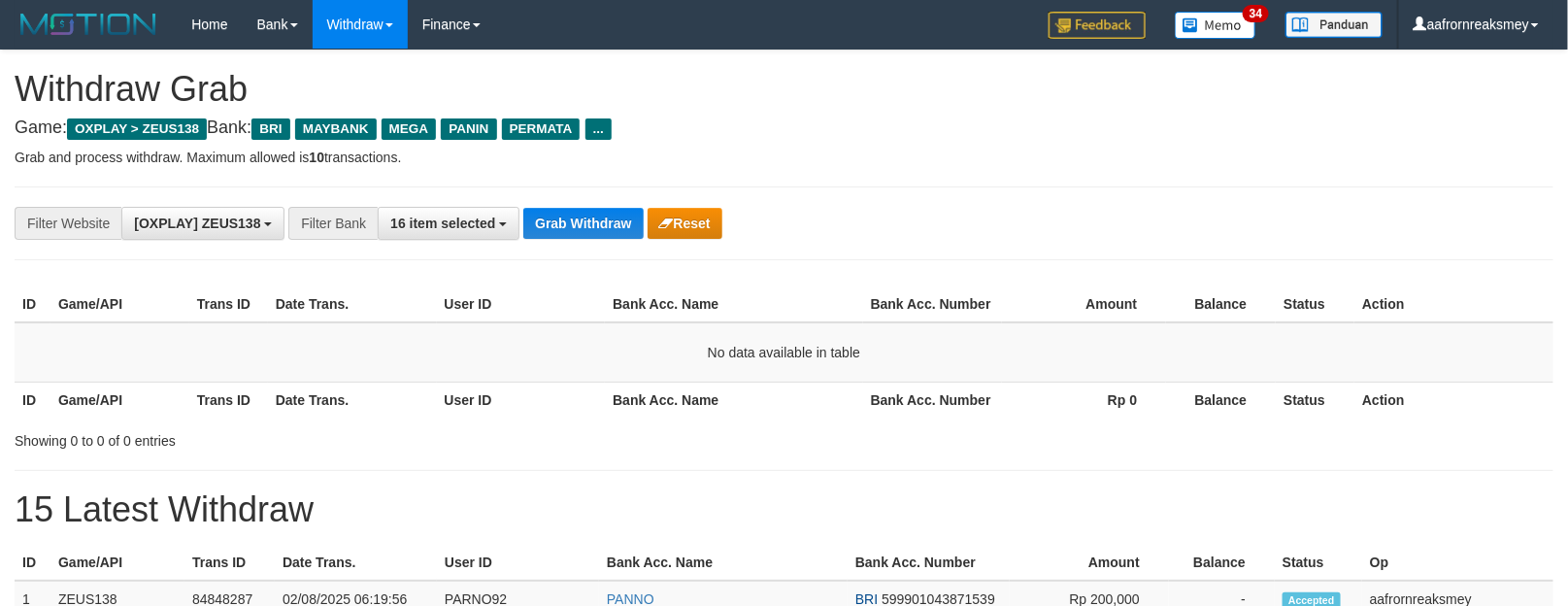 click on "**********" at bounding box center [784, 223] 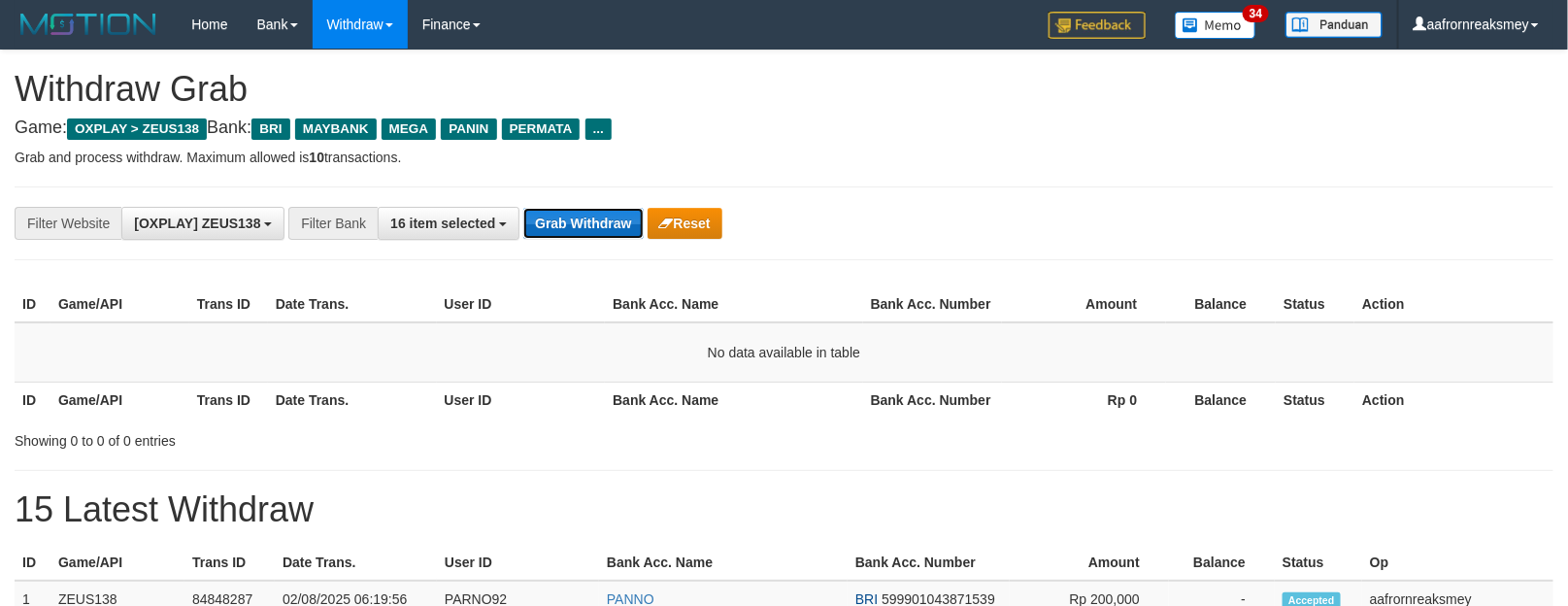 click on "Grab Withdraw" at bounding box center (583, 223) 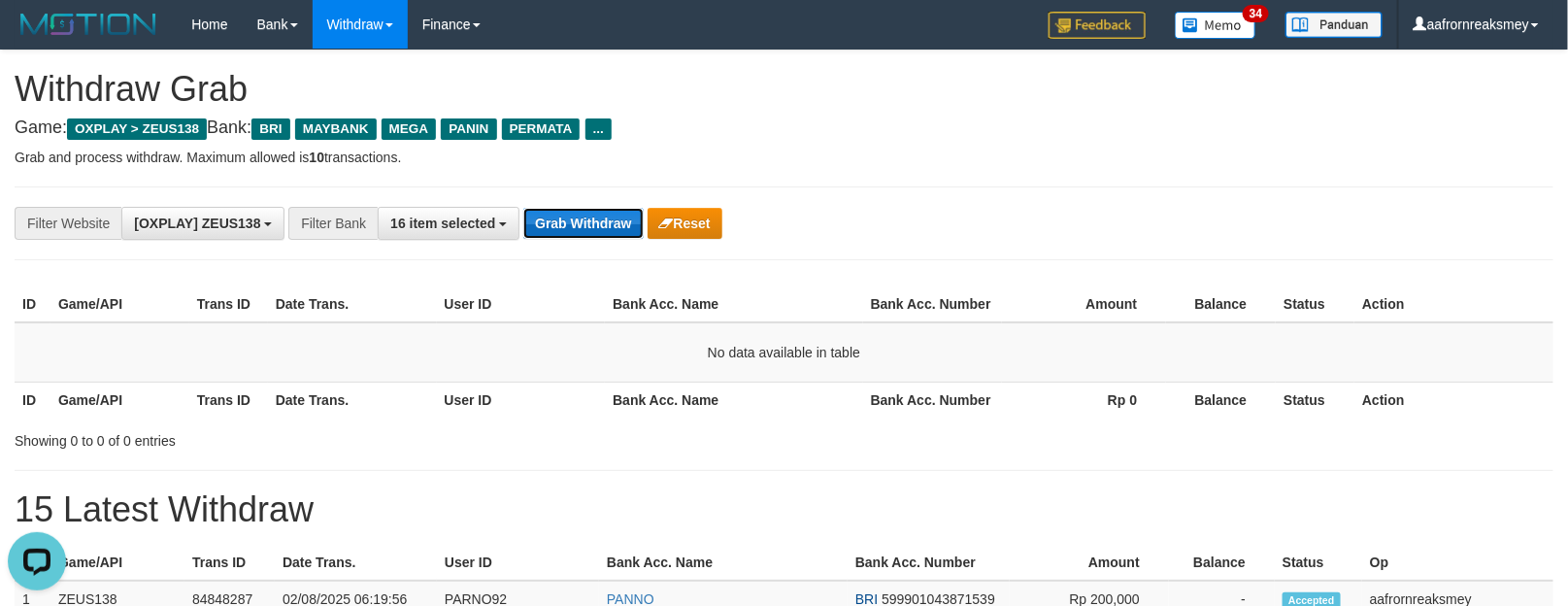 scroll, scrollTop: 0, scrollLeft: 0, axis: both 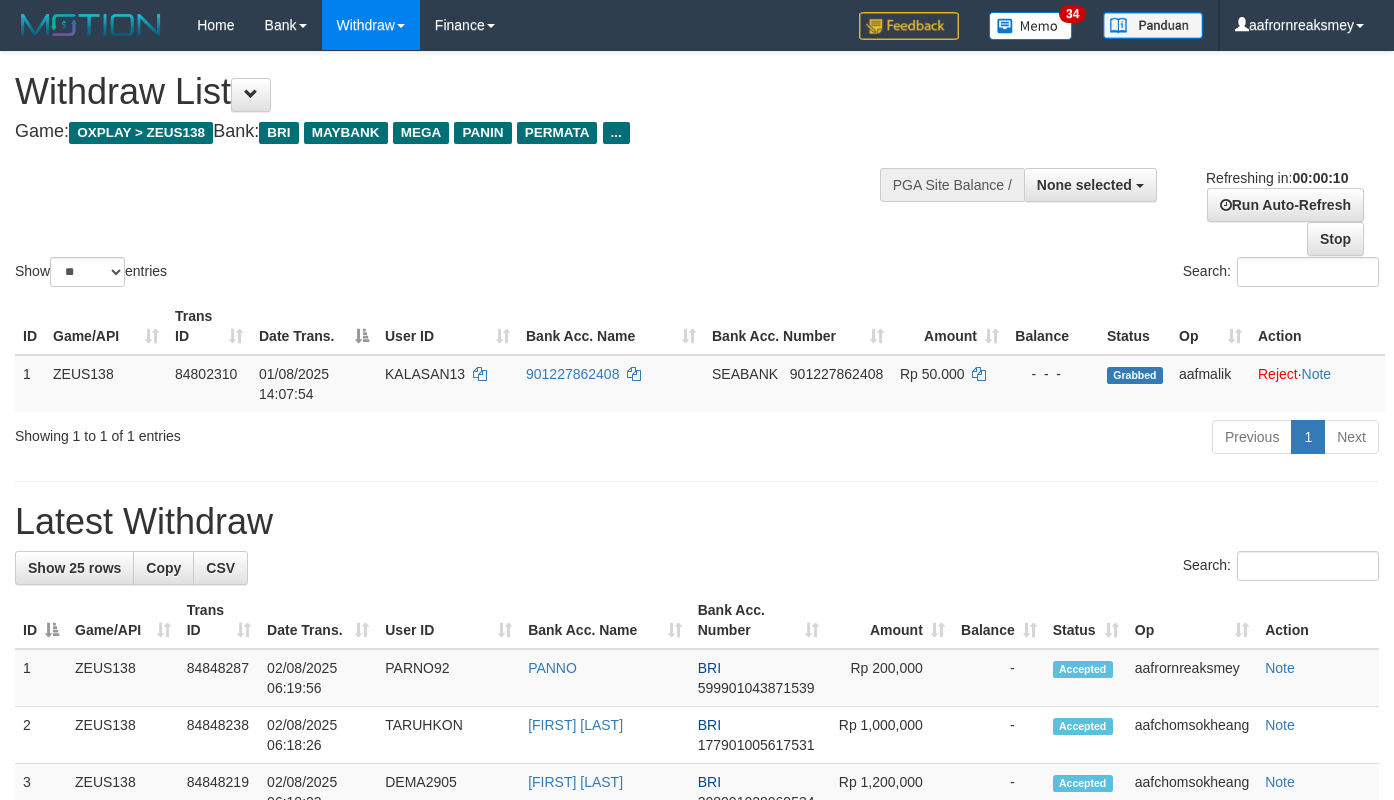 select 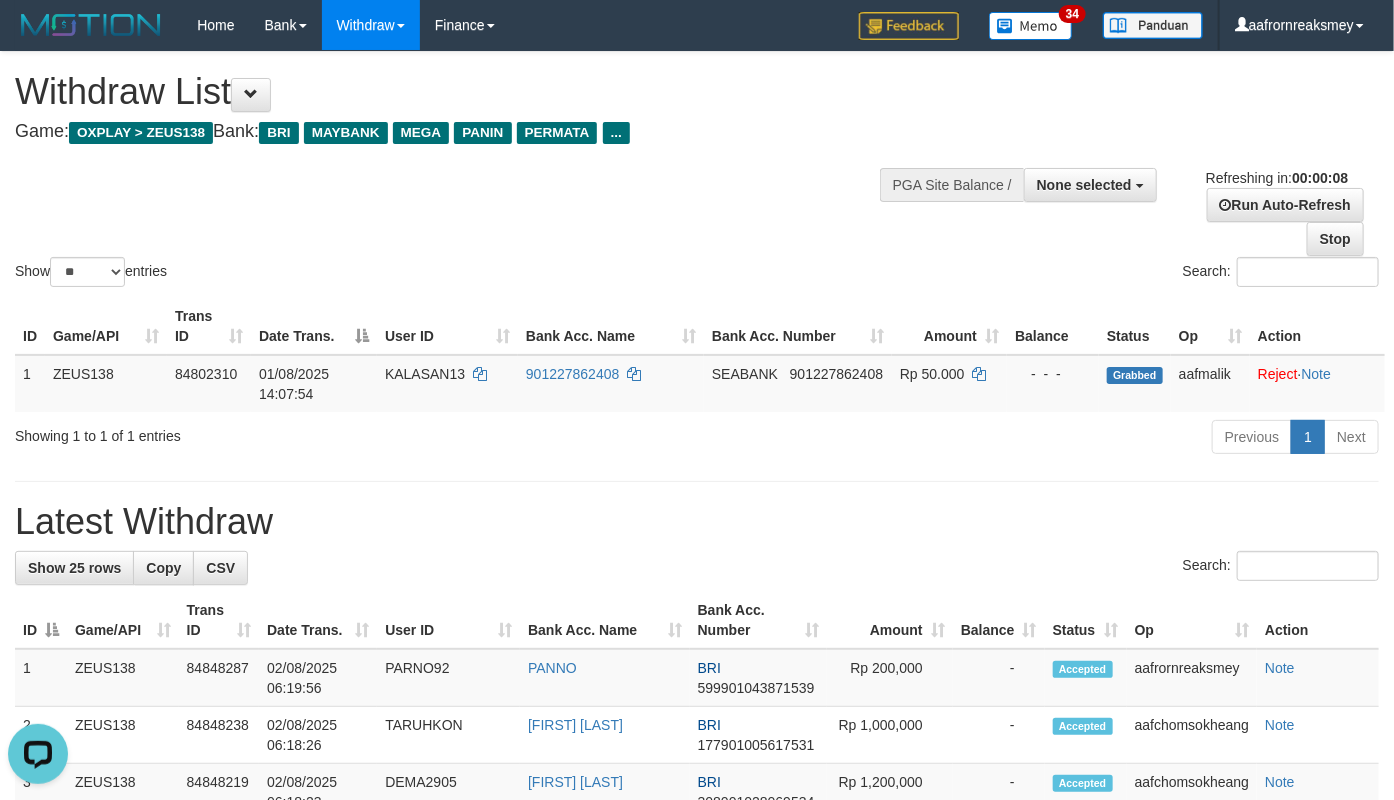 scroll, scrollTop: 0, scrollLeft: 0, axis: both 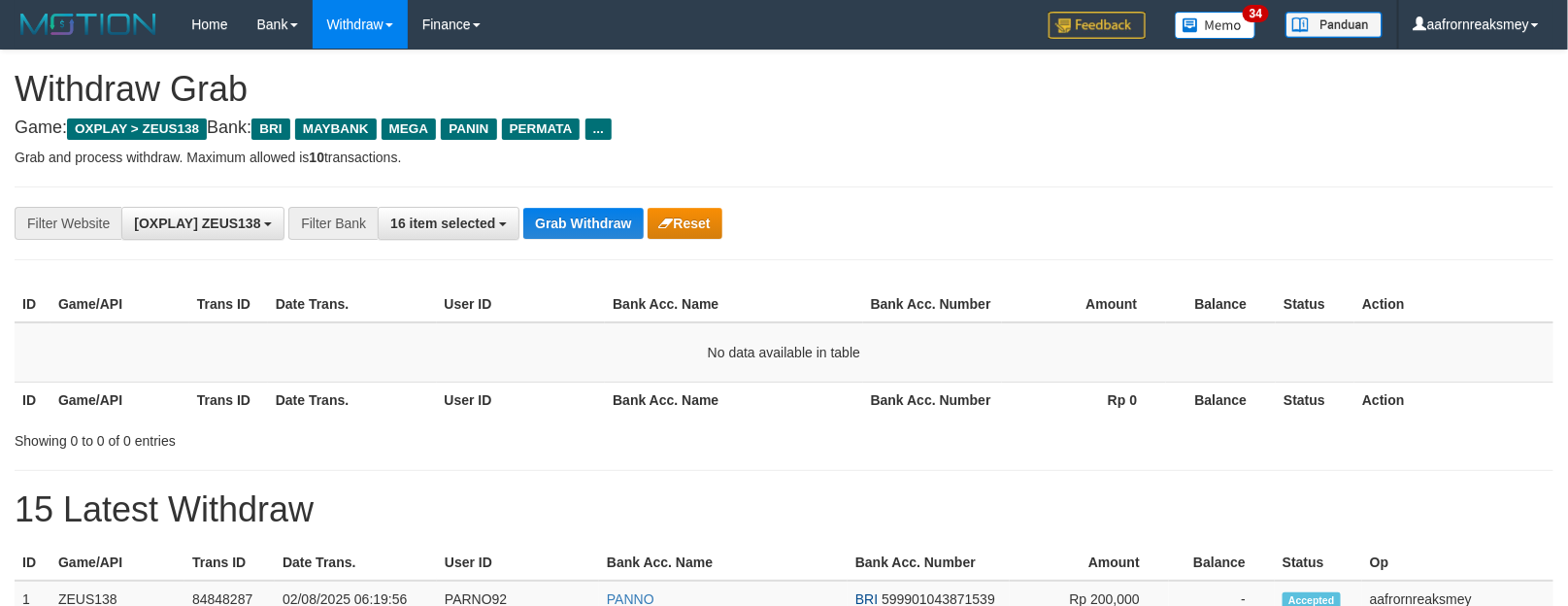 click on "**********" at bounding box center (784, 223) 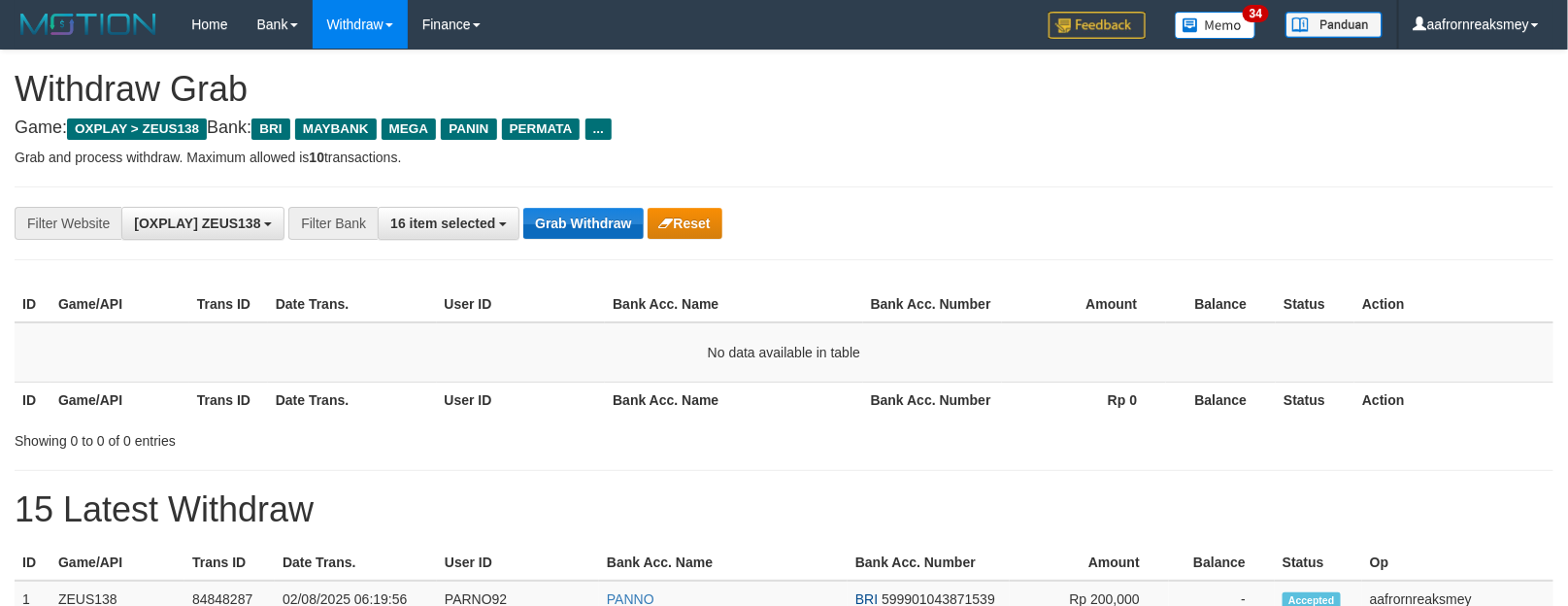 click on "Grab Withdraw" at bounding box center [583, 223] 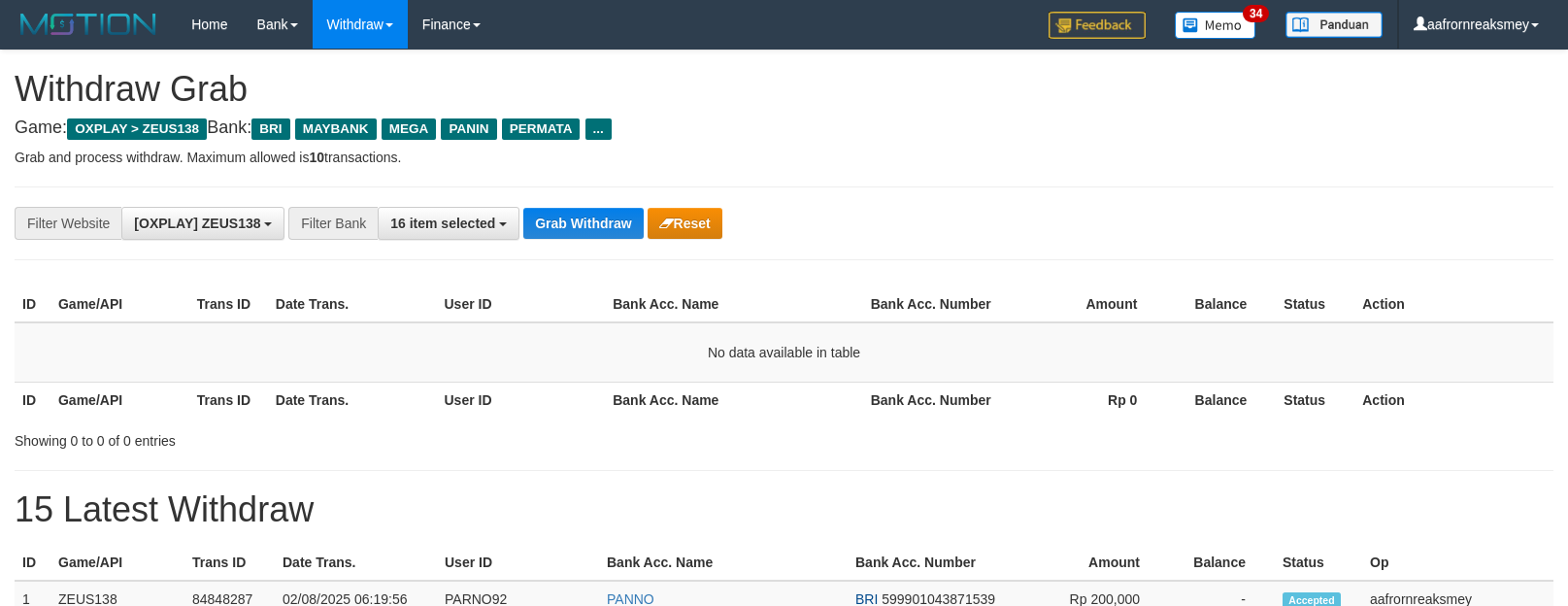 scroll, scrollTop: 0, scrollLeft: 0, axis: both 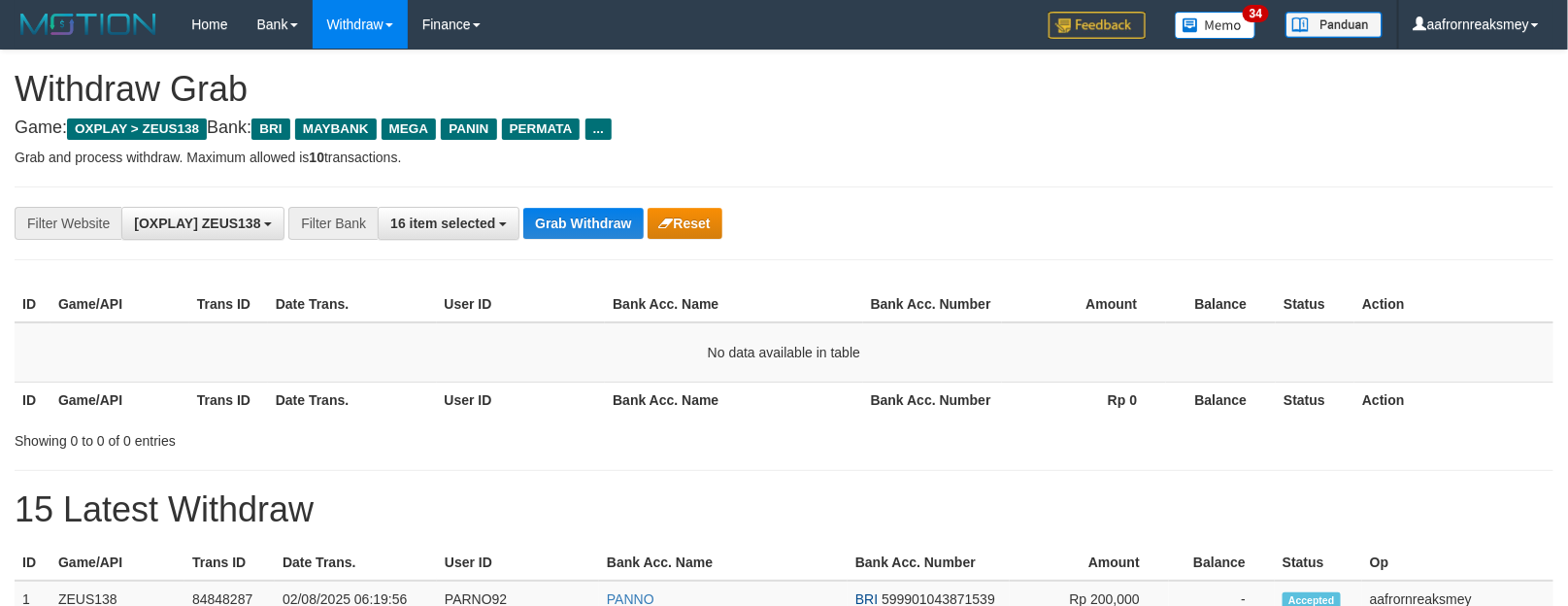 click on "Grab Withdraw" at bounding box center (583, 223) 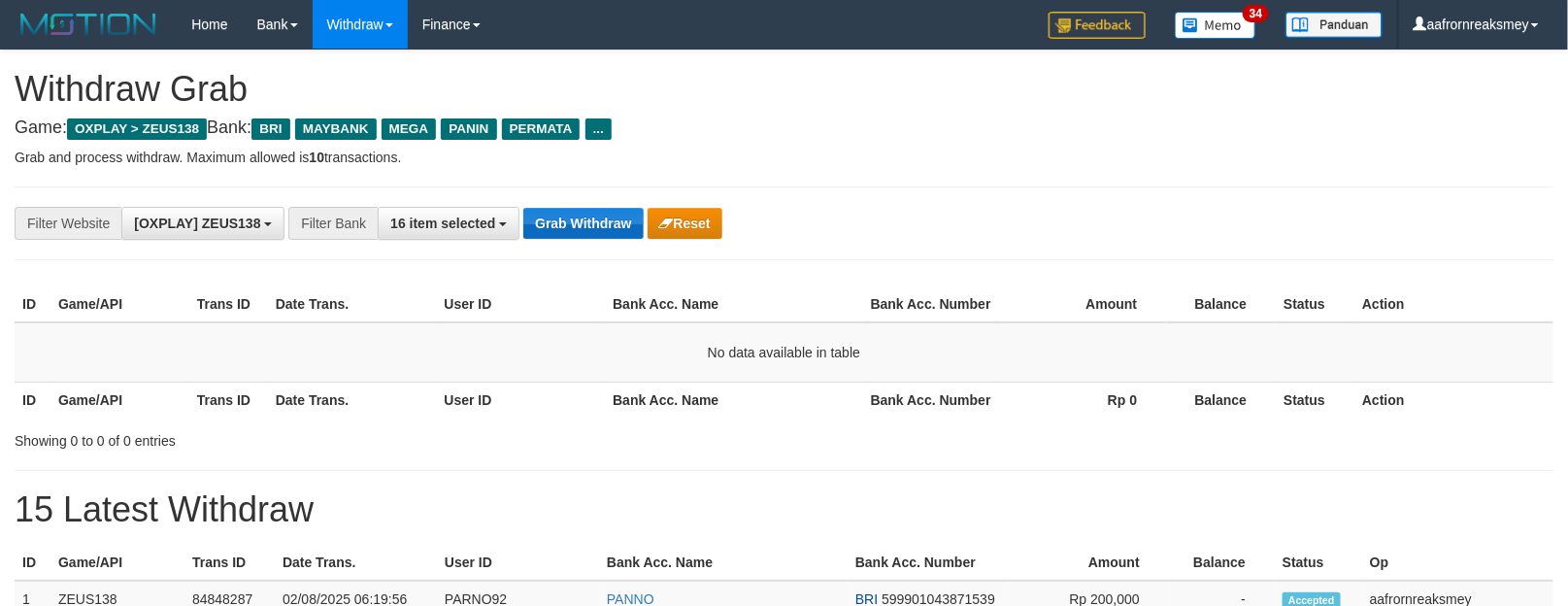 click on "Grab Withdraw" at bounding box center (583, 223) 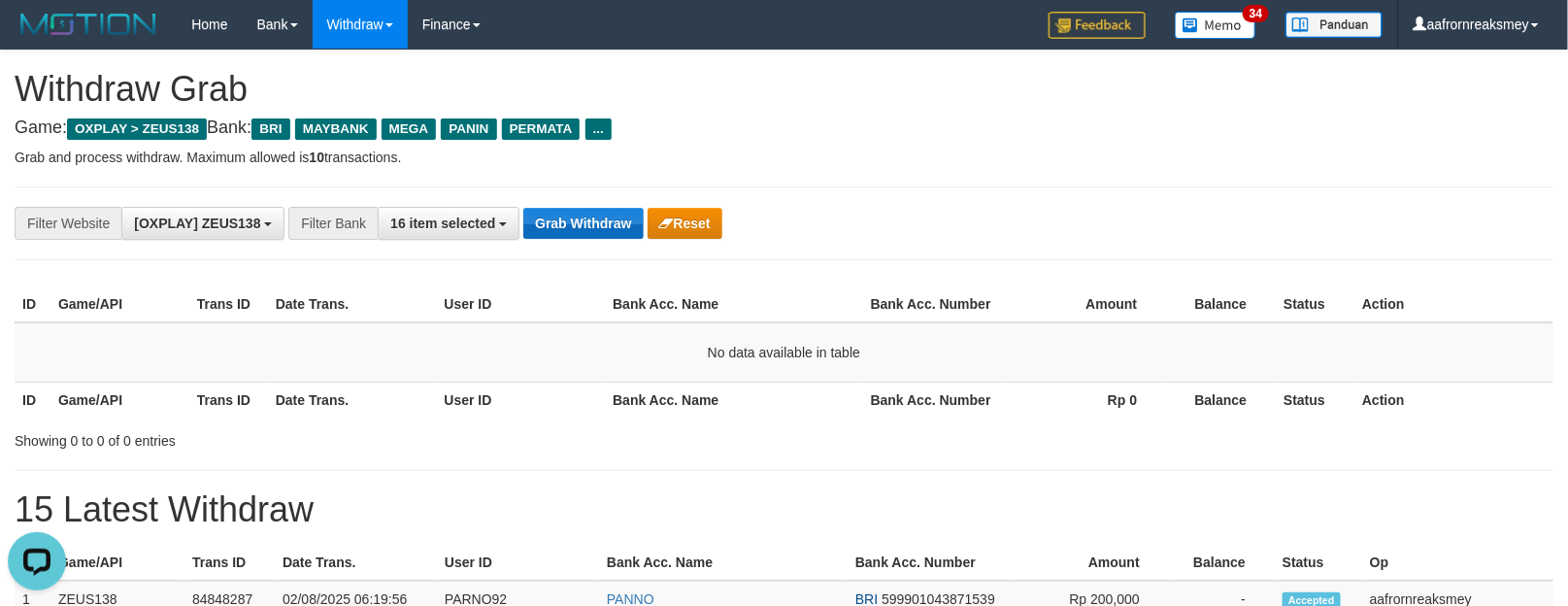 scroll, scrollTop: 0, scrollLeft: 0, axis: both 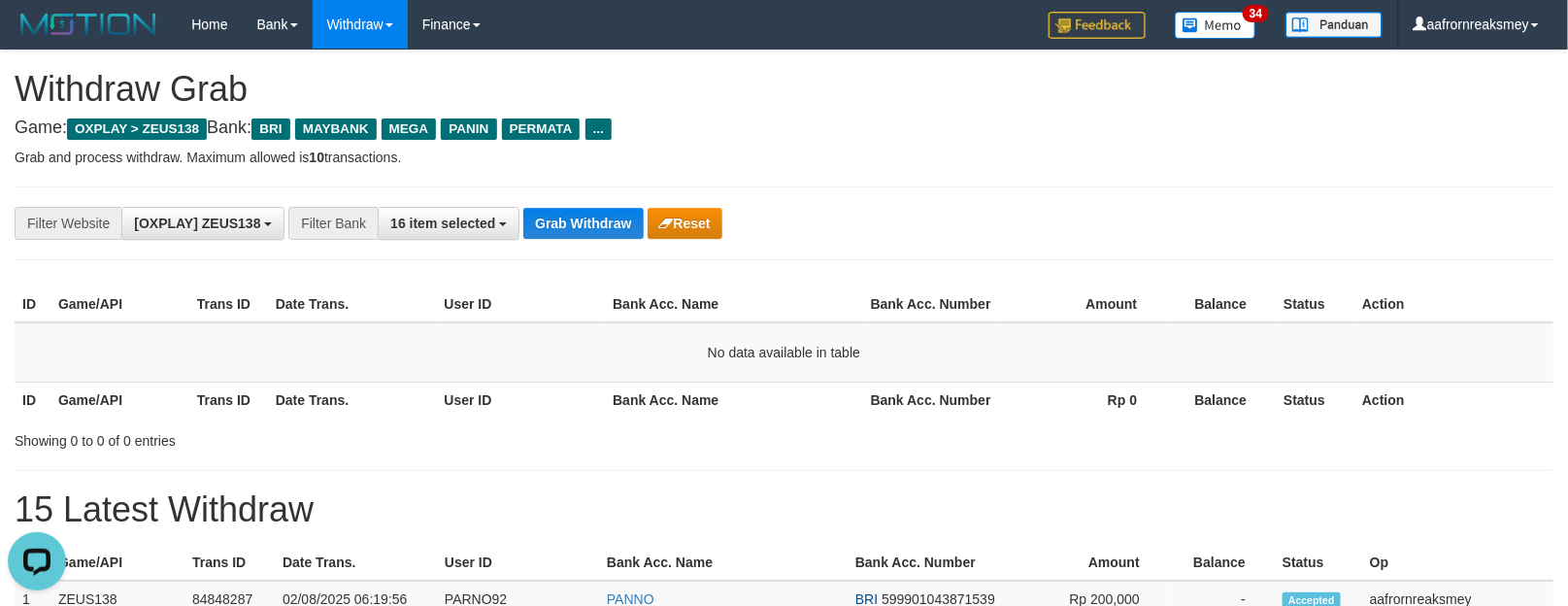 drag, startPoint x: 657, startPoint y: 189, endPoint x: 621, endPoint y: 199, distance: 37.363083 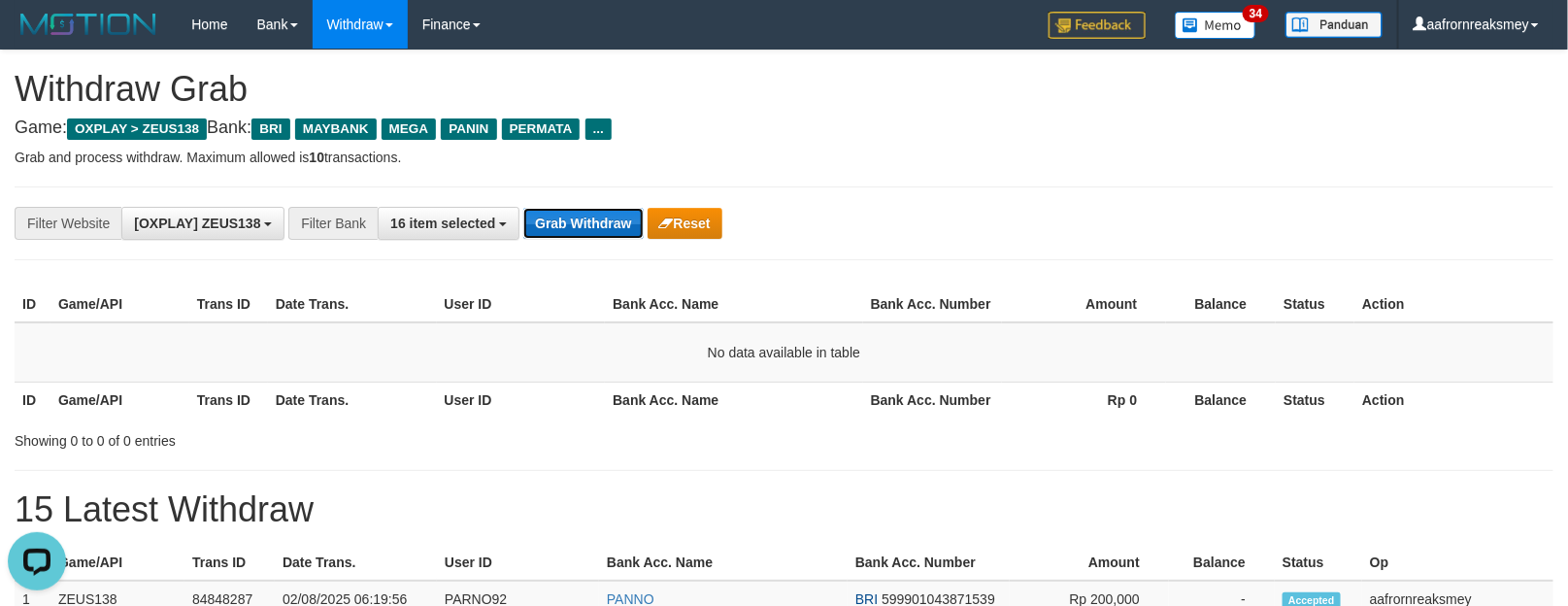 click on "Grab Withdraw" at bounding box center (583, 223) 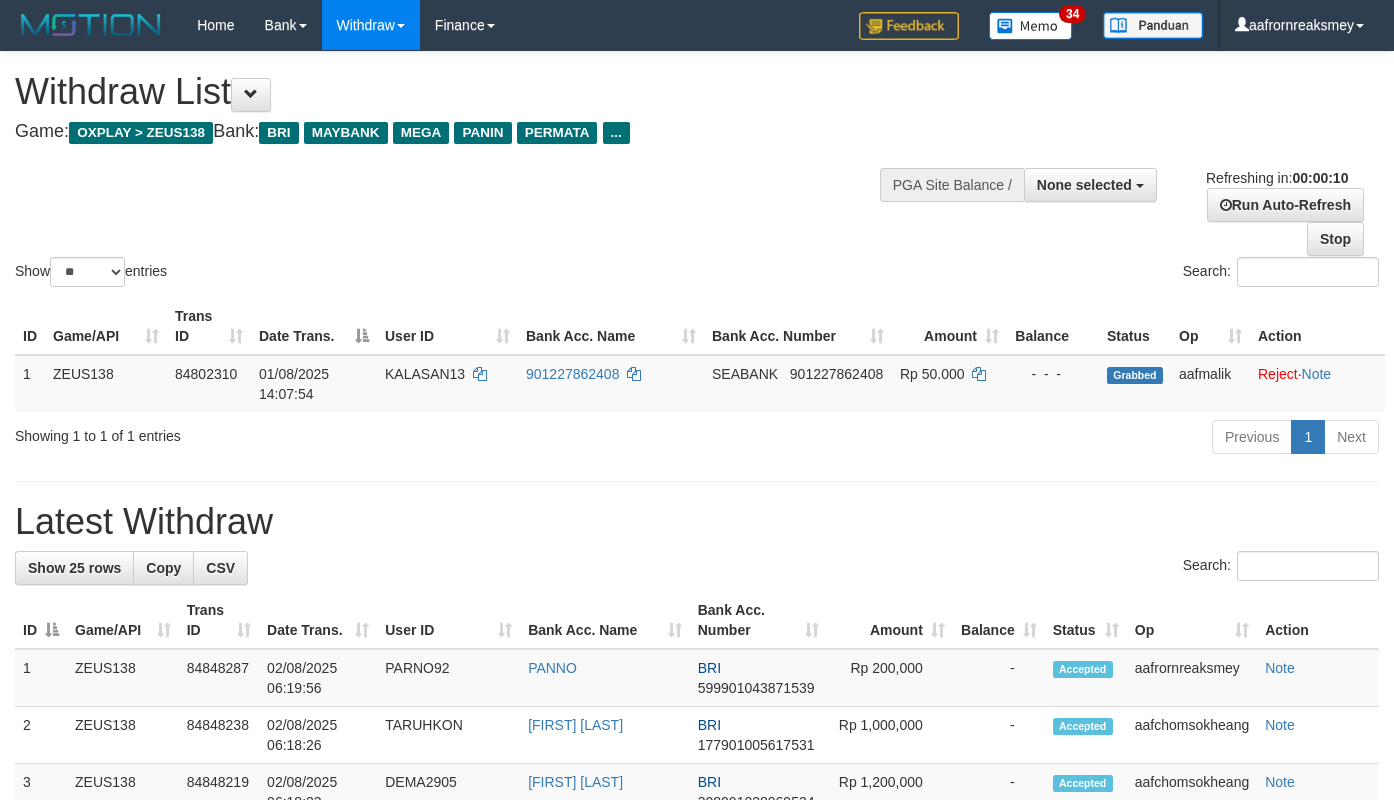 select 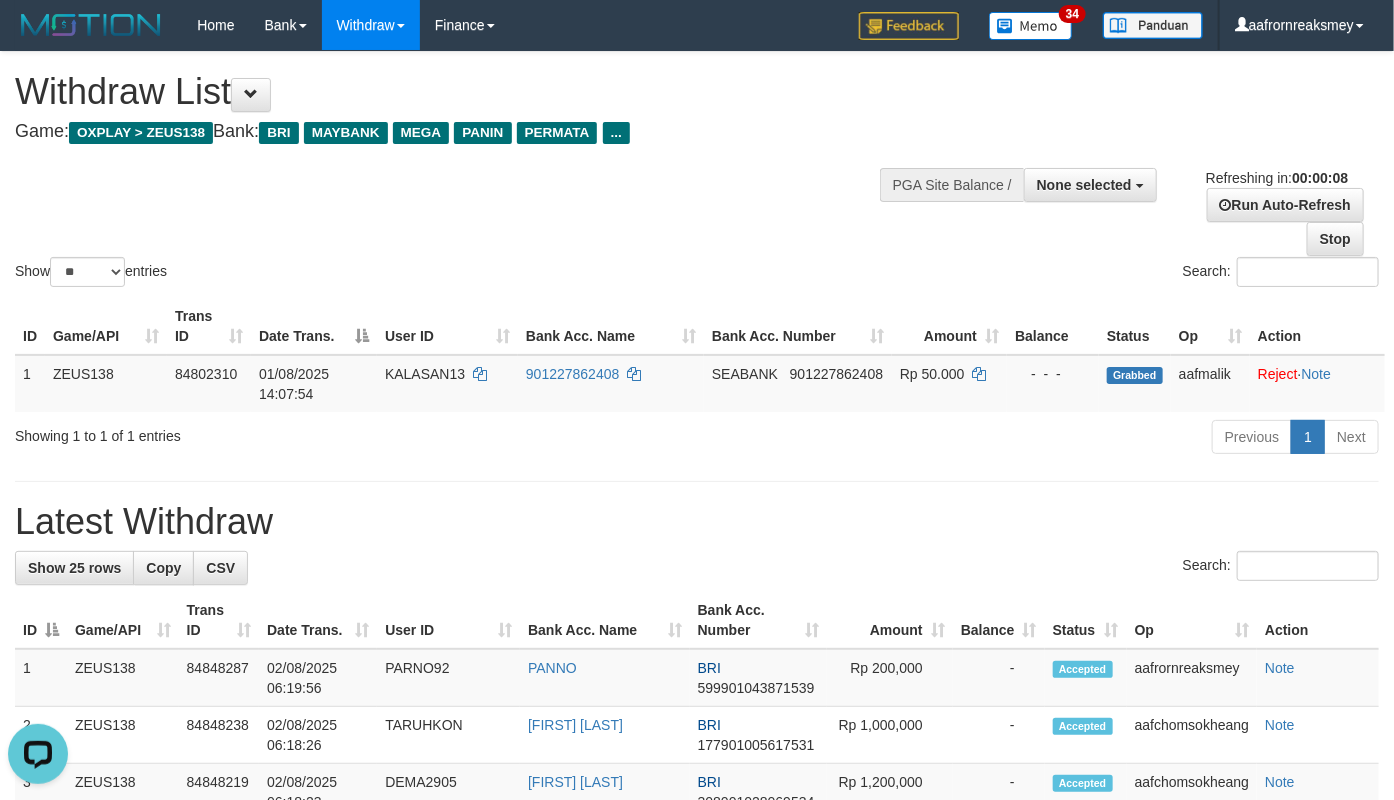 scroll, scrollTop: 0, scrollLeft: 0, axis: both 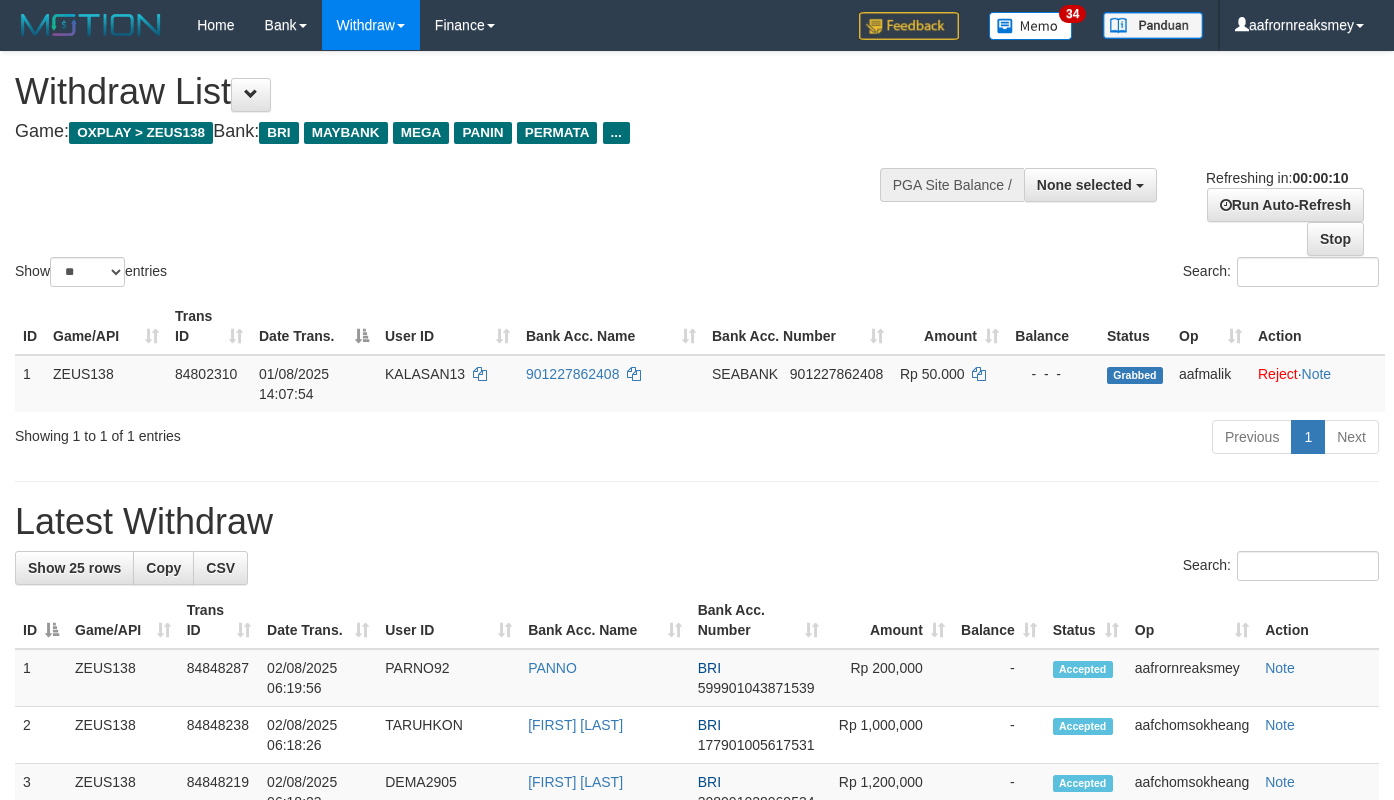 select 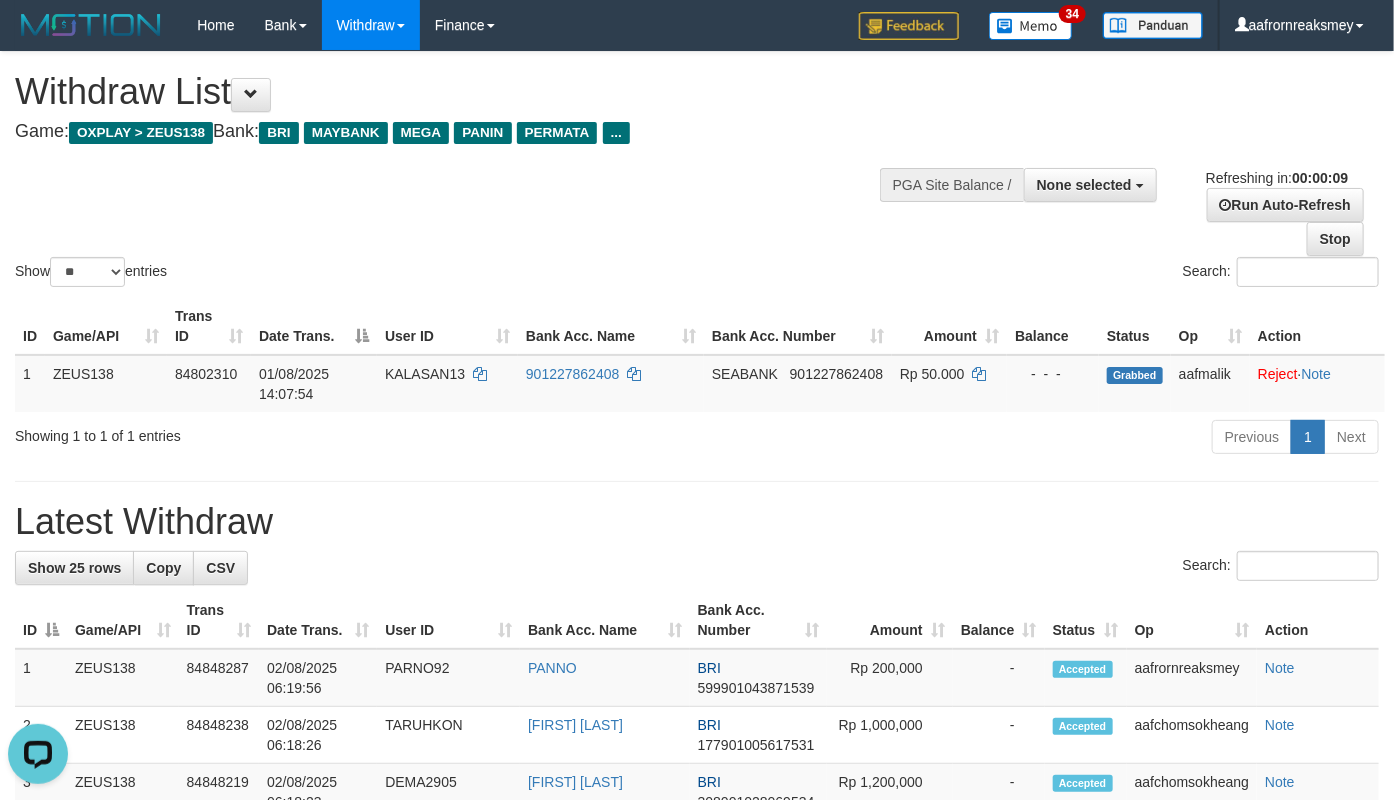 scroll, scrollTop: 0, scrollLeft: 0, axis: both 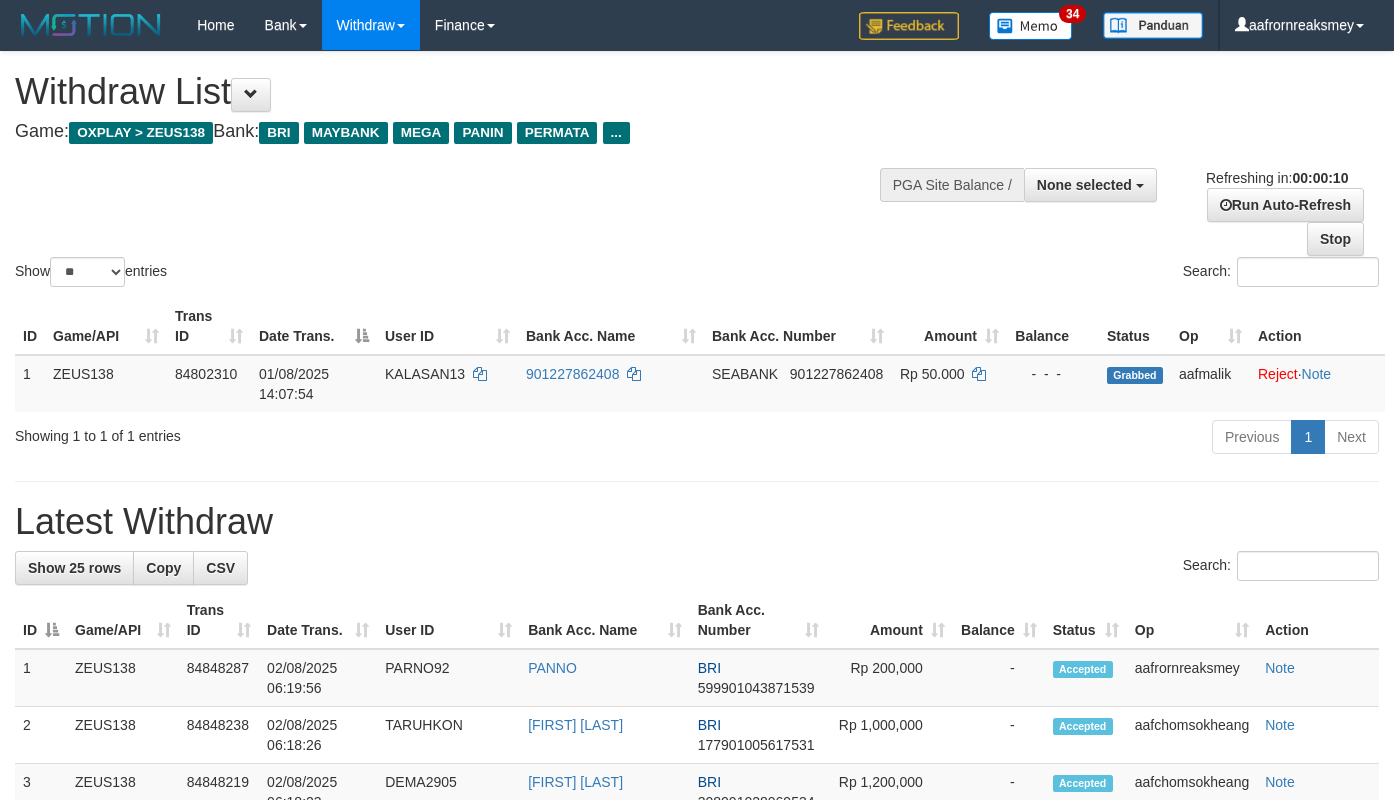 select 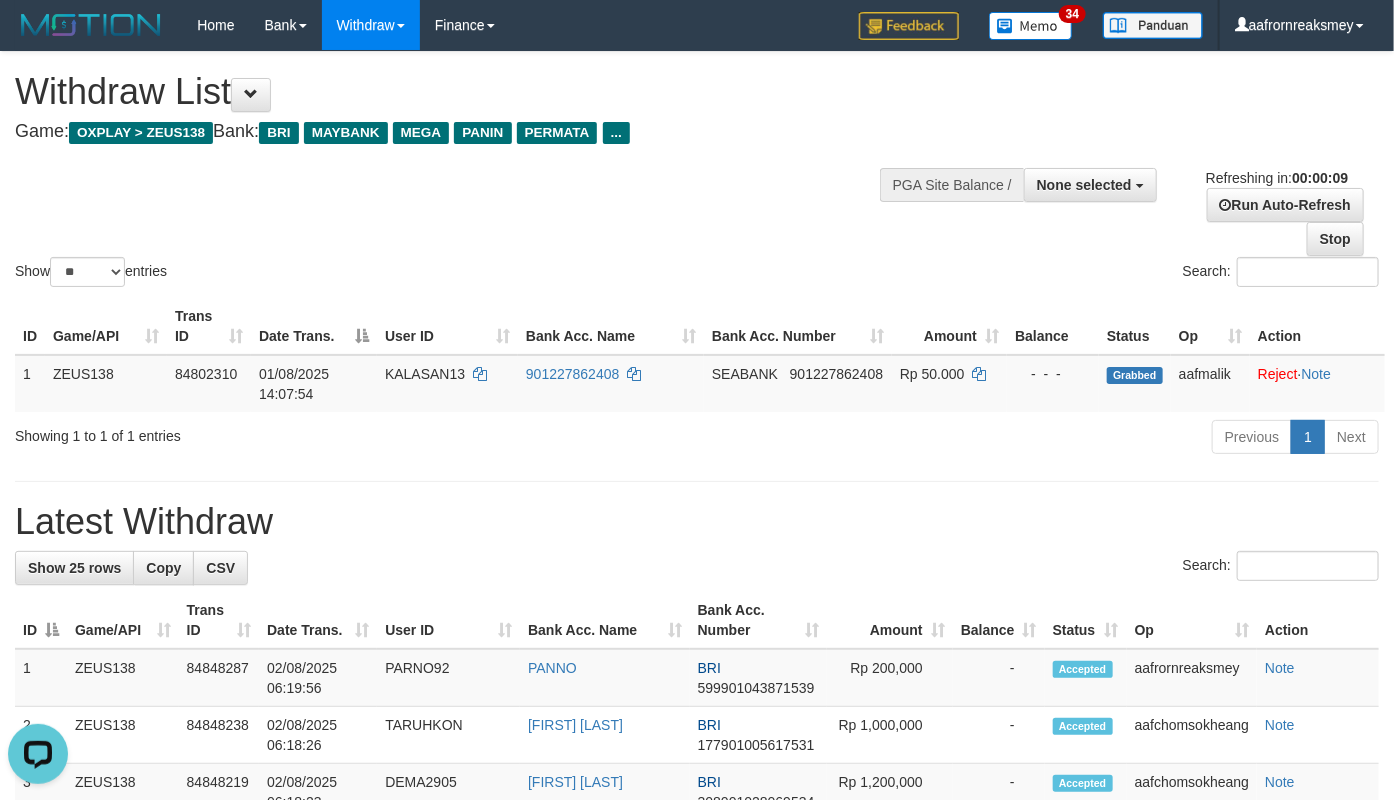 scroll, scrollTop: 0, scrollLeft: 0, axis: both 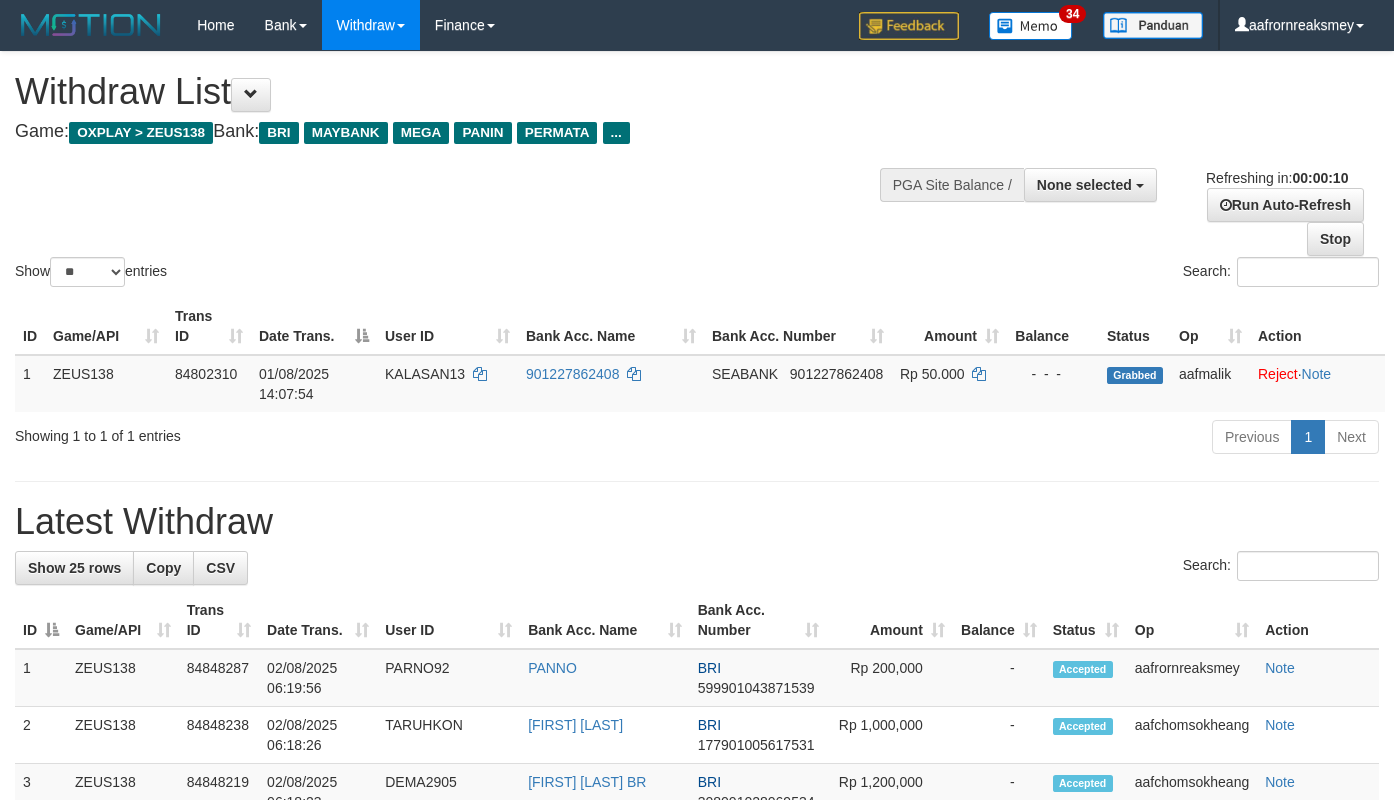 select 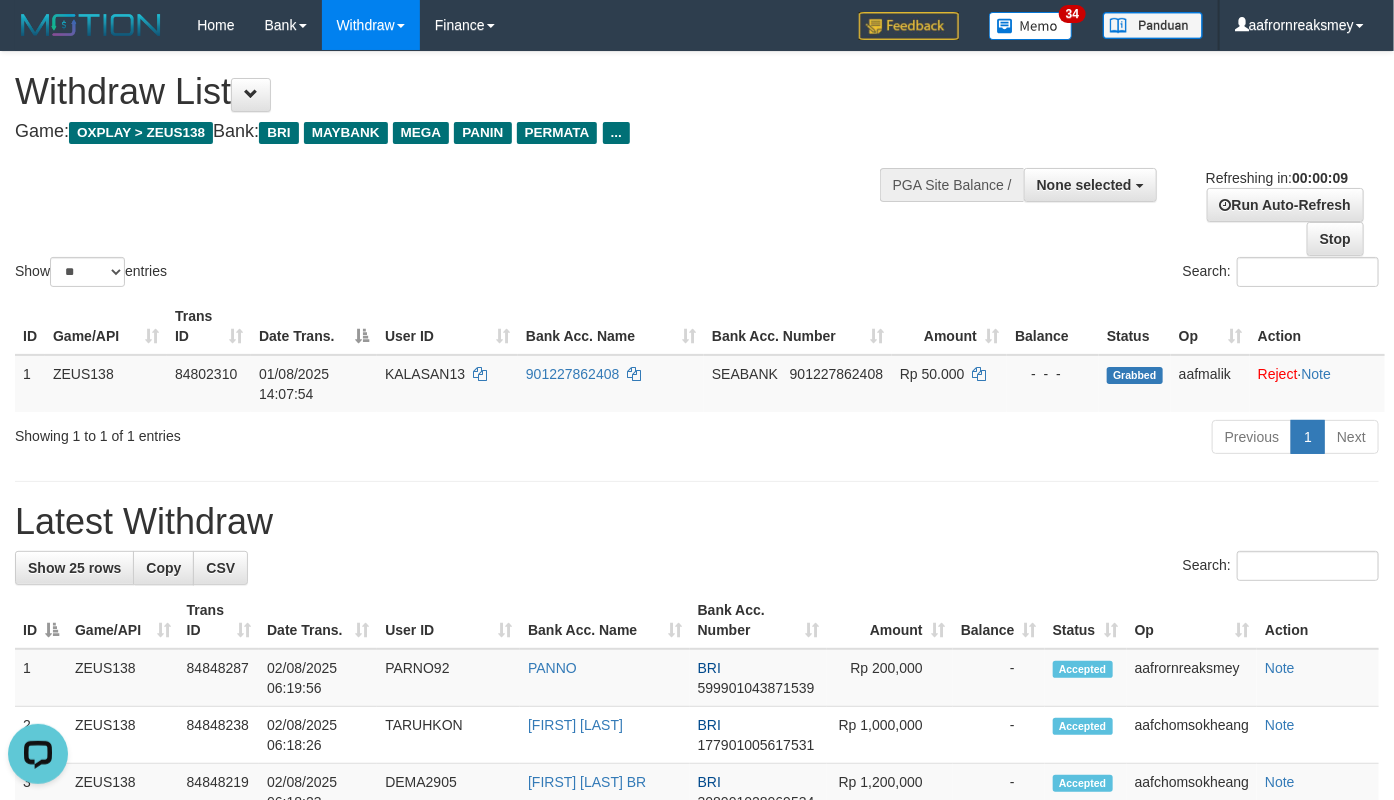 scroll, scrollTop: 0, scrollLeft: 0, axis: both 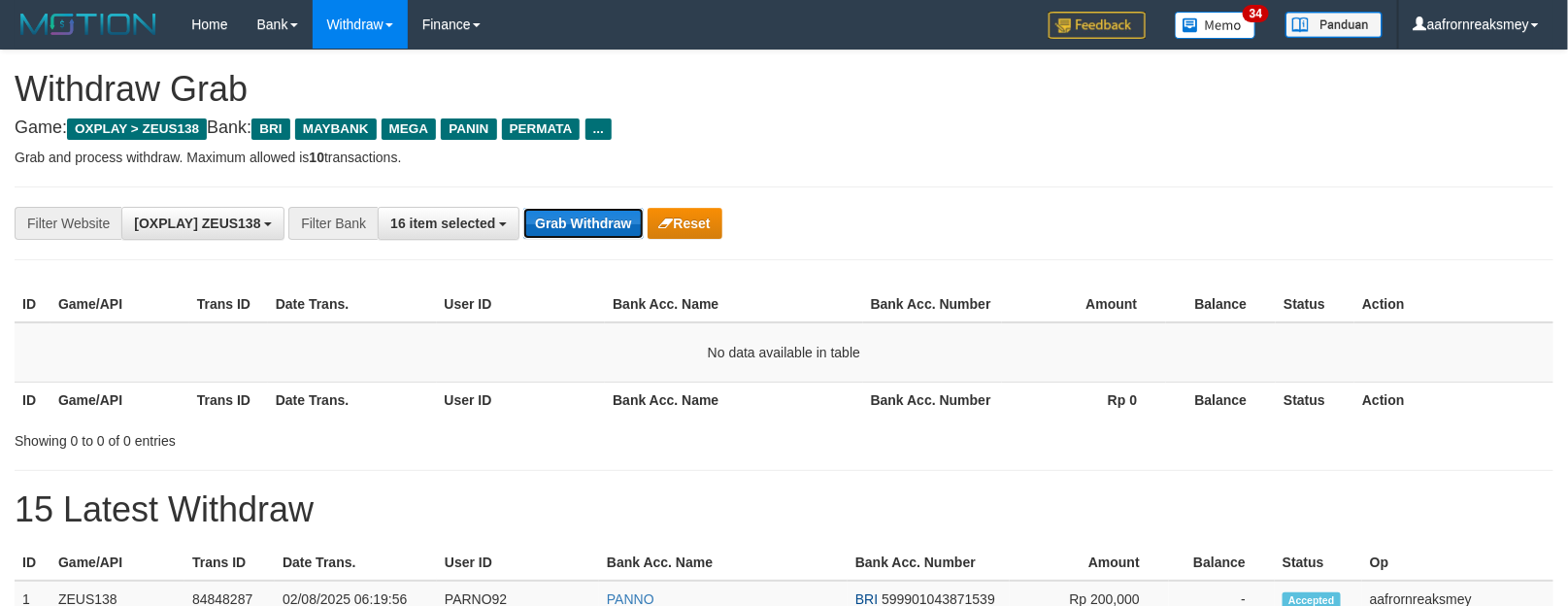 click on "Grab Withdraw" at bounding box center (583, 223) 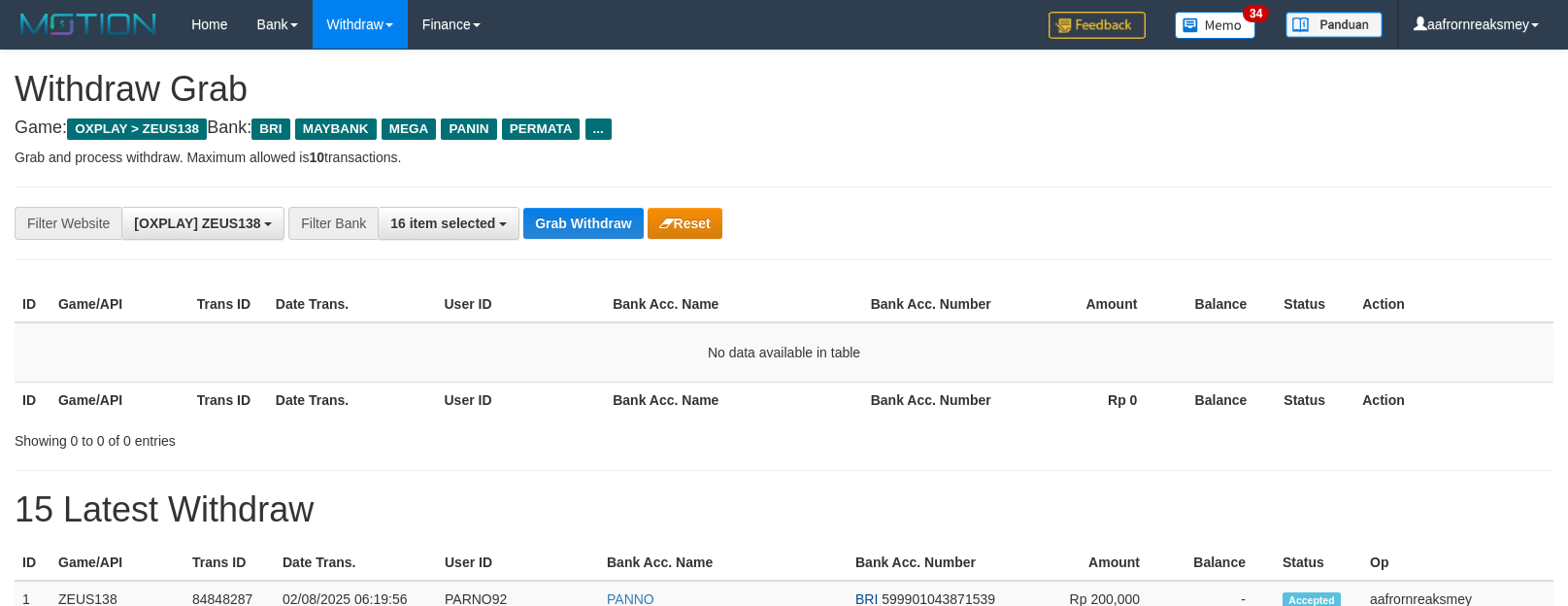 scroll, scrollTop: 0, scrollLeft: 0, axis: both 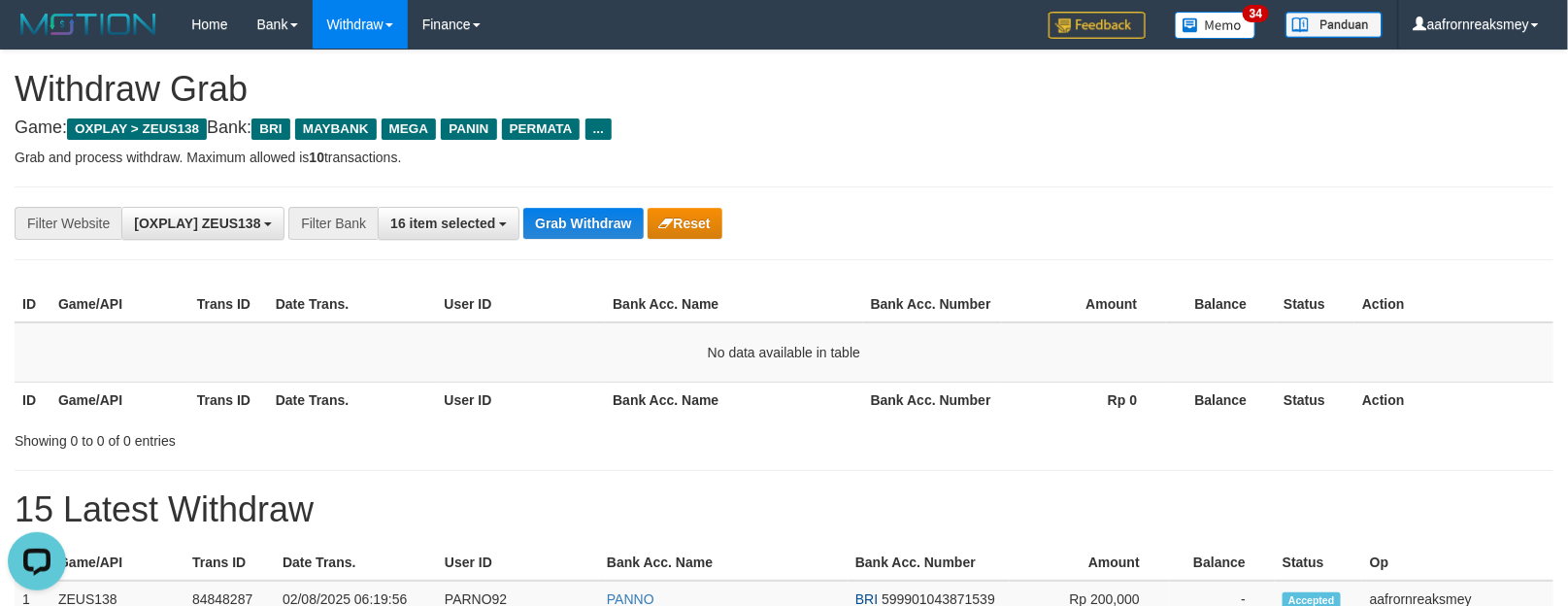 click on "**********" at bounding box center (784, 223) 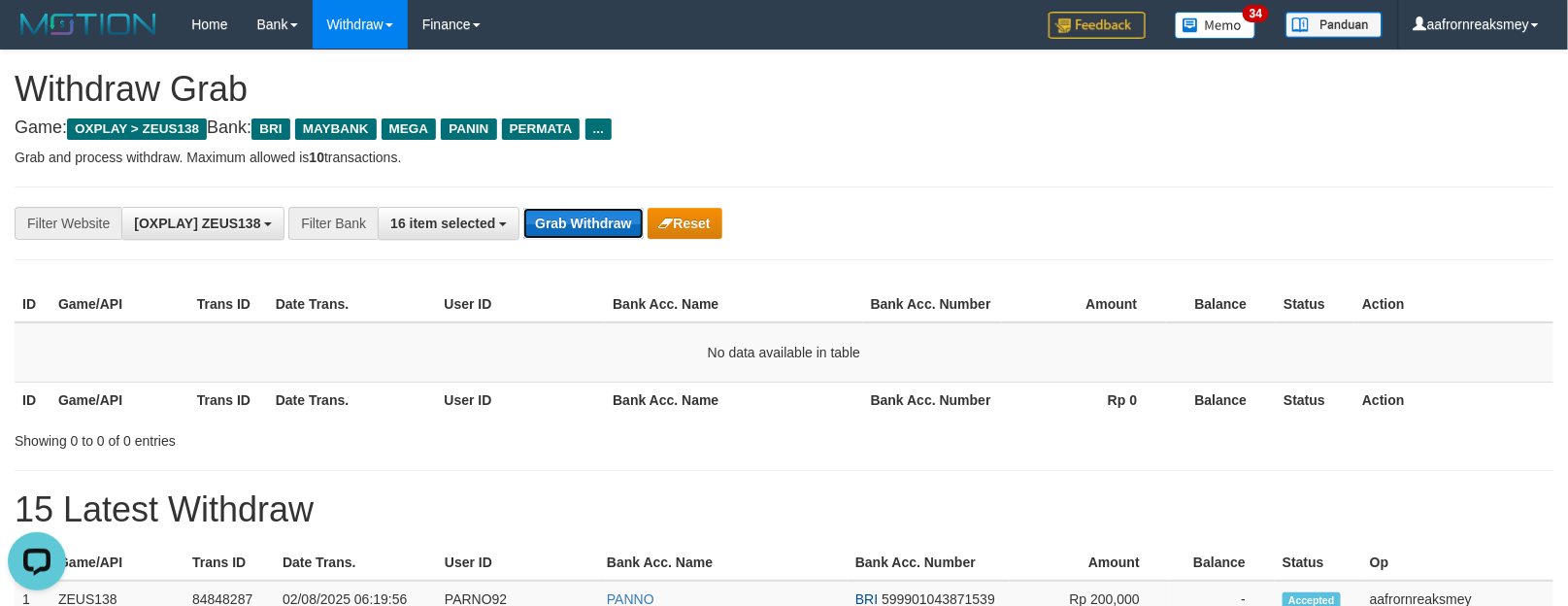 click on "Grab Withdraw" at bounding box center (583, 223) 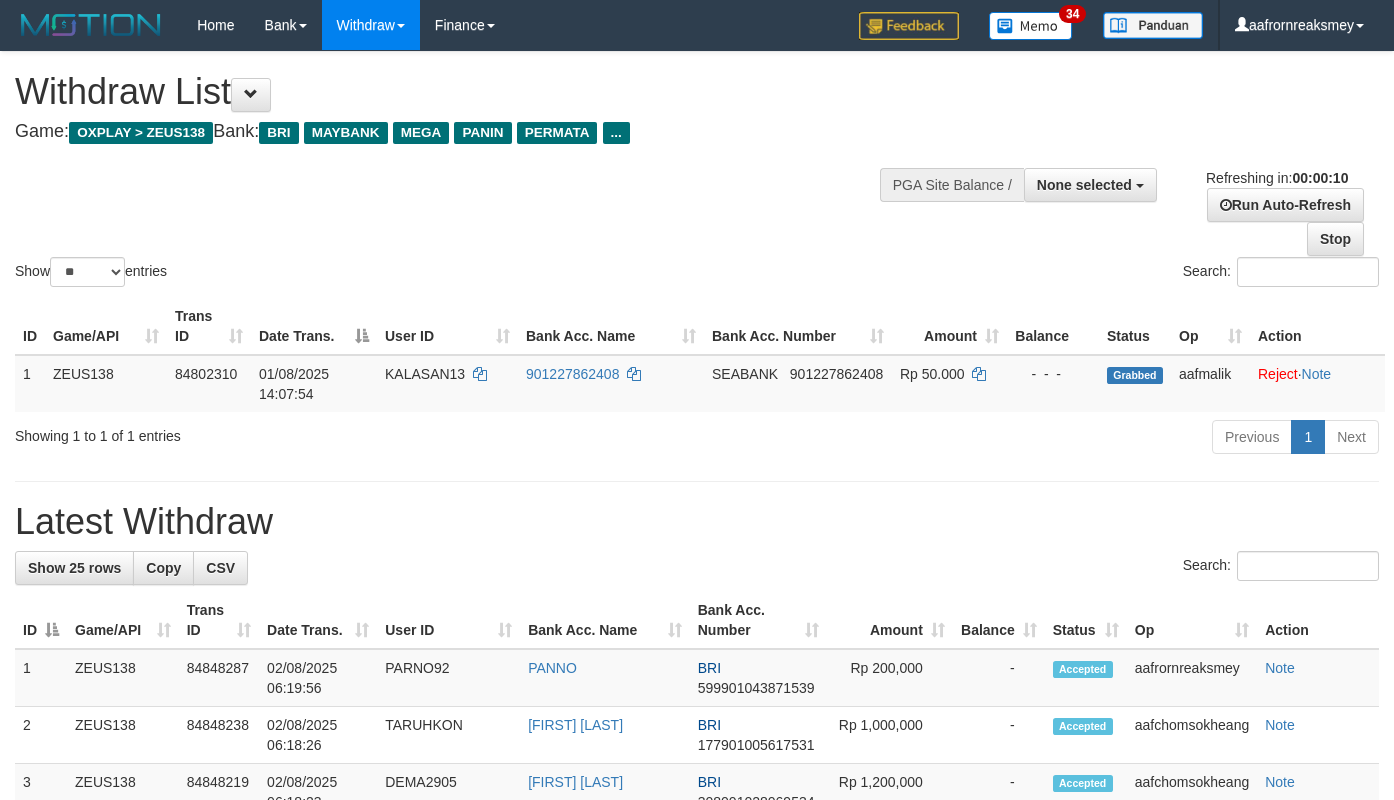 select 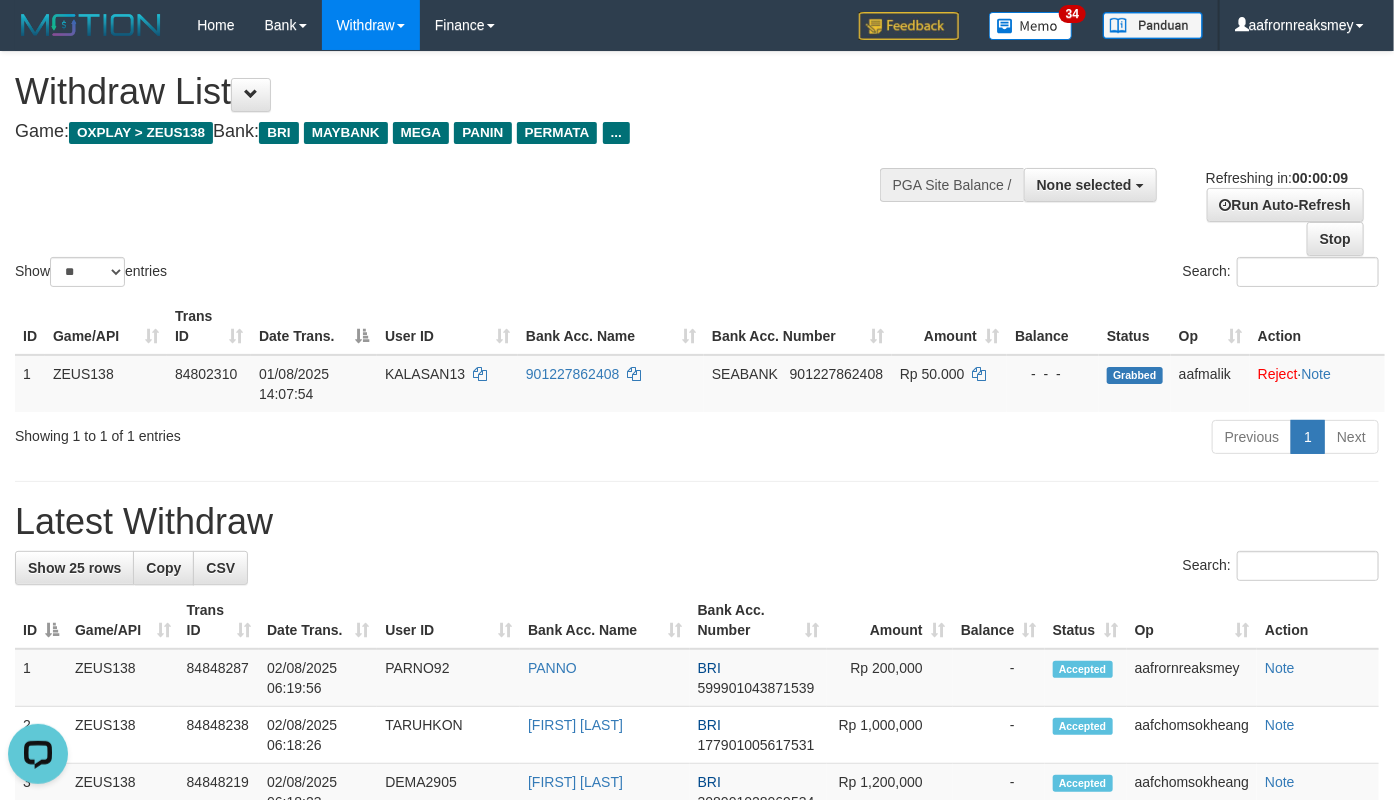 scroll, scrollTop: 0, scrollLeft: 0, axis: both 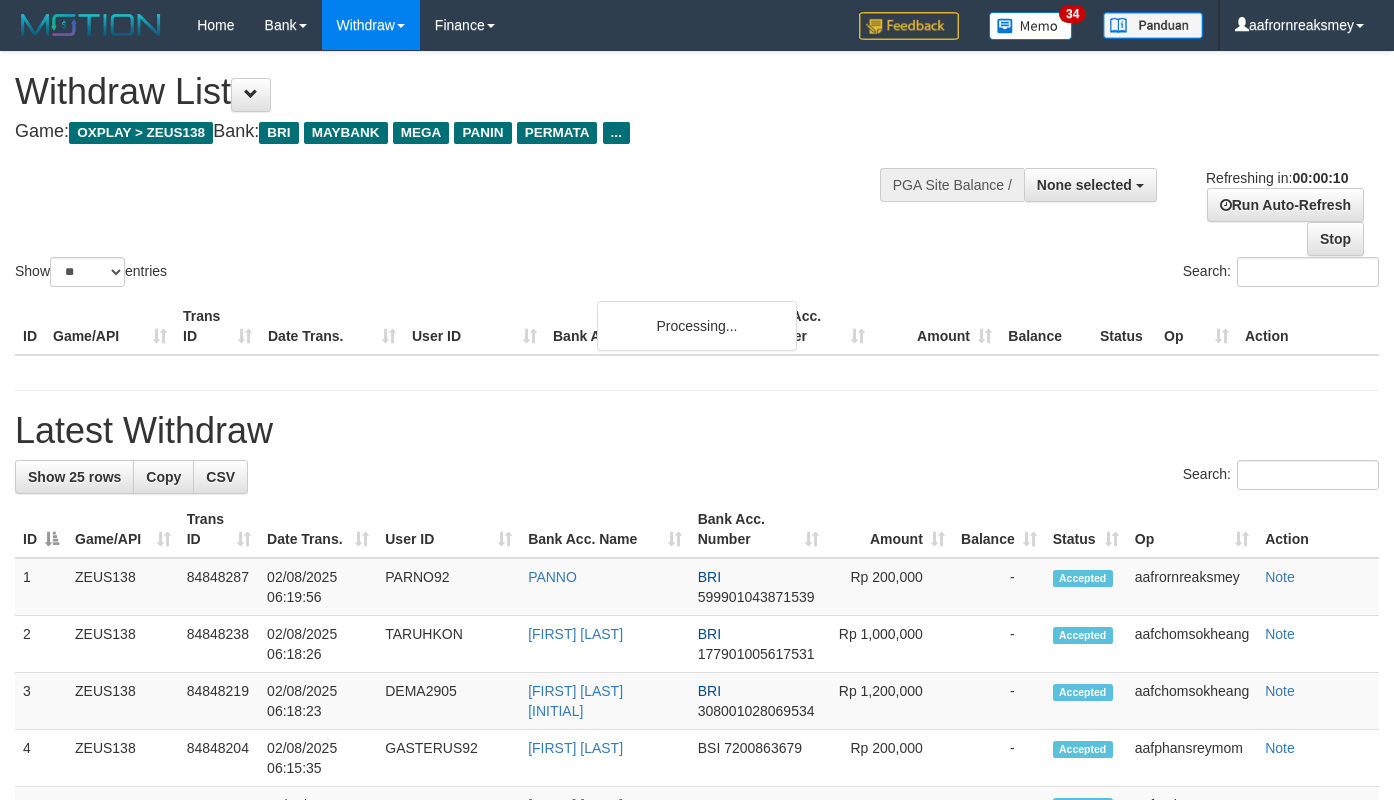 select 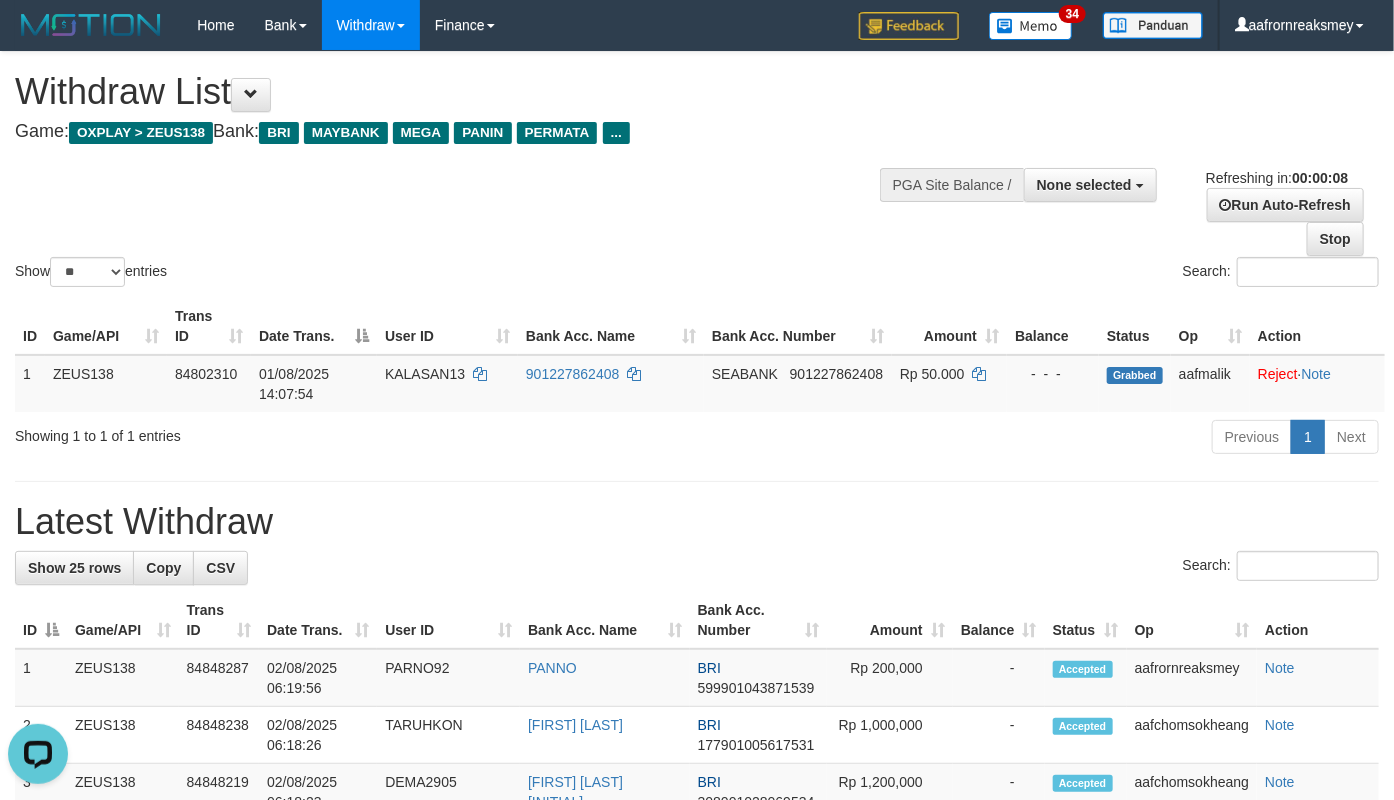 scroll, scrollTop: 0, scrollLeft: 0, axis: both 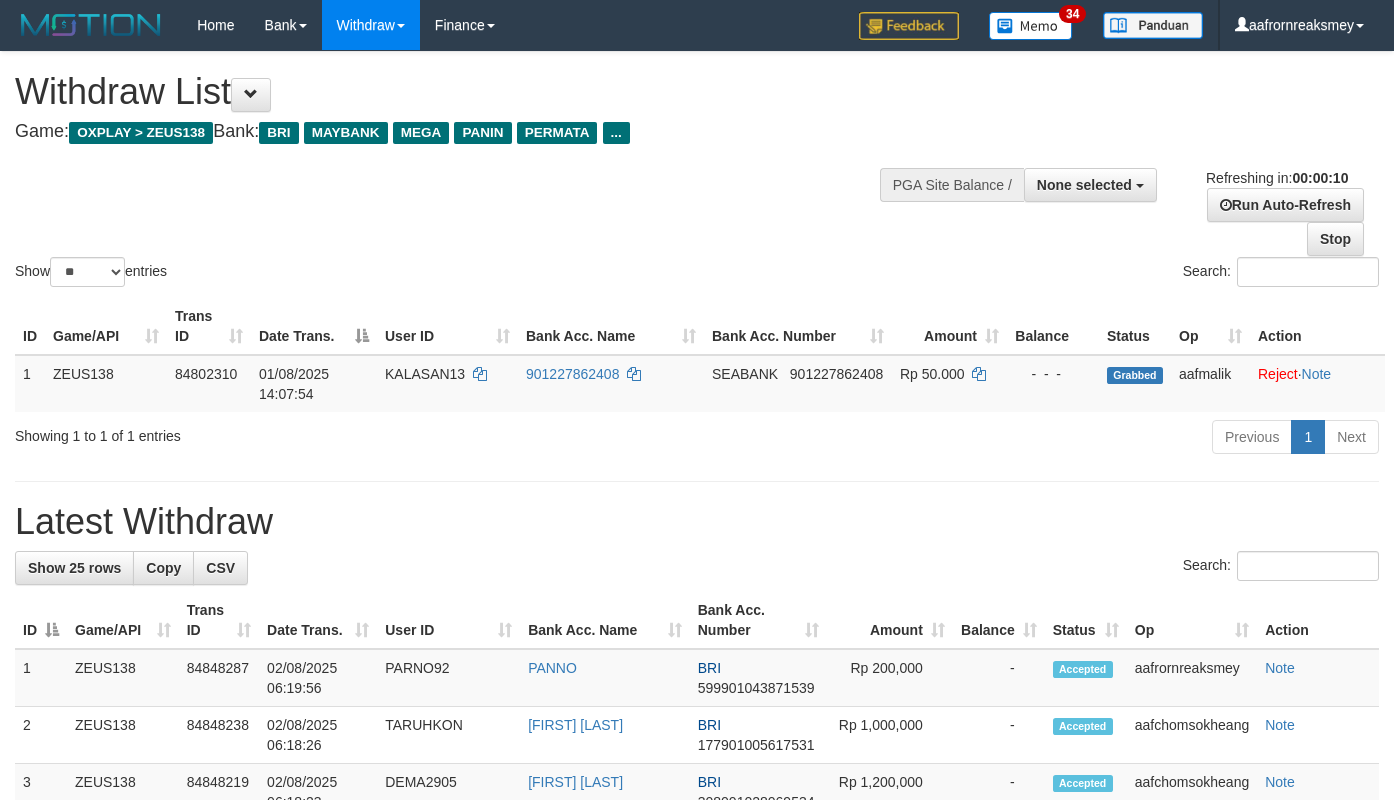 select 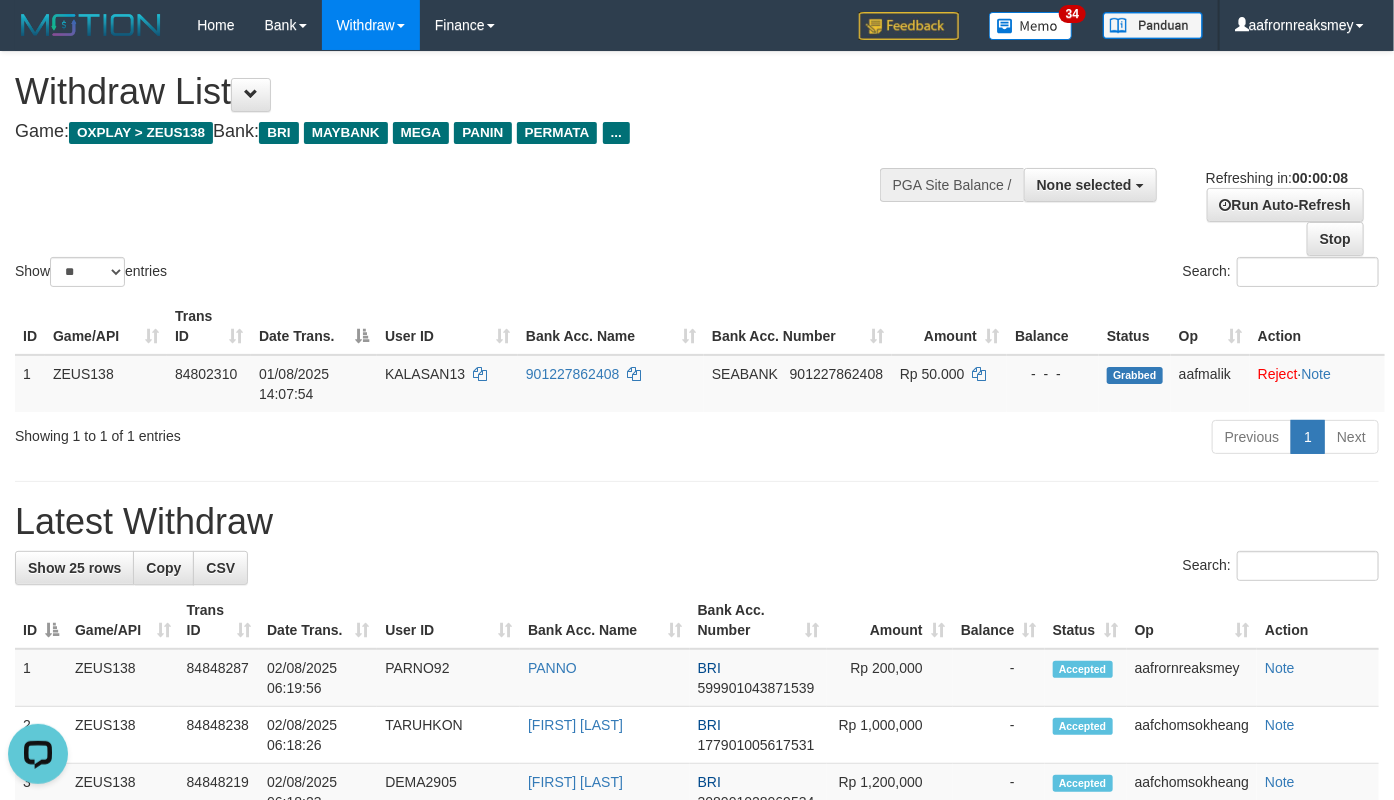 scroll, scrollTop: 0, scrollLeft: 0, axis: both 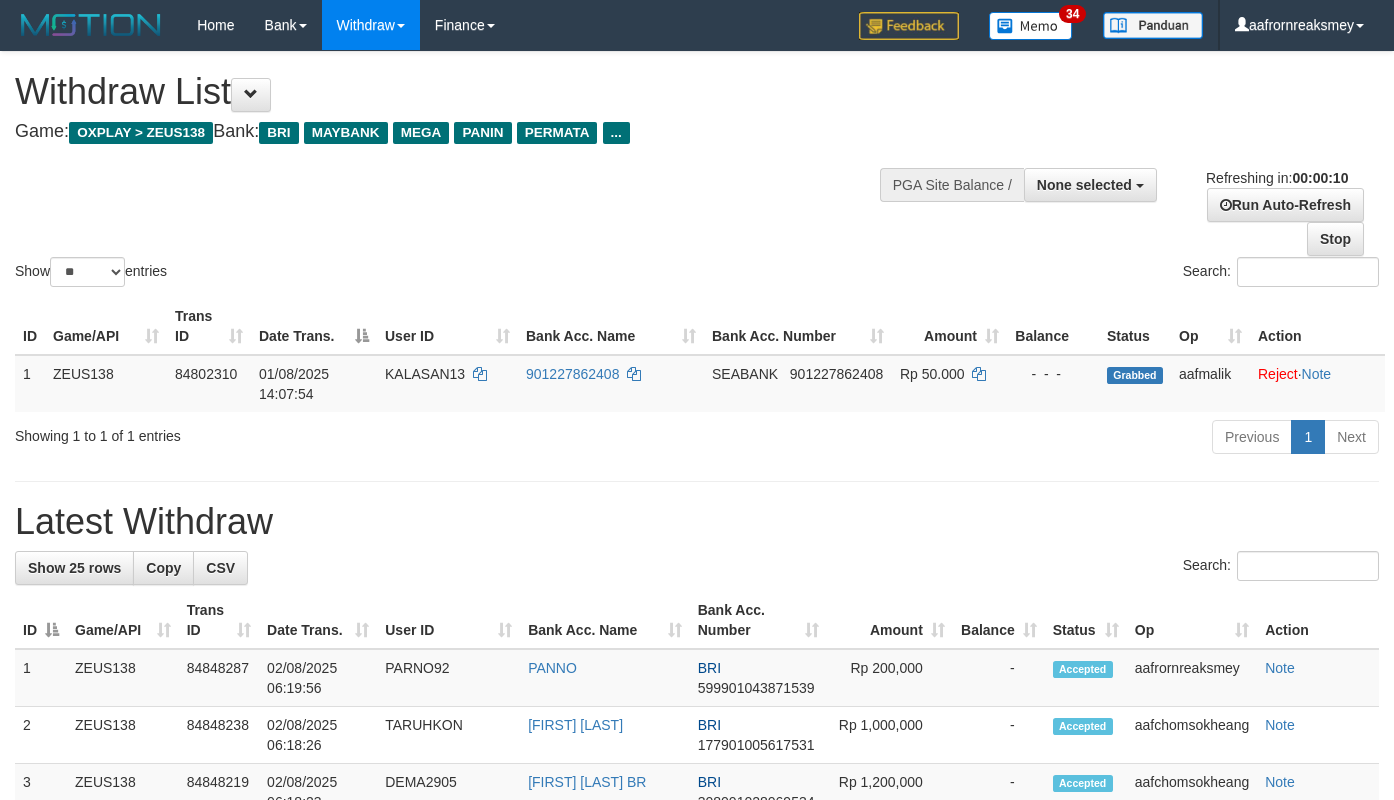 select 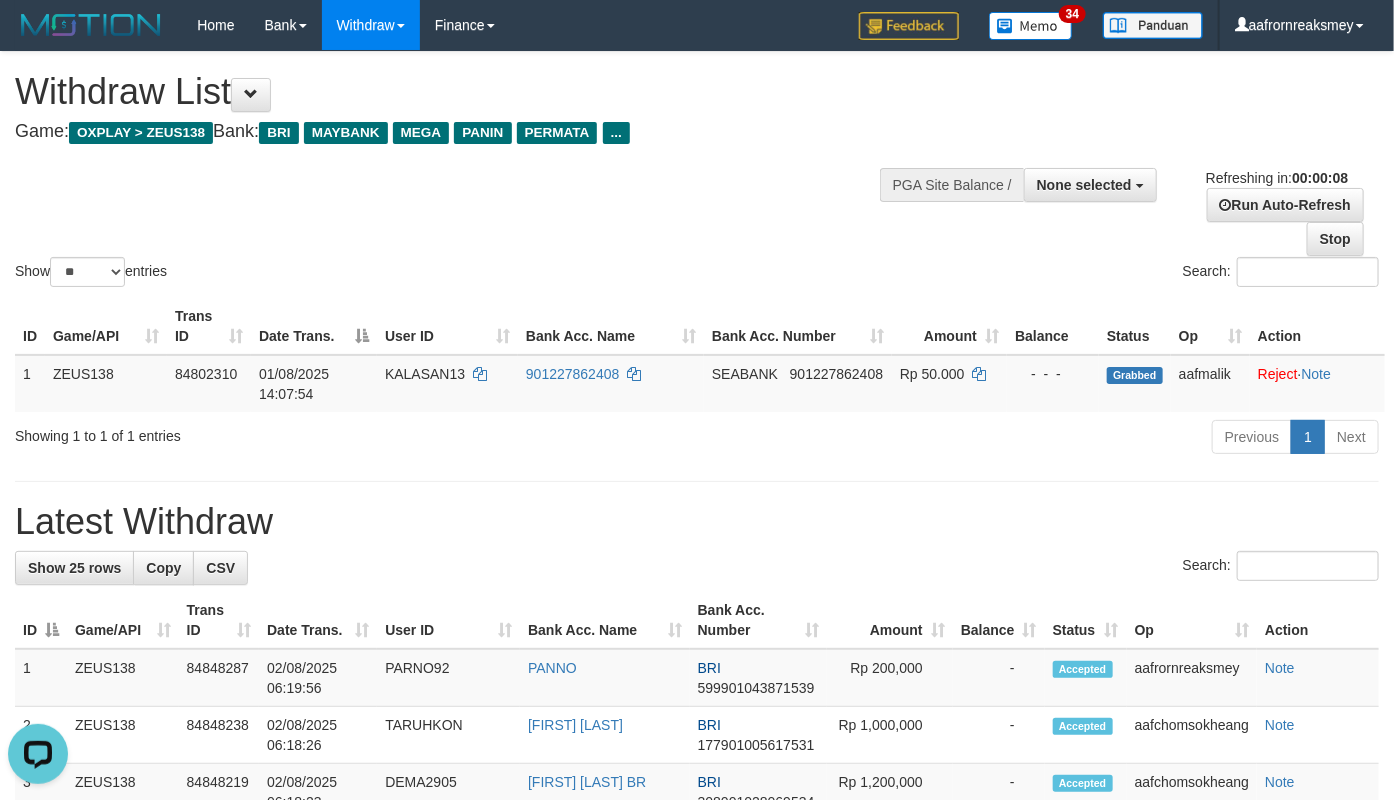 scroll, scrollTop: 0, scrollLeft: 0, axis: both 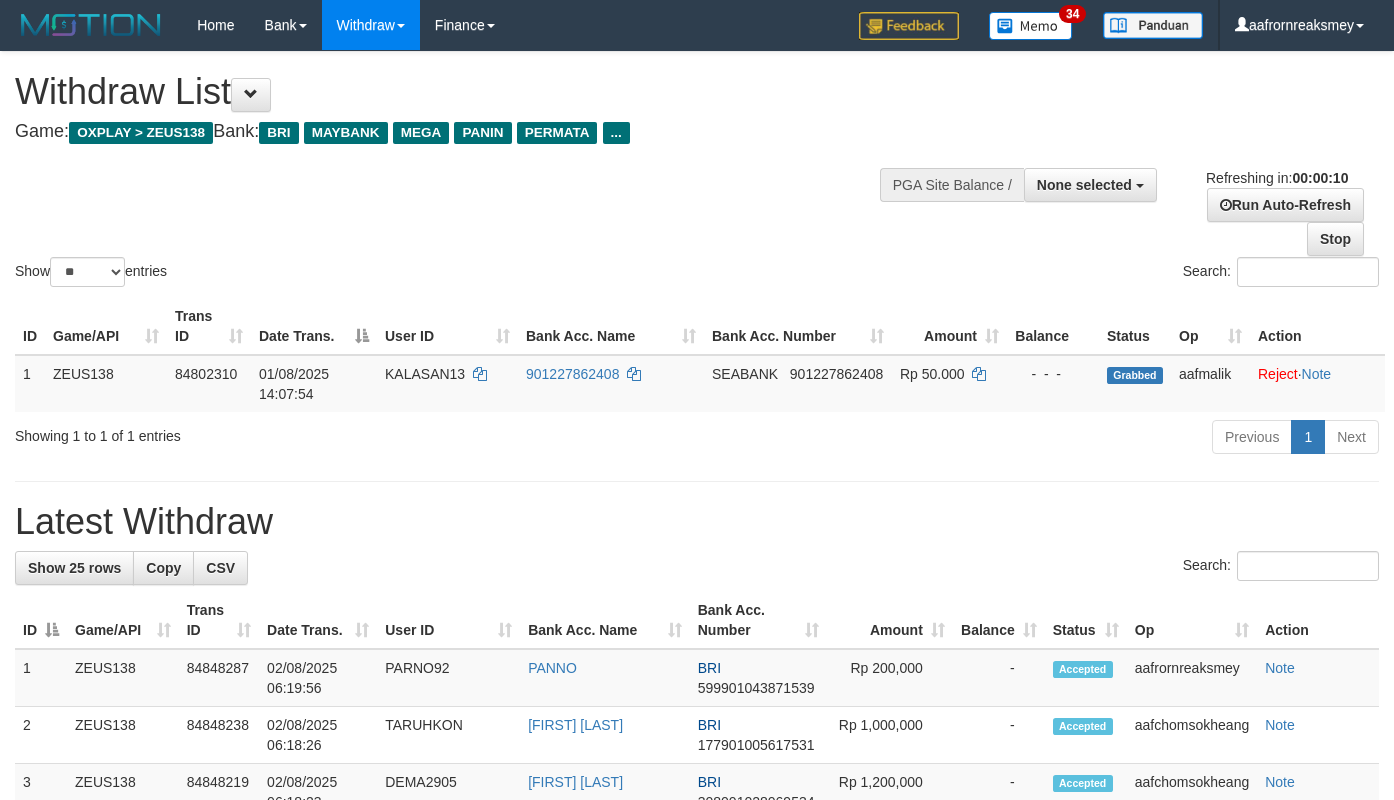 select 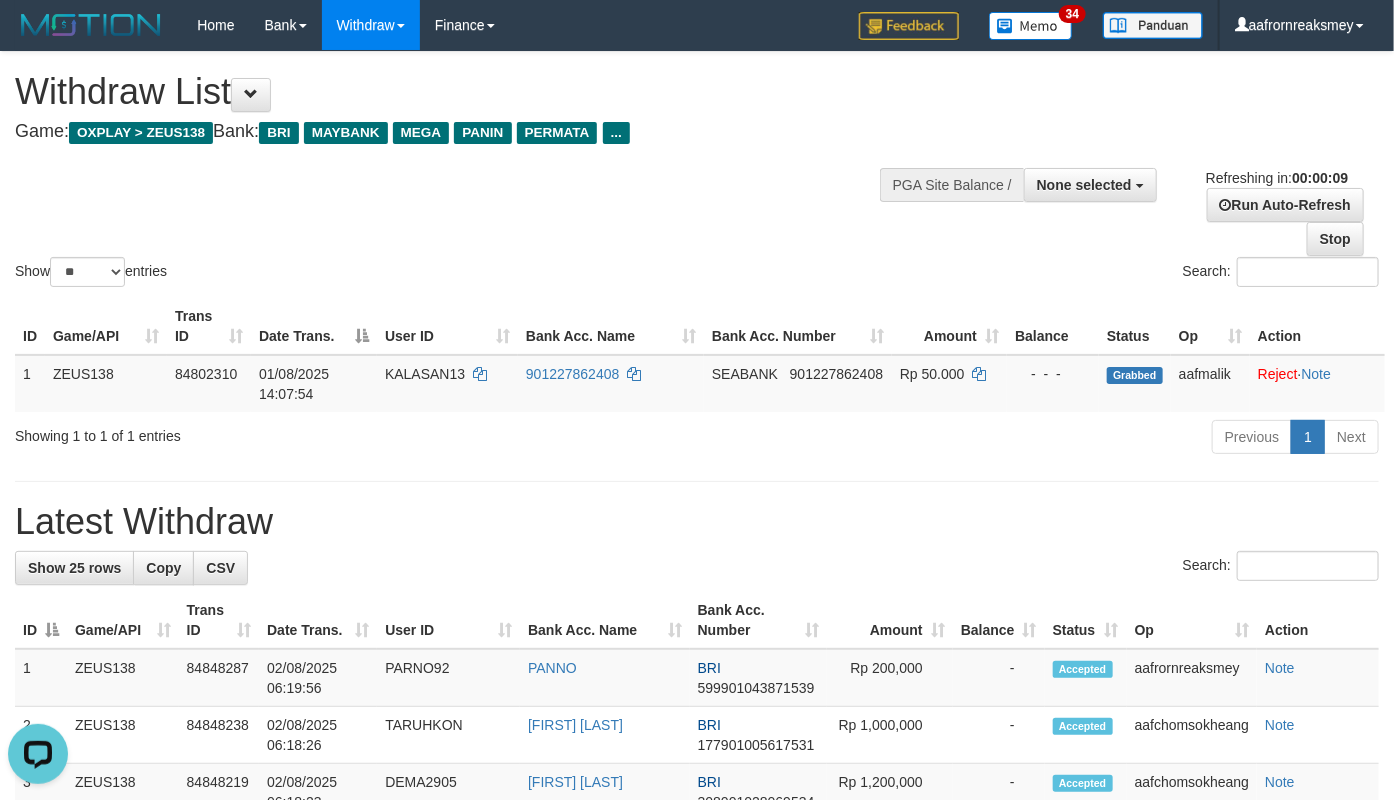 scroll, scrollTop: 0, scrollLeft: 0, axis: both 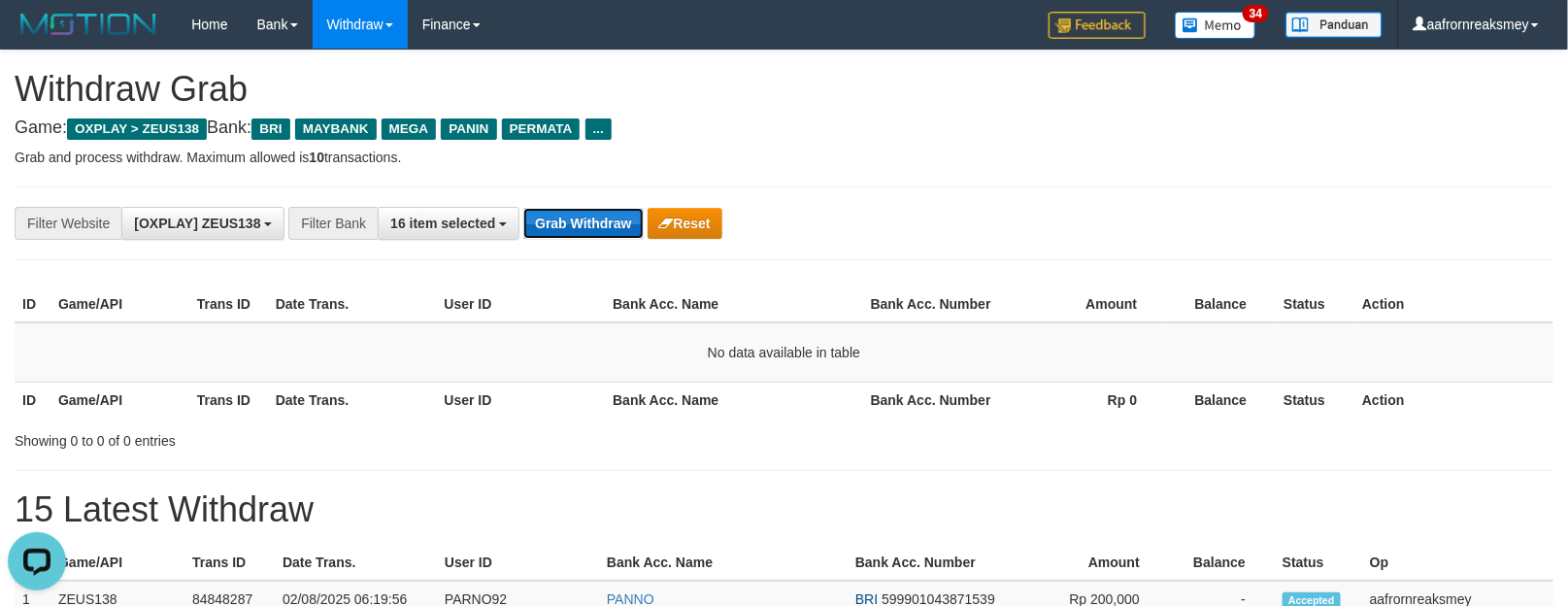 click on "Grab Withdraw" at bounding box center (583, 223) 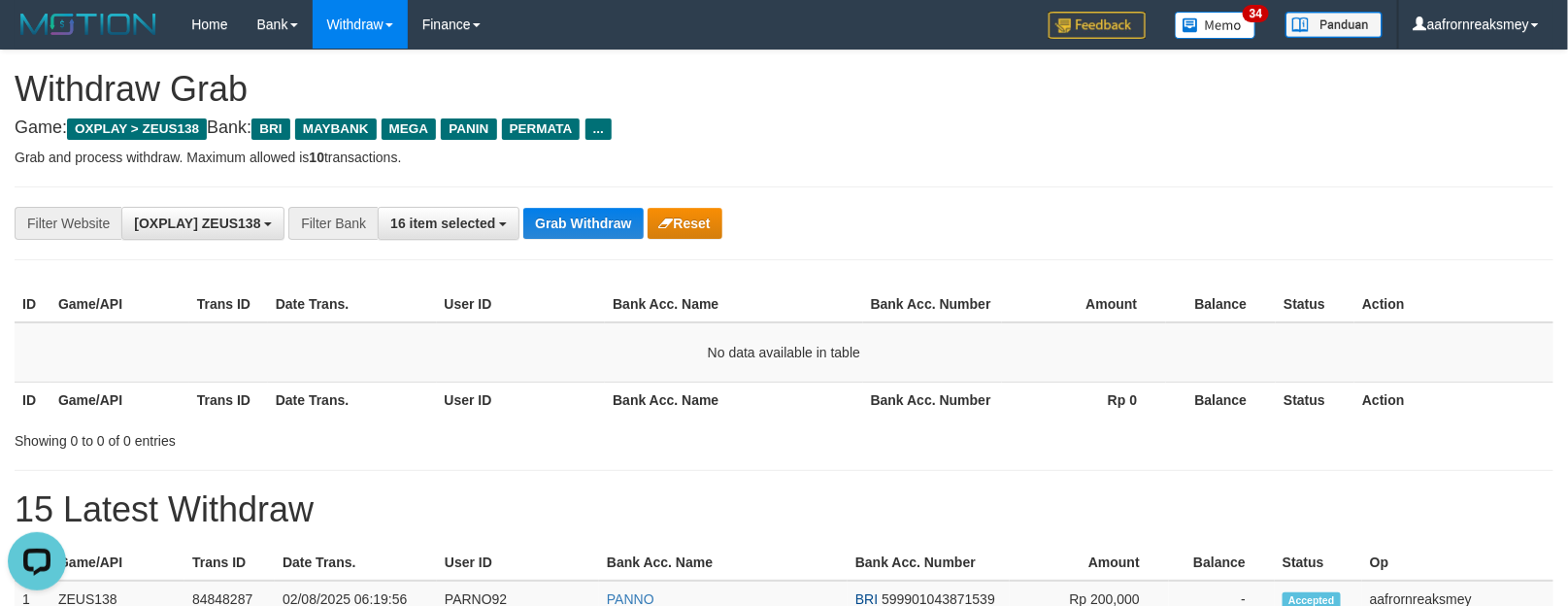click on "**********" at bounding box center [784, 223] 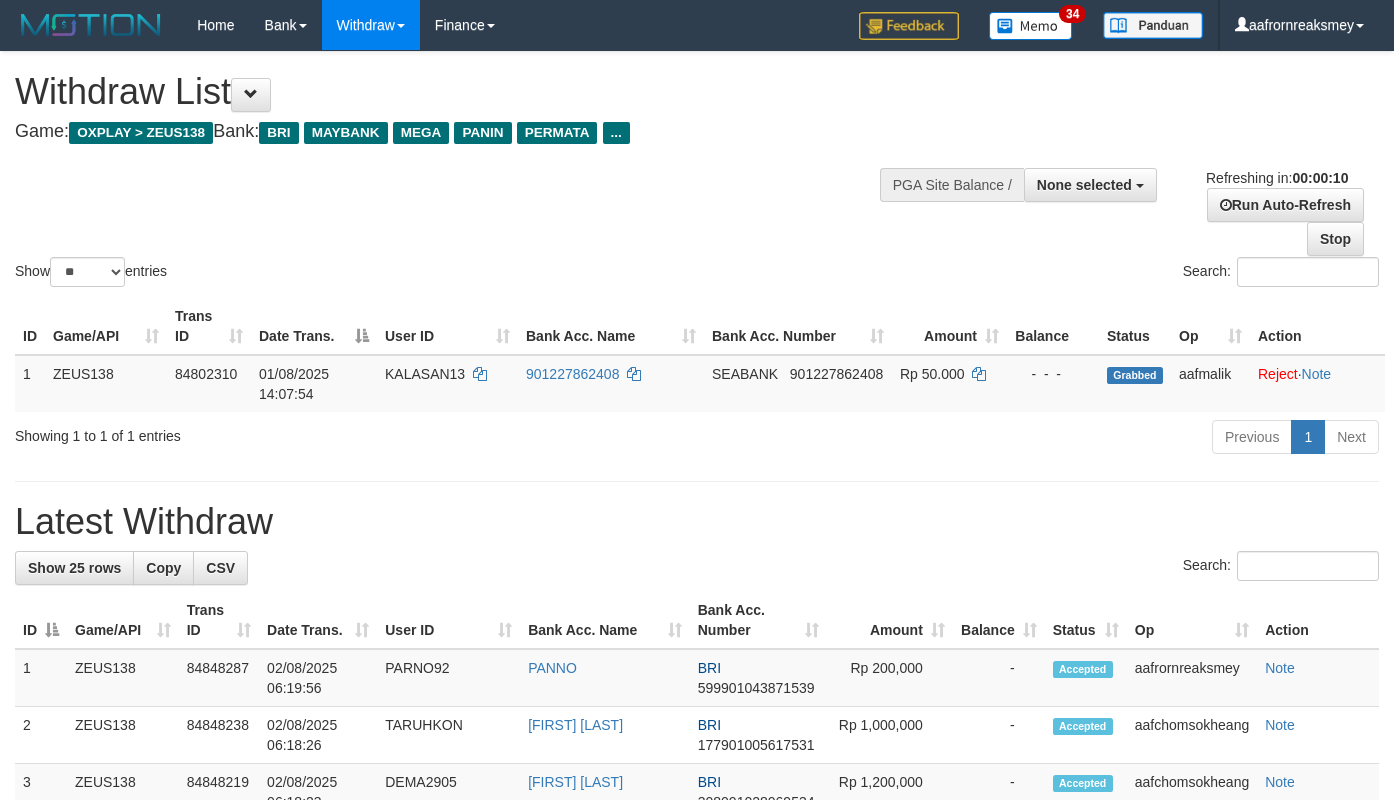 select 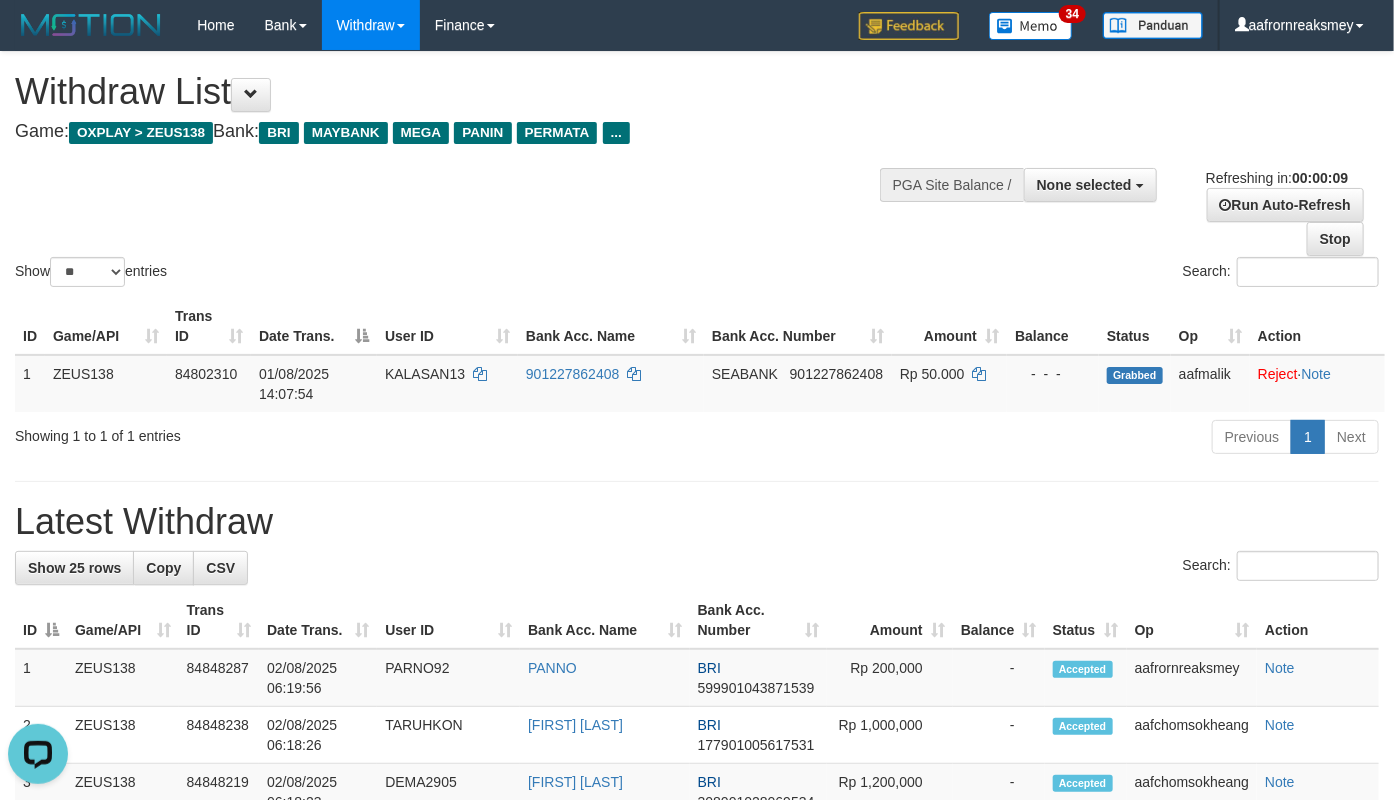 scroll, scrollTop: 0, scrollLeft: 0, axis: both 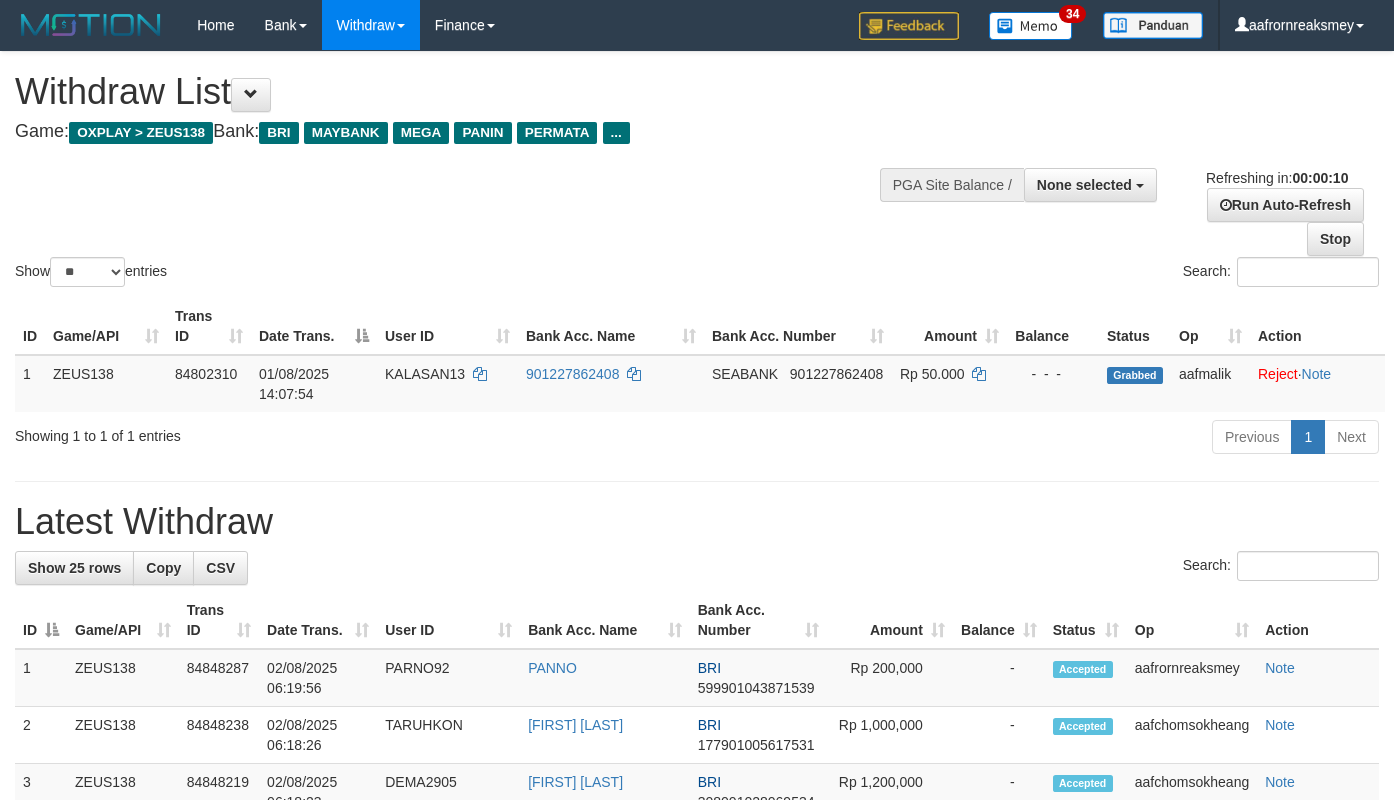 select 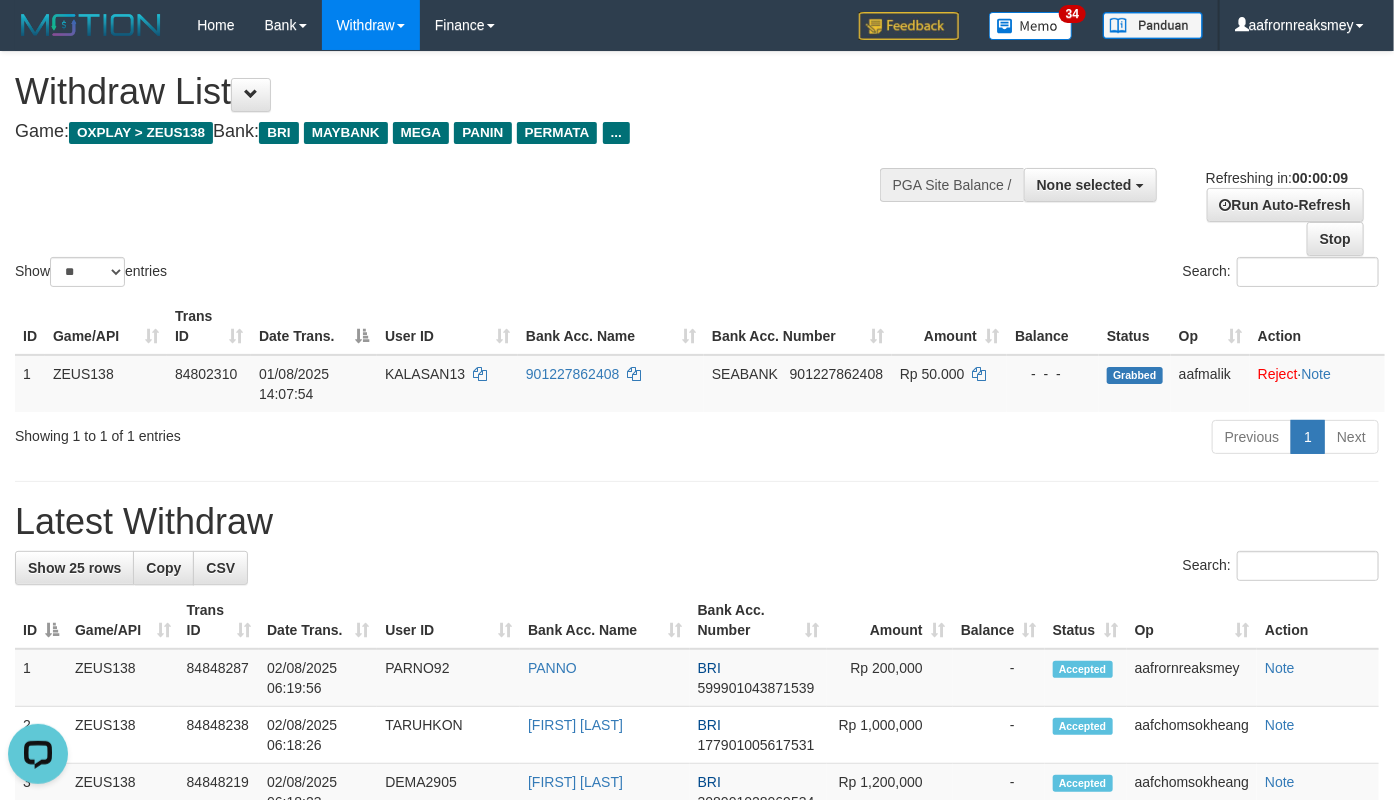 scroll, scrollTop: 0, scrollLeft: 0, axis: both 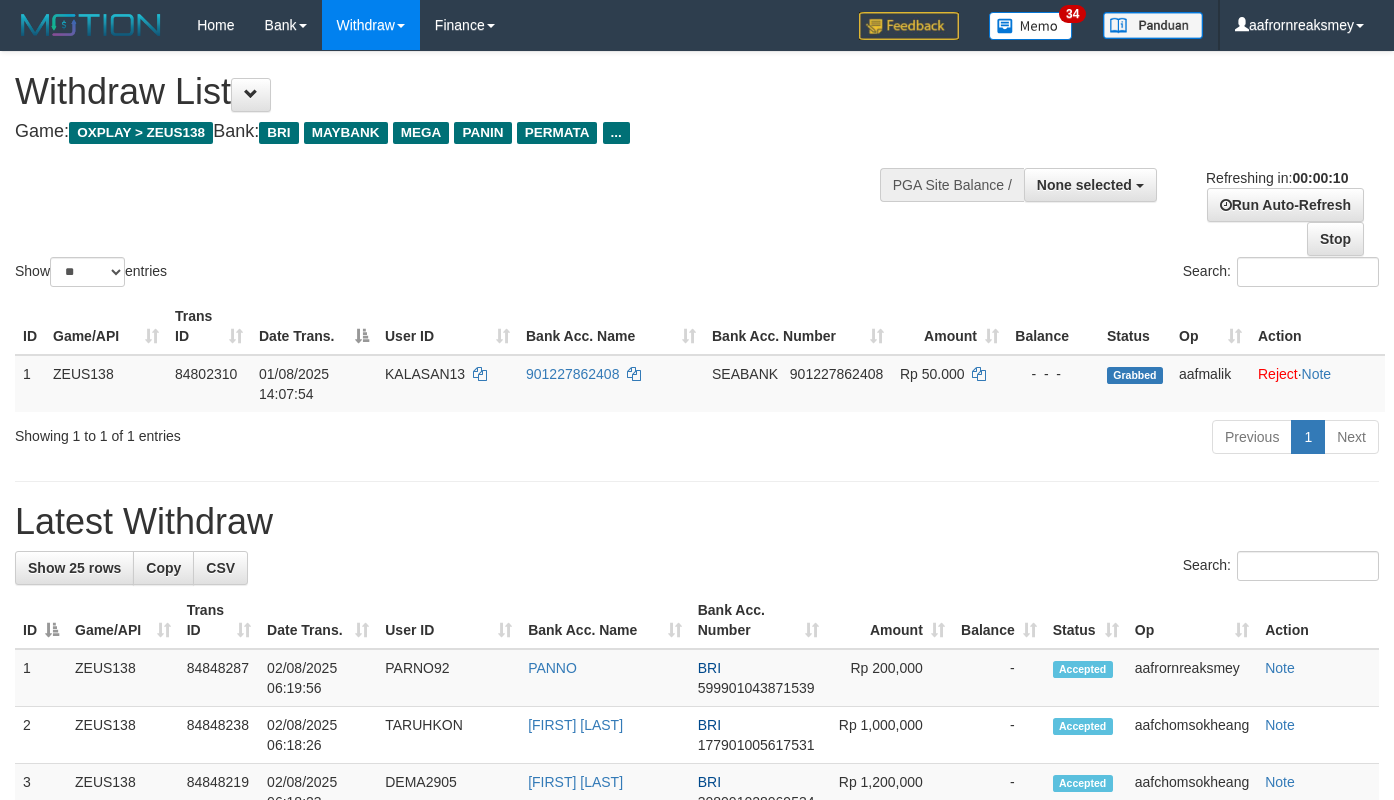 select 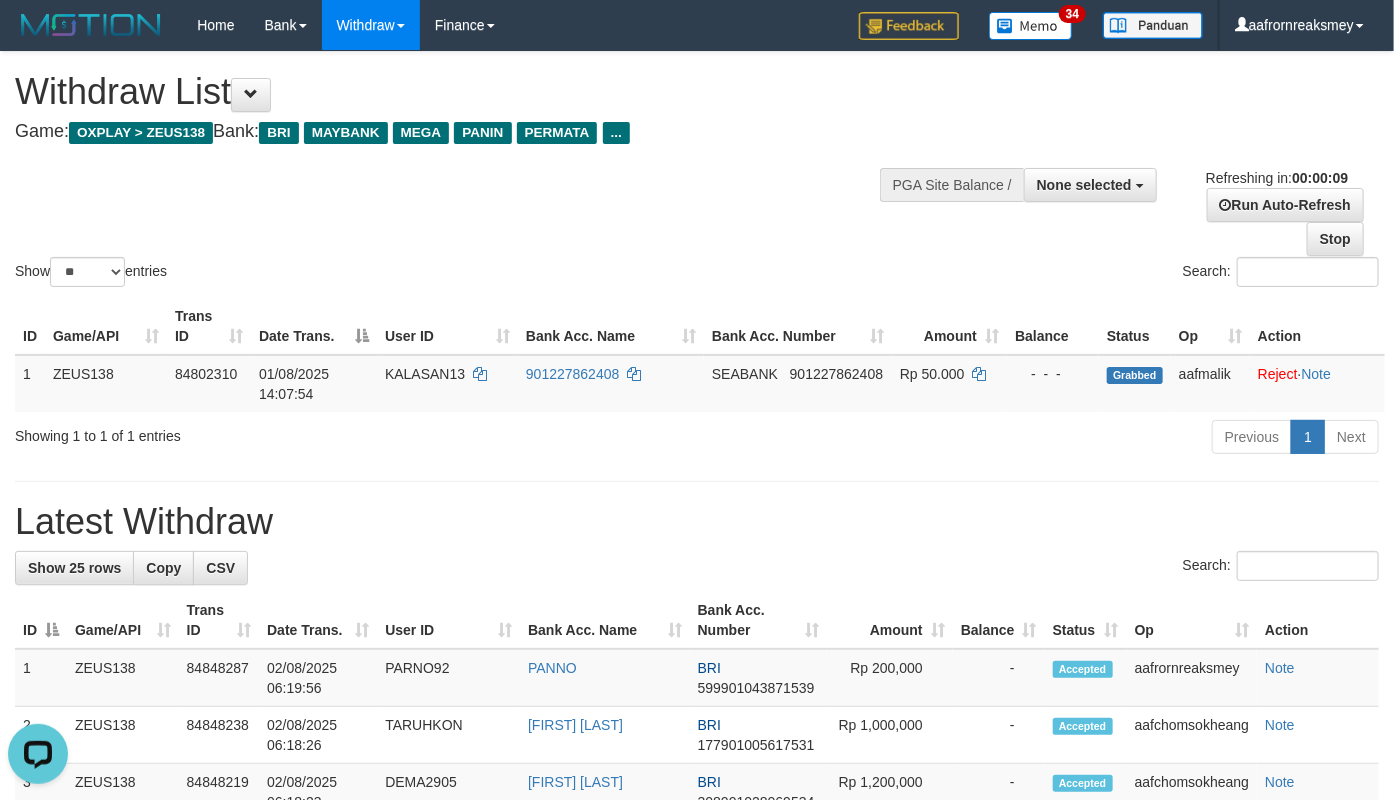 scroll, scrollTop: 0, scrollLeft: 0, axis: both 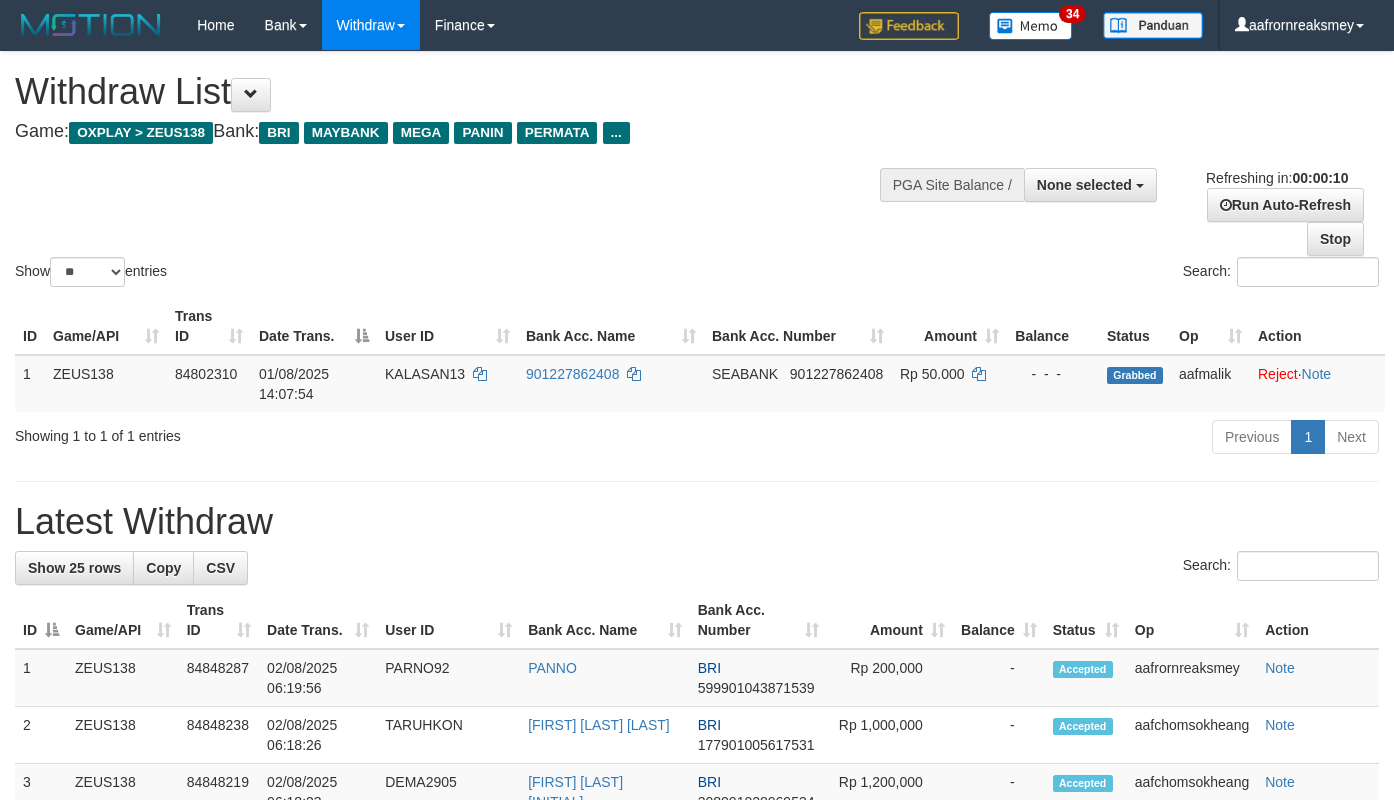 select 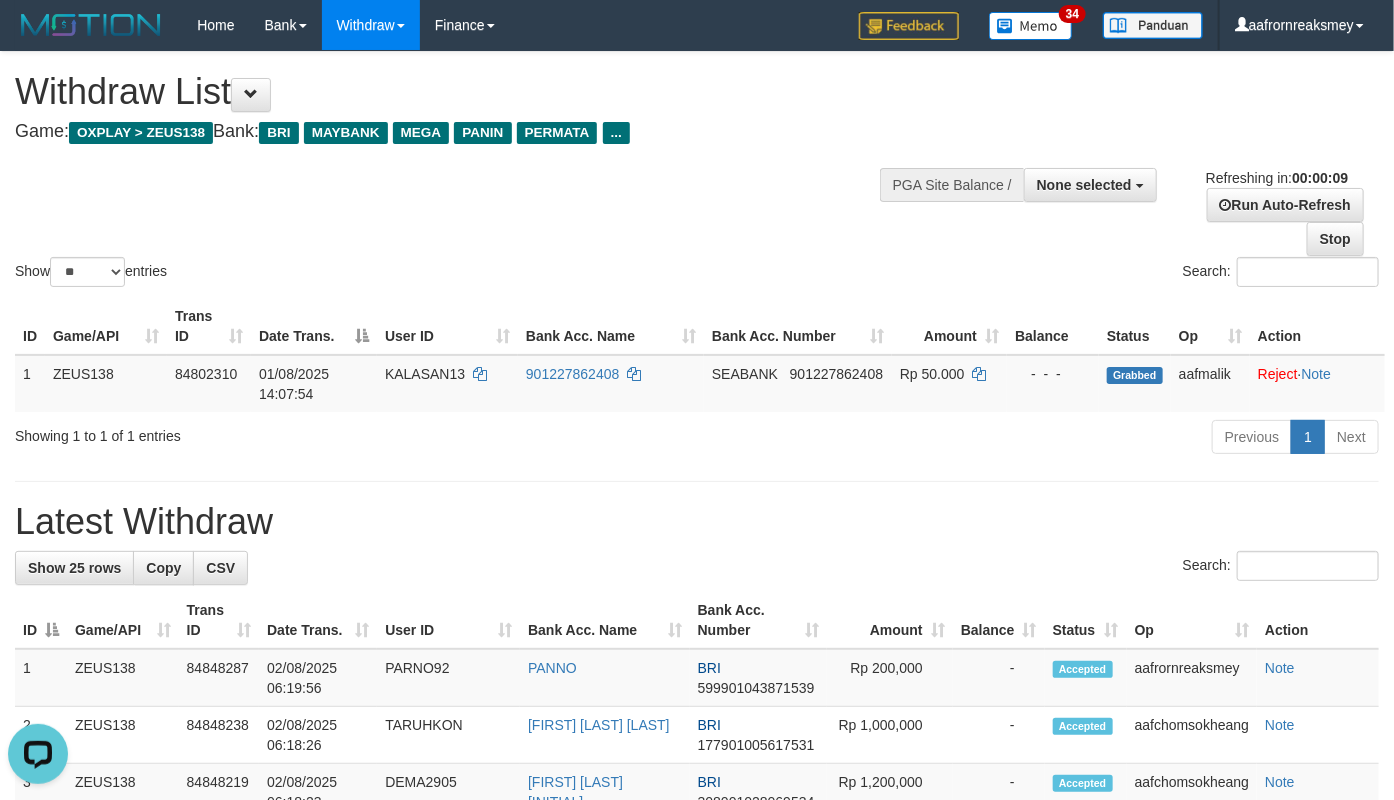 scroll, scrollTop: 0, scrollLeft: 0, axis: both 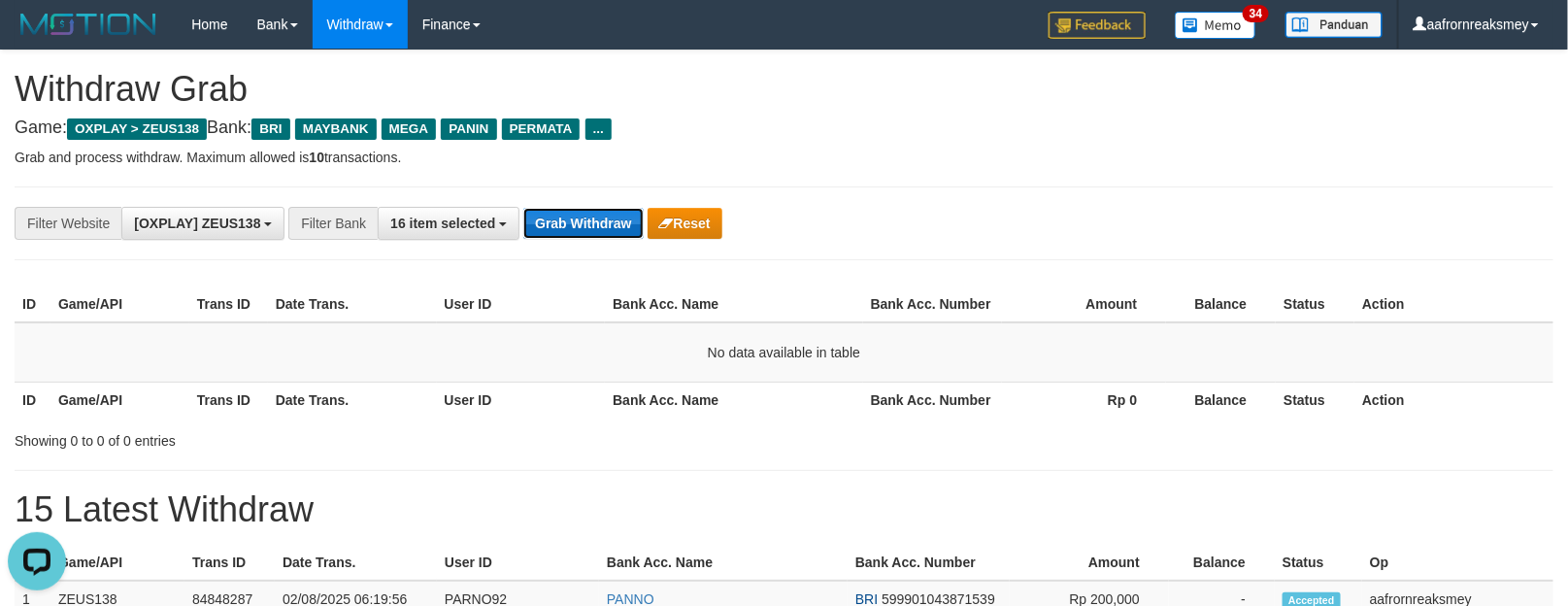 click on "Grab Withdraw" at bounding box center (583, 223) 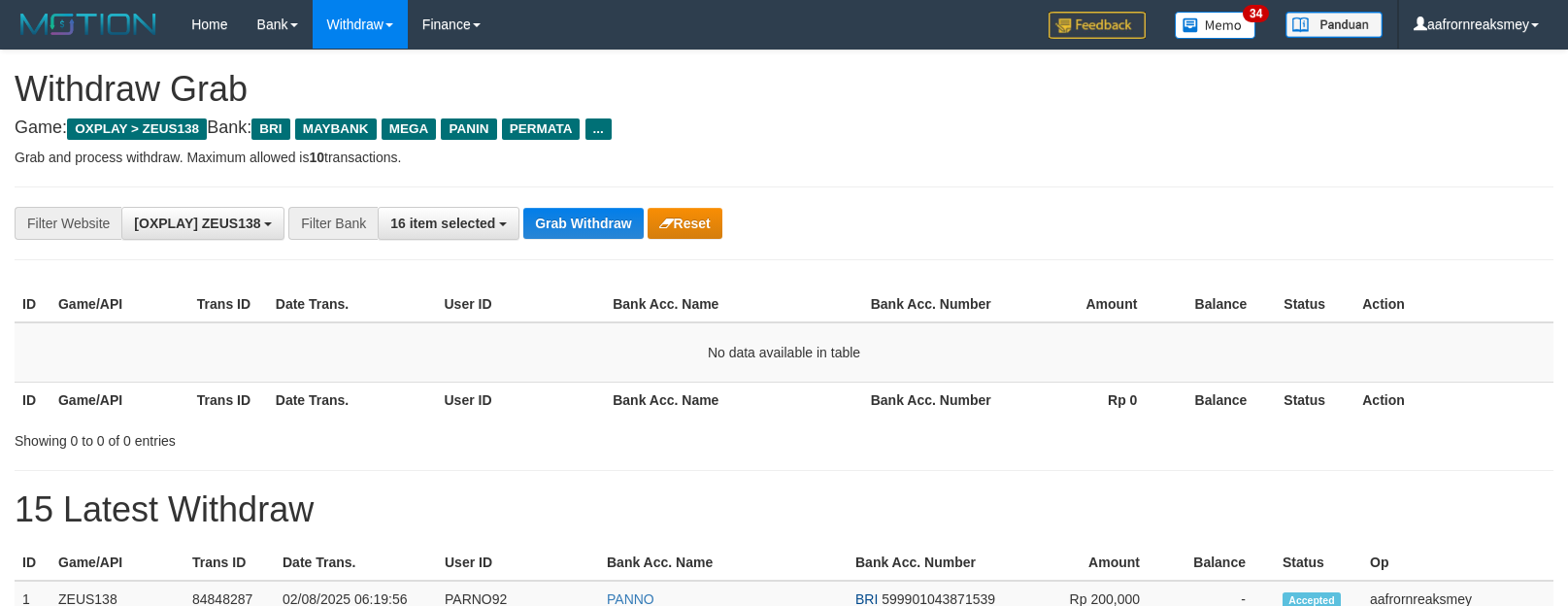 scroll, scrollTop: 0, scrollLeft: 0, axis: both 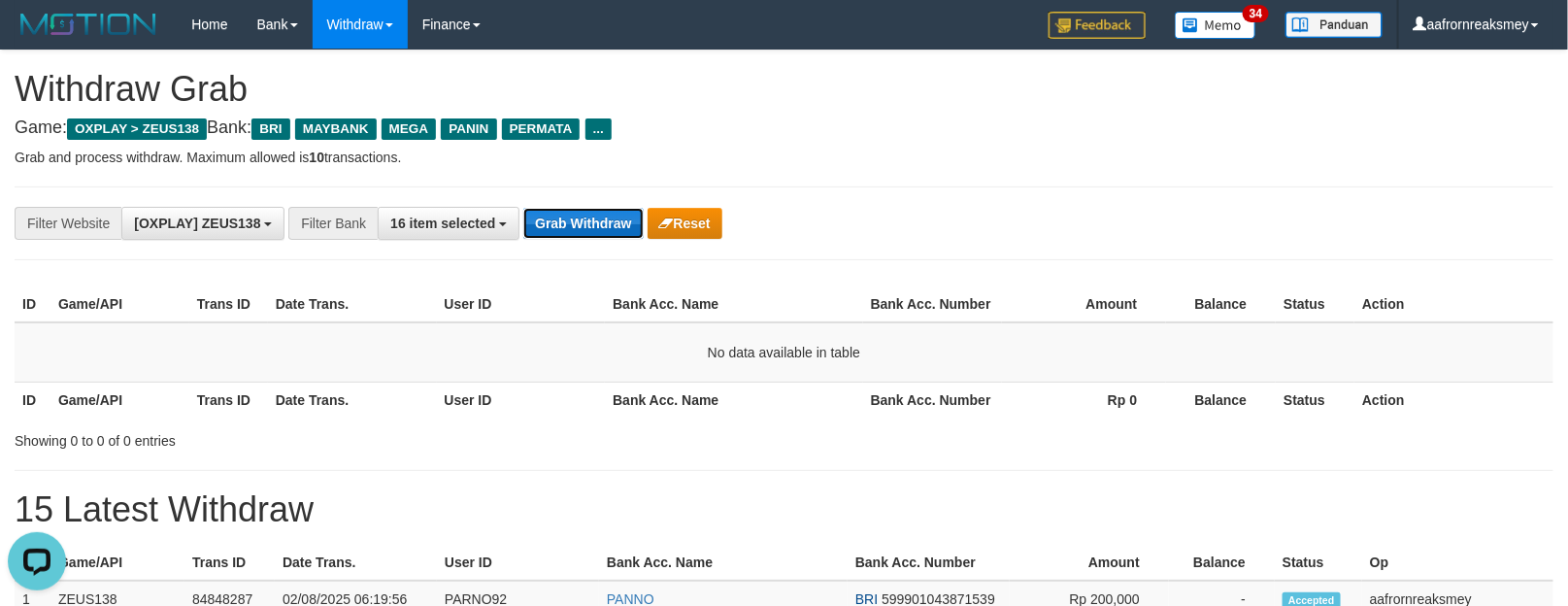click on "Grab Withdraw" at bounding box center (583, 223) 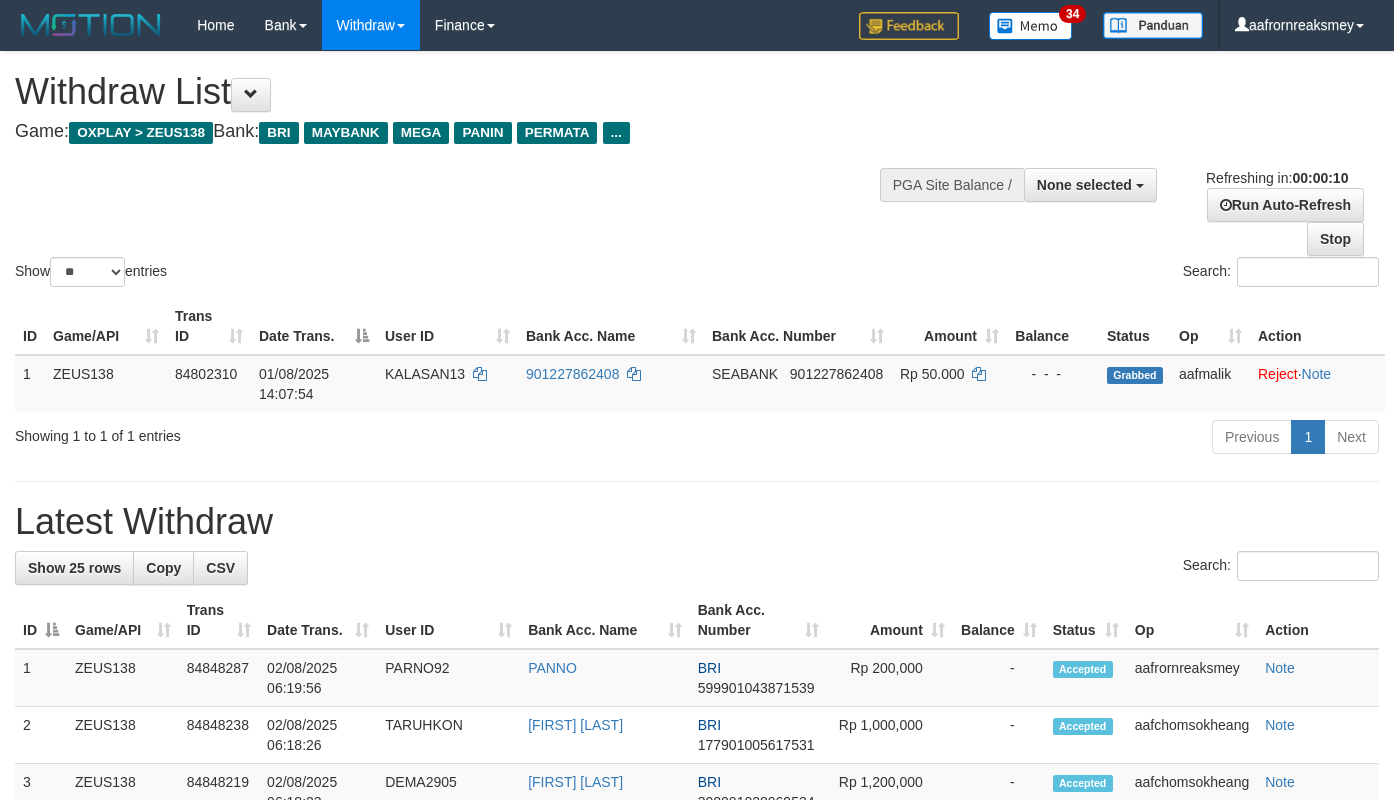 select 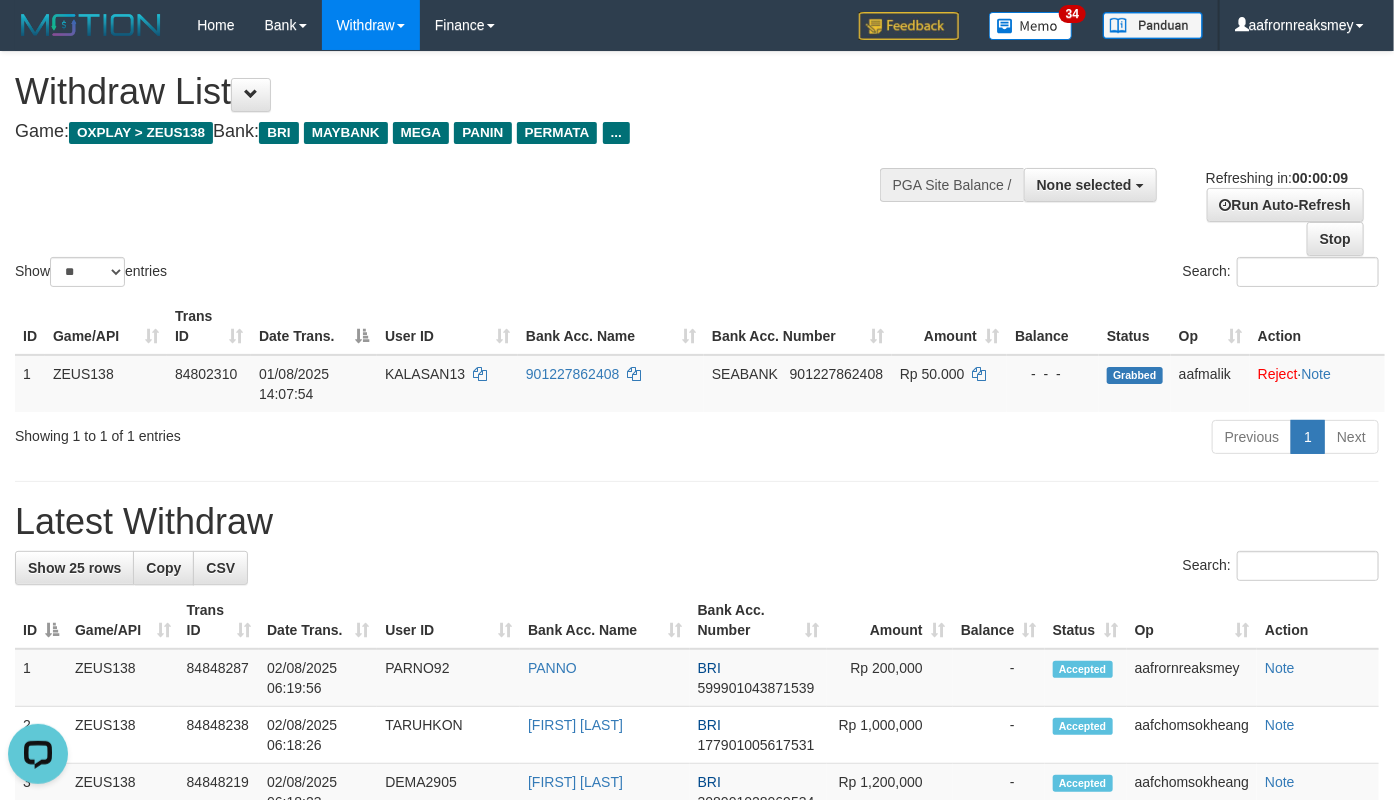 scroll, scrollTop: 0, scrollLeft: 0, axis: both 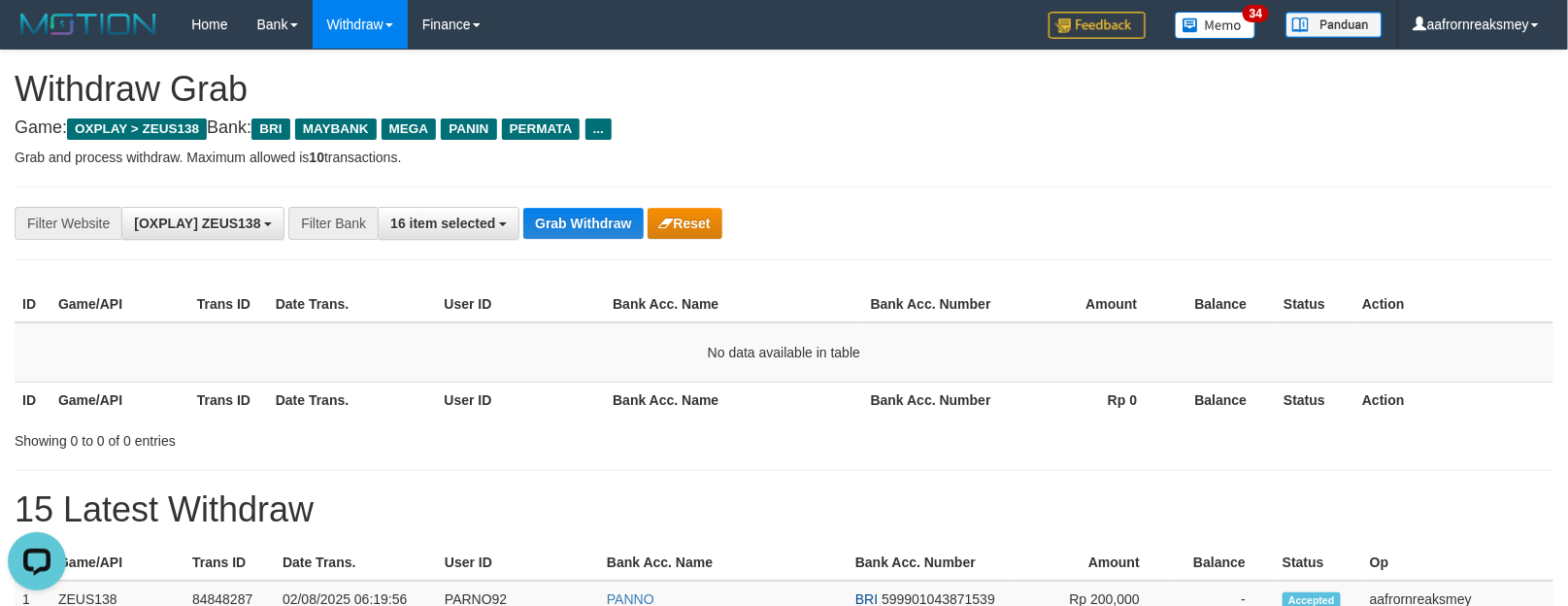 click on "**********" at bounding box center (784, 223) 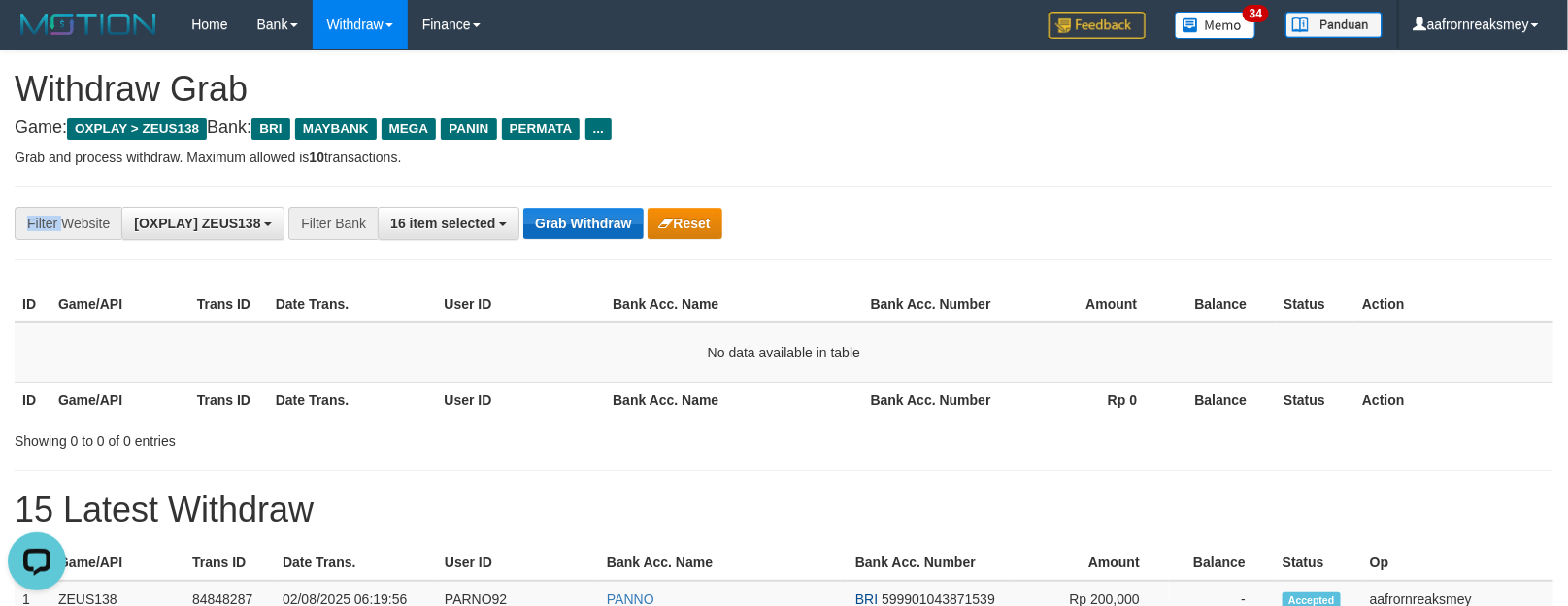 click on "**********" at bounding box center (784, 223) 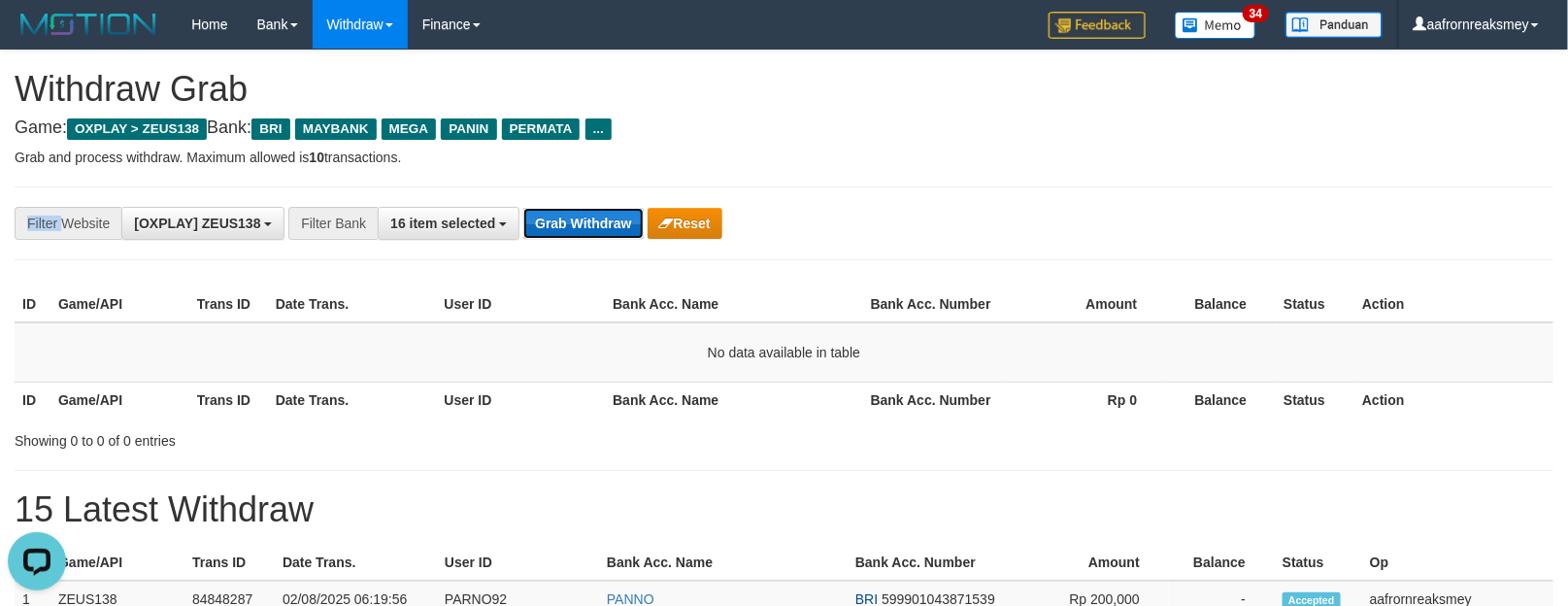 click on "Grab Withdraw" at bounding box center (583, 223) 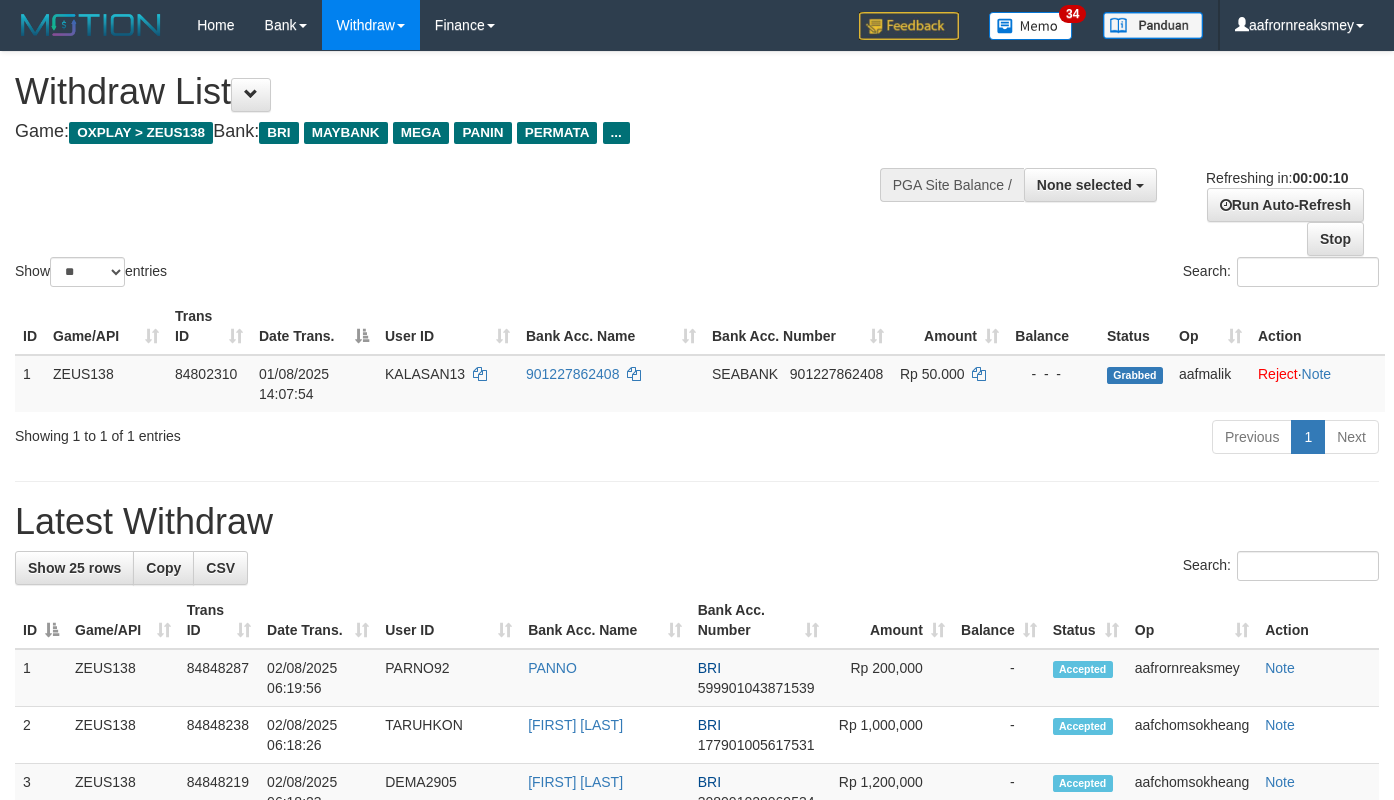 select 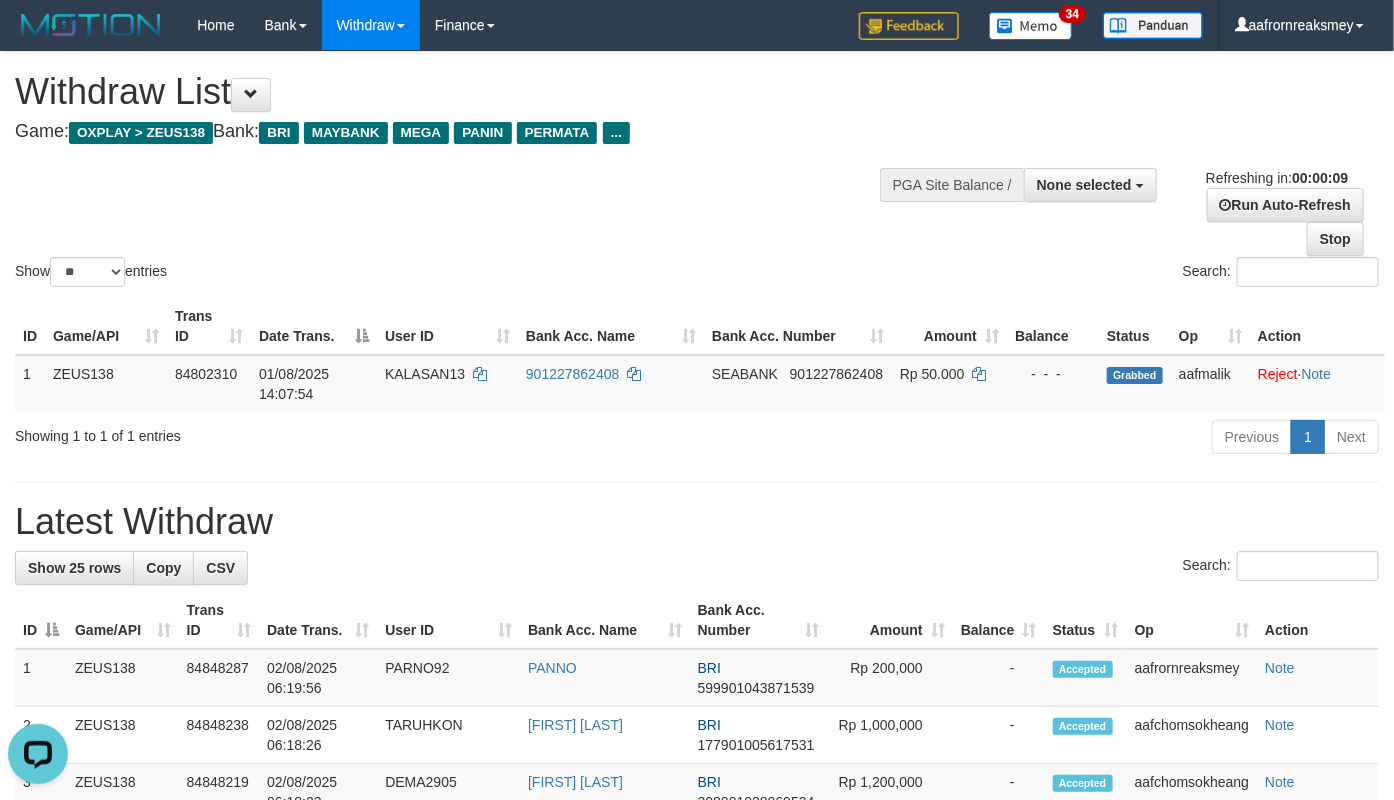 scroll, scrollTop: 0, scrollLeft: 0, axis: both 